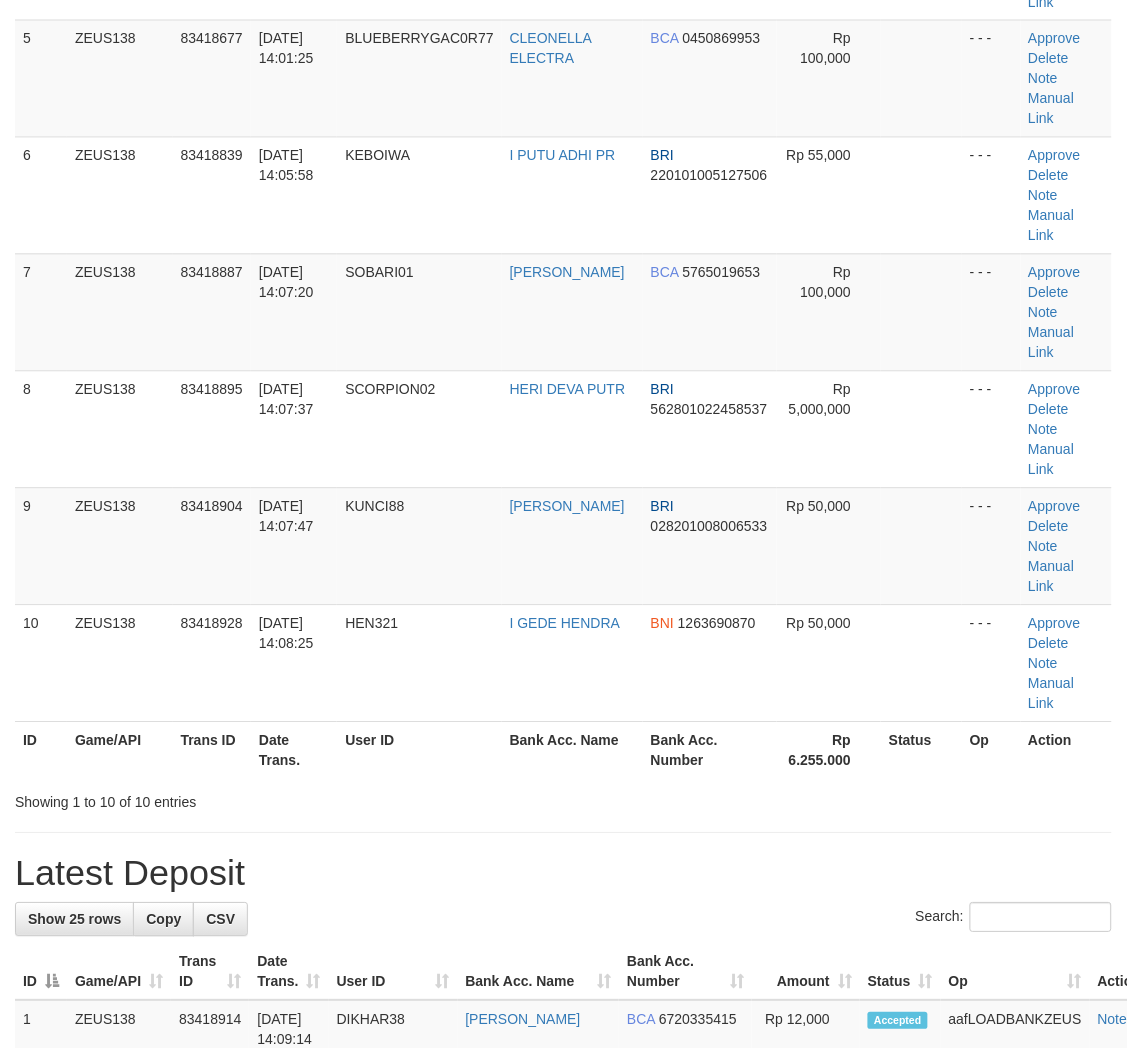 scroll, scrollTop: 254, scrollLeft: 0, axis: vertical 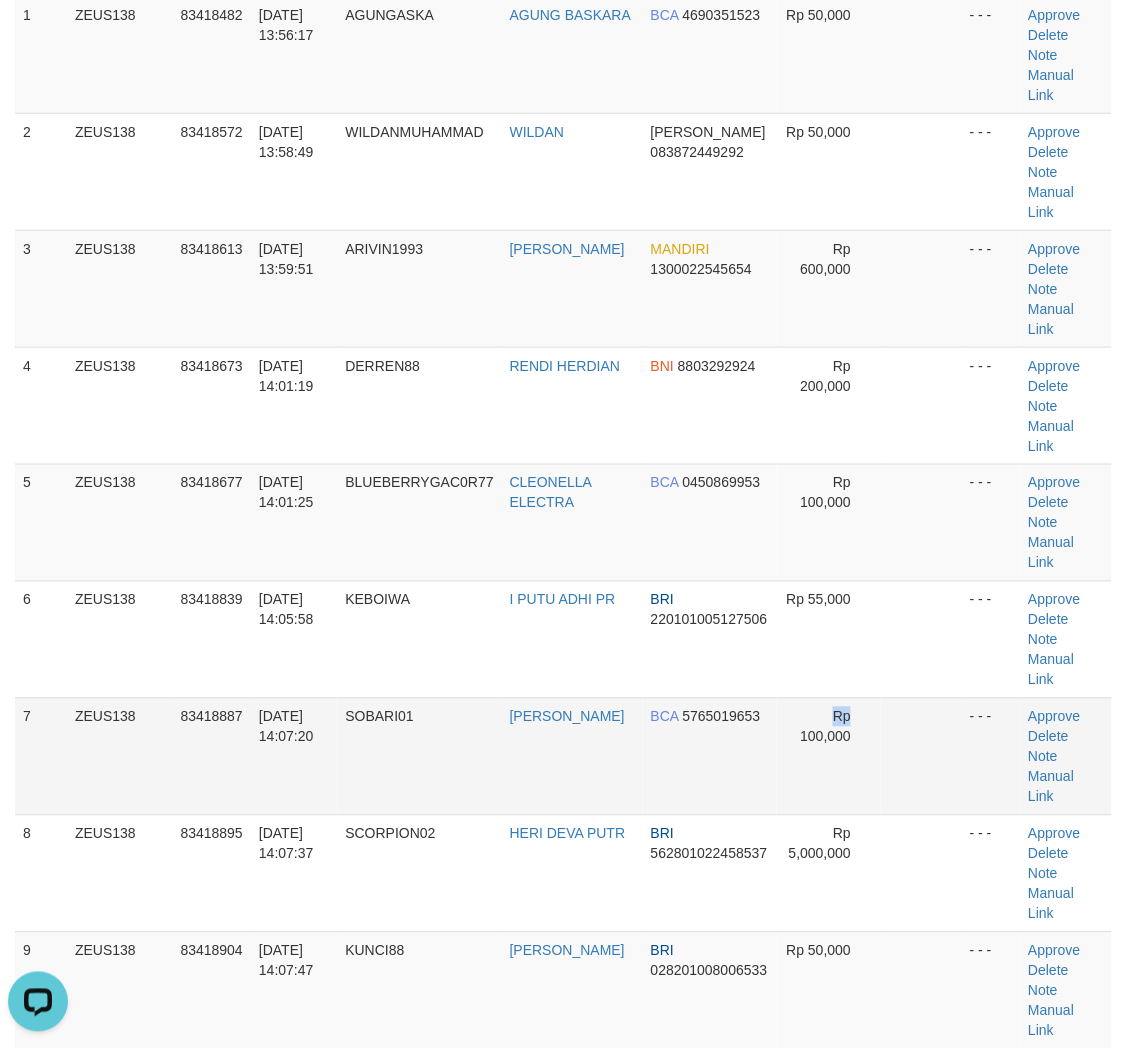 drag, startPoint x: 831, startPoint y: 597, endPoint x: 948, endPoint y: 617, distance: 118.69709 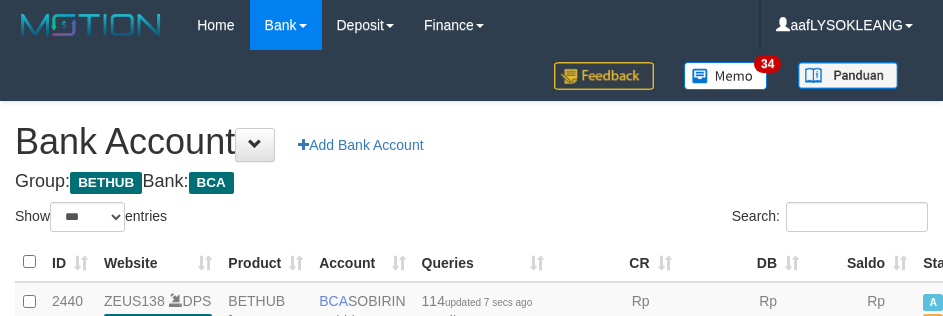 select on "***" 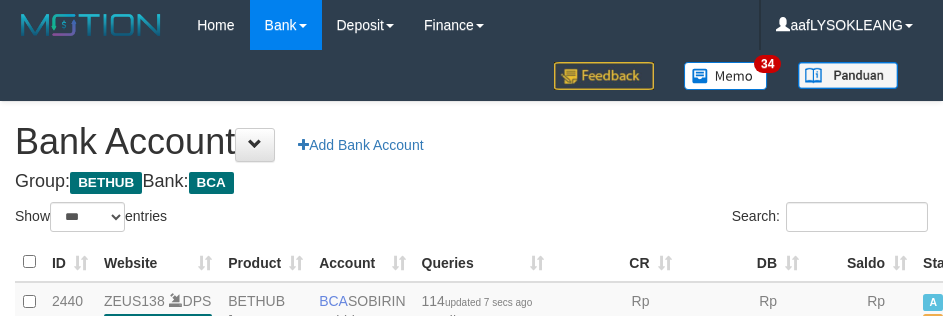 scroll, scrollTop: 191, scrollLeft: 0, axis: vertical 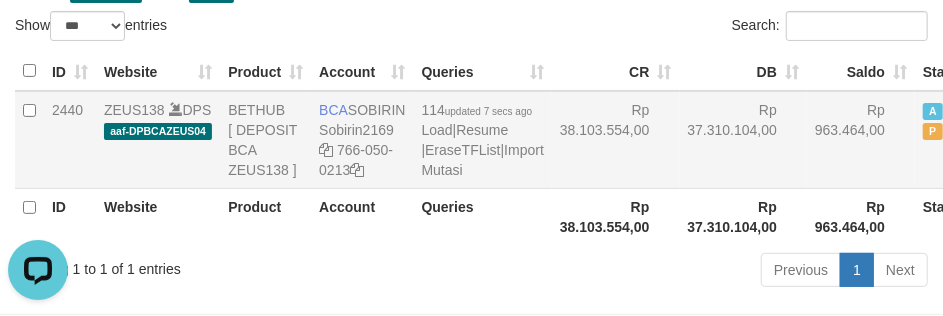 click on "Rp 963.464,00" at bounding box center (861, 140) 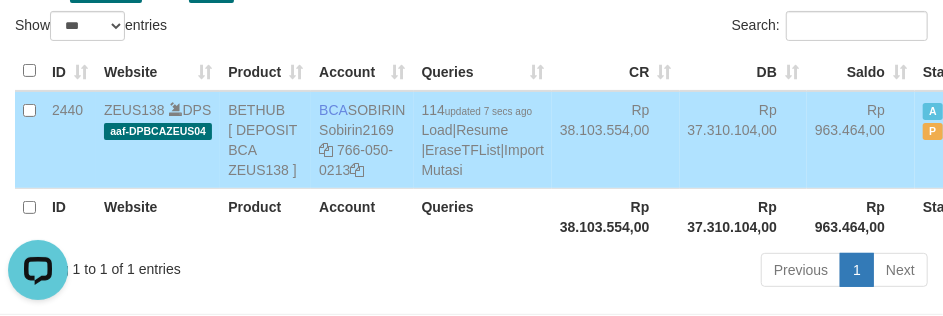 click on "Rp 963.464,00" at bounding box center [861, 140] 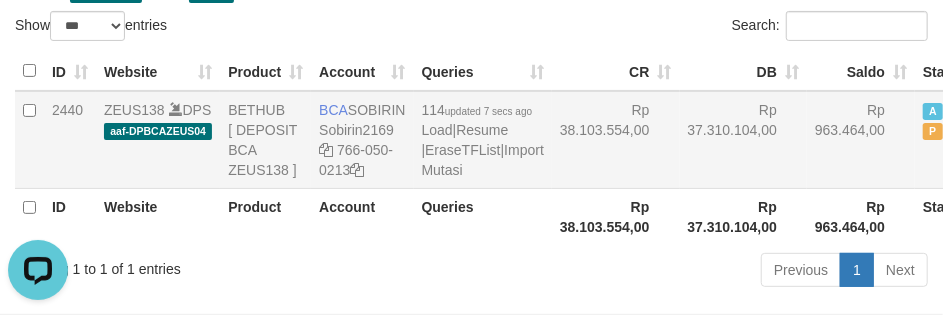 click on "Rp 37.310.104,00" at bounding box center (744, 140) 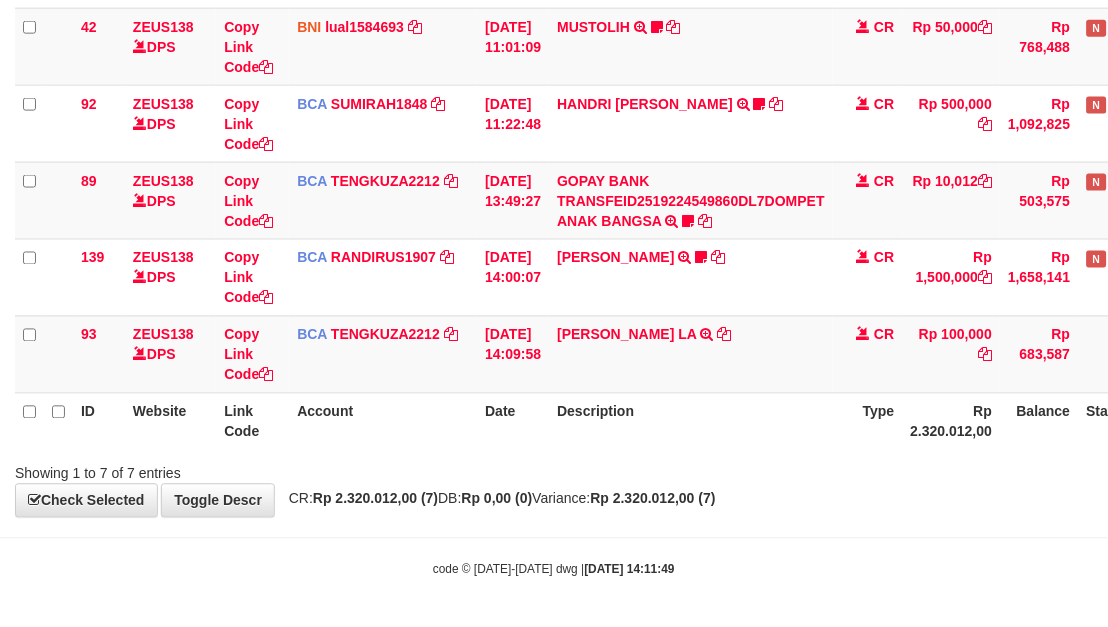 scroll, scrollTop: 396, scrollLeft: 0, axis: vertical 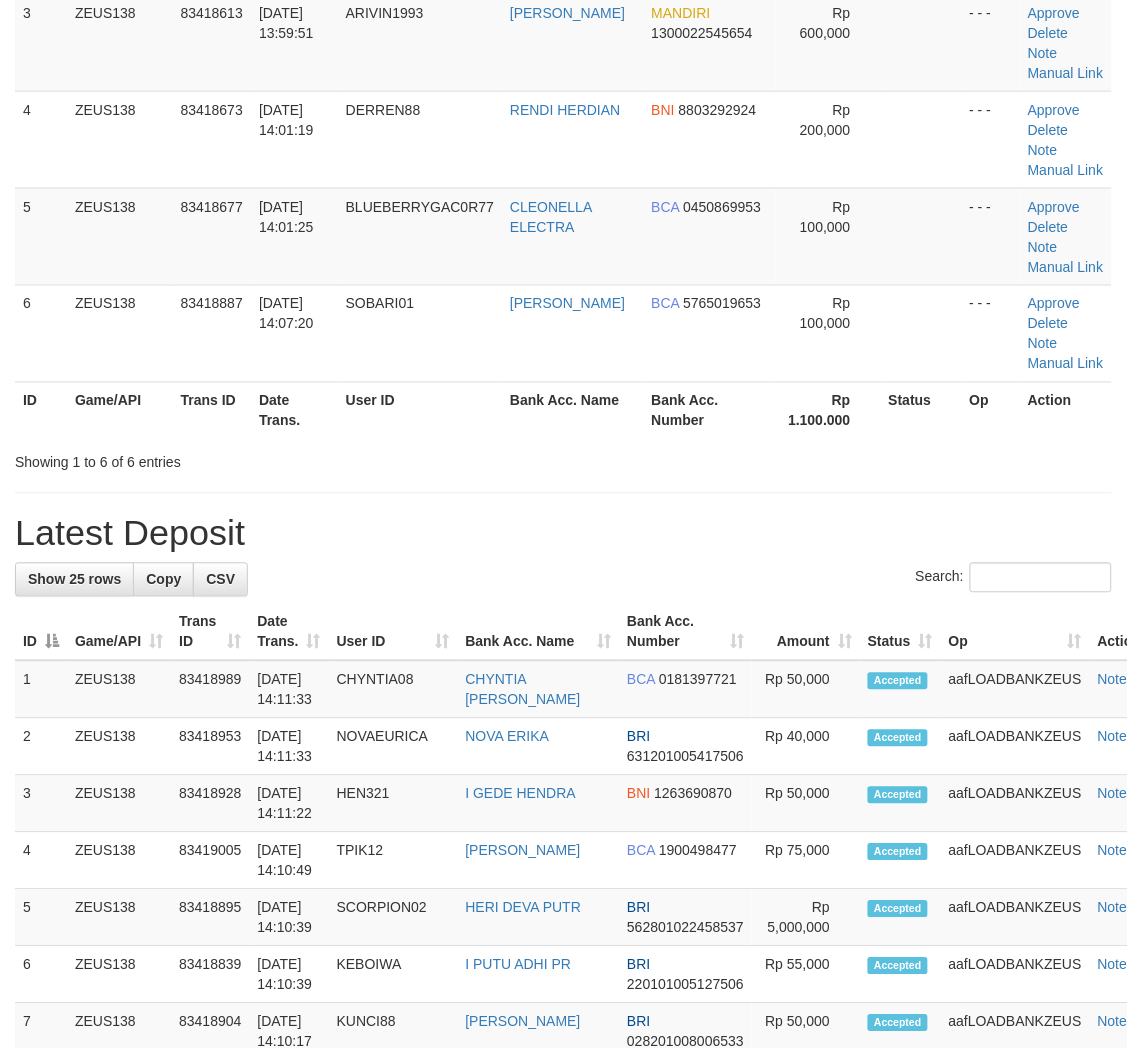 click on "Latest Deposit" at bounding box center (563, 534) 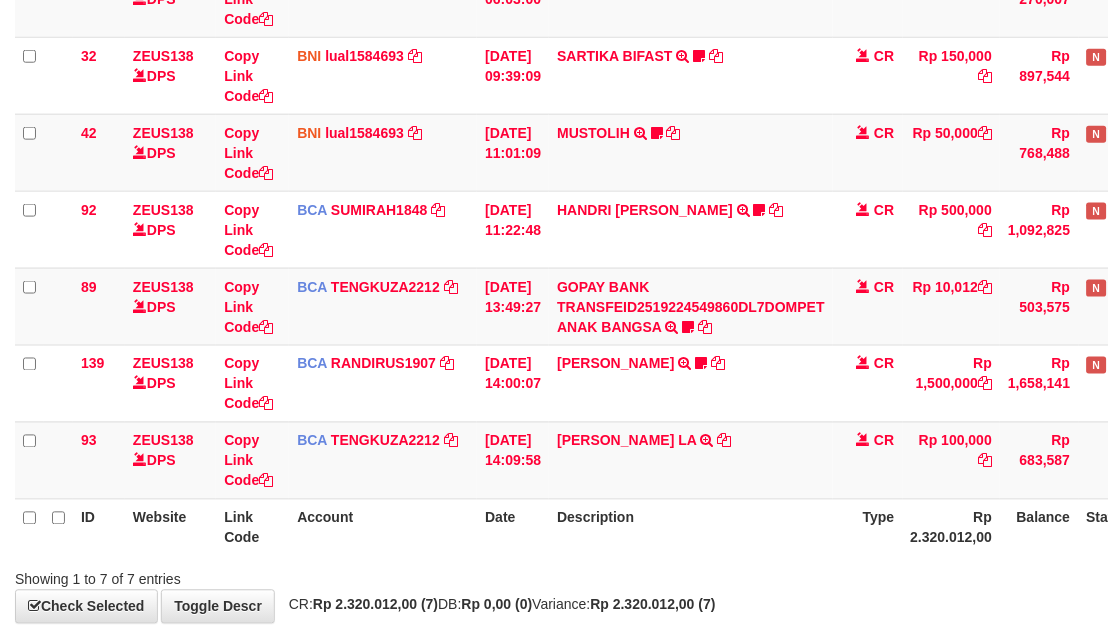 scroll, scrollTop: 396, scrollLeft: 0, axis: vertical 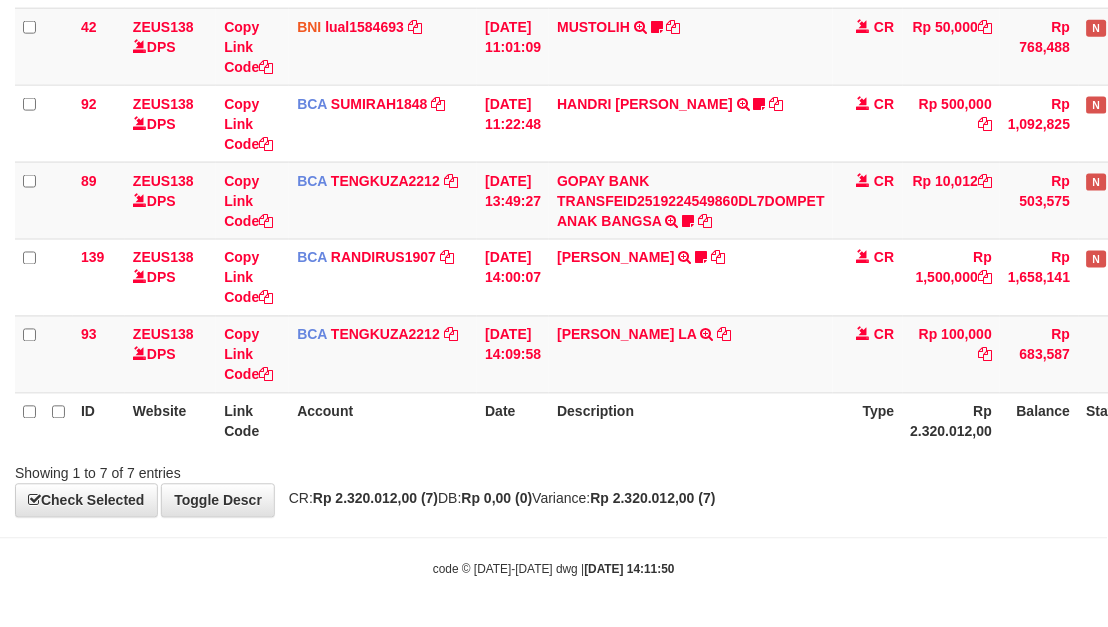 drag, startPoint x: 776, startPoint y: 467, endPoint x: 780, endPoint y: 453, distance: 14.56022 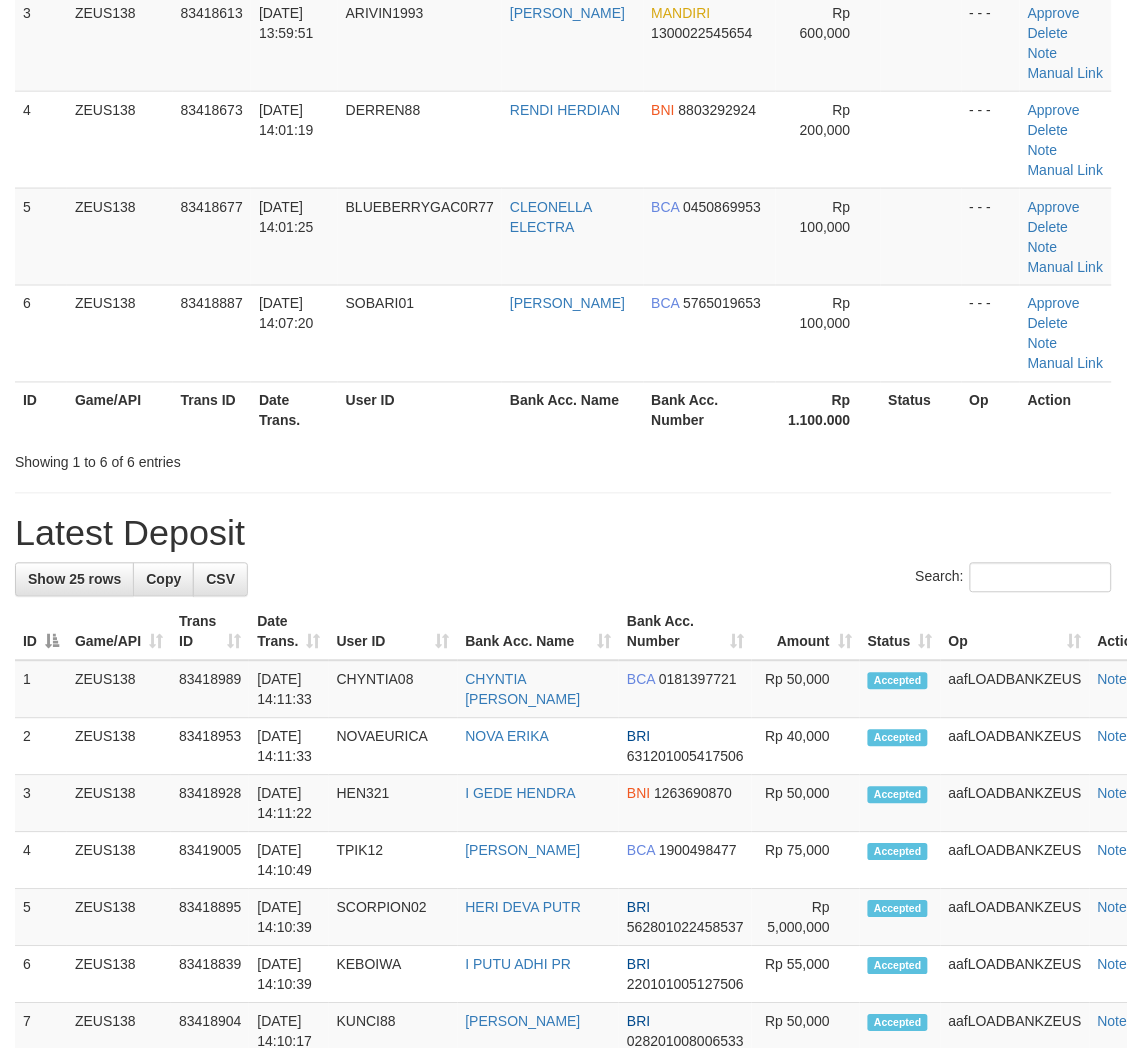 drag, startPoint x: 770, startPoint y: 475, endPoint x: 787, endPoint y: 476, distance: 17.029387 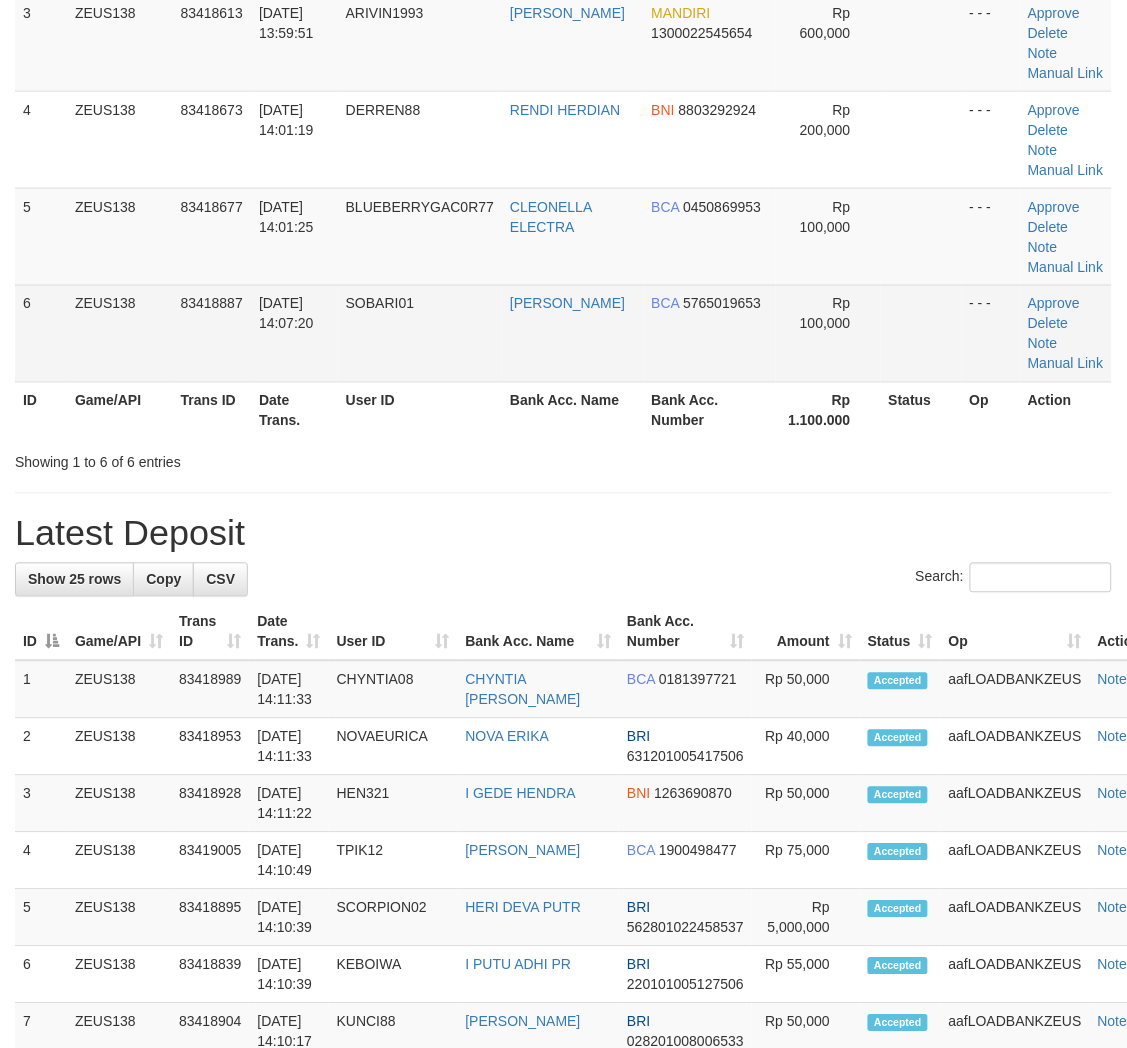 scroll, scrollTop: 254, scrollLeft: 0, axis: vertical 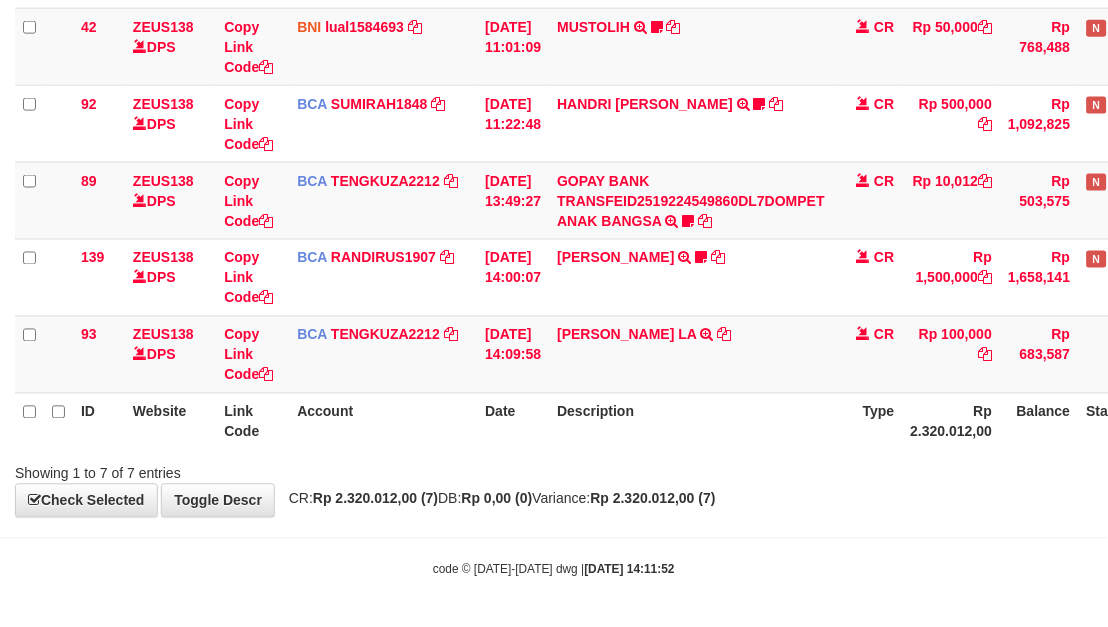click on "ID Website Link Code Account Date Description Type Amount Balance Status Action
46
ZEUS138    DPS
Copy Link Code
BCA
ARYAPANG1811
DPS
ARYA PANGESTU
mutasi_20250711_2620 | 46
mutasi_20250711_2620 | 46
[DATE] 06:03:00
AGUS ARDANA            TRSF E-BANKING CR 1107/FTSCY/WS95051
10000.002025071158167087 TRFDN-AGUS [PERSON_NAME] DEBIT INDONE    Aguslike
tunggu bukti tranfer
CR
Rp 10,000
Rp 270,007
N
Note
Check
32
ZEUS138    DPS
Copy Link Code
BNI" at bounding box center [554, 123] 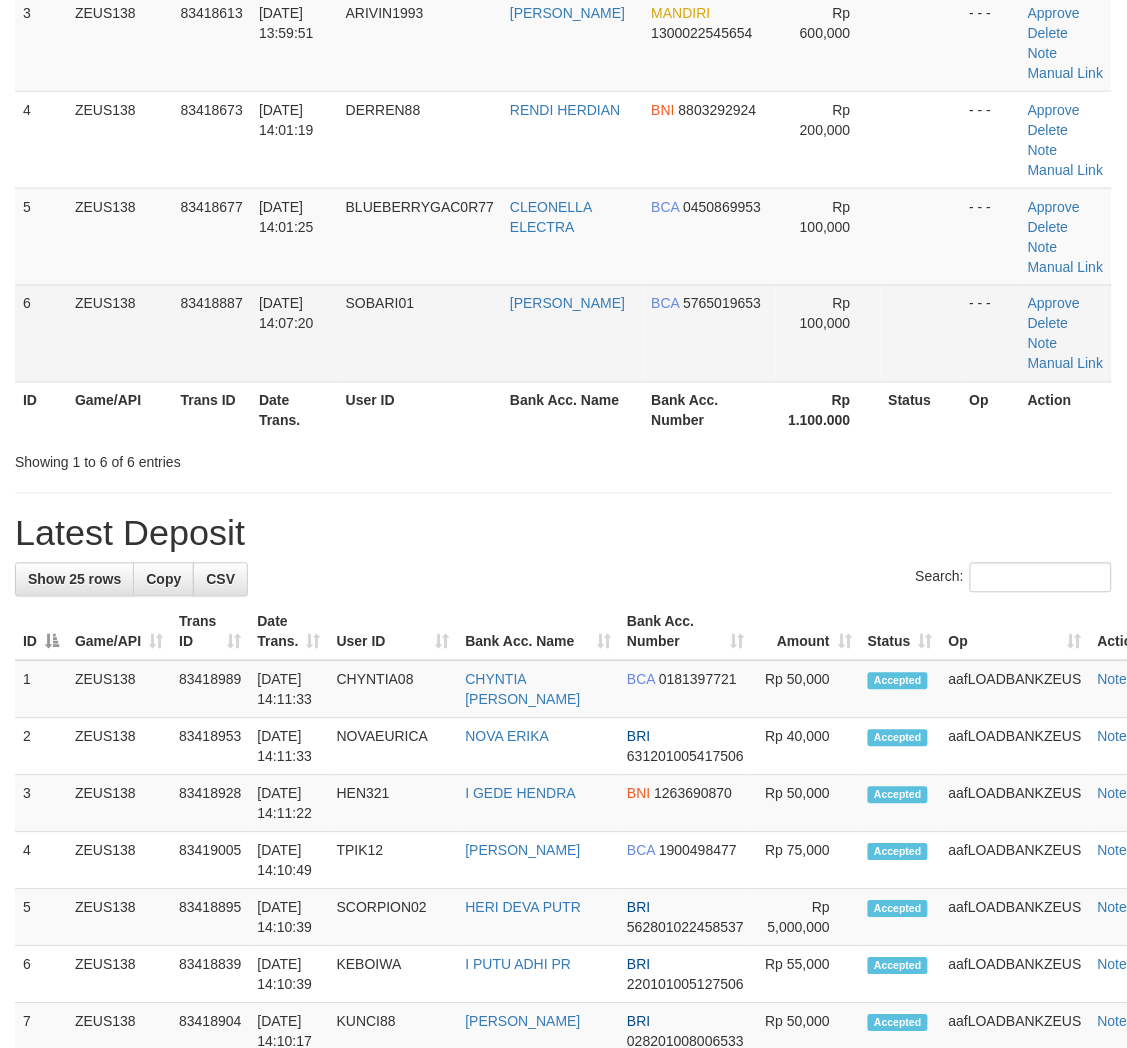 scroll, scrollTop: 254, scrollLeft: 0, axis: vertical 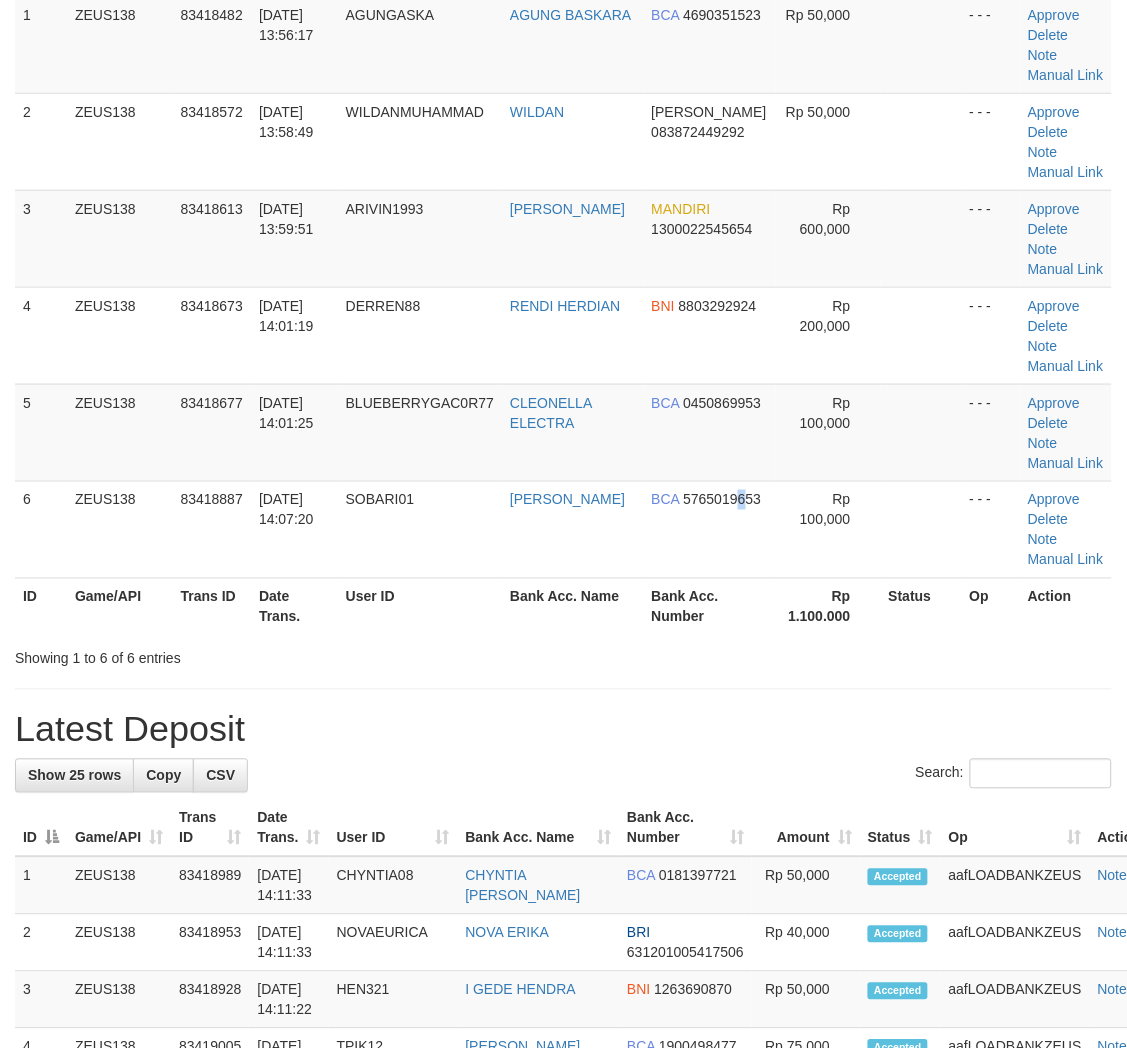 drag, startPoint x: 708, startPoint y: 512, endPoint x: 1138, endPoint y: 651, distance: 451.90817 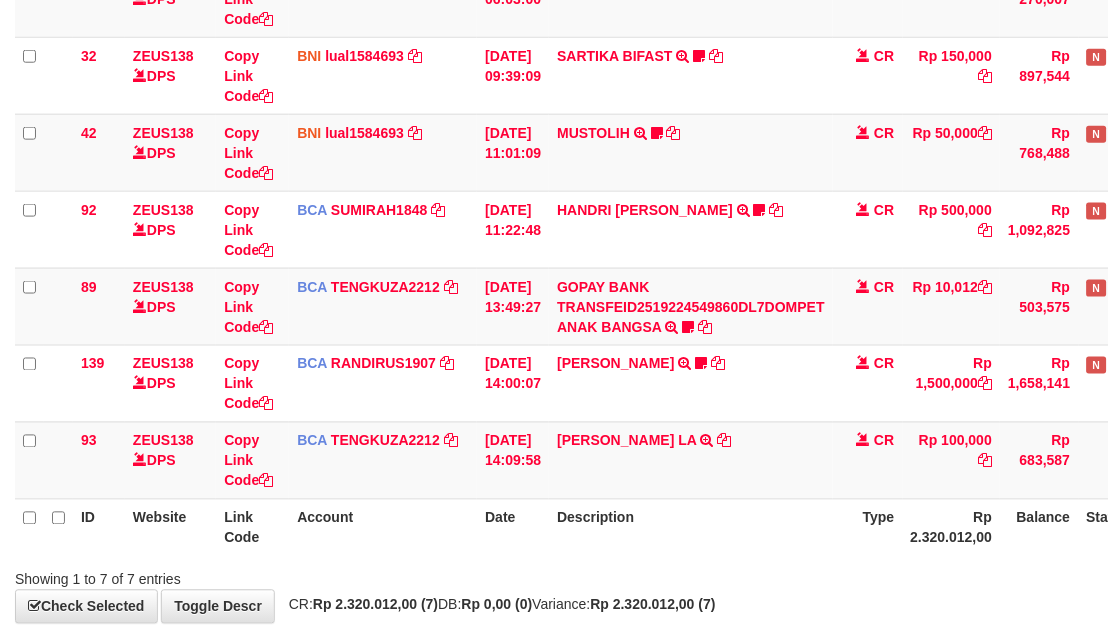 scroll, scrollTop: 396, scrollLeft: 0, axis: vertical 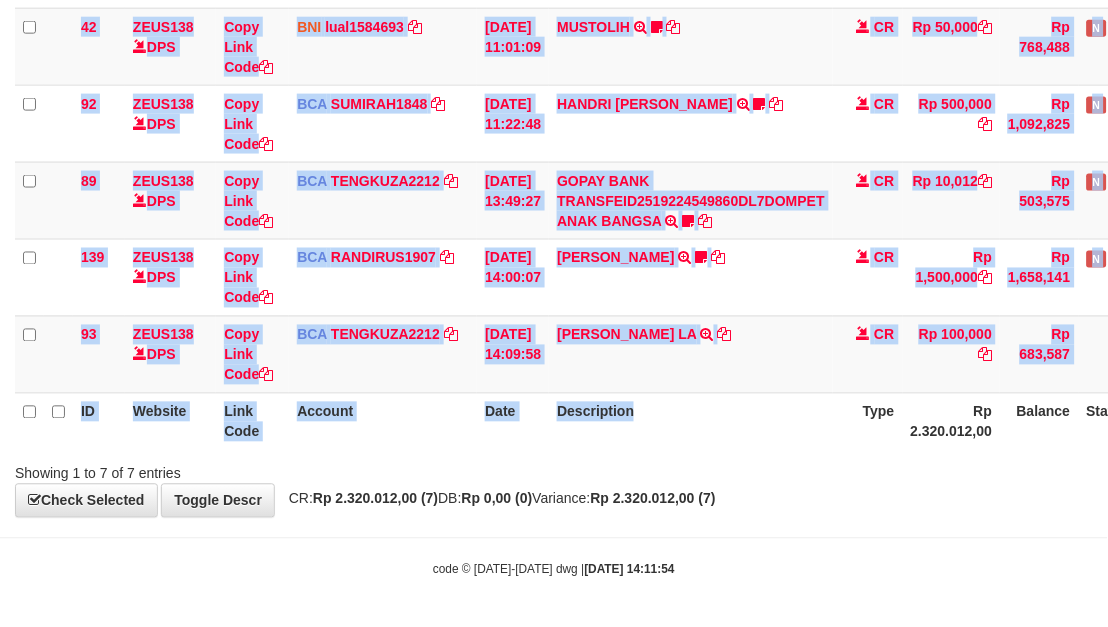 click on "ID Website Link Code Account Date Description Type Amount Balance Status Action
46
ZEUS138    DPS
Copy Link Code
BCA
ARYAPANG1811
DPS
ARYA PANGESTU
mutasi_20250711_2620 | 46
mutasi_20250711_2620 | 46
11/07/2025 06:03:00
AGUS ARDANA            TRSF E-BANKING CR 1107/FTSCY/WS95051
10000.002025071158167087 TRFDN-AGUS ARDANA ESPAY DEBIT INDONE    Aguslike
tunggu bukti tranfer
CR
Rp 10,000
Rp 270,007
N
Note
Check
32
ZEUS138    DPS
Copy Link Code
BNI" at bounding box center (554, 123) 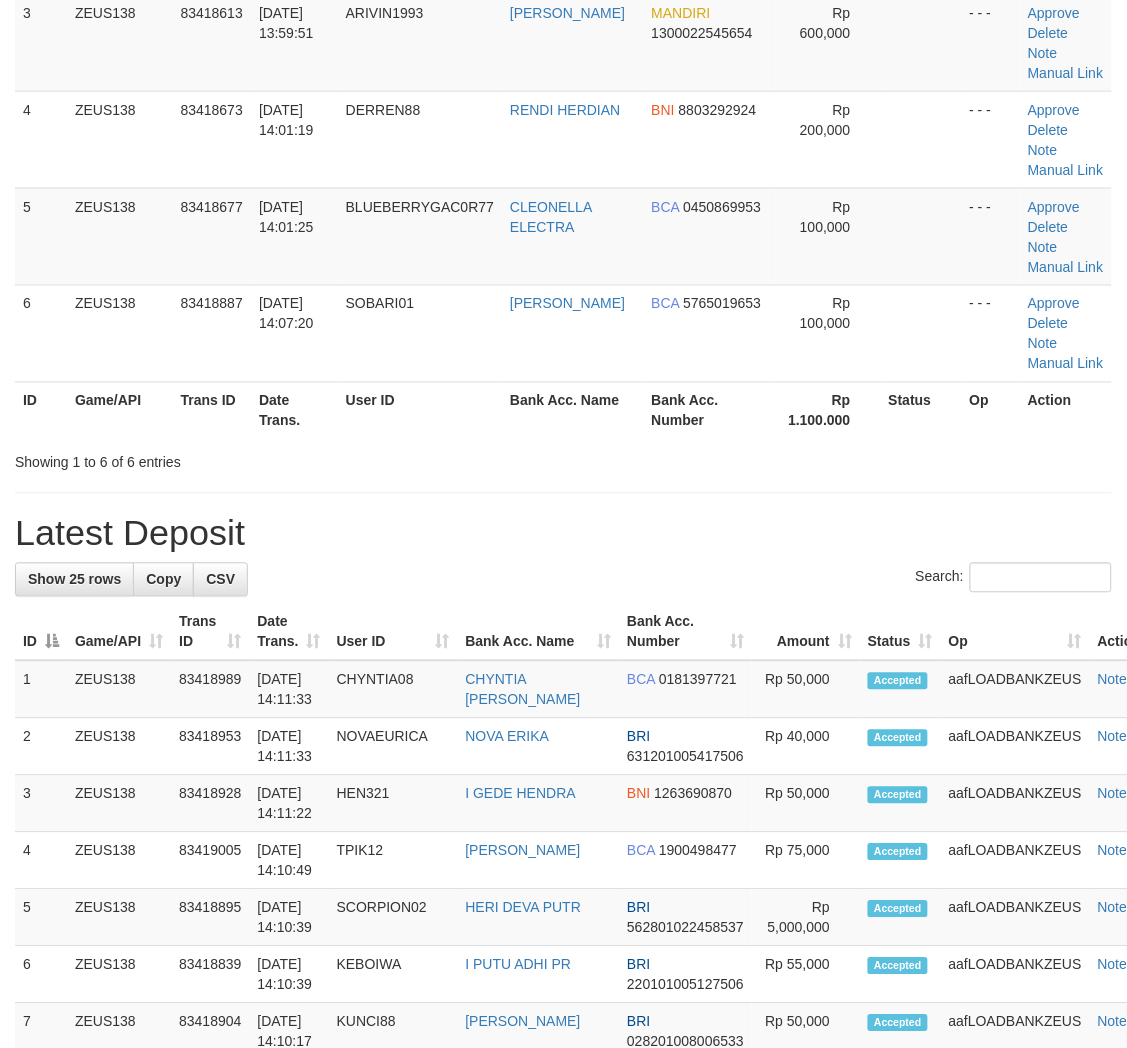 scroll, scrollTop: 254, scrollLeft: 0, axis: vertical 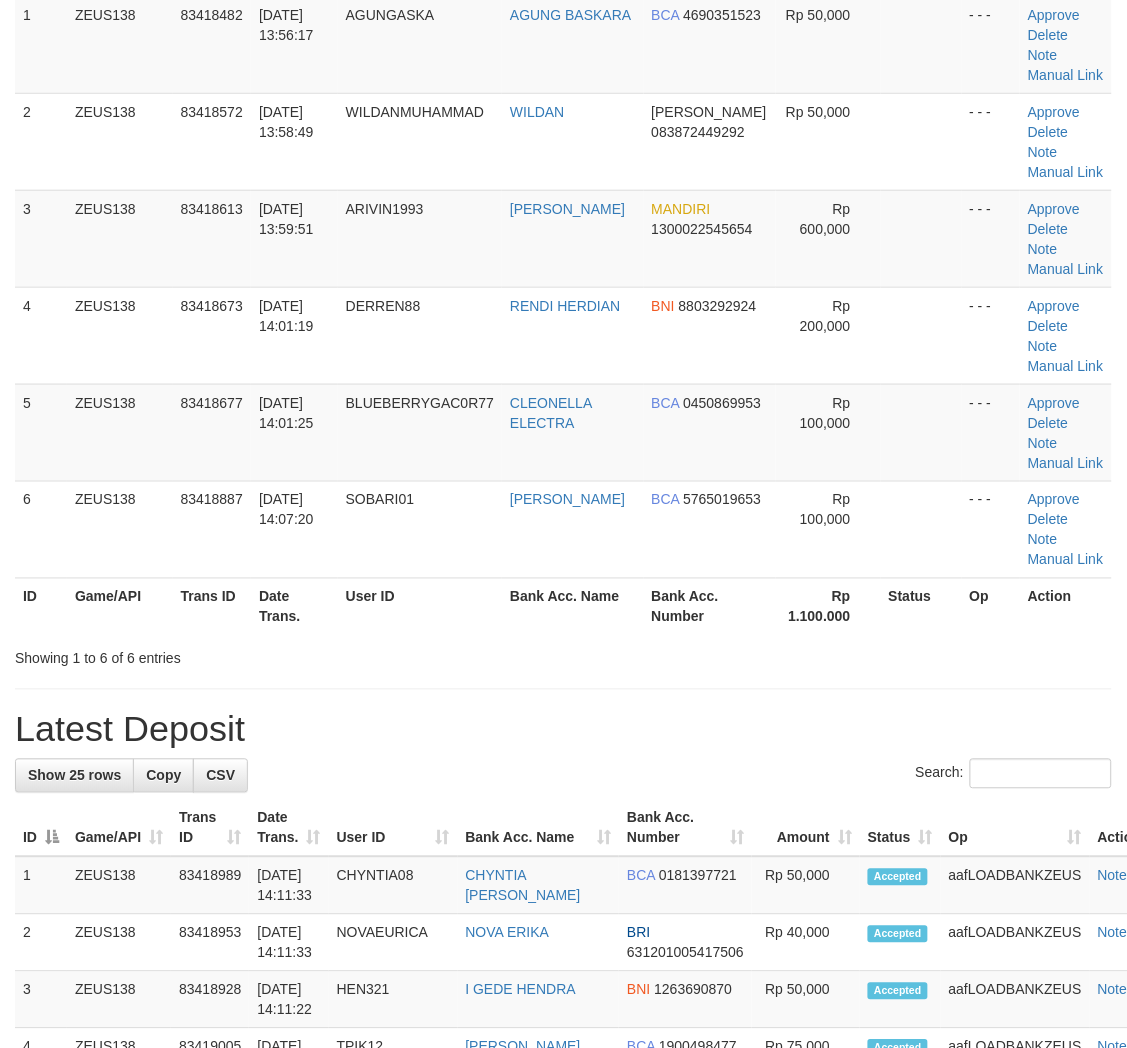 drag, startPoint x: 821, startPoint y: 692, endPoint x: 804, endPoint y: 680, distance: 20.808653 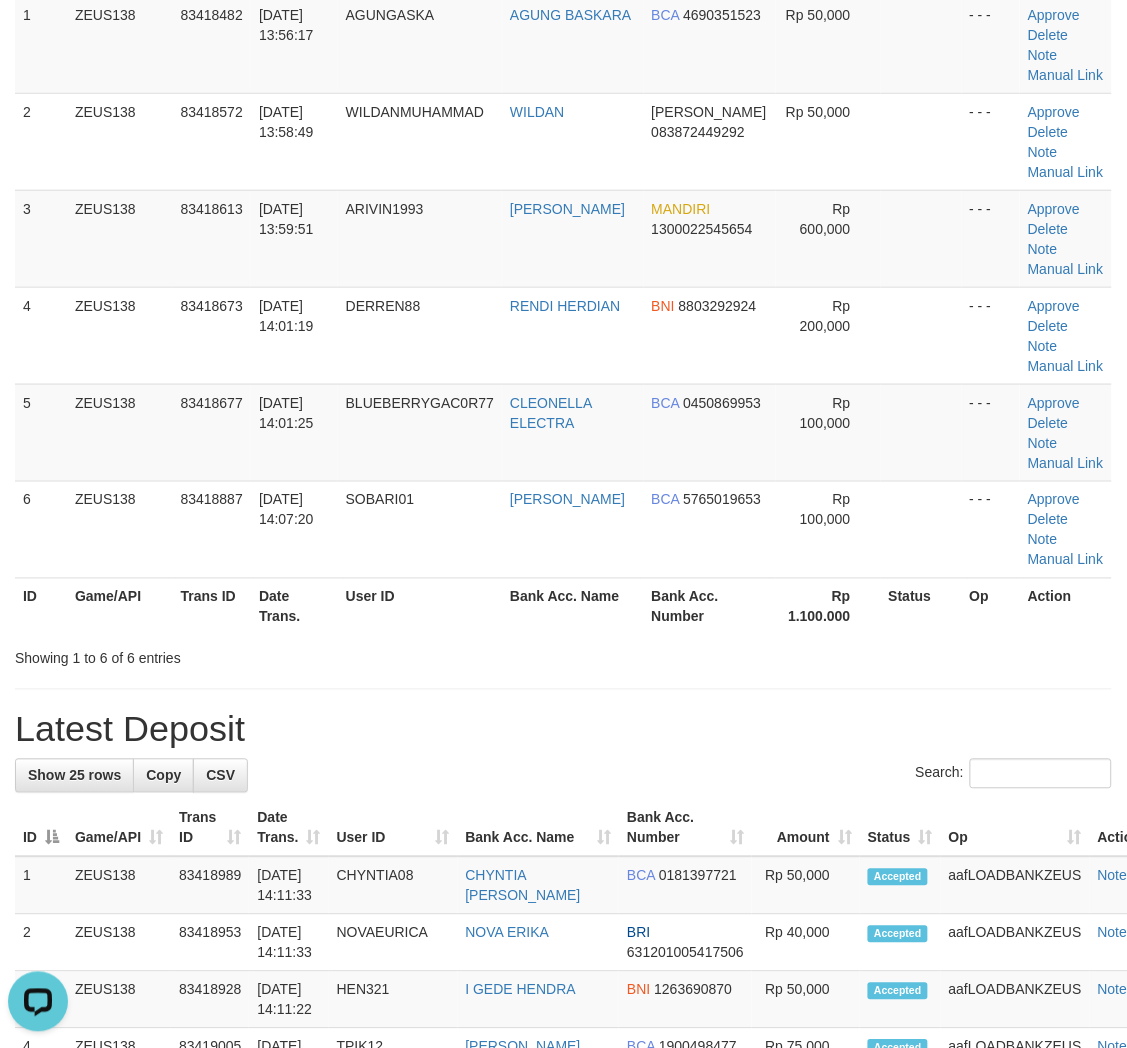 scroll, scrollTop: 0, scrollLeft: 0, axis: both 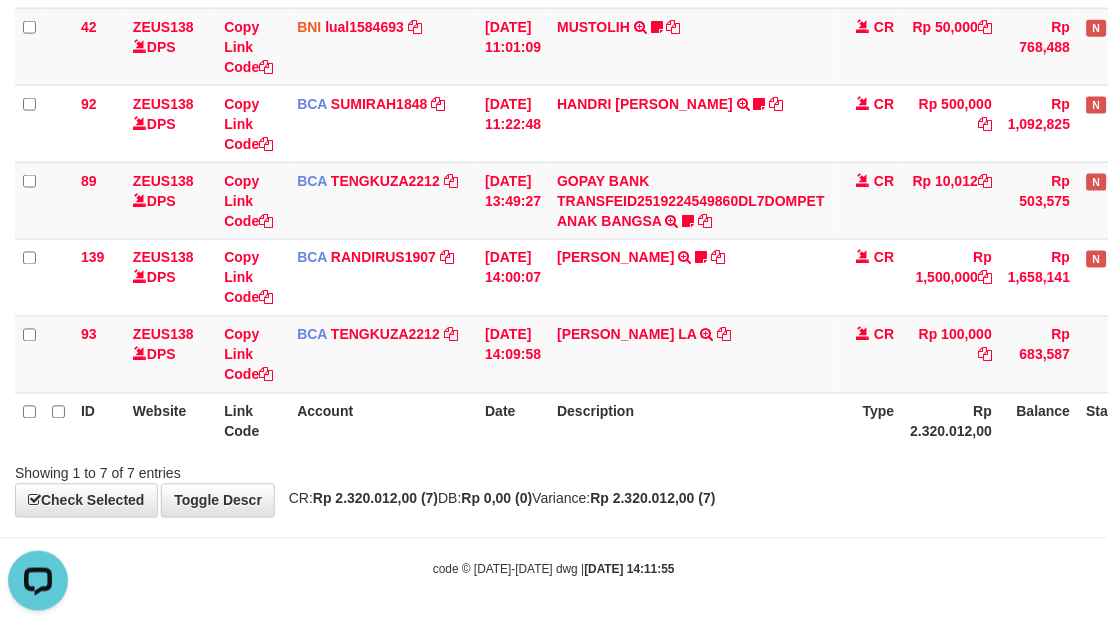 click on "Description" at bounding box center (691, 421) 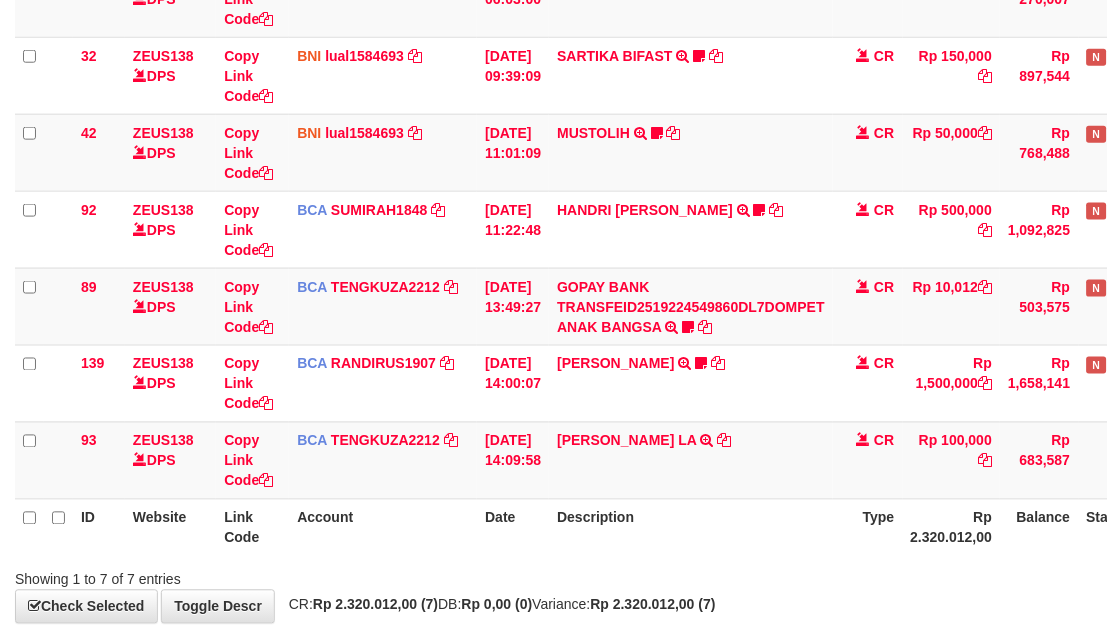 scroll, scrollTop: 396, scrollLeft: 0, axis: vertical 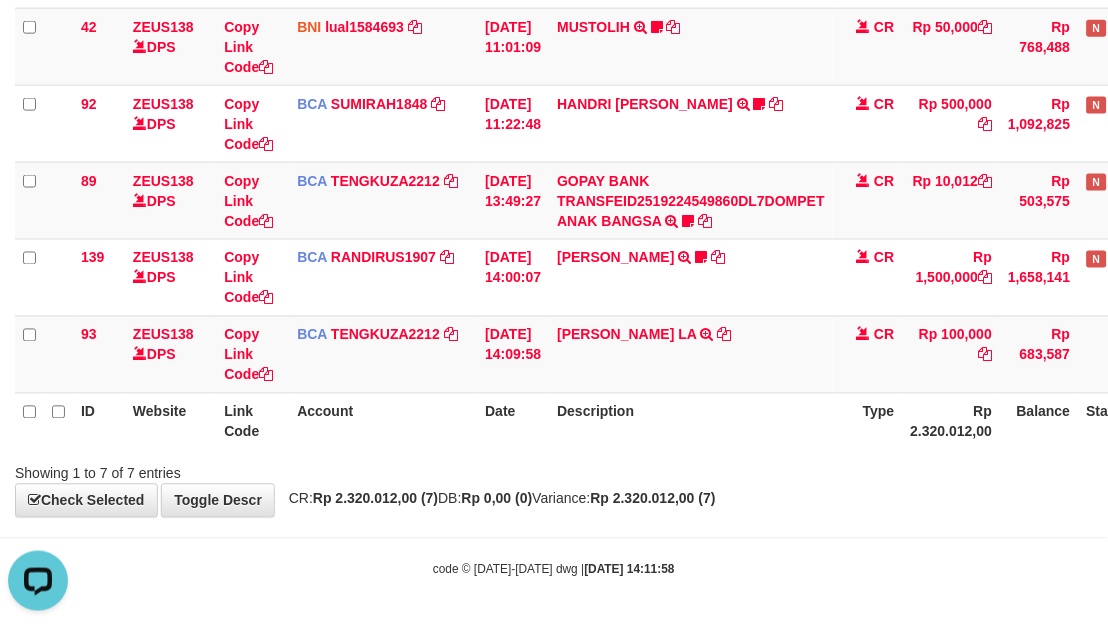 click on "Type" at bounding box center (868, 421) 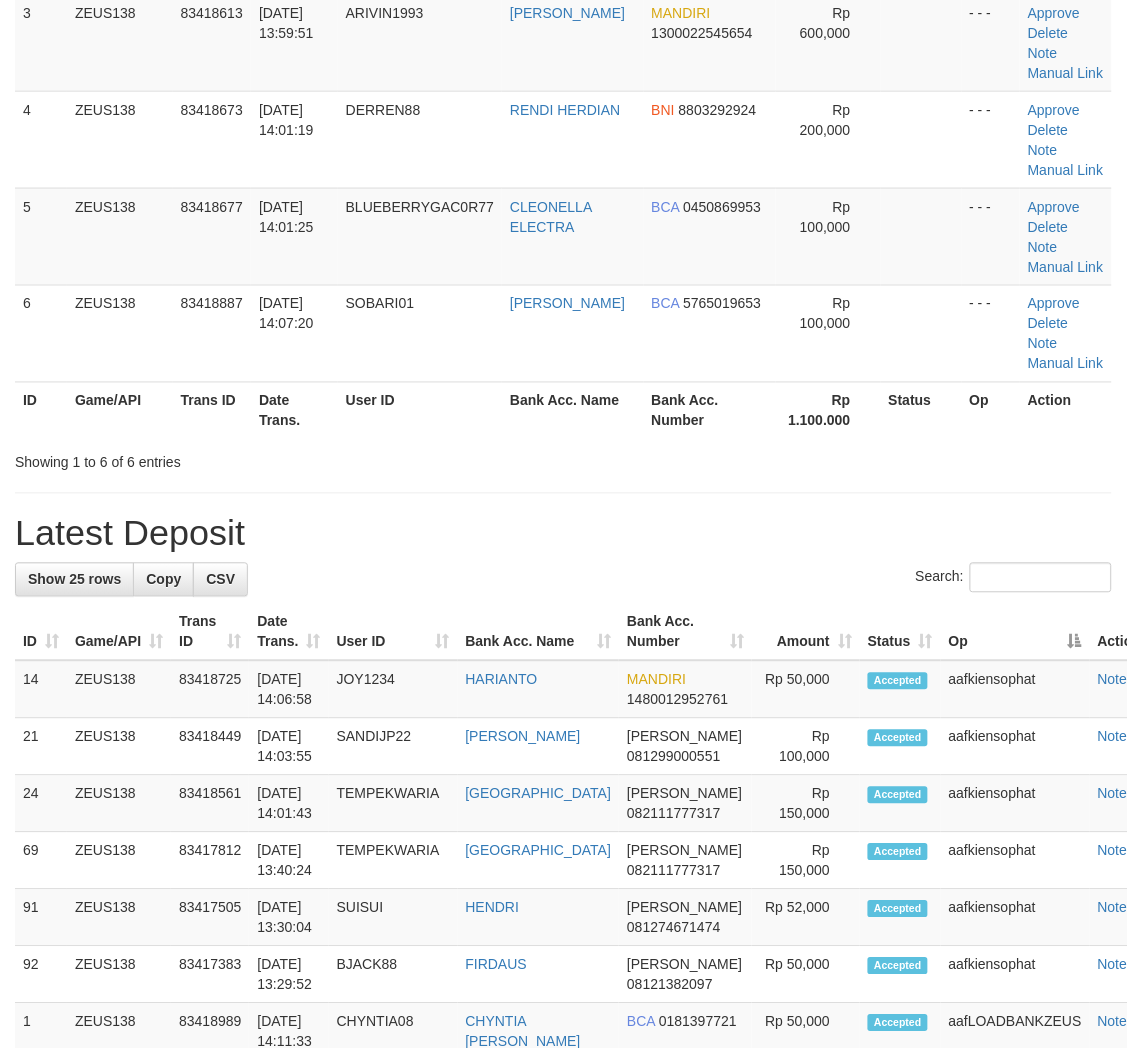 scroll, scrollTop: 254, scrollLeft: 0, axis: vertical 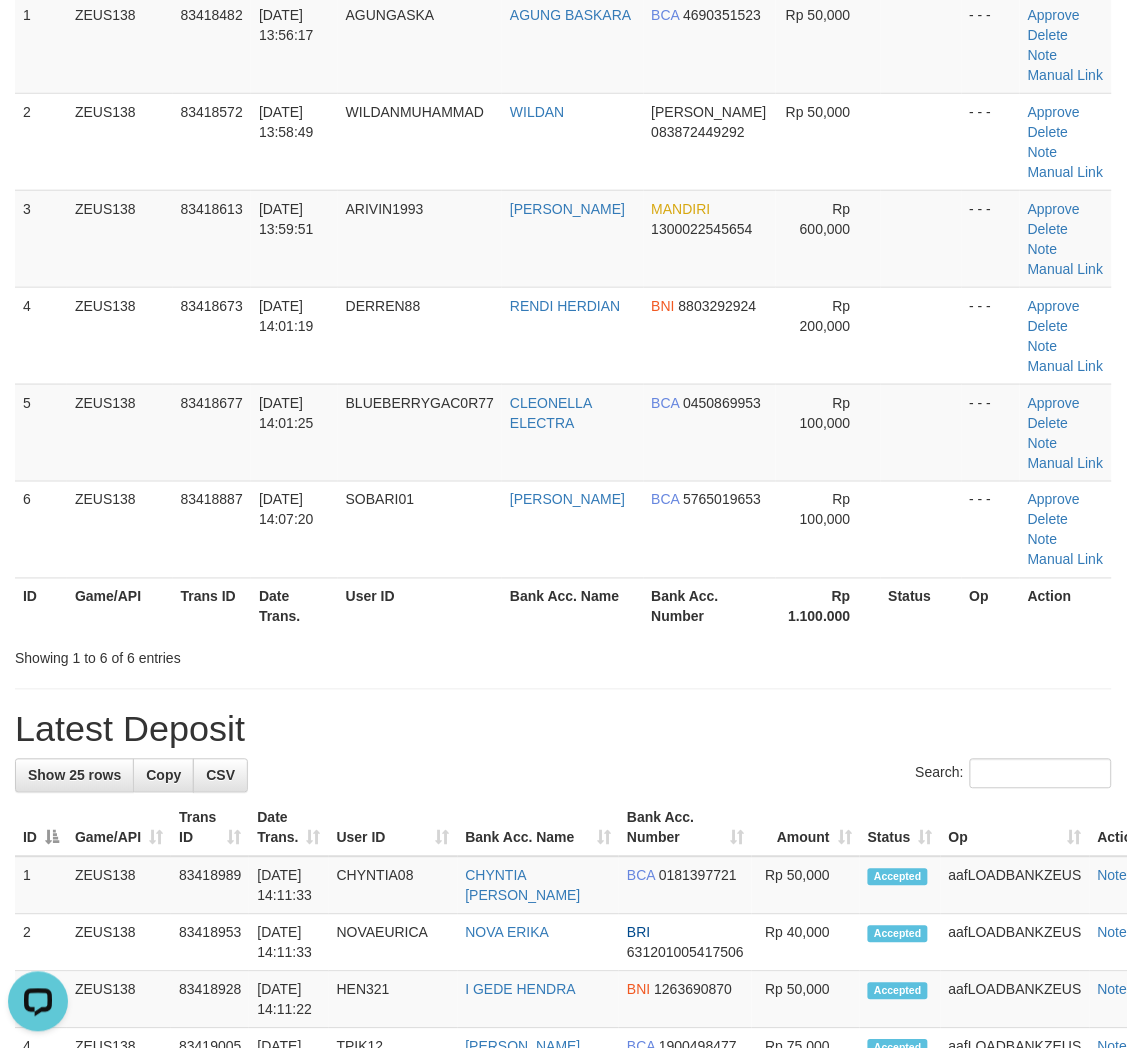 click on "**********" at bounding box center [563, 1107] 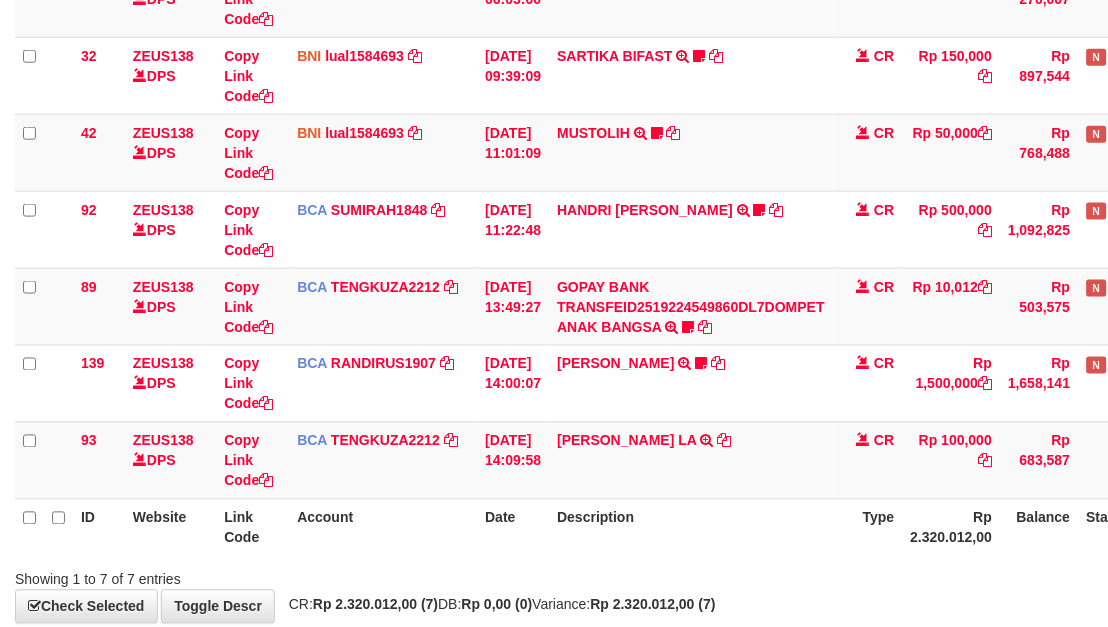 scroll, scrollTop: 396, scrollLeft: 0, axis: vertical 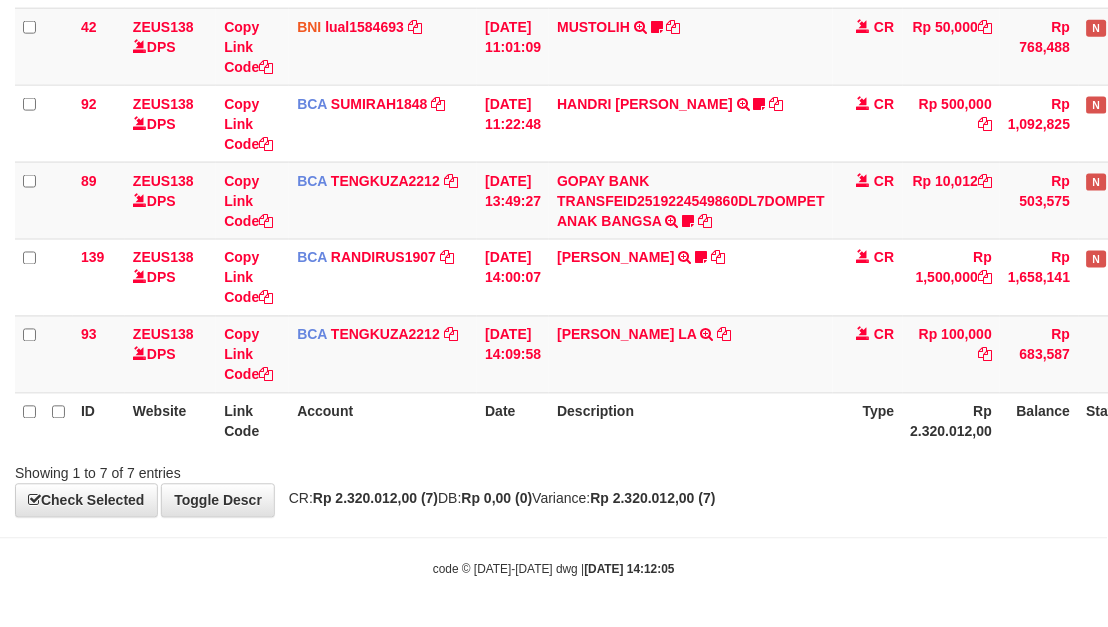 click on "Showing 1 to 7 of 7 entries" at bounding box center (554, 470) 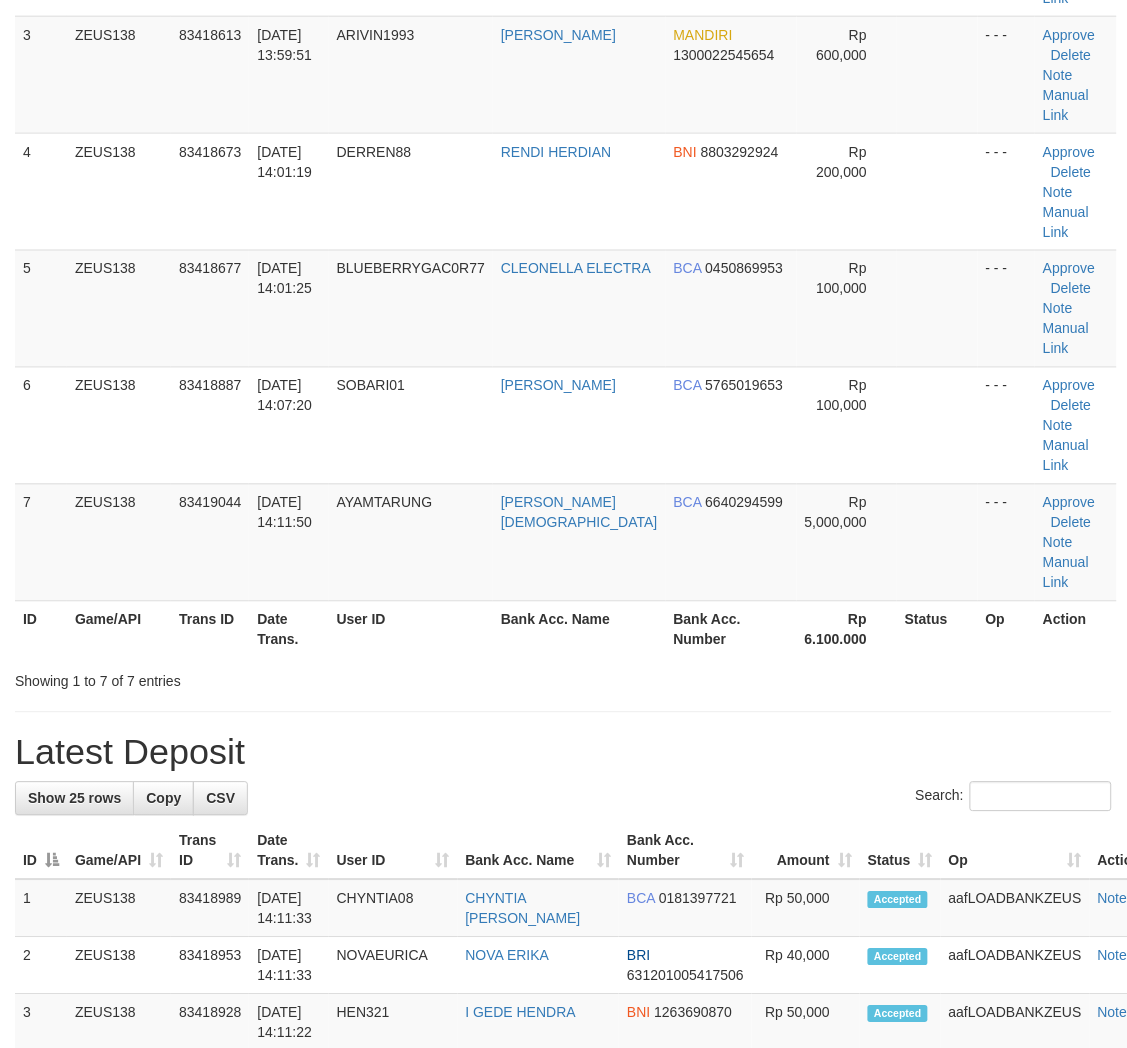 click on "Latest Deposit" at bounding box center [563, 753] 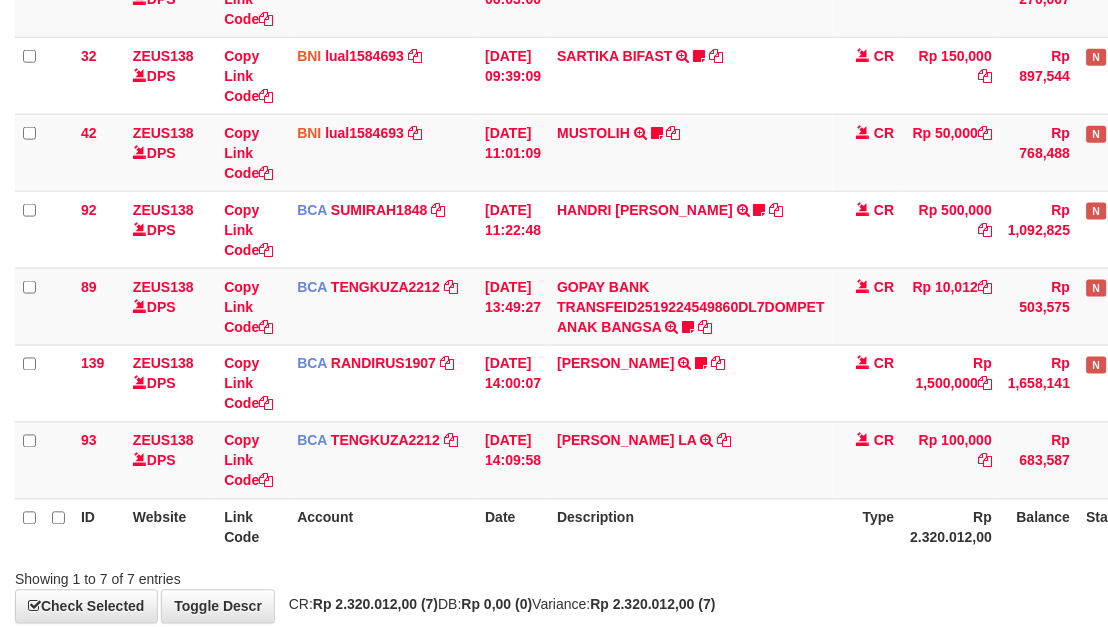 scroll, scrollTop: 396, scrollLeft: 0, axis: vertical 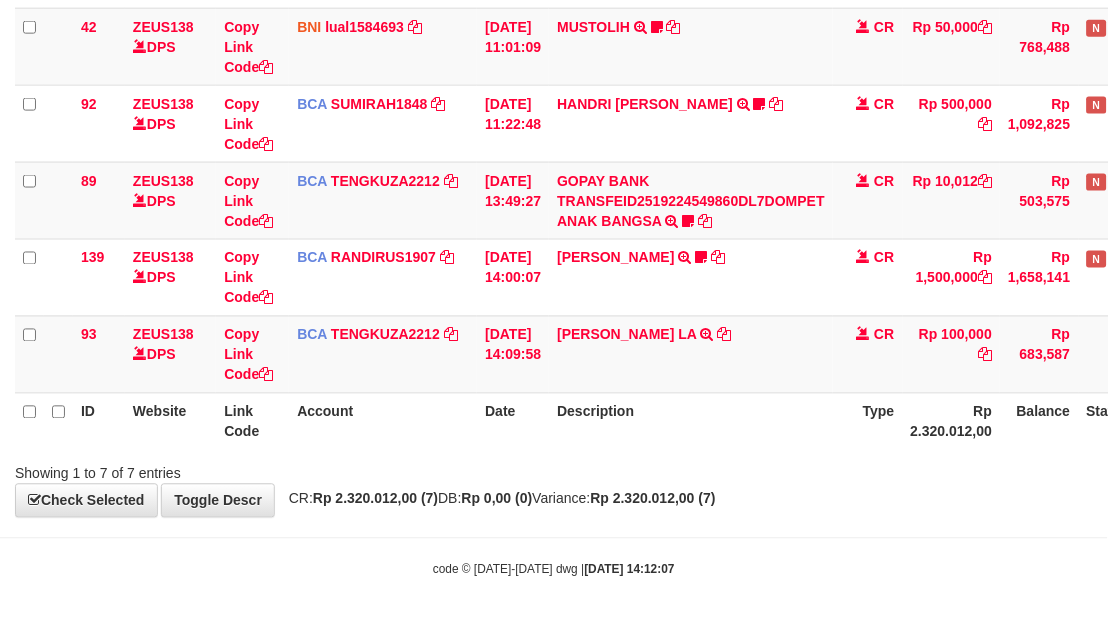click on "Showing 1 to 7 of 7 entries" at bounding box center (554, 470) 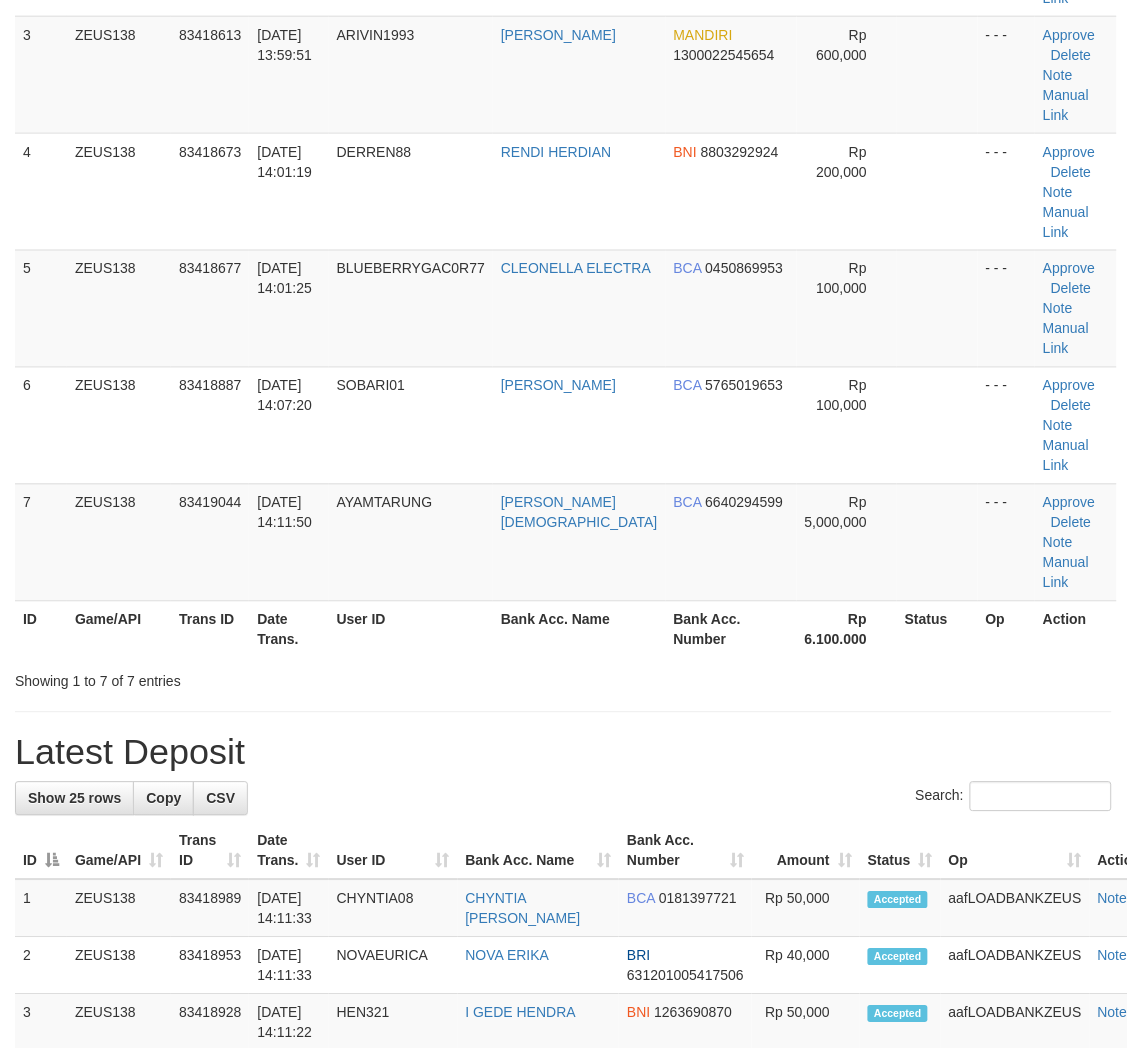scroll, scrollTop: 254, scrollLeft: 0, axis: vertical 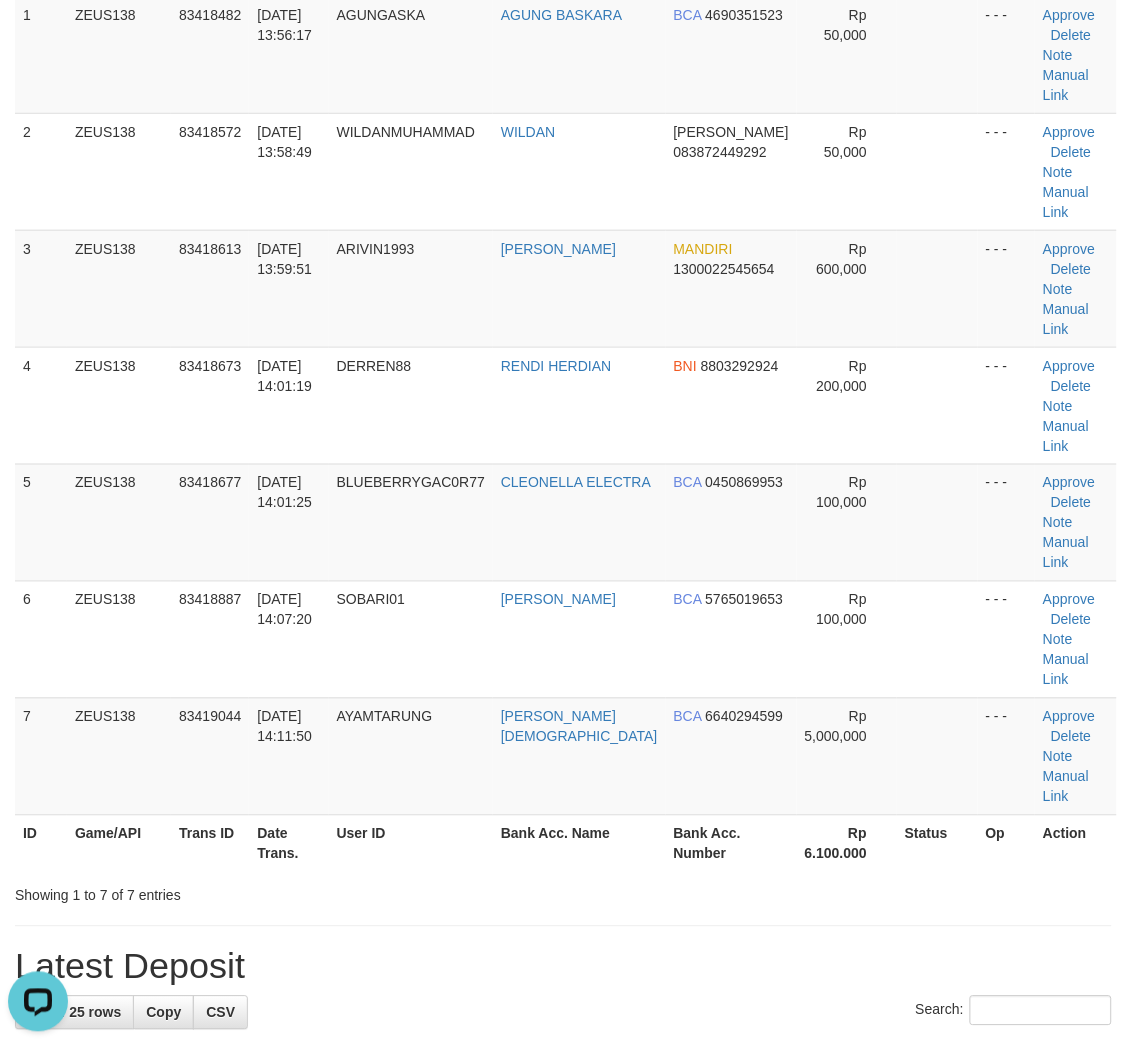drag, startPoint x: 704, startPoint y: 745, endPoint x: 377, endPoint y: 681, distance: 333.20413 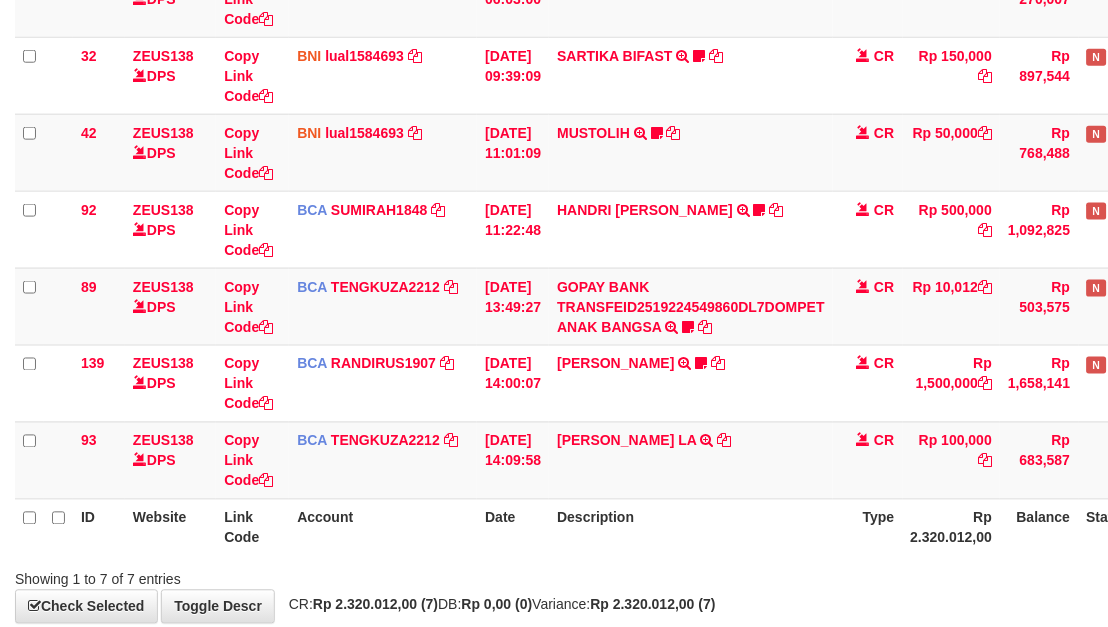 scroll, scrollTop: 396, scrollLeft: 0, axis: vertical 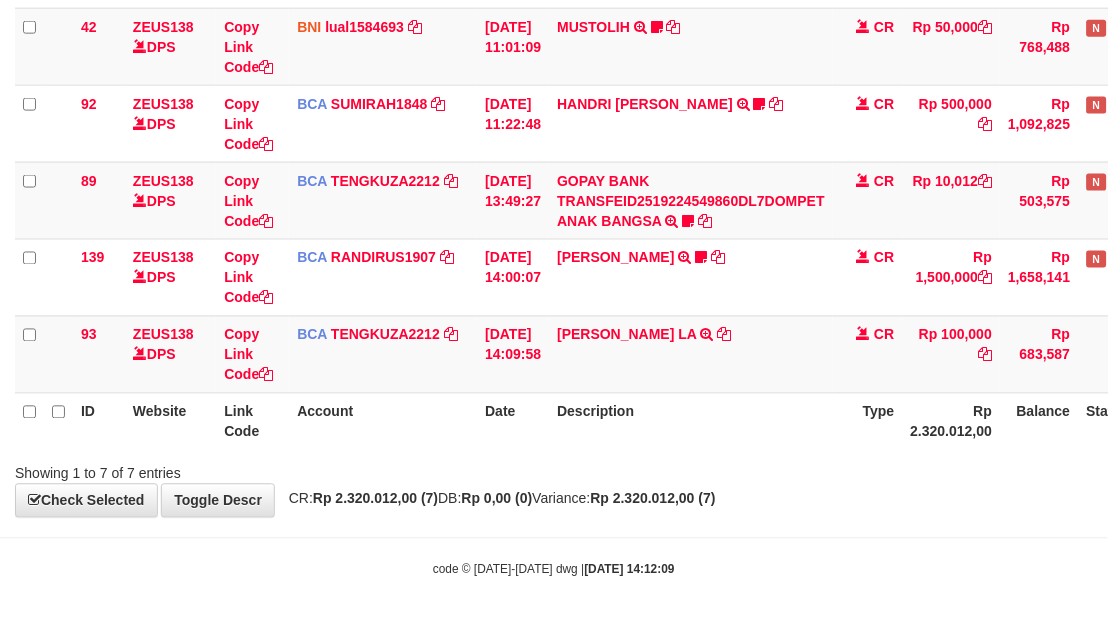 drag, startPoint x: 850, startPoint y: 470, endPoint x: 853, endPoint y: 454, distance: 16.27882 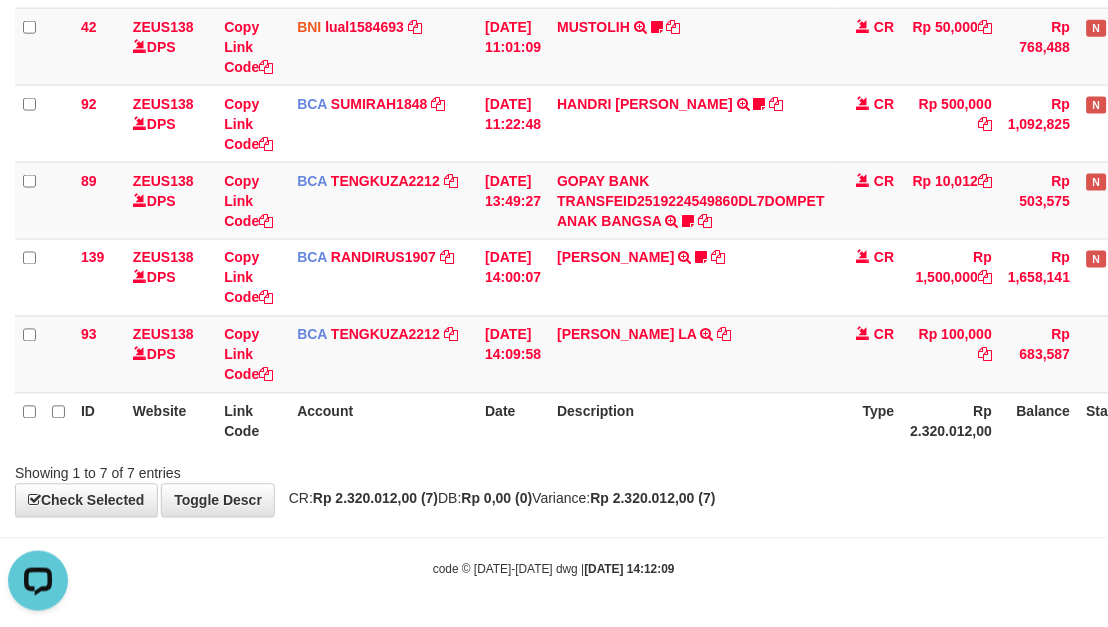 scroll, scrollTop: 0, scrollLeft: 0, axis: both 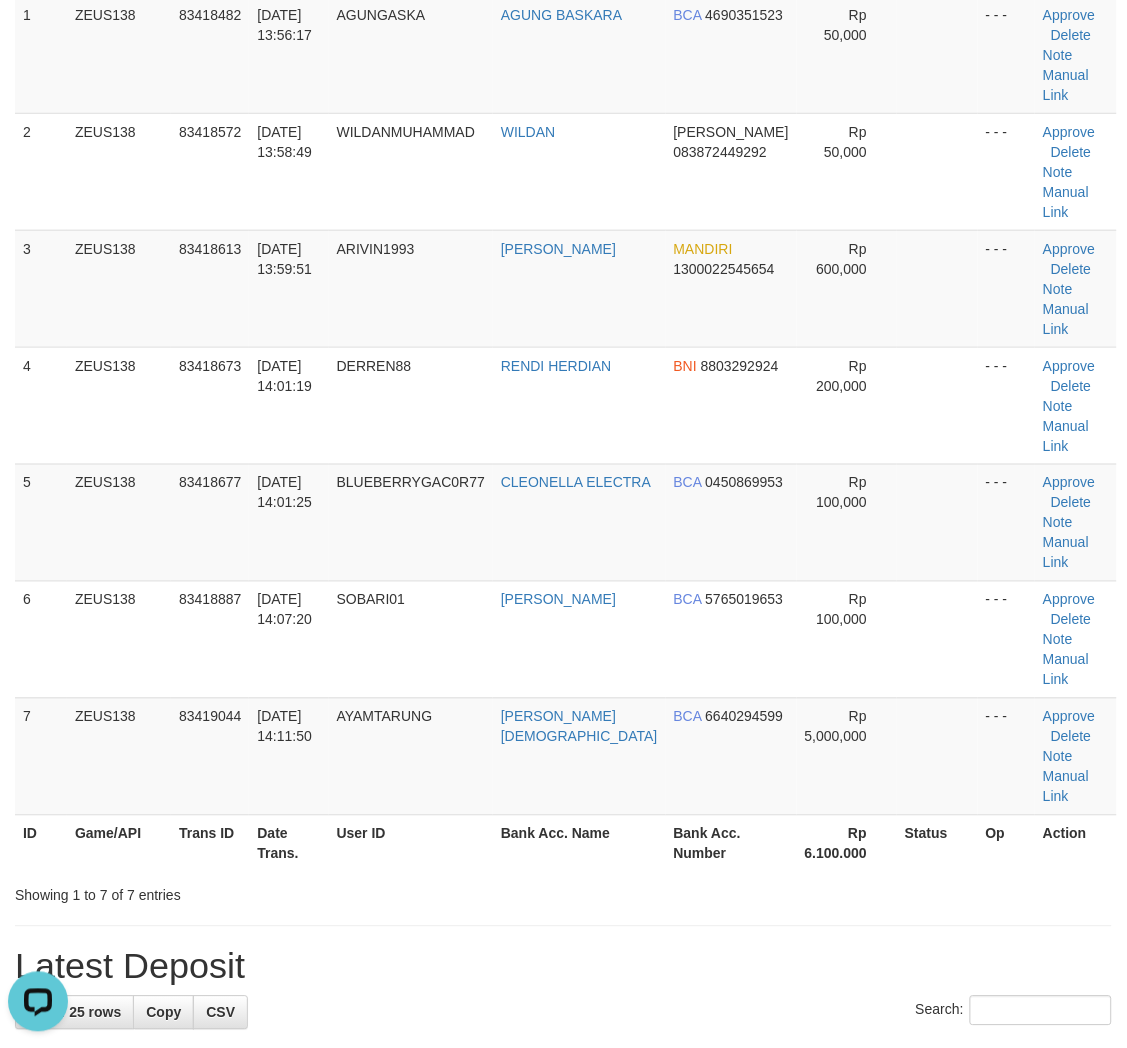 drag, startPoint x: 878, startPoint y: 770, endPoint x: 941, endPoint y: 783, distance: 64.327286 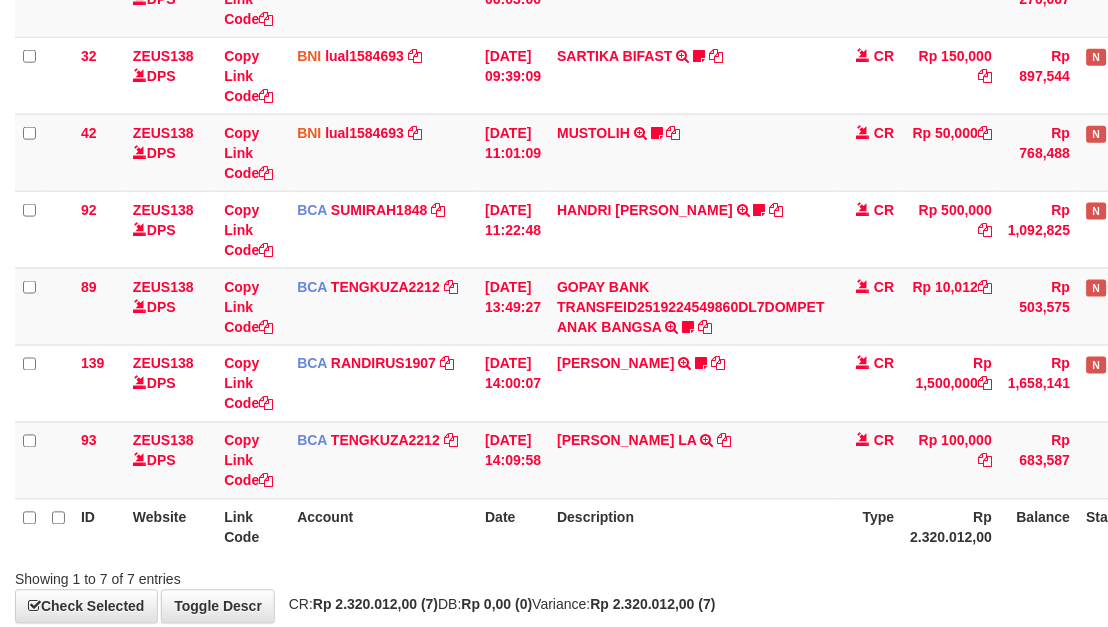 scroll, scrollTop: 396, scrollLeft: 0, axis: vertical 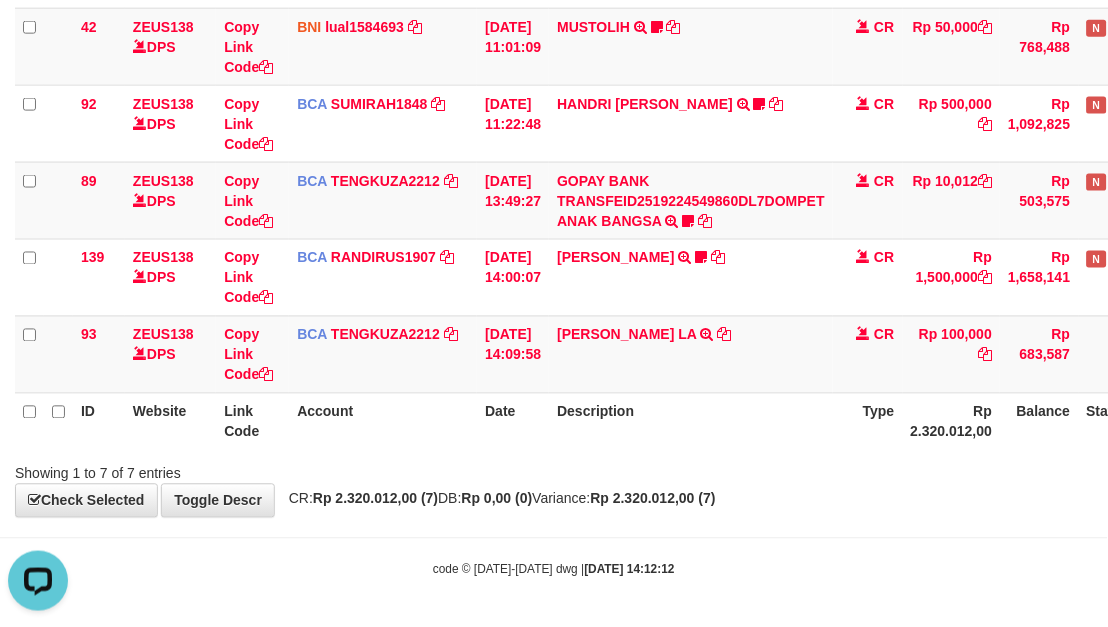 drag, startPoint x: 783, startPoint y: 461, endPoint x: 442, endPoint y: 406, distance: 345.407 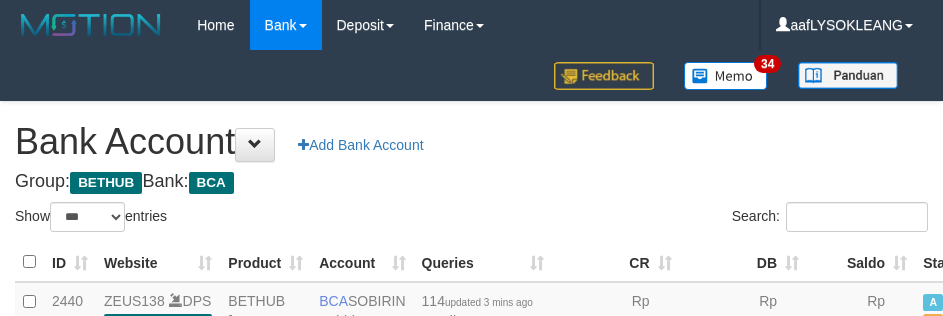 select on "***" 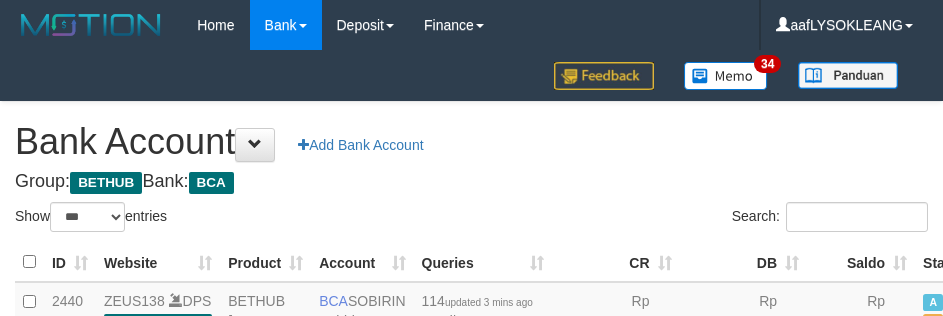scroll, scrollTop: 191, scrollLeft: 0, axis: vertical 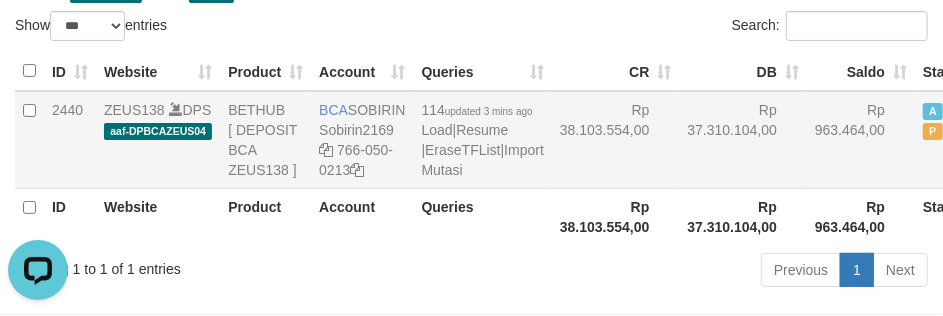 drag, startPoint x: 703, startPoint y: 177, endPoint x: 698, endPoint y: 187, distance: 11.18034 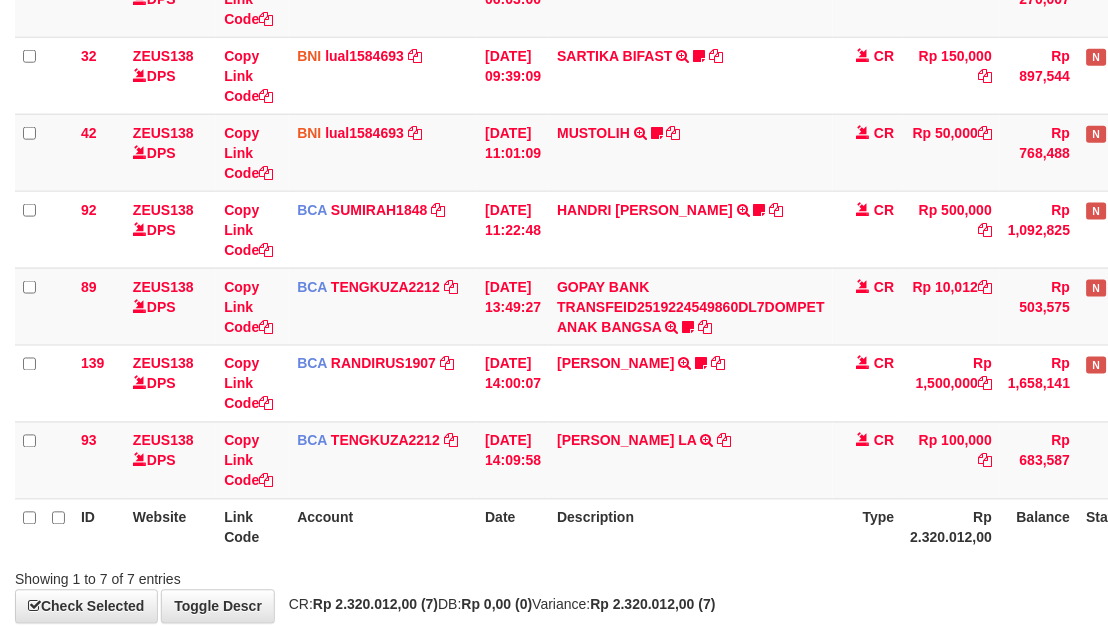 scroll, scrollTop: 396, scrollLeft: 0, axis: vertical 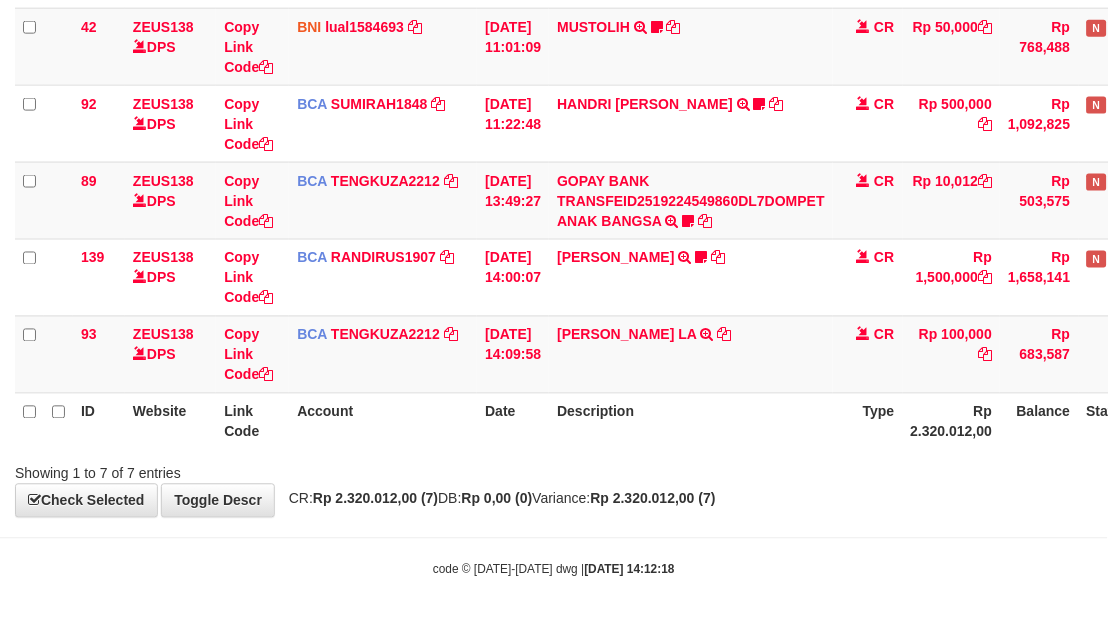 click on "Showing 1 to 7 of 7 entries" at bounding box center [554, 470] 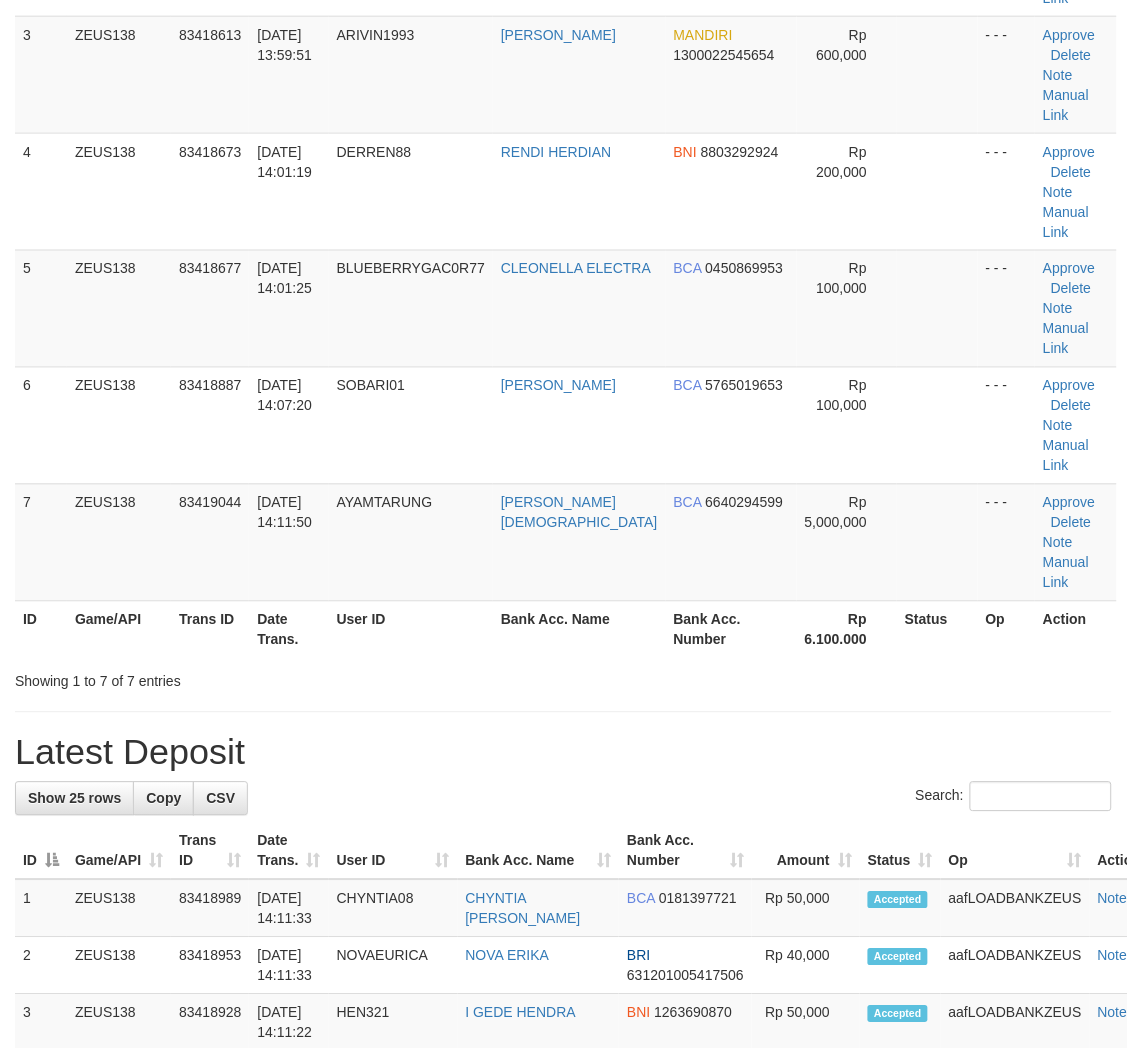 scroll, scrollTop: 254, scrollLeft: 0, axis: vertical 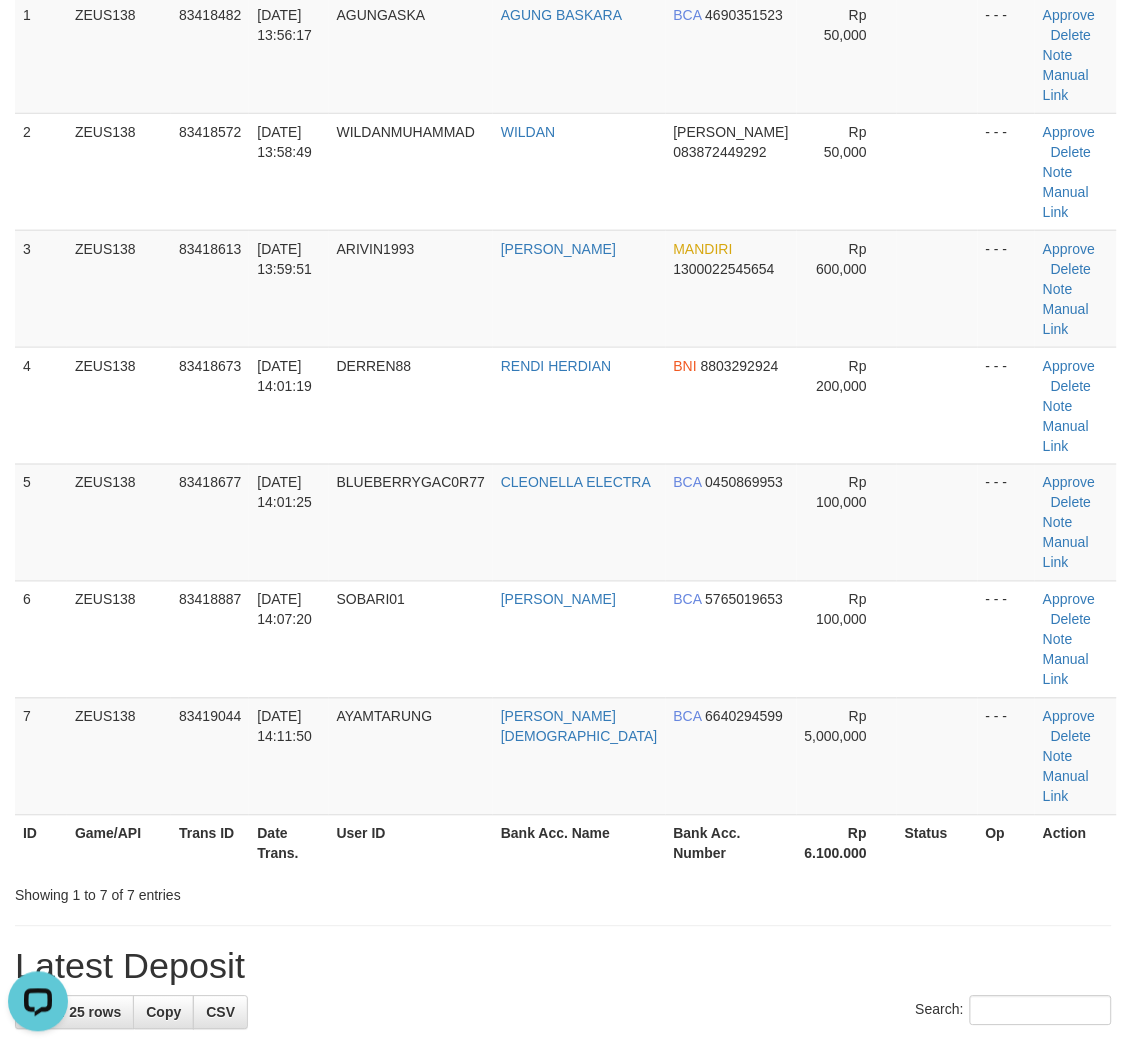 click on "**********" at bounding box center [563, 1225] 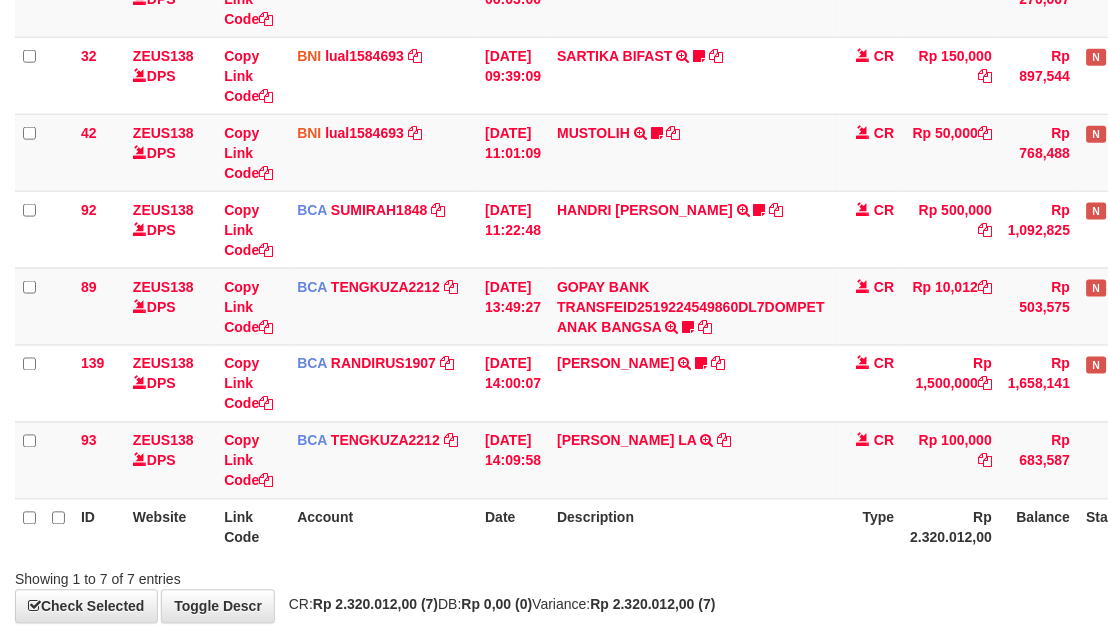 scroll, scrollTop: 396, scrollLeft: 0, axis: vertical 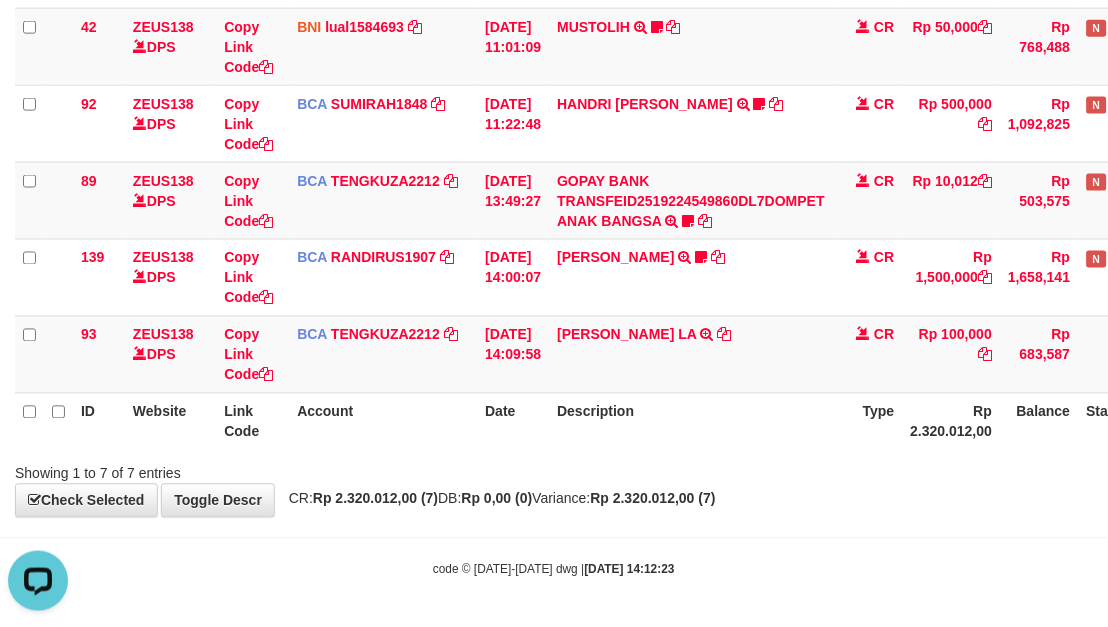 drag, startPoint x: 855, startPoint y: 436, endPoint x: 762, endPoint y: 418, distance: 94.72592 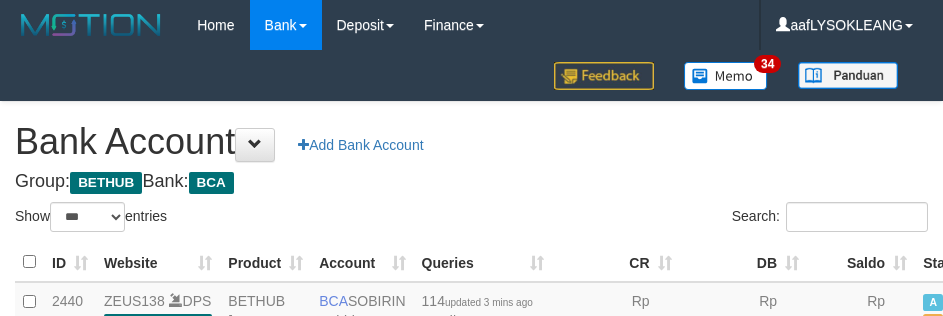 select on "***" 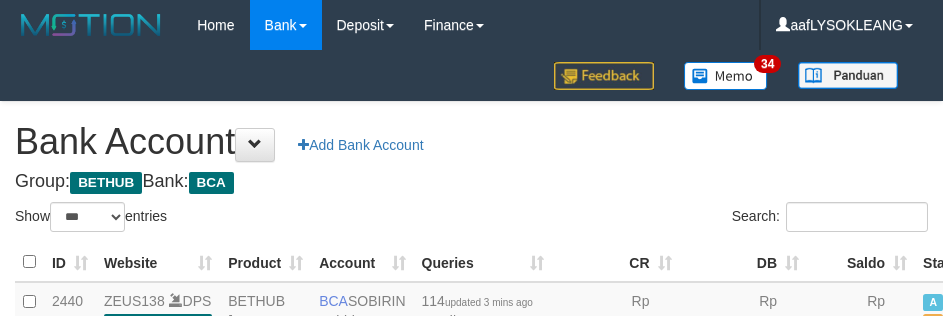 scroll, scrollTop: 191, scrollLeft: 0, axis: vertical 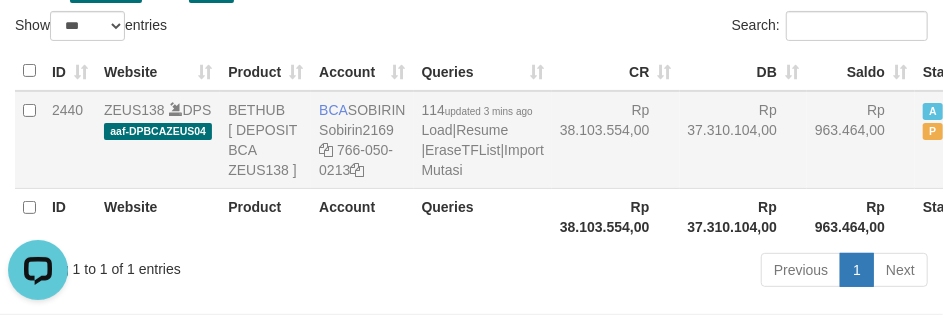 drag, startPoint x: 588, startPoint y: 192, endPoint x: 612, endPoint y: 197, distance: 24.5153 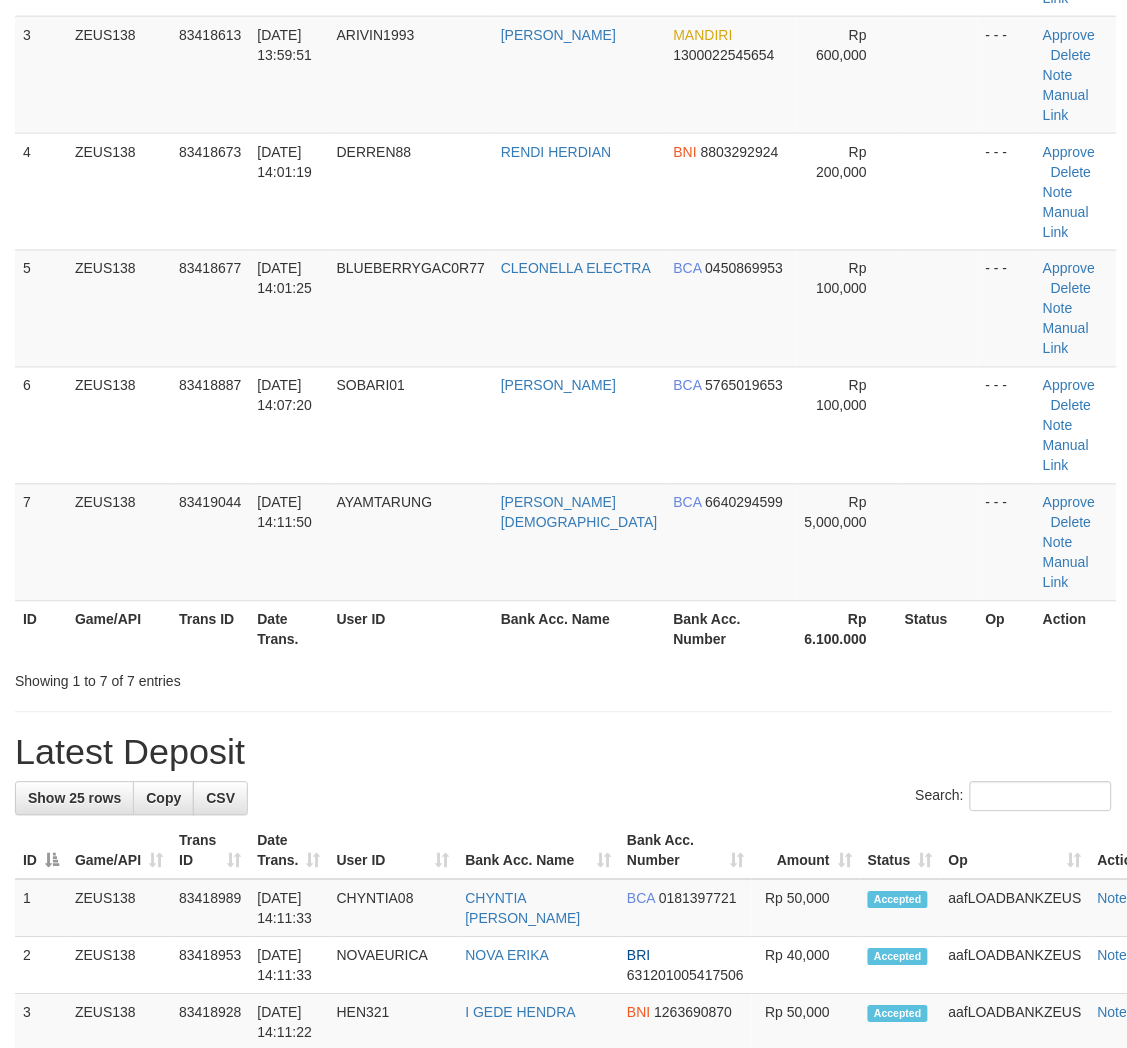 scroll, scrollTop: 254, scrollLeft: 0, axis: vertical 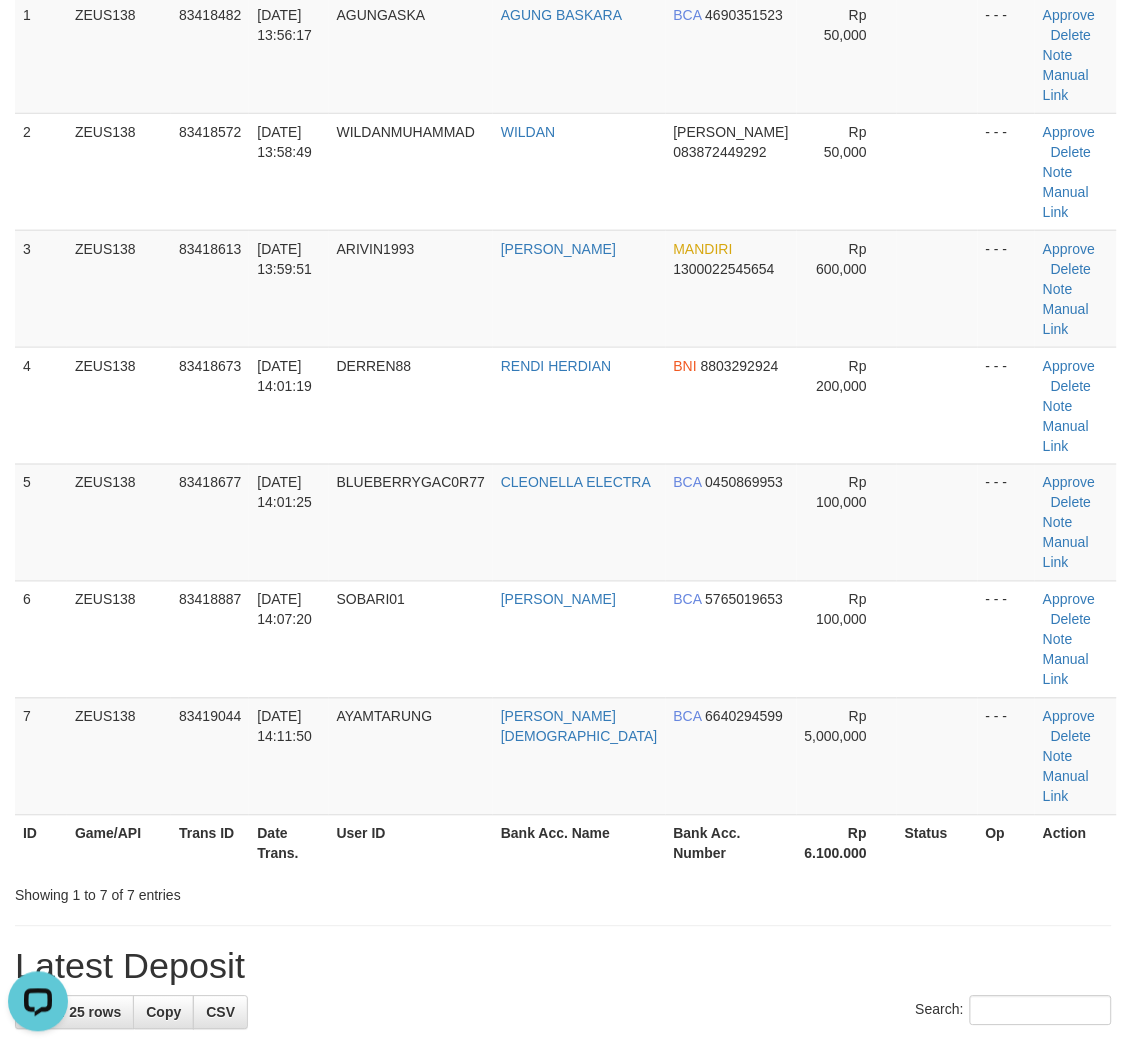 click on "**********" at bounding box center [563, 1225] 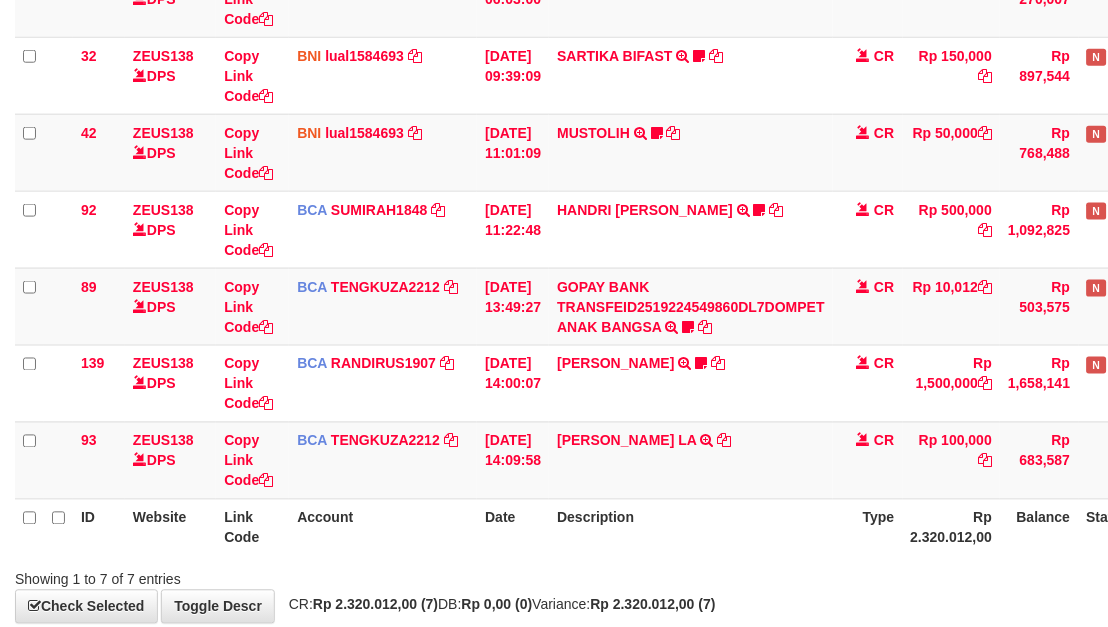 scroll, scrollTop: 396, scrollLeft: 0, axis: vertical 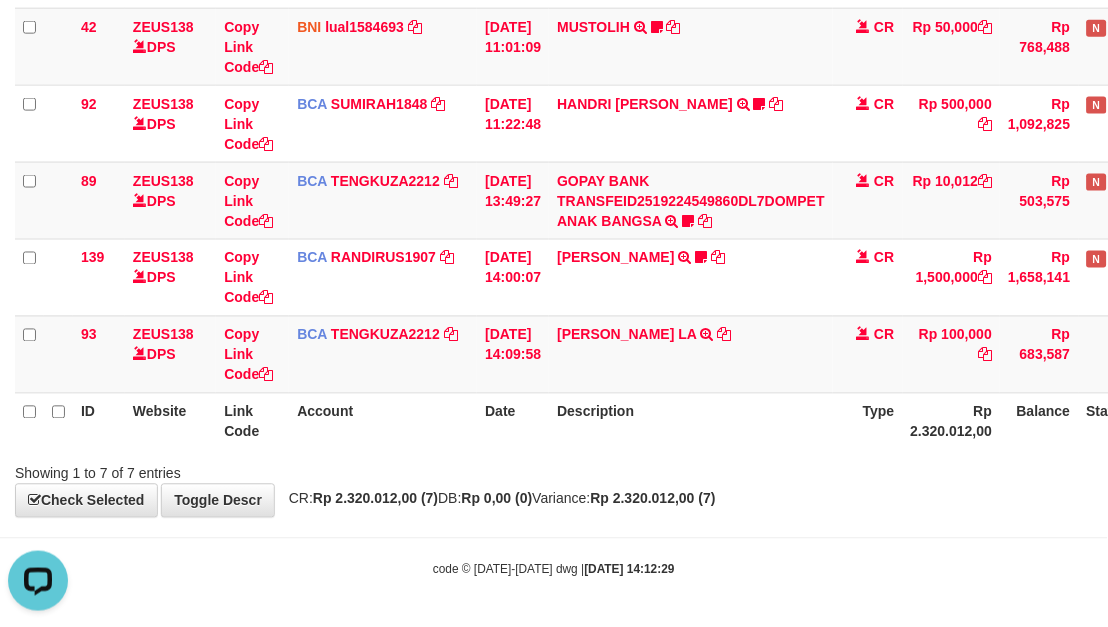 drag, startPoint x: 781, startPoint y: 445, endPoint x: 800, endPoint y: 430, distance: 24.207438 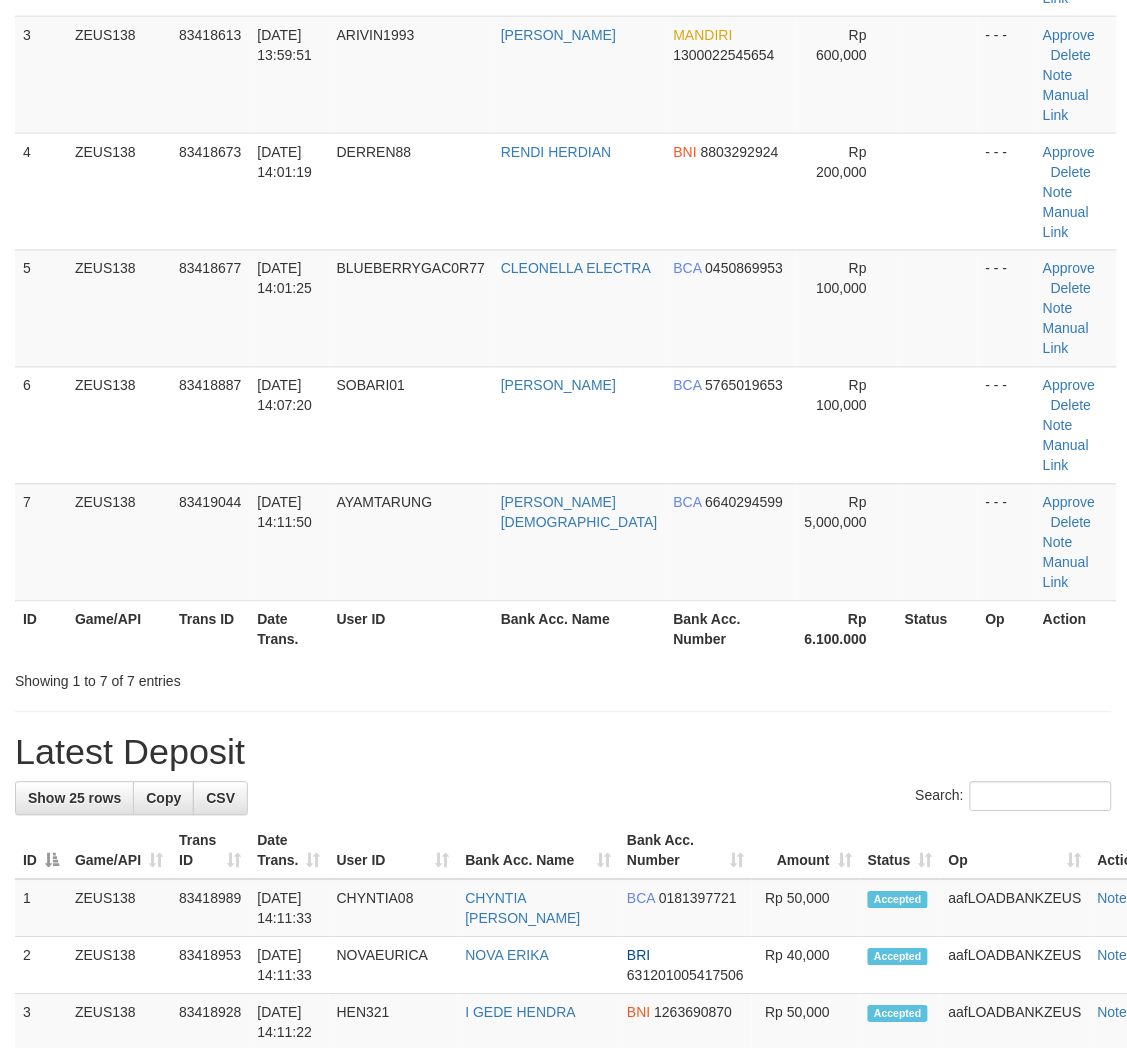 scroll, scrollTop: 254, scrollLeft: 0, axis: vertical 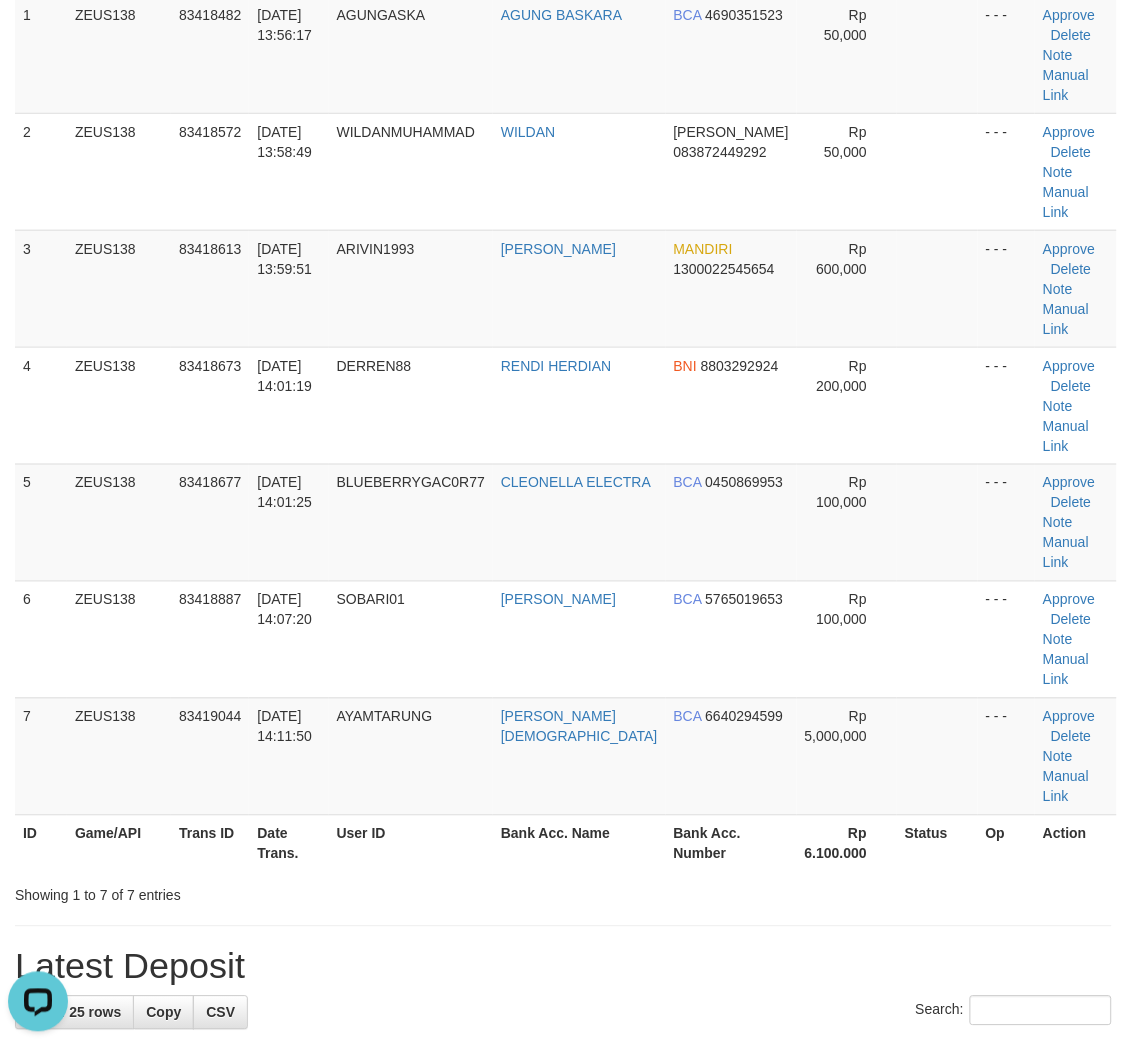 click on "Status" at bounding box center [937, 843] 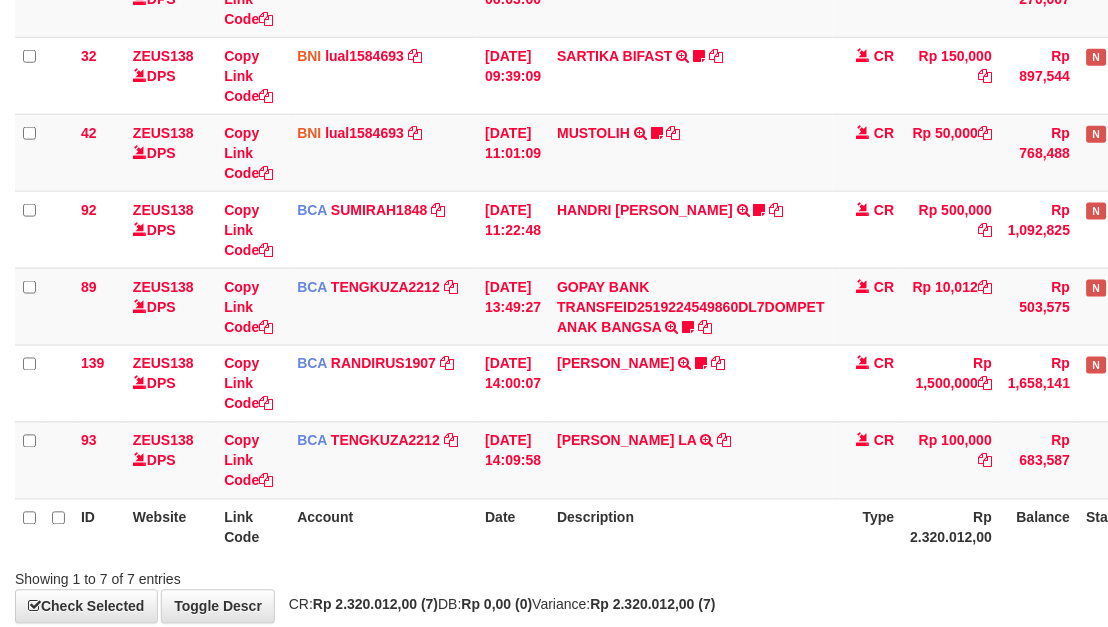 scroll, scrollTop: 396, scrollLeft: 0, axis: vertical 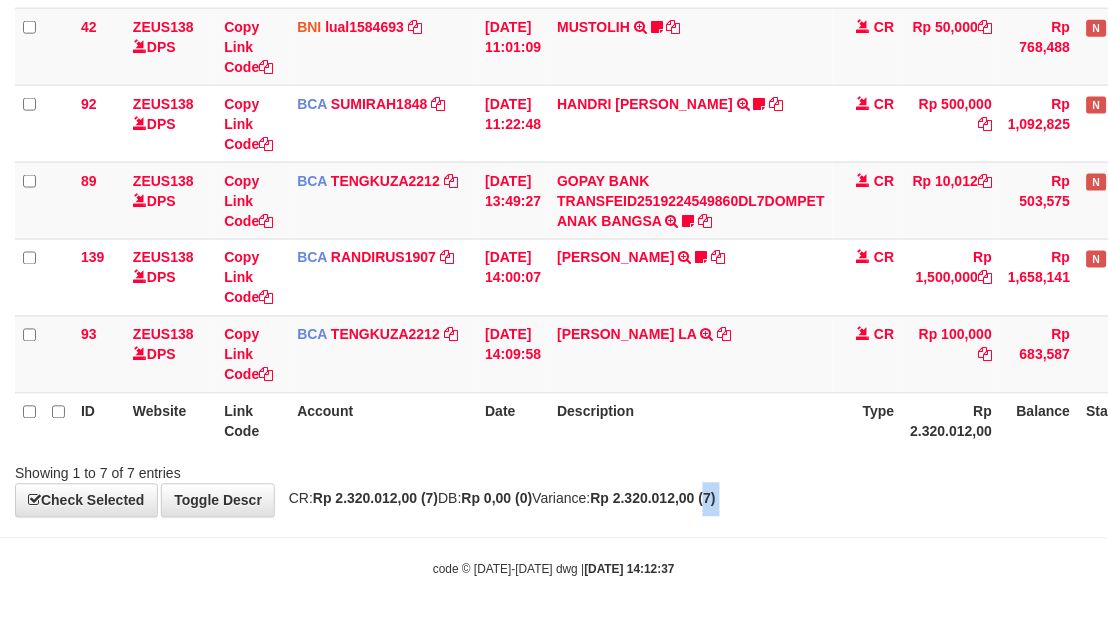 drag, startPoint x: 764, startPoint y: 518, endPoint x: 754, endPoint y: 511, distance: 12.206555 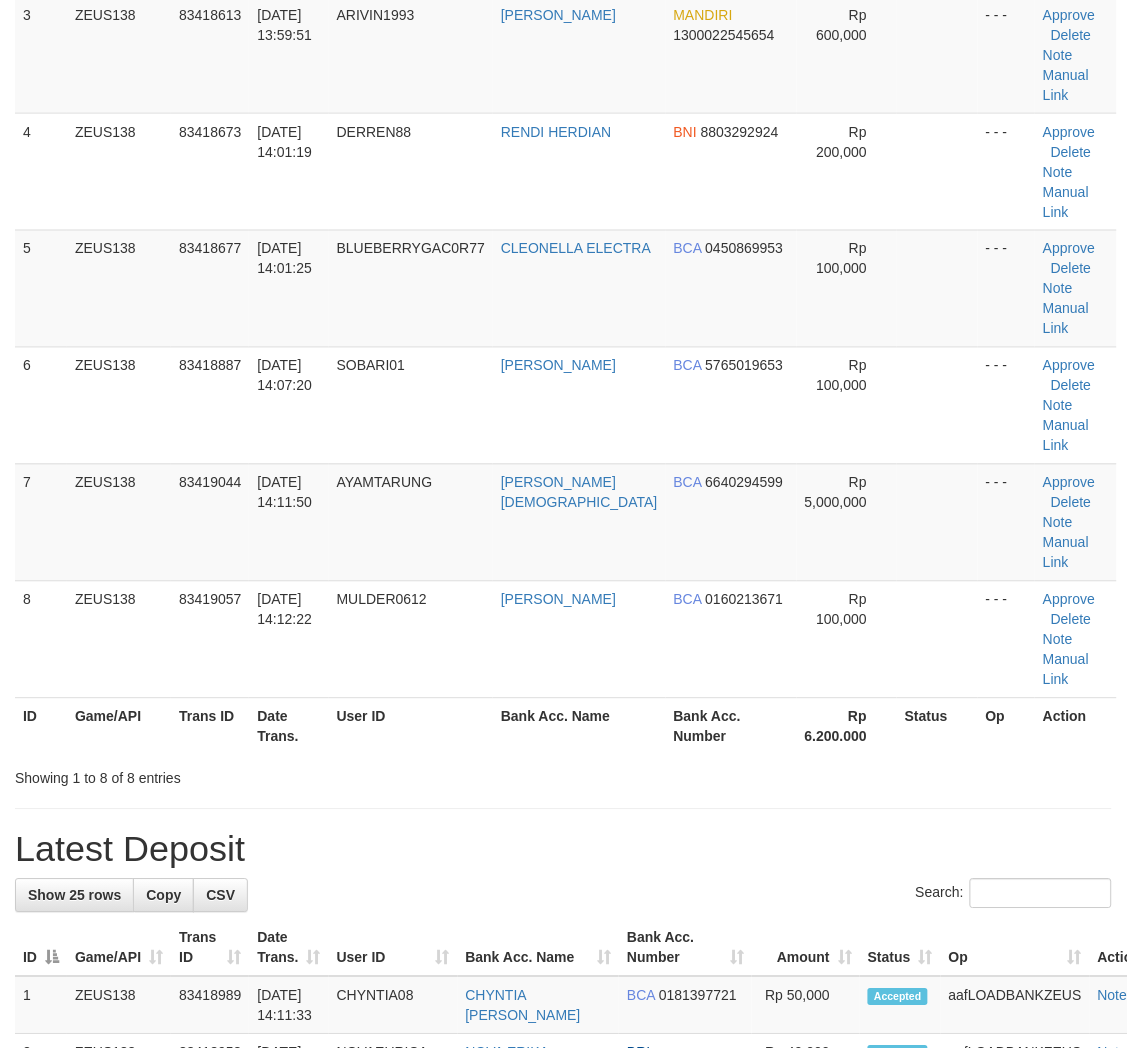 drag, startPoint x: 603, startPoint y: 683, endPoint x: 540, endPoint y: 674, distance: 63.63961 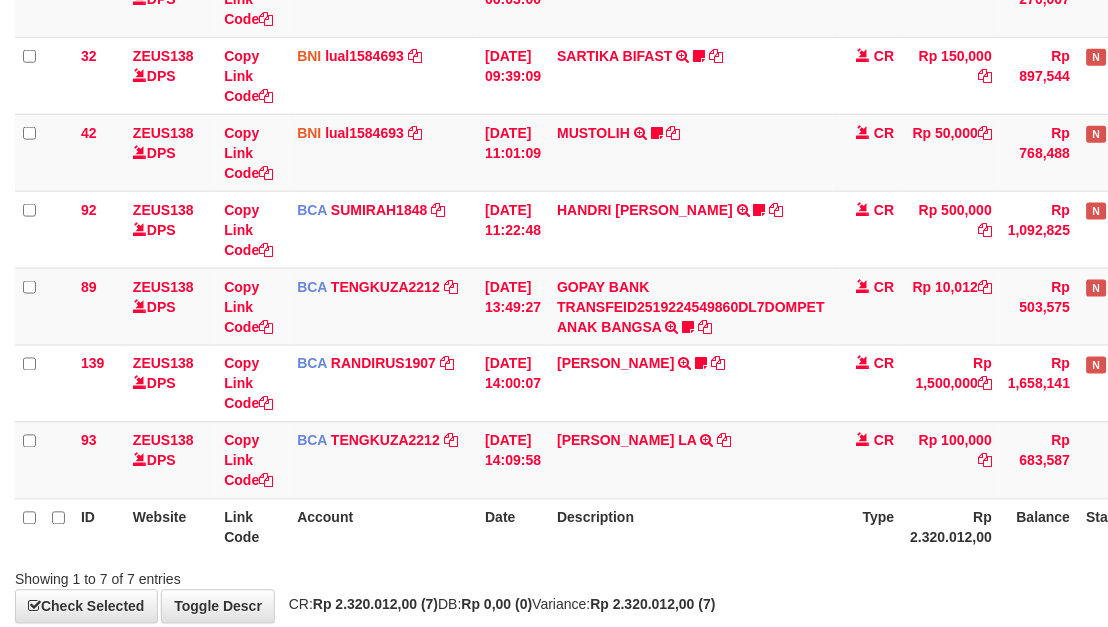 scroll, scrollTop: 396, scrollLeft: 0, axis: vertical 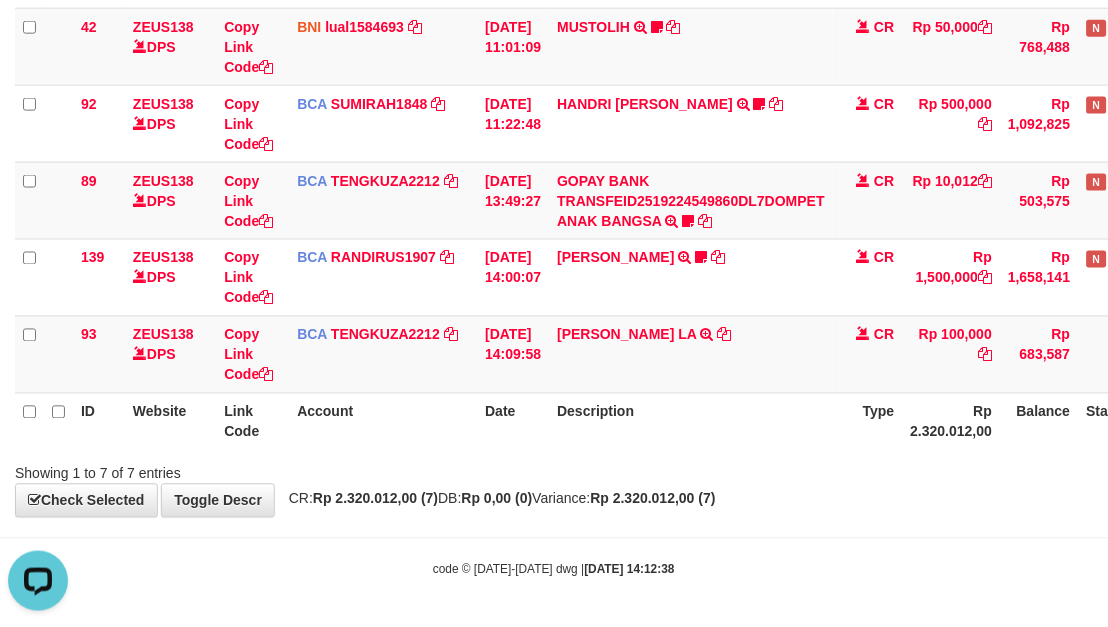 drag, startPoint x: 908, startPoint y: 468, endPoint x: 916, endPoint y: 454, distance: 16.124516 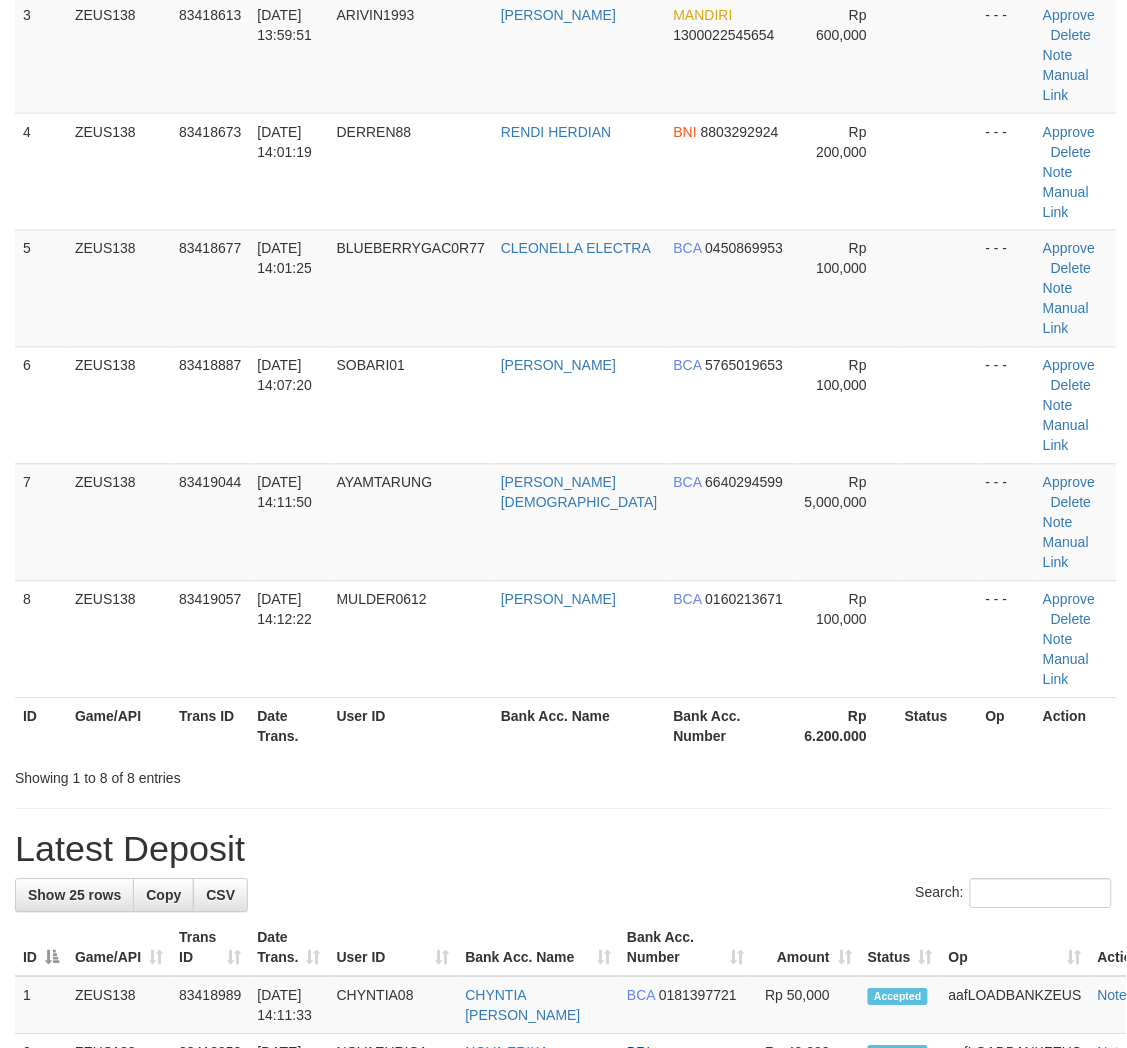 scroll, scrollTop: 254, scrollLeft: 0, axis: vertical 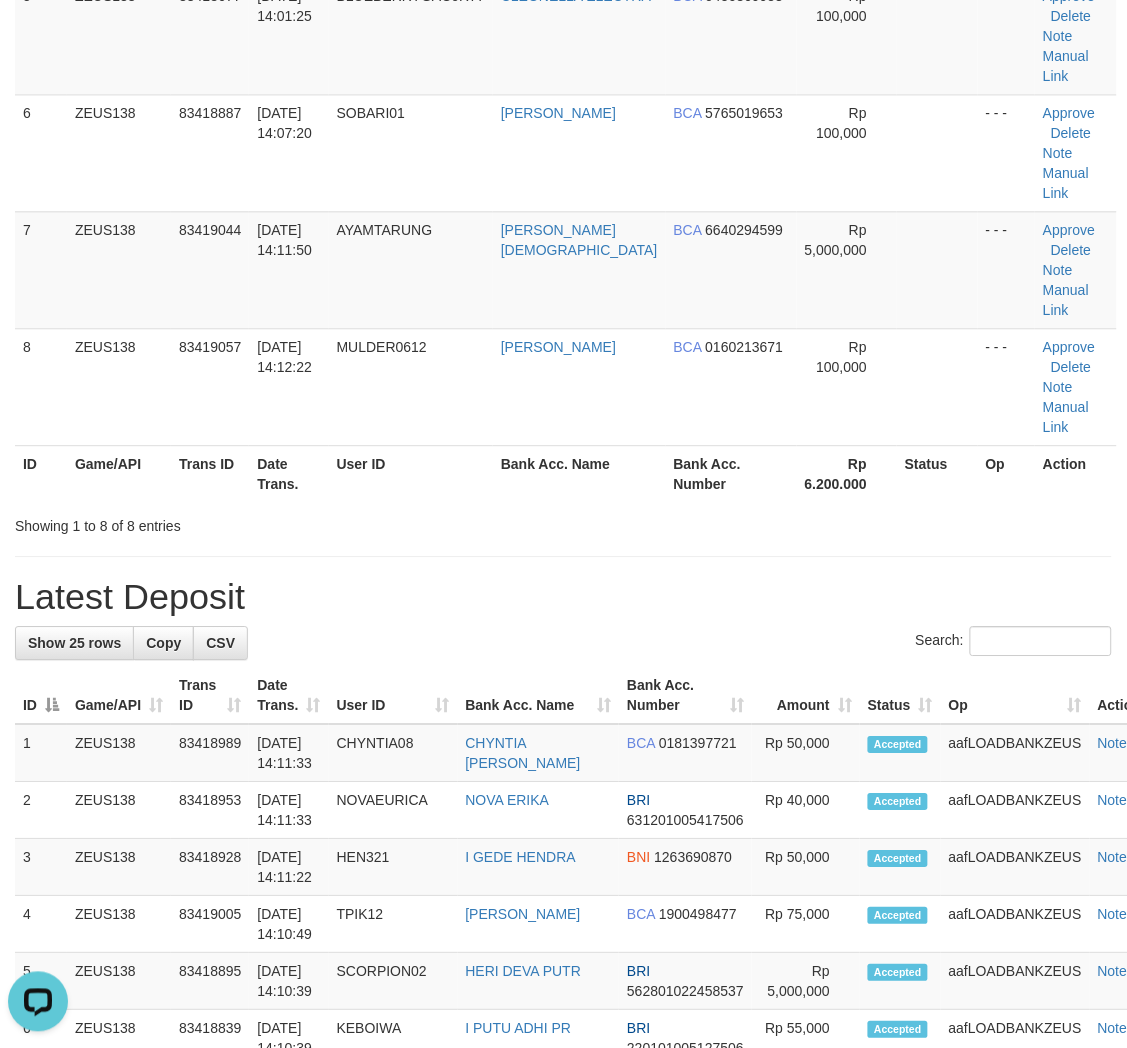 click on "Search:" at bounding box center [563, 643] 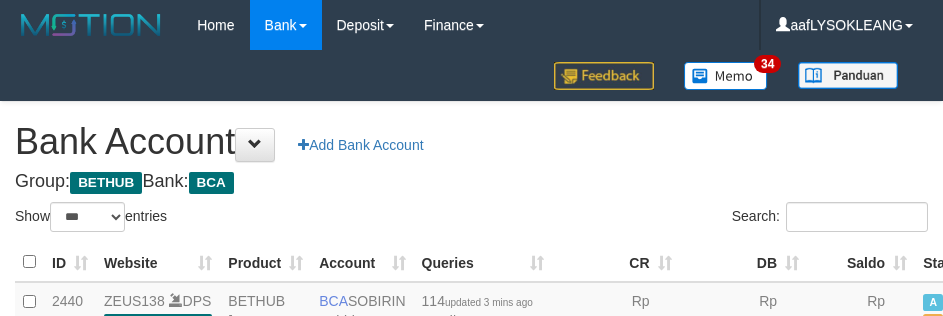 select on "***" 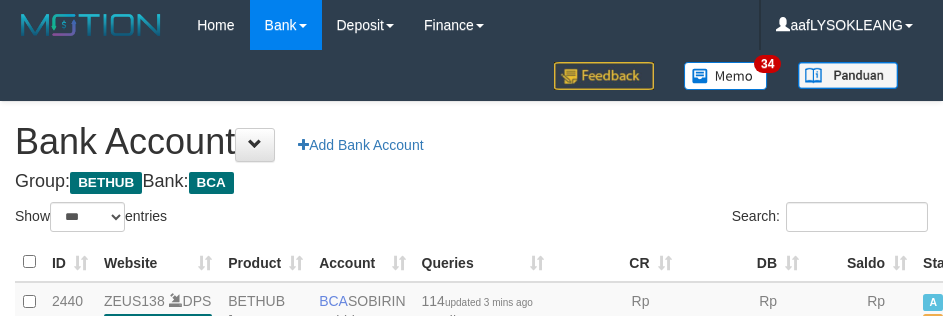 scroll, scrollTop: 191, scrollLeft: 0, axis: vertical 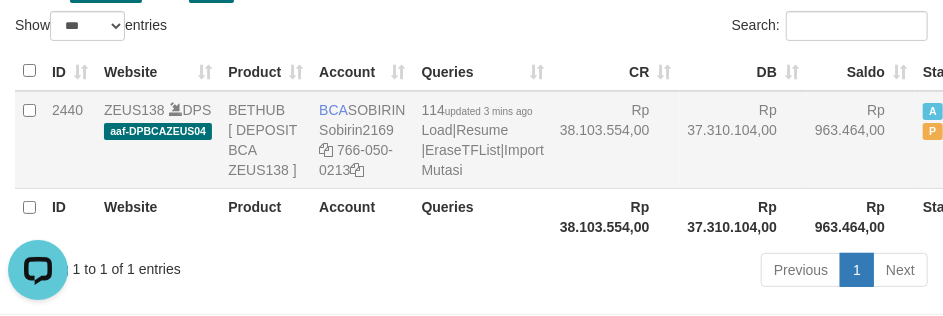 click on "Rp 37.310.104,00" at bounding box center (744, 140) 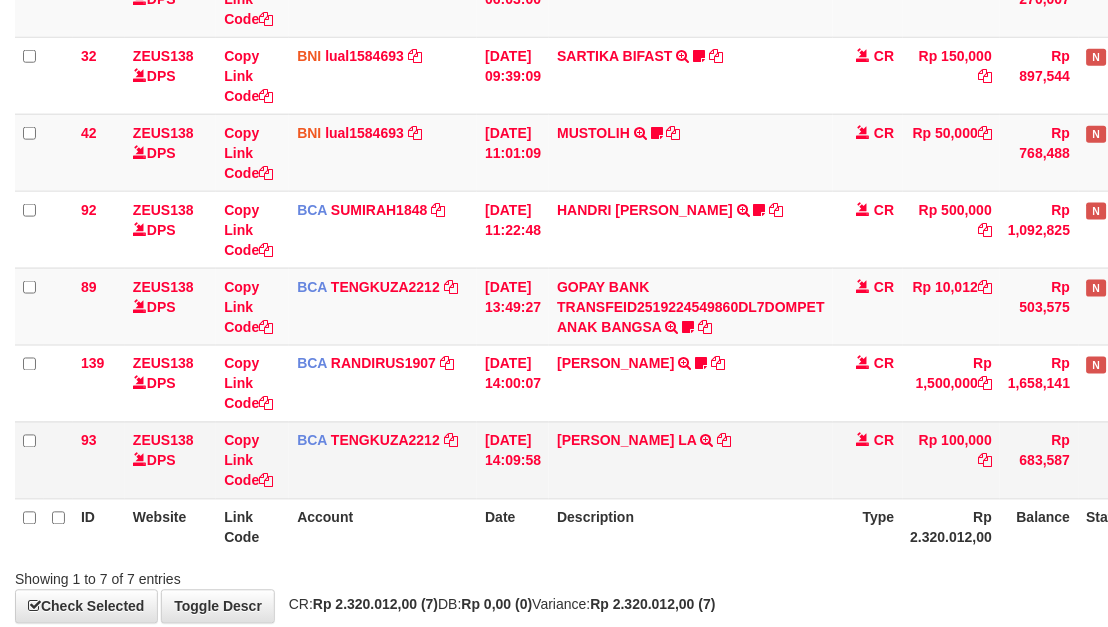 scroll, scrollTop: 396, scrollLeft: 0, axis: vertical 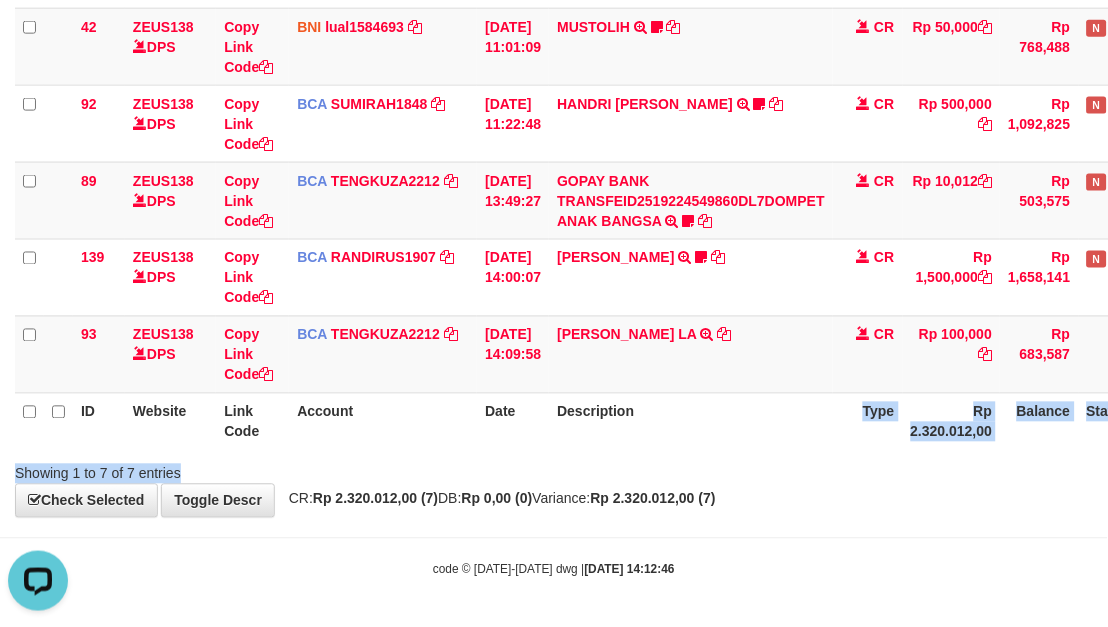drag, startPoint x: 868, startPoint y: 461, endPoint x: 695, endPoint y: 418, distance: 178.26385 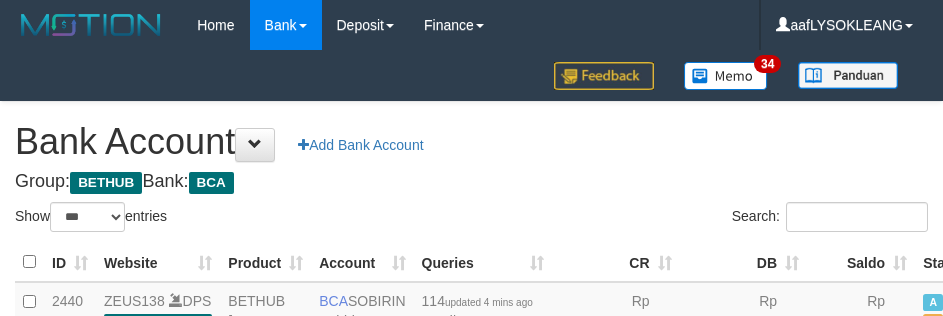 select on "***" 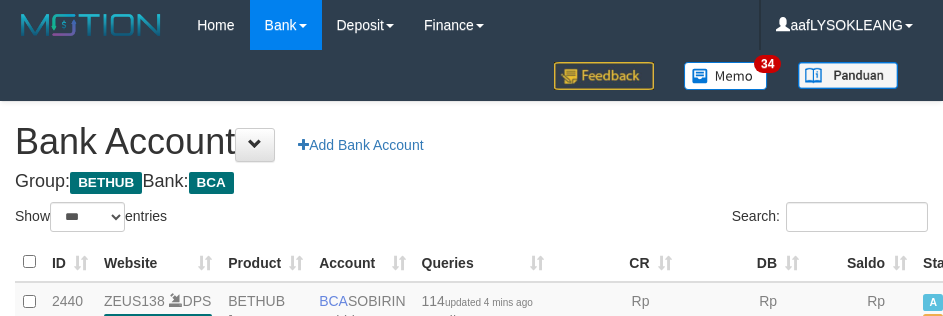 scroll, scrollTop: 191, scrollLeft: 0, axis: vertical 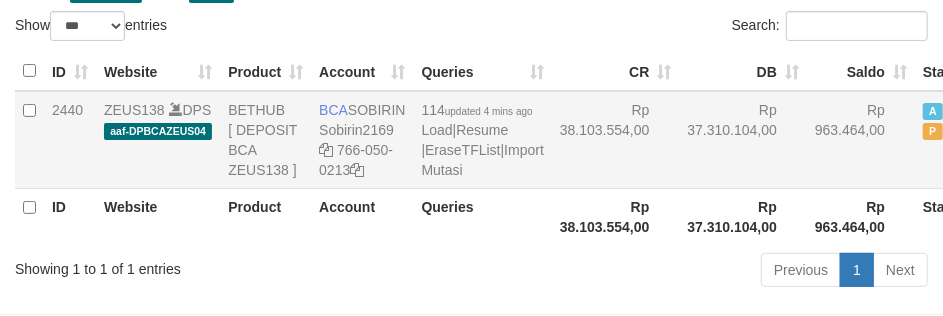 drag, startPoint x: 664, startPoint y: 195, endPoint x: 680, endPoint y: 203, distance: 17.888544 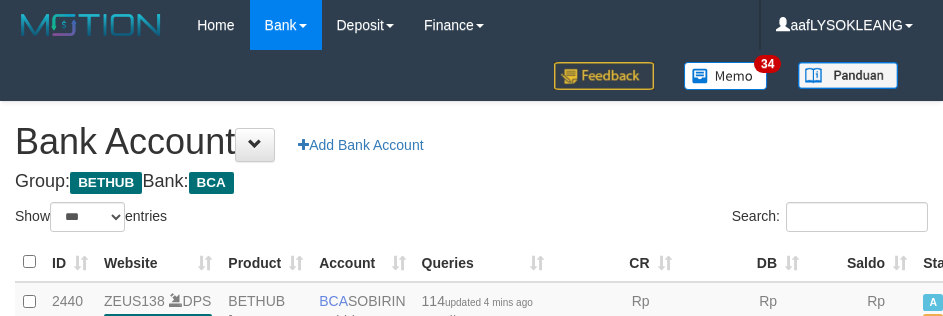 select on "***" 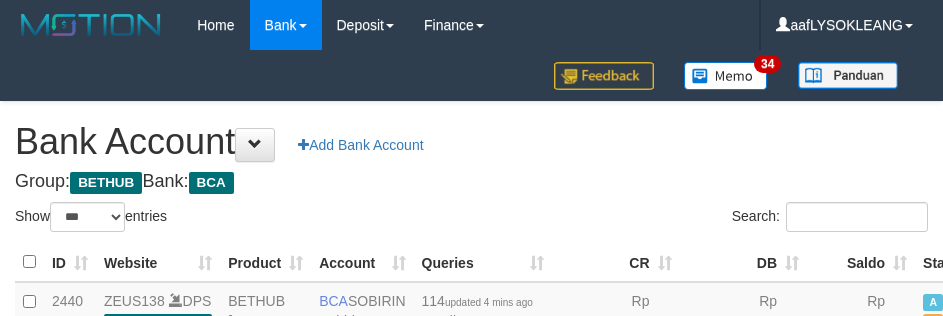scroll, scrollTop: 191, scrollLeft: 0, axis: vertical 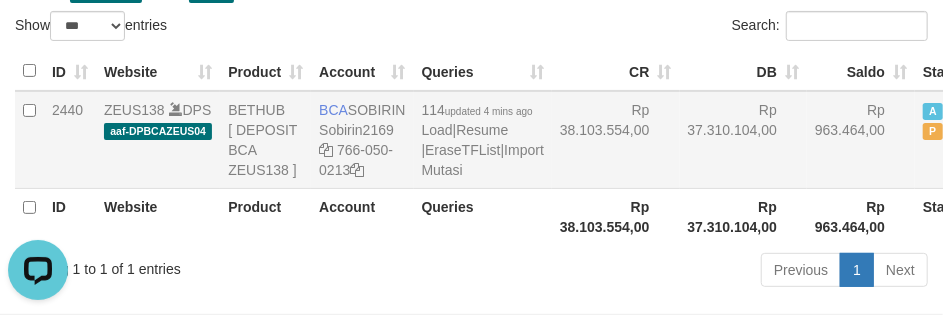 drag, startPoint x: 687, startPoint y: 223, endPoint x: 653, endPoint y: 218, distance: 34.36568 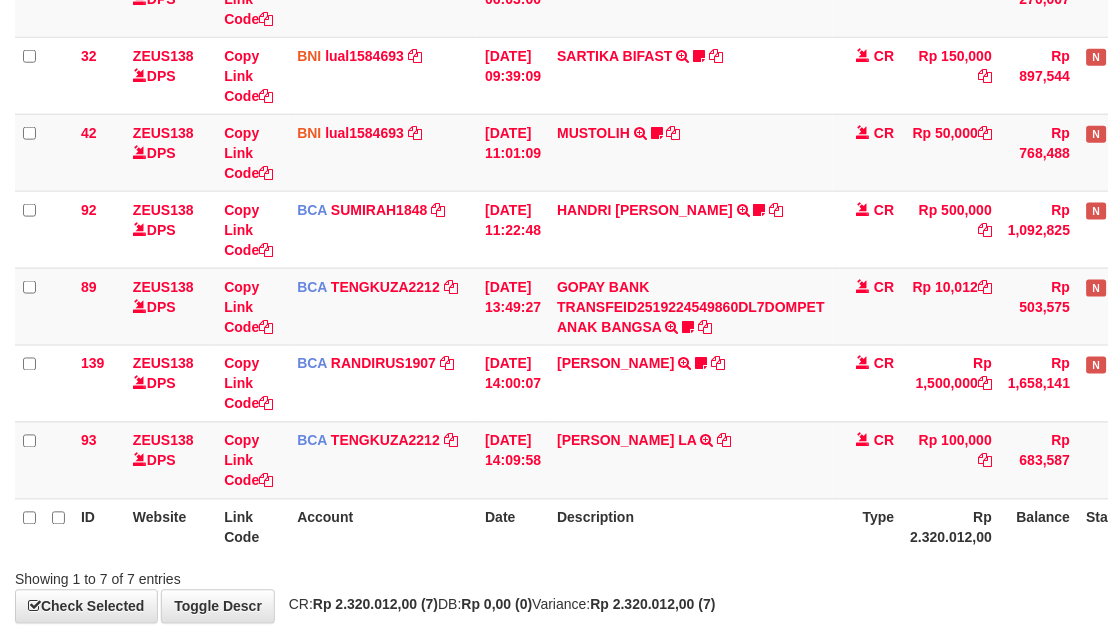 scroll, scrollTop: 396, scrollLeft: 0, axis: vertical 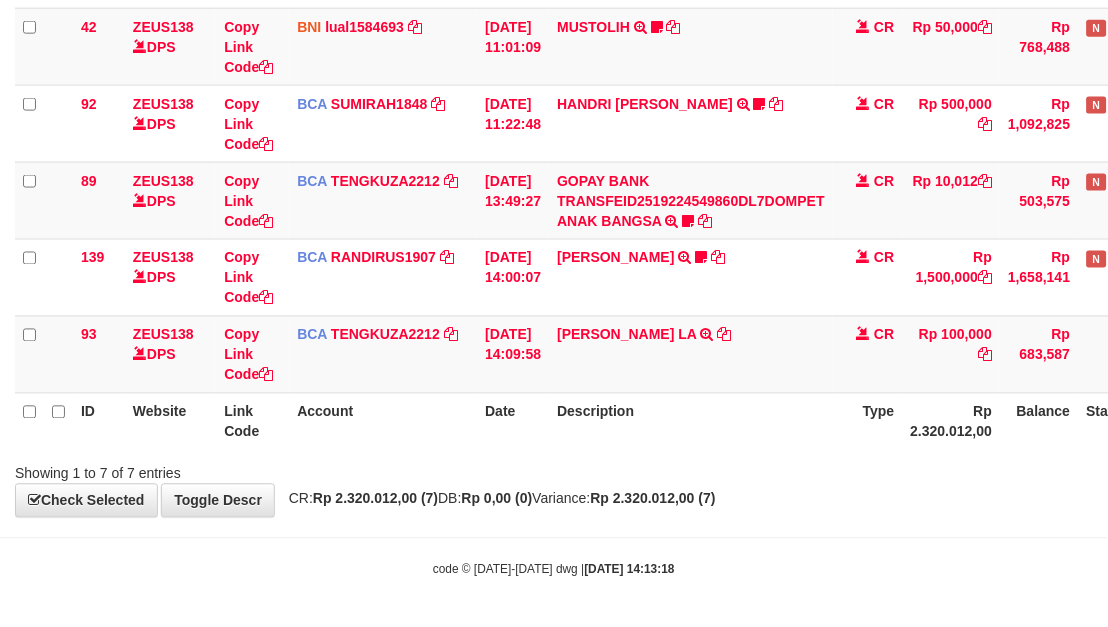 click on "Showing 1 to 7 of 7 entries" at bounding box center [554, 470] 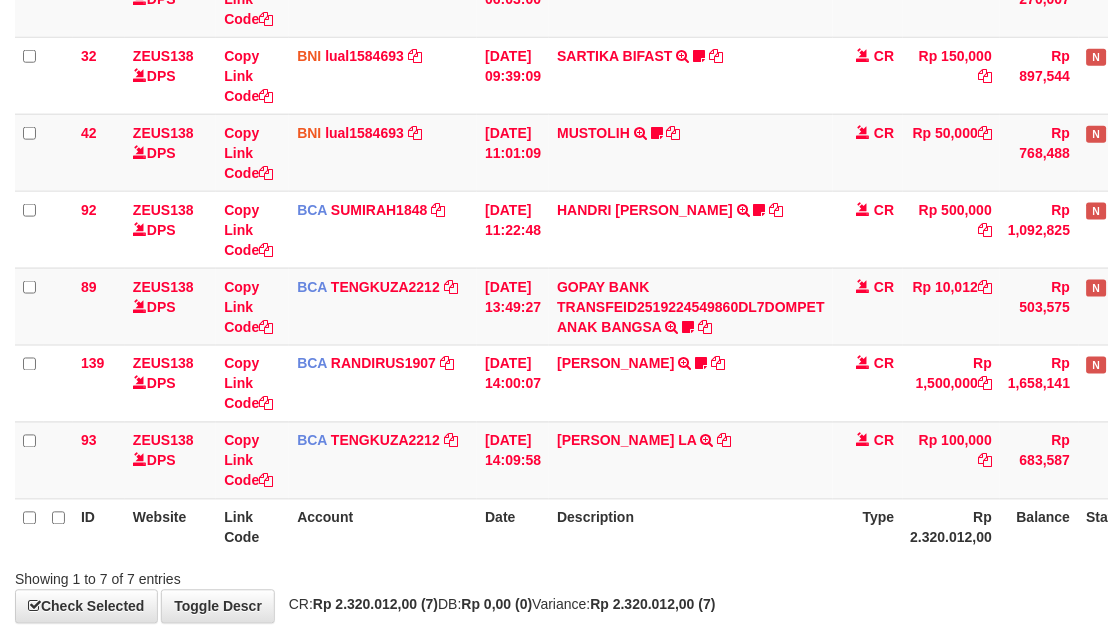 scroll, scrollTop: 396, scrollLeft: 0, axis: vertical 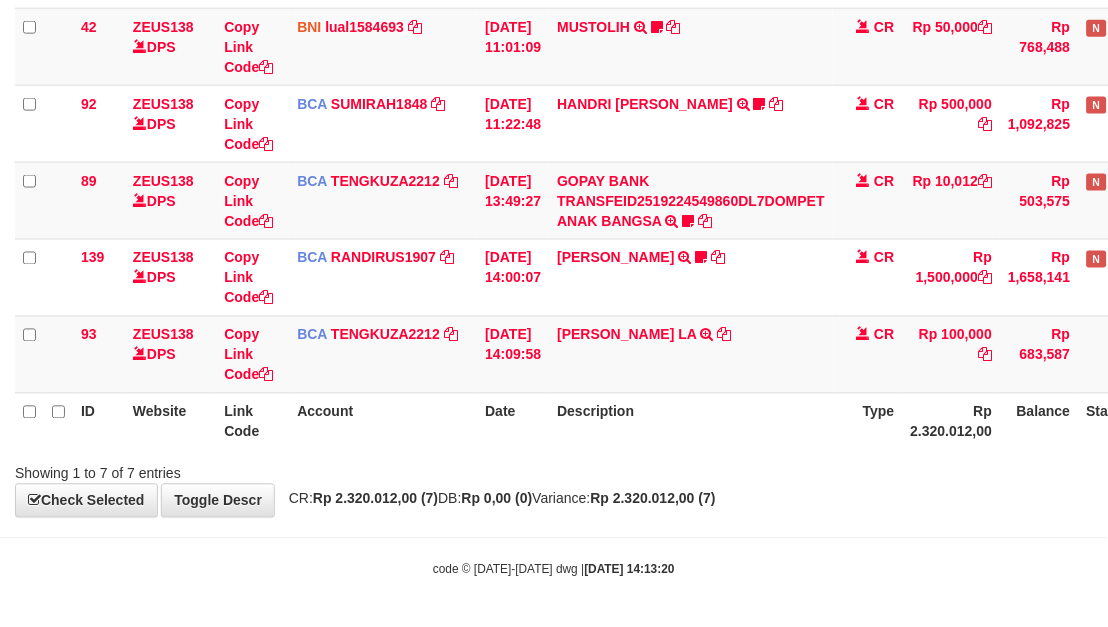 drag, startPoint x: 767, startPoint y: 428, endPoint x: 431, endPoint y: 332, distance: 349.44528 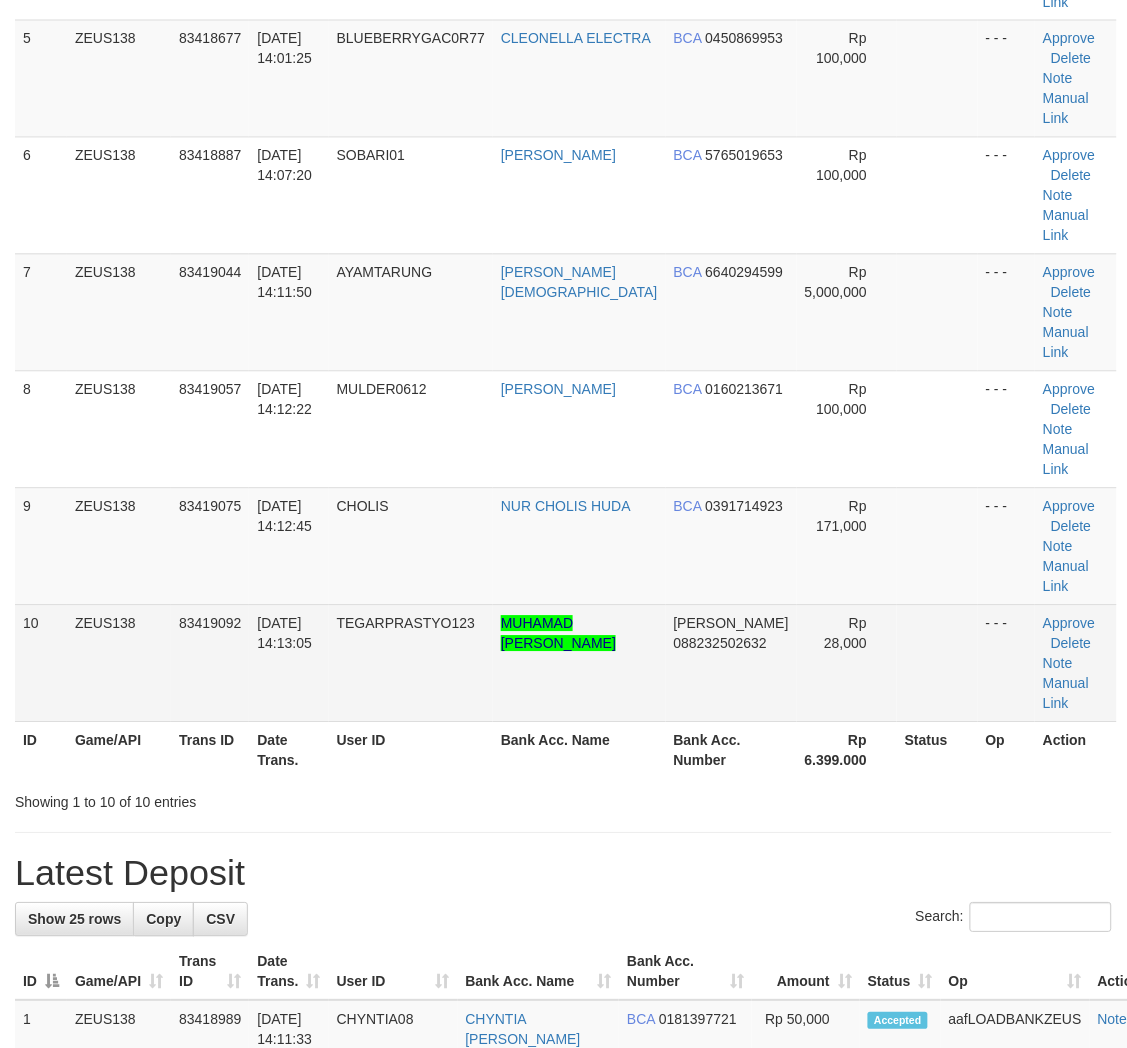 scroll, scrollTop: 254, scrollLeft: 0, axis: vertical 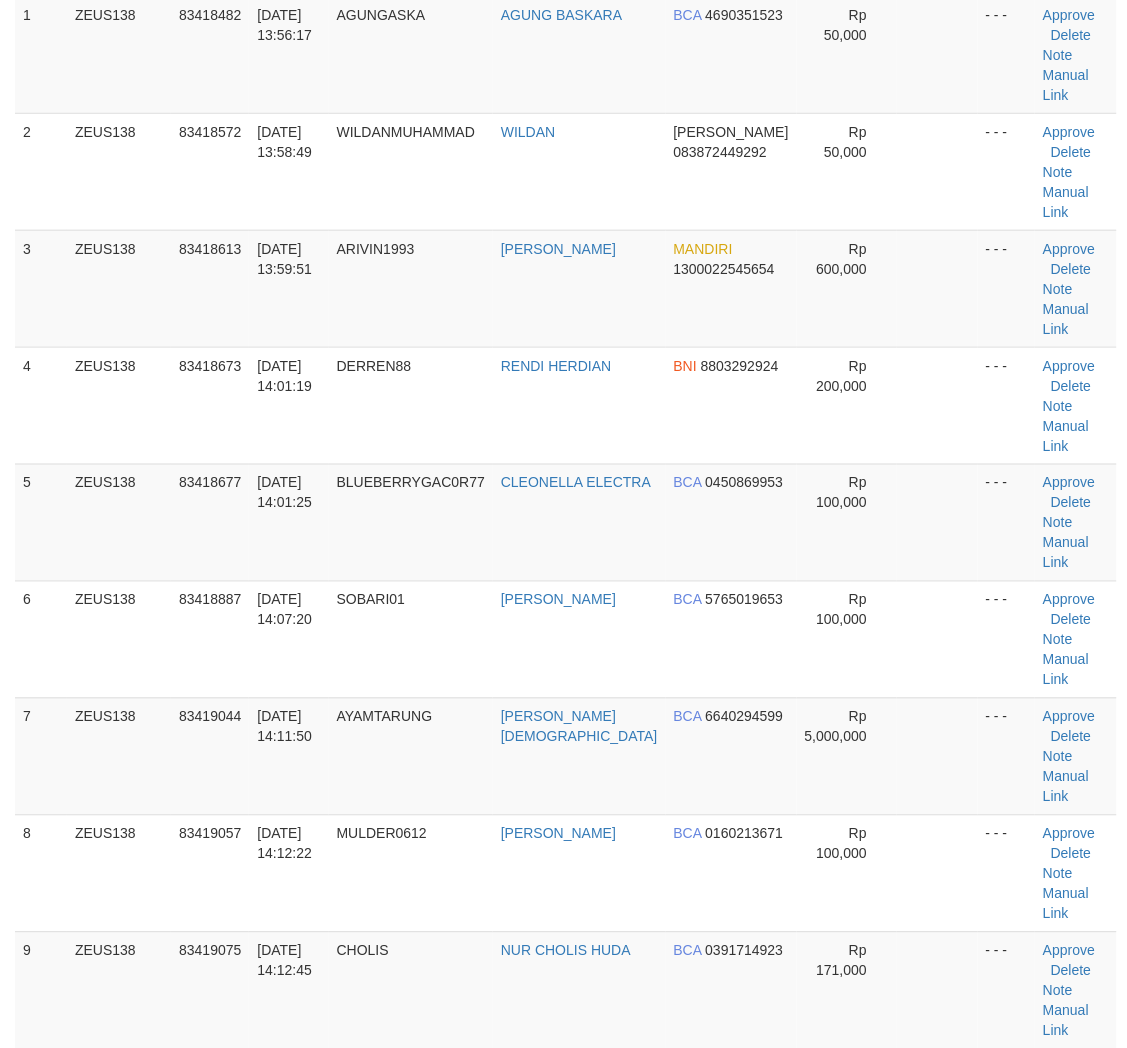 drag, startPoint x: 895, startPoint y: 503, endPoint x: 1123, endPoint y: 544, distance: 231.65707 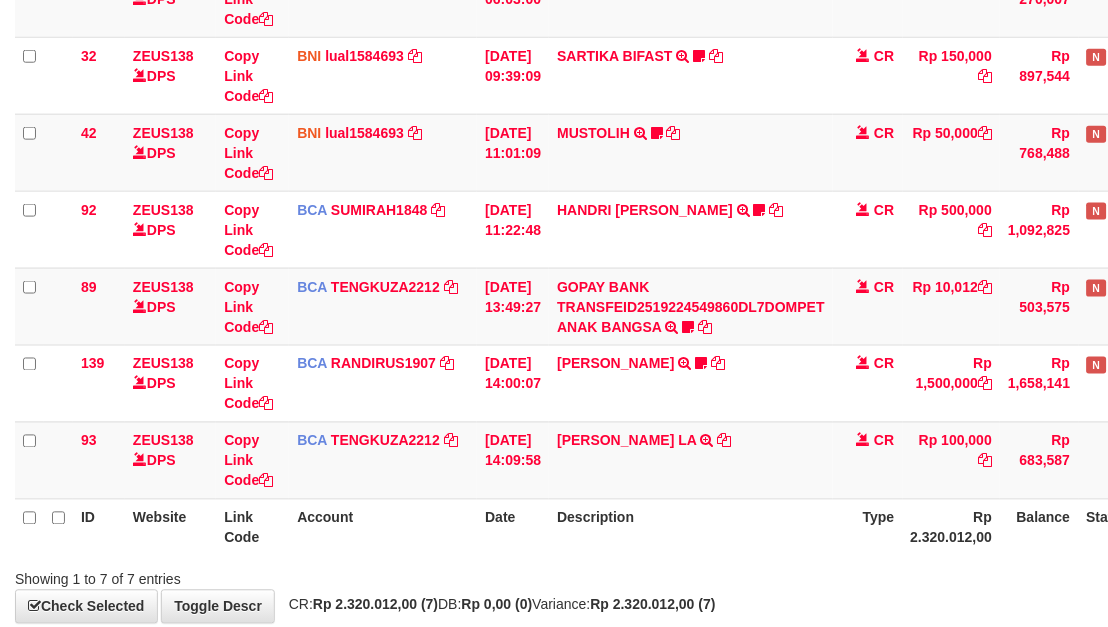 scroll, scrollTop: 396, scrollLeft: 0, axis: vertical 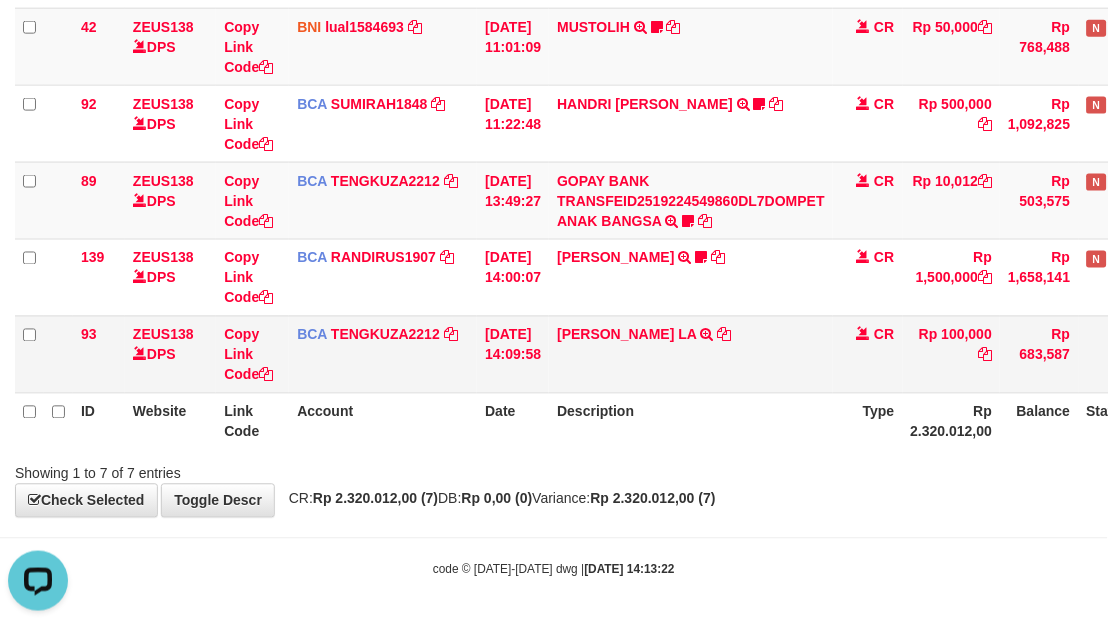 click on "[PERSON_NAME] LA         TRSF E-BANKING CR 1107/FTSCY/WS95031
100000.00[PERSON_NAME] LA" at bounding box center [691, 354] 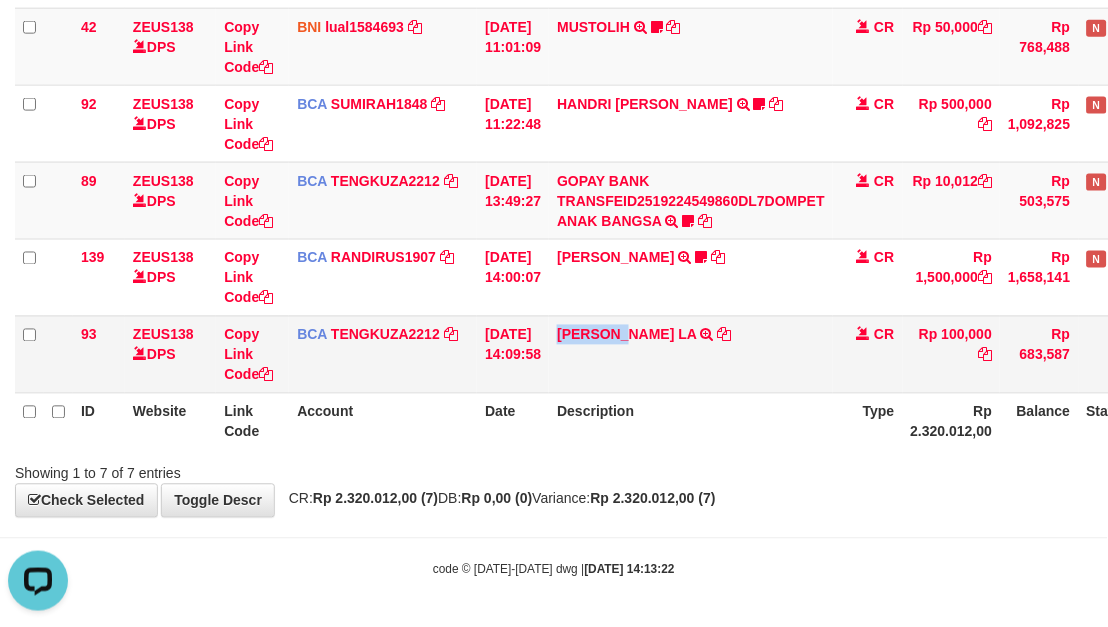 click on "DICKSON JOURDAN LA         TRSF E-BANKING CR 1107/FTSCY/WS95031
100000.00DICKSON JOURDAN LA" at bounding box center (691, 354) 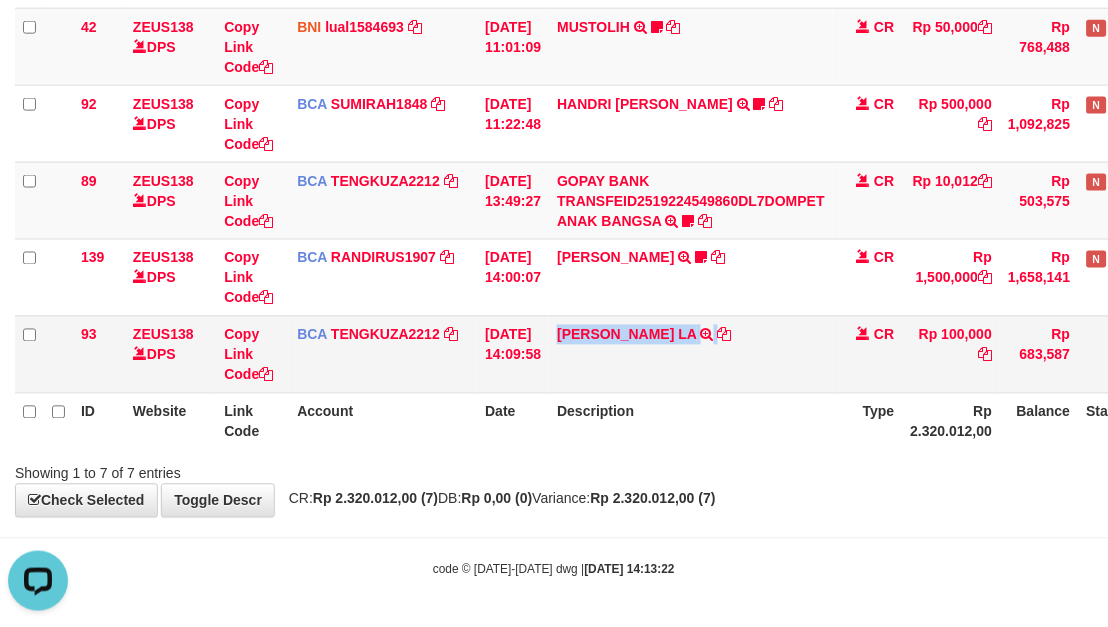 click on "DICKSON JOURDAN LA         TRSF E-BANKING CR 1107/FTSCY/WS95031
100000.00DICKSON JOURDAN LA" at bounding box center [691, 354] 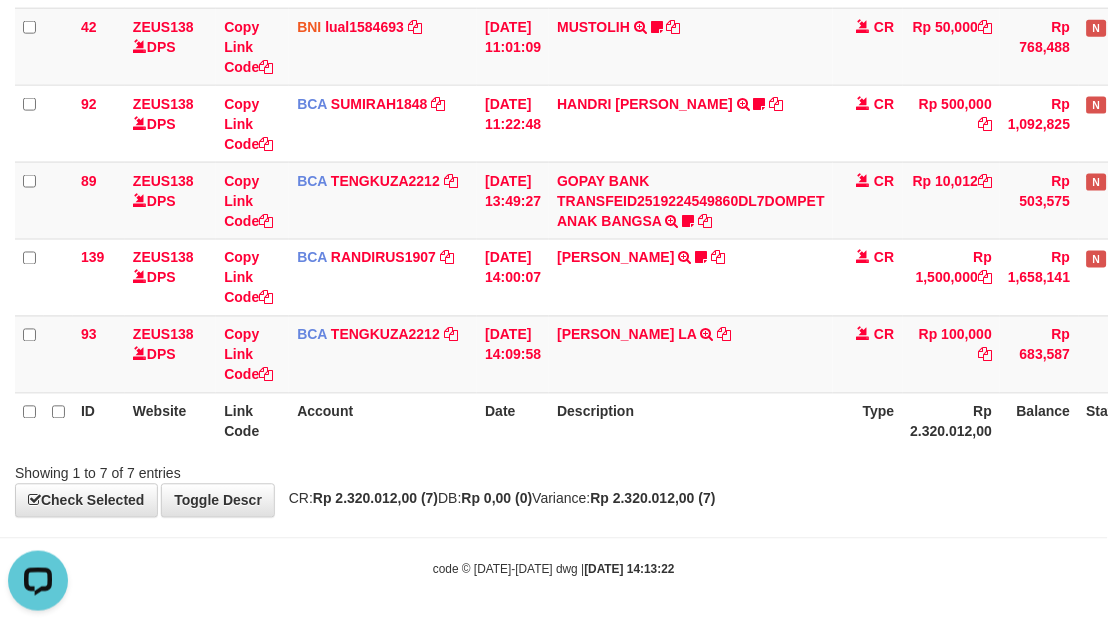 click on "Description" at bounding box center [691, 421] 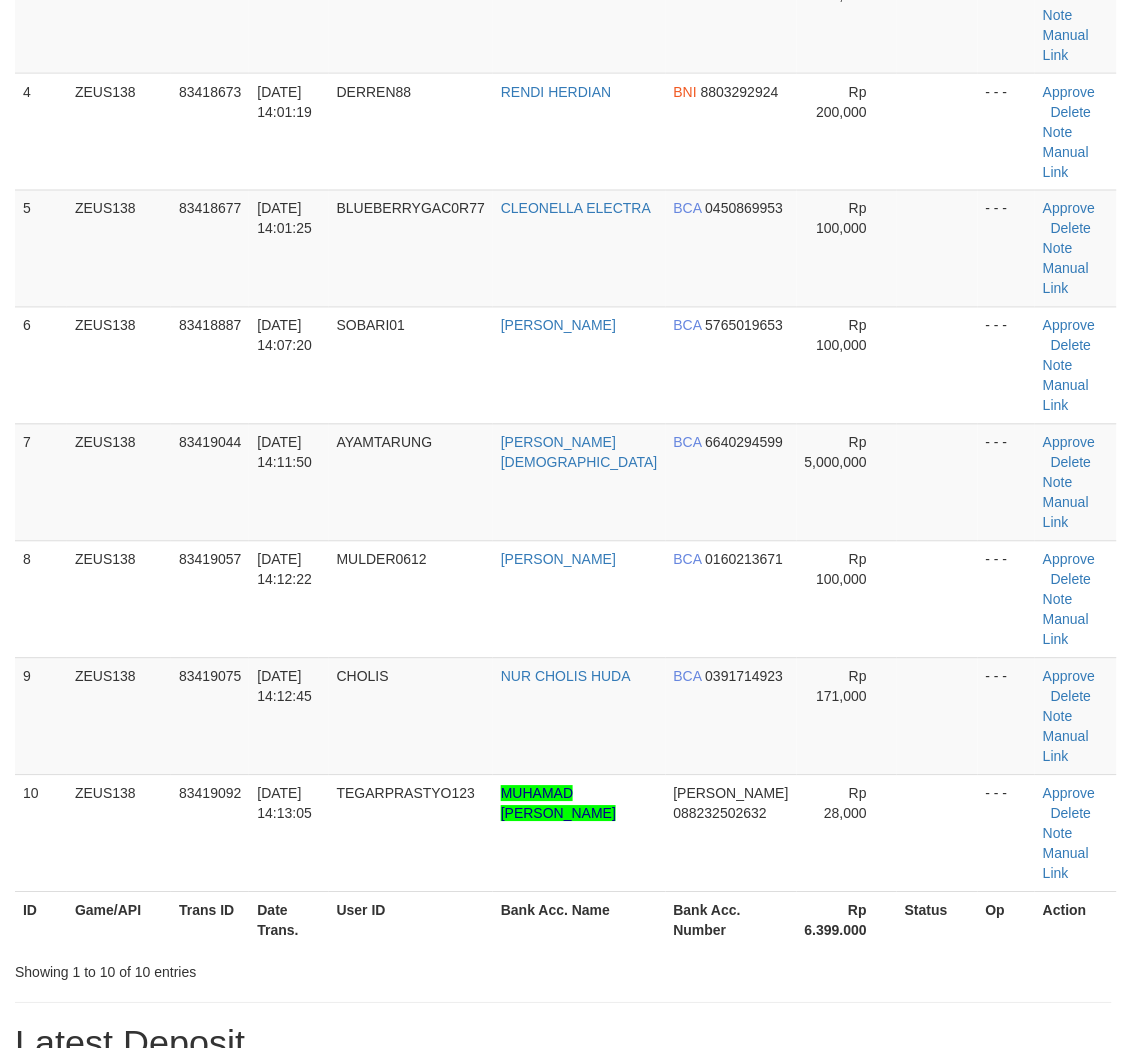 scroll, scrollTop: 254, scrollLeft: 0, axis: vertical 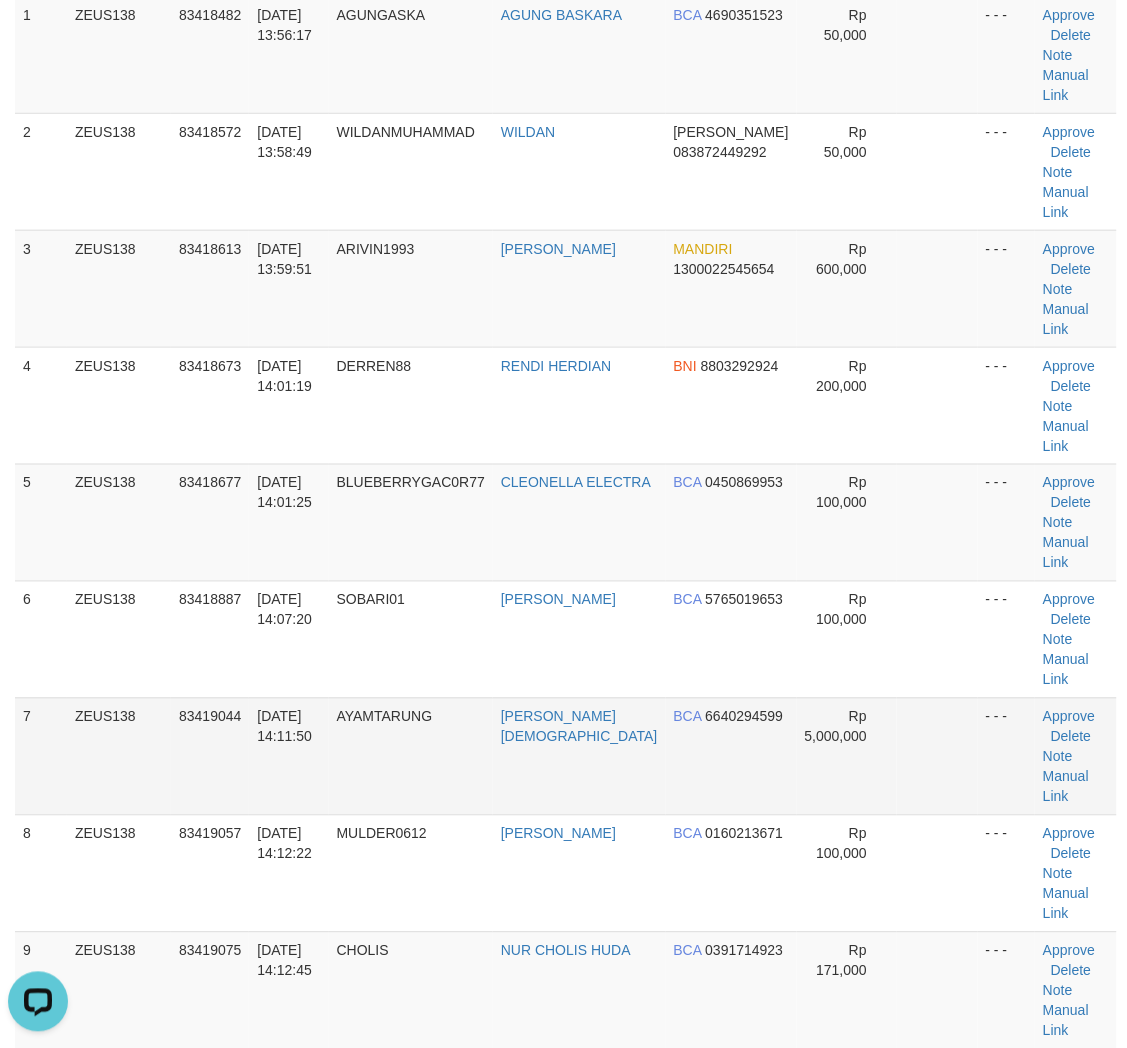 click on "Rp 5,000,000" at bounding box center [847, 756] 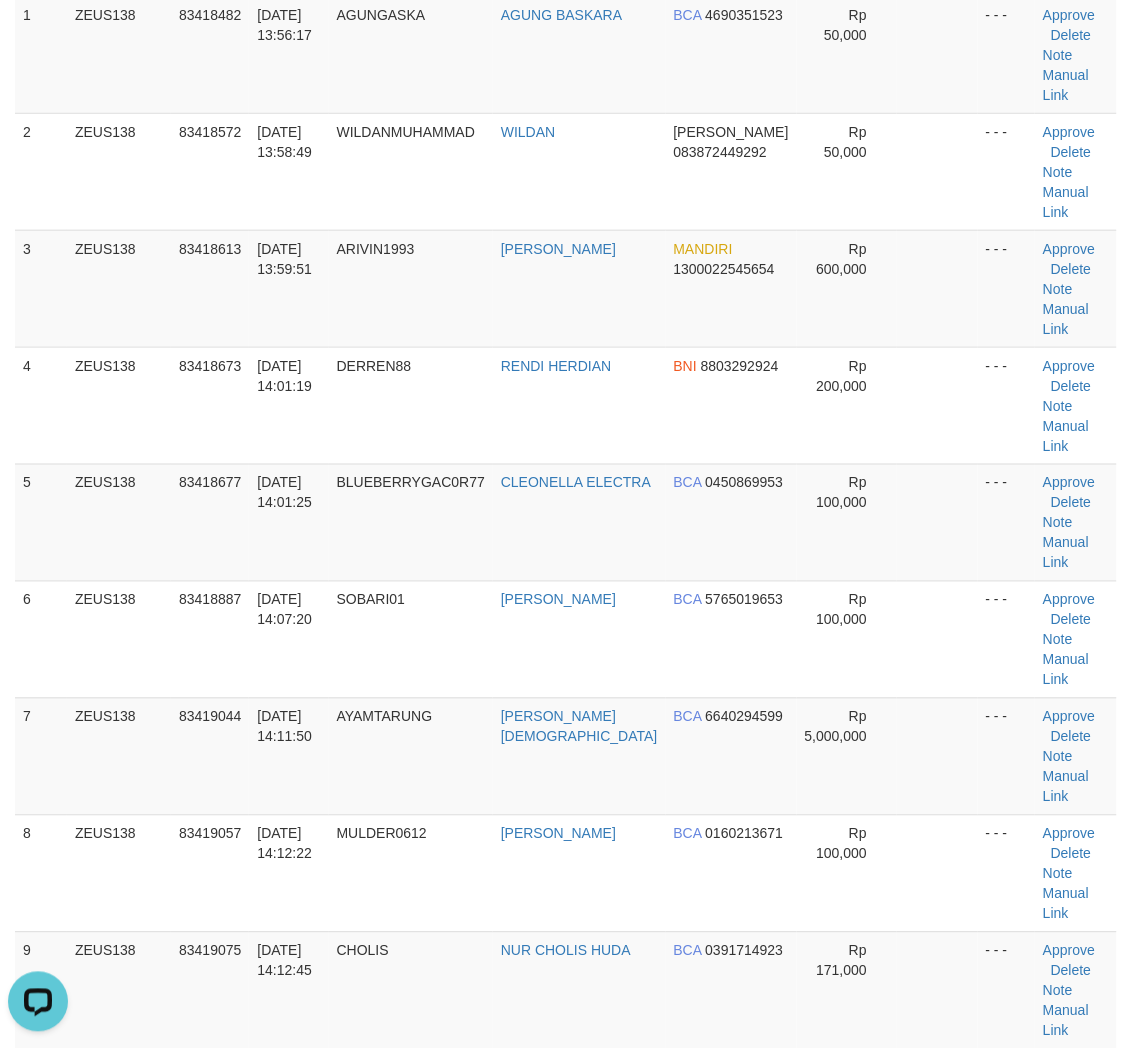 scroll, scrollTop: 1291, scrollLeft: 0, axis: vertical 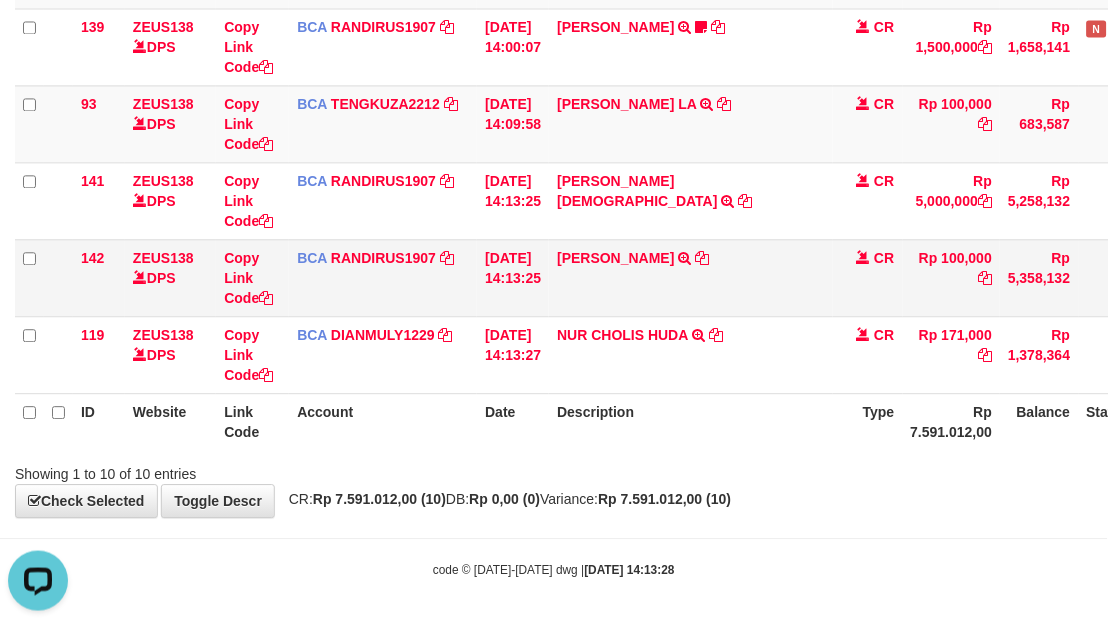 click on "MULYANA SETIADI         TRSF E-BANKING CR 1107/FTSCY/WS95031
100000.00MULYANA SETIADI" at bounding box center [691, 277] 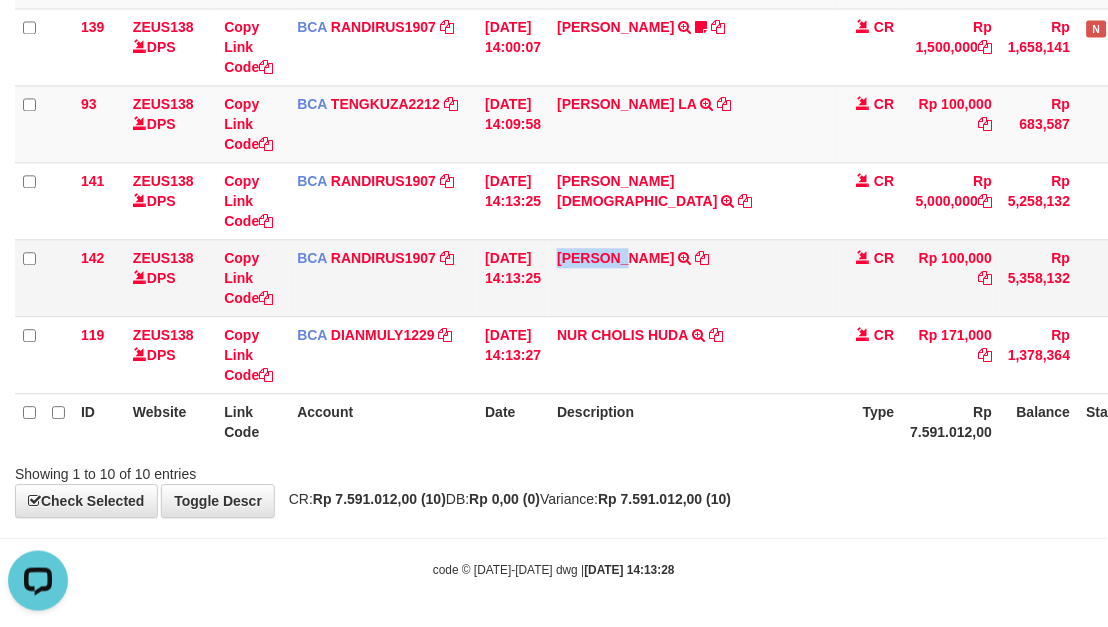click on "MULYANA SETIADI         TRSF E-BANKING CR 1107/FTSCY/WS95031
100000.00MULYANA SETIADI" at bounding box center [691, 277] 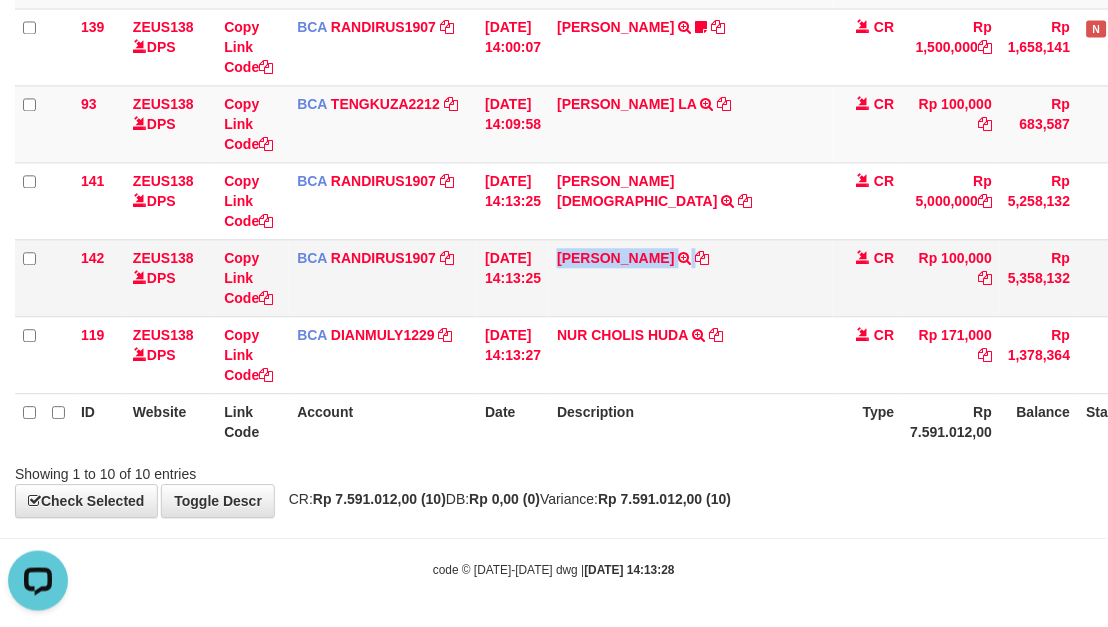 click on "MULYANA SETIADI         TRSF E-BANKING CR 1107/FTSCY/WS95031
100000.00MULYANA SETIADI" at bounding box center [691, 277] 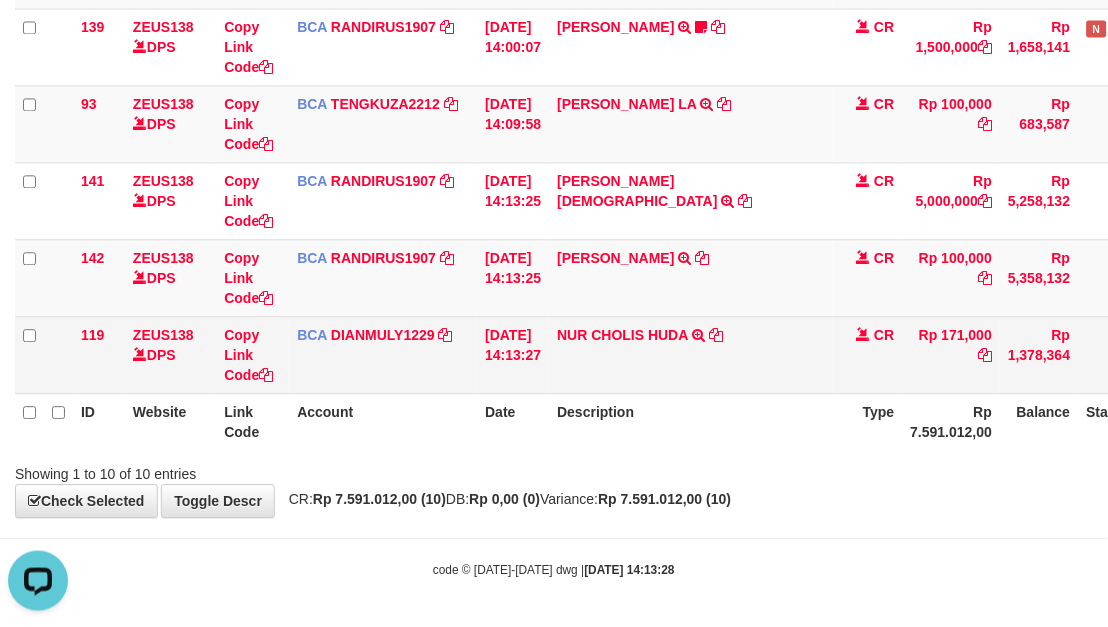 click on "NUR CHOLIS HUDA         TRSF E-BANKING CR 1107/FTSCY/WS95031
171000.00NUR CHOLIS HUDA" at bounding box center (691, 354) 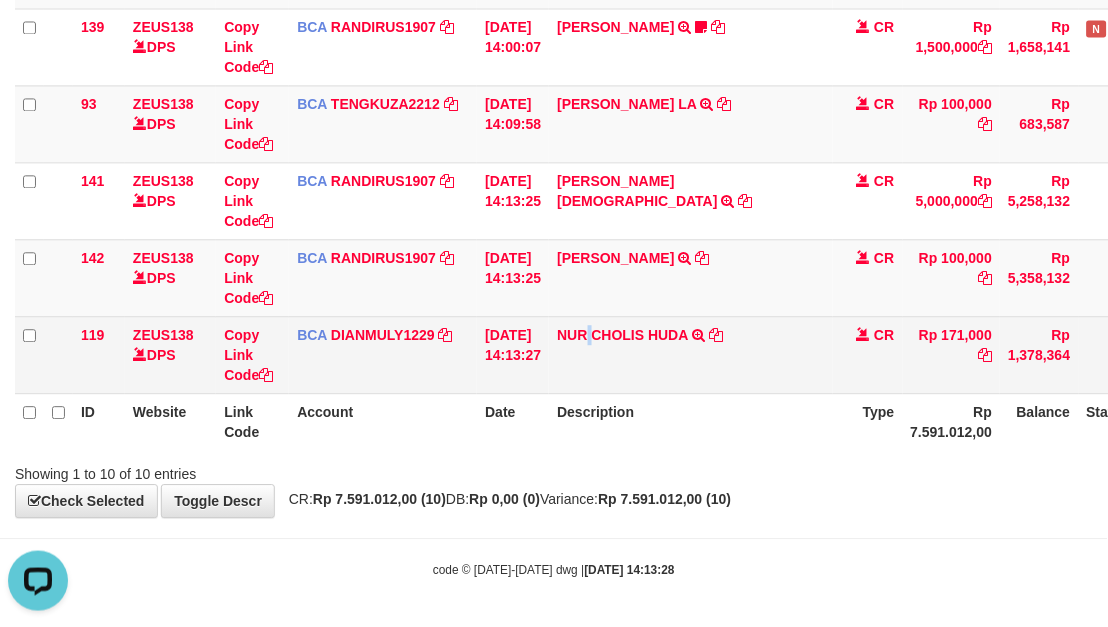 click on "NUR CHOLIS HUDA         TRSF E-BANKING CR 1107/FTSCY/WS95031
171000.00NUR CHOLIS HUDA" at bounding box center [691, 354] 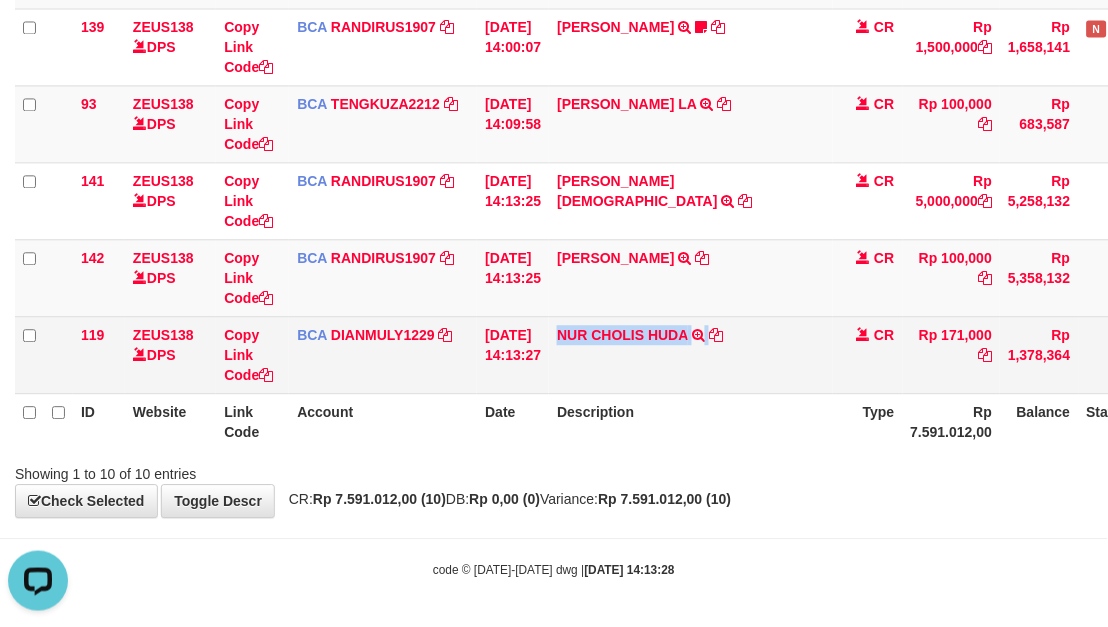 click on "NUR CHOLIS HUDA         TRSF E-BANKING CR 1107/FTSCY/WS95031
171000.00NUR CHOLIS HUDA" at bounding box center [691, 354] 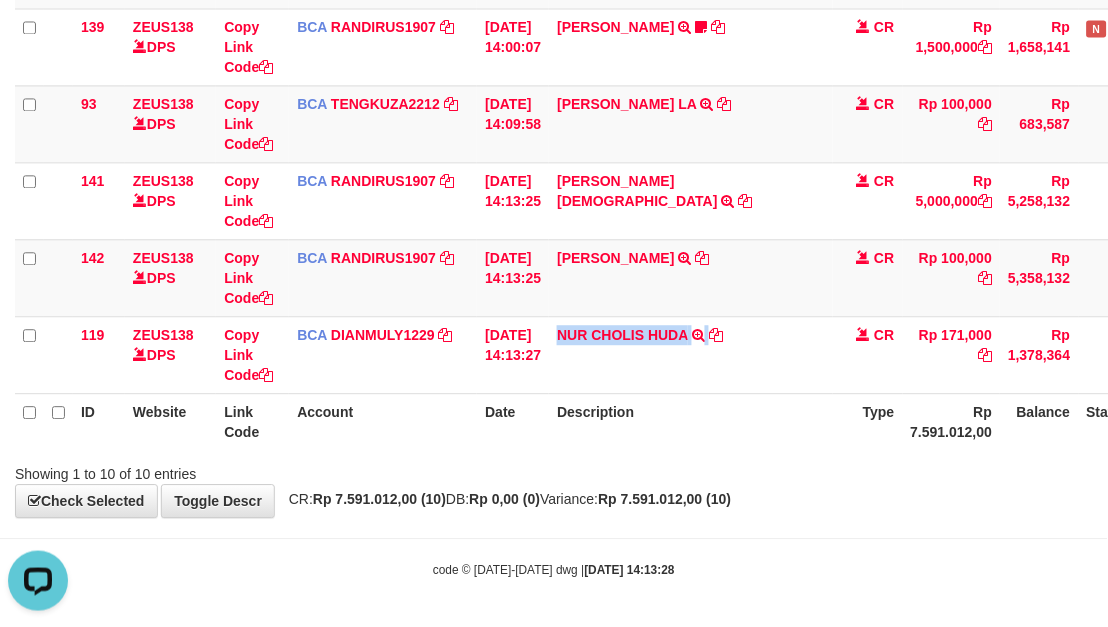 copy on "NUR CHOLIS HUDA" 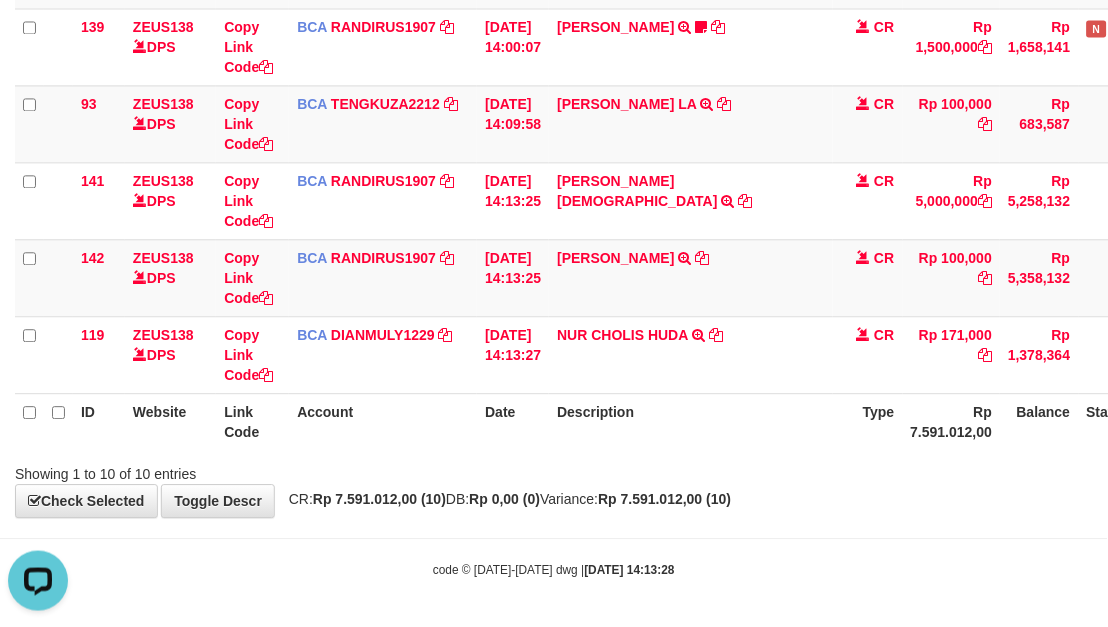 click on "Rp 7.591.012,00 (10)" at bounding box center (664, 499) 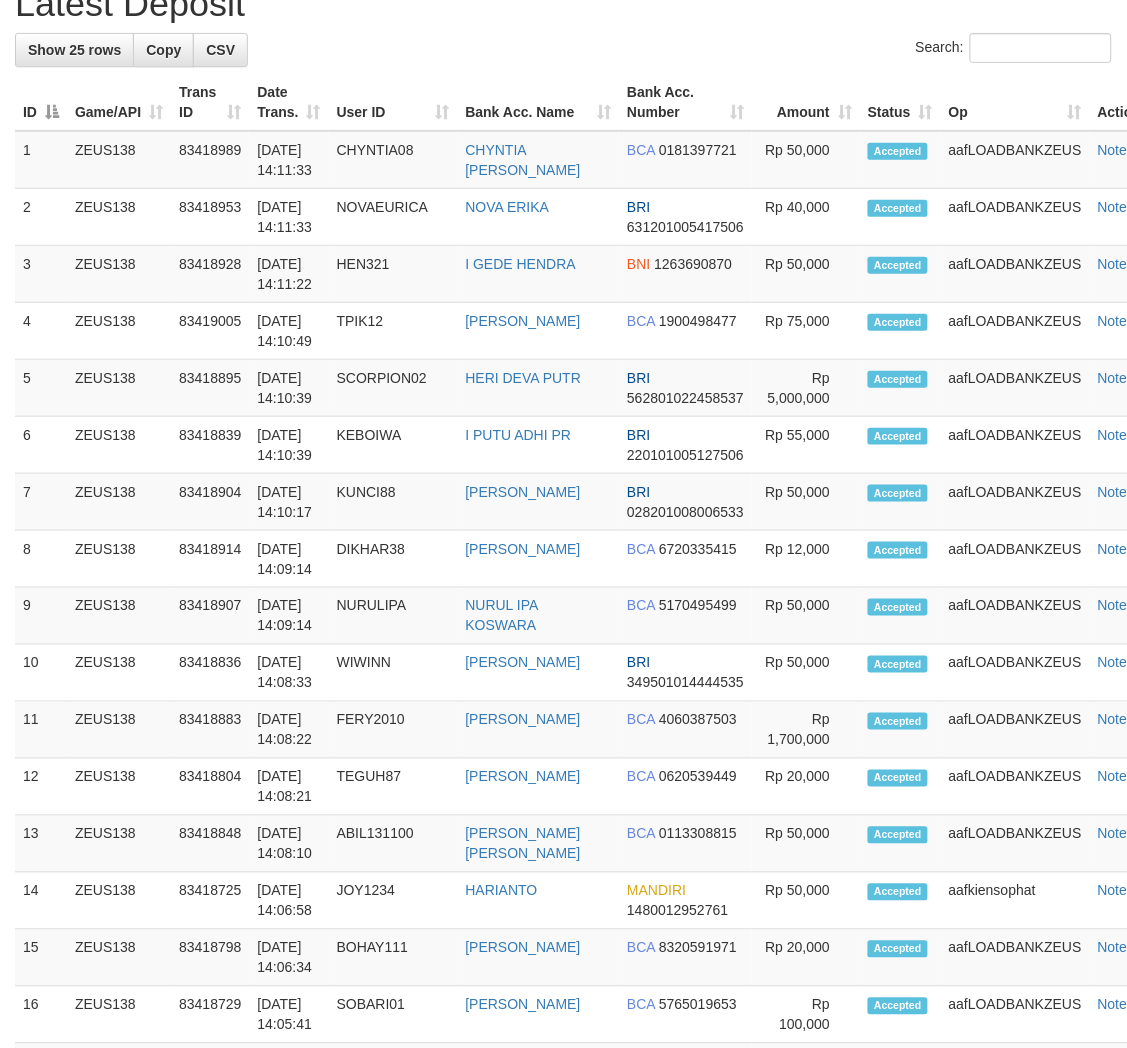 scroll, scrollTop: 1291, scrollLeft: 0, axis: vertical 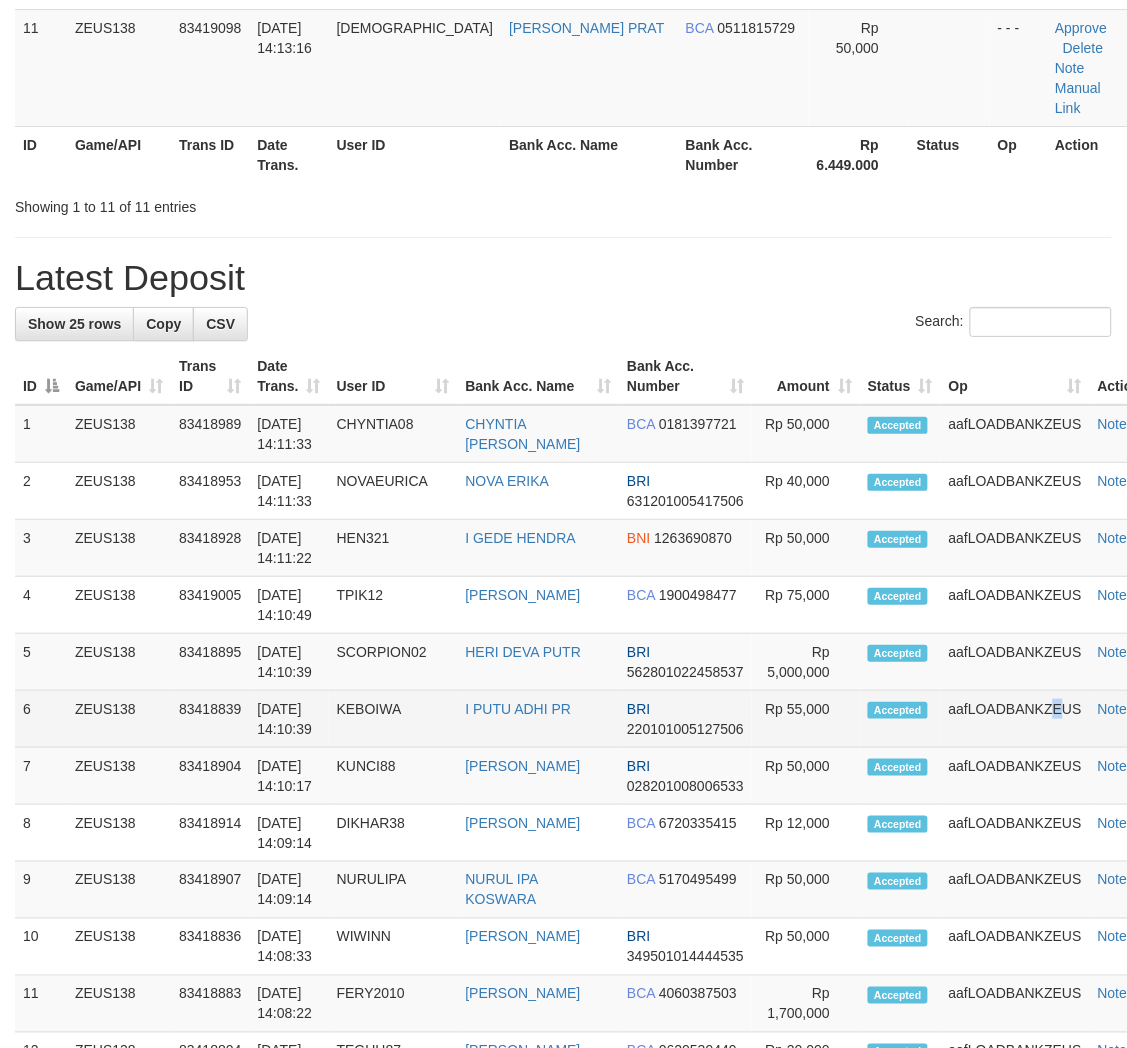 click on "aafLOADBANKZEUS" at bounding box center (1015, 719) 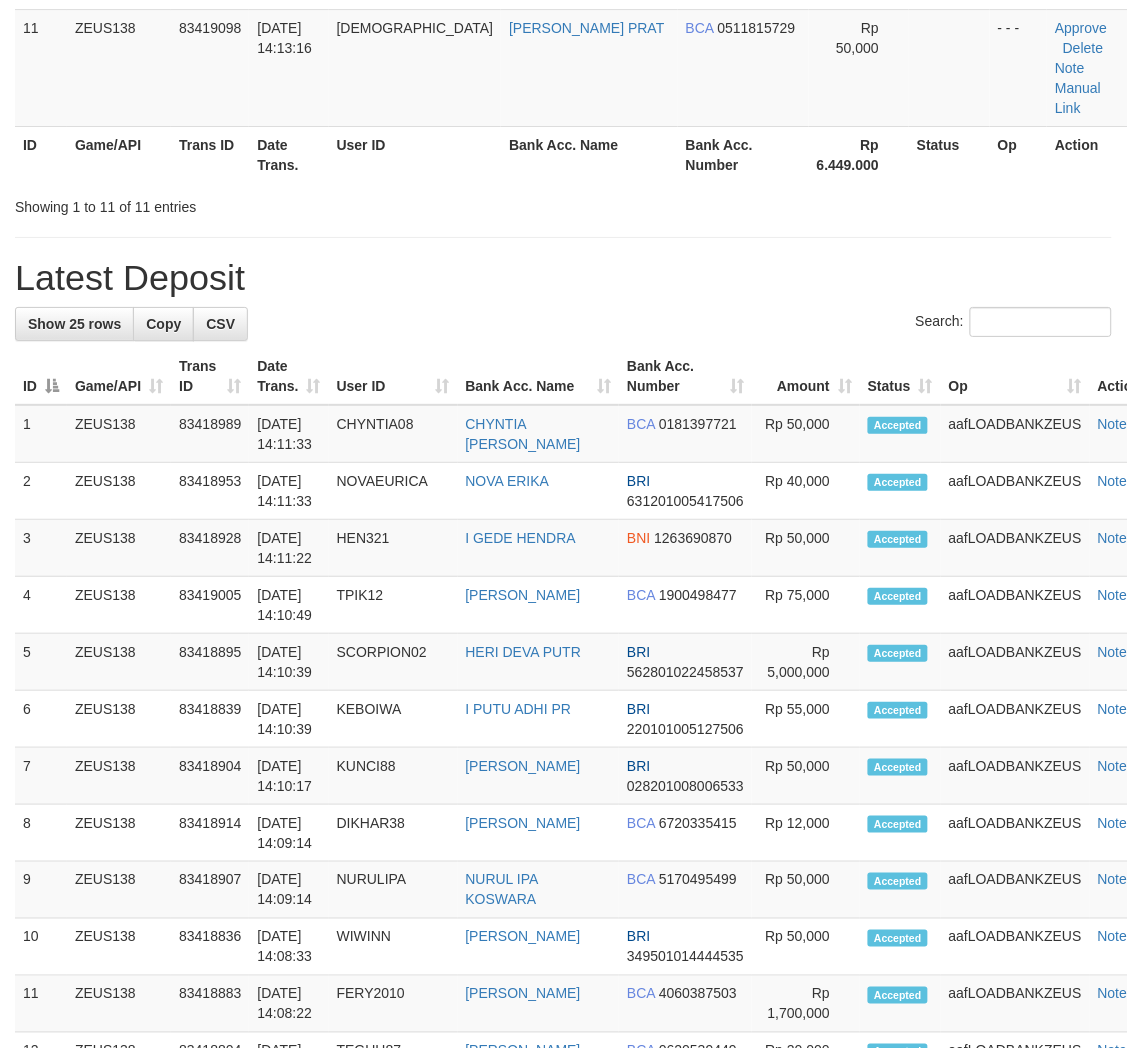 scroll, scrollTop: 412, scrollLeft: 0, axis: vertical 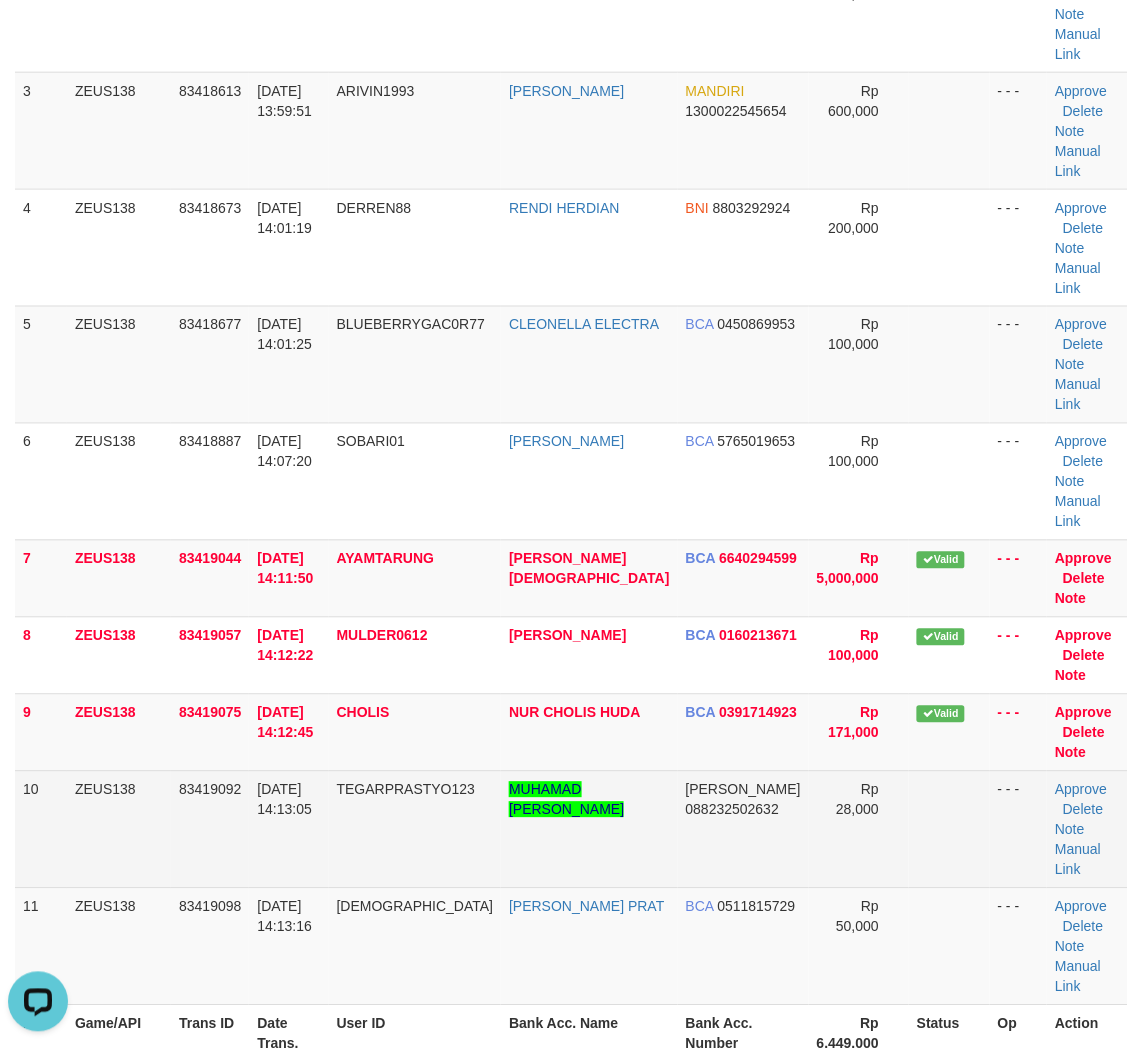 click on "Rp 28,000" at bounding box center [859, 829] 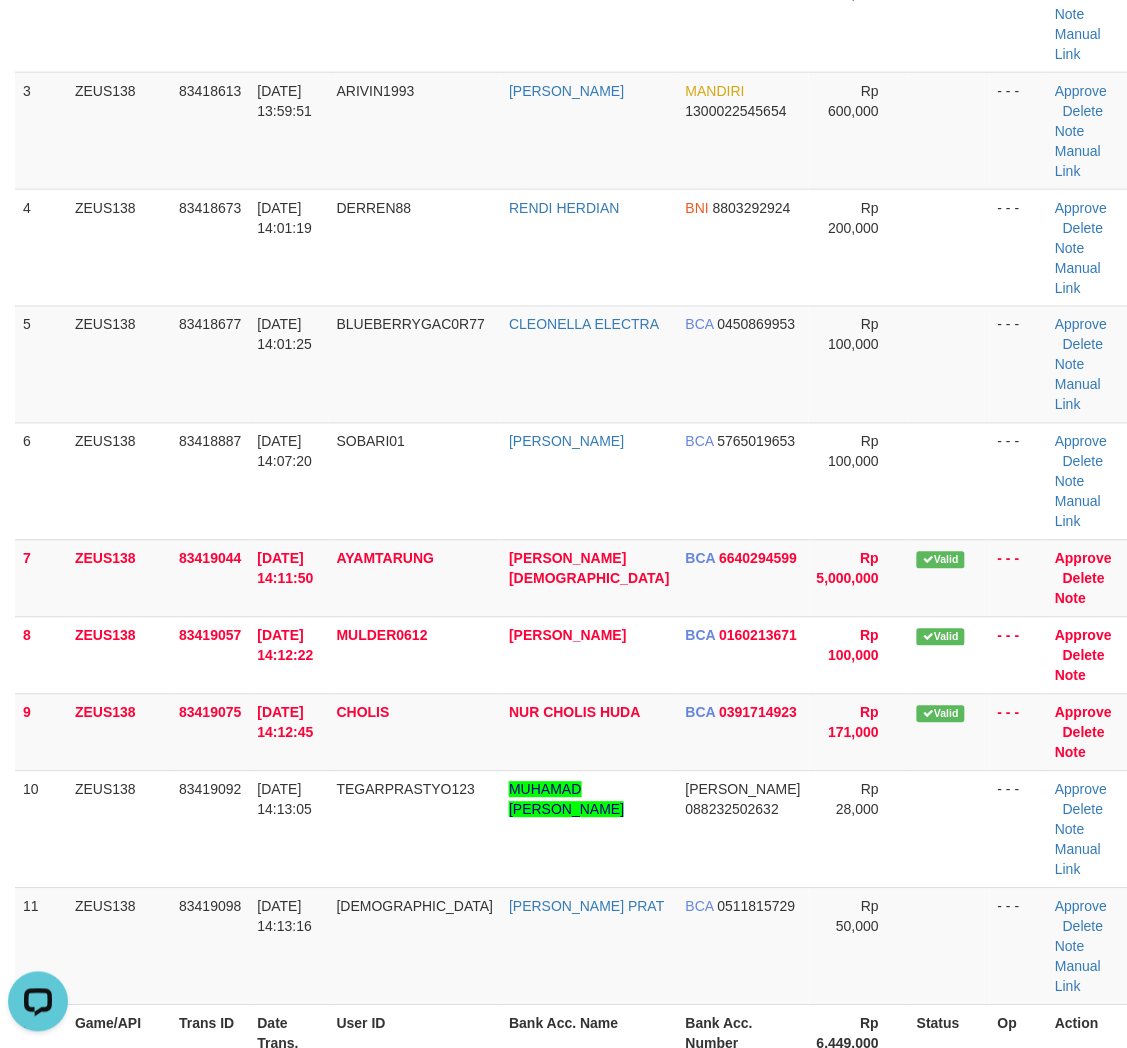 drag, startPoint x: 878, startPoint y: 283, endPoint x: 1141, endPoint y: 543, distance: 369.82294 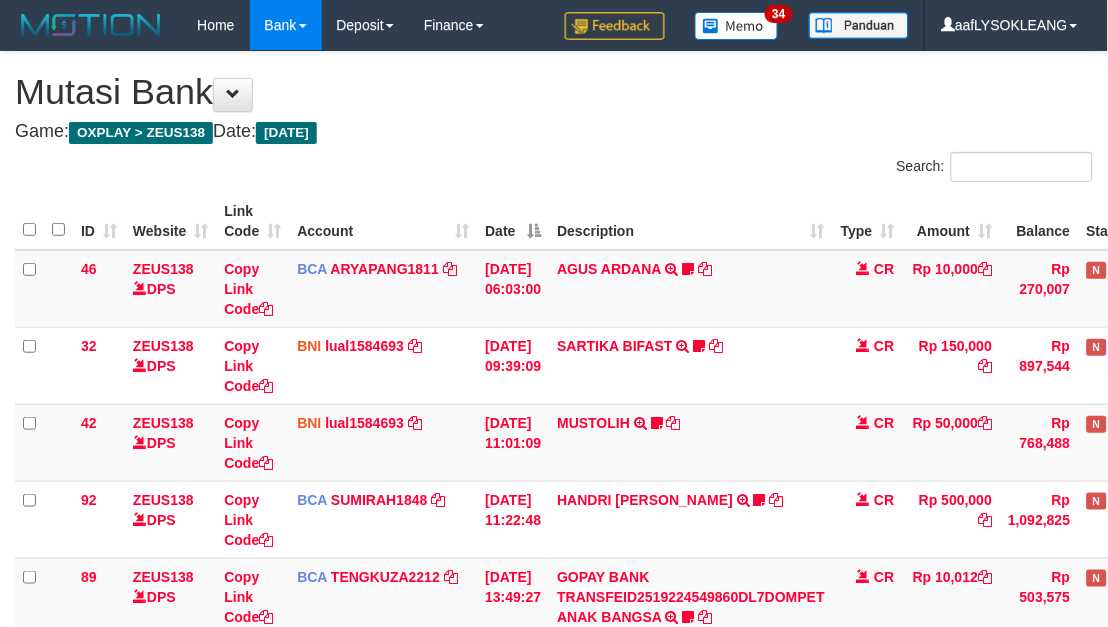 scroll, scrollTop: 396, scrollLeft: 0, axis: vertical 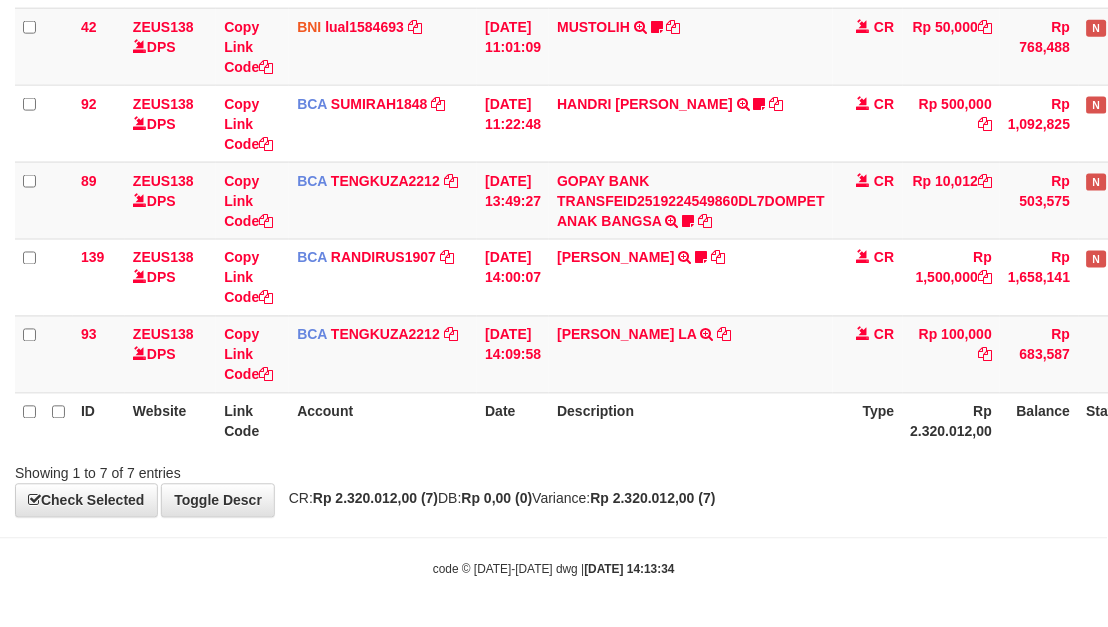 click on "Showing 1 to 7 of 7 entries" at bounding box center [554, 470] 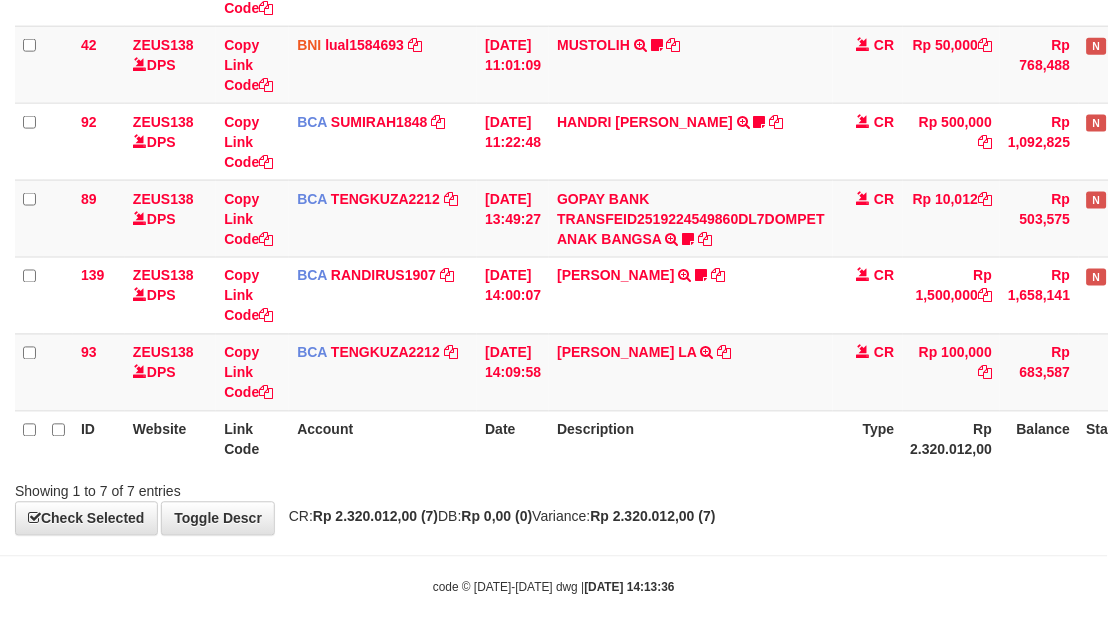 scroll, scrollTop: 396, scrollLeft: 0, axis: vertical 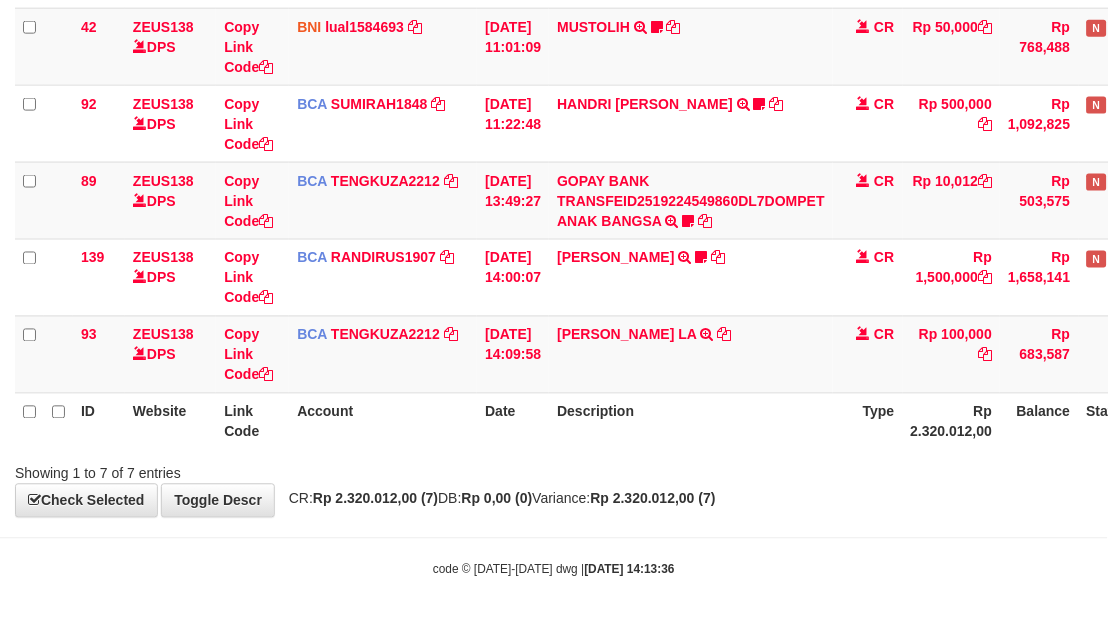 drag, startPoint x: 652, startPoint y: 460, endPoint x: 562, endPoint y: 435, distance: 93.40771 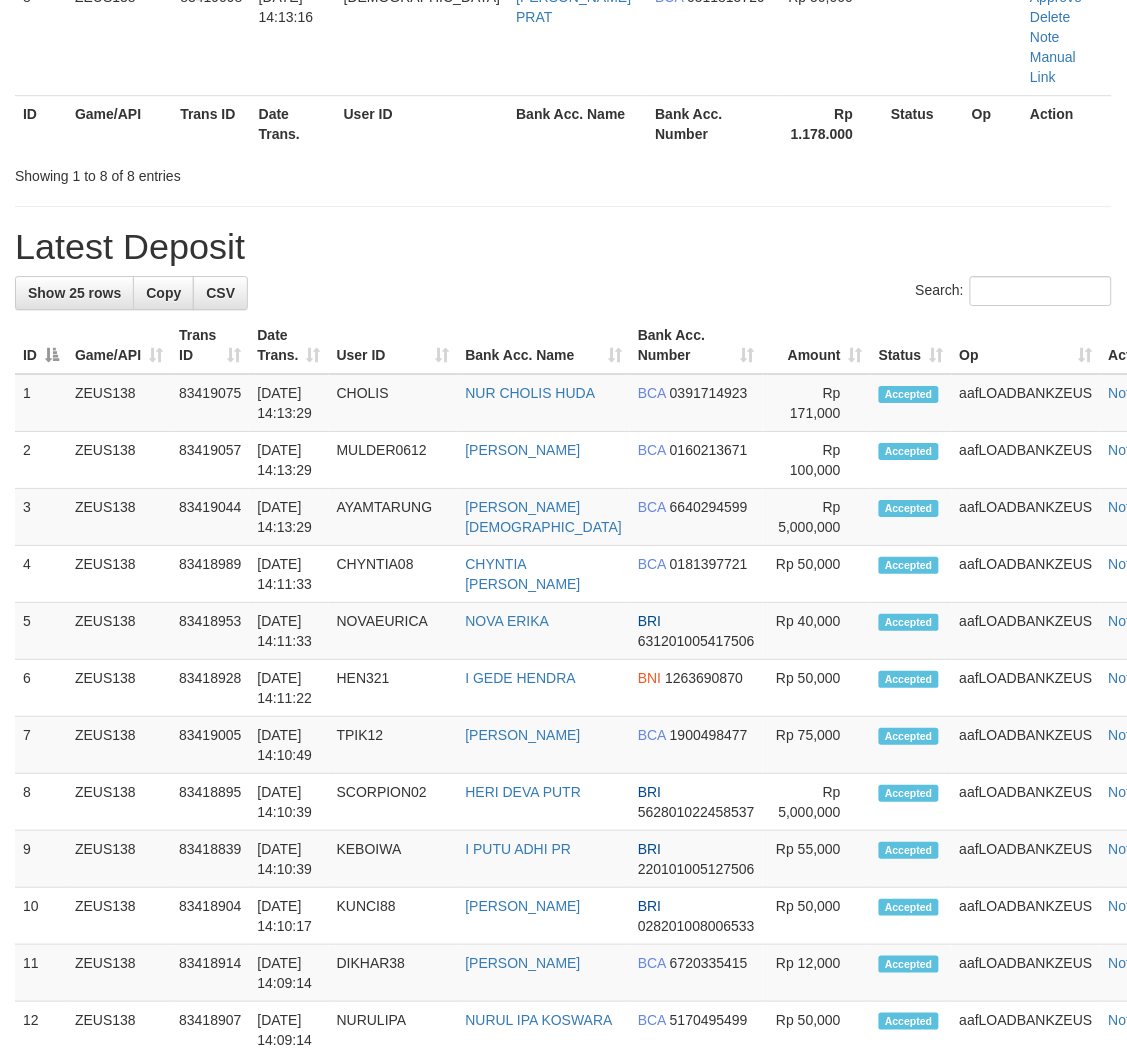 scroll, scrollTop: 856, scrollLeft: 0, axis: vertical 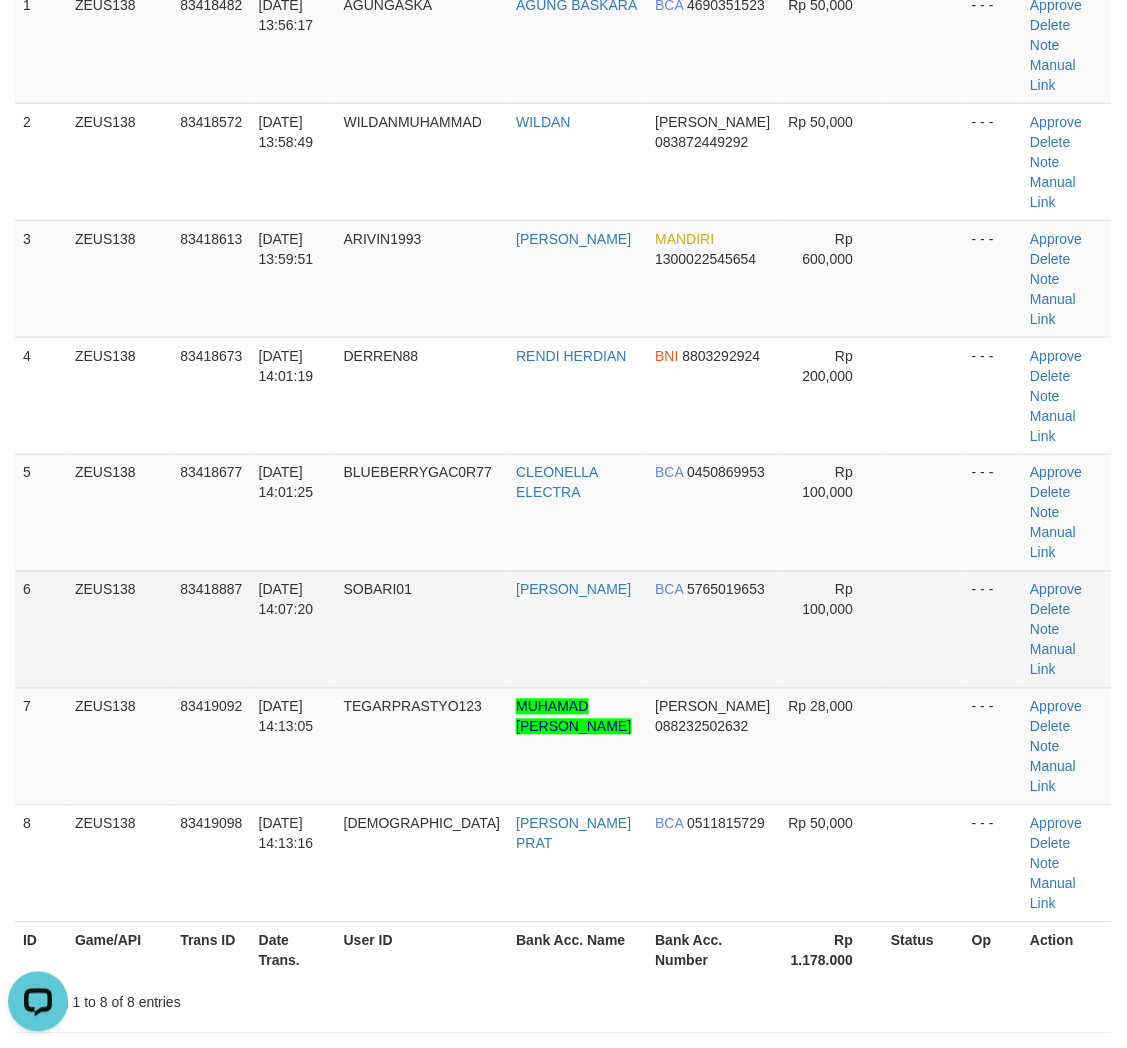 click at bounding box center [923, 629] 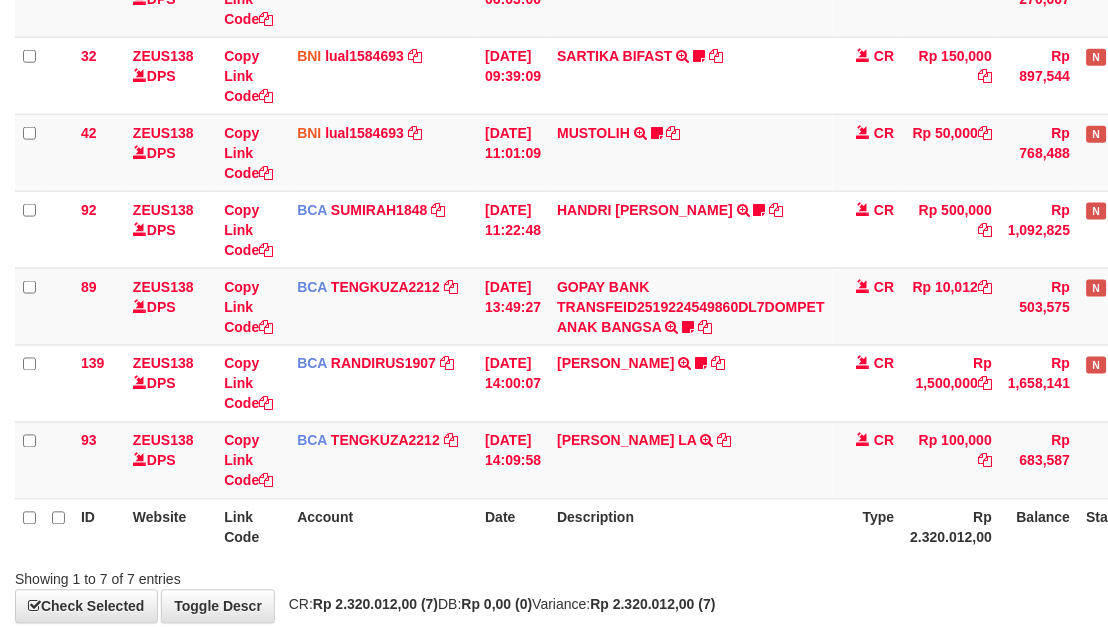 scroll, scrollTop: 396, scrollLeft: 0, axis: vertical 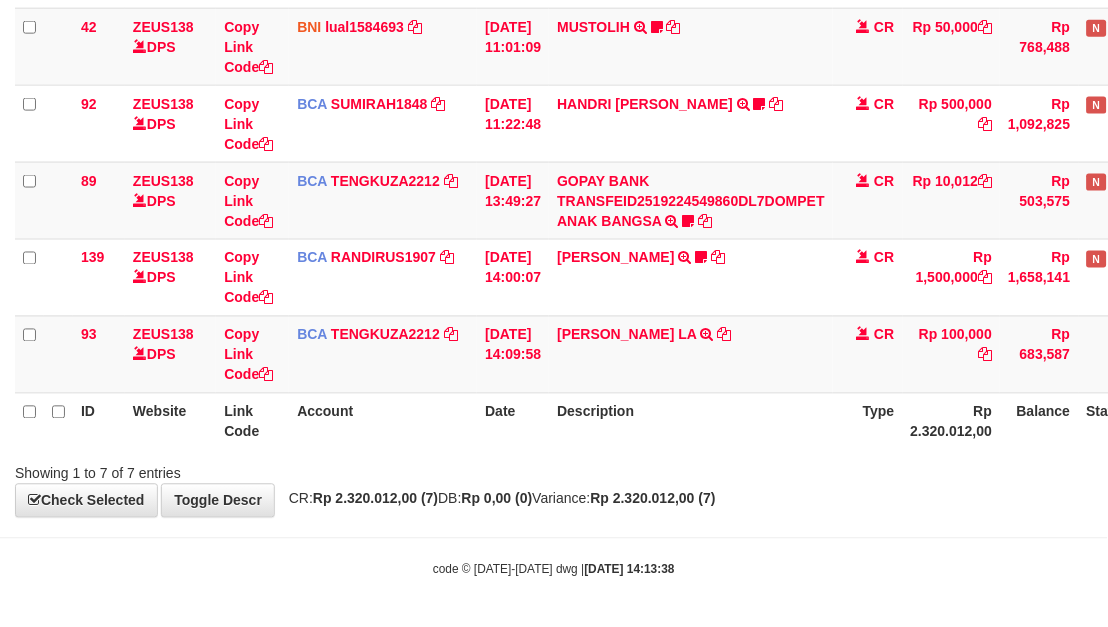 drag, startPoint x: 744, startPoint y: 433, endPoint x: 521, endPoint y: 404, distance: 224.87775 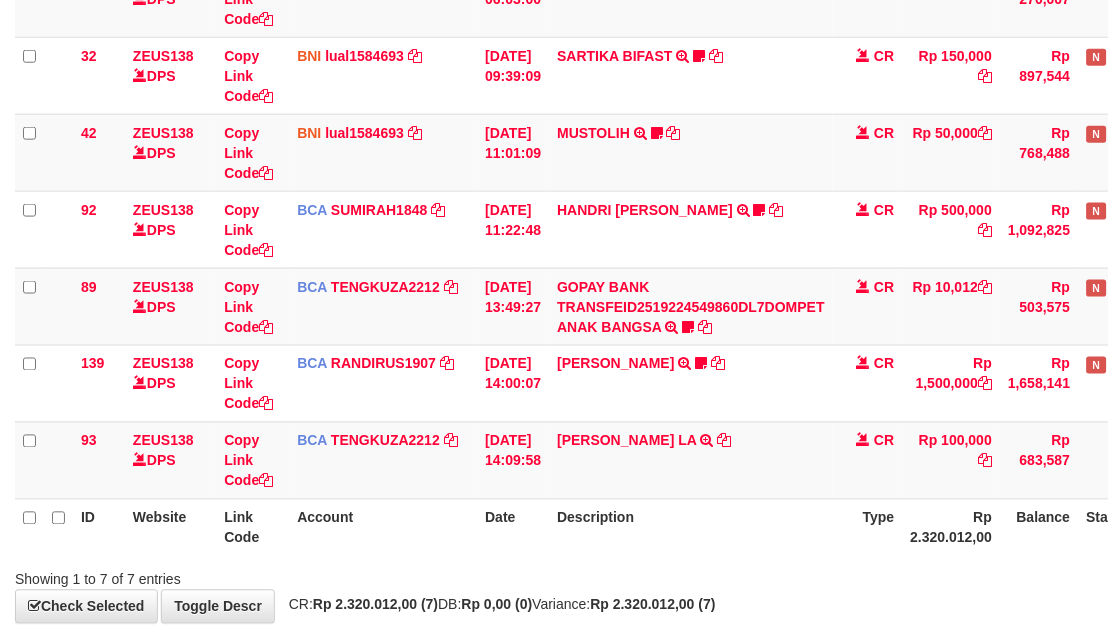 scroll, scrollTop: 396, scrollLeft: 0, axis: vertical 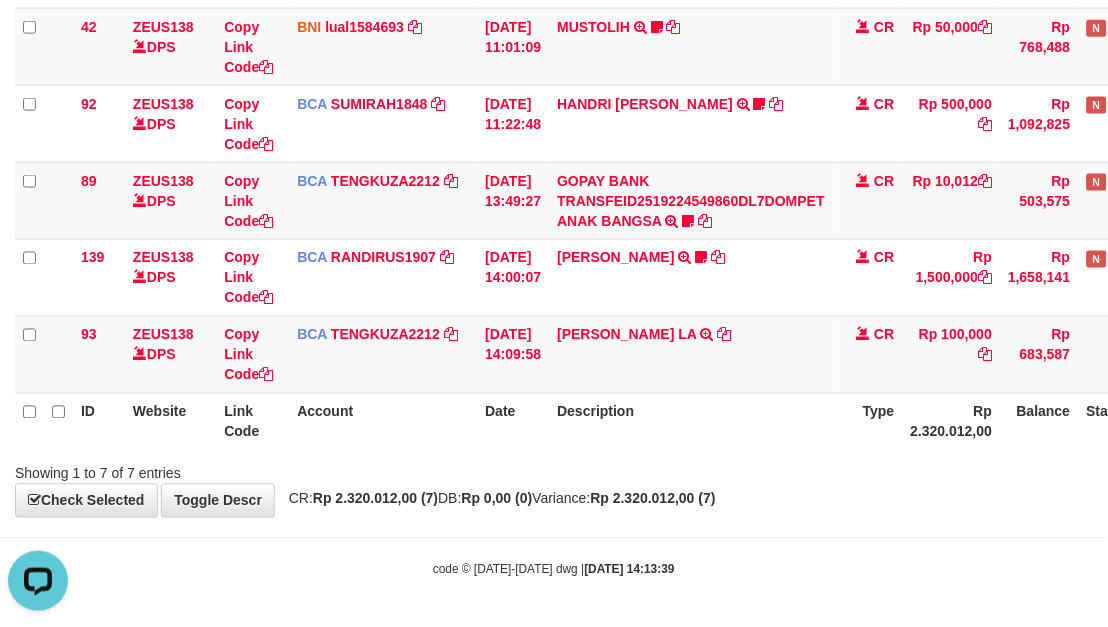 drag, startPoint x: 788, startPoint y: 418, endPoint x: 662, endPoint y: 415, distance: 126.035706 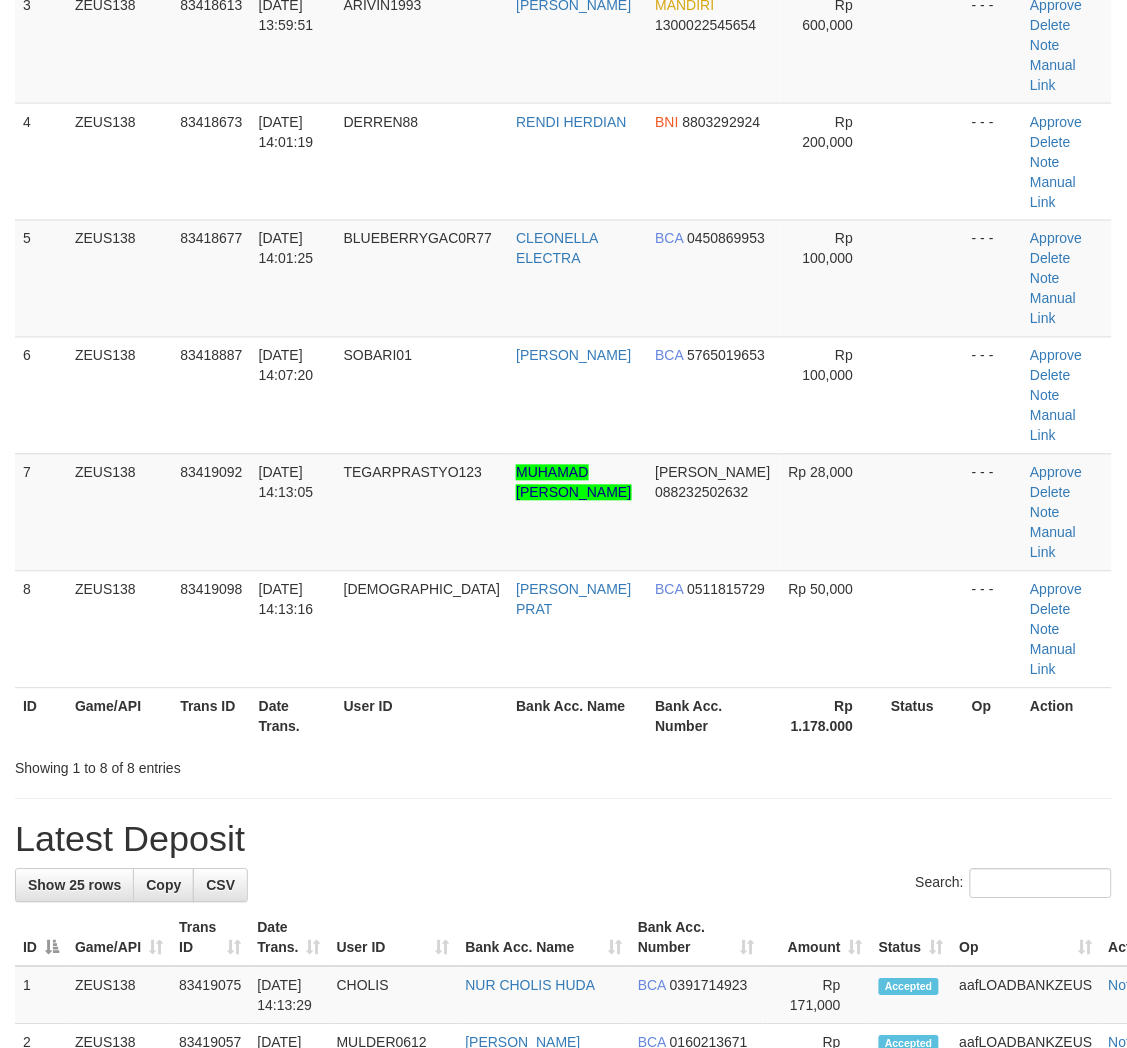 scroll, scrollTop: 264, scrollLeft: 0, axis: vertical 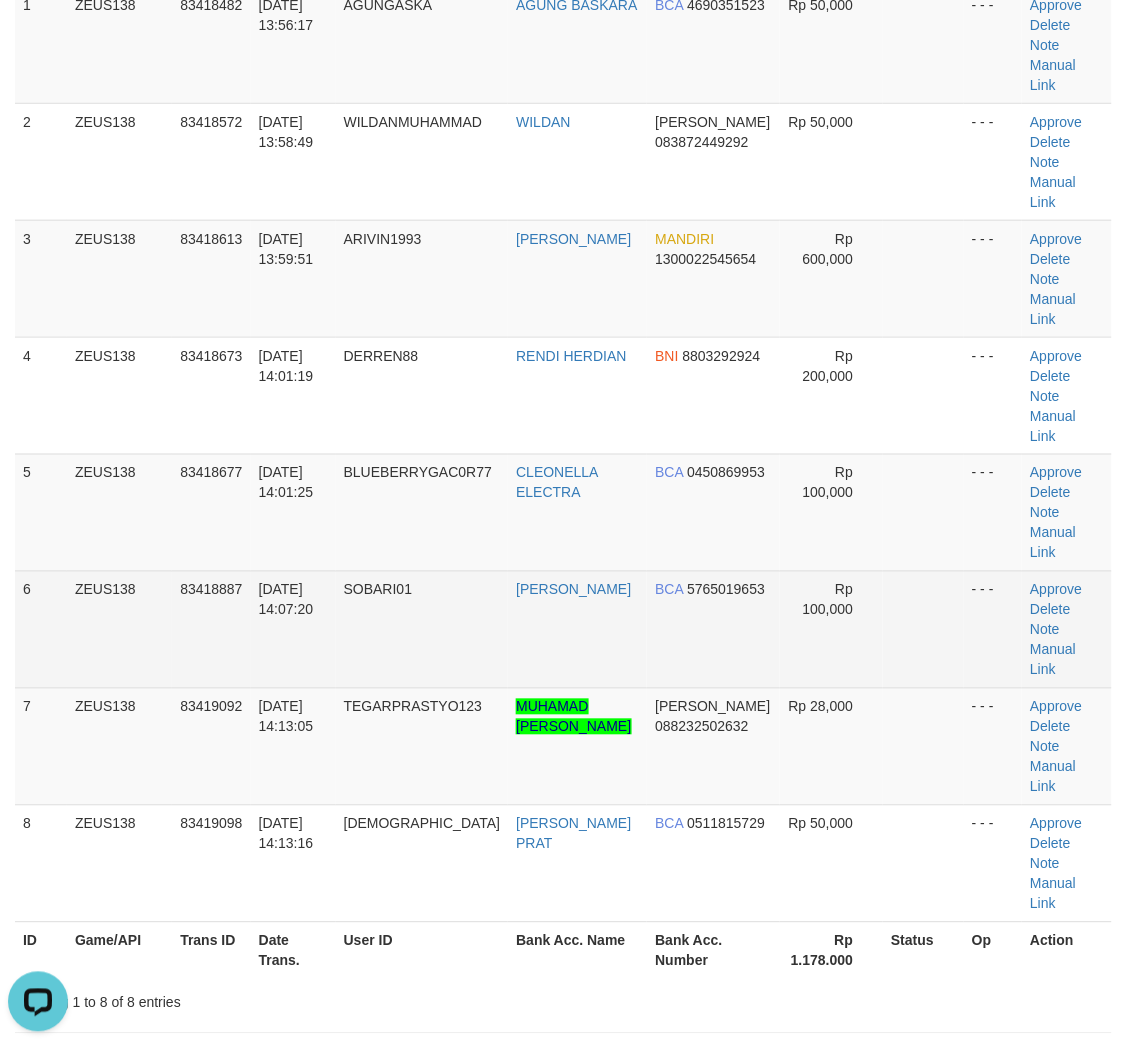 click on "Rp 100,000" at bounding box center [832, 629] 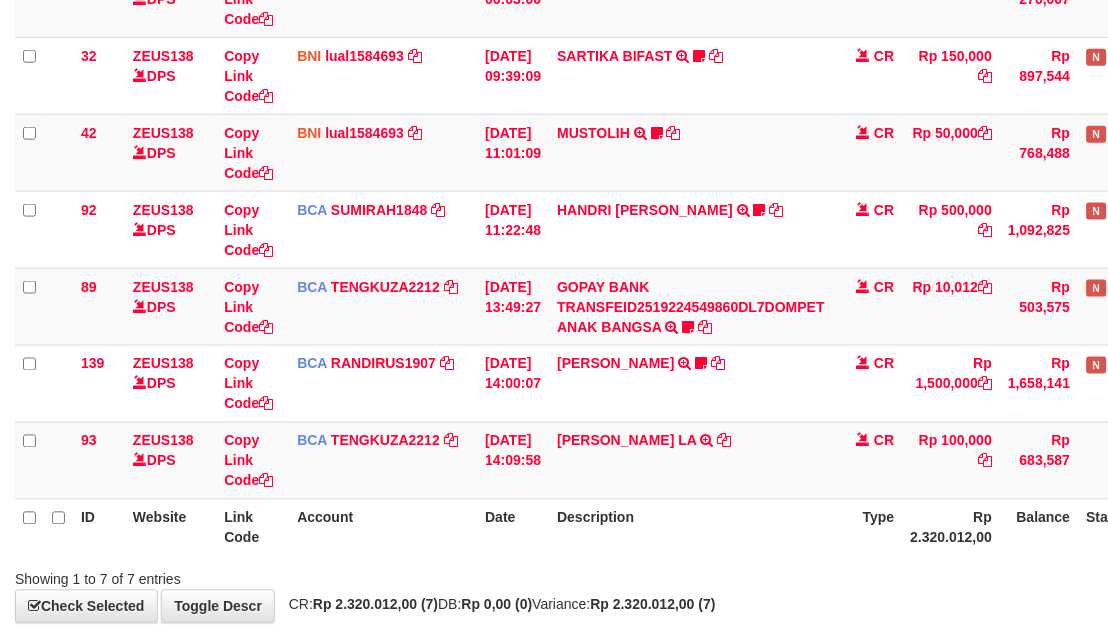 scroll, scrollTop: 396, scrollLeft: 0, axis: vertical 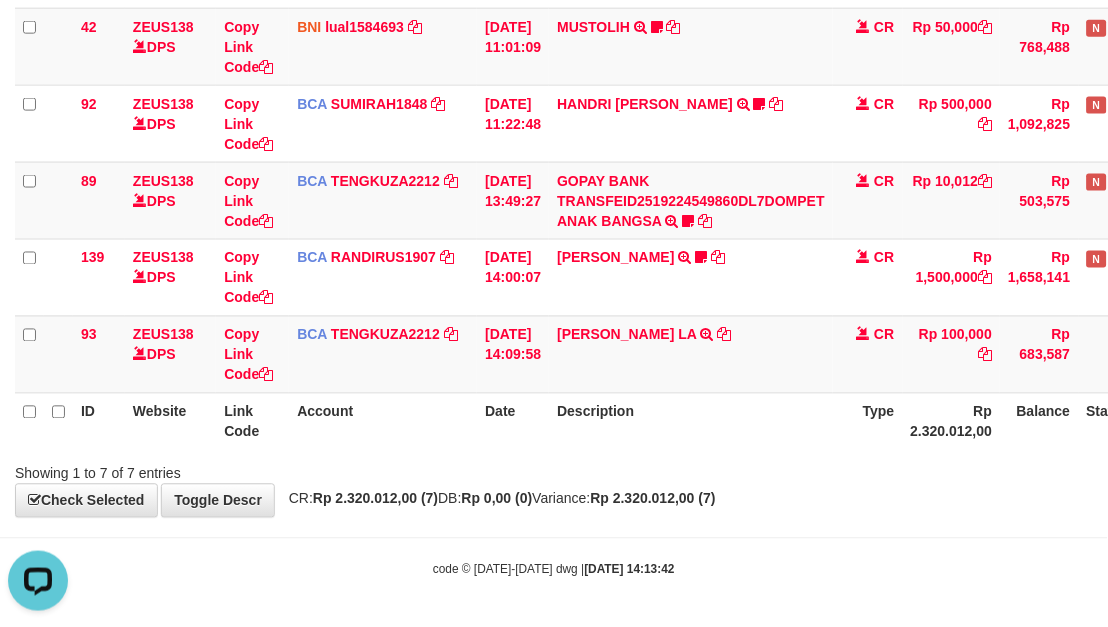 click on "ID Website Link Code Account Date Description Type Amount Balance Status Action
46
ZEUS138    DPS
Copy Link Code
BCA
ARYAPANG1811
DPS
ARYA PANGESTU
mutasi_20250711_2620 | 46
mutasi_20250711_2620 | 46
11/07/2025 06:03:00
AGUS ARDANA            TRSF E-BANKING CR 1107/FTSCY/WS95051
10000.002025071158167087 TRFDN-AGUS ARDANA ESPAY DEBIT INDONE    Aguslike
tunggu bukti tranfer
CR
Rp 10,000
Rp 270,007
N
Note
Check
32
ZEUS138    DPS
Copy Link Code
BNI" at bounding box center [554, 123] 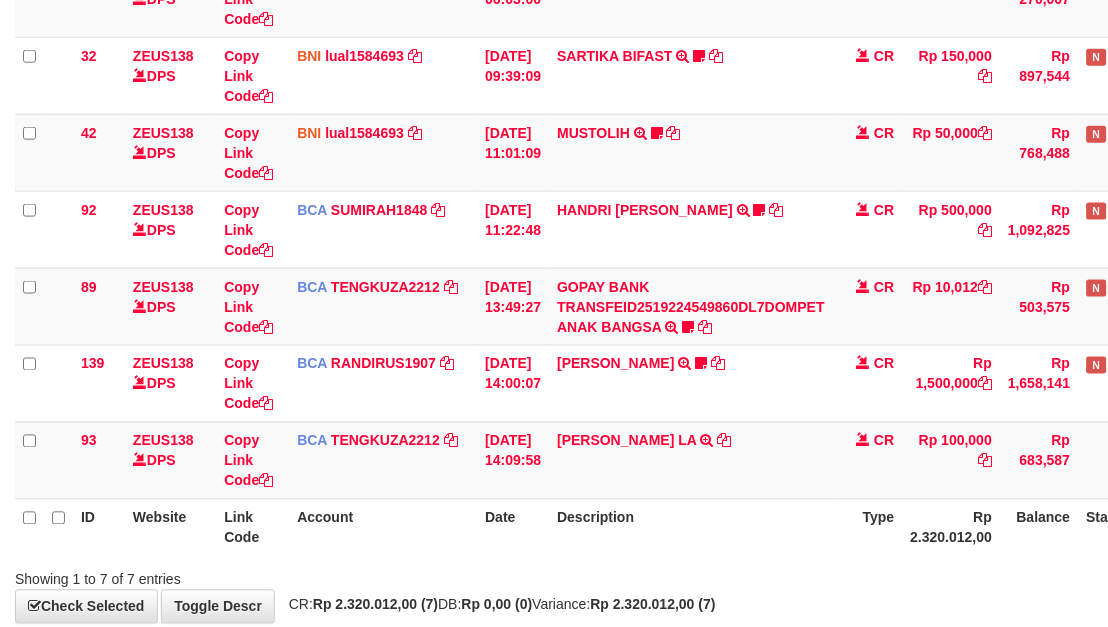 scroll, scrollTop: 396, scrollLeft: 0, axis: vertical 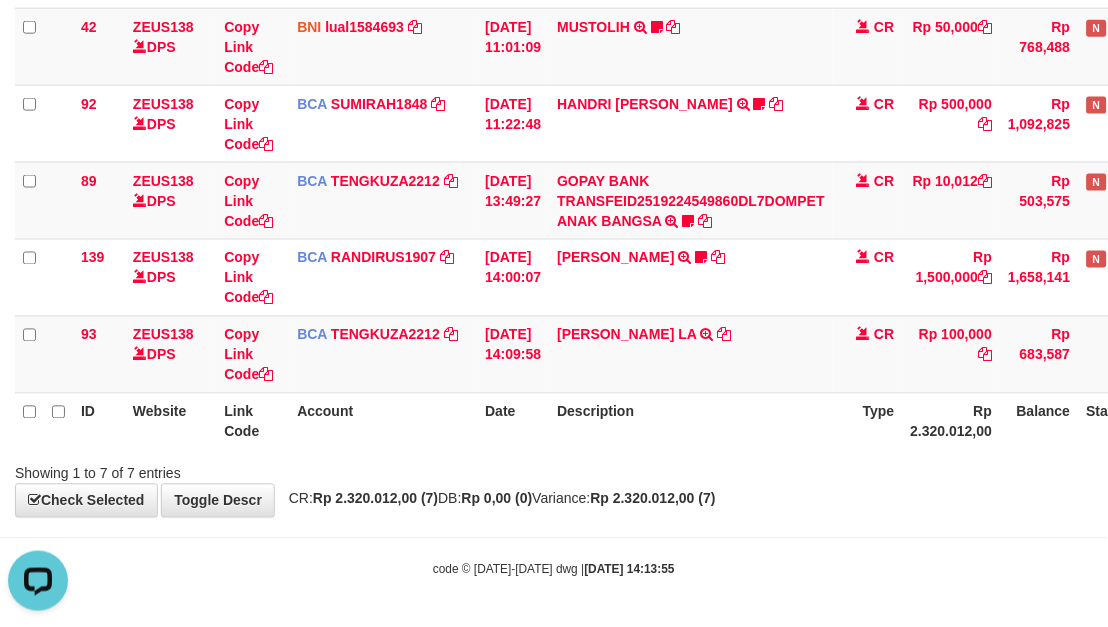 drag, startPoint x: 707, startPoint y: 472, endPoint x: 505, endPoint y: 442, distance: 204.21558 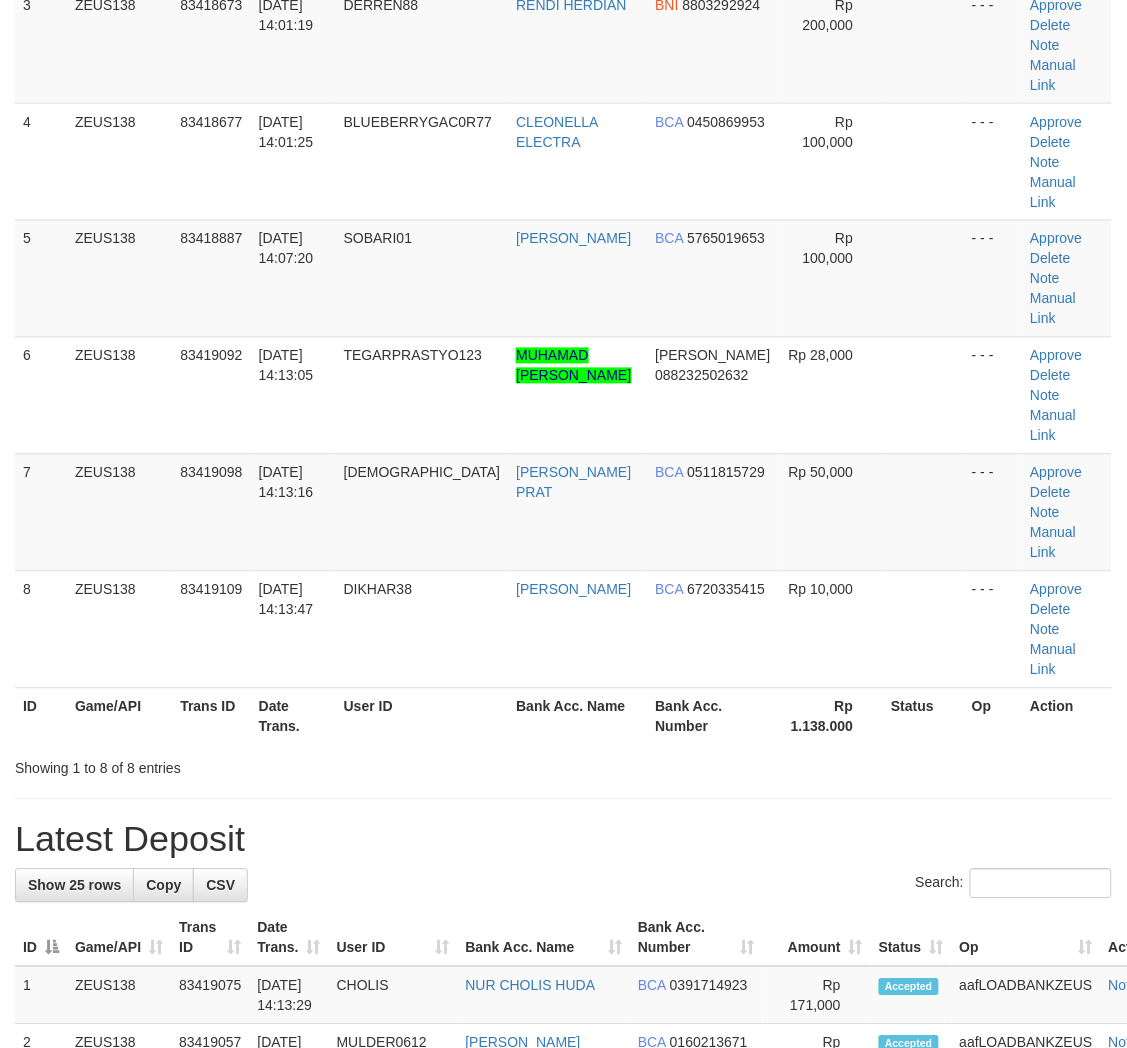 scroll, scrollTop: 264, scrollLeft: 0, axis: vertical 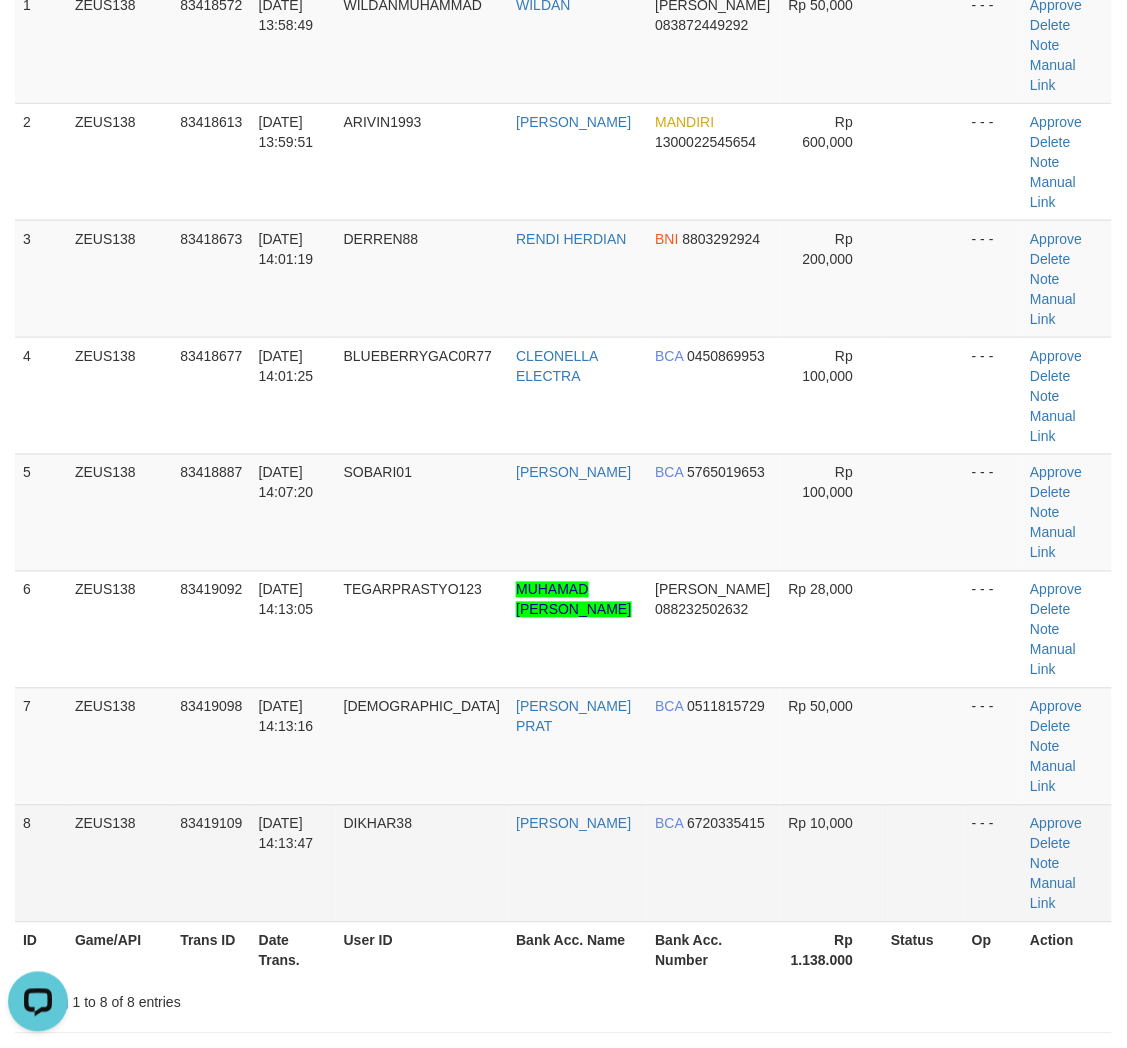 click on "BCA
6720335415" at bounding box center [713, 863] 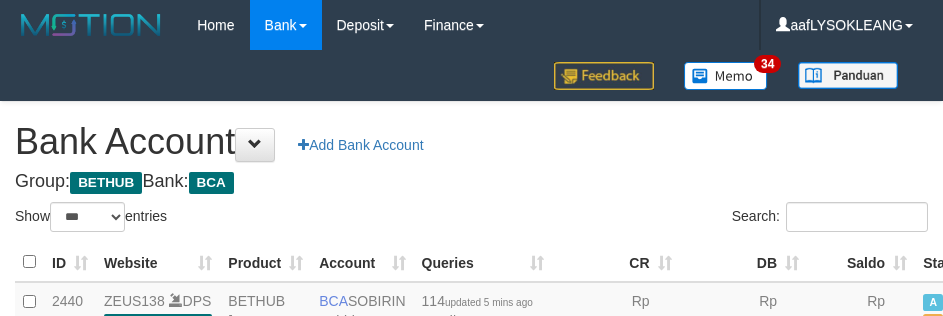 select on "***" 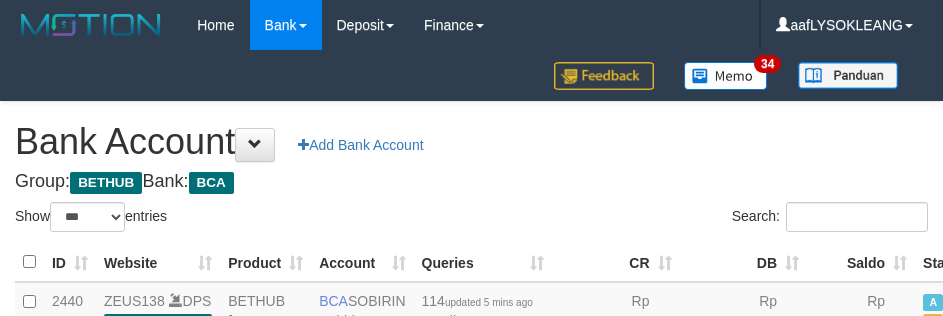scroll, scrollTop: 191, scrollLeft: 0, axis: vertical 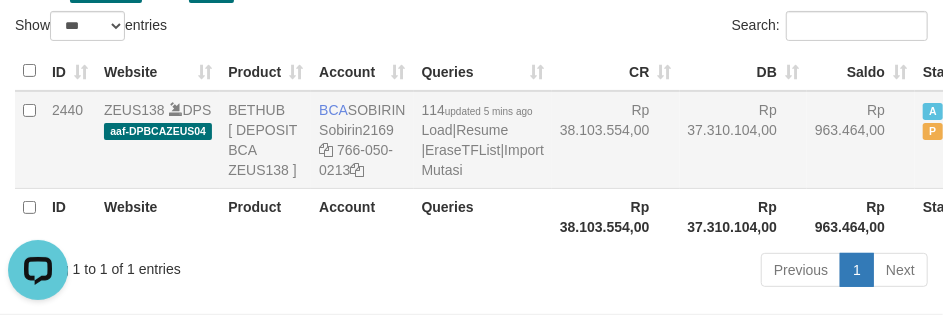 drag, startPoint x: 694, startPoint y: 180, endPoint x: 680, endPoint y: 188, distance: 16.124516 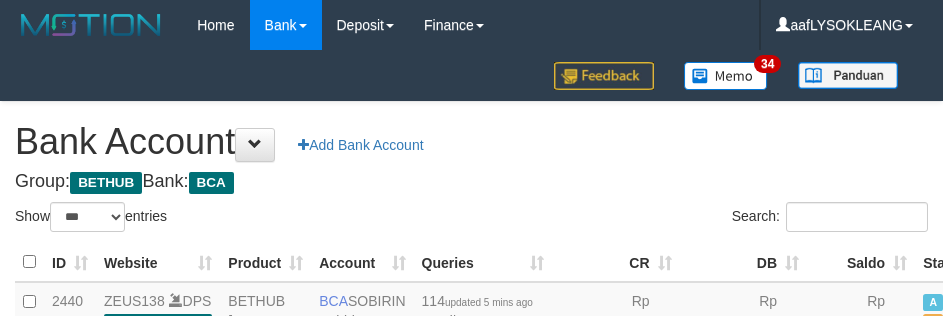 select on "***" 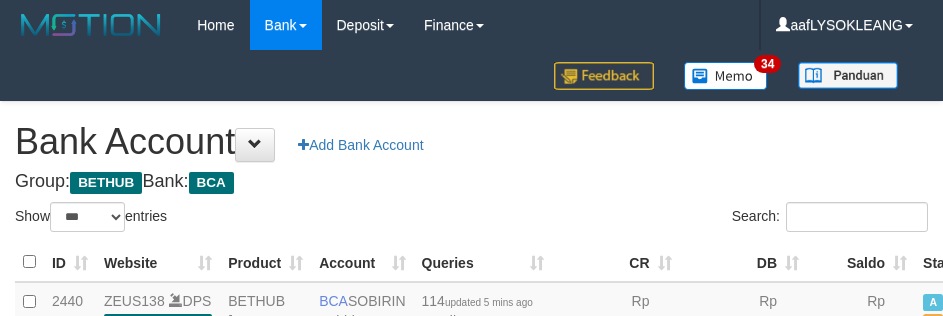 scroll, scrollTop: 191, scrollLeft: 0, axis: vertical 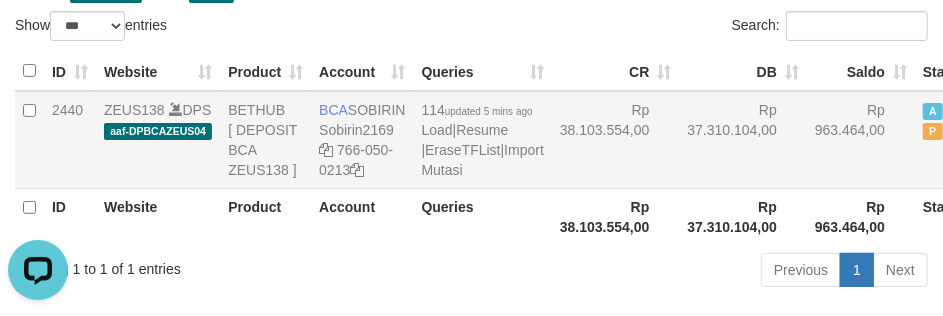 drag, startPoint x: 581, startPoint y: 163, endPoint x: 562, endPoint y: 191, distance: 33.83785 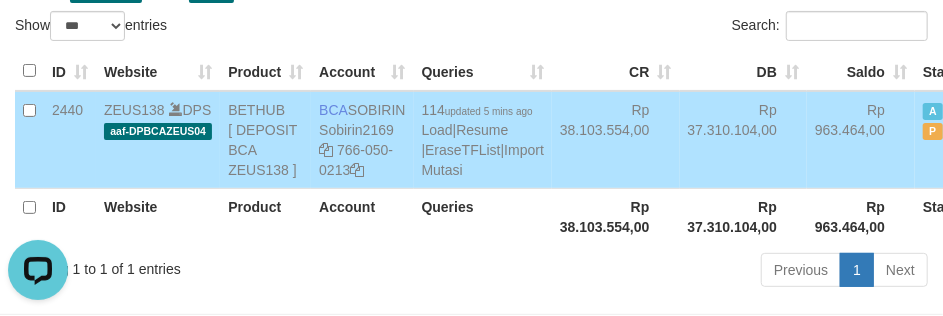 click on "114  updated 5 mins ago
Load
|
Resume
|
EraseTFList
|
Import Mutasi" at bounding box center (483, 140) 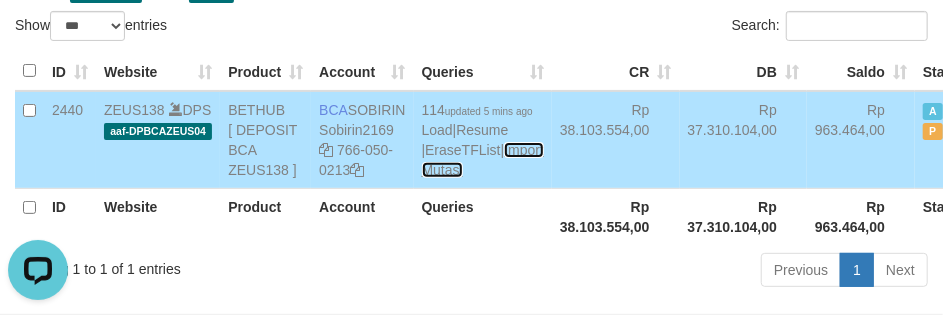 click on "Import Mutasi" at bounding box center (483, 160) 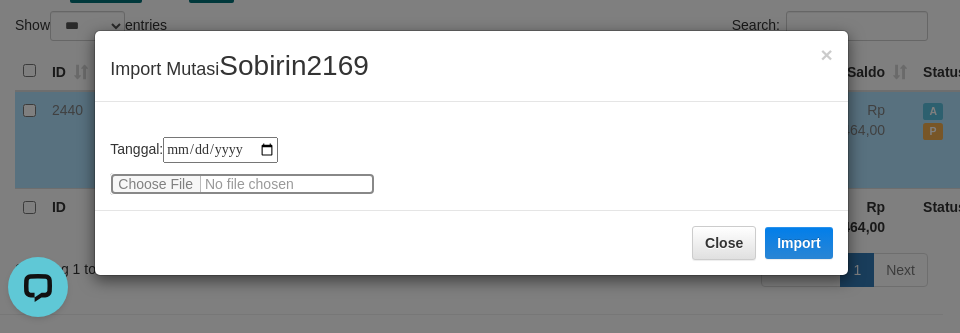 click at bounding box center (242, 184) 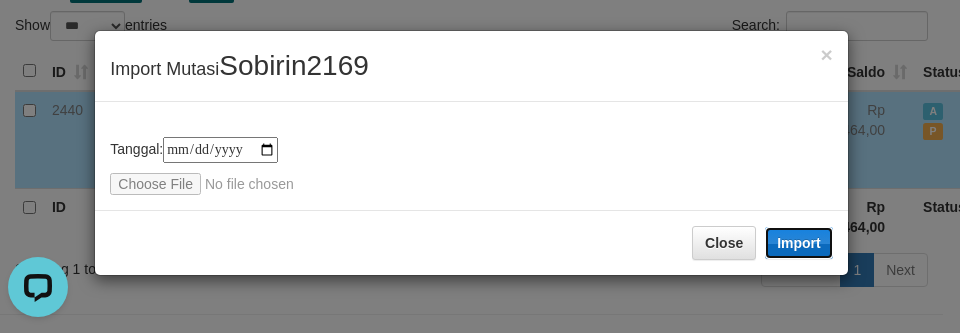 click on "Import" at bounding box center (799, 243) 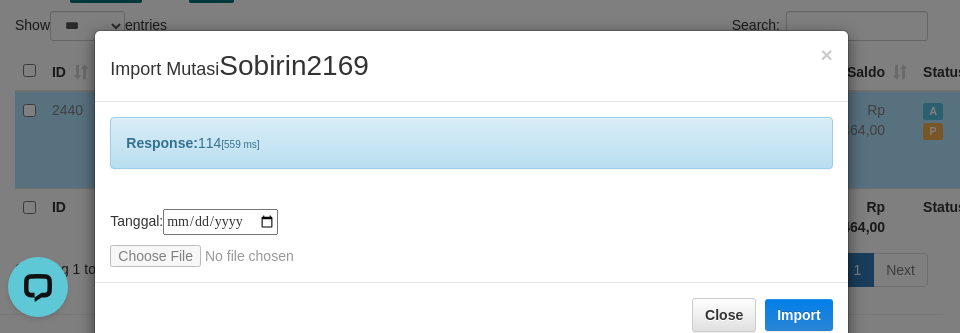 scroll, scrollTop: 42, scrollLeft: 0, axis: vertical 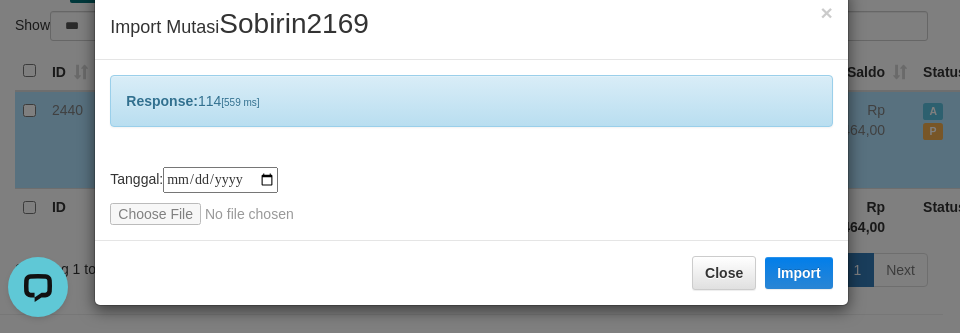 click on "**********" at bounding box center [471, 196] 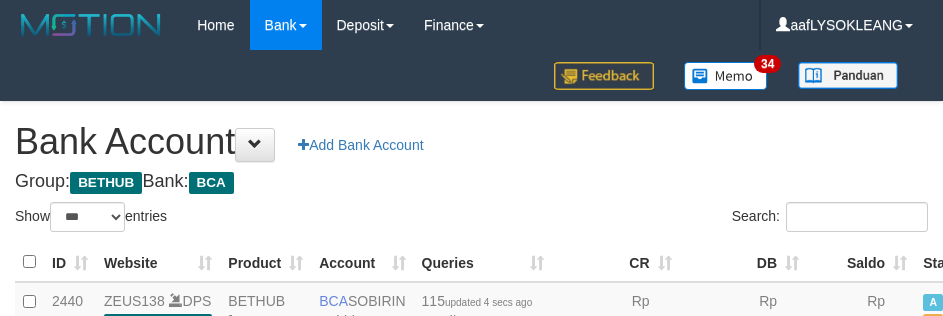 select on "***" 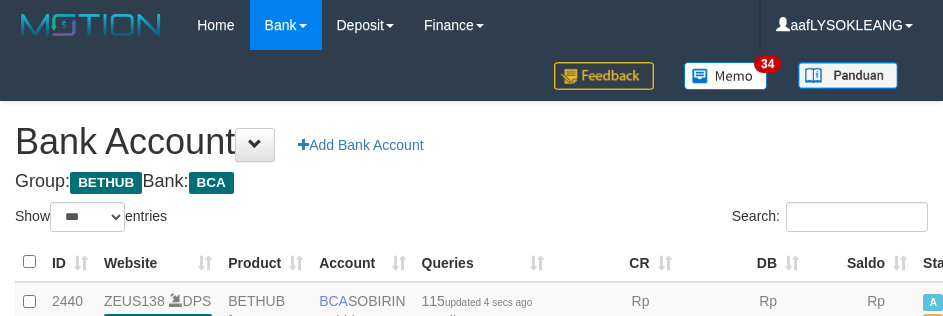 scroll, scrollTop: 191, scrollLeft: 0, axis: vertical 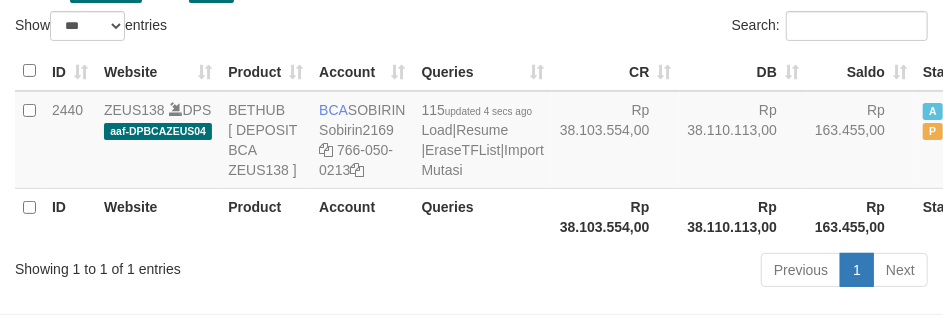 click on "Rp 38.103.554,00" at bounding box center [616, 140] 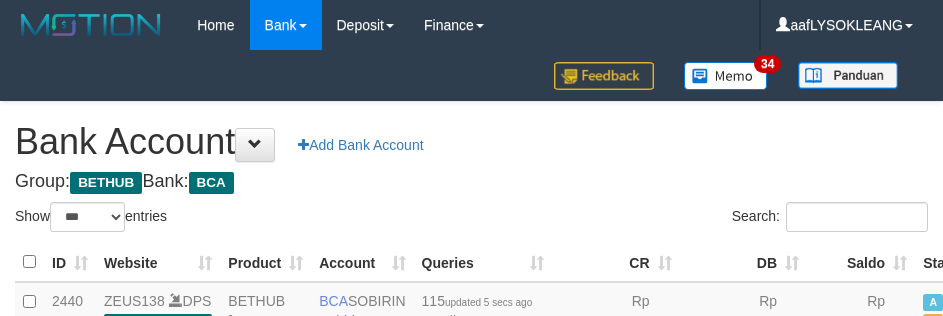 select on "***" 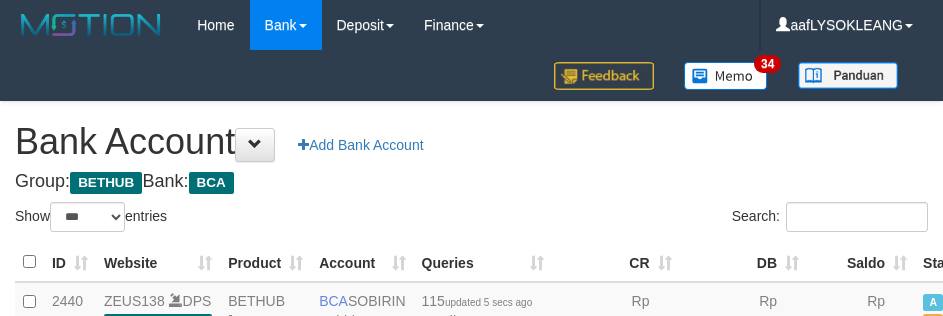 scroll, scrollTop: 191, scrollLeft: 0, axis: vertical 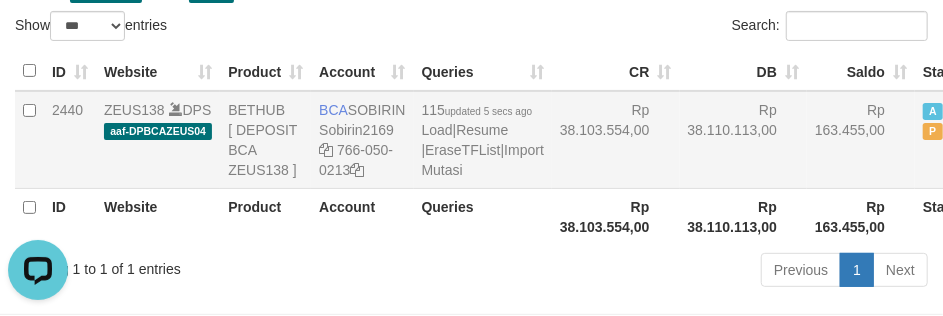 click on "Rp 38.110.113,00" at bounding box center (744, 140) 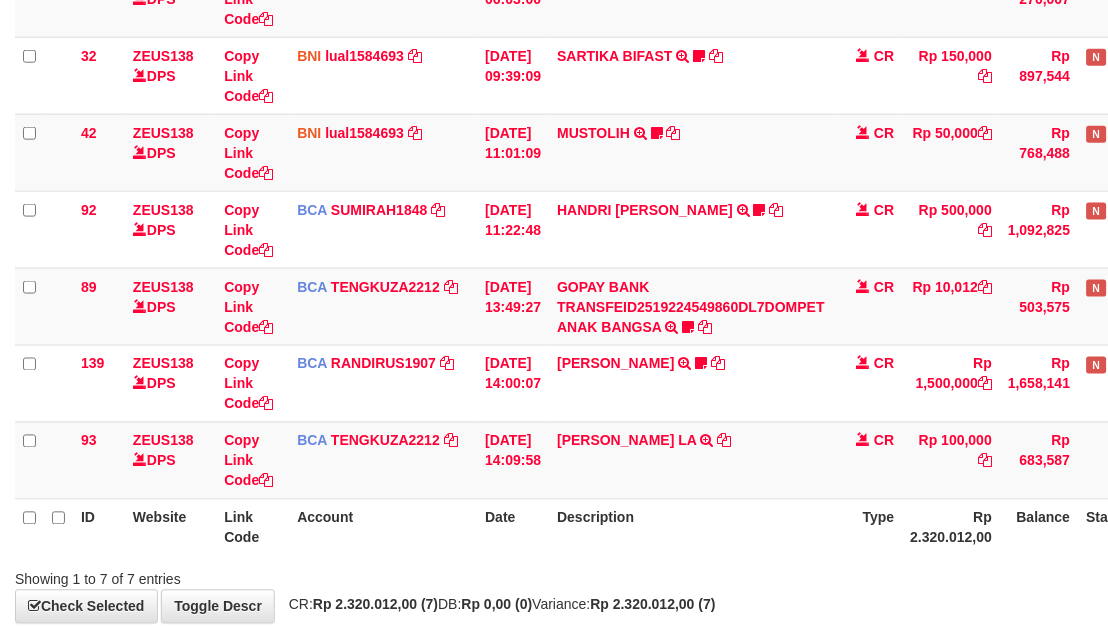 scroll, scrollTop: 396, scrollLeft: 0, axis: vertical 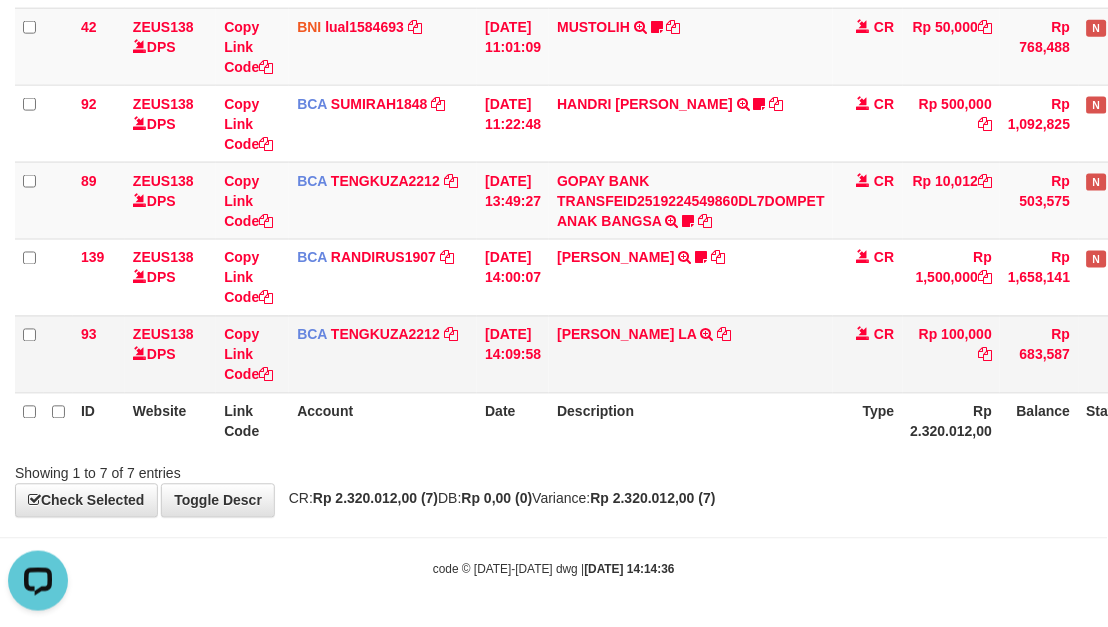 click on "[PERSON_NAME] LA         TRSF E-BANKING CR 1107/FTSCY/WS95031
100000.00[PERSON_NAME] LA" at bounding box center [691, 354] 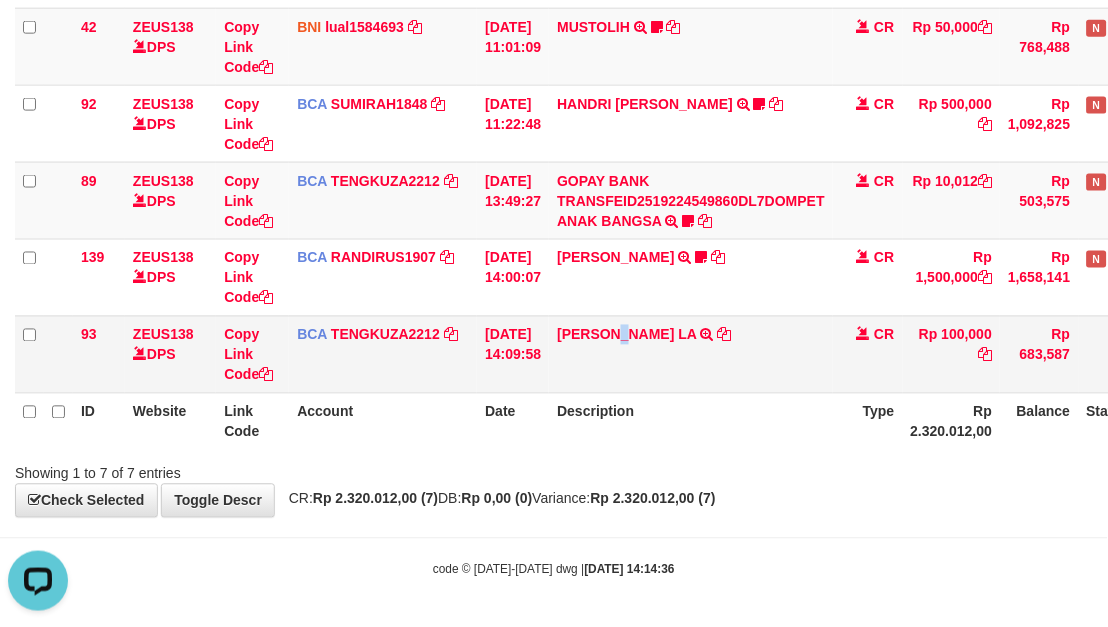 click on "DICKSON JOURDAN LA         TRSF E-BANKING CR 1107/FTSCY/WS95031
100000.00DICKSON JOURDAN LA" at bounding box center (691, 354) 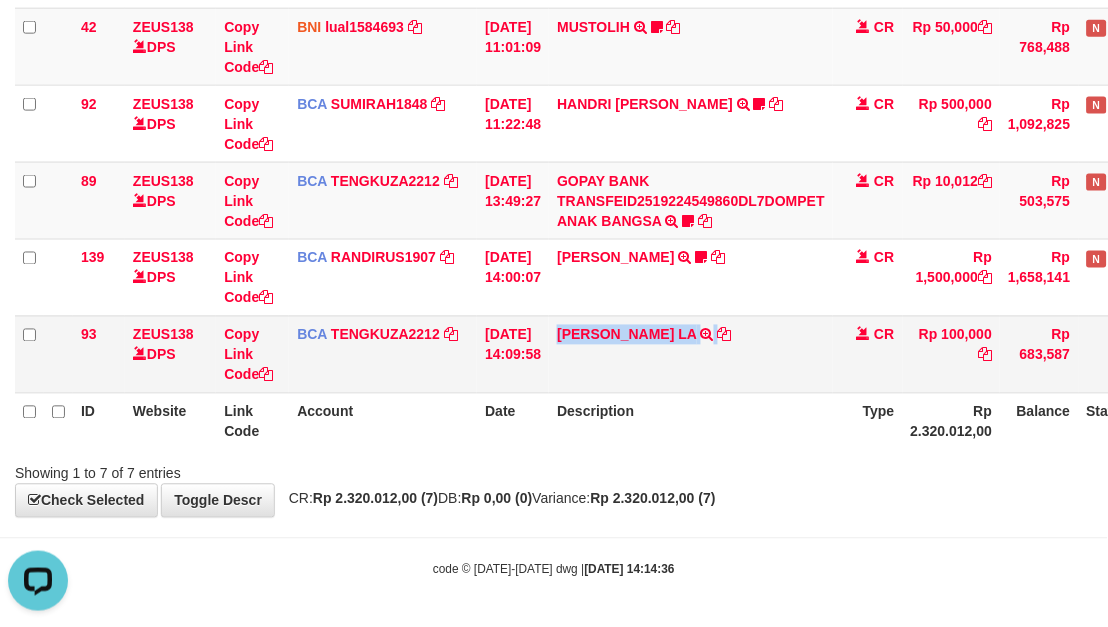 click on "DICKSON JOURDAN LA         TRSF E-BANKING CR 1107/FTSCY/WS95031
100000.00DICKSON JOURDAN LA" at bounding box center (691, 354) 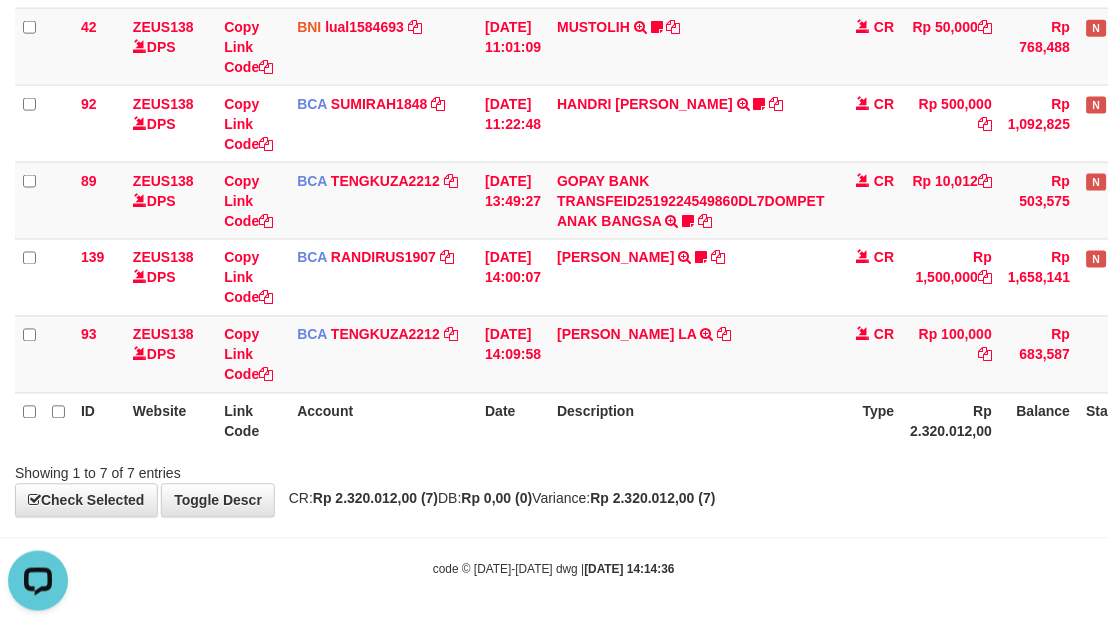 click on "Description" at bounding box center (691, 421) 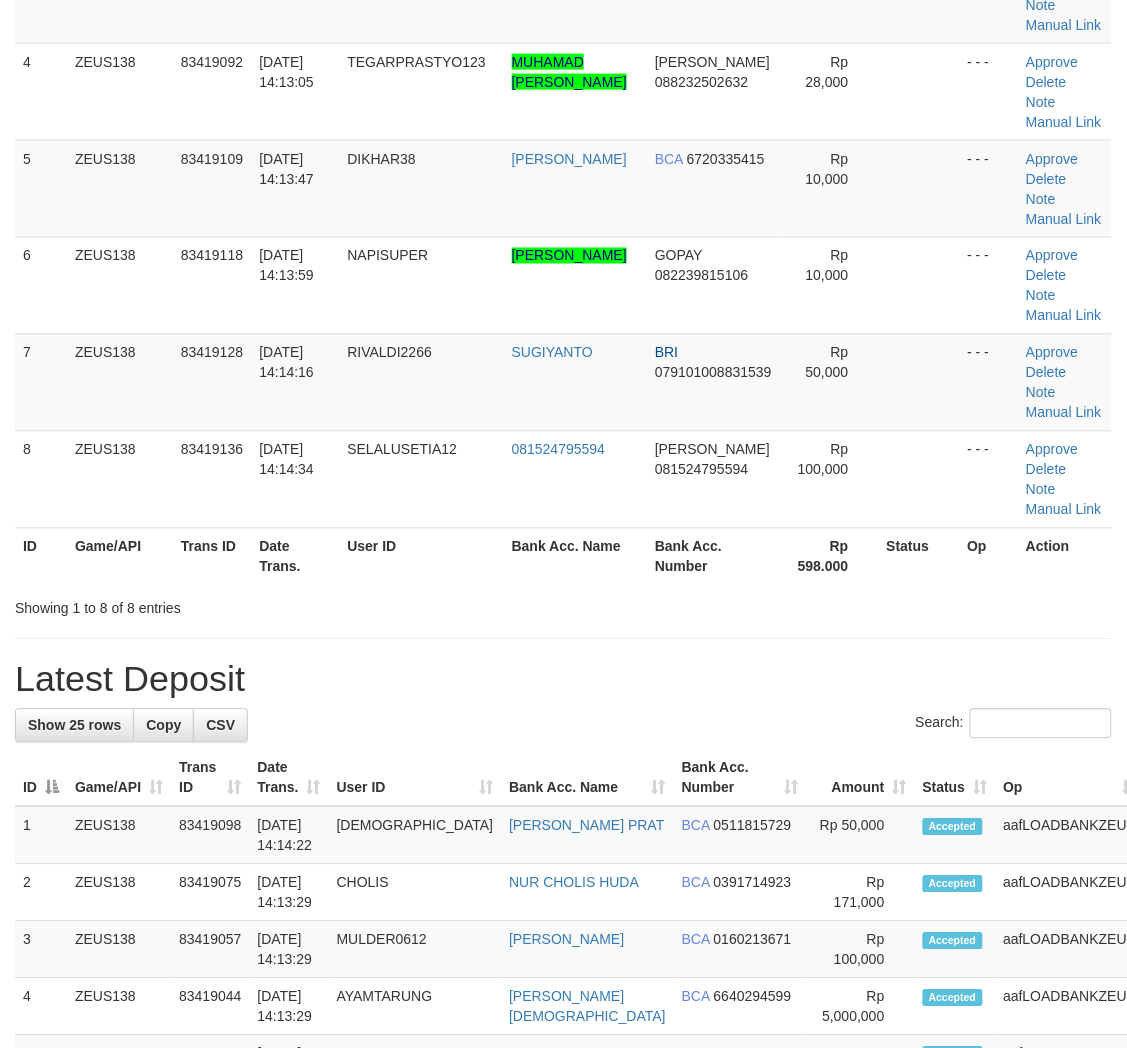 scroll, scrollTop: 264, scrollLeft: 0, axis: vertical 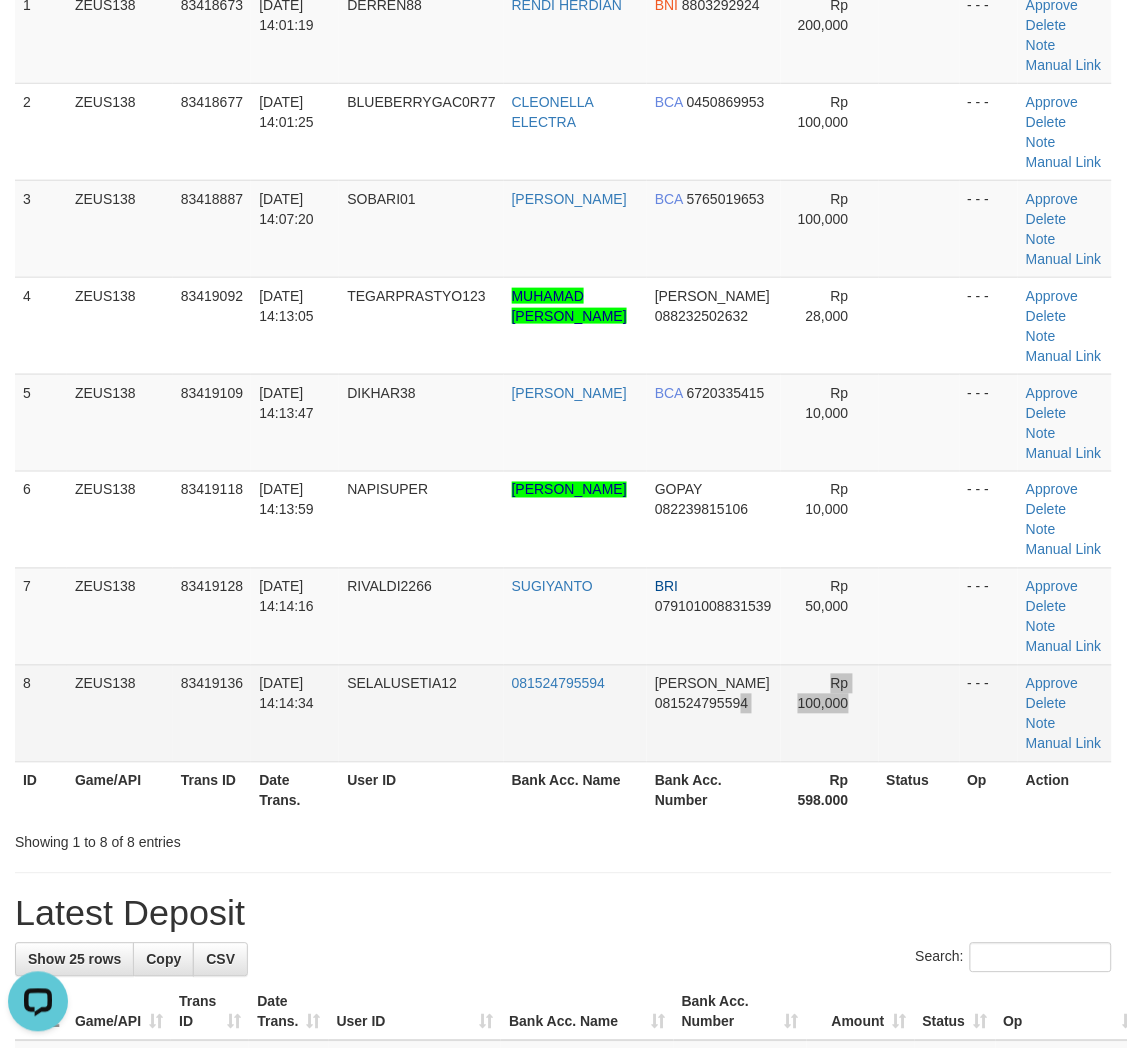 click on "8
ZEUS138
83419136
11/07/2025 14:14:34
SELALUSETIA12
081524795594
DANA
081524795594
Rp 100,000
- - -
Approve
Delete
Note
Manual Link" at bounding box center [563, 713] 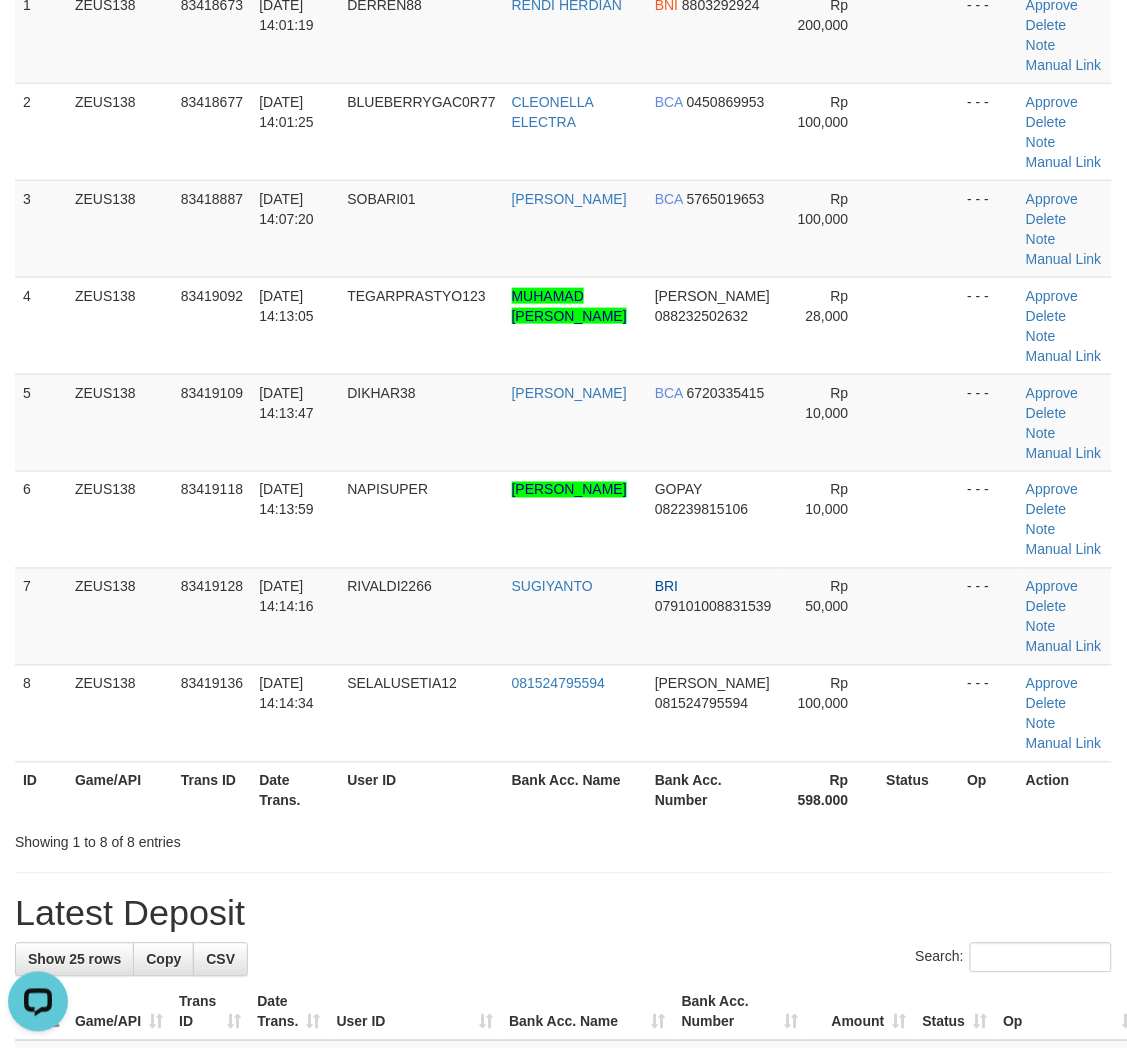 scroll, scrollTop: 708, scrollLeft: 0, axis: vertical 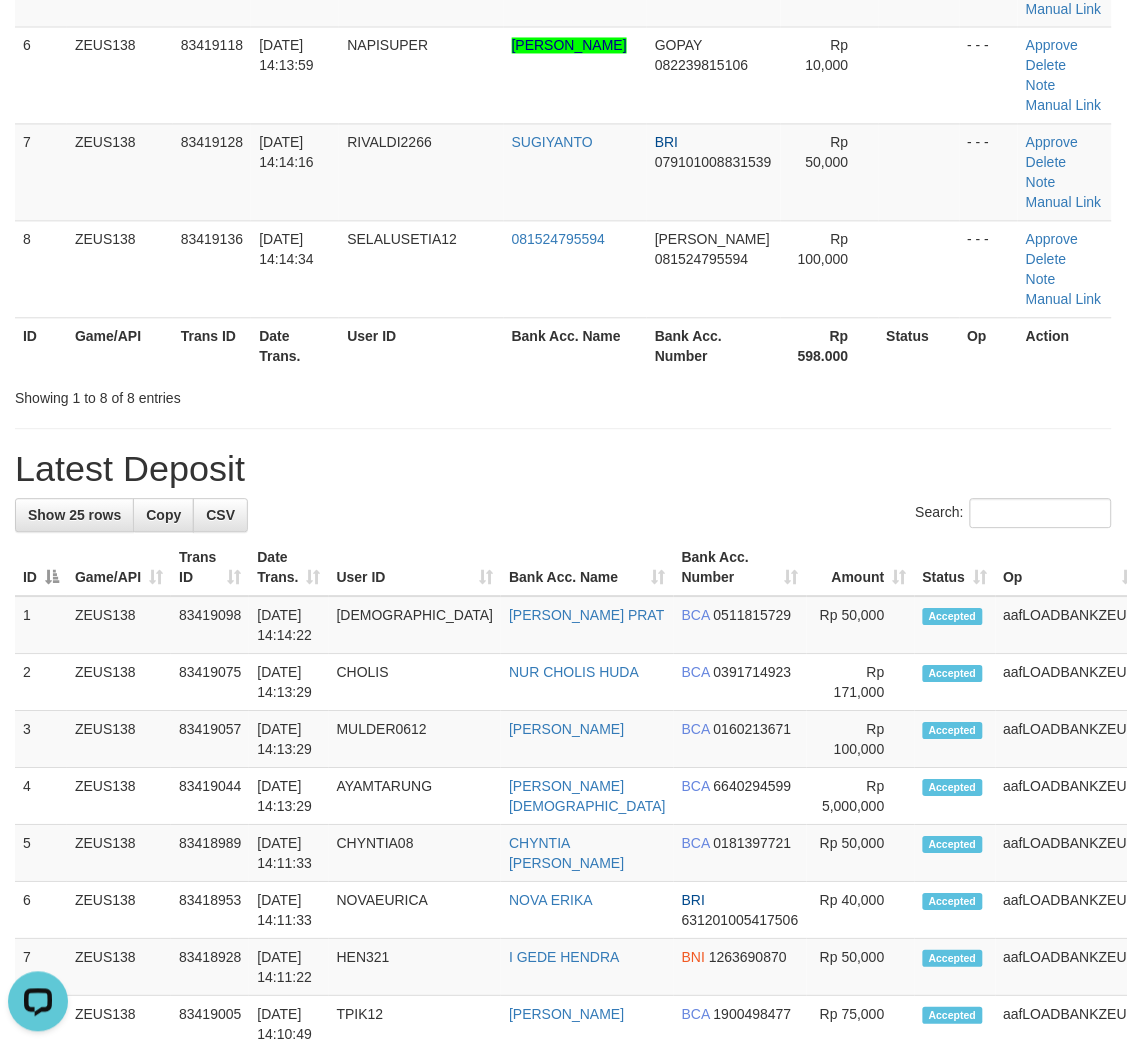 drag, startPoint x: 575, startPoint y: 503, endPoint x: 560, endPoint y: 496, distance: 16.552946 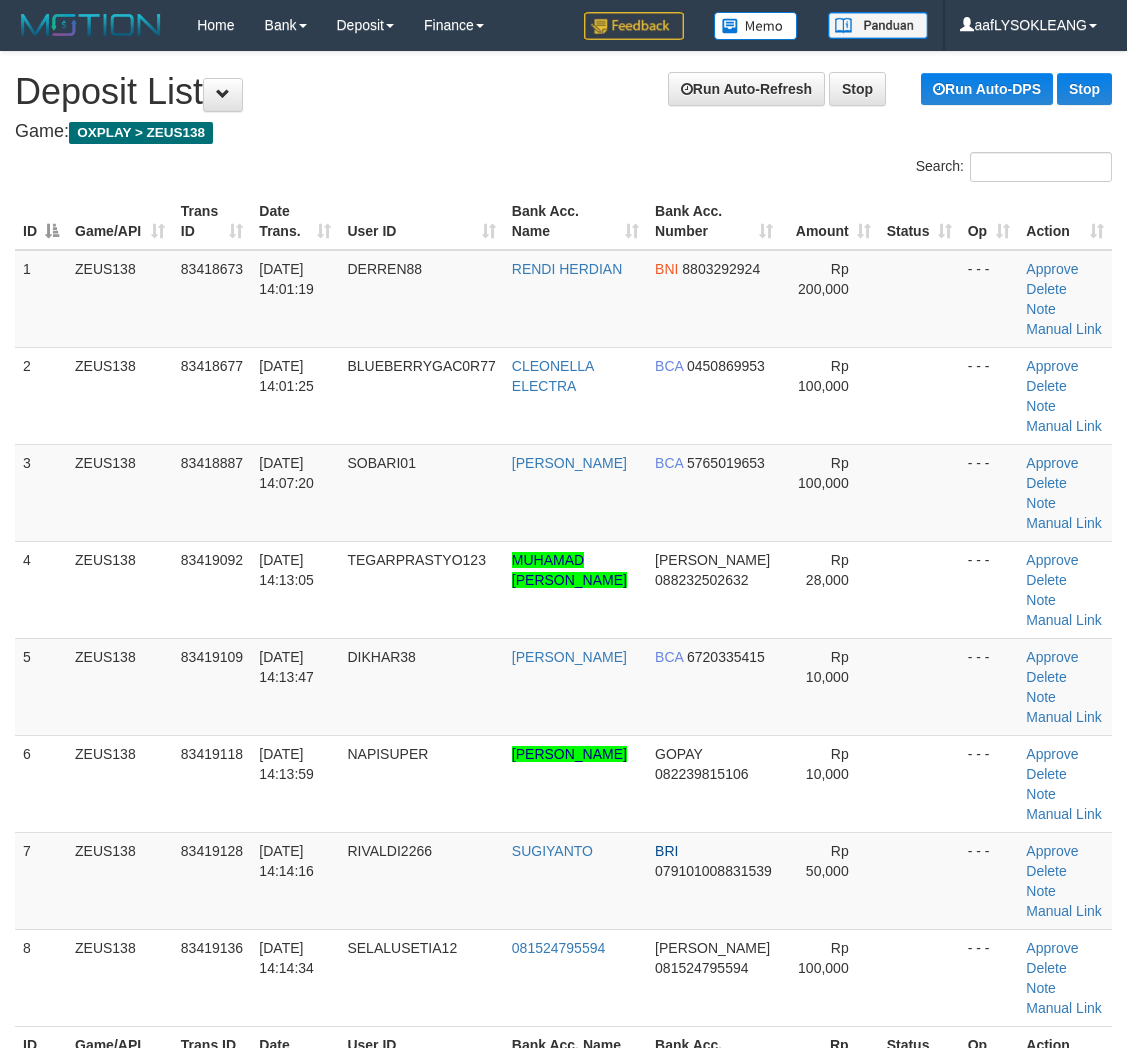 scroll, scrollTop: 943, scrollLeft: 0, axis: vertical 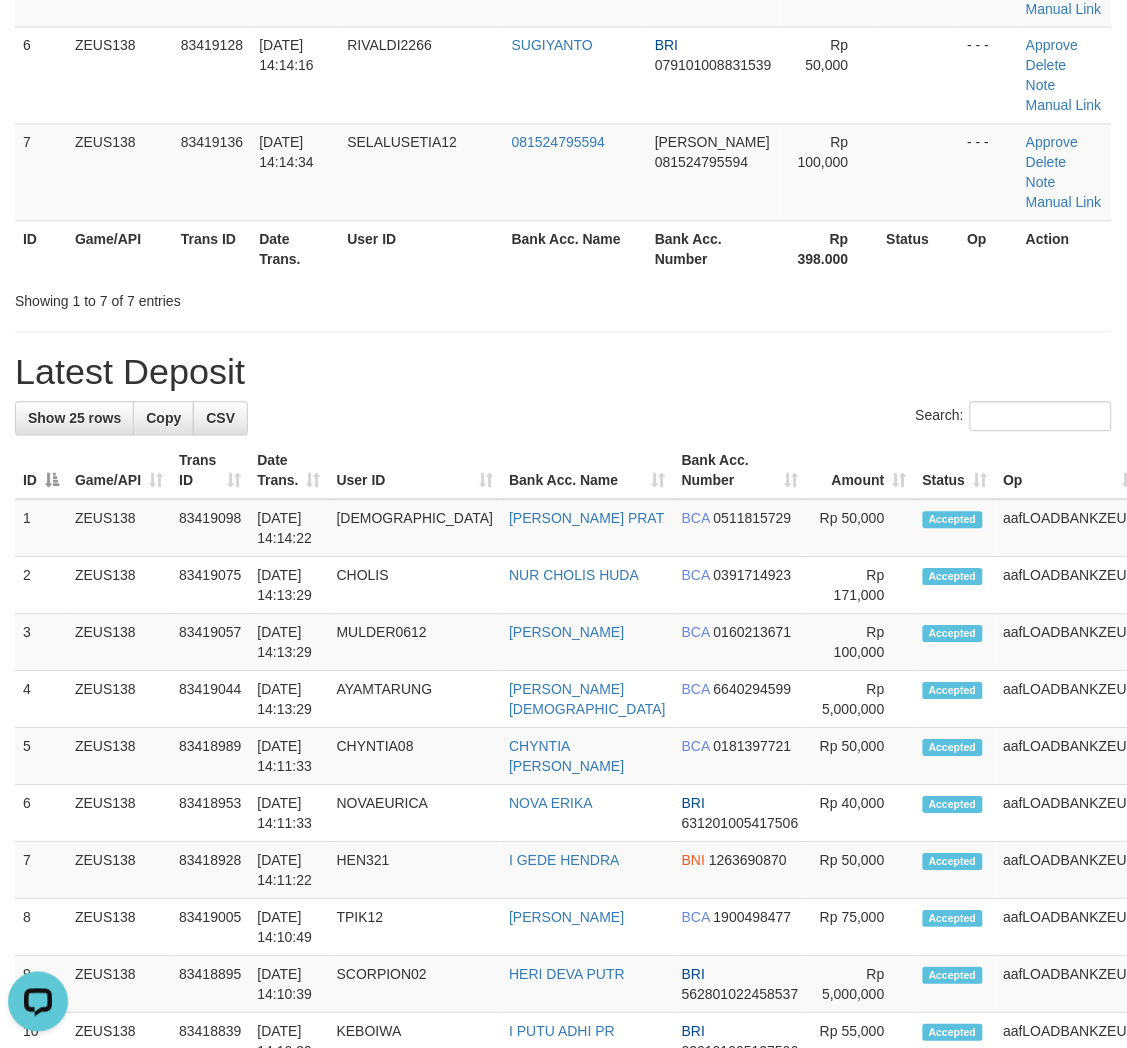 click on "**********" at bounding box center (563, 701) 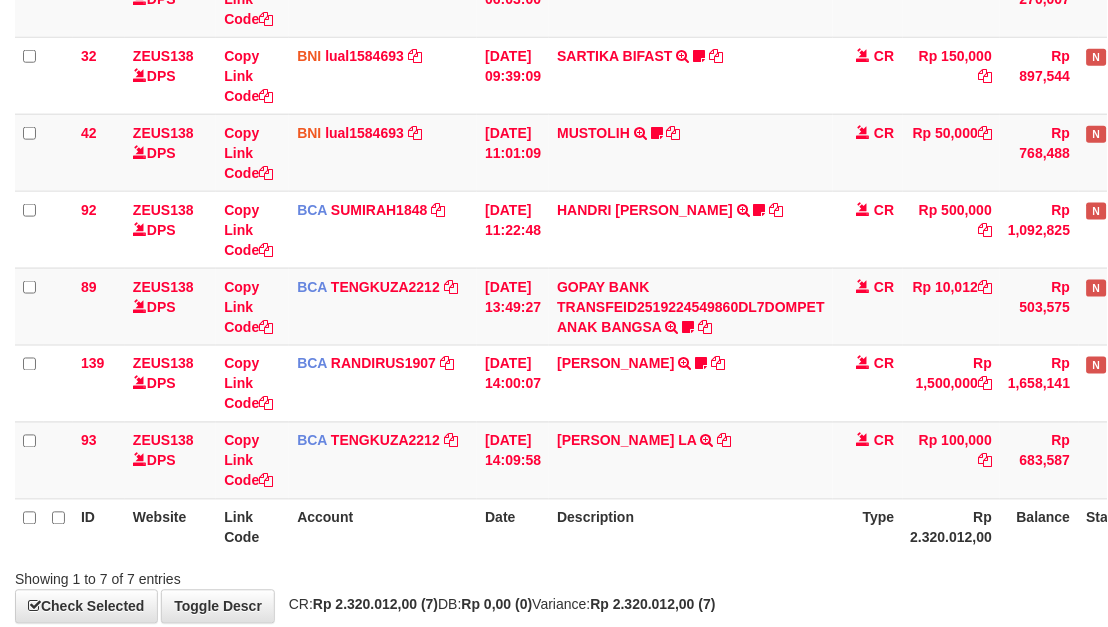scroll, scrollTop: 396, scrollLeft: 0, axis: vertical 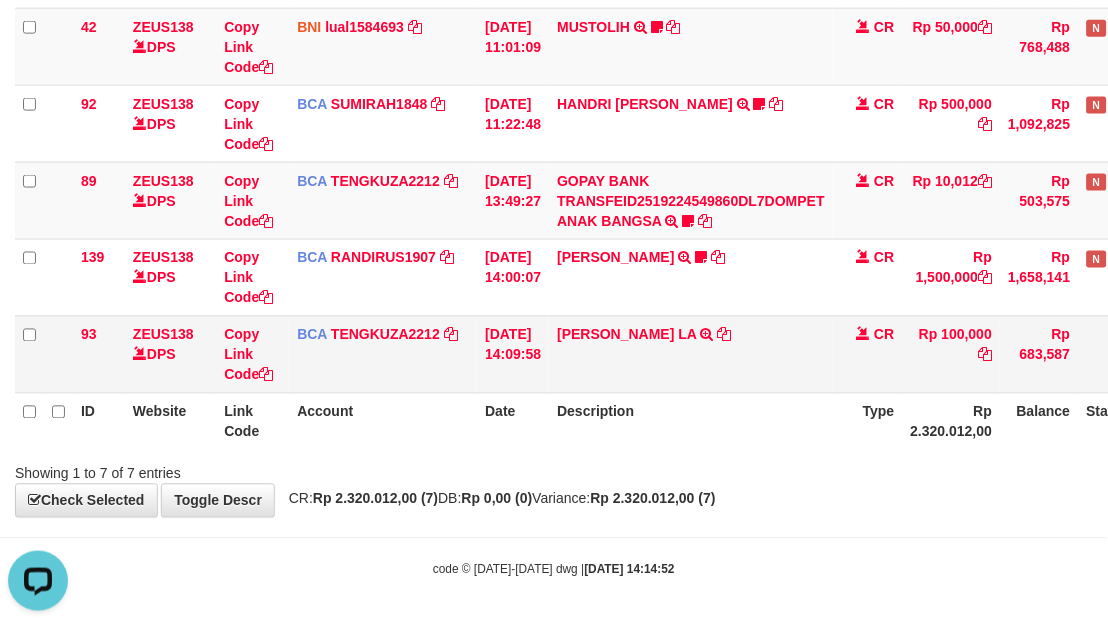 click on "[PERSON_NAME] LA         TRSF E-BANKING CR 1107/FTSCY/WS95031
100000.00[PERSON_NAME] LA" at bounding box center [691, 354] 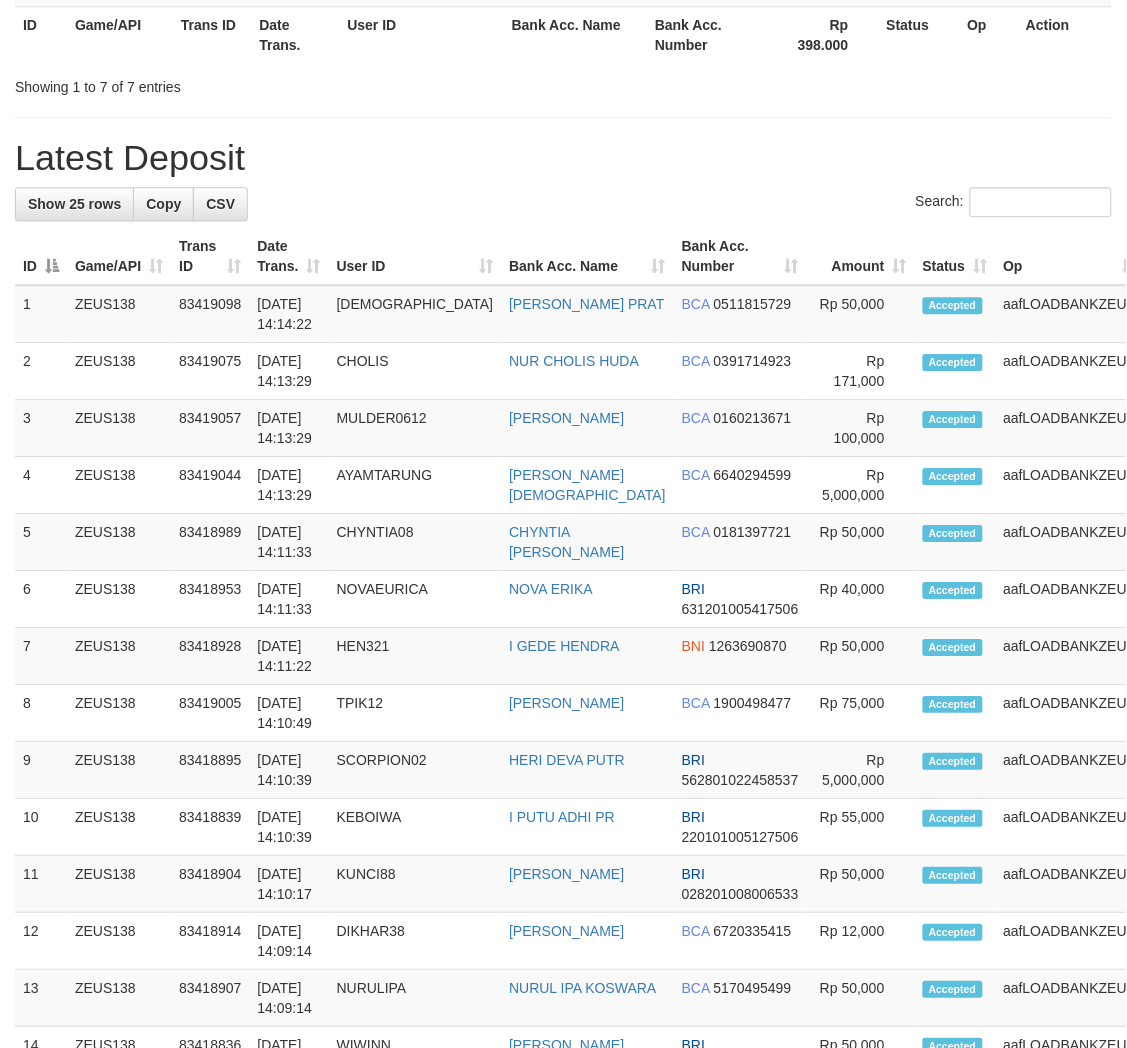 scroll, scrollTop: 708, scrollLeft: 0, axis: vertical 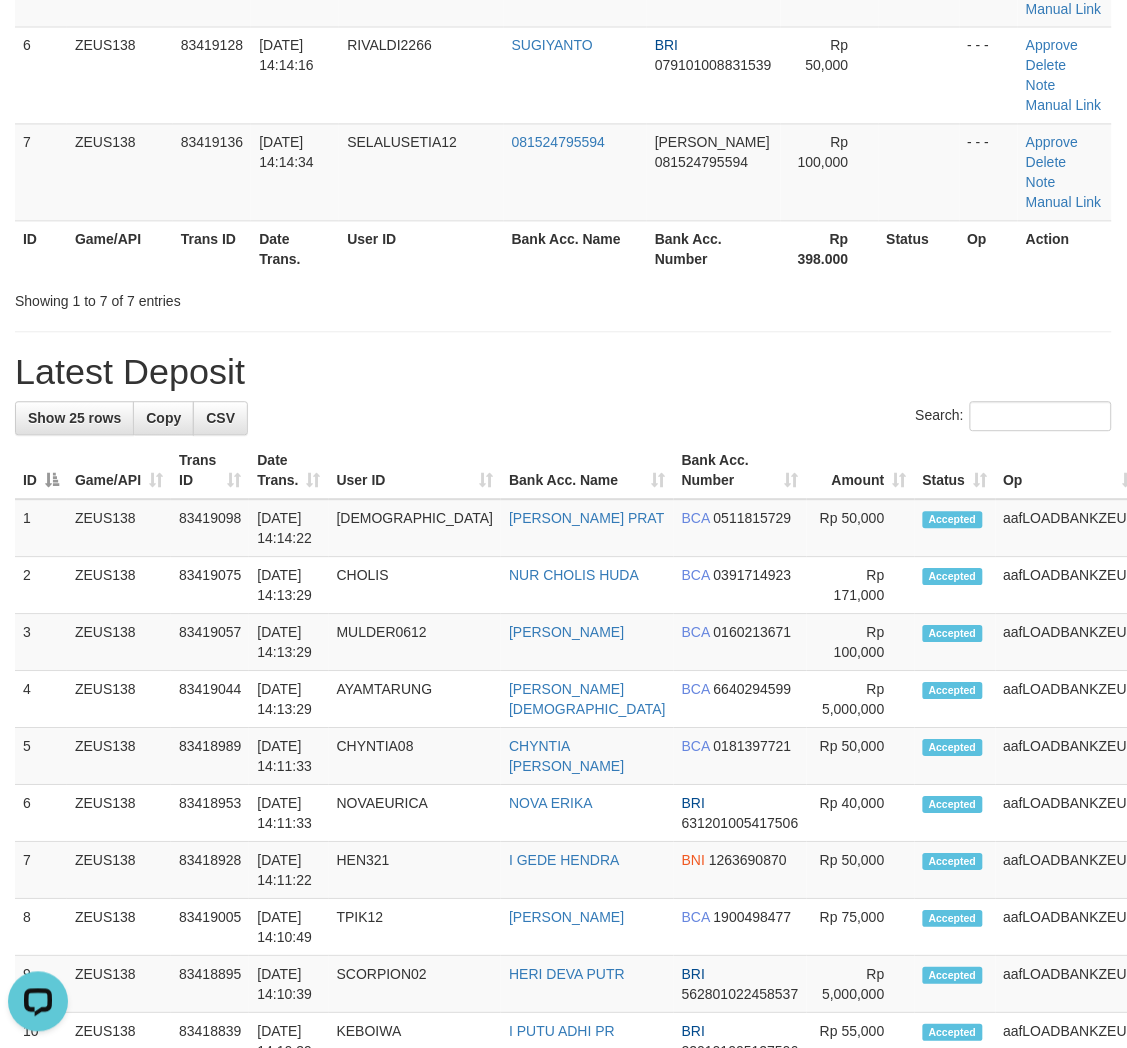 click on "Showing 1 to 7 of 7 entries" at bounding box center (563, 298) 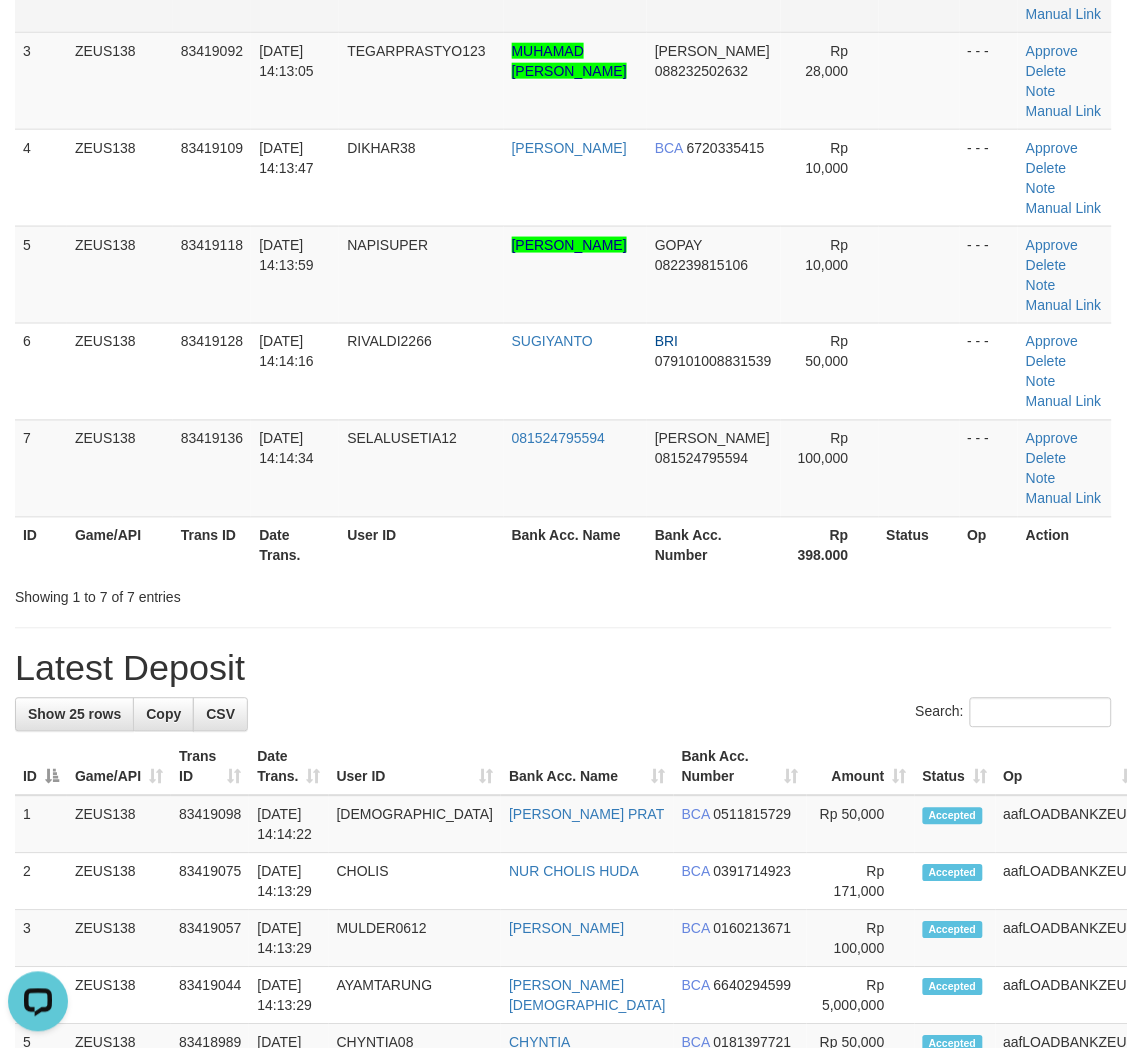scroll, scrollTop: 0, scrollLeft: 0, axis: both 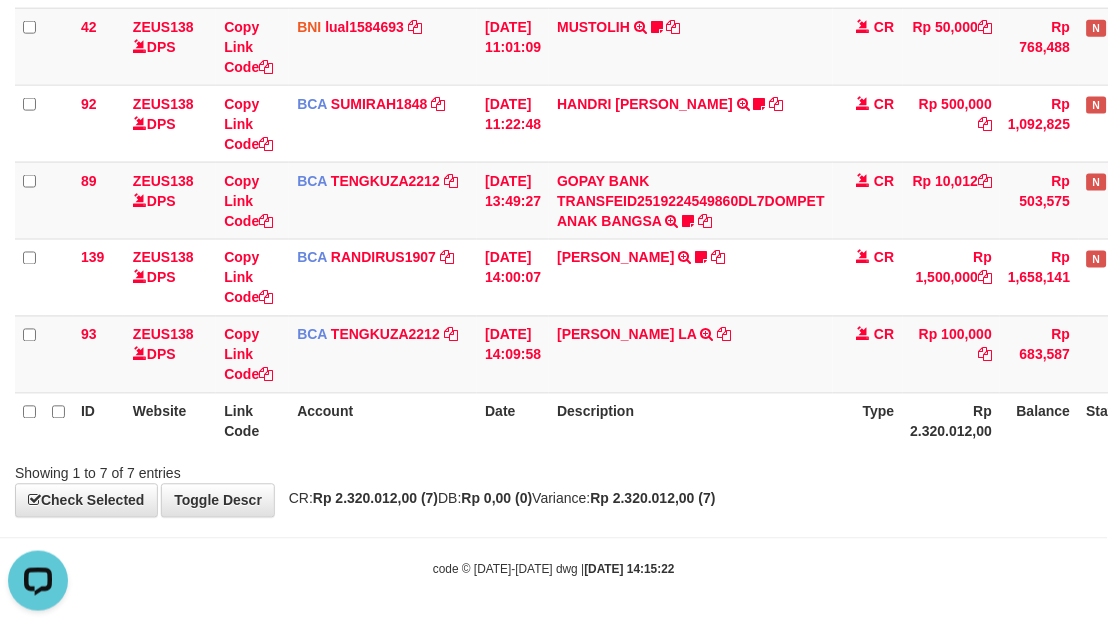 click on "Description" at bounding box center (691, 421) 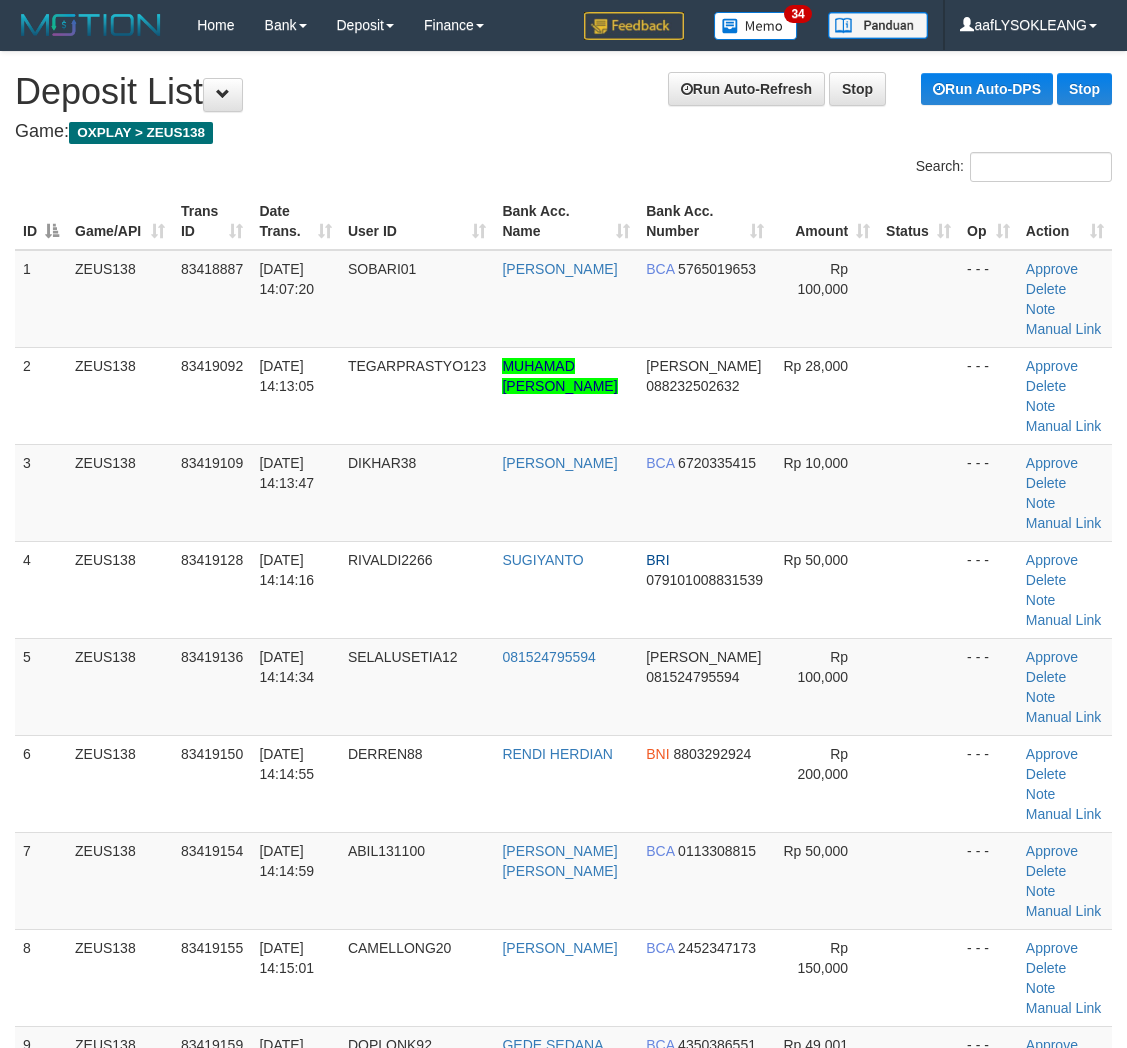 scroll, scrollTop: 0, scrollLeft: 0, axis: both 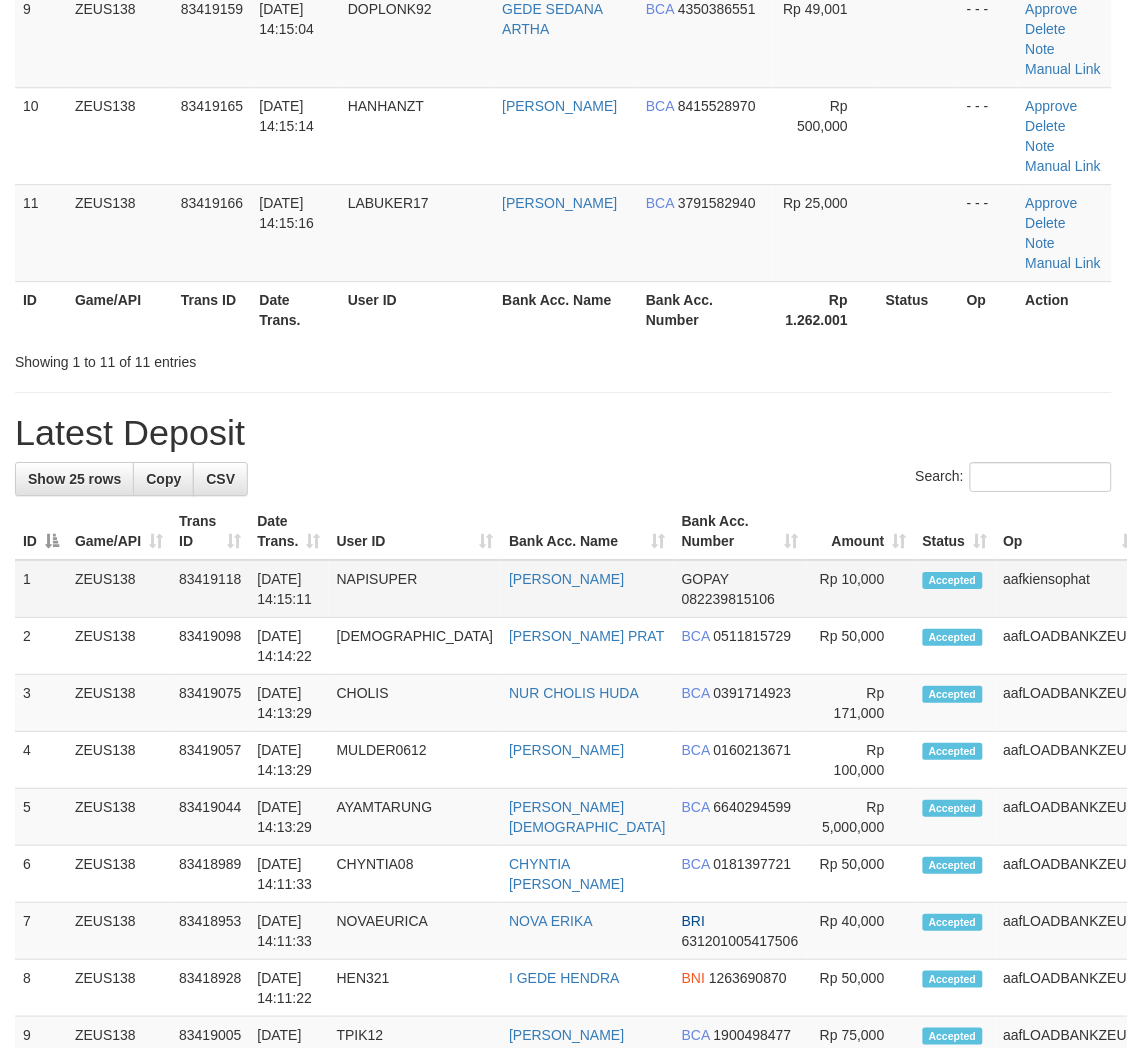click on "**********" at bounding box center [563, 567] 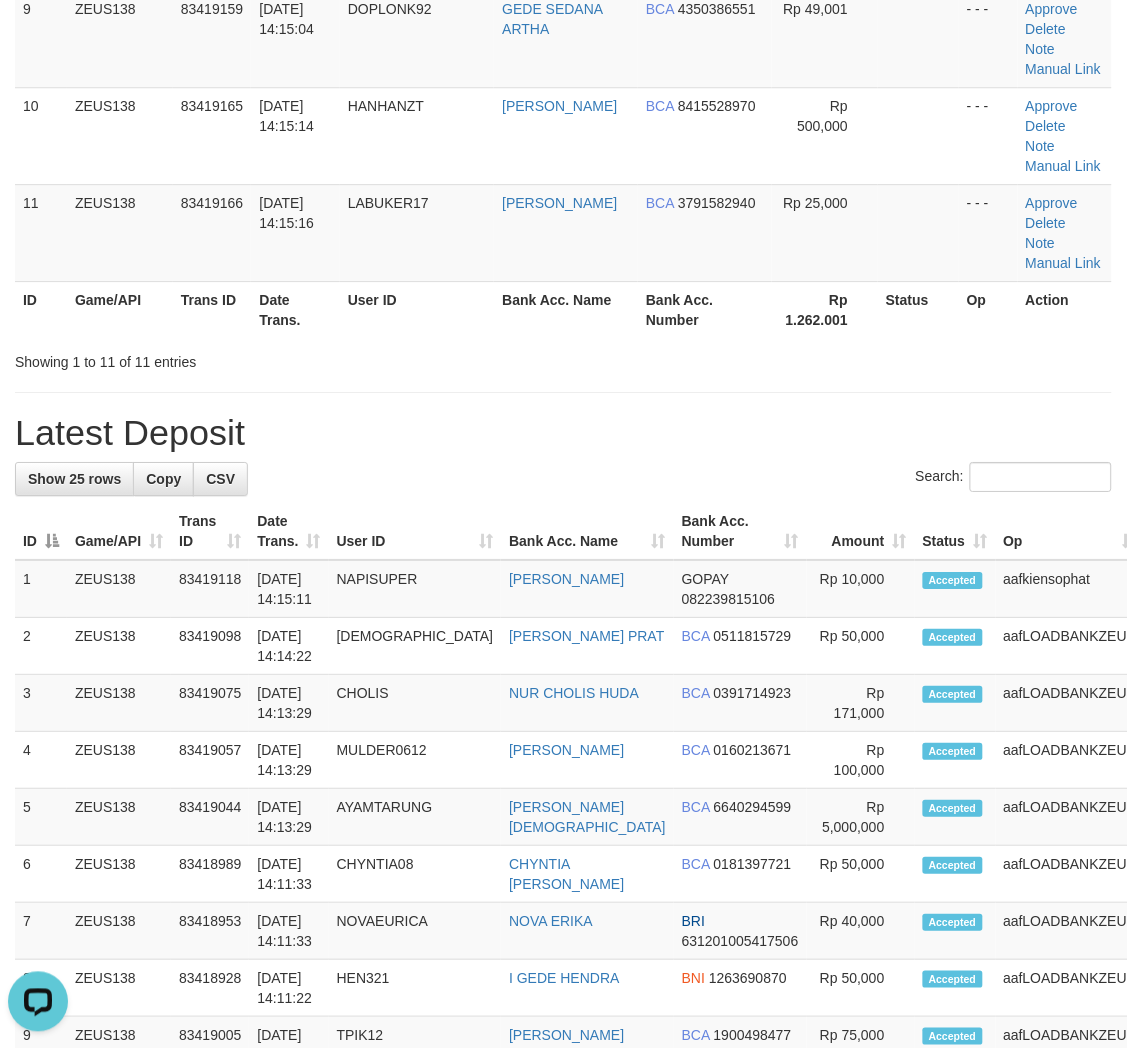 scroll, scrollTop: 0, scrollLeft: 0, axis: both 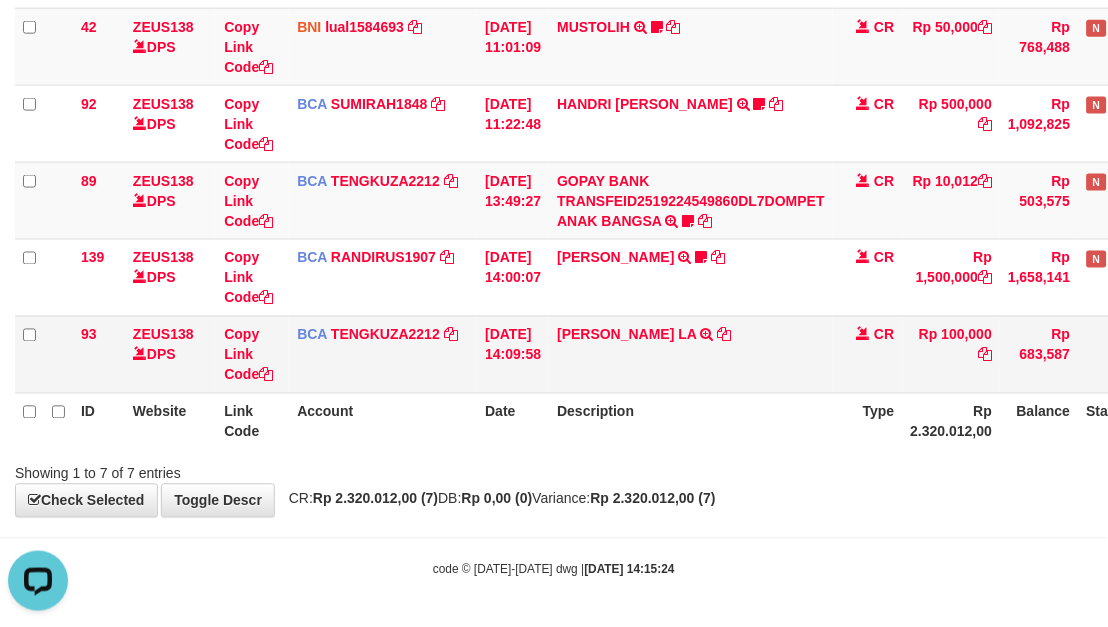 click on "DICKSON JOURDAN LA         TRSF E-BANKING CR 1107/FTSCY/WS95031
100000.00DICKSON JOURDAN LA" at bounding box center (691, 354) 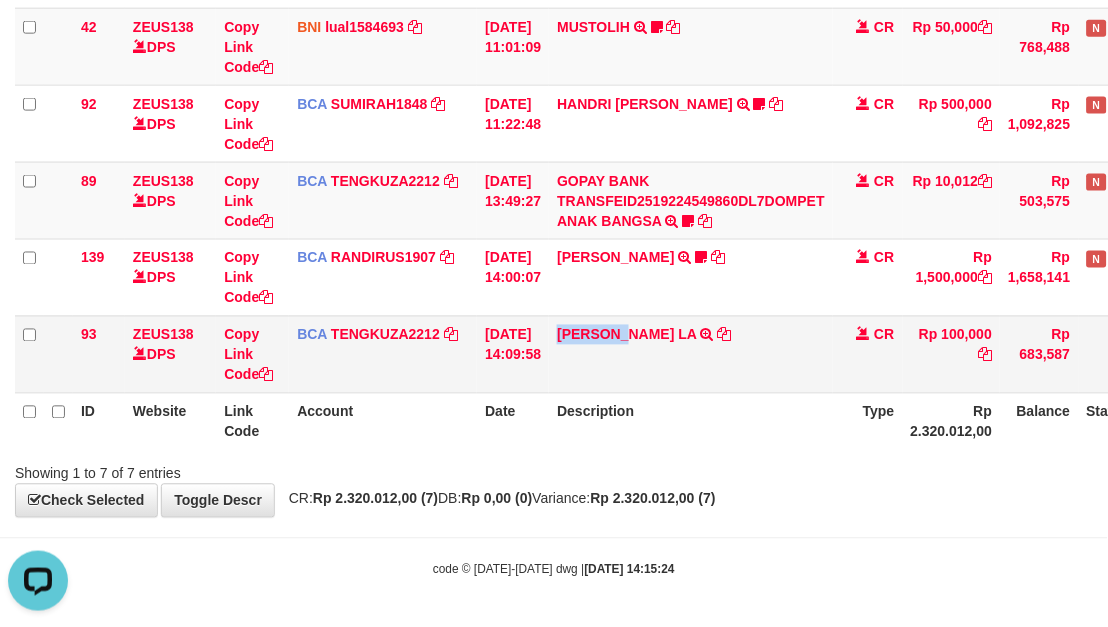 click on "DICKSON JOURDAN LA         TRSF E-BANKING CR 1107/FTSCY/WS95031
100000.00DICKSON JOURDAN LA" at bounding box center [691, 354] 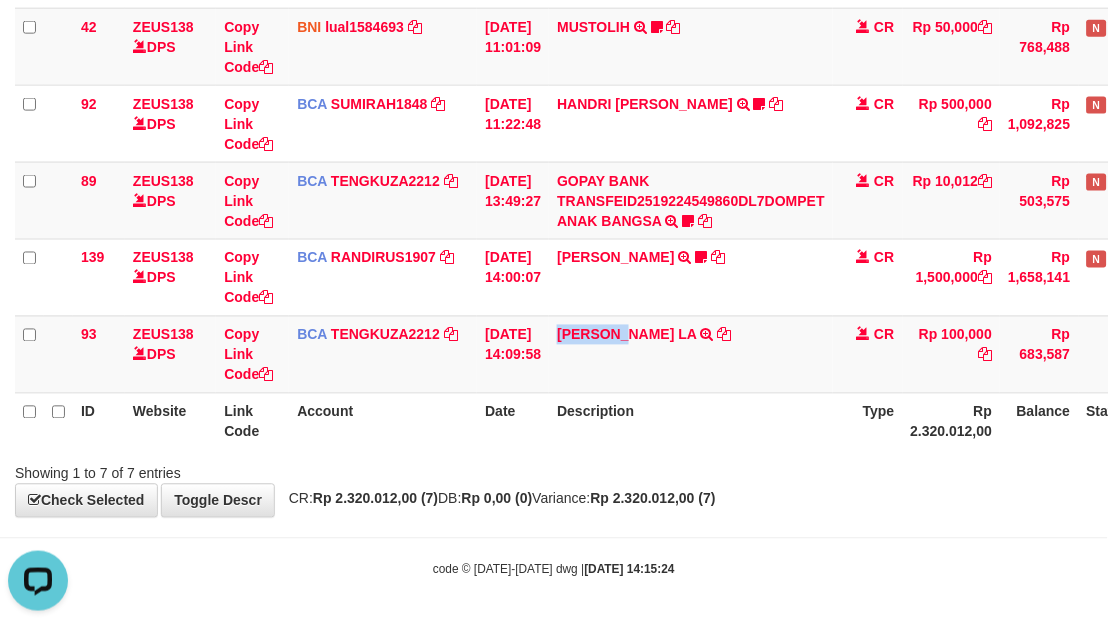 copy on "DICKSON" 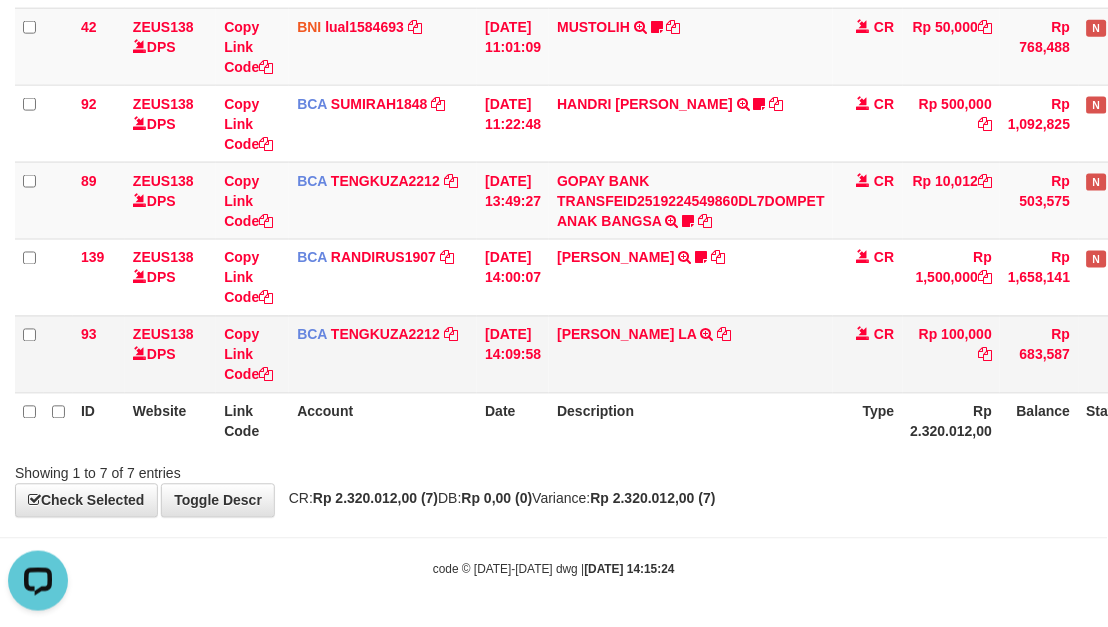 drag, startPoint x: 760, startPoint y: 408, endPoint x: 623, endPoint y: 344, distance: 151.21178 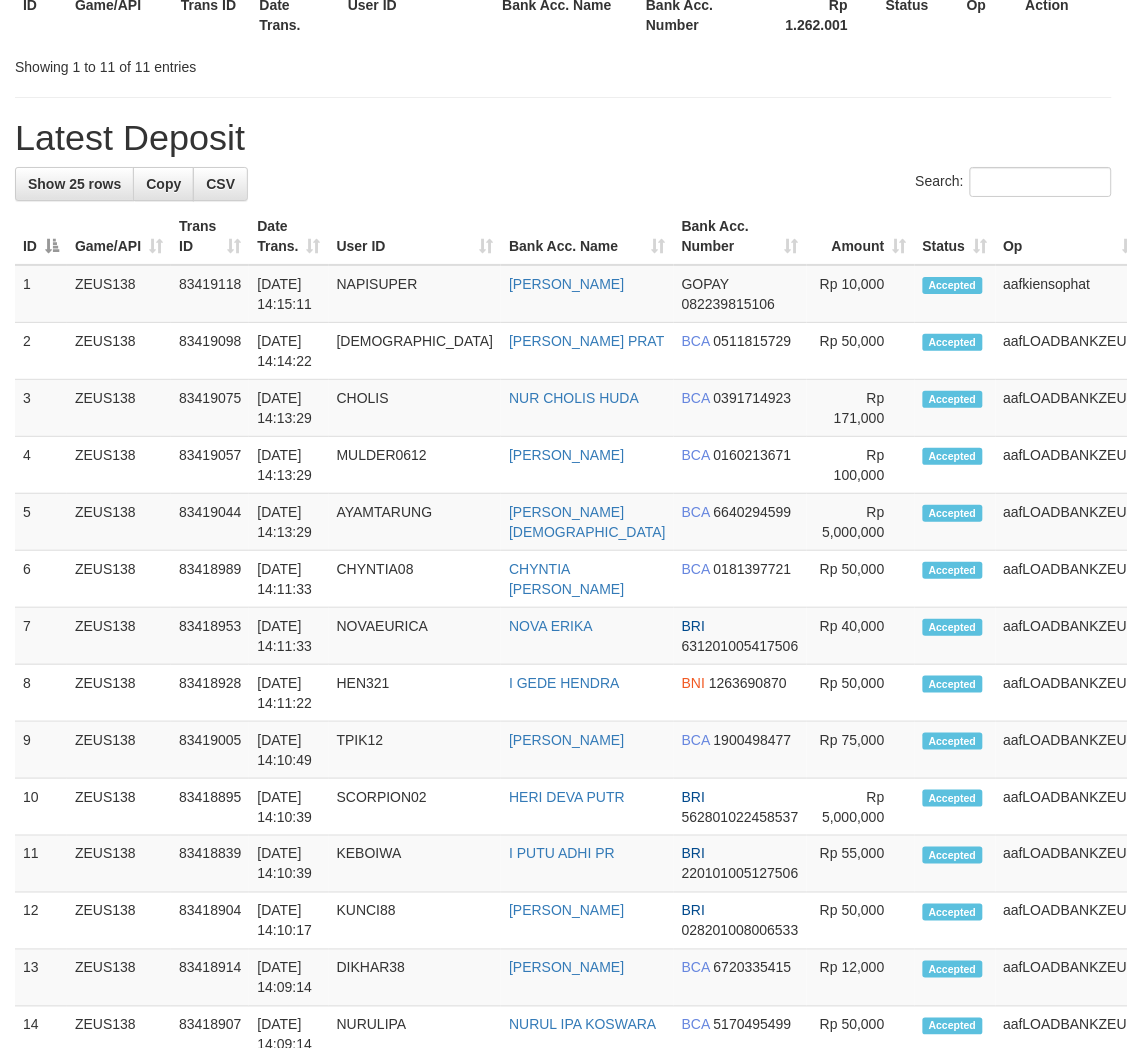 scroll, scrollTop: 1036, scrollLeft: 0, axis: vertical 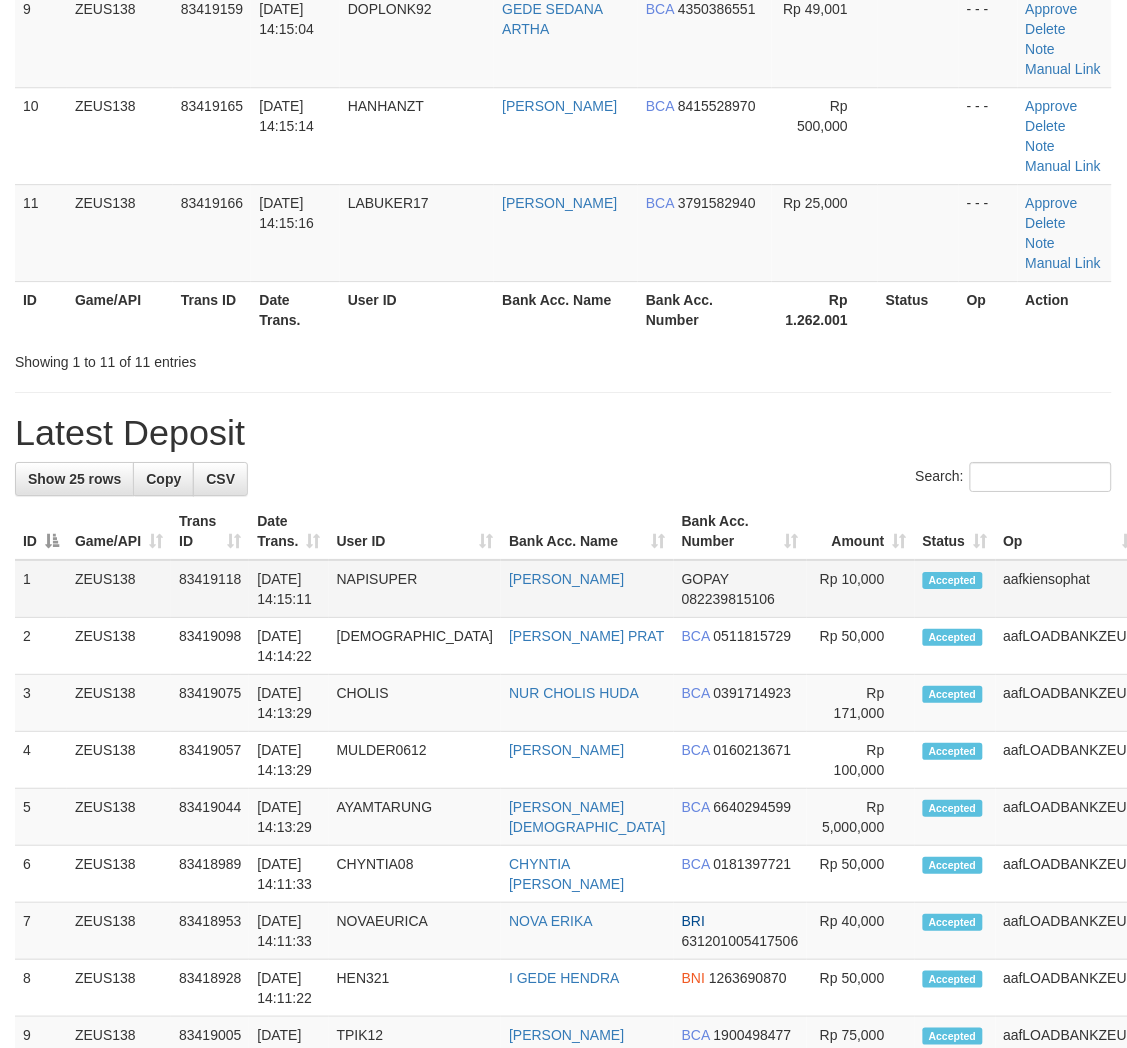 drag, startPoint x: 761, startPoint y: 575, endPoint x: 750, endPoint y: 573, distance: 11.18034 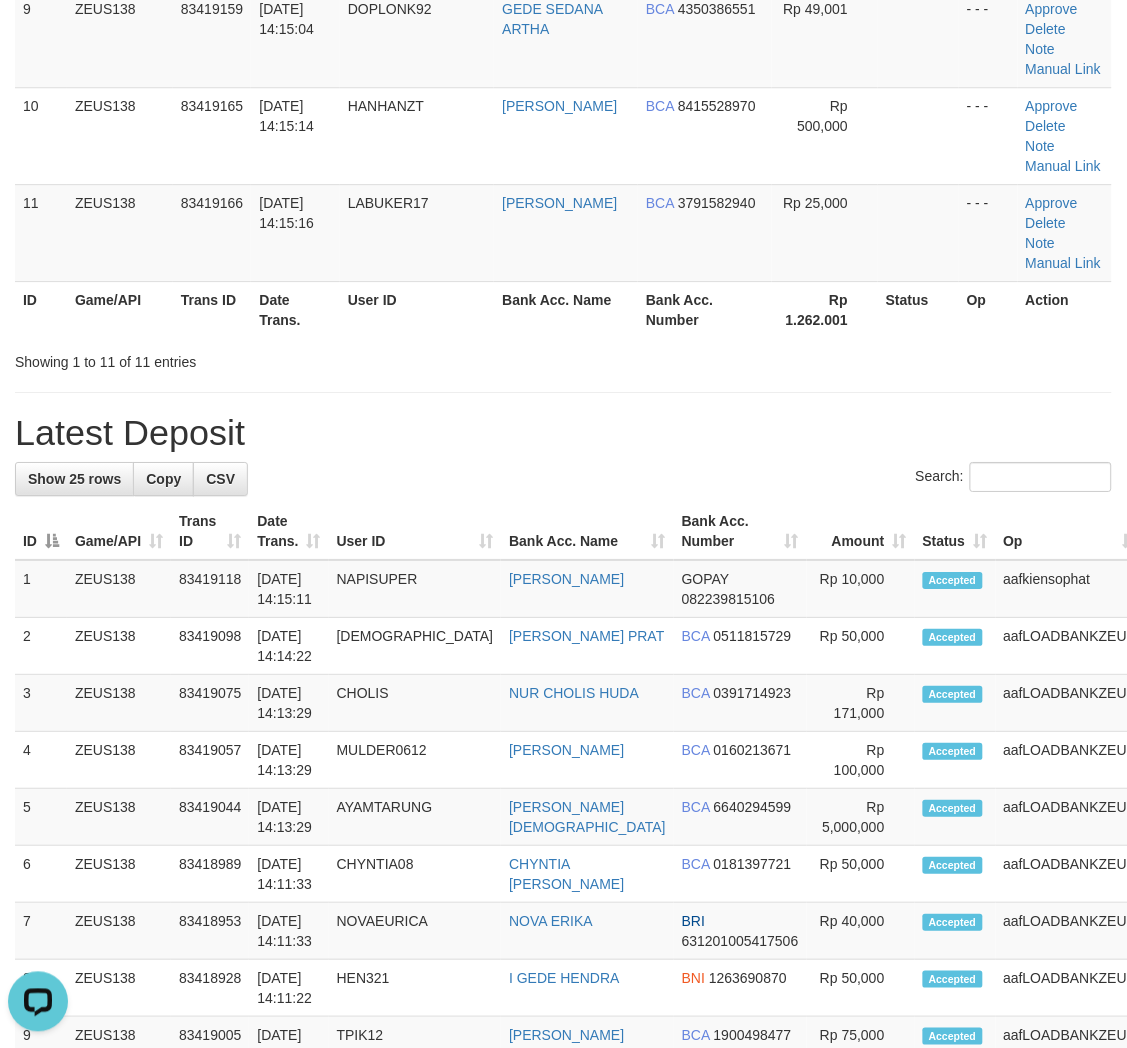 scroll, scrollTop: 0, scrollLeft: 0, axis: both 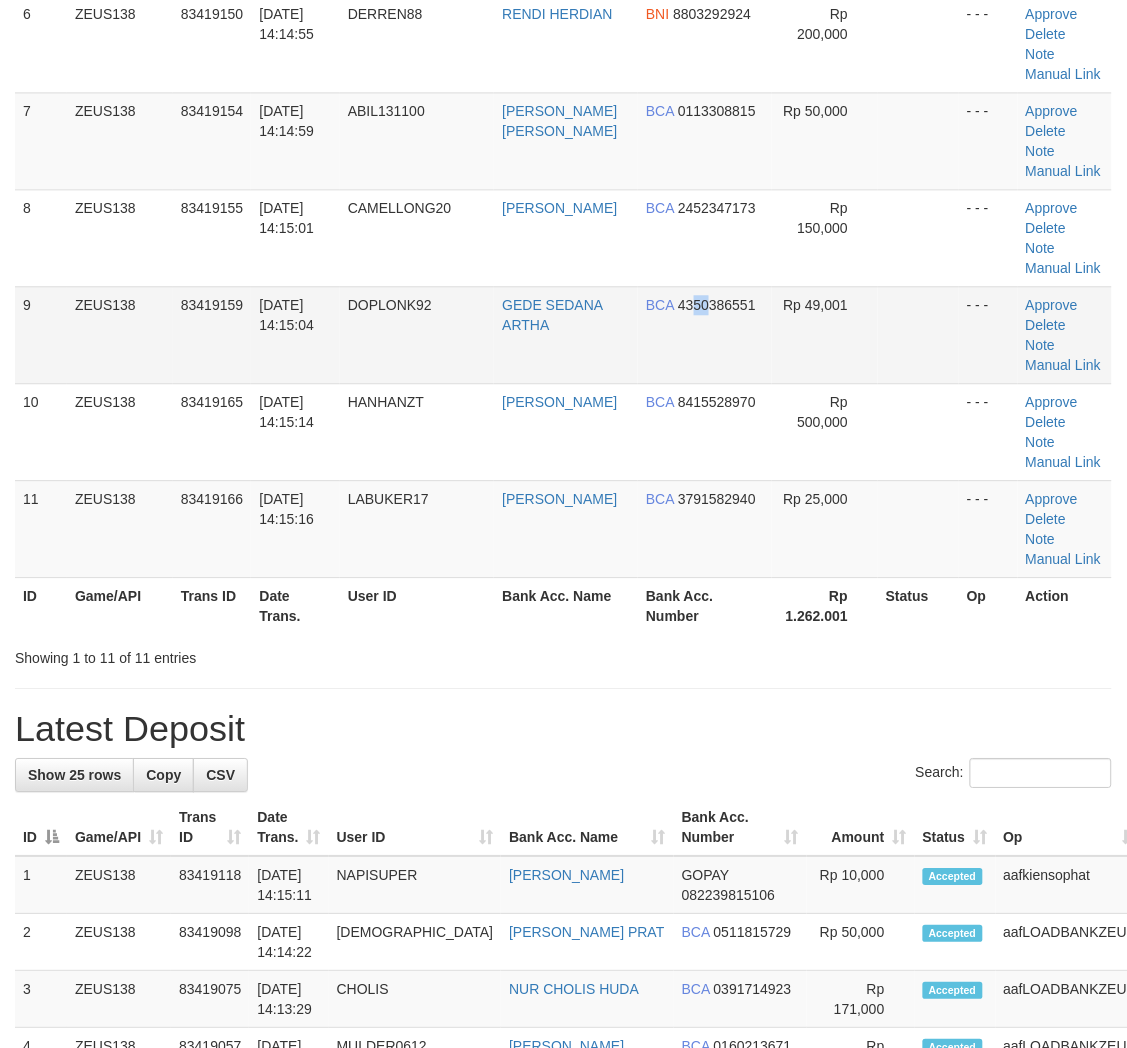 drag, startPoint x: 685, startPoint y: 297, endPoint x: 700, endPoint y: 314, distance: 22.671568 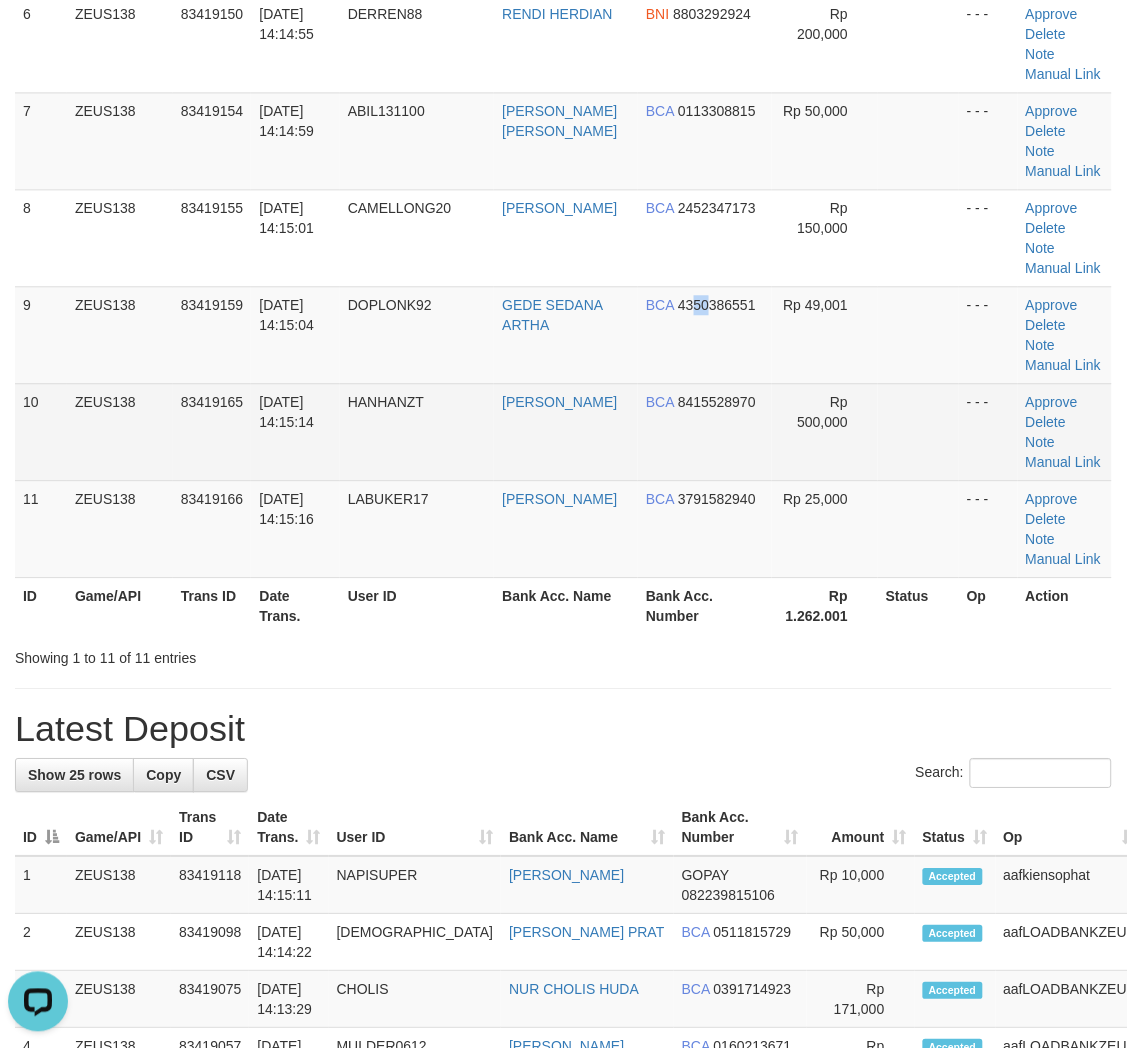 scroll, scrollTop: 0, scrollLeft: 0, axis: both 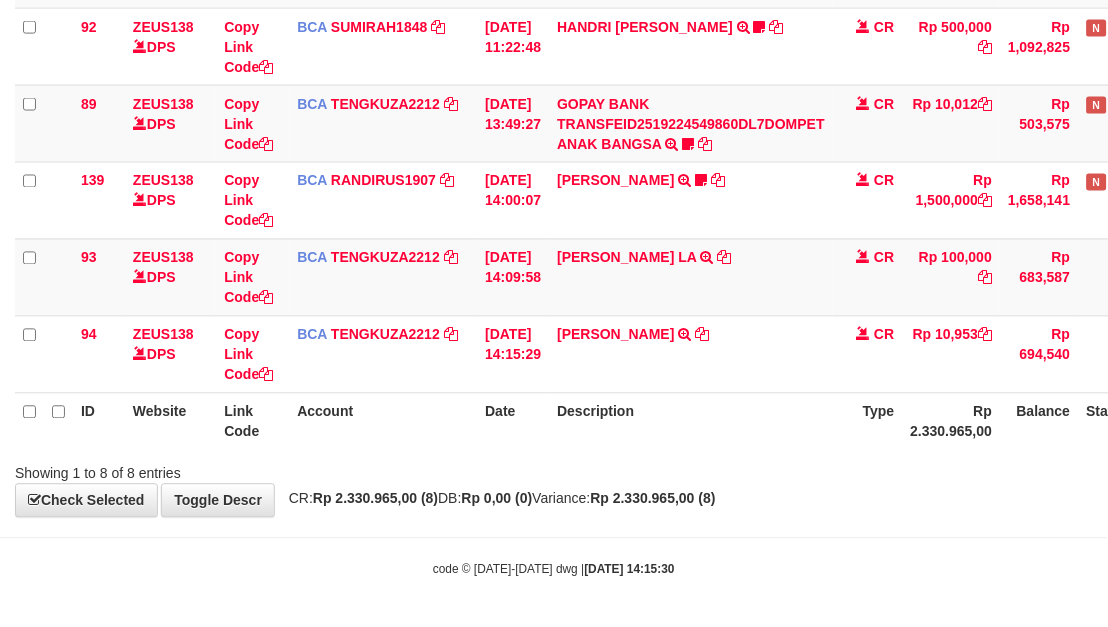 click on "Showing 1 to 8 of 8 entries" at bounding box center (554, 470) 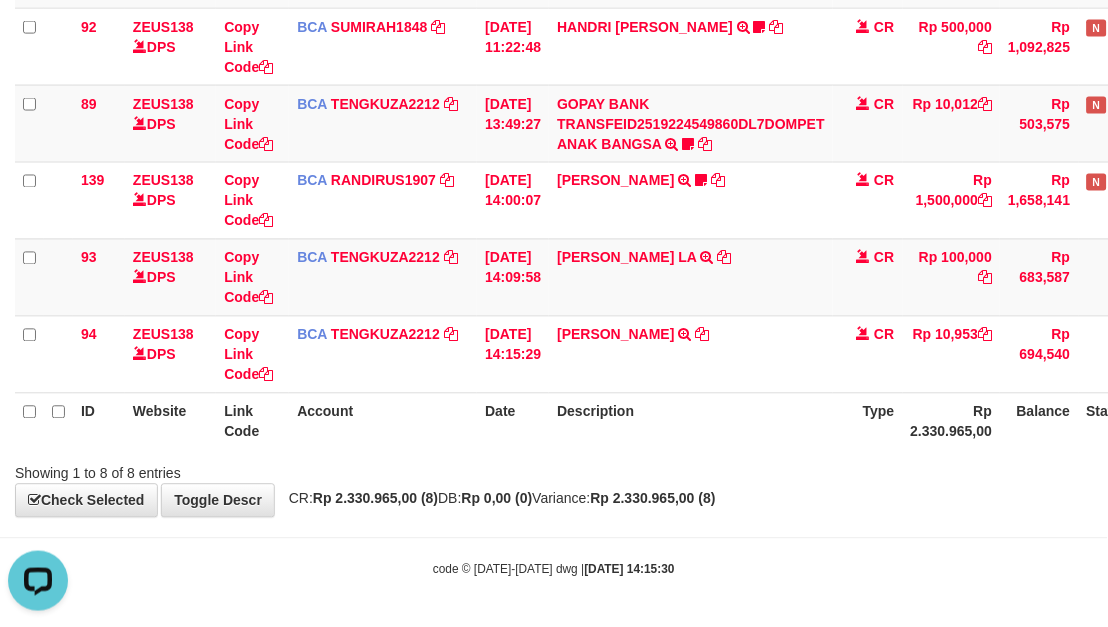 scroll, scrollTop: 0, scrollLeft: 0, axis: both 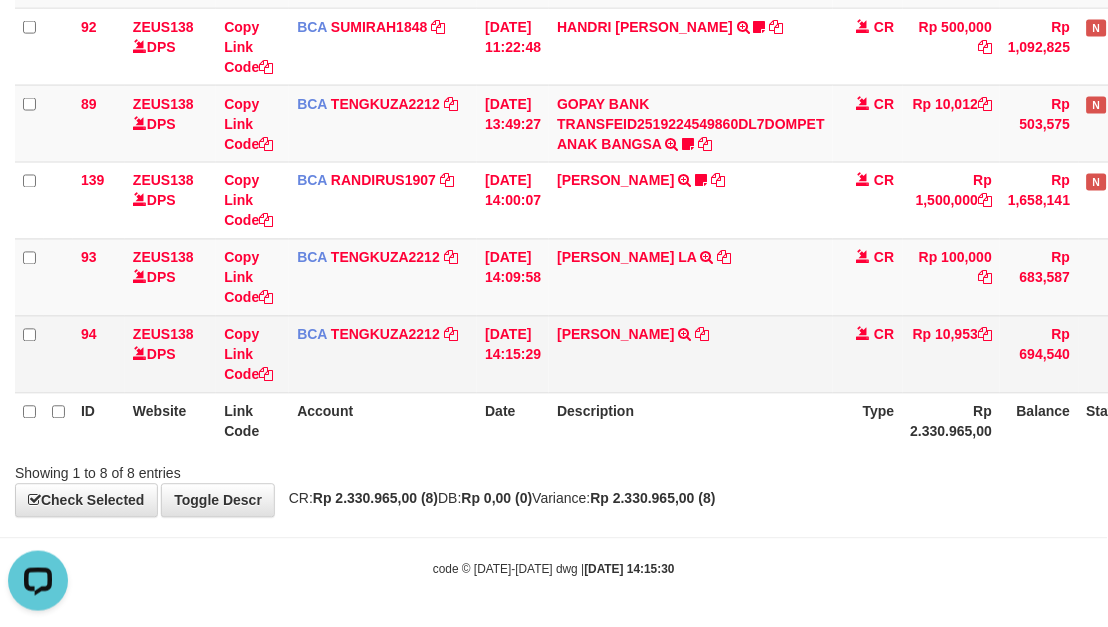 drag, startPoint x: 706, startPoint y: 401, endPoint x: 650, endPoint y: 381, distance: 59.464275 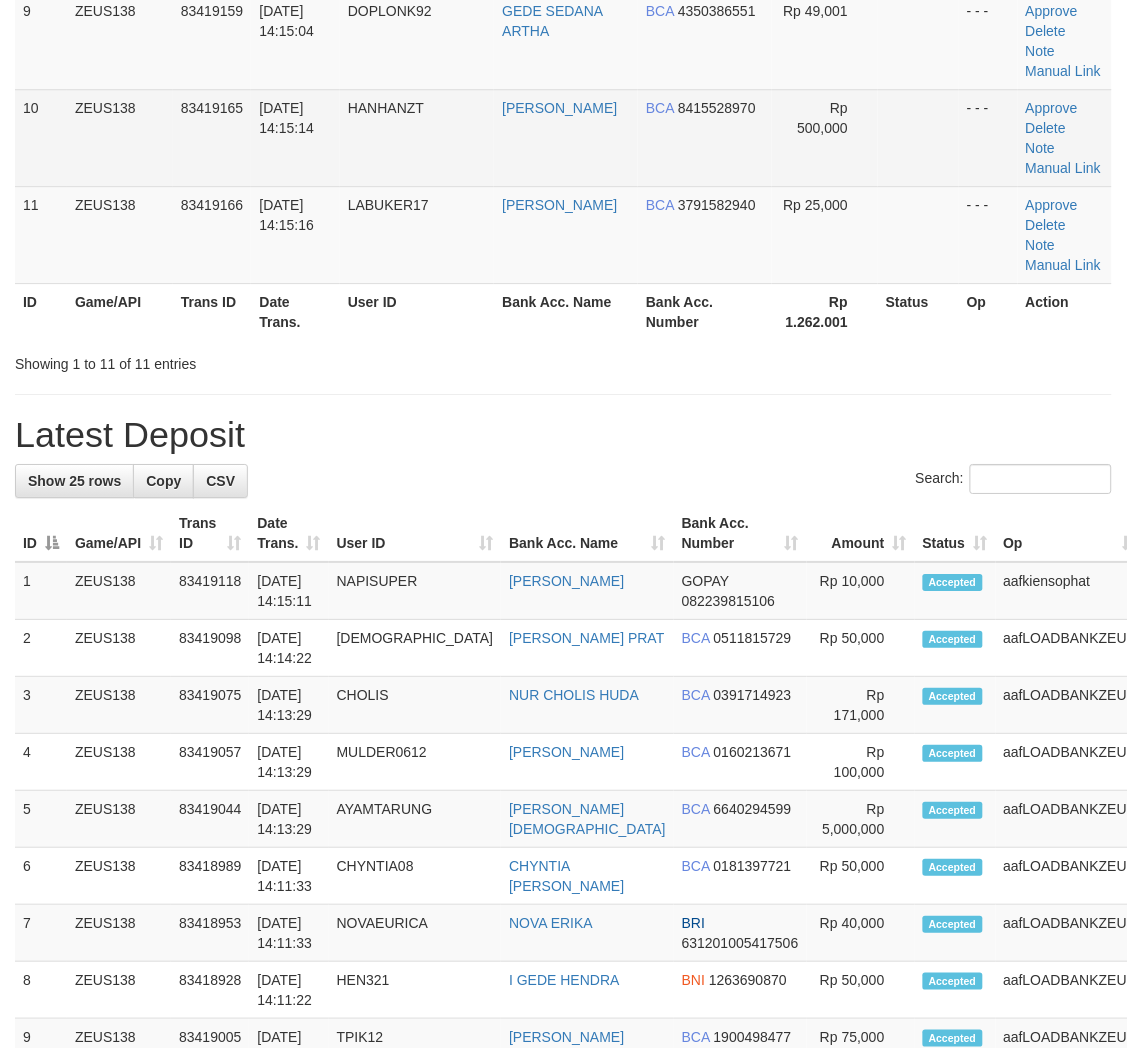 scroll, scrollTop: 740, scrollLeft: 0, axis: vertical 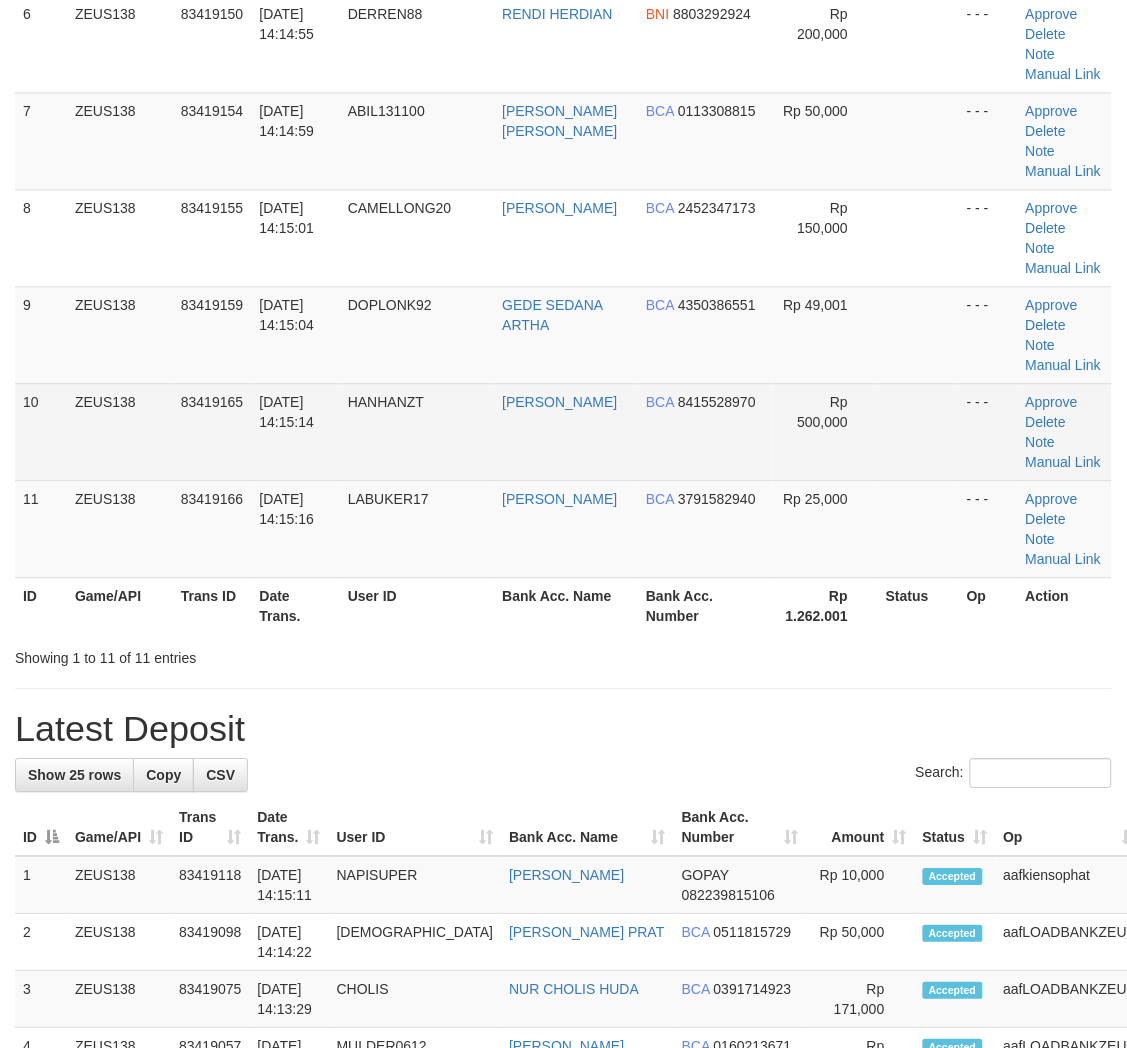 click on "**********" at bounding box center (563, 863) 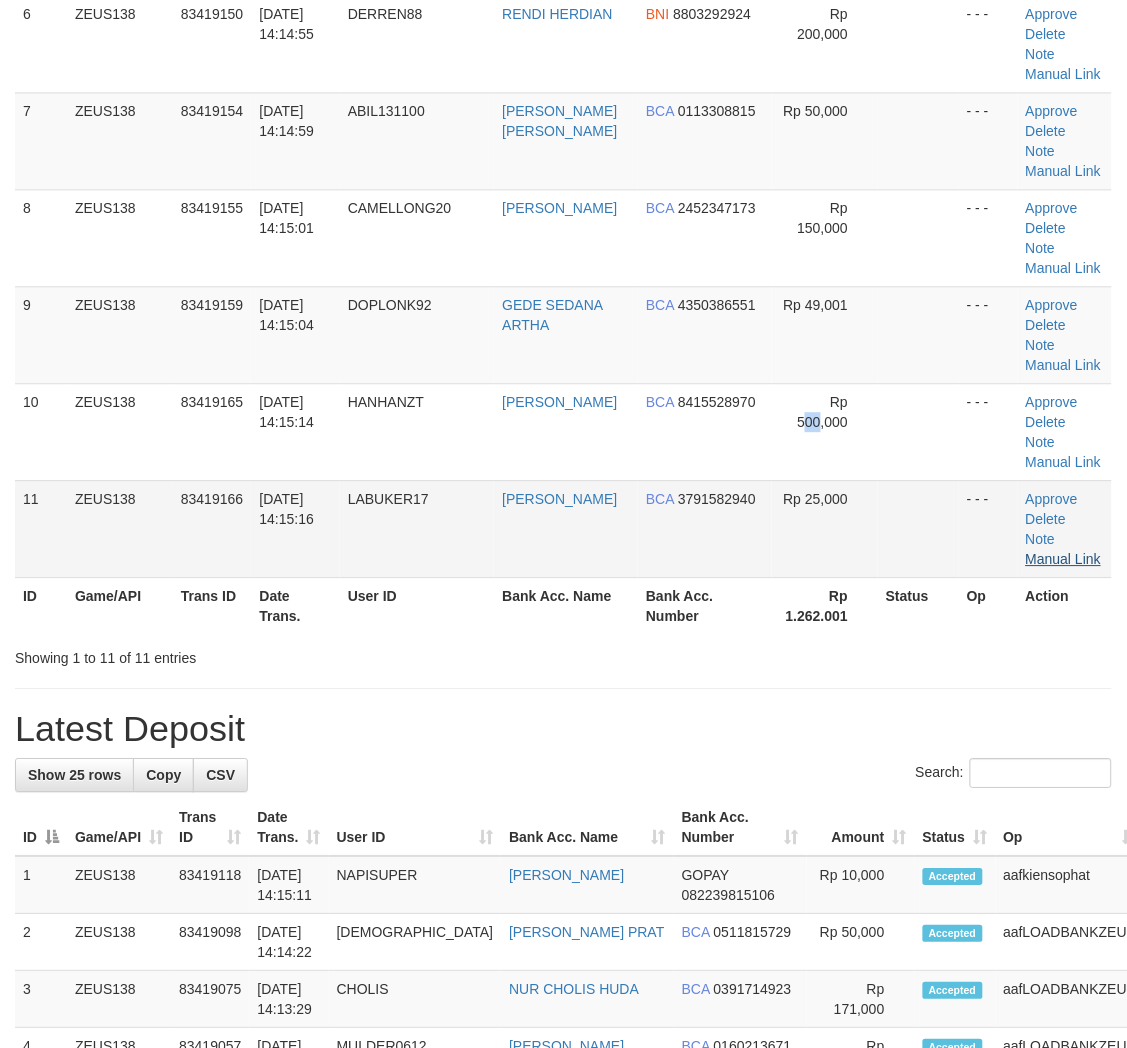 scroll, scrollTop: 887, scrollLeft: 0, axis: vertical 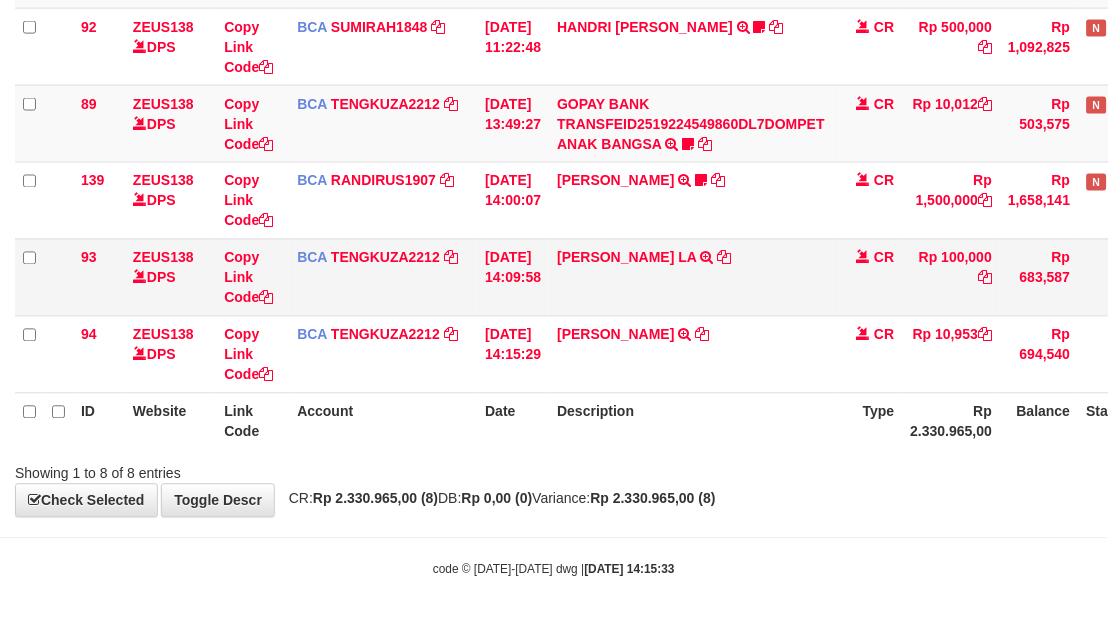 click on "DICKSON JOURDAN LA         TRSF E-BANKING CR 1107/FTSCY/WS95031
100000.00DICKSON JOURDAN LA" at bounding box center (691, 277) 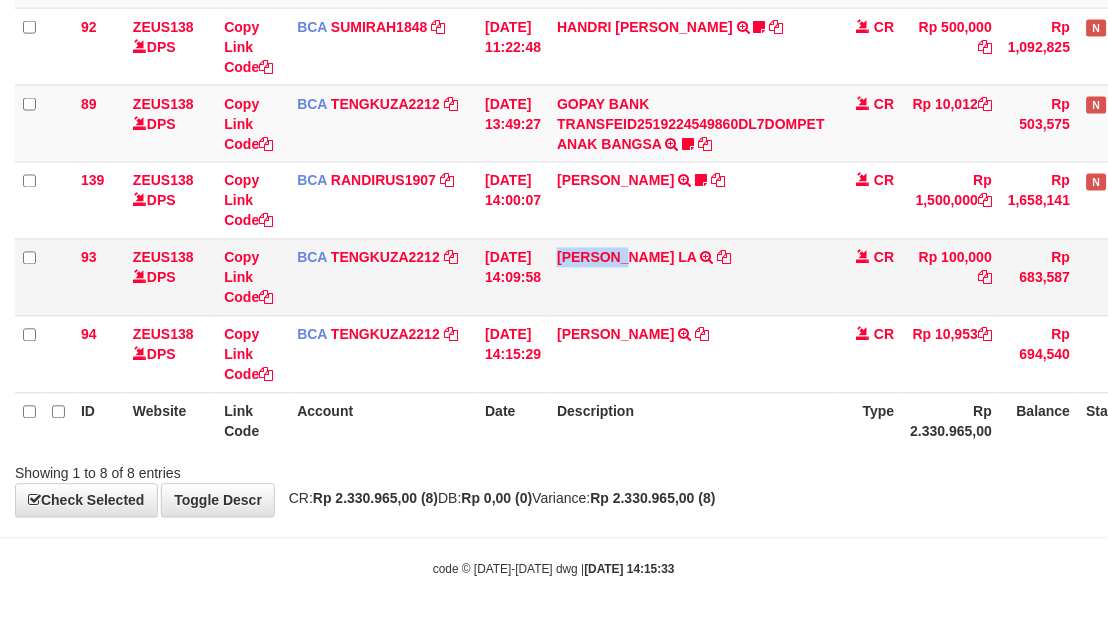 click on "DICKSON JOURDAN LA         TRSF E-BANKING CR 1107/FTSCY/WS95031
100000.00DICKSON JOURDAN LA" at bounding box center [691, 277] 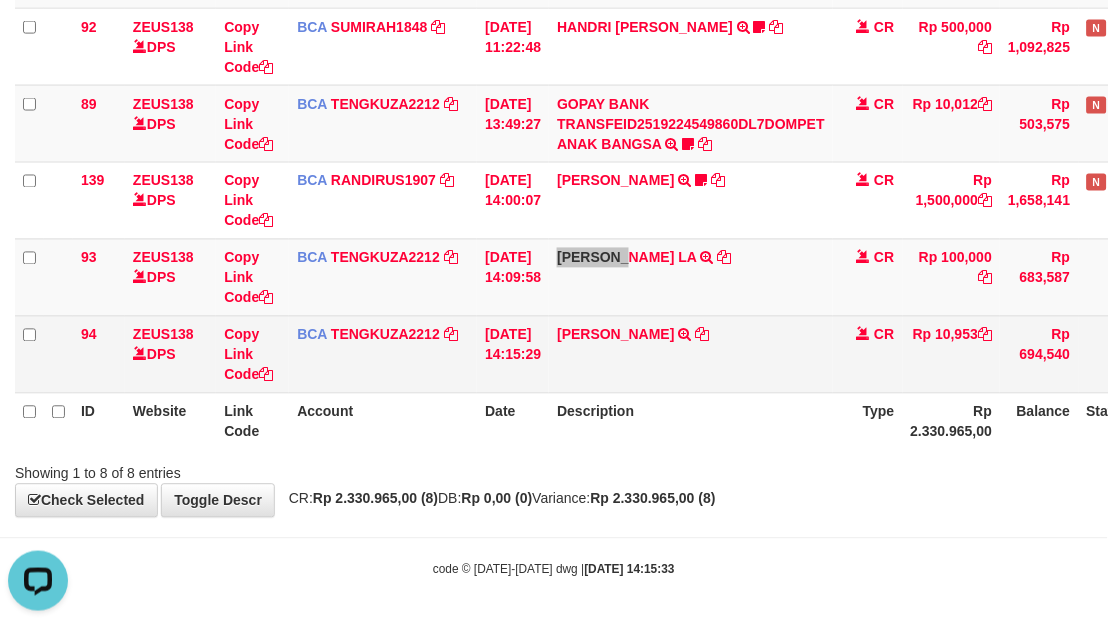 scroll, scrollTop: 0, scrollLeft: 0, axis: both 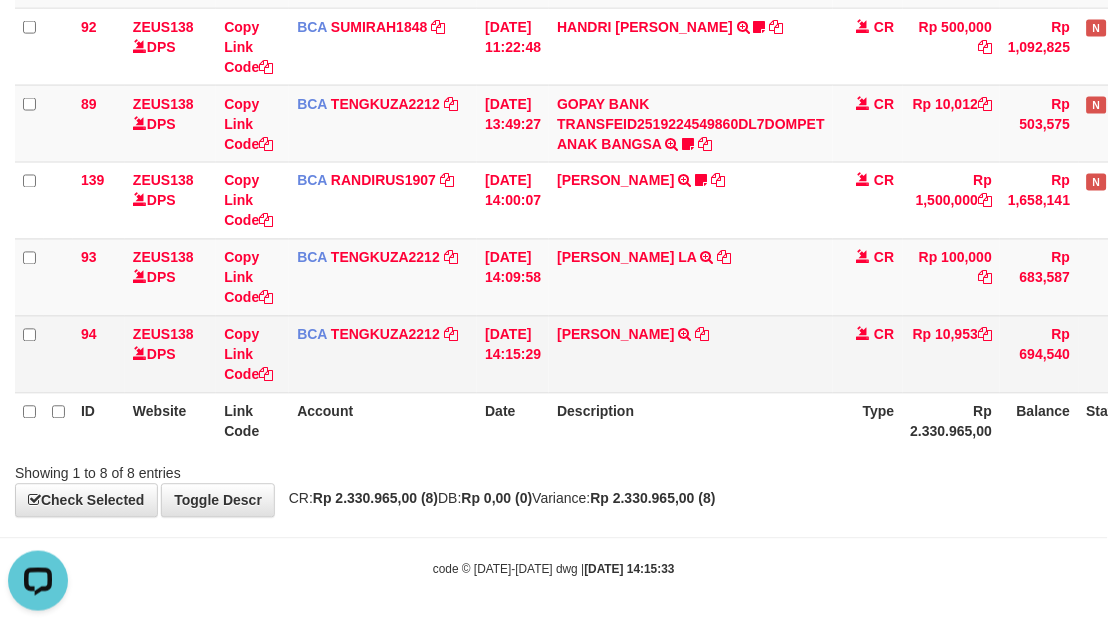 click on "RINALDI FARD         TRSF E-BANKING CR 1107/FTSCY/WS95051
10953.002025071128030393 TRFDN-RINALDI FARDESPAY DEBIT INDONE" at bounding box center [691, 354] 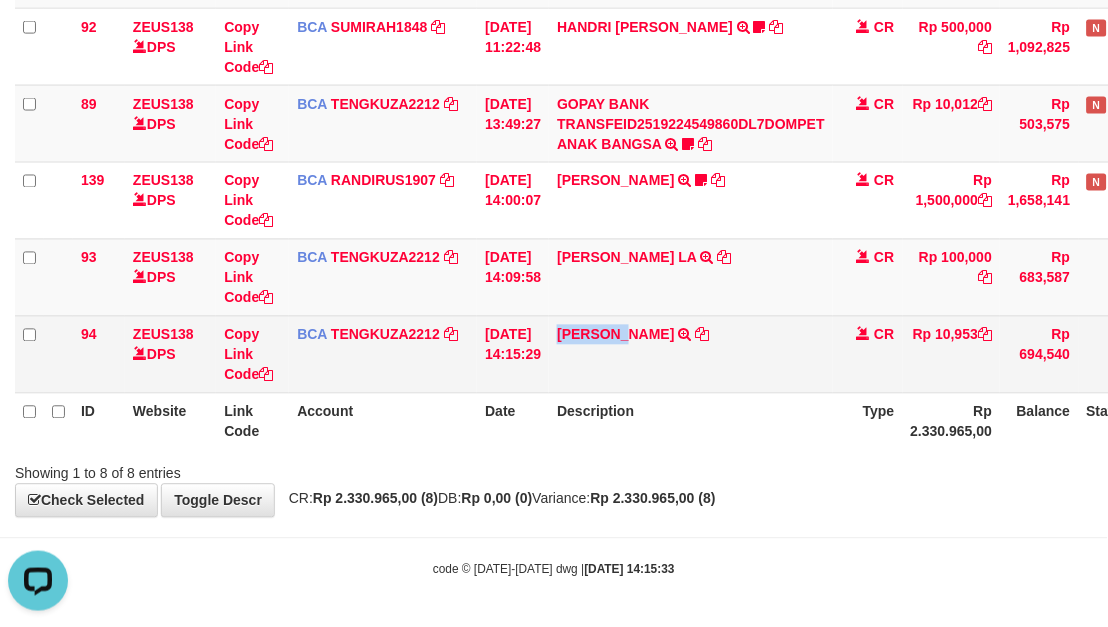 click on "RINALDI FARD         TRSF E-BANKING CR 1107/FTSCY/WS95051
10953.002025071128030393 TRFDN-RINALDI FARDESPAY DEBIT INDONE" at bounding box center [691, 354] 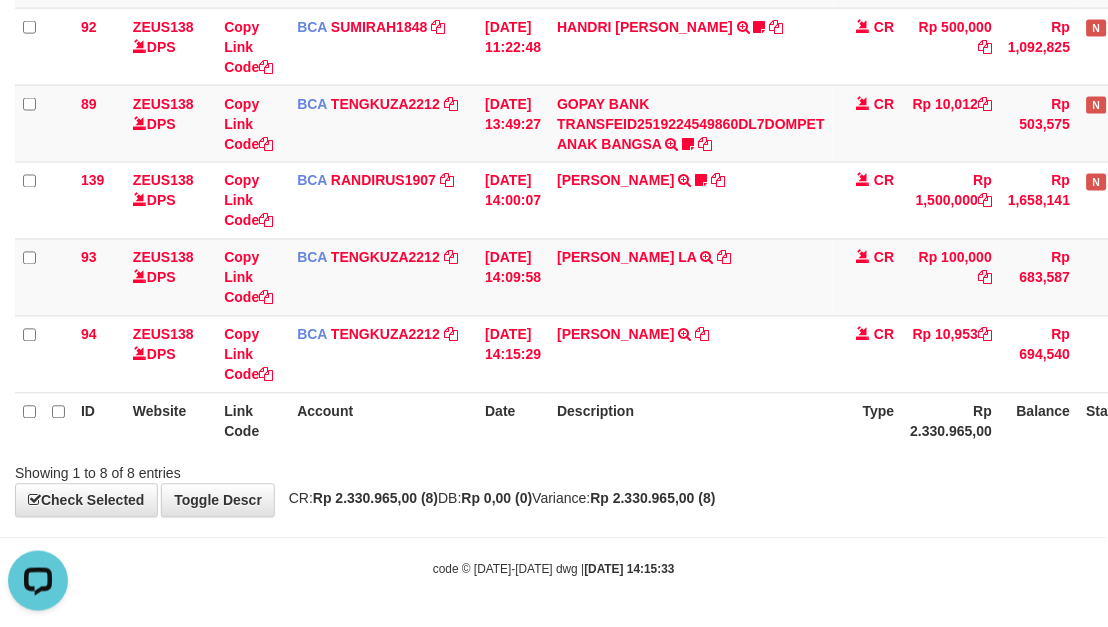 drag, startPoint x: 833, startPoint y: 477, endPoint x: 848, endPoint y: 467, distance: 18.027756 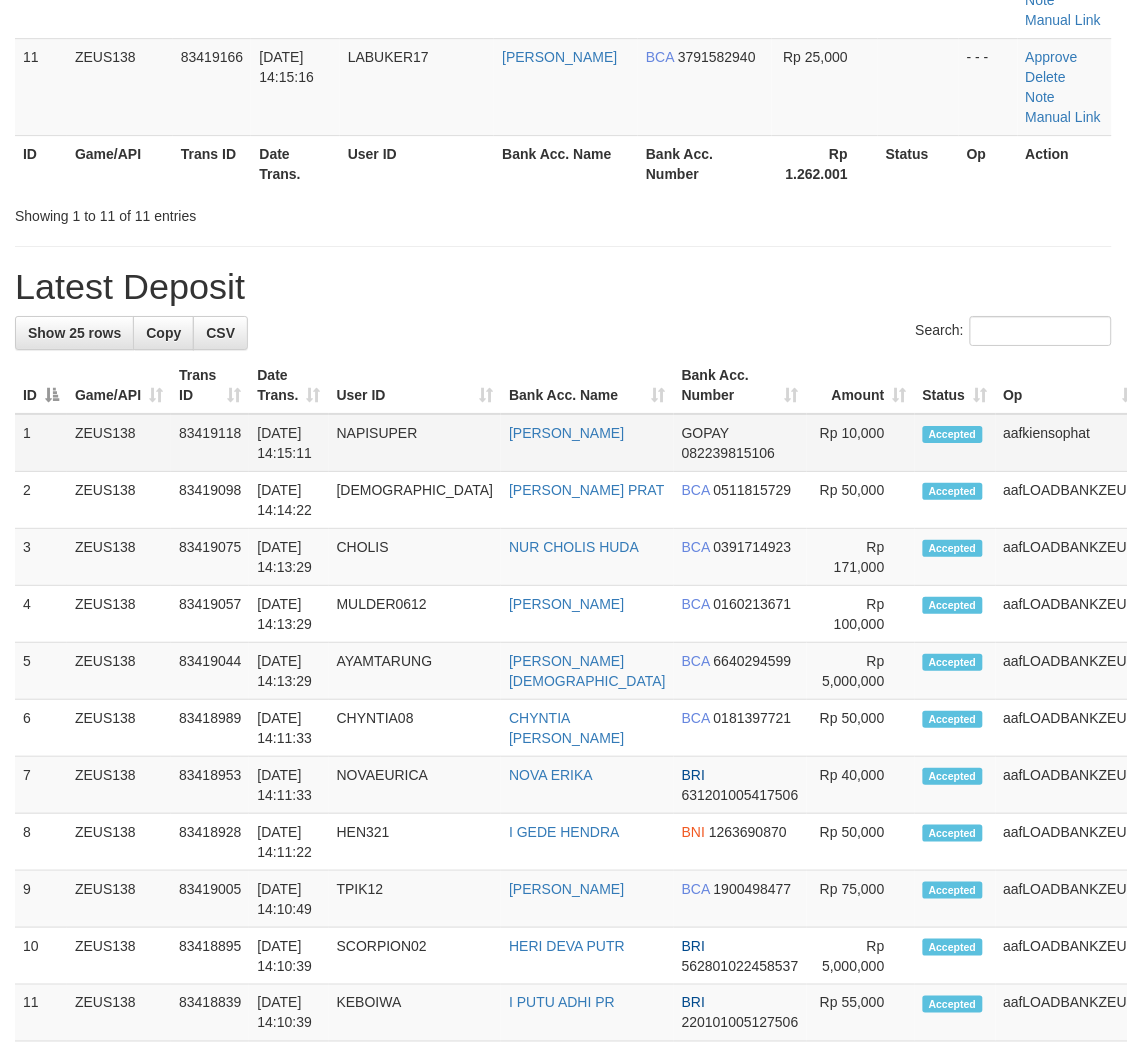 scroll, scrollTop: 887, scrollLeft: 0, axis: vertical 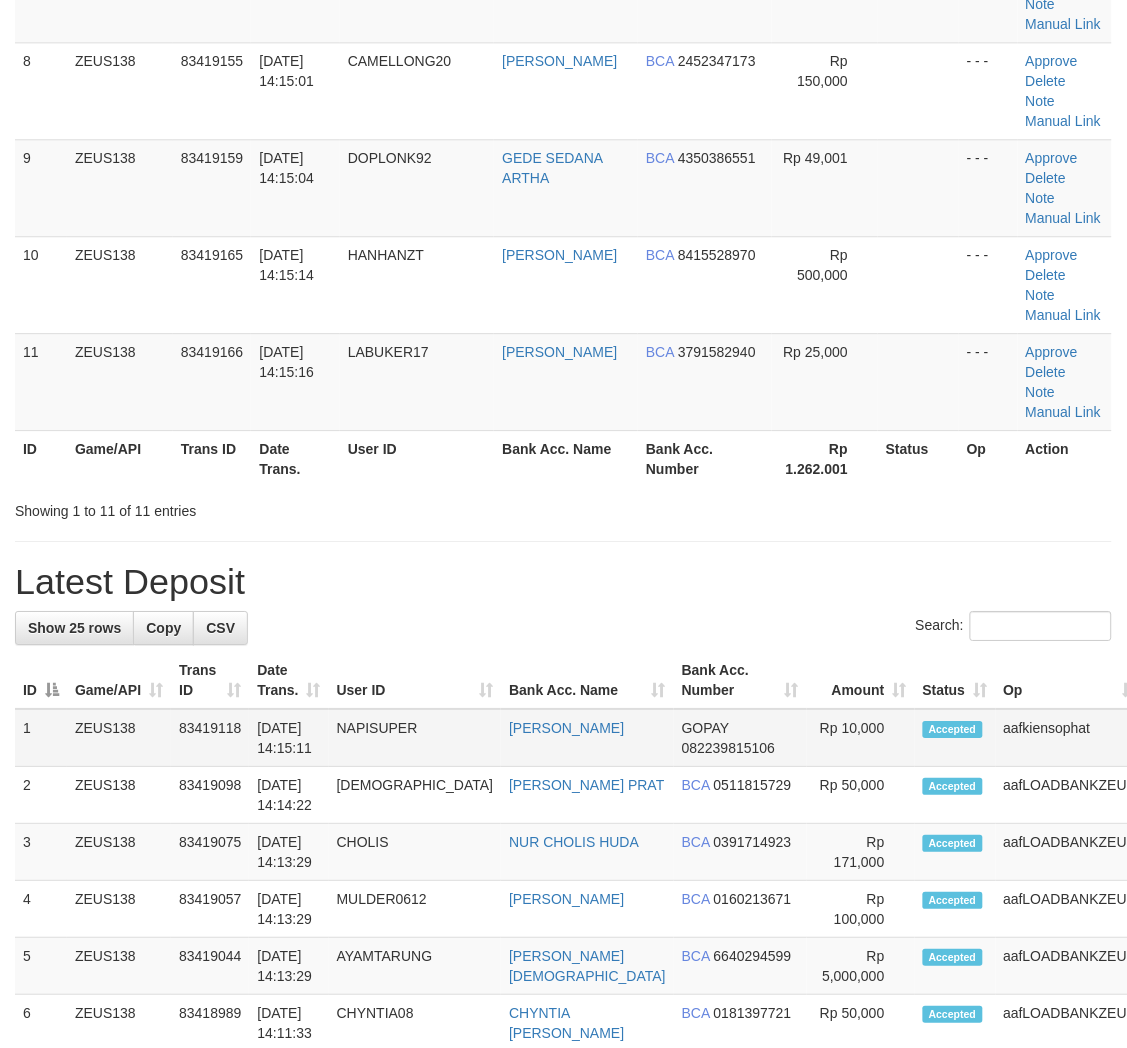 click on "**********" at bounding box center (563, 716) 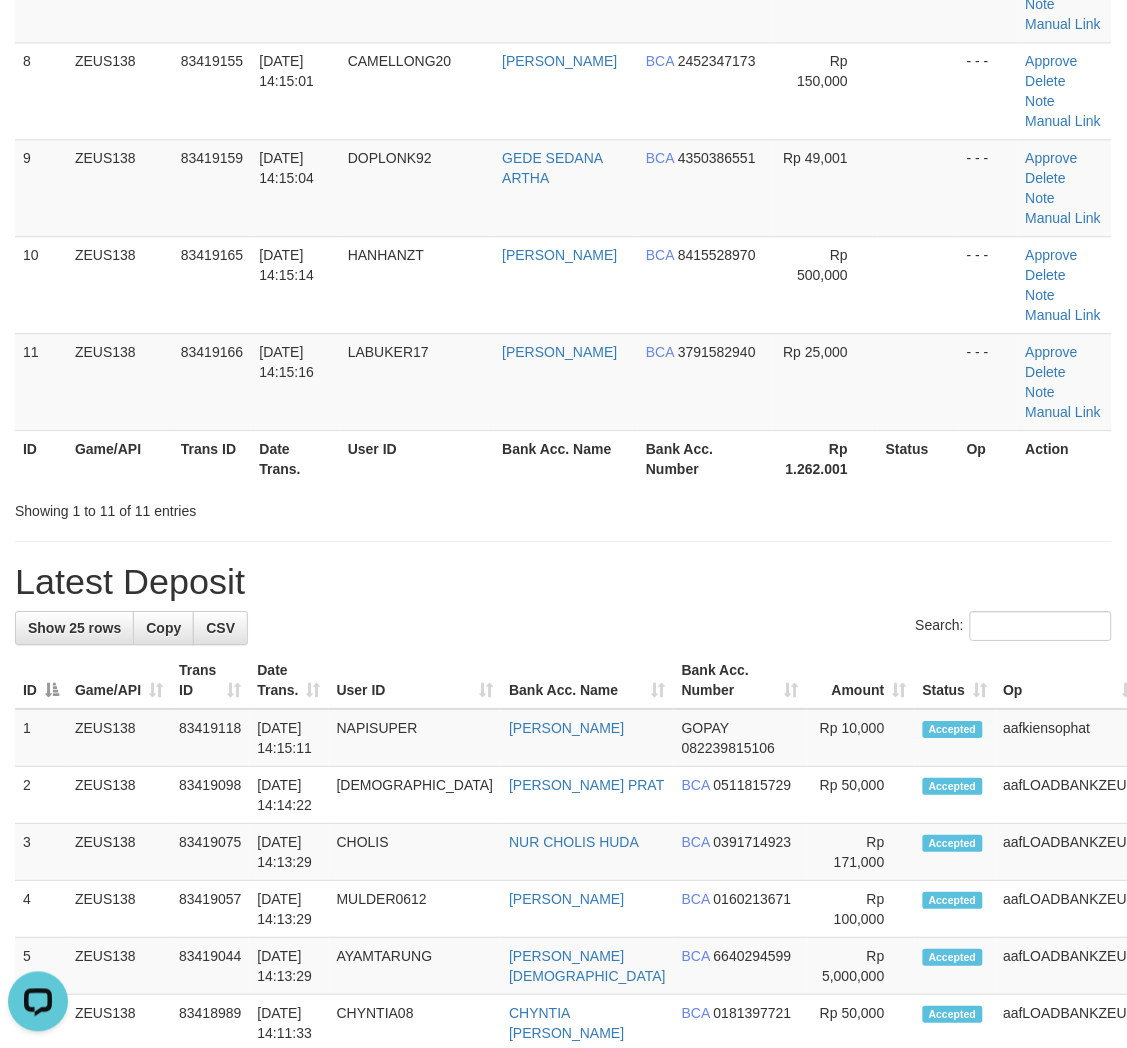 scroll, scrollTop: 0, scrollLeft: 0, axis: both 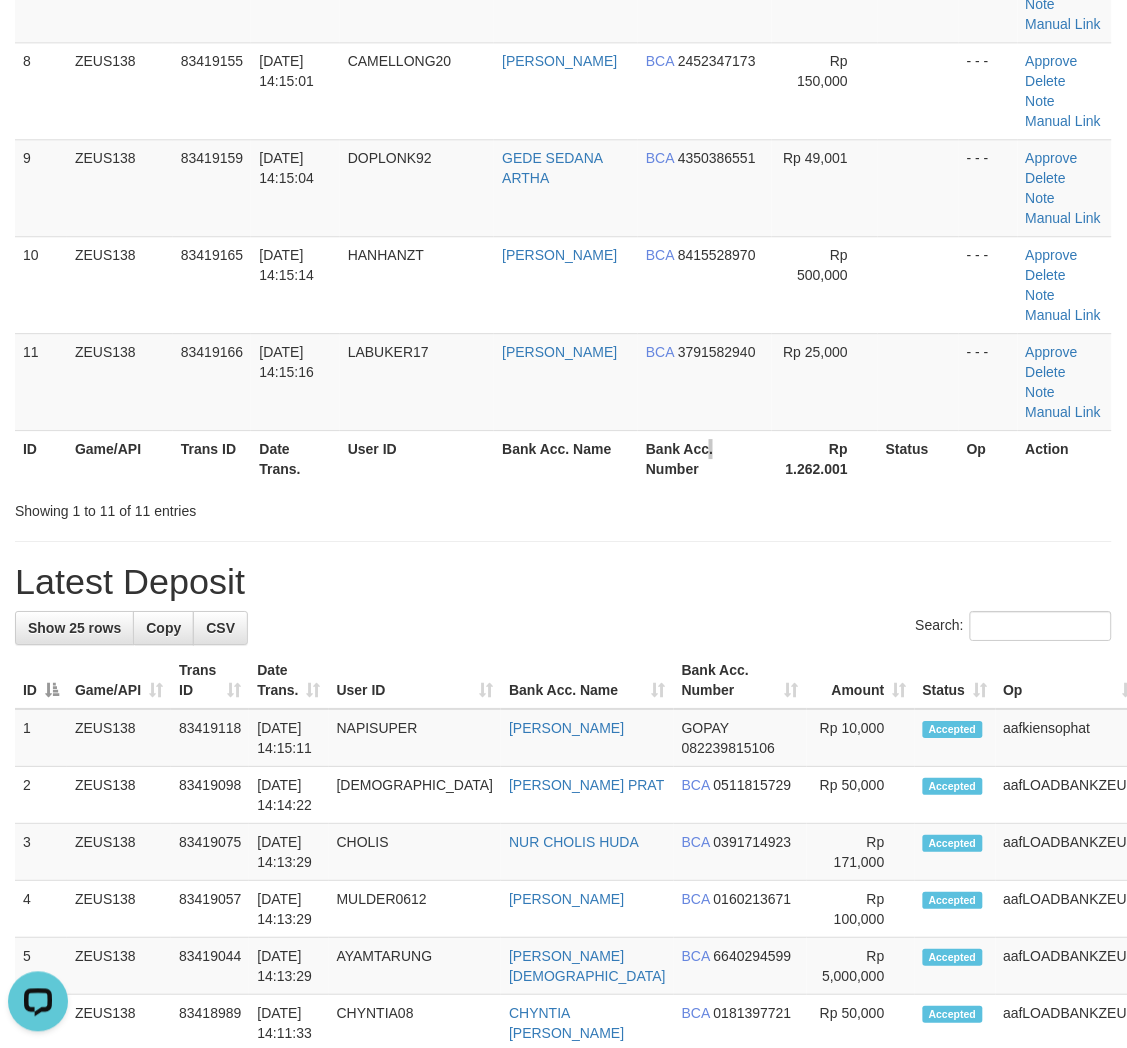click on "Bank Acc. Number" at bounding box center [705, 458] 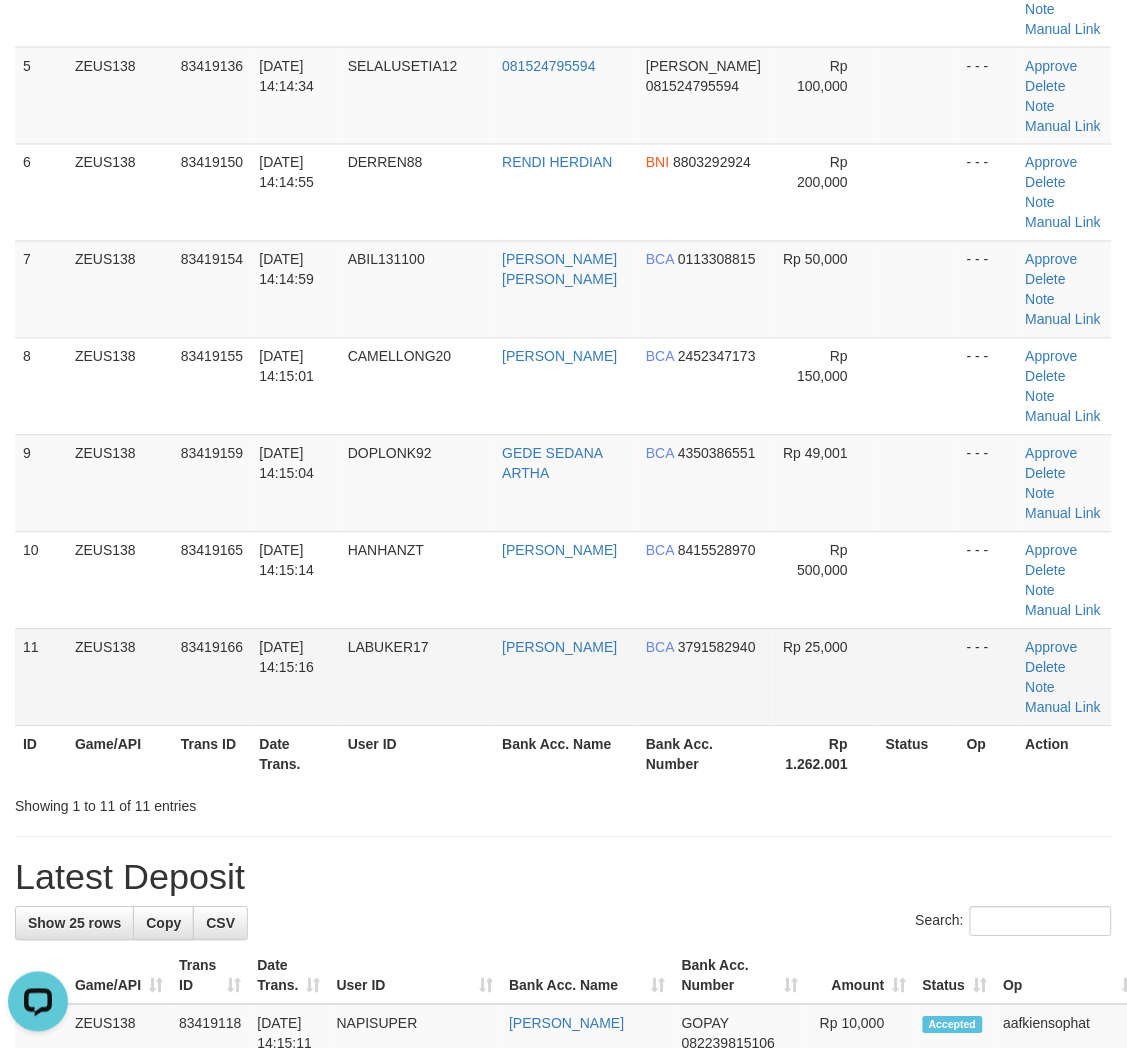 scroll, scrollTop: 0, scrollLeft: 0, axis: both 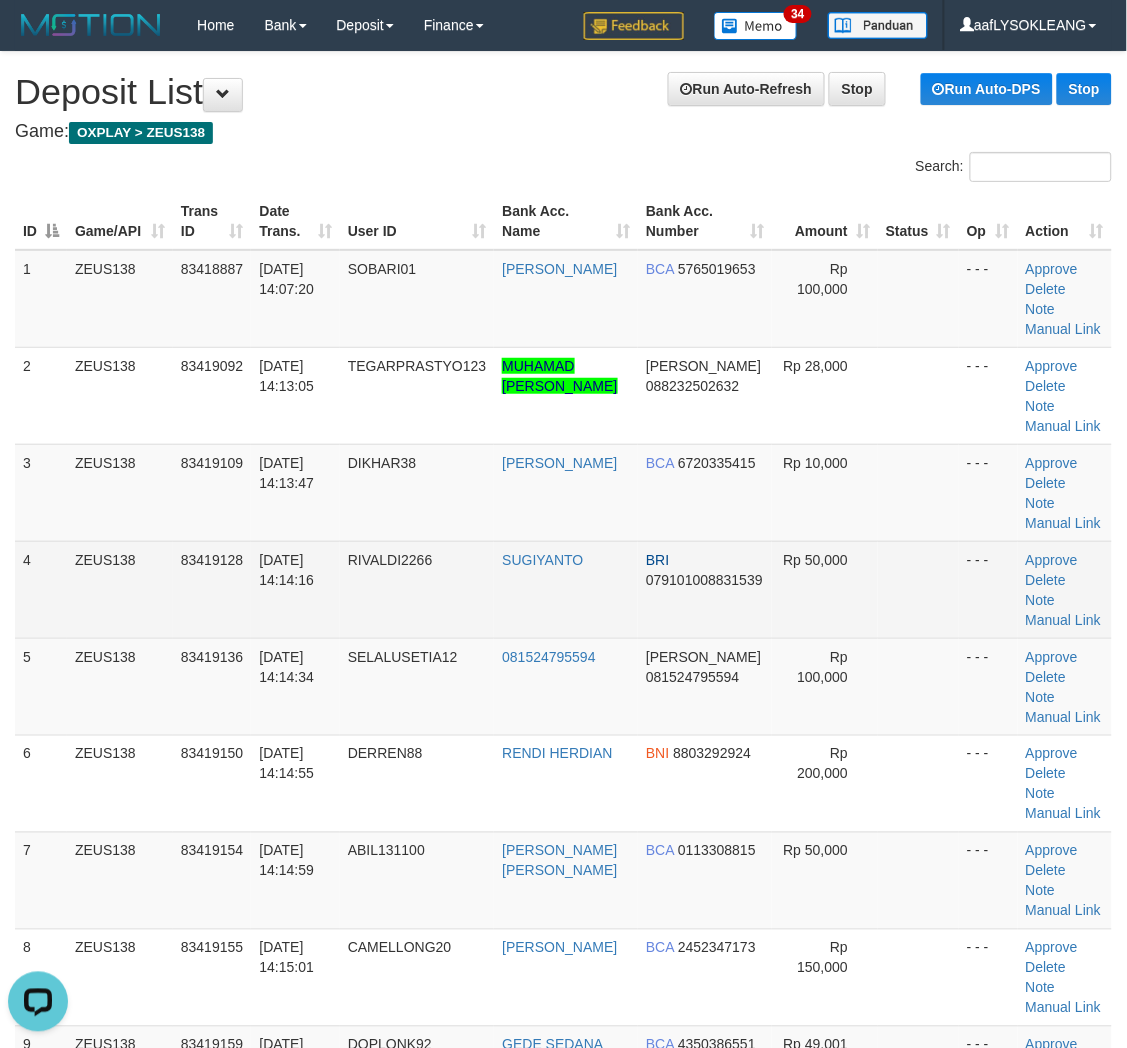 drag, startPoint x: 914, startPoint y: 577, endPoint x: 923, endPoint y: 607, distance: 31.320919 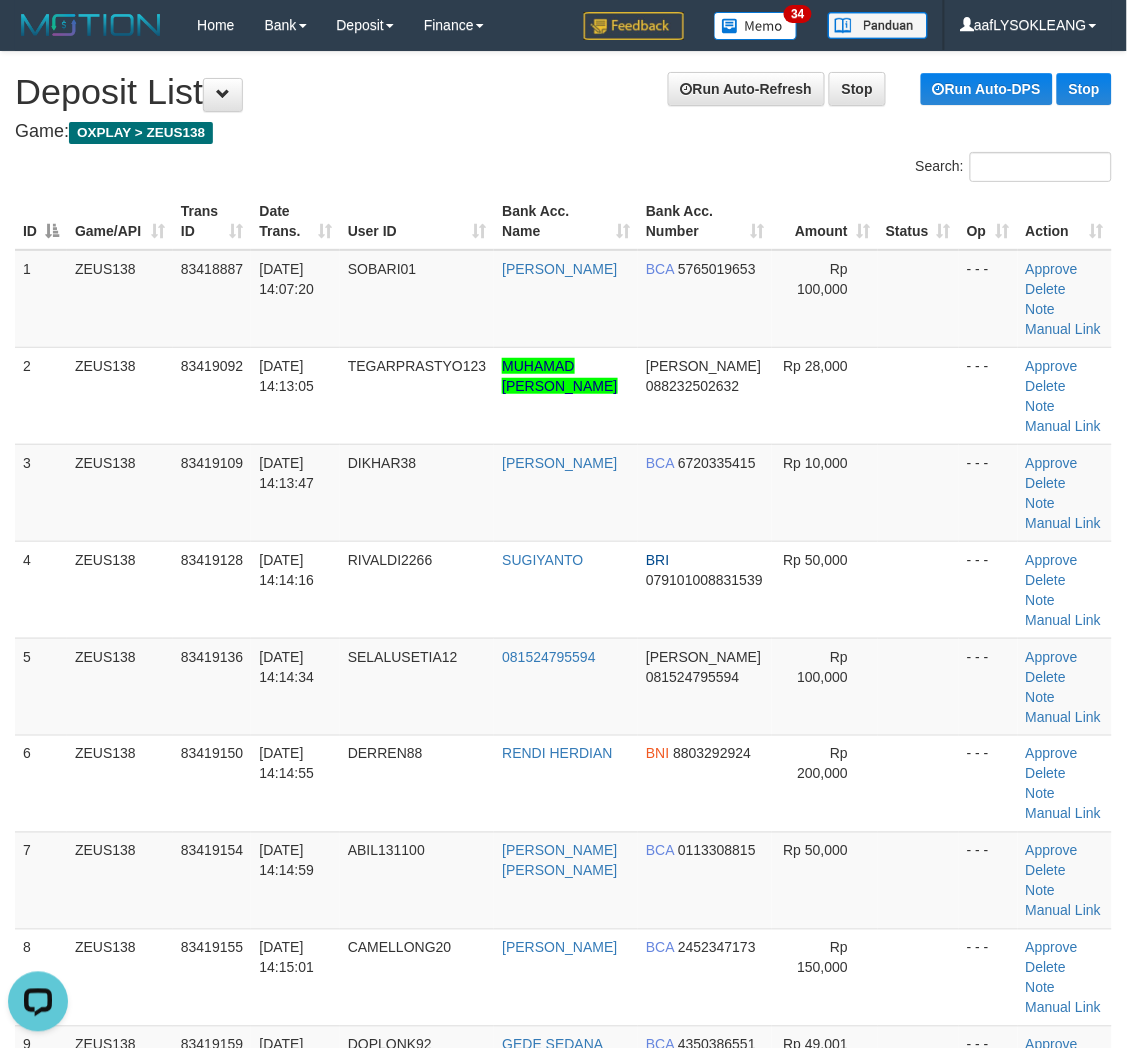 scroll, scrollTop: 592, scrollLeft: 0, axis: vertical 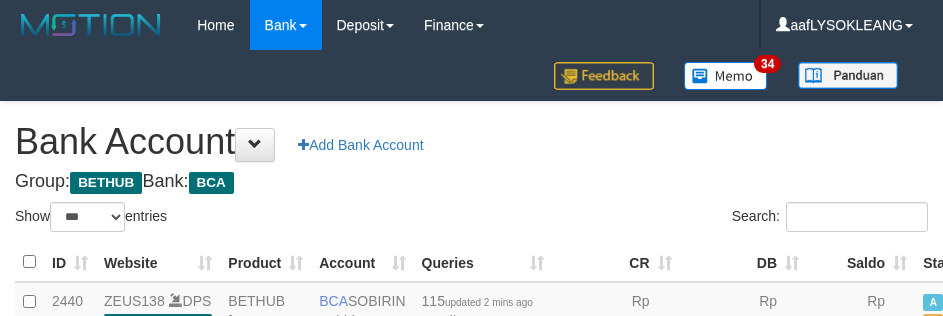 select on "***" 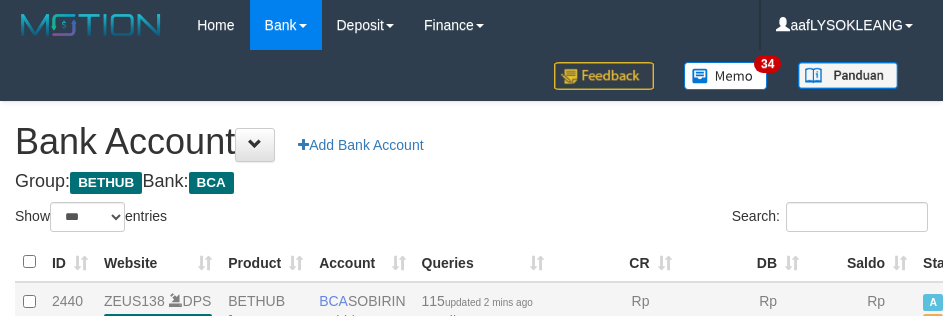 scroll, scrollTop: 191, scrollLeft: 0, axis: vertical 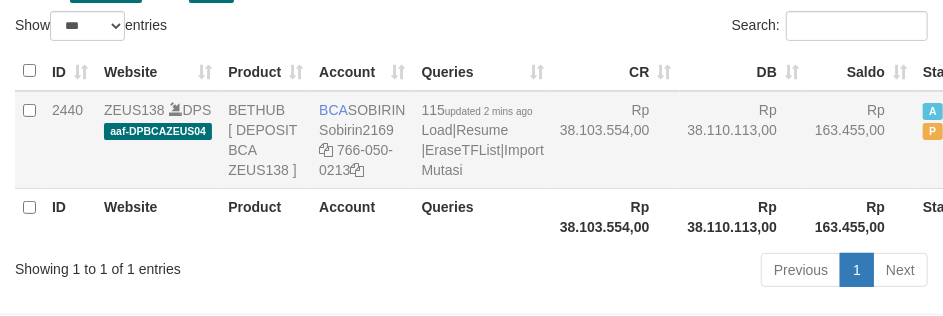click on "Rp 38.110.113,00" at bounding box center (744, 140) 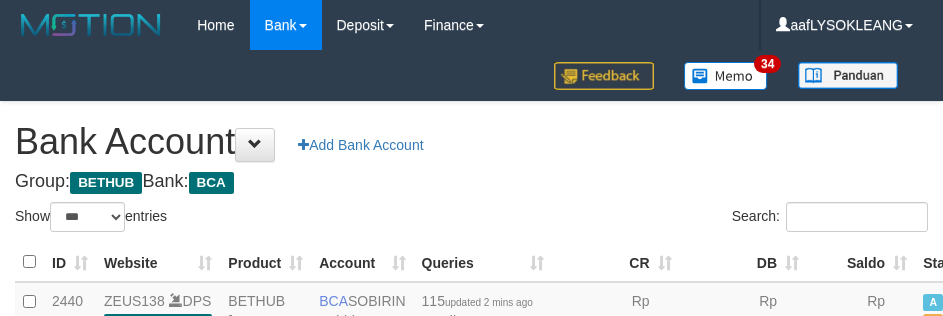 select on "***" 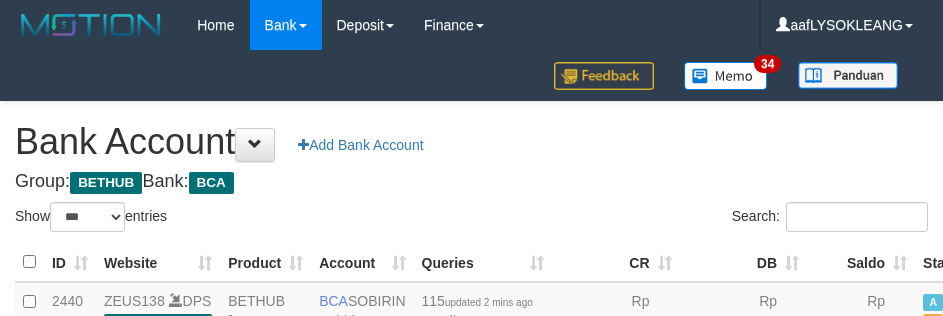 scroll, scrollTop: 191, scrollLeft: 0, axis: vertical 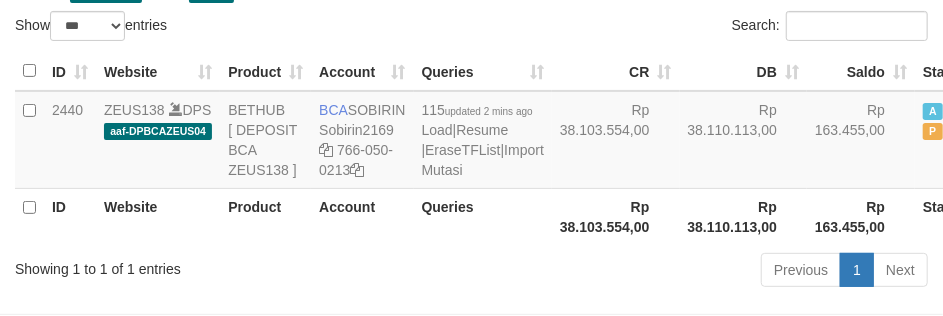 drag, startPoint x: 597, startPoint y: 182, endPoint x: 953, endPoint y: 275, distance: 367.94702 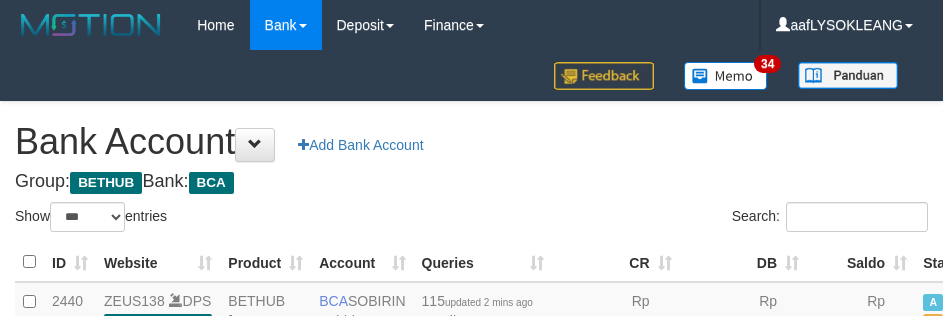 select on "***" 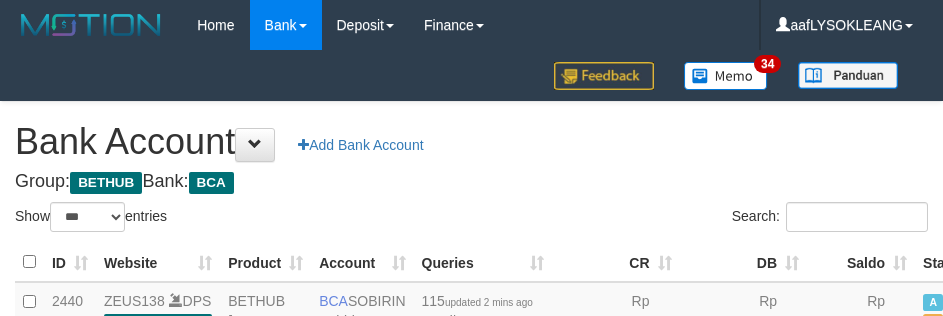 scroll, scrollTop: 191, scrollLeft: 0, axis: vertical 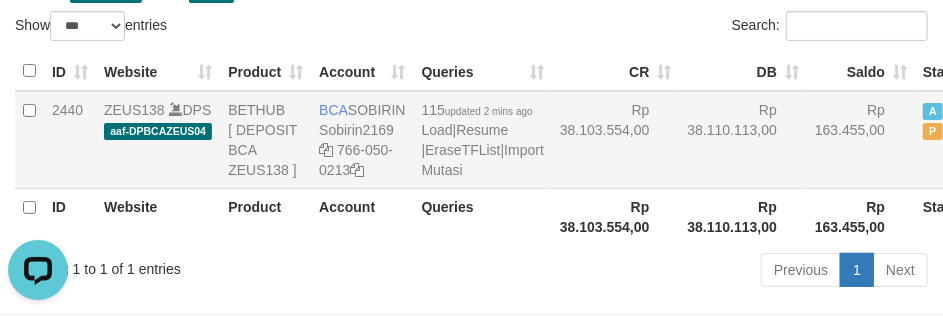 drag, startPoint x: 753, startPoint y: 213, endPoint x: 762, endPoint y: 221, distance: 12.0415945 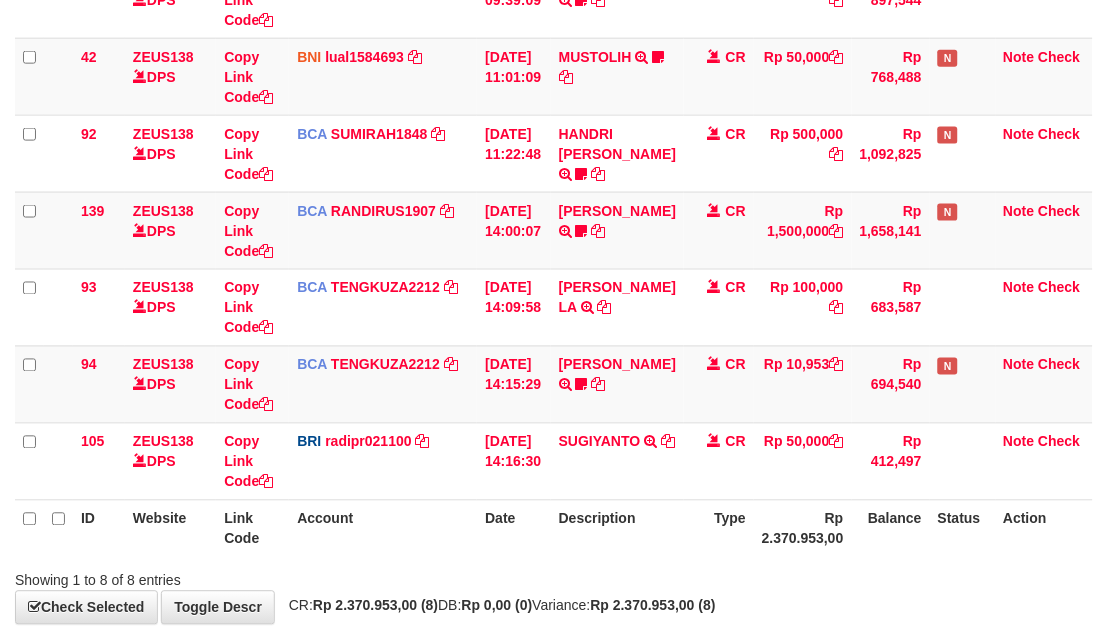 scroll, scrollTop: 456, scrollLeft: 0, axis: vertical 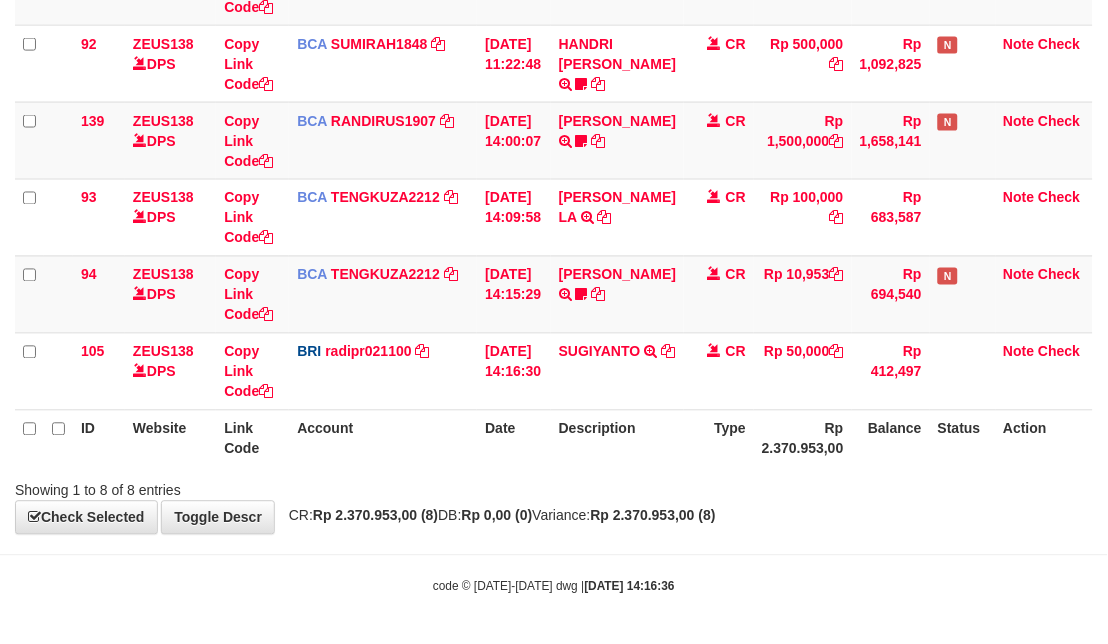 click on "Showing 1 to 8 of 8 entries" at bounding box center [554, 487] 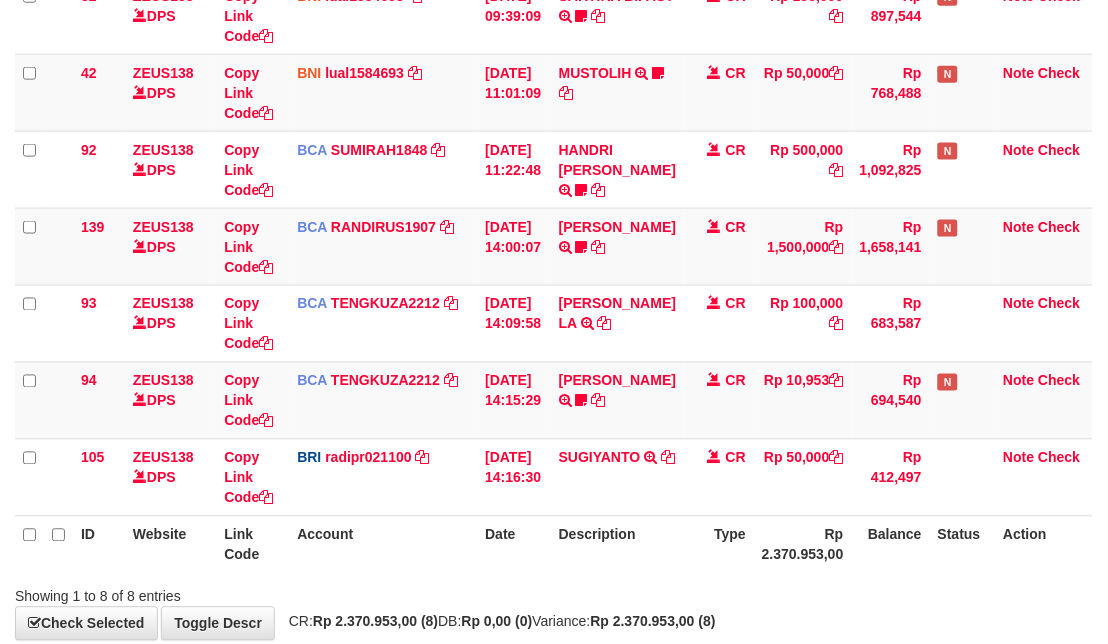 scroll, scrollTop: 456, scrollLeft: 0, axis: vertical 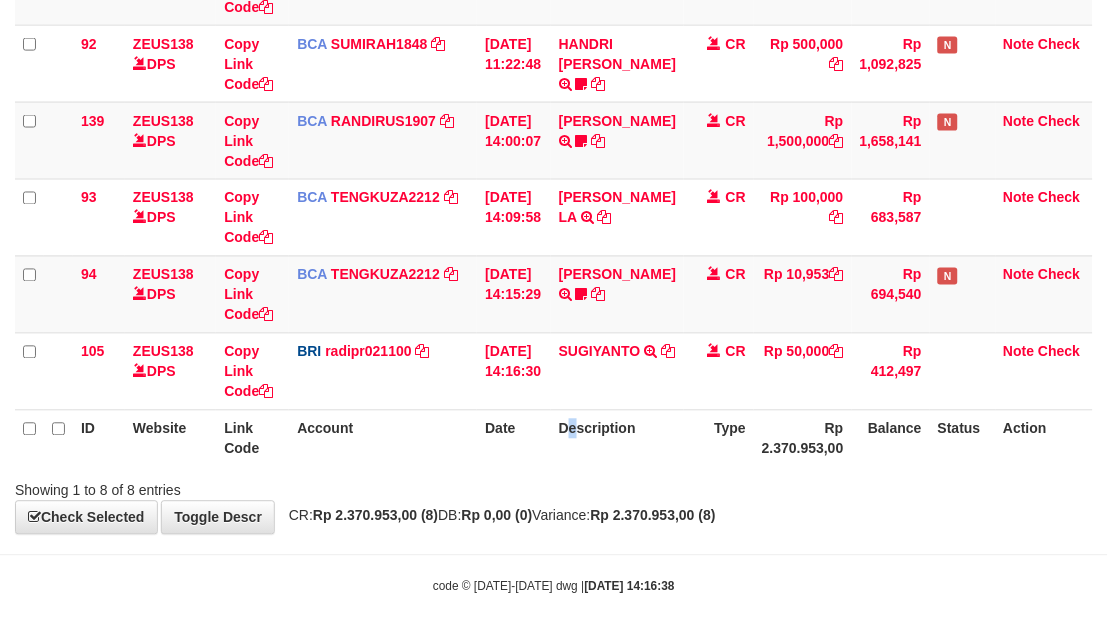 drag, startPoint x: 586, startPoint y: 455, endPoint x: 553, endPoint y: 441, distance: 35.846897 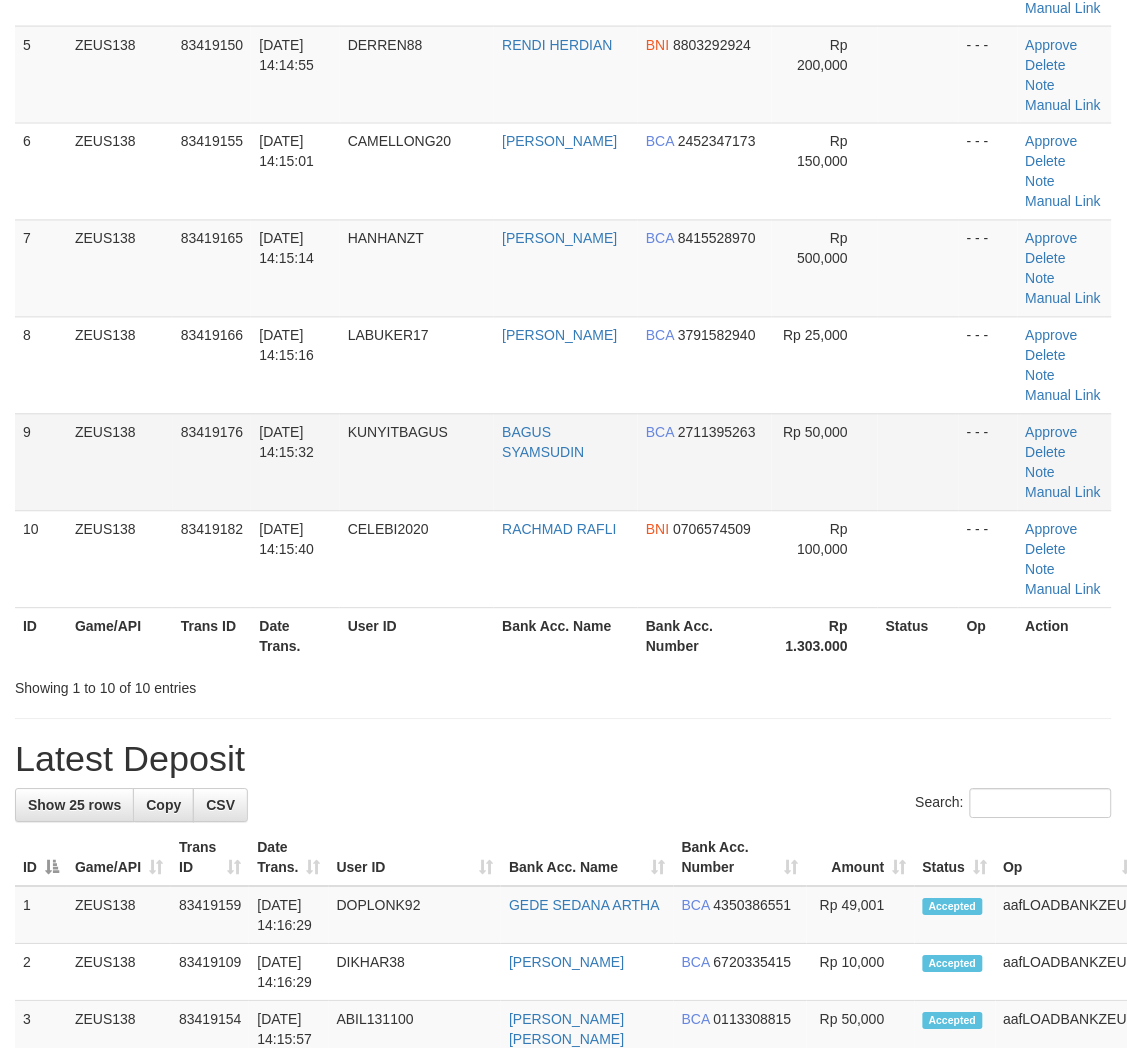 click on "BCA
2711395263" at bounding box center (705, 462) 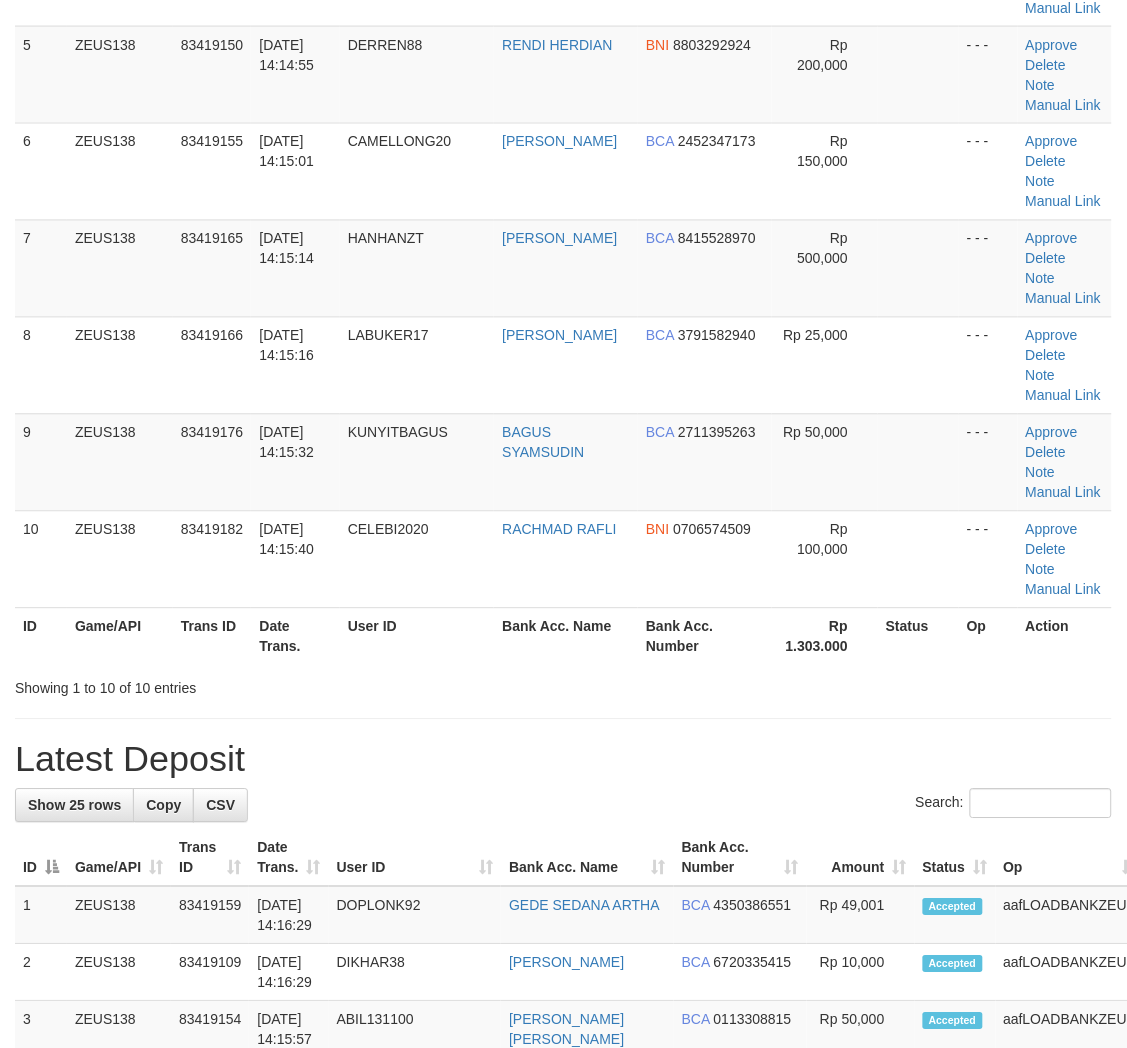 scroll, scrollTop: 1333, scrollLeft: 0, axis: vertical 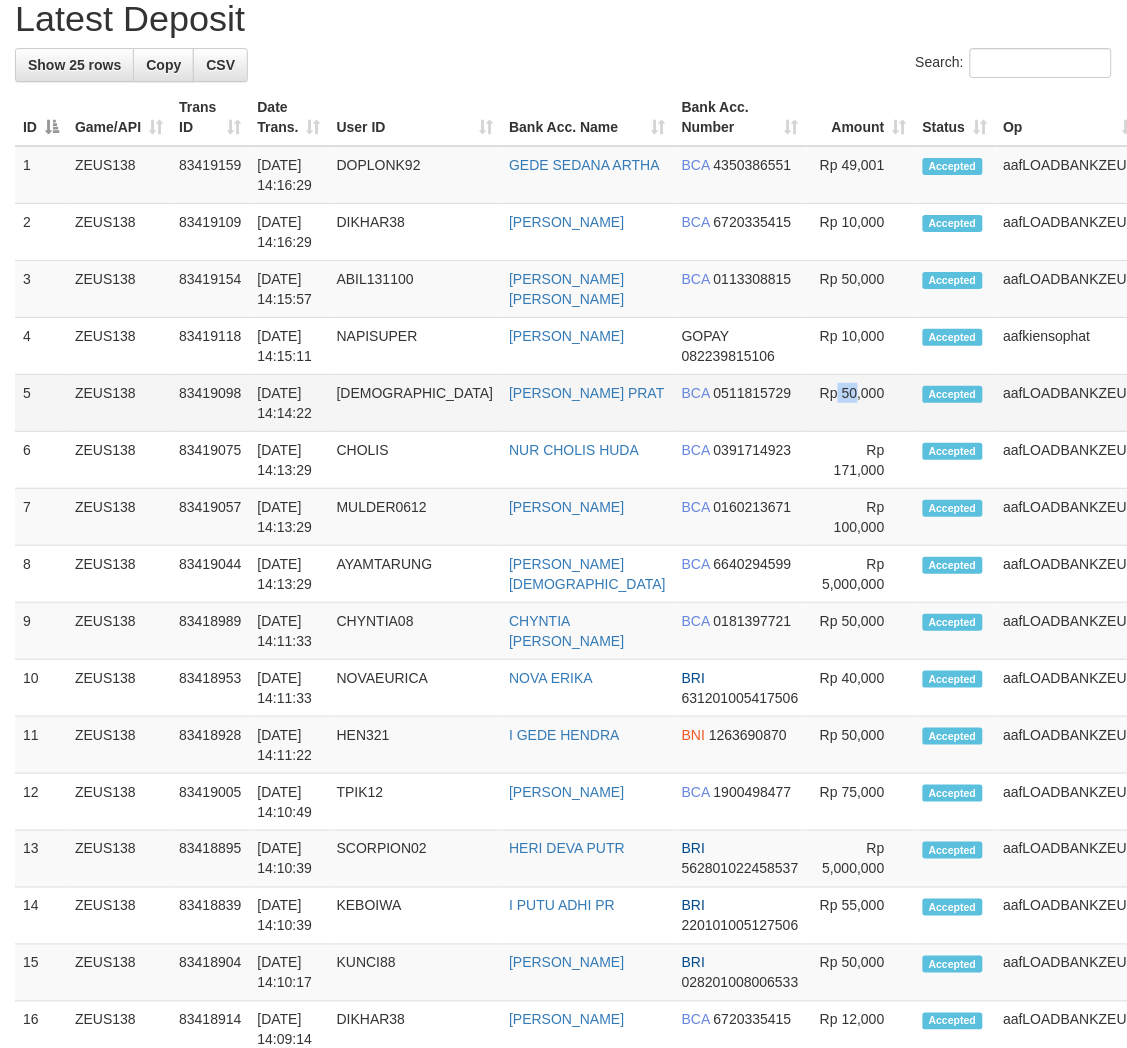 click on "Rp 50,000" at bounding box center [861, 403] 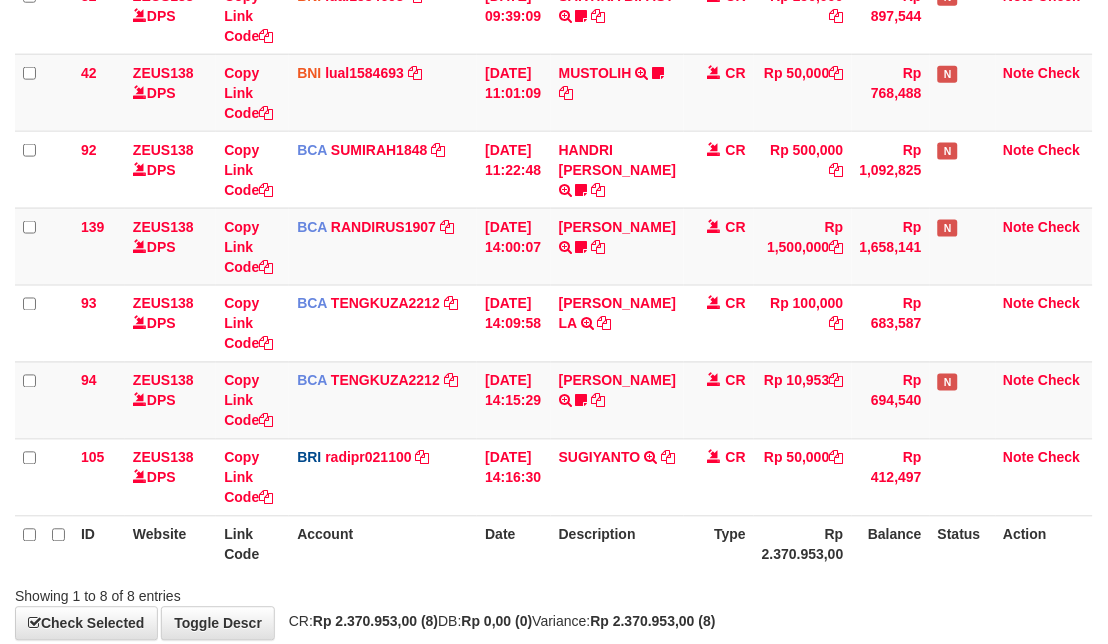 scroll, scrollTop: 456, scrollLeft: 0, axis: vertical 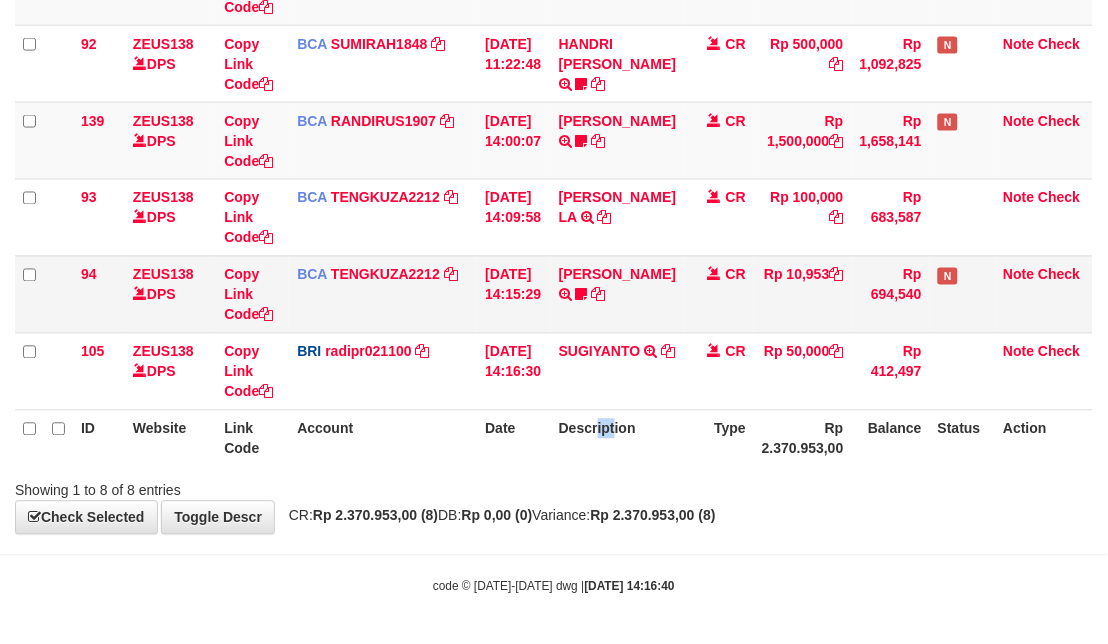 drag, startPoint x: 624, startPoint y: 456, endPoint x: 890, endPoint y: 317, distance: 300.1283 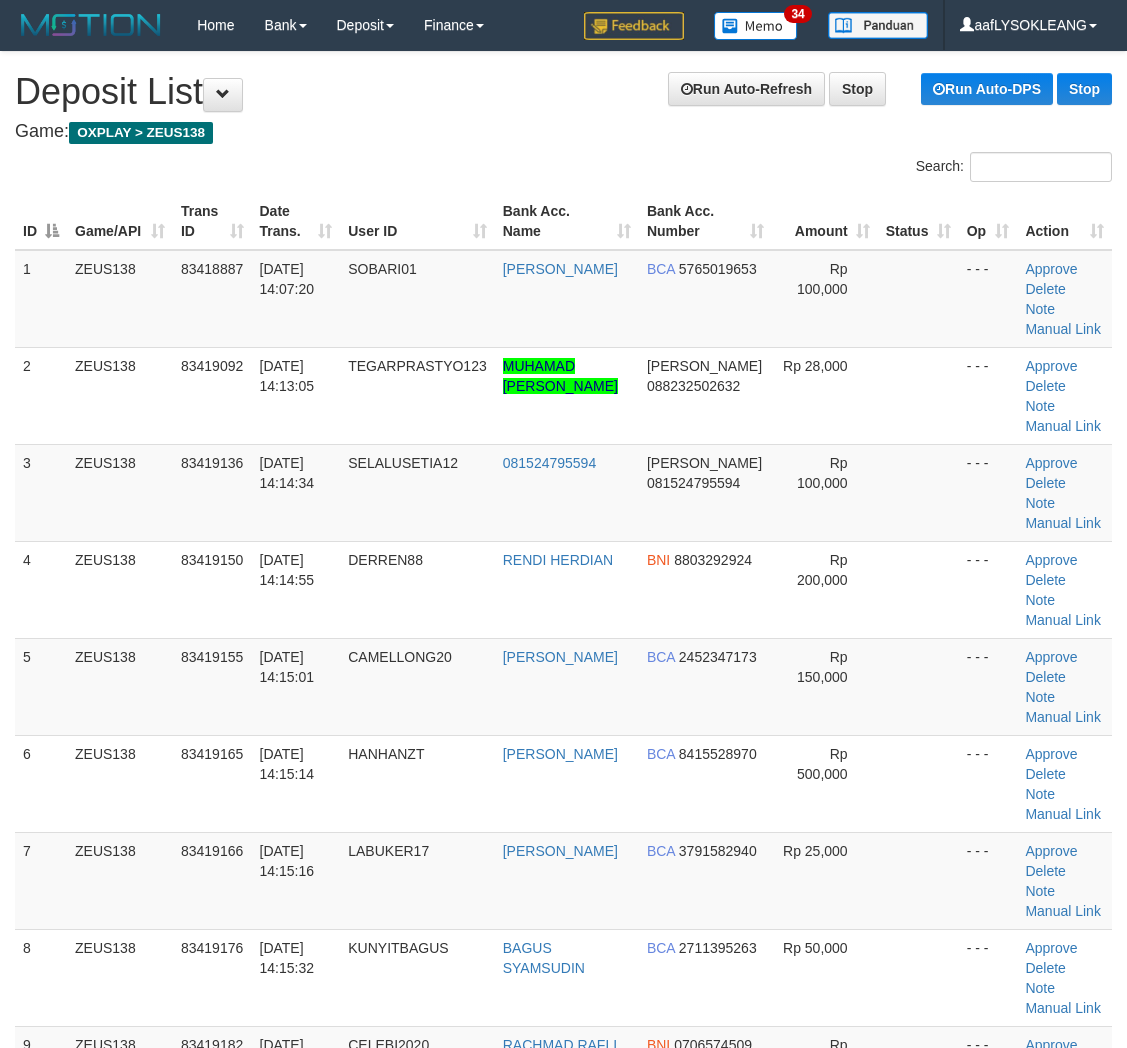 scroll, scrollTop: 1257, scrollLeft: 0, axis: vertical 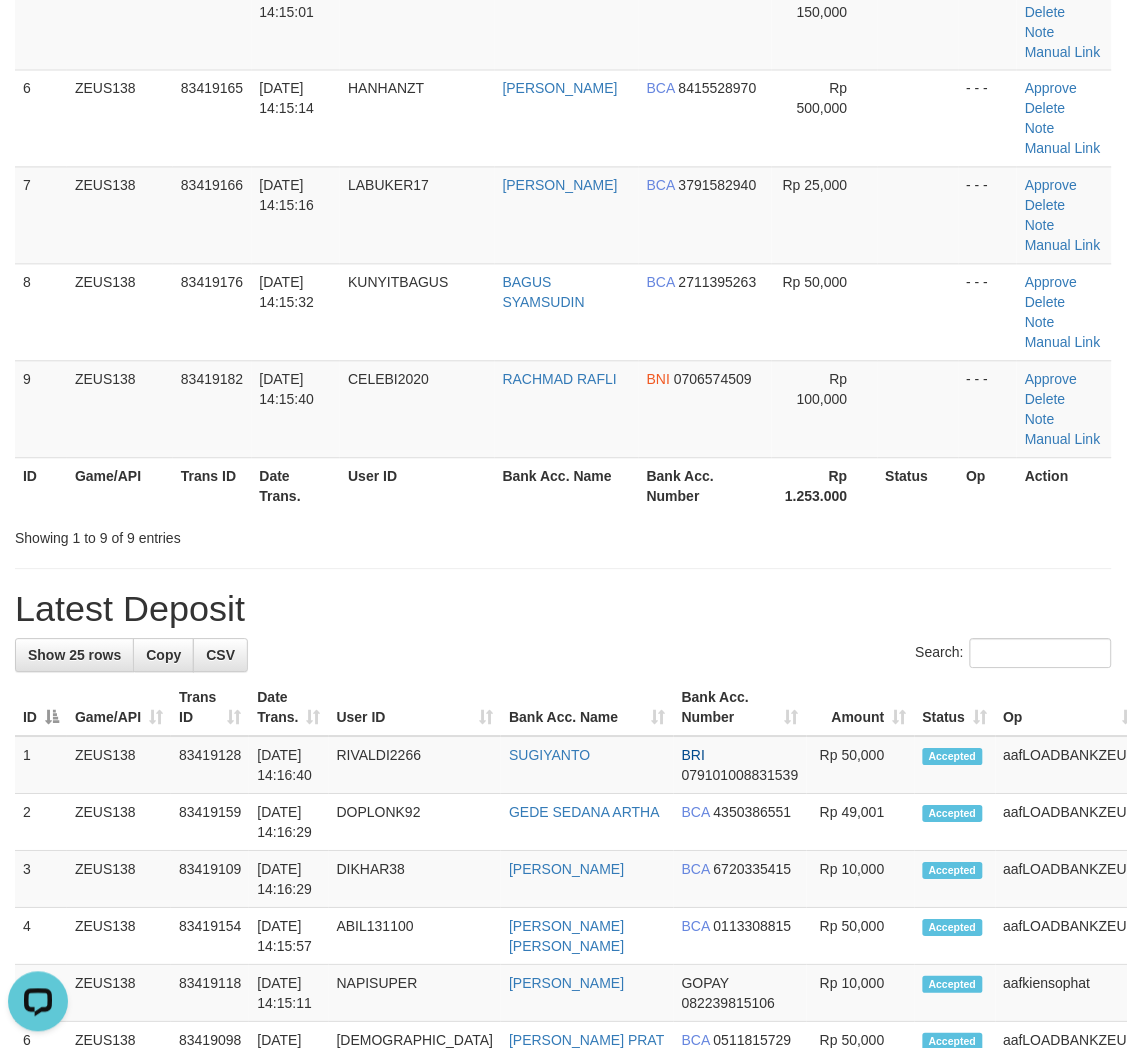 click on "**********" at bounding box center [563, 841] 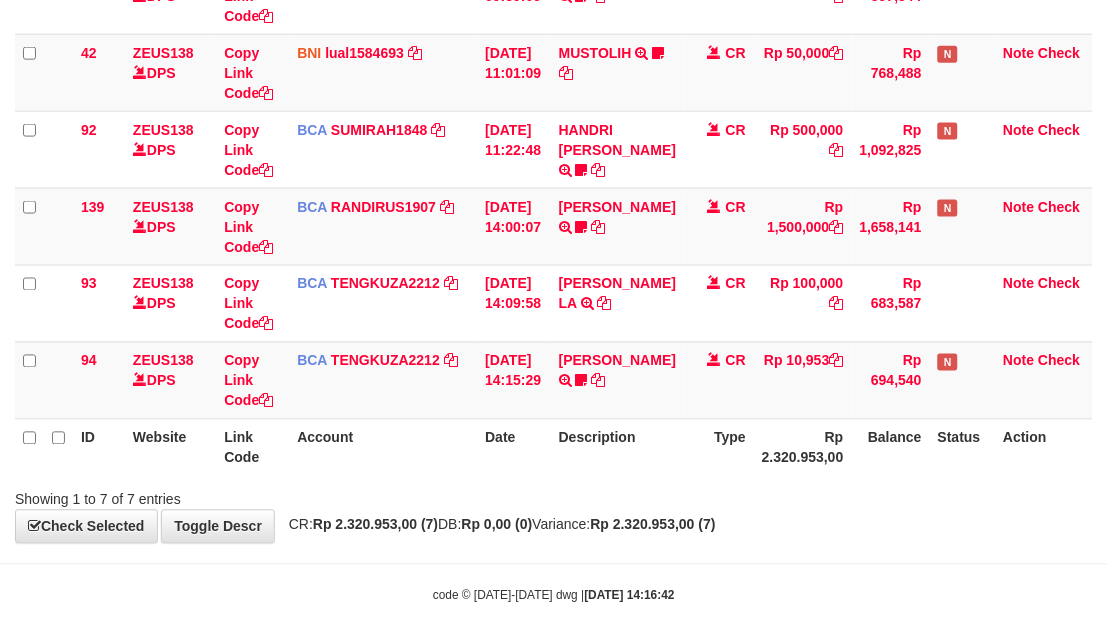 scroll, scrollTop: 380, scrollLeft: 0, axis: vertical 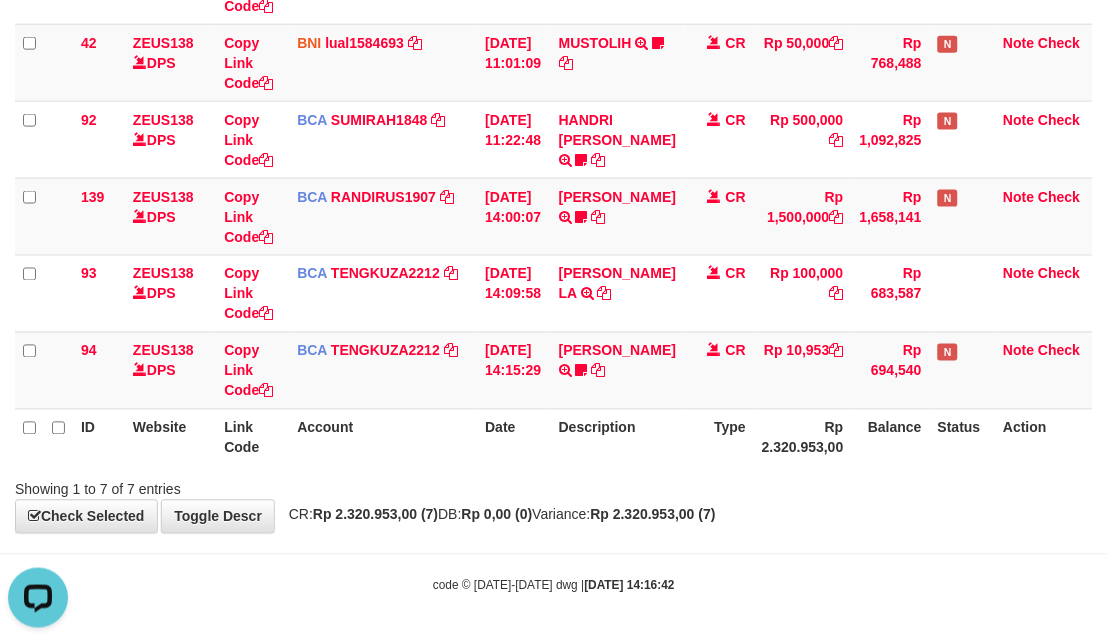 drag, startPoint x: 755, startPoint y: 455, endPoint x: 718, endPoint y: 427, distance: 46.400433 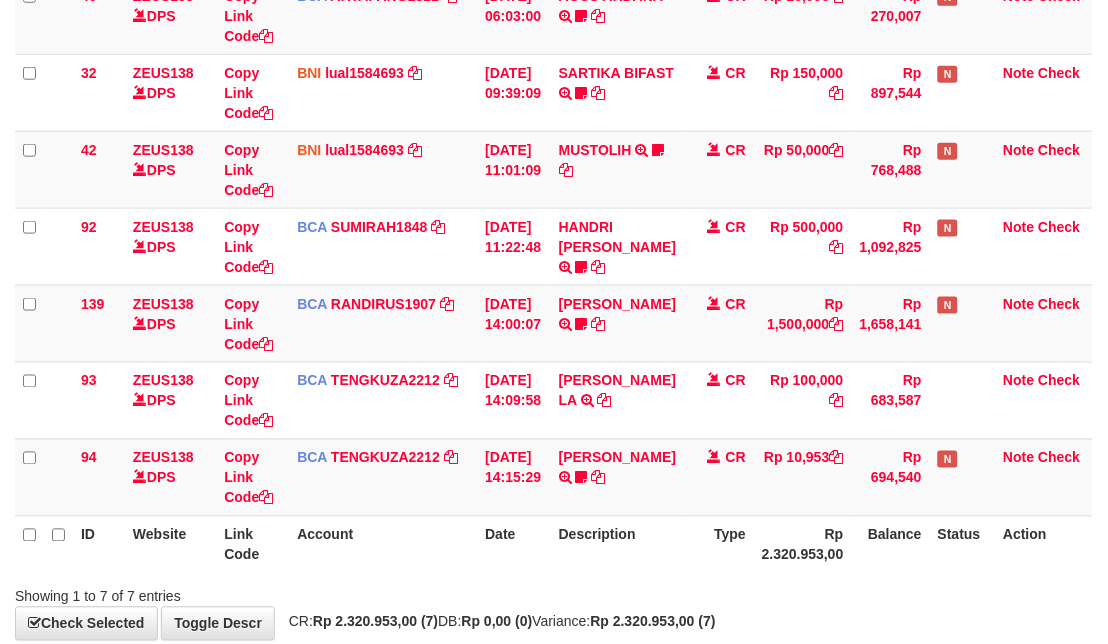 scroll, scrollTop: 380, scrollLeft: 0, axis: vertical 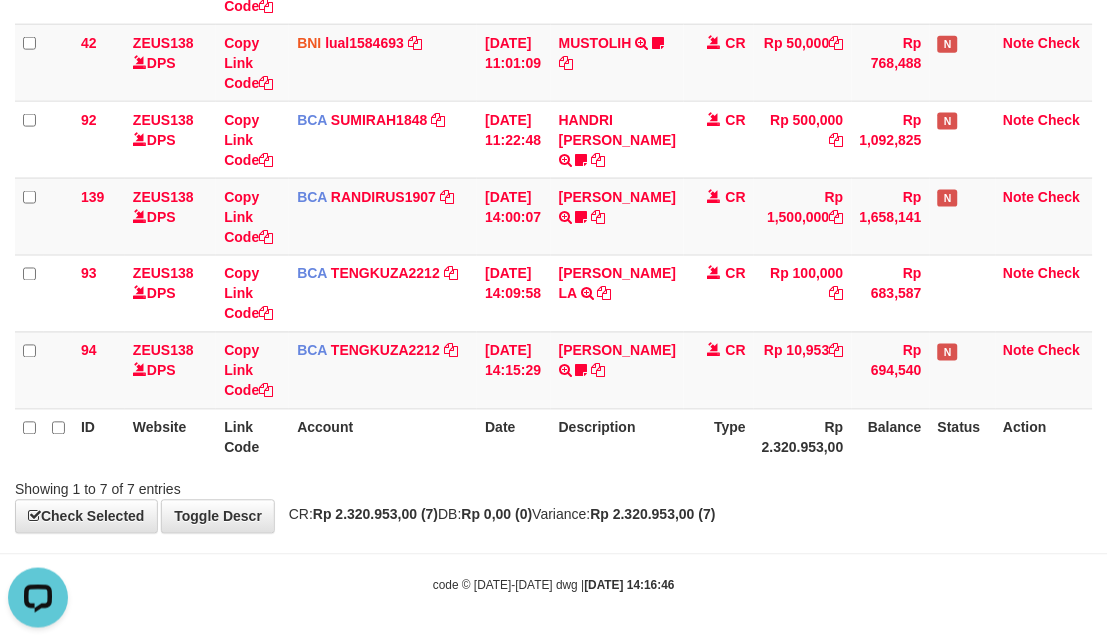 drag, startPoint x: 493, startPoint y: 478, endPoint x: 423, endPoint y: 435, distance: 82.1523 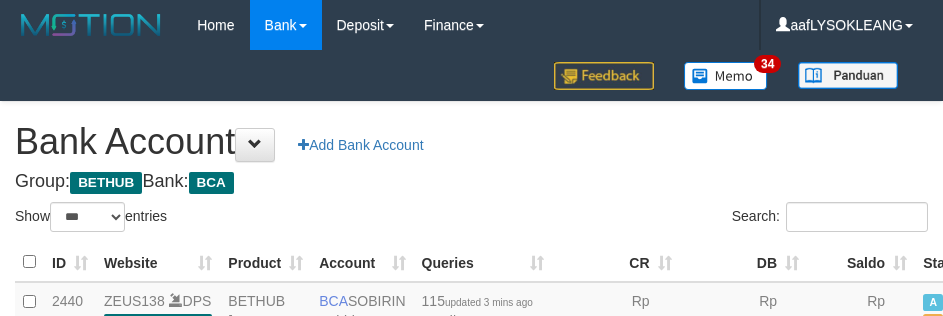 select on "***" 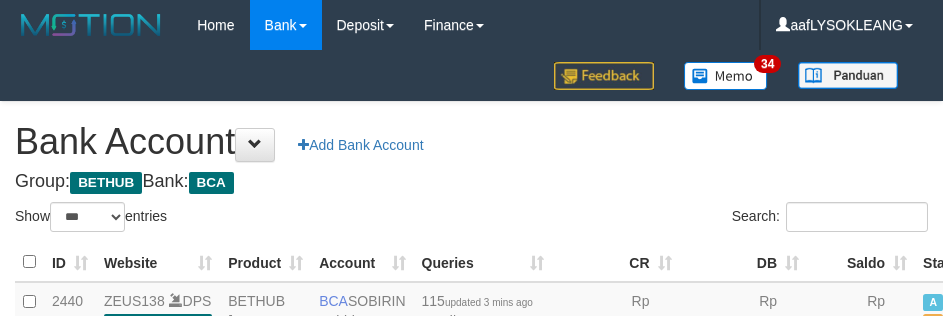 scroll, scrollTop: 191, scrollLeft: 0, axis: vertical 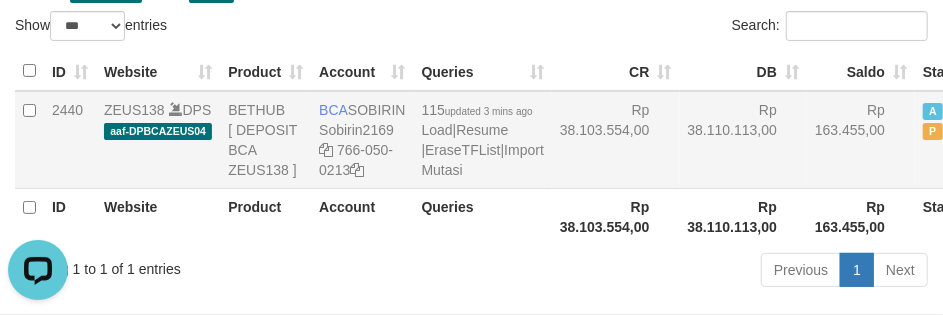 drag, startPoint x: 621, startPoint y: 216, endPoint x: 632, endPoint y: 220, distance: 11.7046995 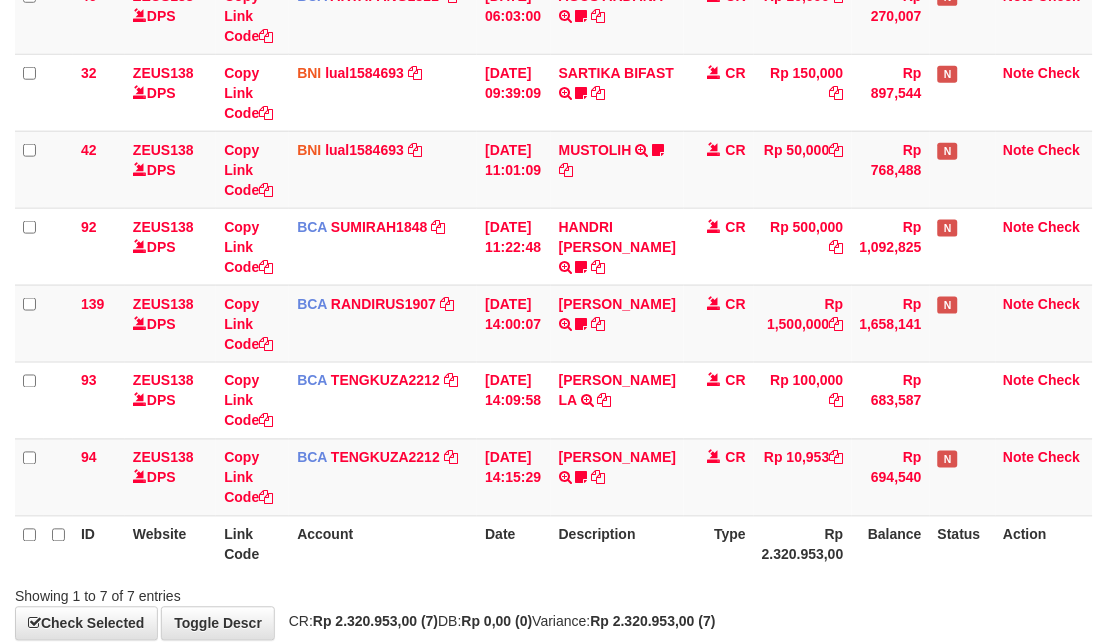 scroll, scrollTop: 380, scrollLeft: 0, axis: vertical 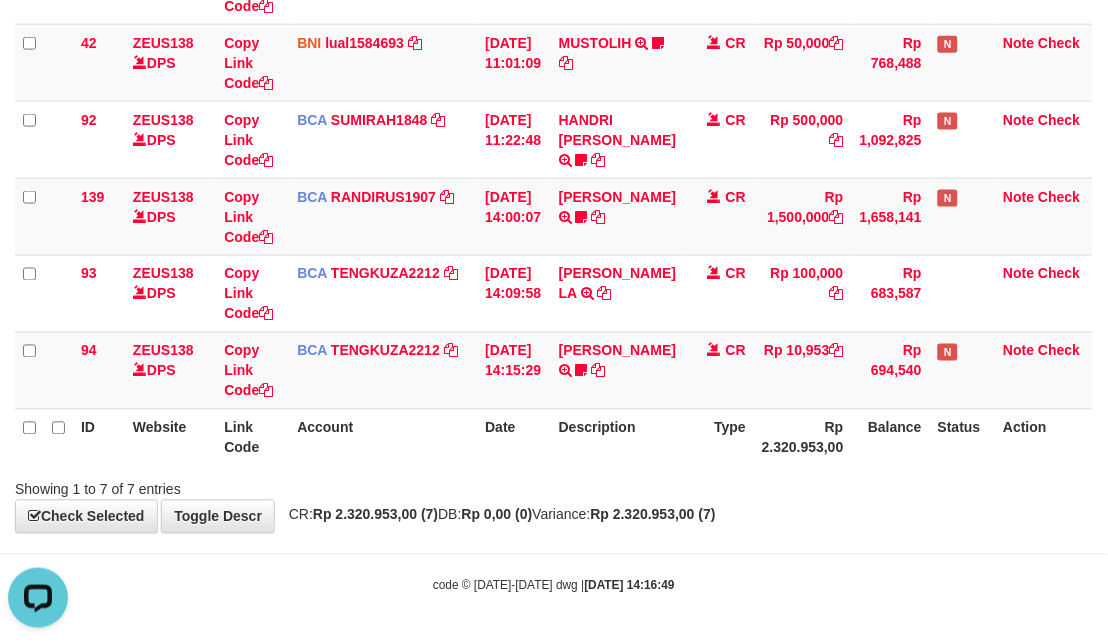 drag, startPoint x: 865, startPoint y: 531, endPoint x: 874, endPoint y: 513, distance: 20.12461 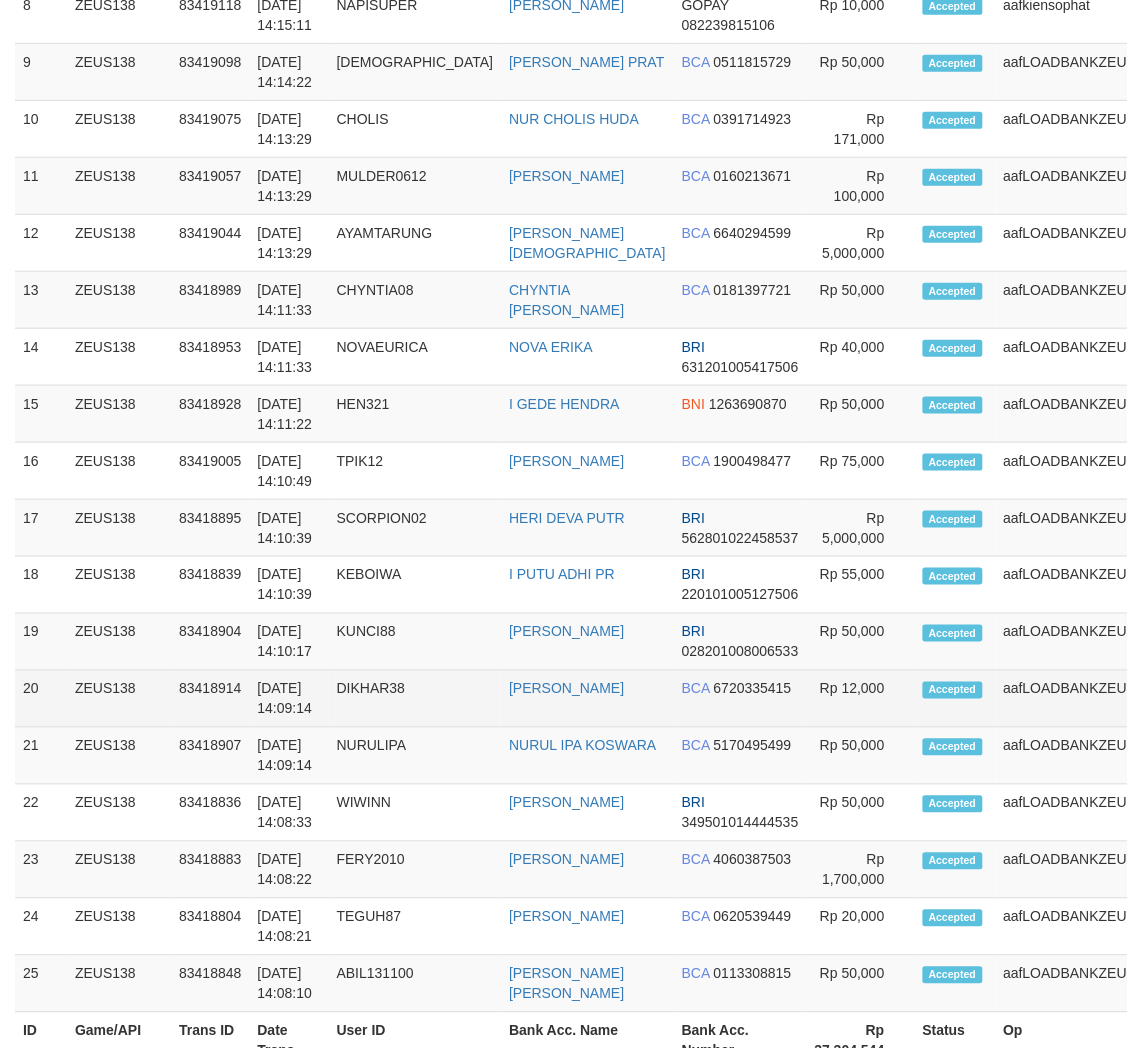 scroll, scrollTop: 1768, scrollLeft: 0, axis: vertical 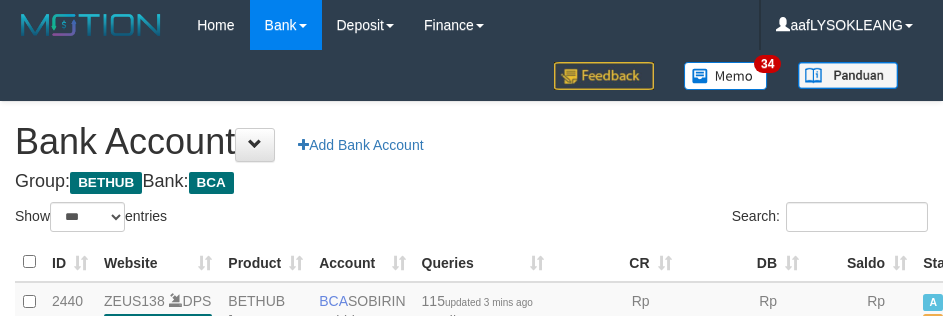 select on "***" 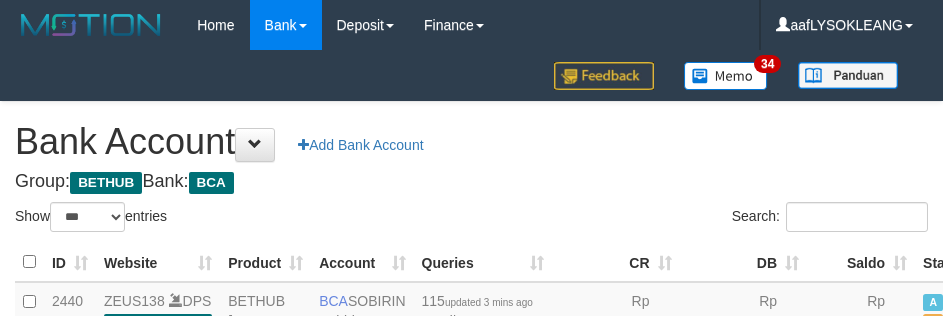 scroll, scrollTop: 191, scrollLeft: 0, axis: vertical 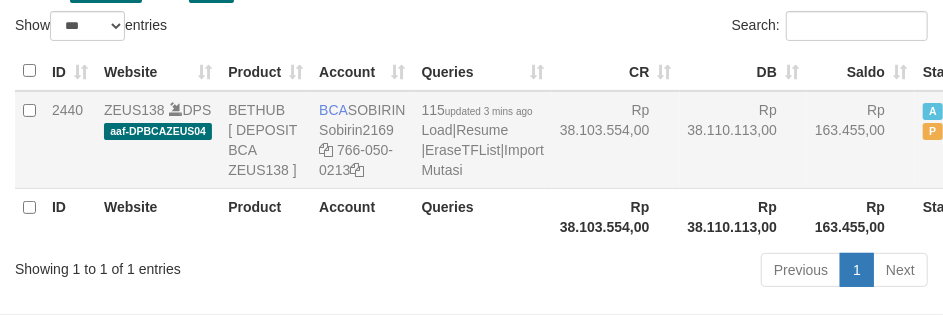 click on "Rp 38.110.113,00" at bounding box center [744, 140] 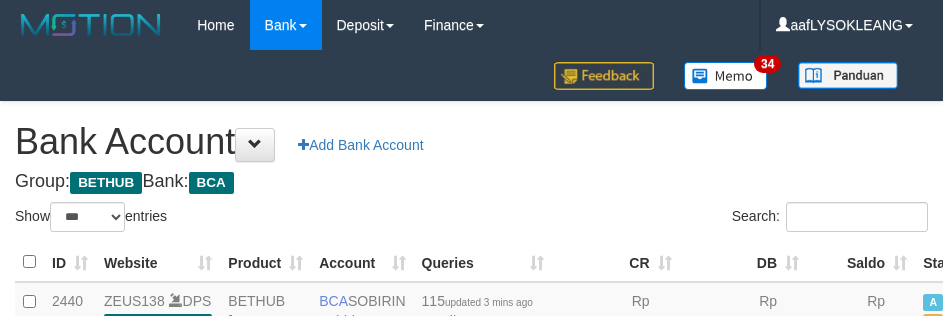 select on "***" 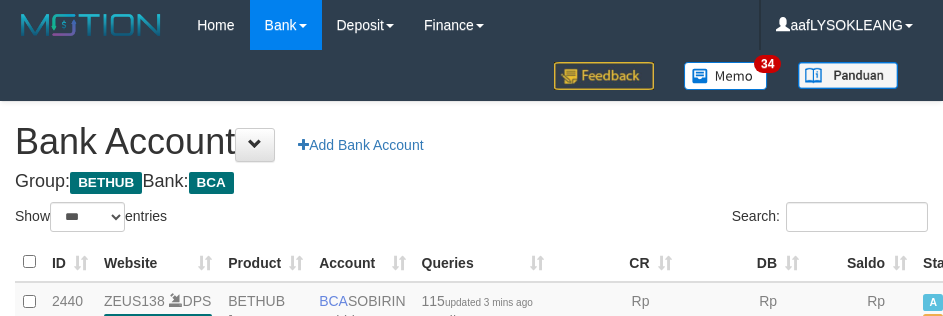 scroll, scrollTop: 191, scrollLeft: 0, axis: vertical 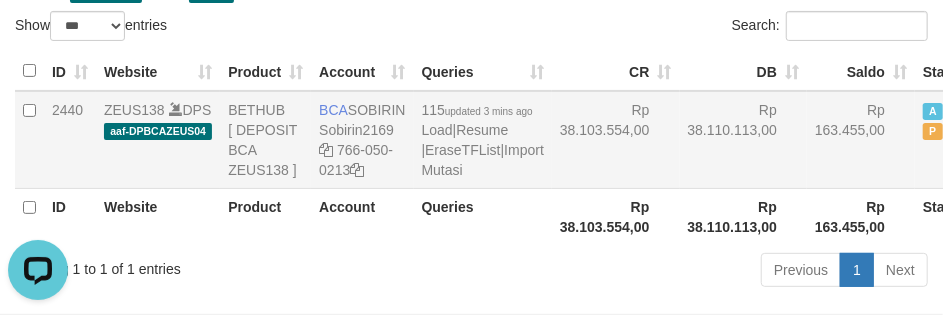 drag, startPoint x: 628, startPoint y: 195, endPoint x: 605, endPoint y: 192, distance: 23.194826 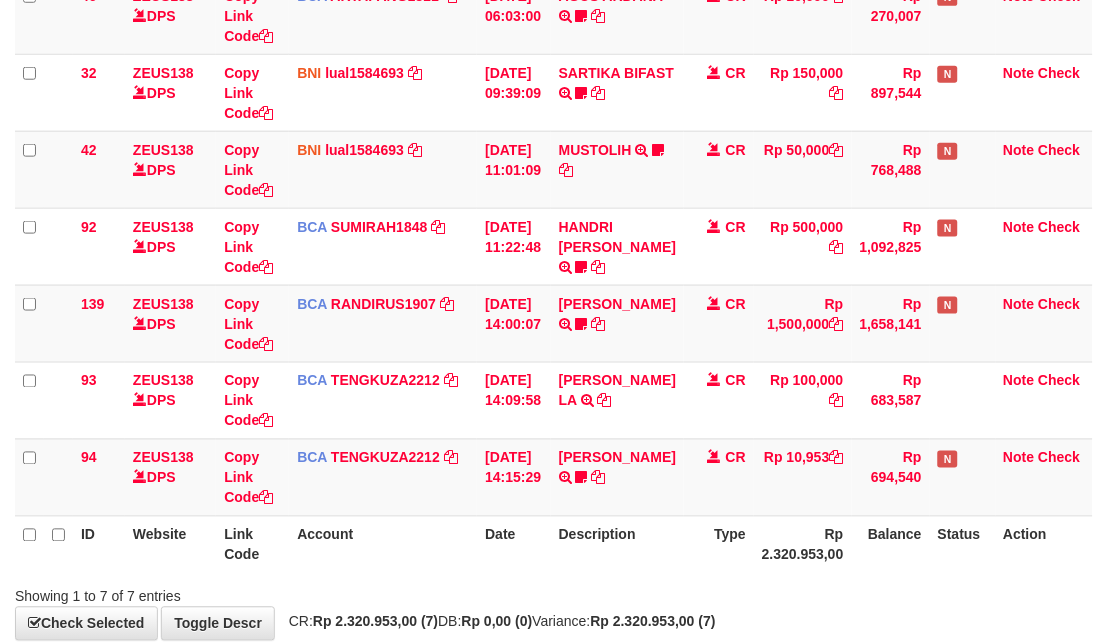 scroll, scrollTop: 380, scrollLeft: 0, axis: vertical 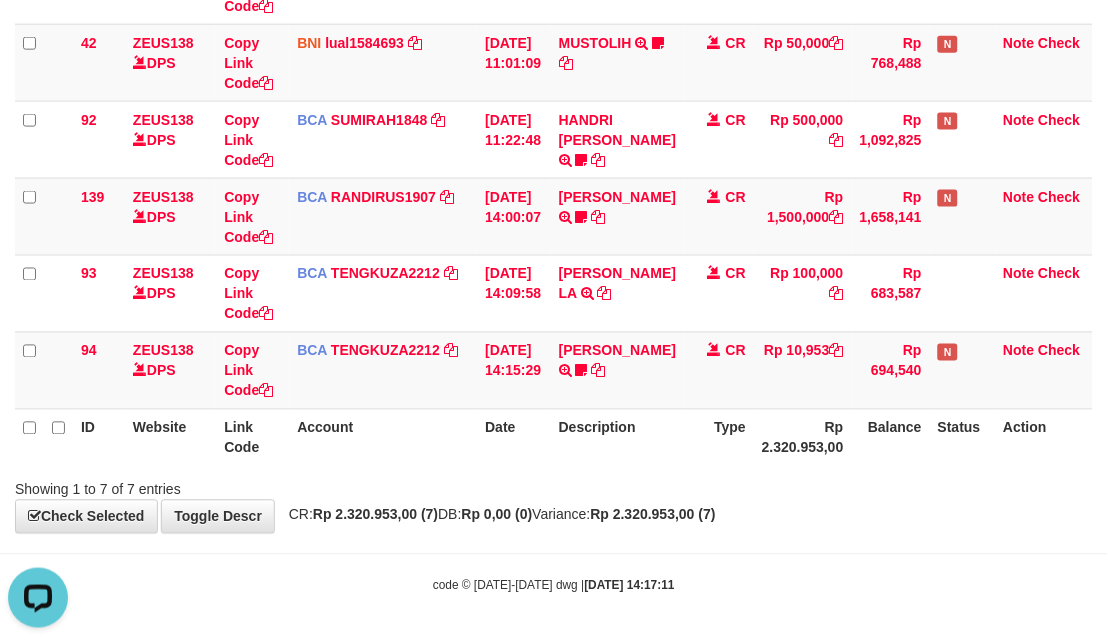 drag, startPoint x: 783, startPoint y: 514, endPoint x: 255, endPoint y: 425, distance: 535.4484 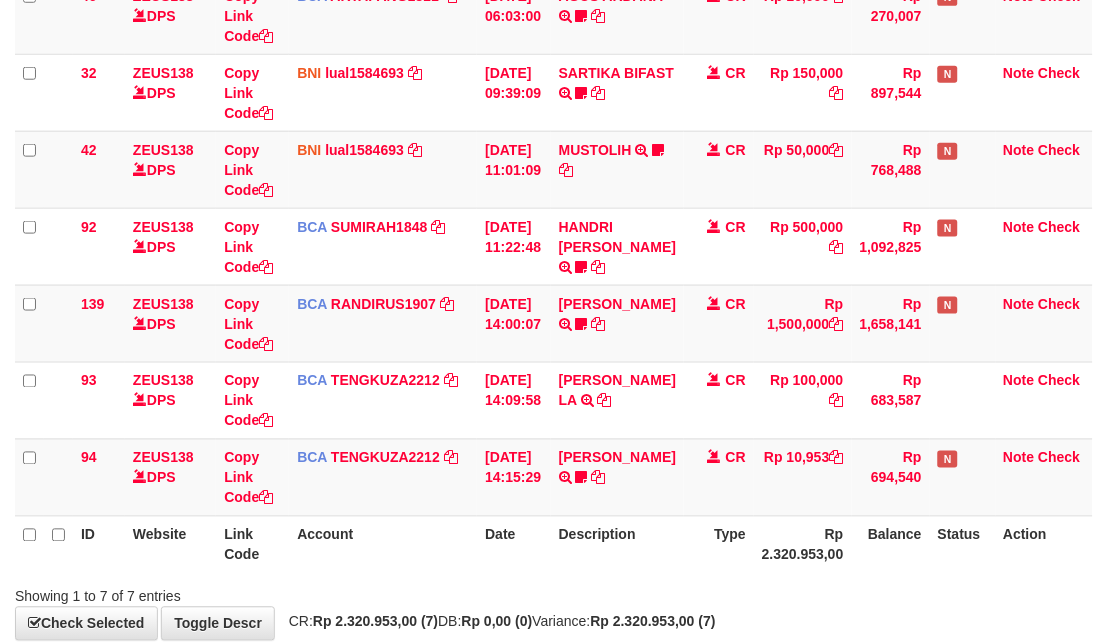 scroll, scrollTop: 380, scrollLeft: 0, axis: vertical 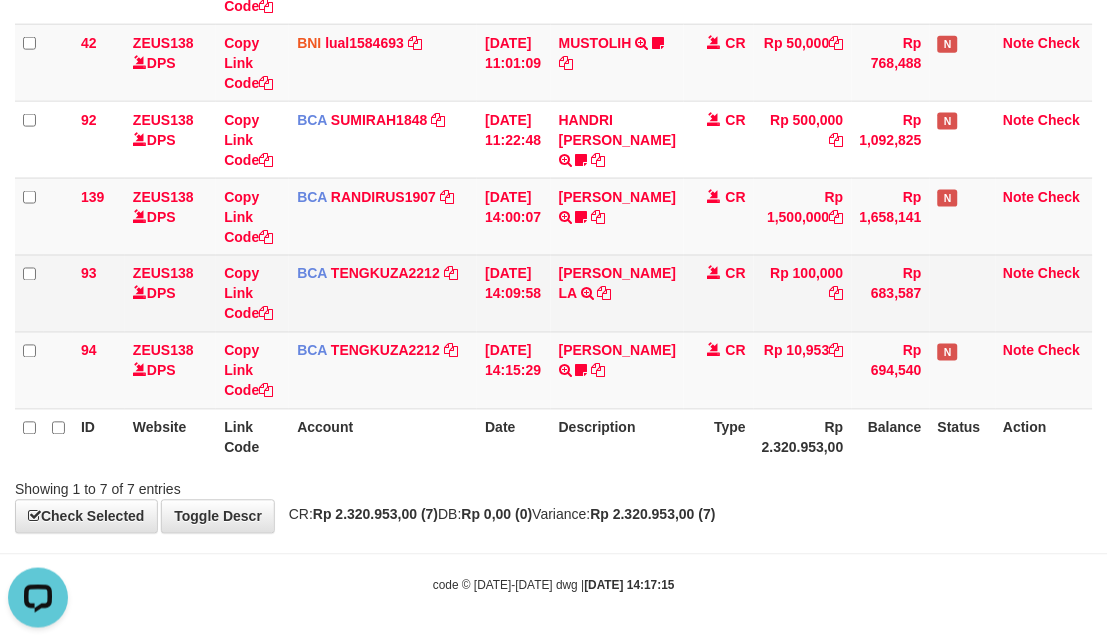 click on "BCA
TENGKUZA2212
DPS
TENGKU ZAKI
mutasi_20250711_3353 | 93
mutasi_20250711_3353 | 93" at bounding box center [383, 293] 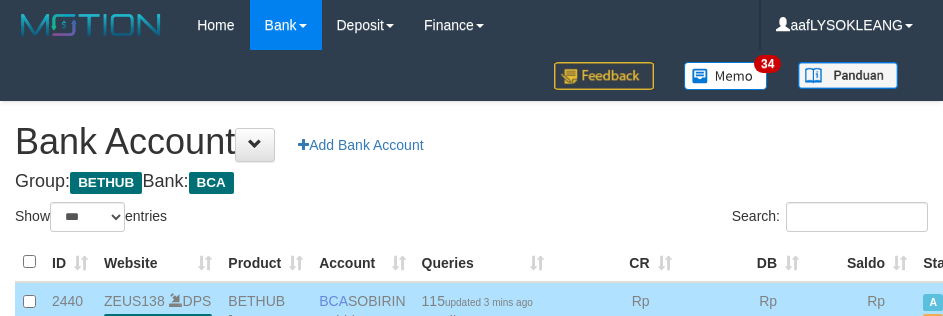 select on "***" 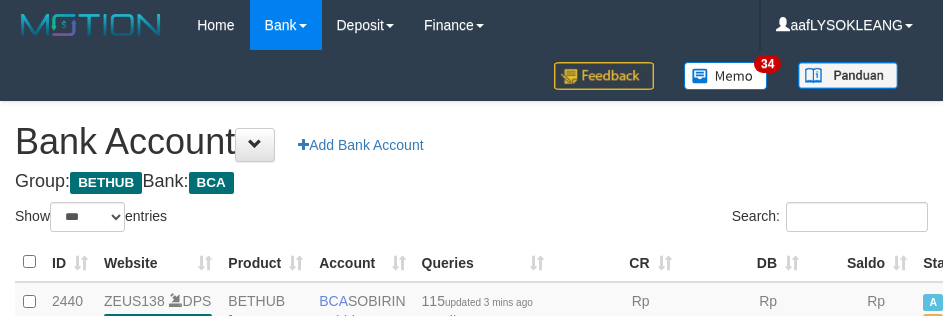 select on "***" 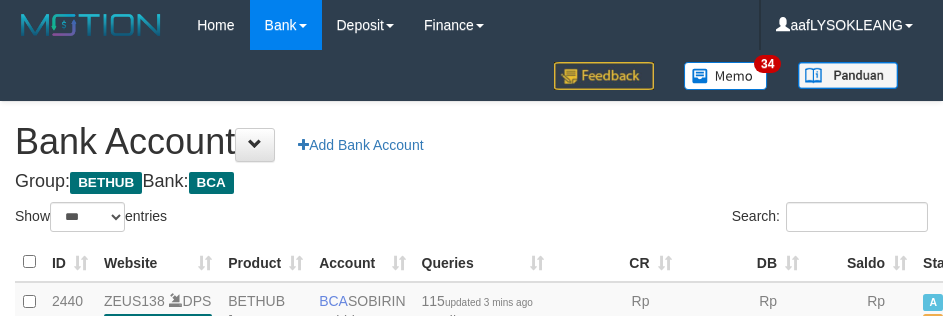 scroll, scrollTop: 191, scrollLeft: 0, axis: vertical 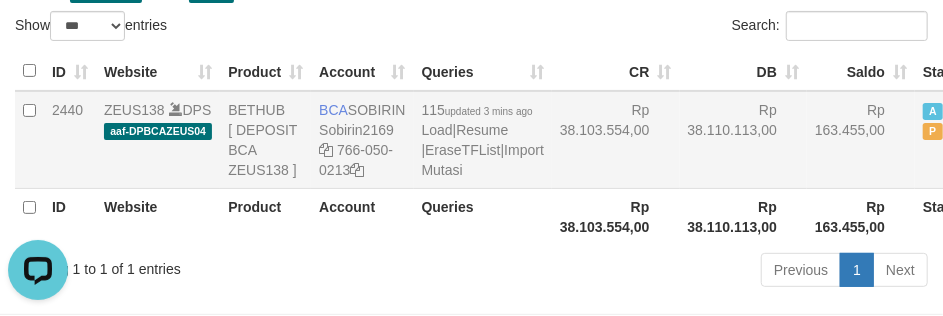 drag, startPoint x: 707, startPoint y: 167, endPoint x: 715, endPoint y: 175, distance: 11.313708 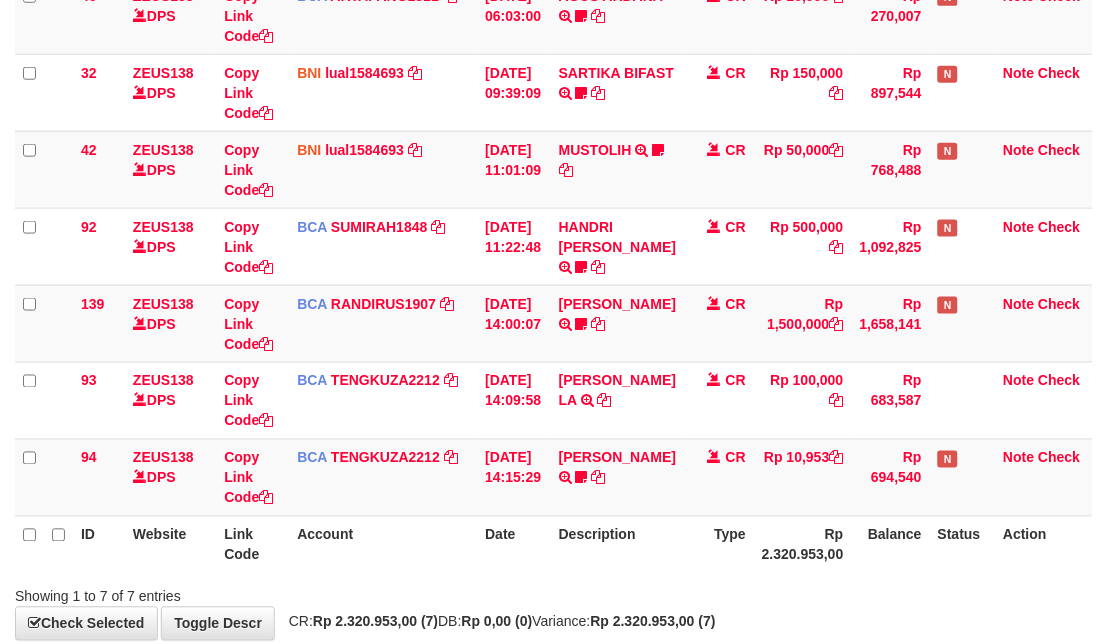 scroll, scrollTop: 380, scrollLeft: 0, axis: vertical 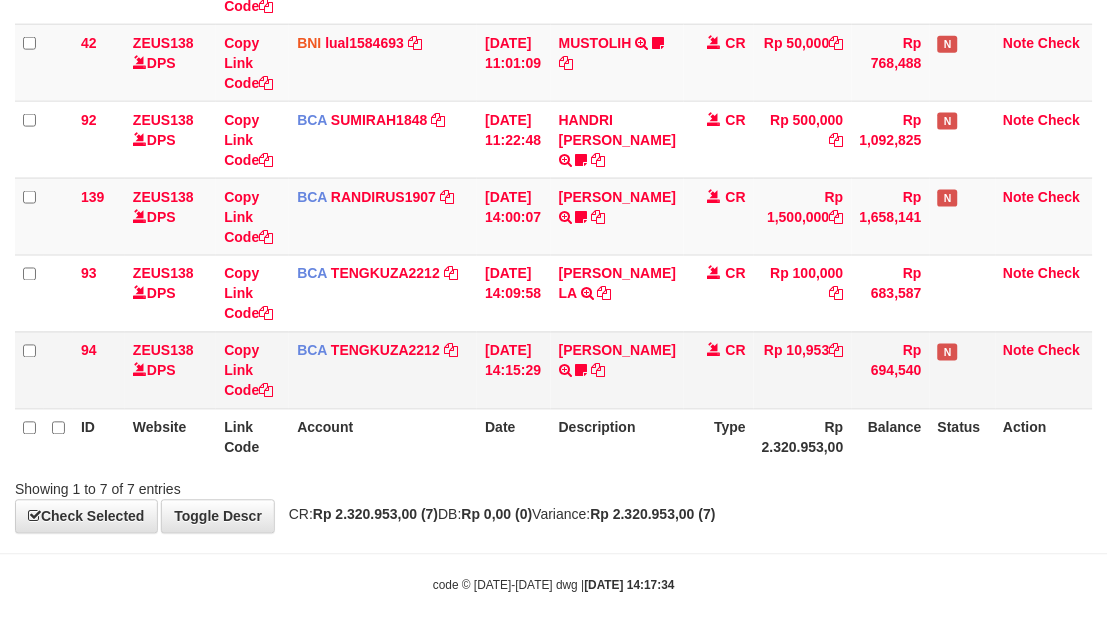 click on "BCA
TENGKUZA2212
DPS
TENGKU ZAKI
mutasi_20250711_3353 | 94
mutasi_20250711_3353 | 94" at bounding box center (383, 370) 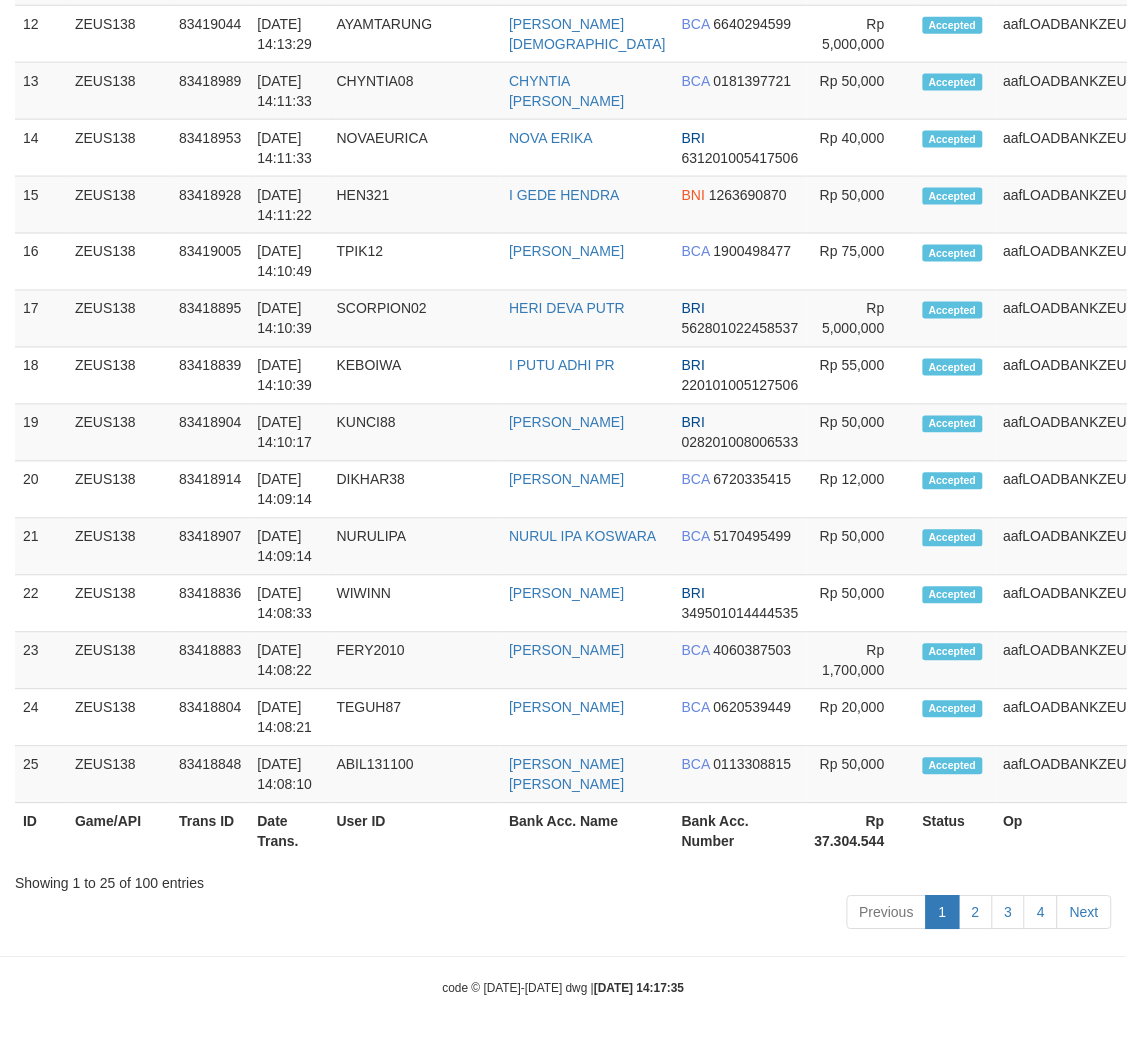 scroll, scrollTop: 1891, scrollLeft: 0, axis: vertical 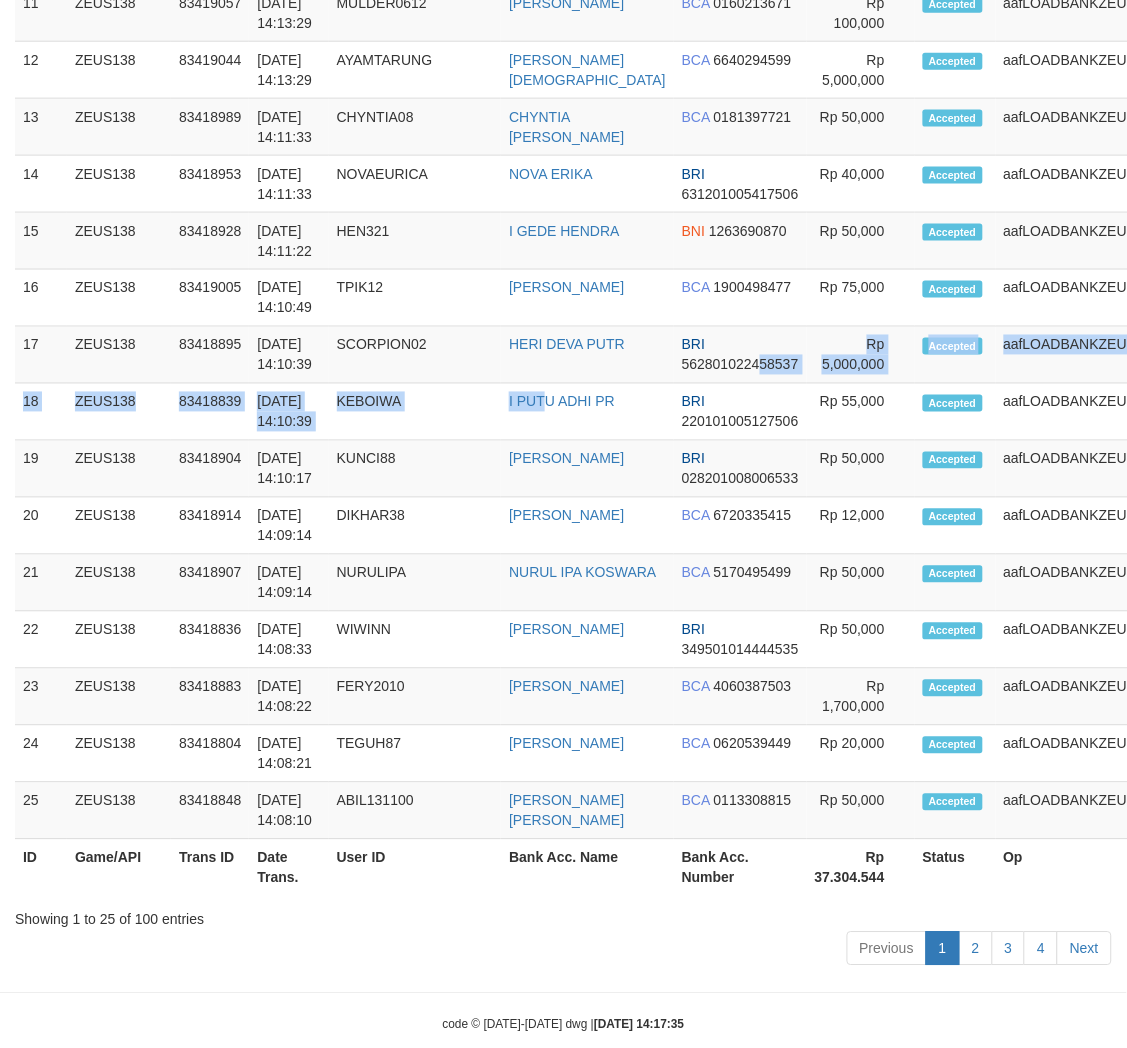 drag, startPoint x: 501, startPoint y: 447, endPoint x: 1141, endPoint y: 433, distance: 640.1531 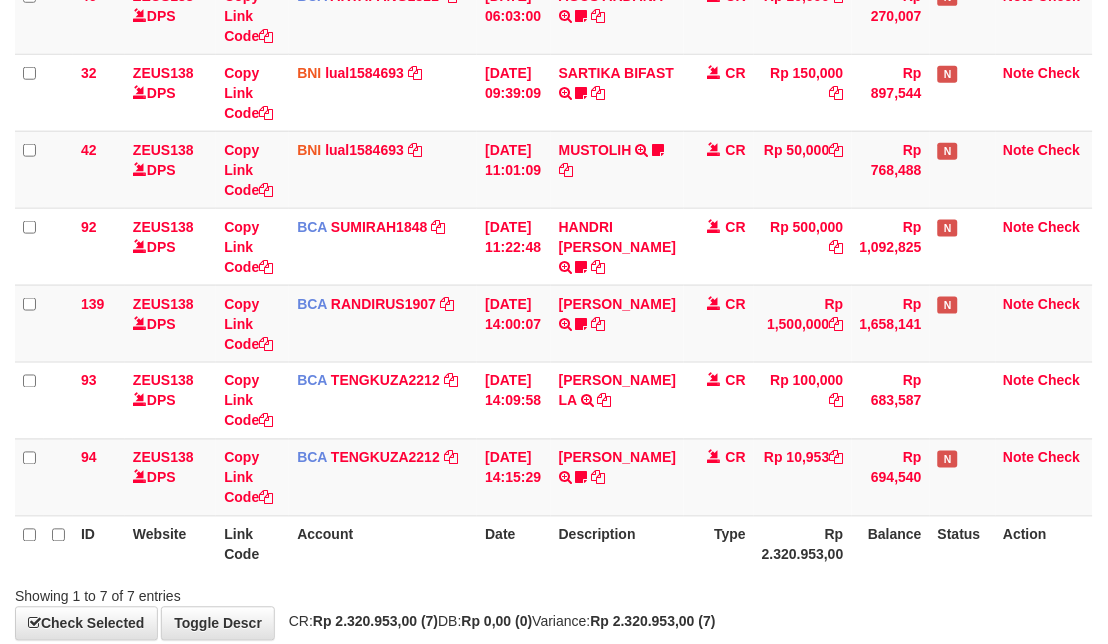 scroll, scrollTop: 380, scrollLeft: 0, axis: vertical 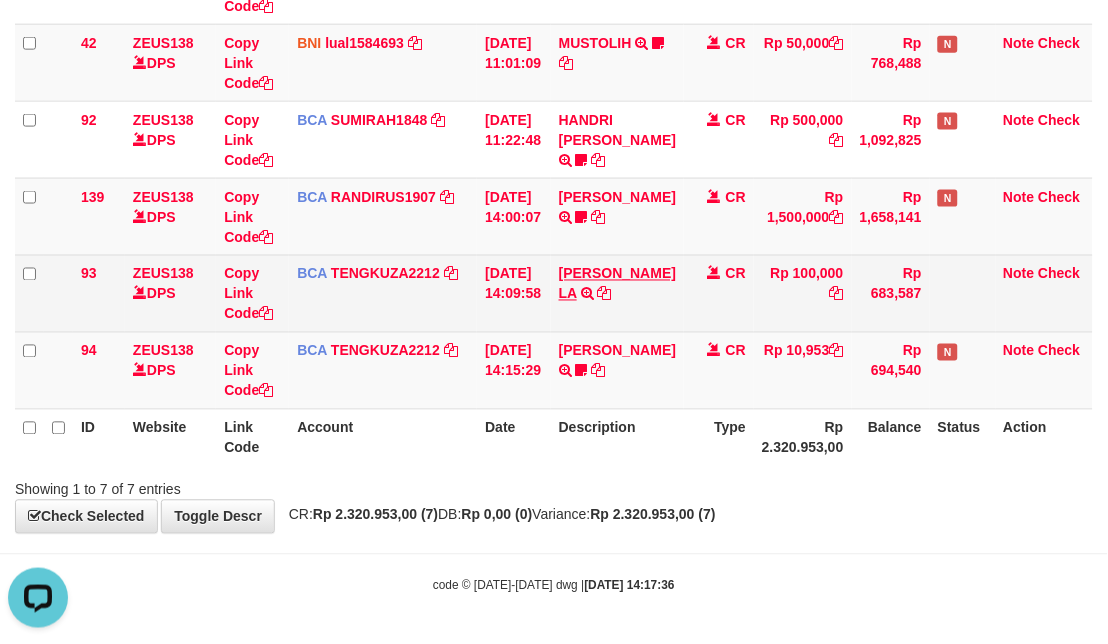drag, startPoint x: 521, startPoint y: 281, endPoint x: 627, endPoint y: 273, distance: 106.30146 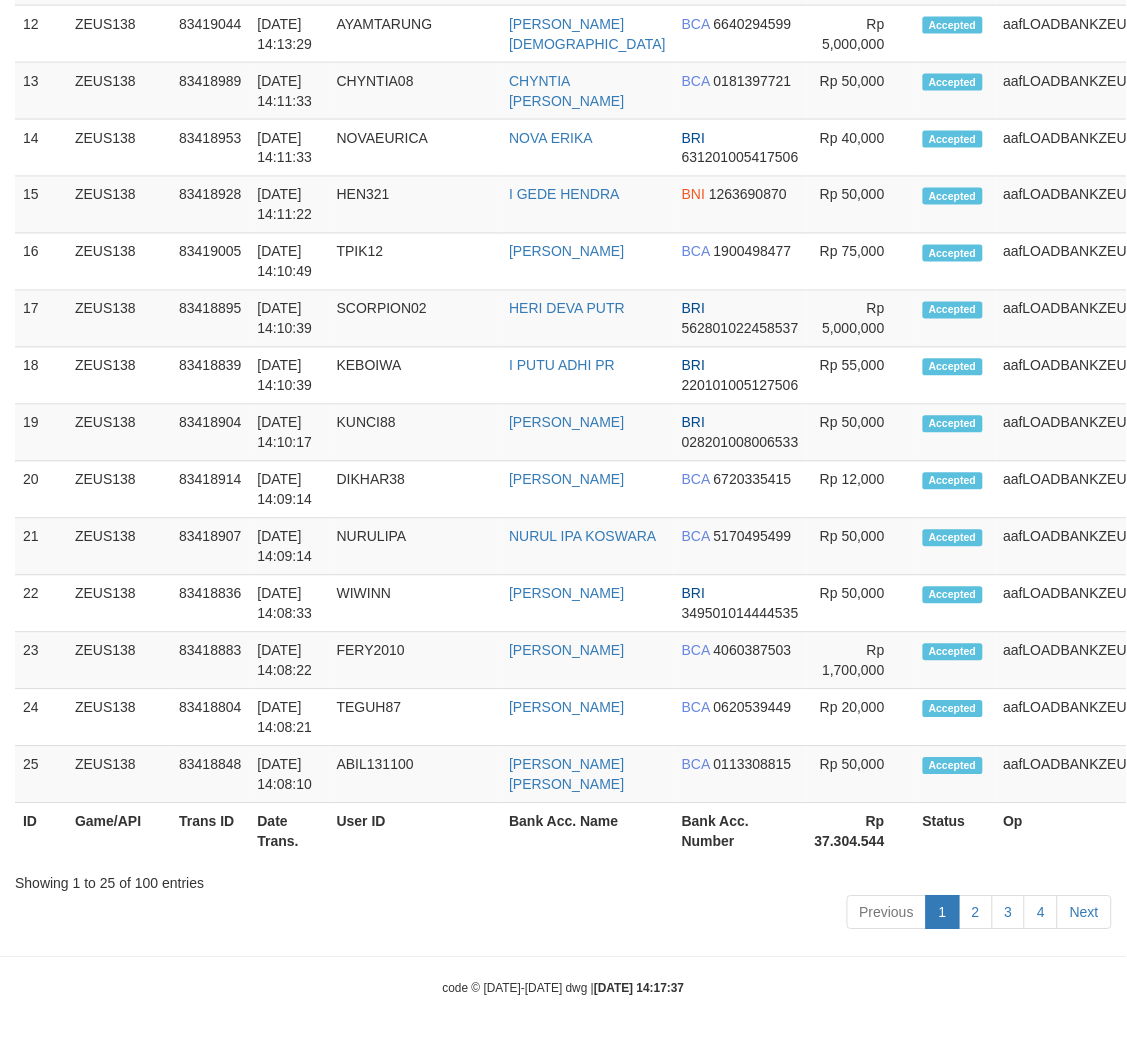 scroll, scrollTop: 1891, scrollLeft: 0, axis: vertical 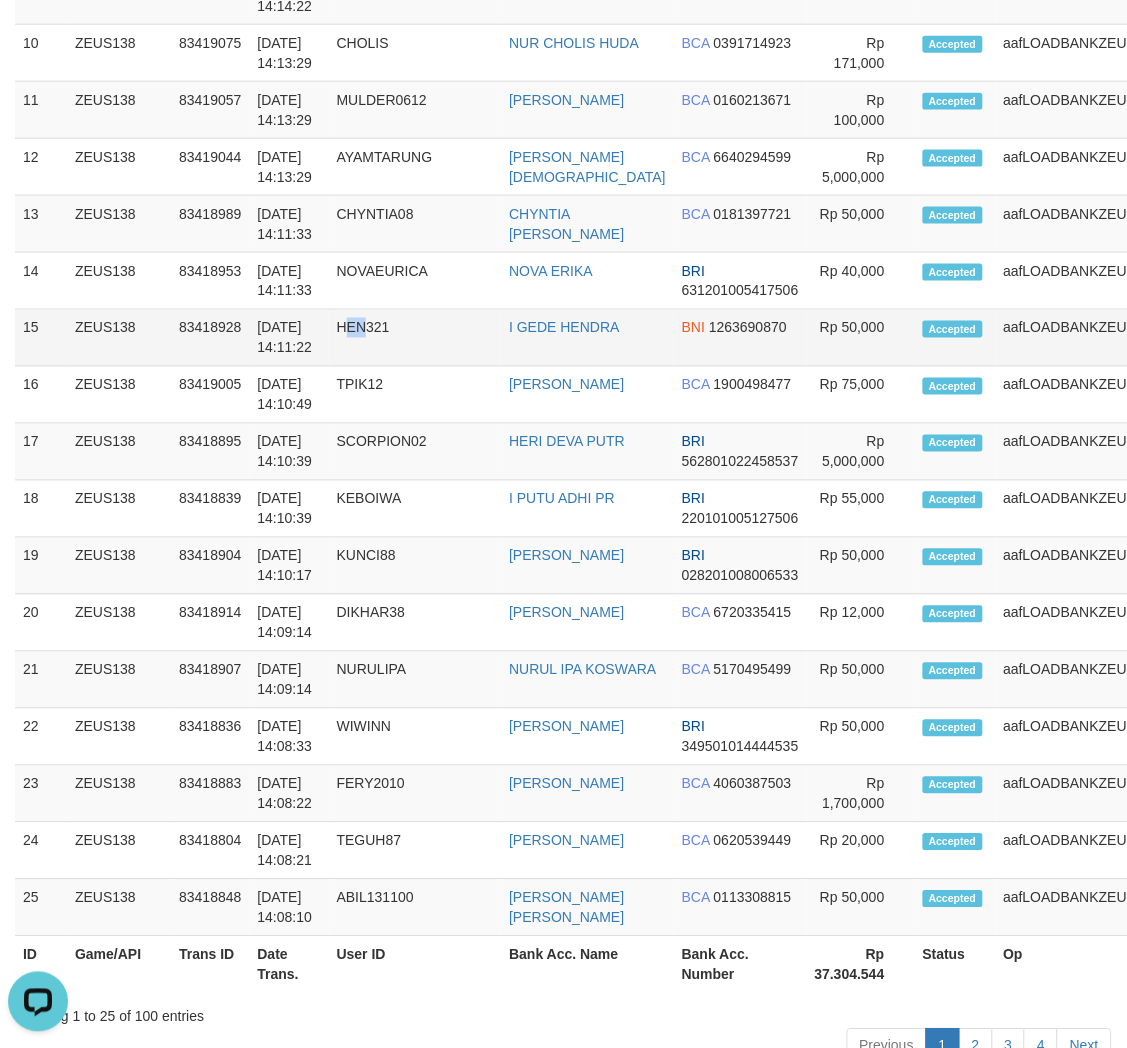 drag, startPoint x: 353, startPoint y: 421, endPoint x: 380, endPoint y: 424, distance: 27.166155 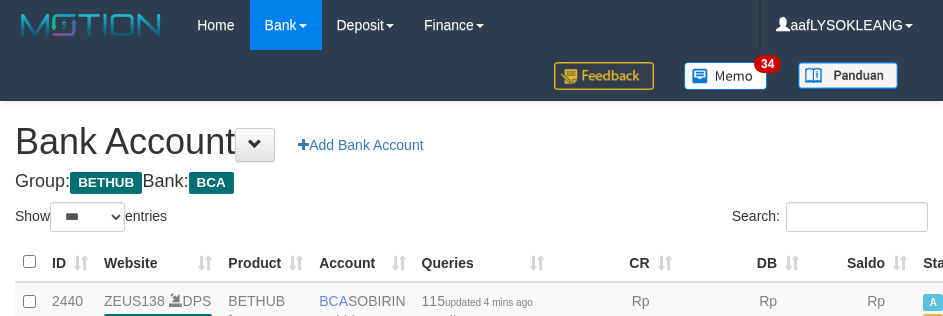 select on "***" 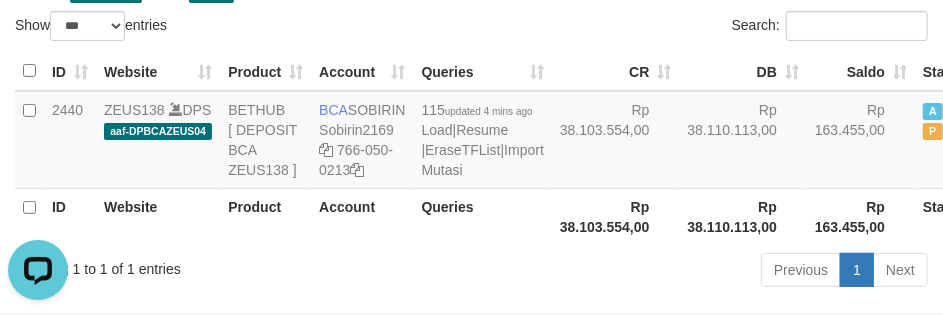scroll, scrollTop: 0, scrollLeft: 0, axis: both 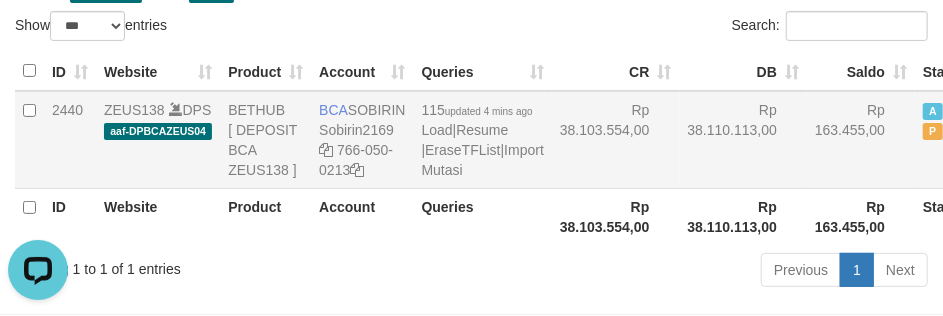 click on "Rp 38.103.554,00" at bounding box center (616, 140) 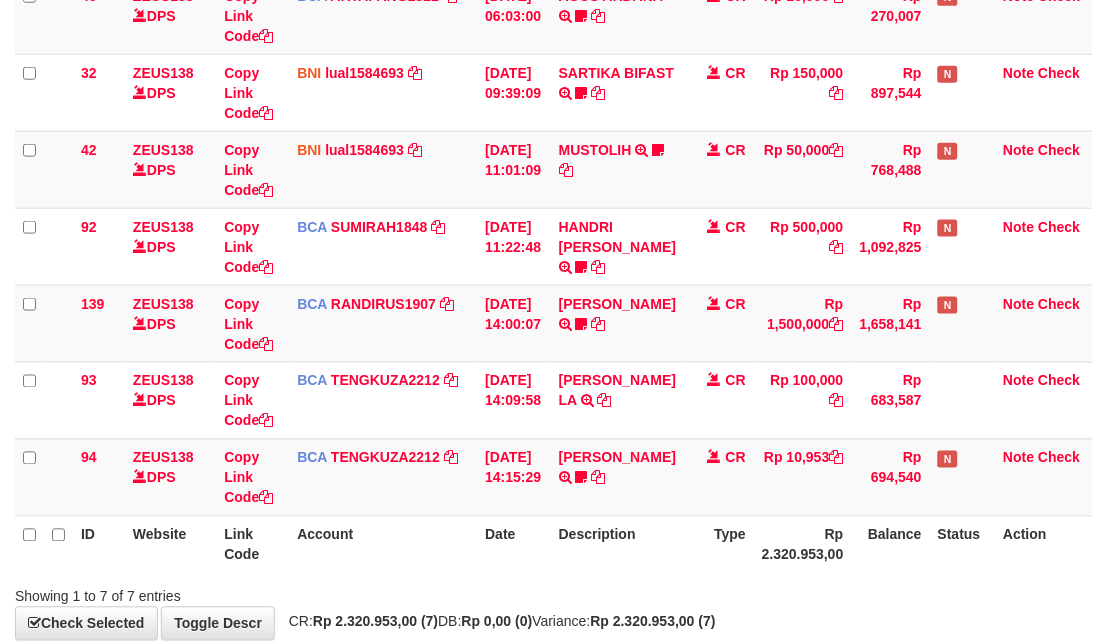 scroll, scrollTop: 380, scrollLeft: 0, axis: vertical 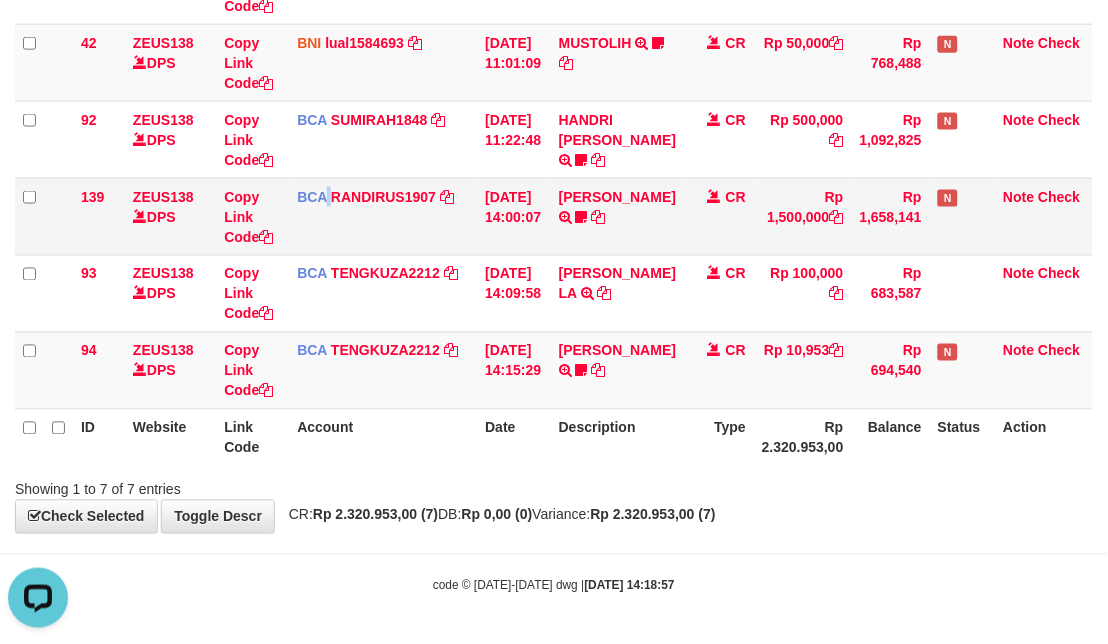 click on "BCA
RANDIRUS1907
DPS
[PERSON_NAME]
mutasi_20250711_4645 | 139
mutasi_20250711_4645 | 139" at bounding box center (383, 216) 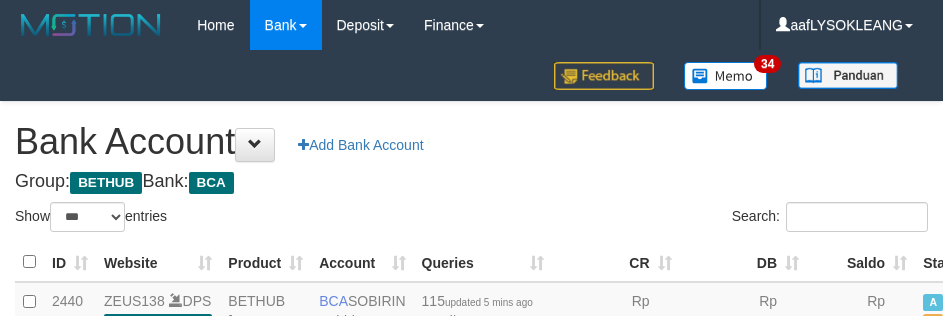 select on "***" 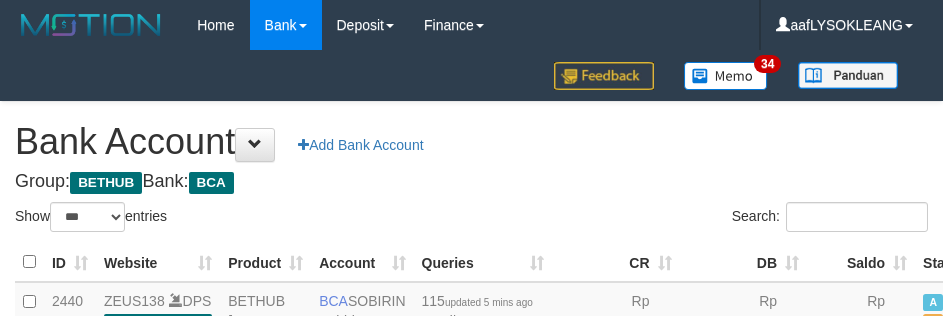 scroll, scrollTop: 191, scrollLeft: 0, axis: vertical 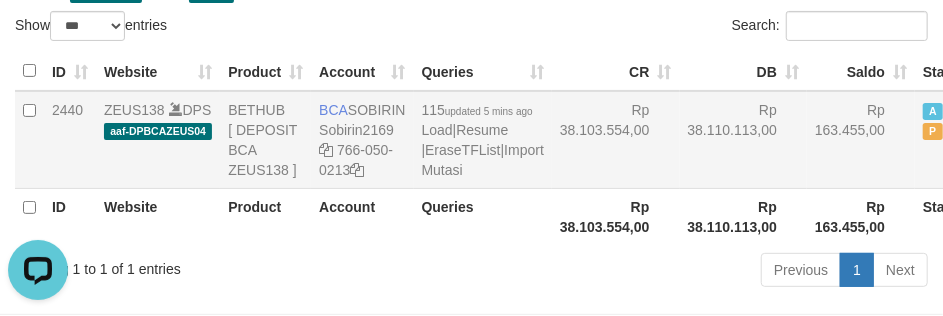 copy on "BCA
SOBIRIN" 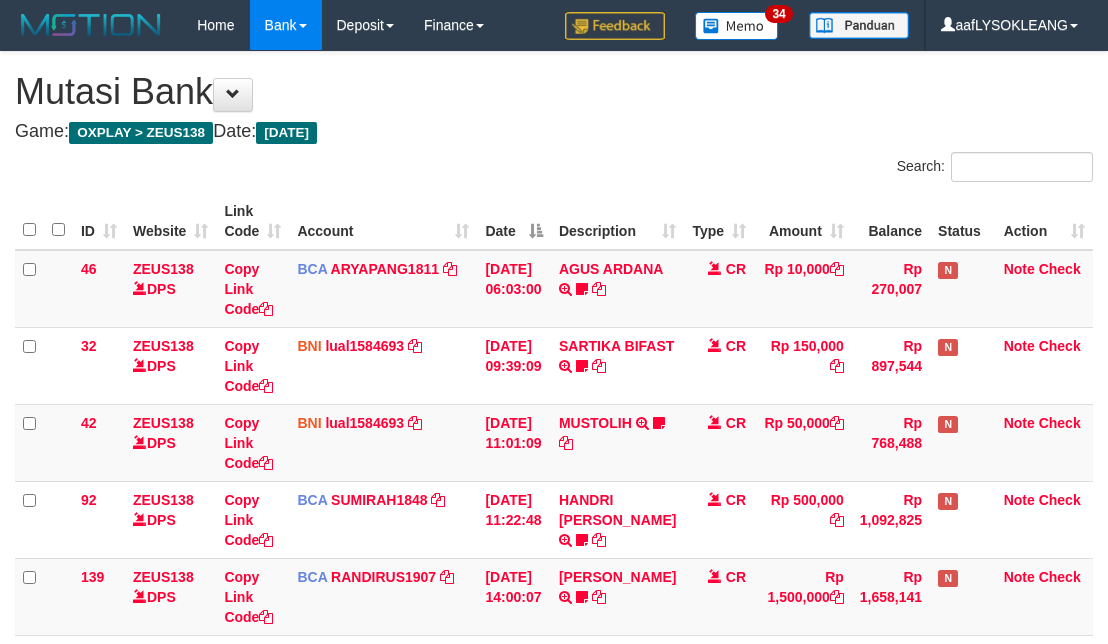scroll, scrollTop: 380, scrollLeft: 0, axis: vertical 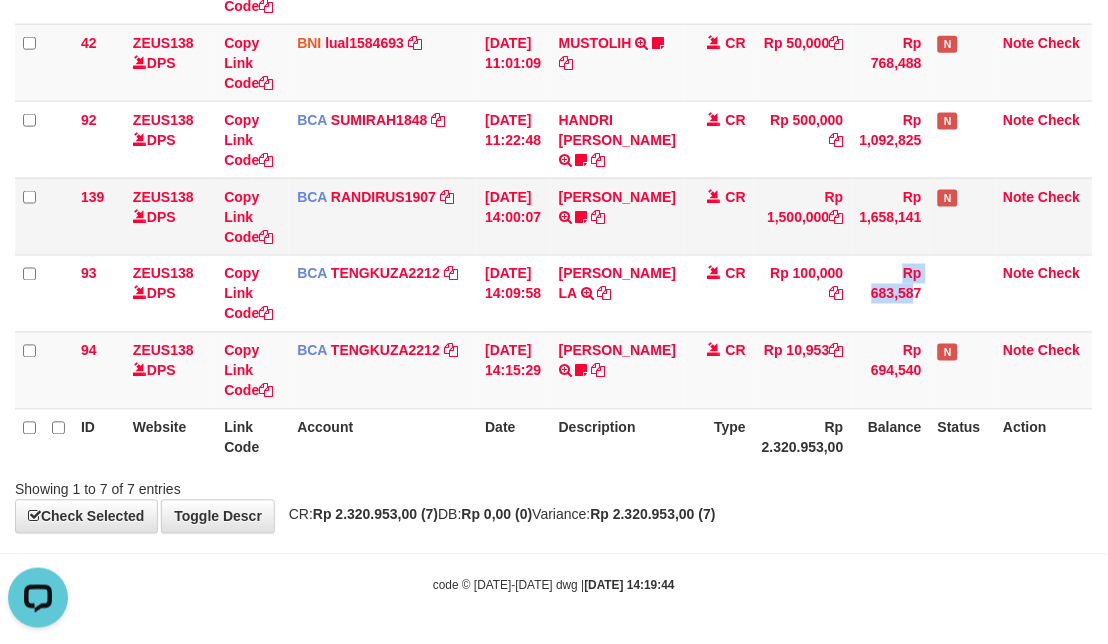 drag, startPoint x: 827, startPoint y: 306, endPoint x: 985, endPoint y: 240, distance: 171.23083 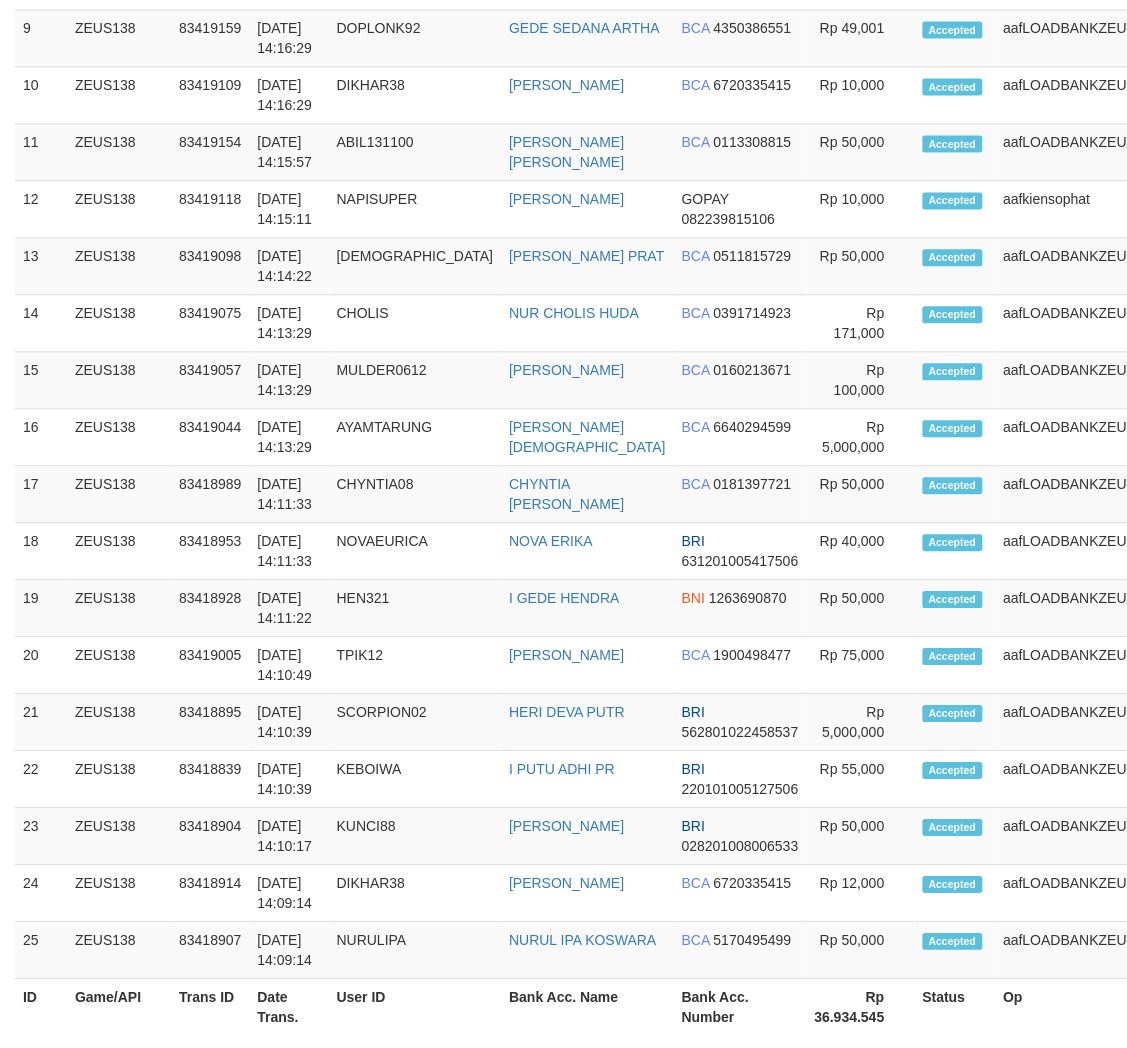 scroll, scrollTop: 1891, scrollLeft: 0, axis: vertical 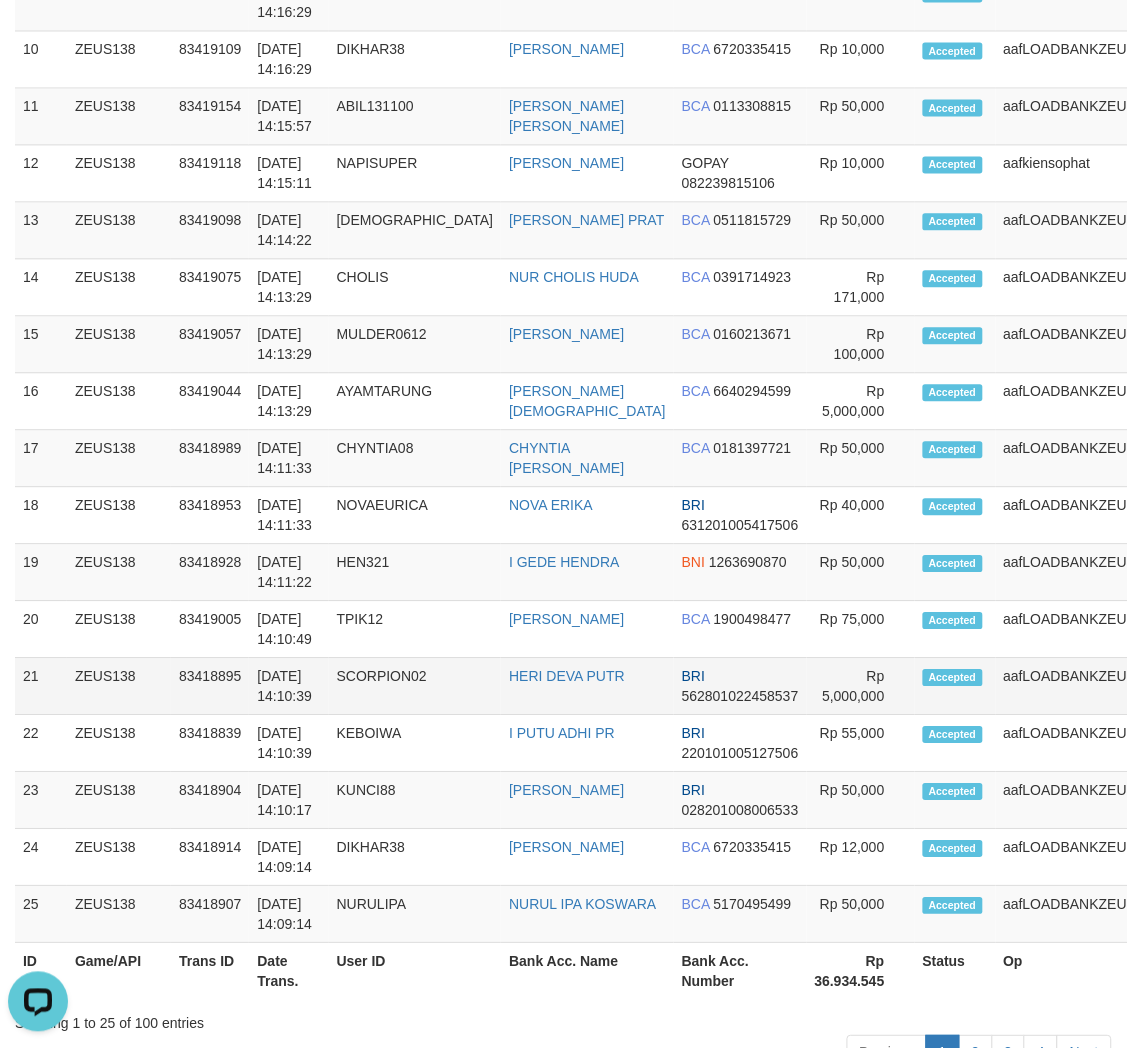 click on "Rp 5,000,000" at bounding box center [861, 686] 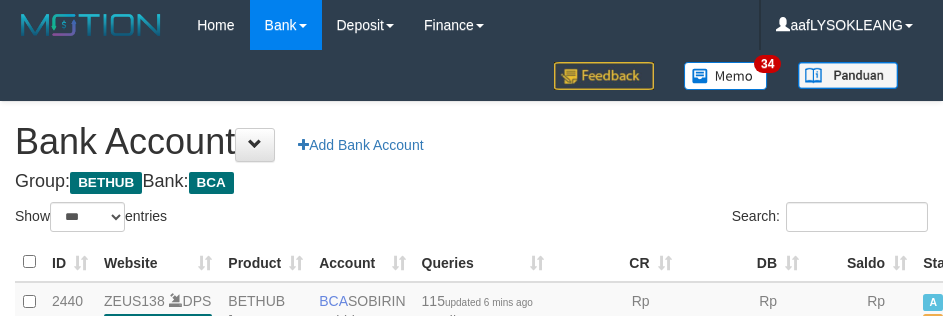 select on "***" 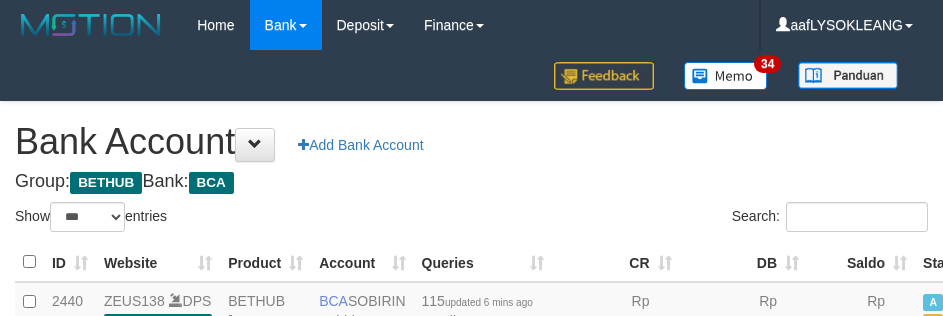scroll, scrollTop: 191, scrollLeft: 0, axis: vertical 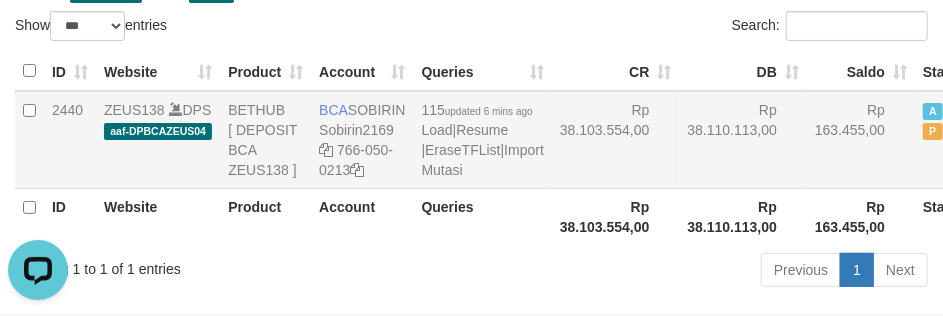drag, startPoint x: 626, startPoint y: 210, endPoint x: 447, endPoint y: 241, distance: 181.66452 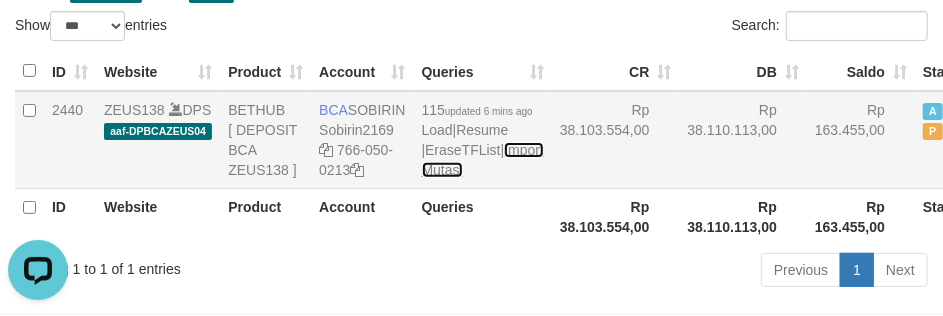 click on "Import Mutasi" at bounding box center (483, 160) 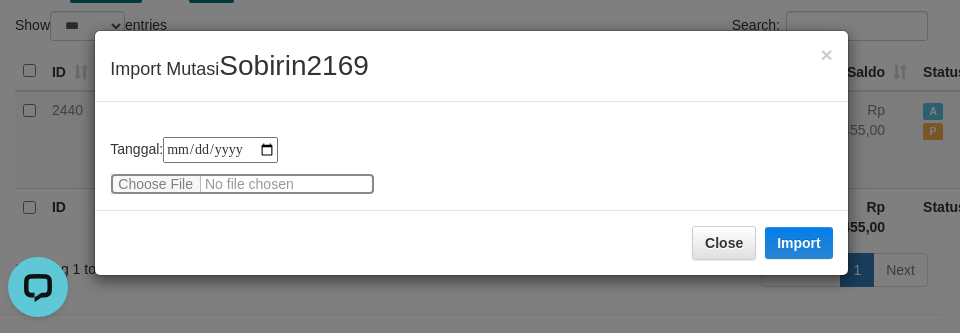 click at bounding box center [242, 184] 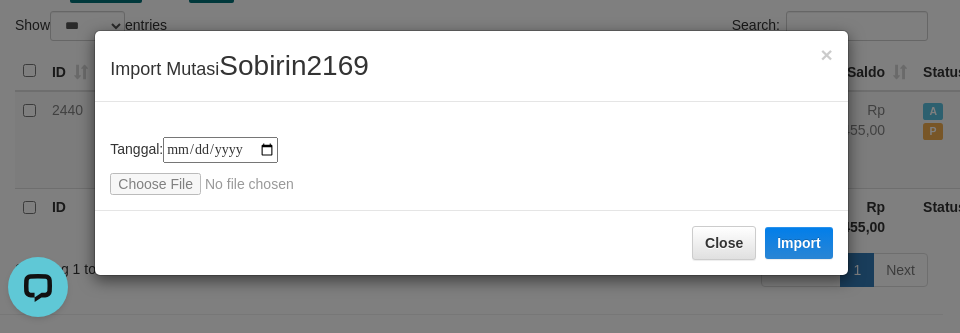 click on "×
Import Mutasi  Sobirin2169" at bounding box center (471, 66) 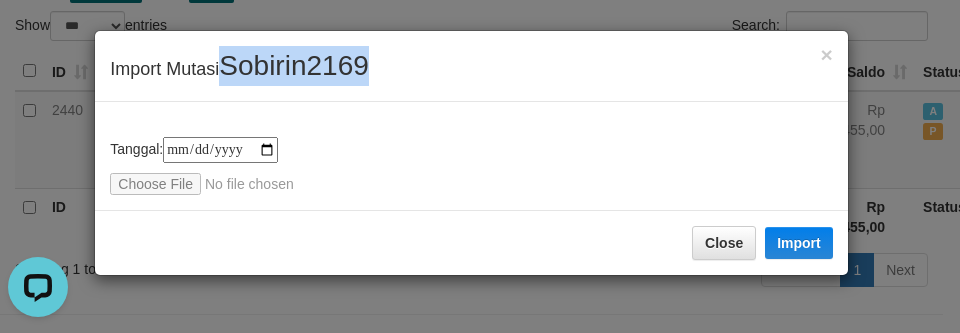 copy on "Sobirin2169" 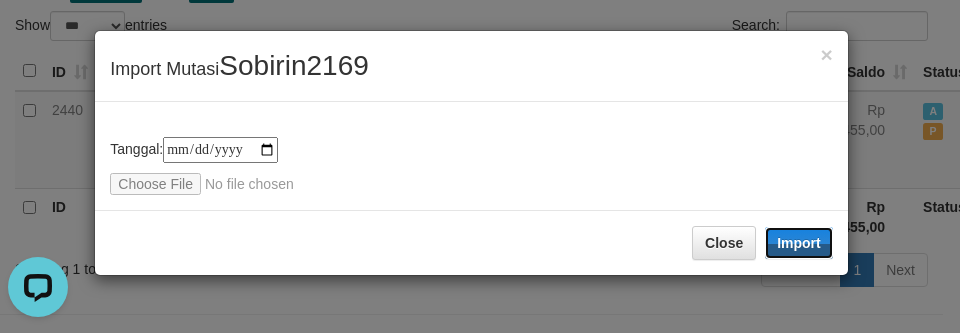 drag, startPoint x: 798, startPoint y: 242, endPoint x: 721, endPoint y: 332, distance: 118.44408 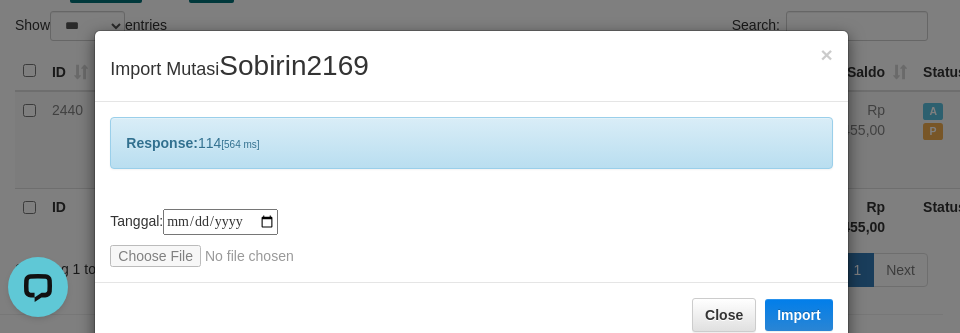 click on "Response:  114  [564 ms]" at bounding box center [471, 143] 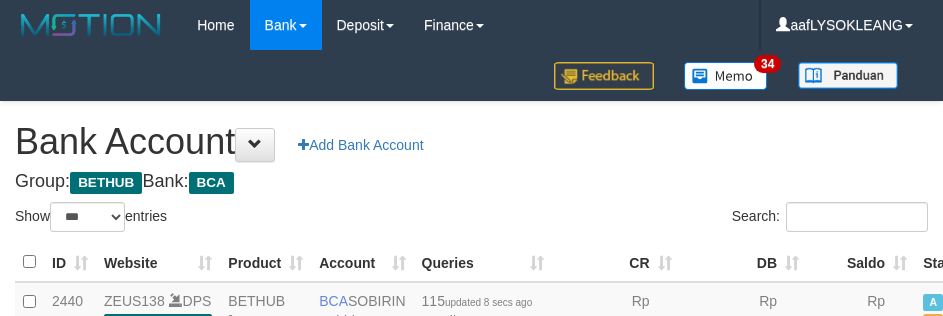 select on "***" 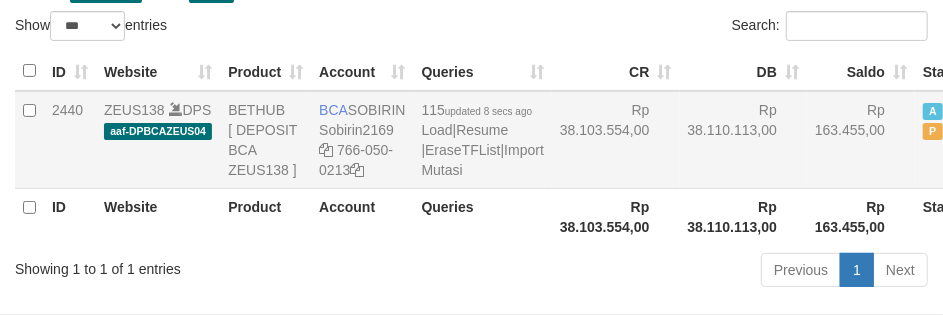 drag, startPoint x: 0, startPoint y: 0, endPoint x: 794, endPoint y: 173, distance: 812.6285 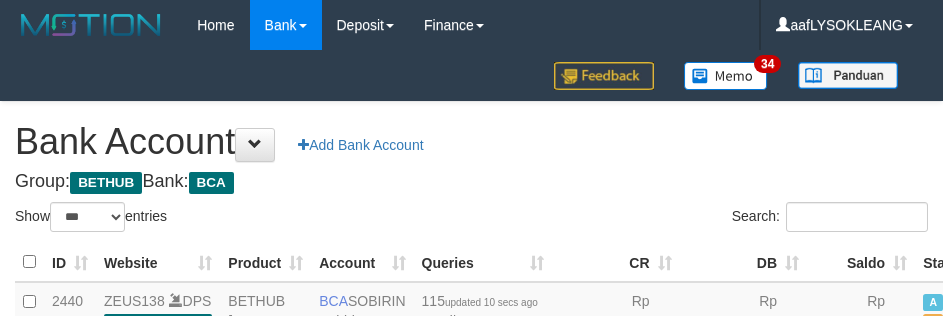 select on "***" 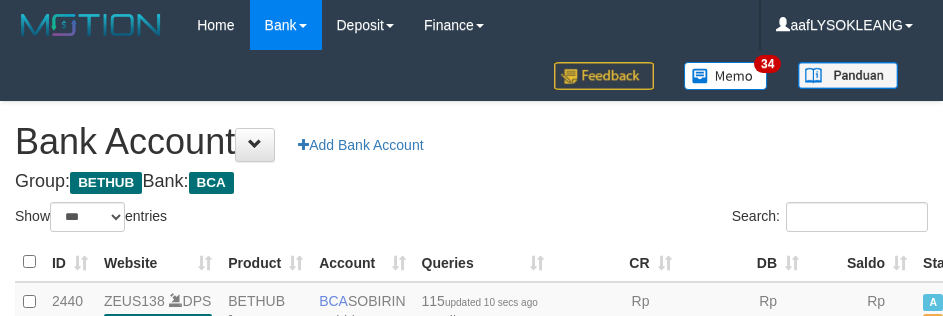scroll, scrollTop: 191, scrollLeft: 0, axis: vertical 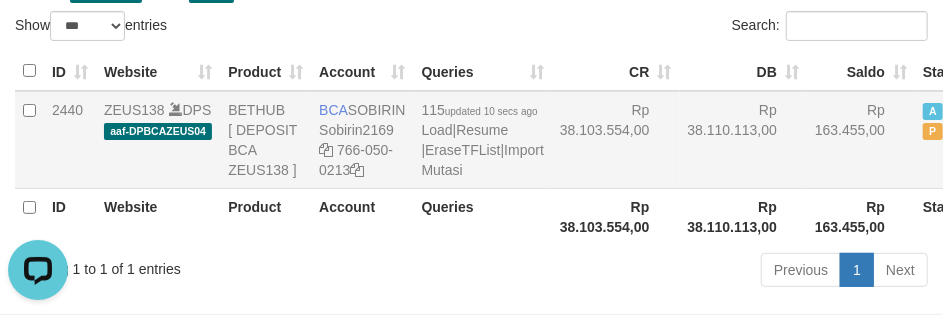 click on "Rp 38.103.554,00" at bounding box center [616, 140] 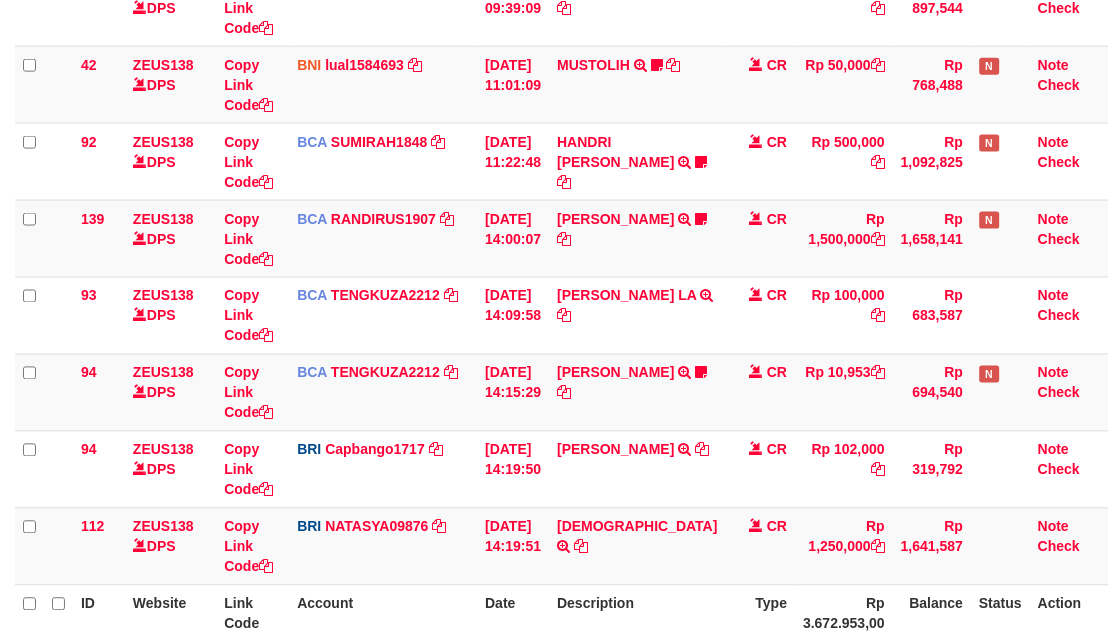scroll, scrollTop: 380, scrollLeft: 0, axis: vertical 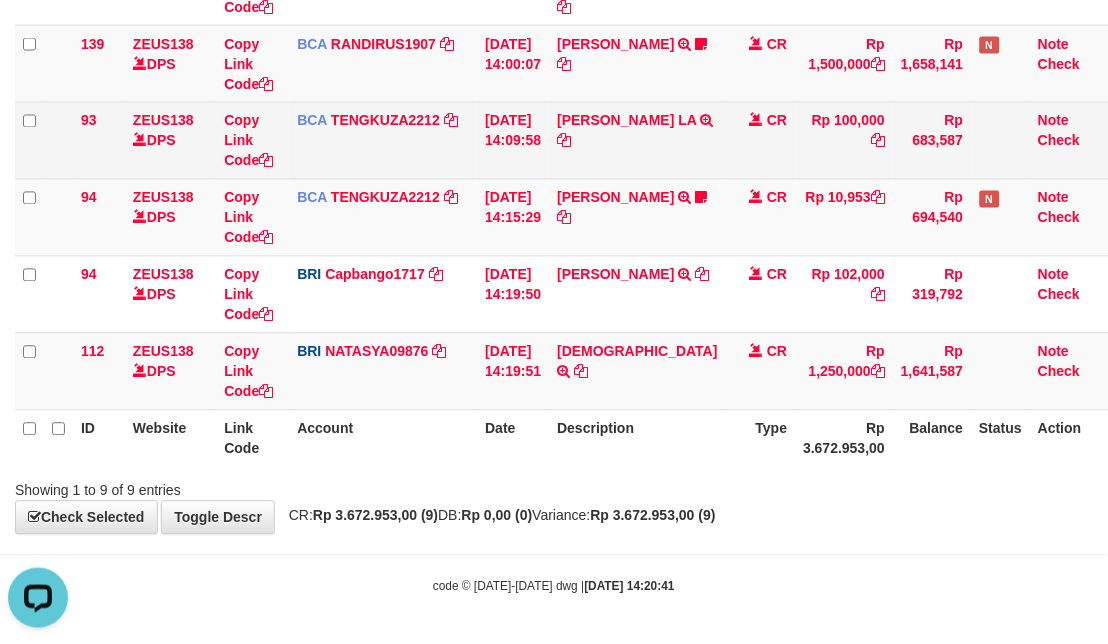 drag, startPoint x: 517, startPoint y: 137, endPoint x: 451, endPoint y: 122, distance: 67.68308 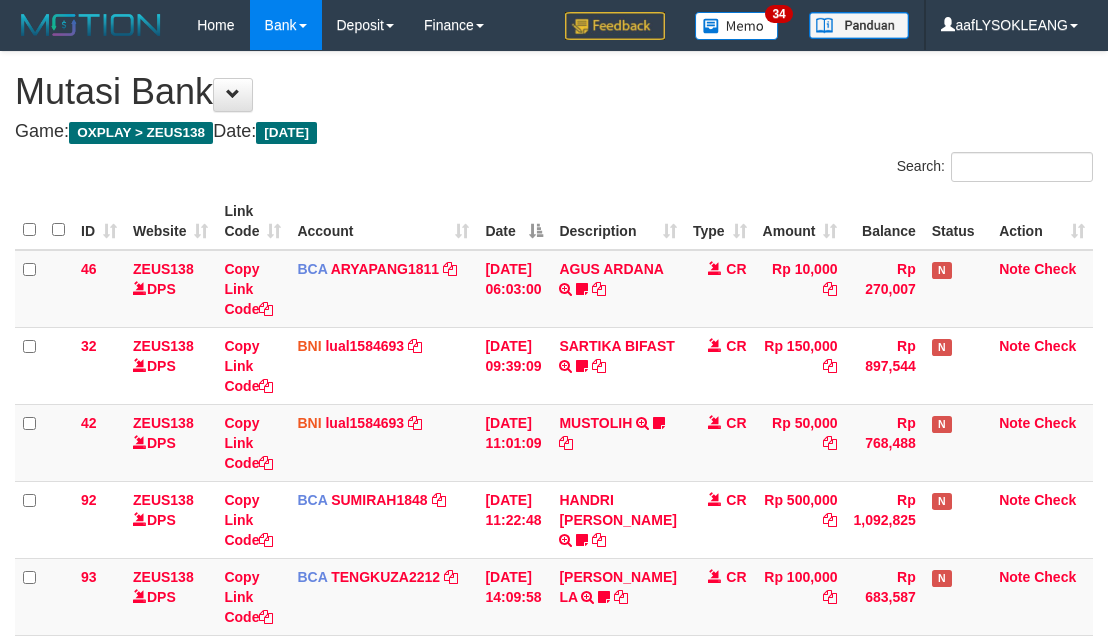 scroll, scrollTop: 303, scrollLeft: 0, axis: vertical 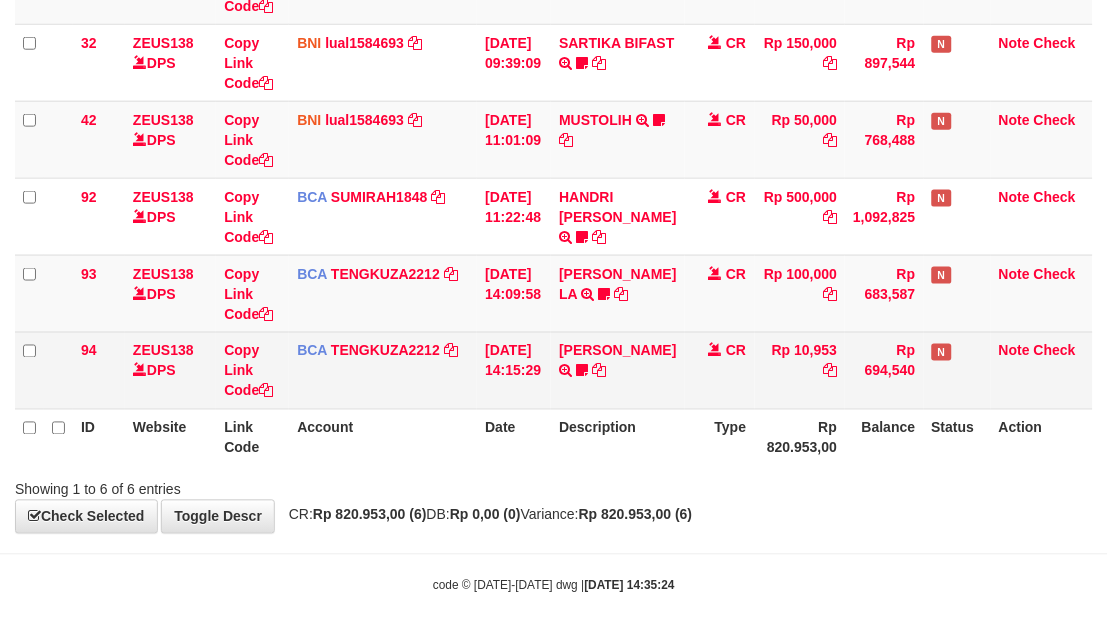click on "Rp 10,953" at bounding box center [800, 370] 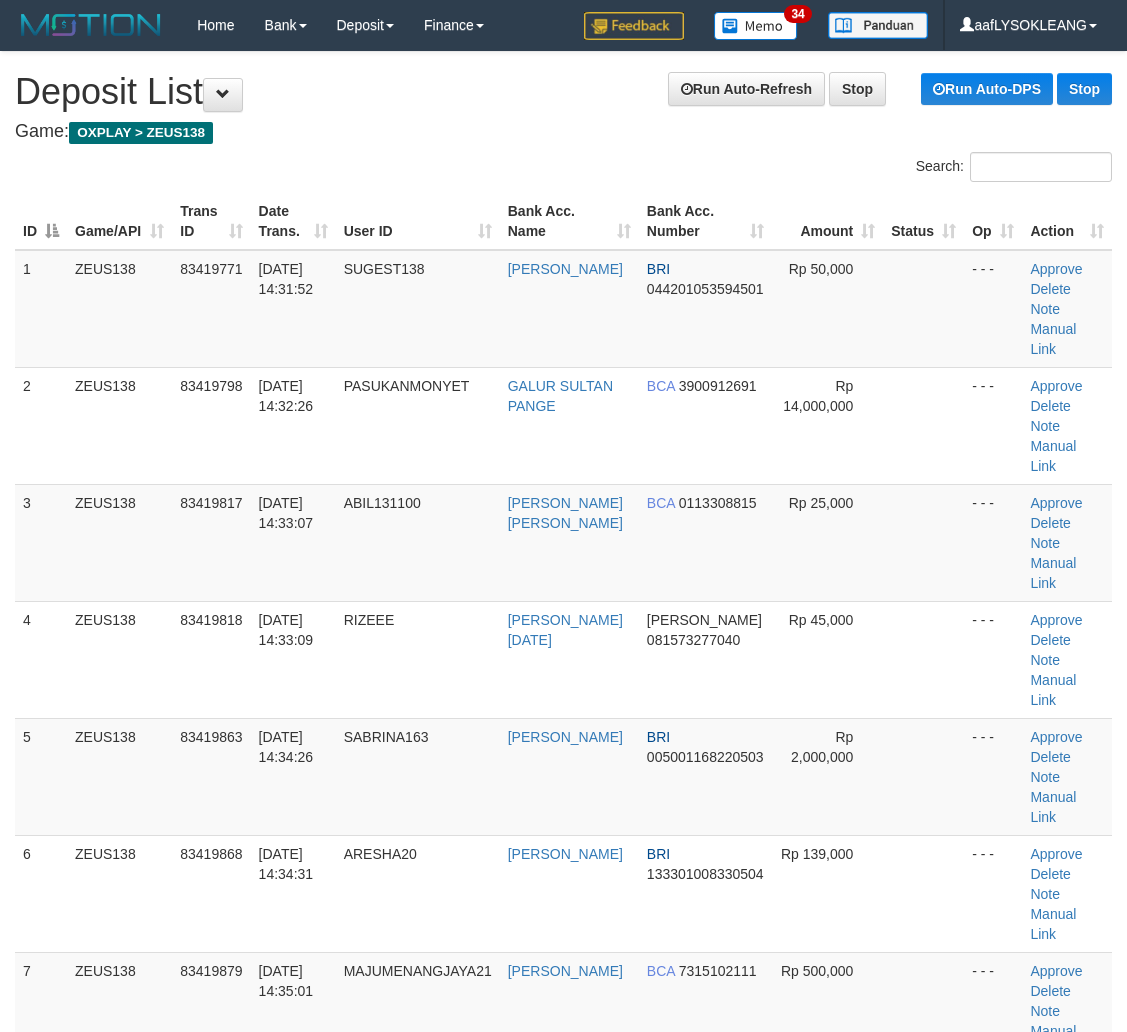 scroll, scrollTop: 2101, scrollLeft: 0, axis: vertical 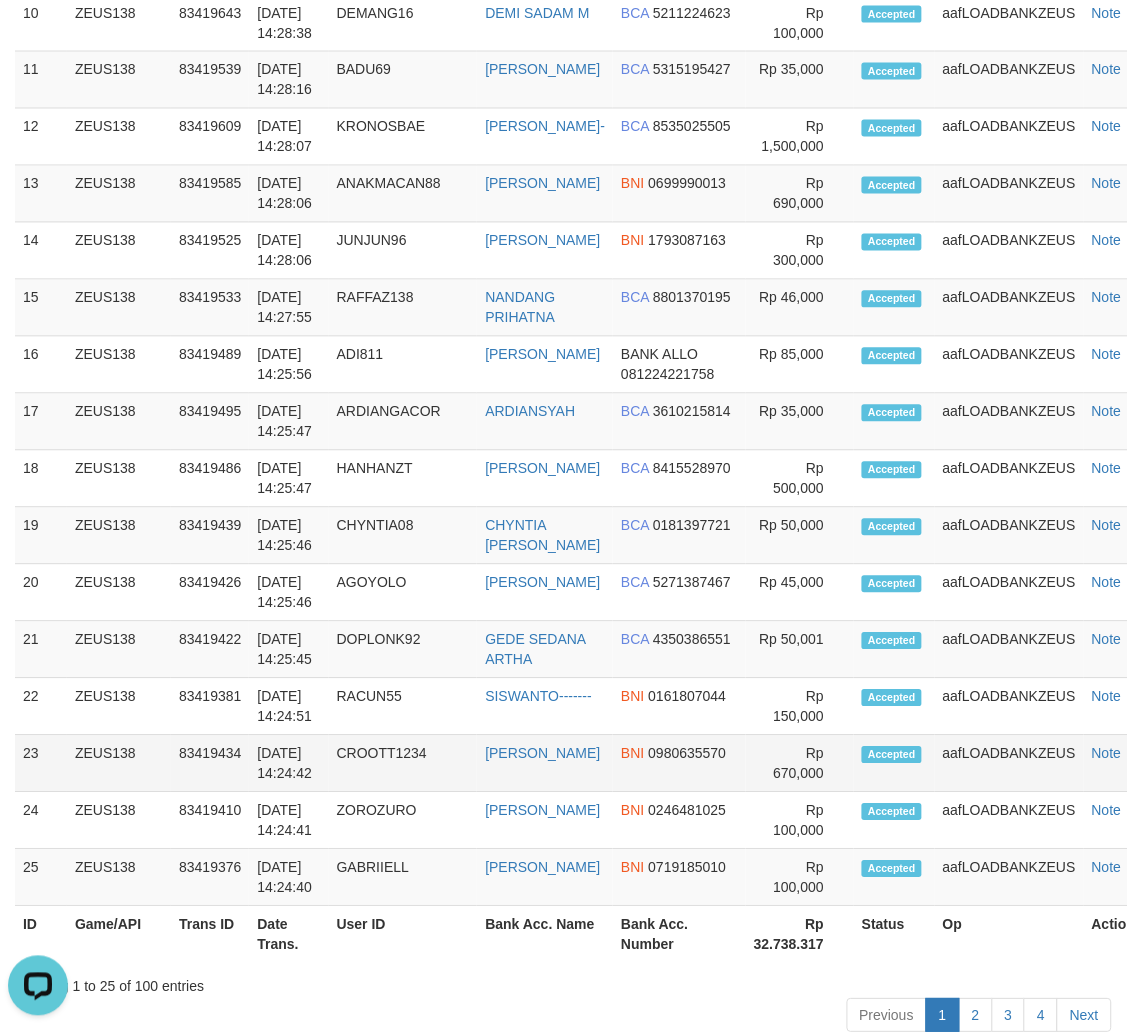 click on "Accepted" at bounding box center (894, 764) 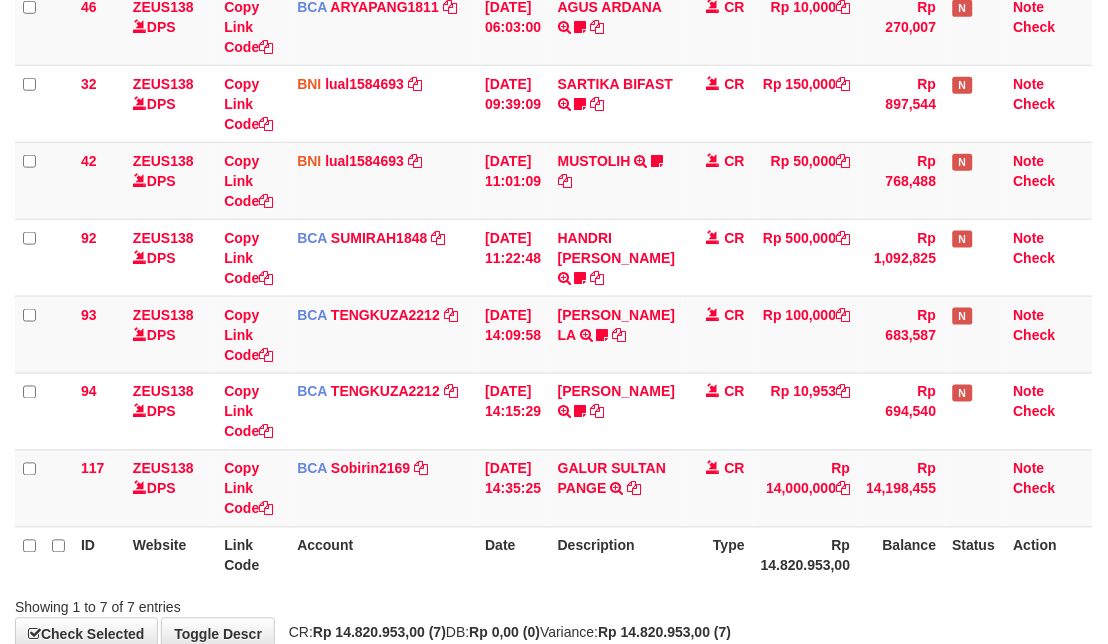 scroll, scrollTop: 303, scrollLeft: 0, axis: vertical 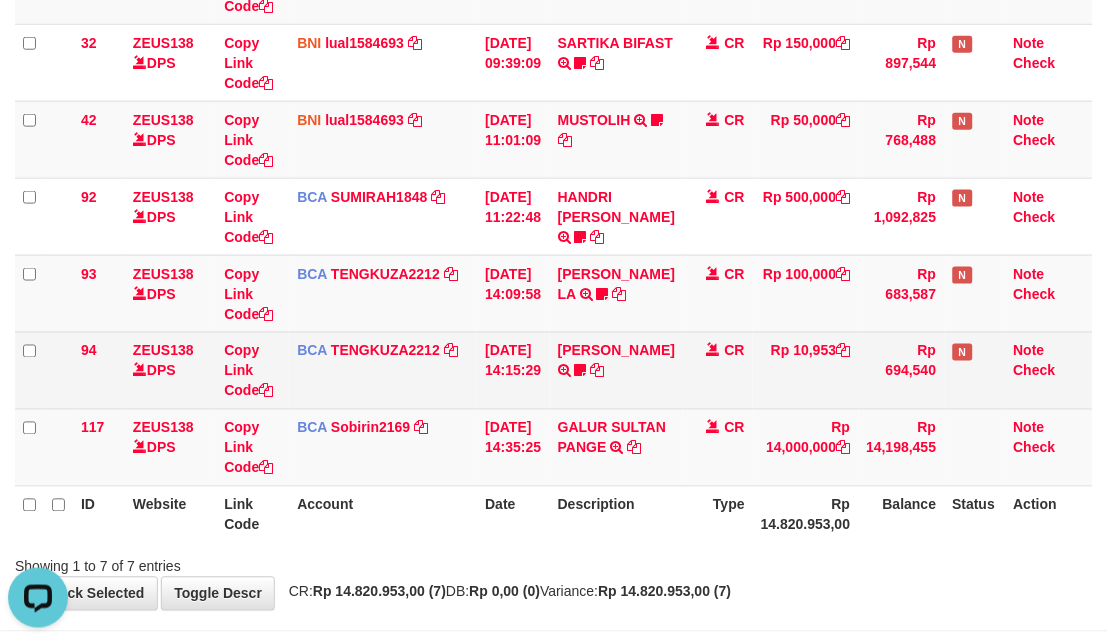 click on "RINALDI FARD            TRSF E-BANKING CR 1107/FTSCY/WS95051
10953.002025071128030393 TRFDN-RINALDI FARDESPAY DEBIT INDONE    Raja1605" at bounding box center (616, 370) 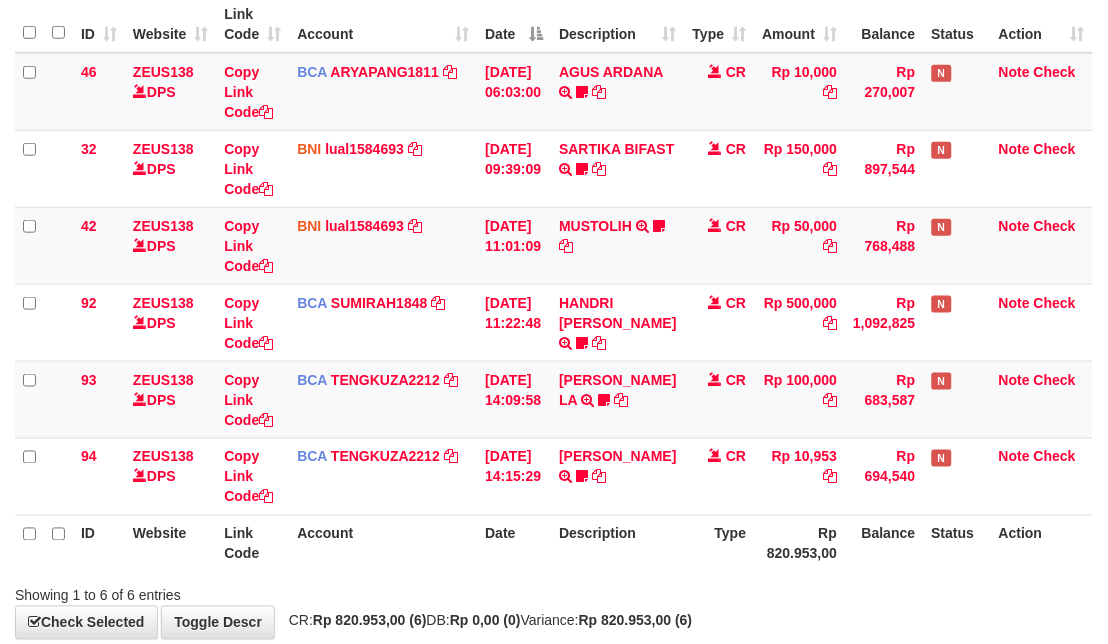 scroll, scrollTop: 303, scrollLeft: 0, axis: vertical 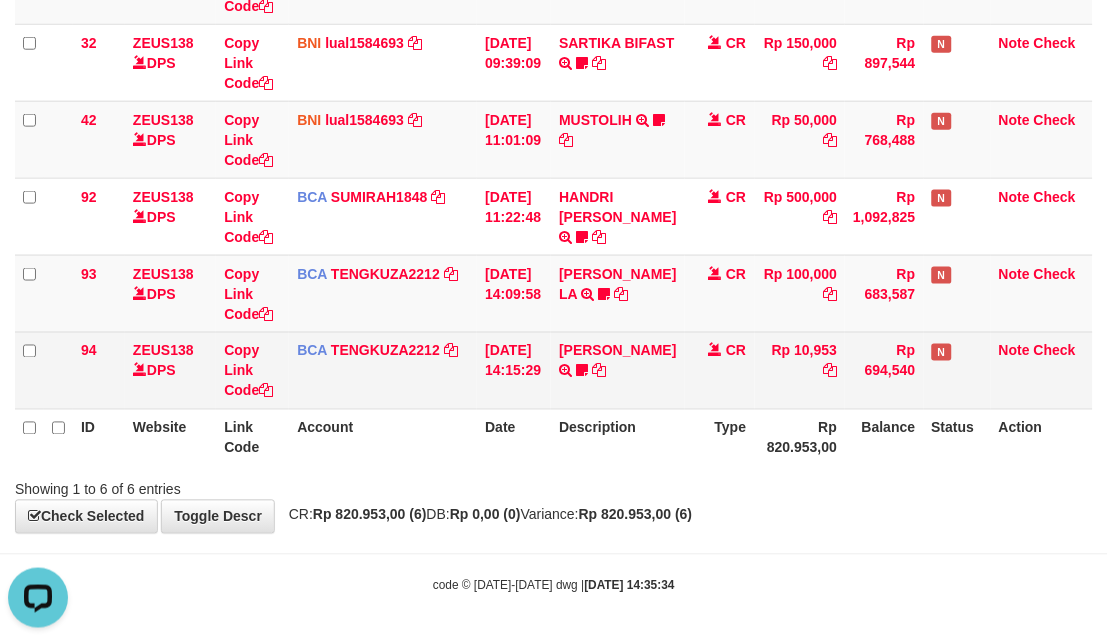 click on "CR" at bounding box center (720, 370) 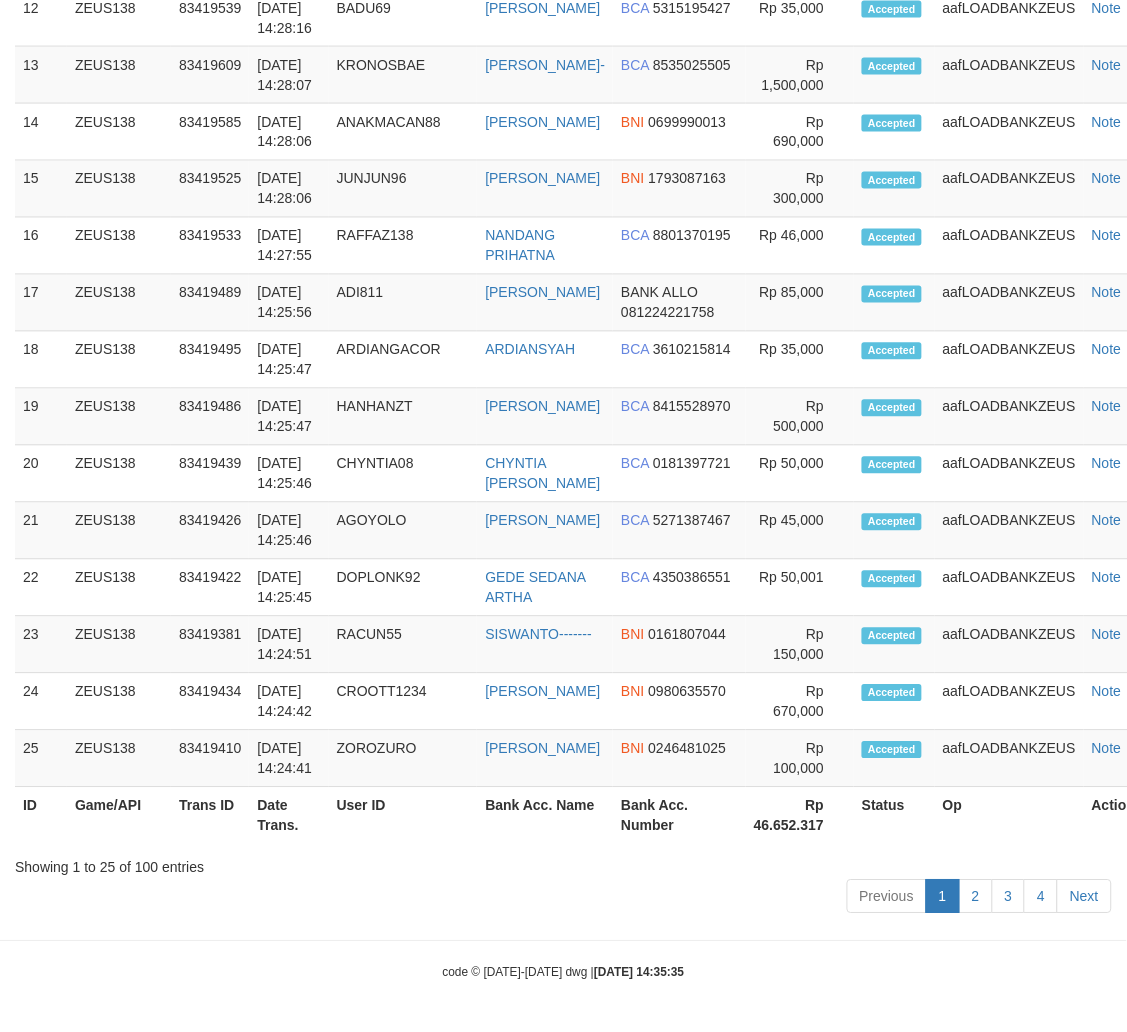 scroll, scrollTop: 2101, scrollLeft: 0, axis: vertical 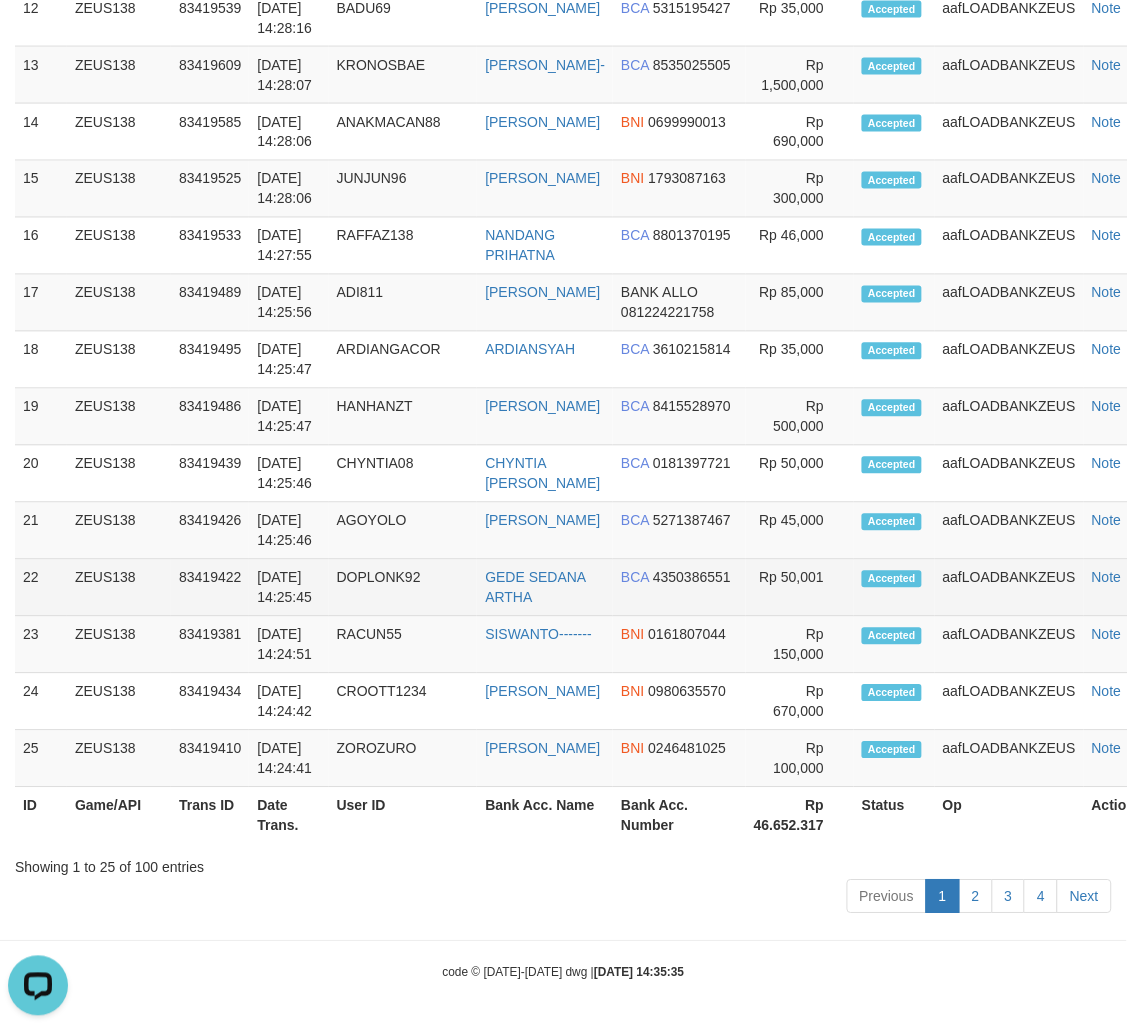 drag, startPoint x: 560, startPoint y: 562, endPoint x: 558, endPoint y: 552, distance: 10.198039 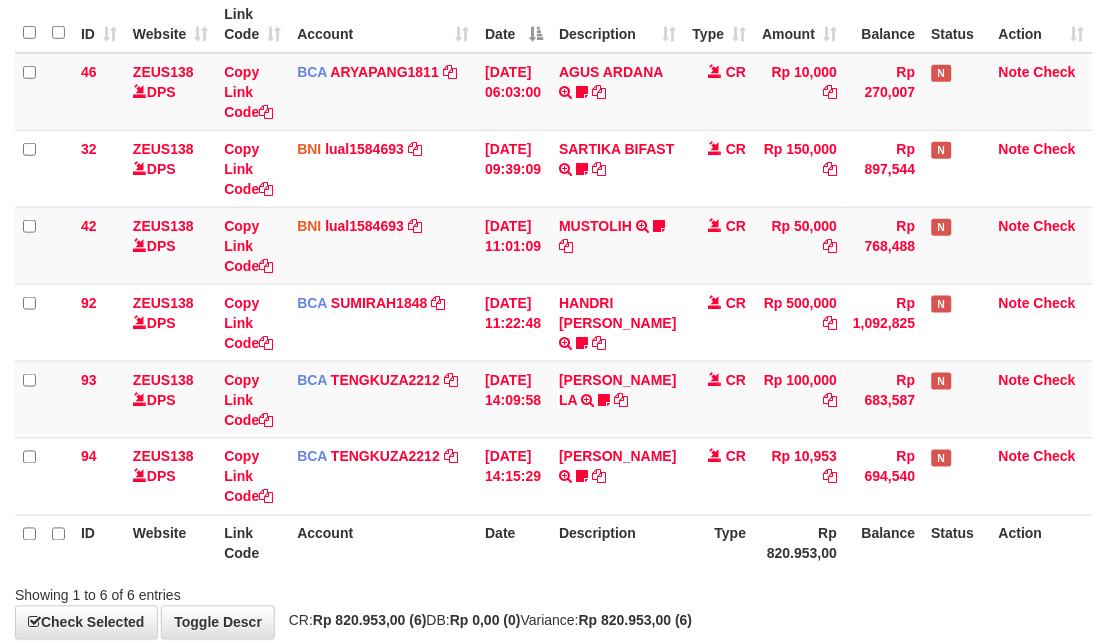 scroll, scrollTop: 303, scrollLeft: 0, axis: vertical 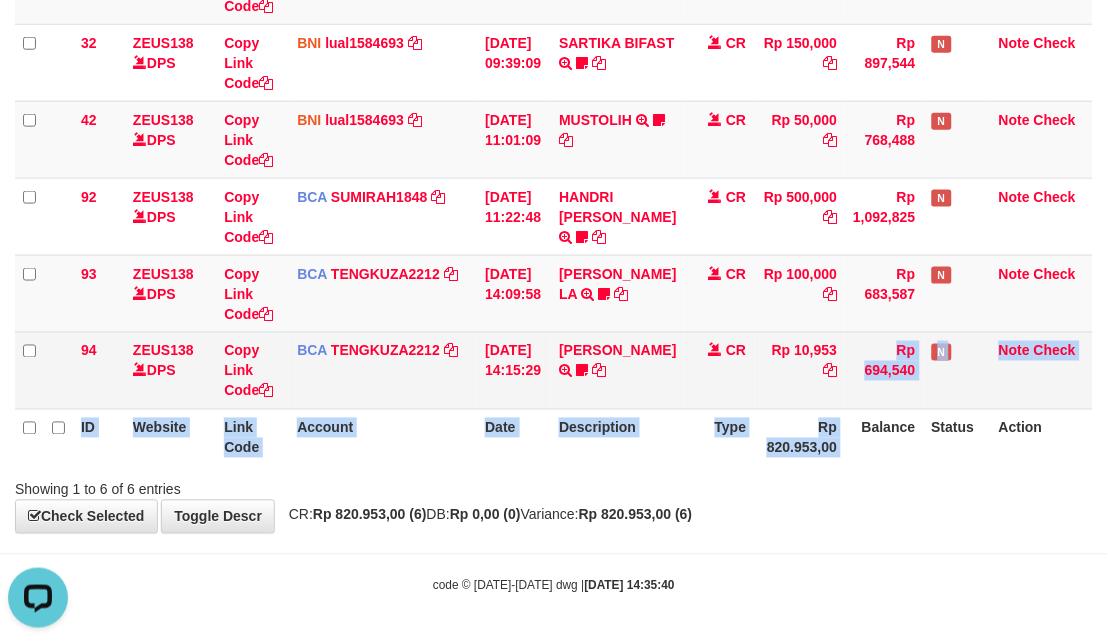 drag, startPoint x: 845, startPoint y: 428, endPoint x: 765, endPoint y: 394, distance: 86.925255 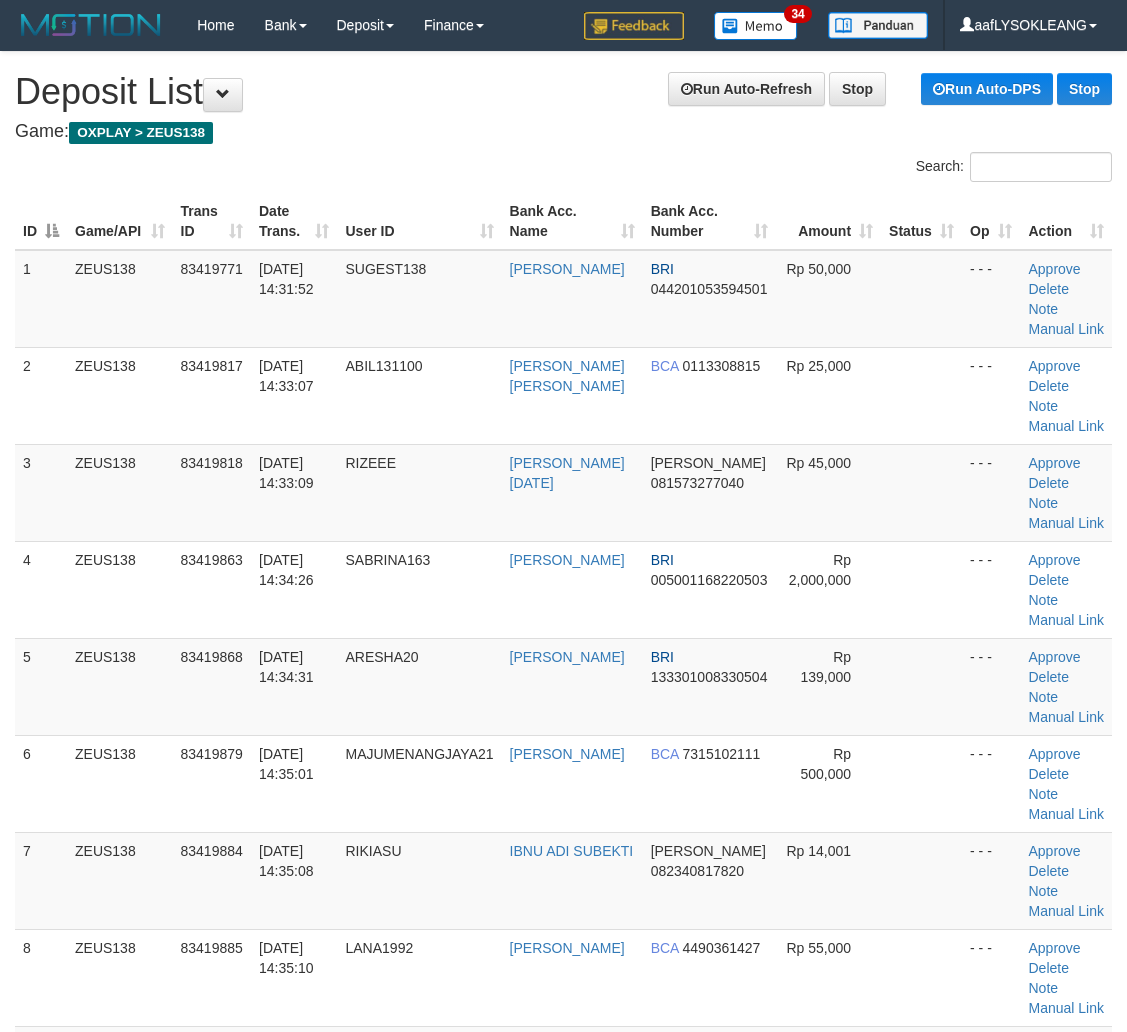 scroll, scrollTop: 2121, scrollLeft: 0, axis: vertical 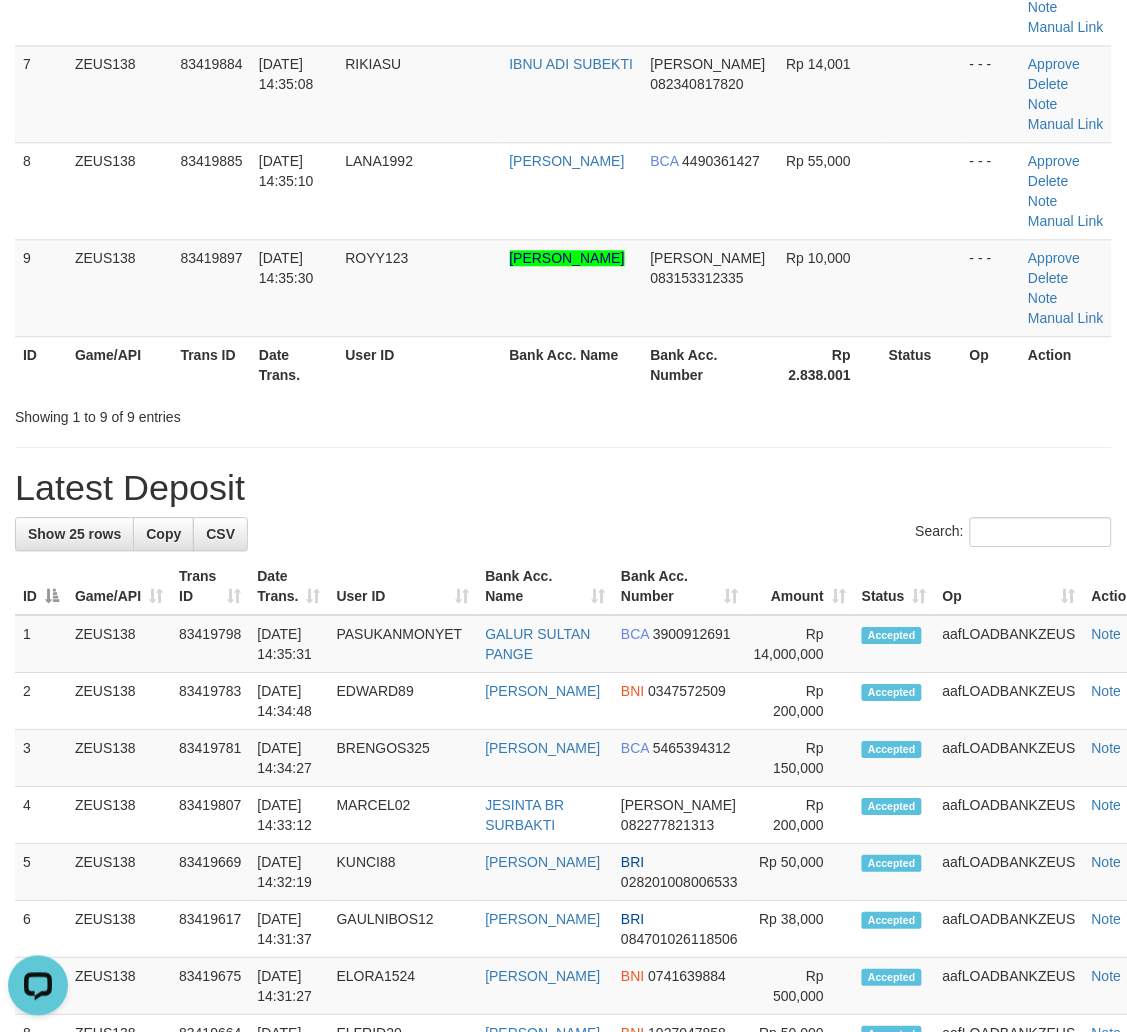 click on "Op" at bounding box center [1009, 586] 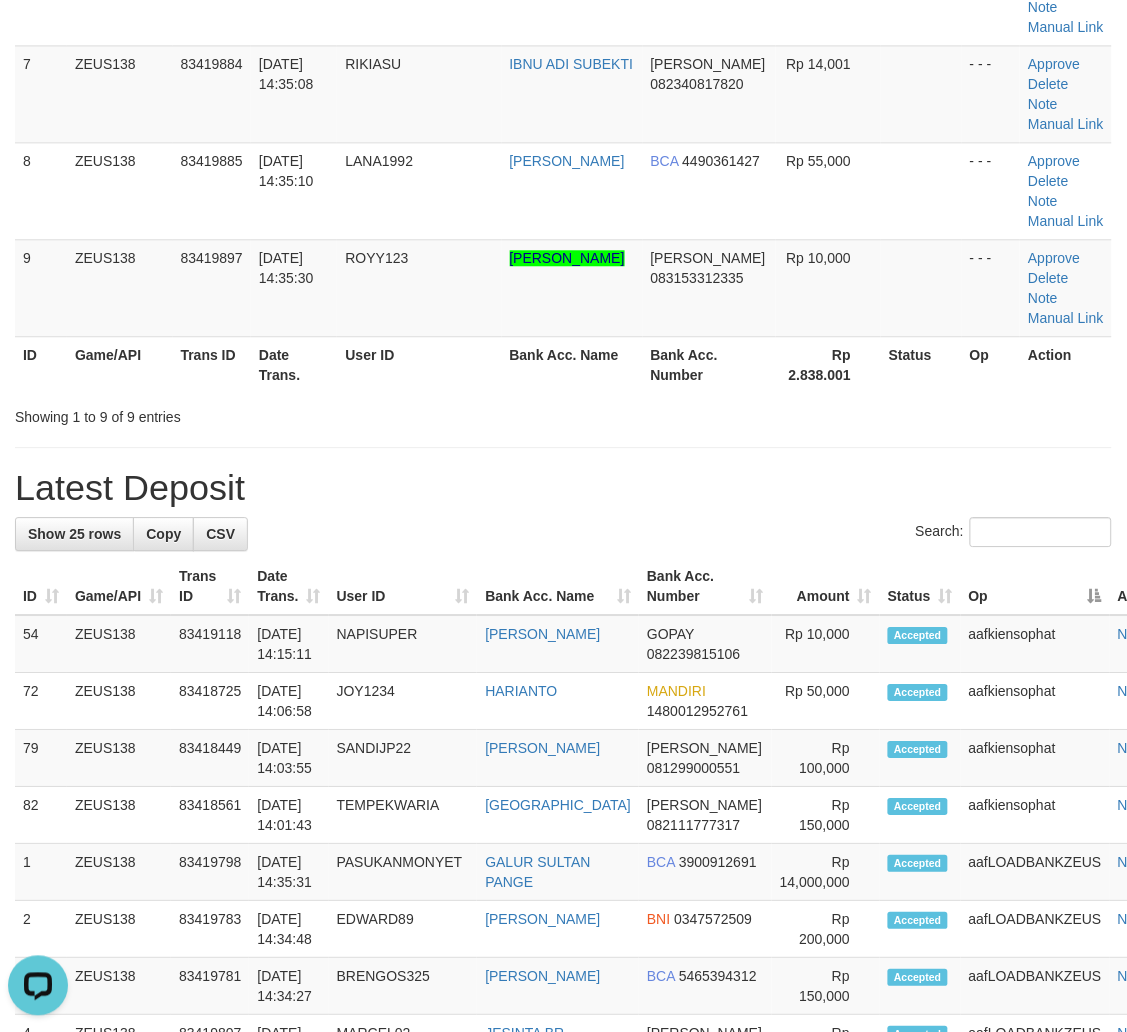 scroll, scrollTop: 148, scrollLeft: 0, axis: vertical 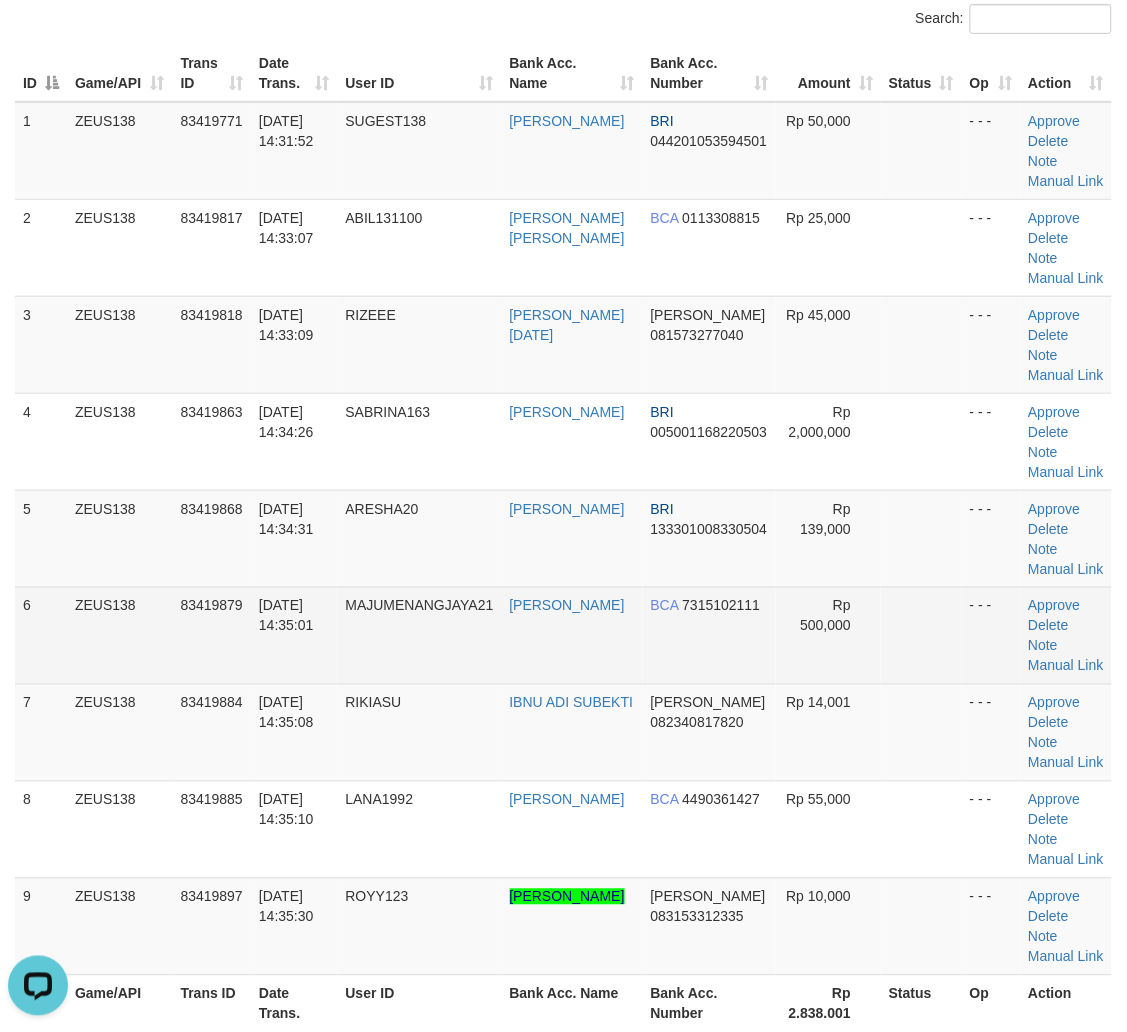 click at bounding box center (921, 635) 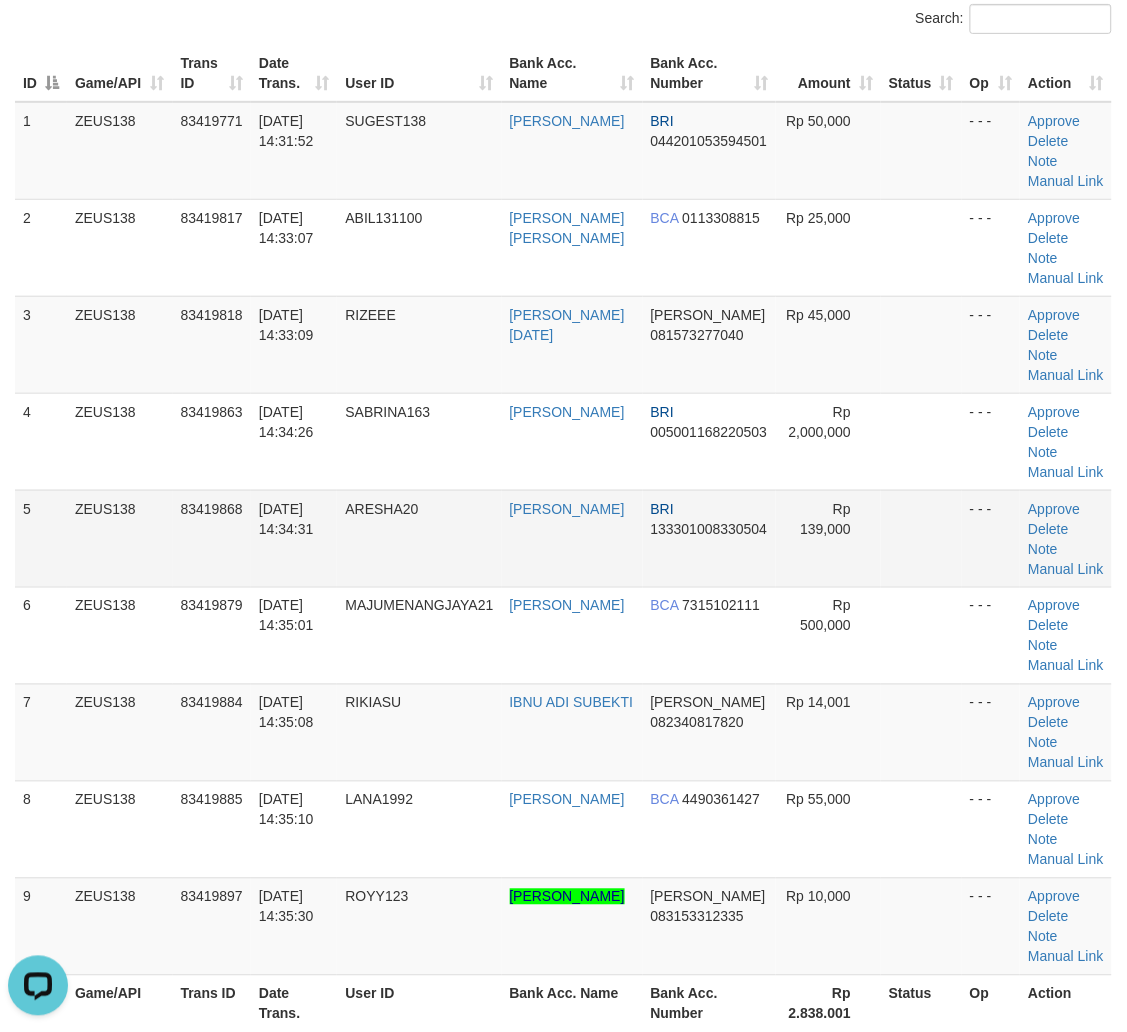 click on "BRI
133301008330504" at bounding box center (710, 538) 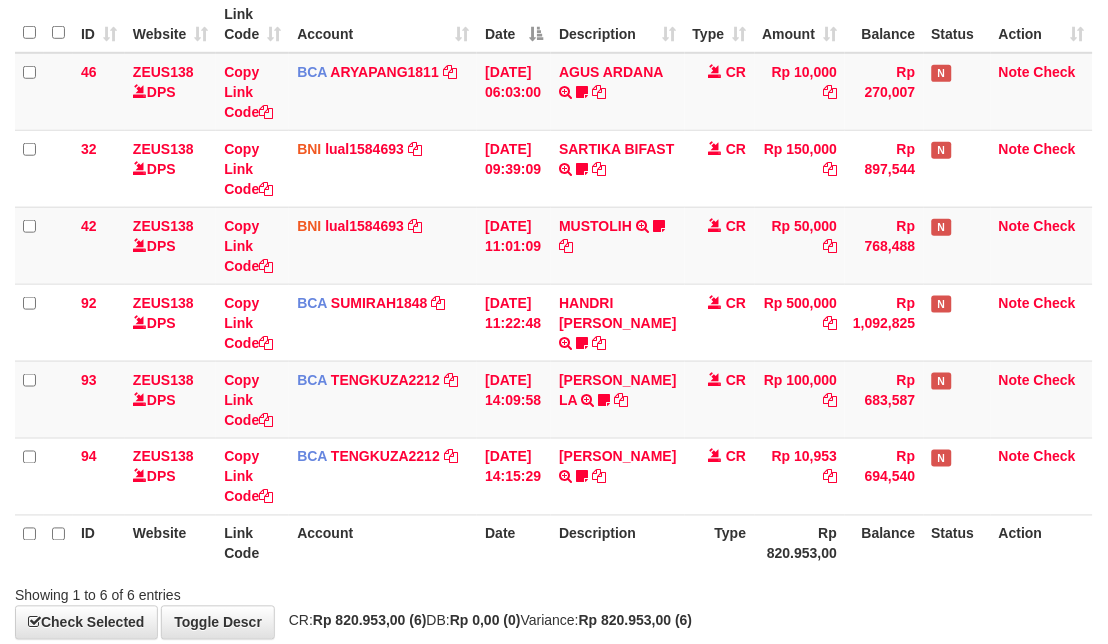 scroll, scrollTop: 303, scrollLeft: 0, axis: vertical 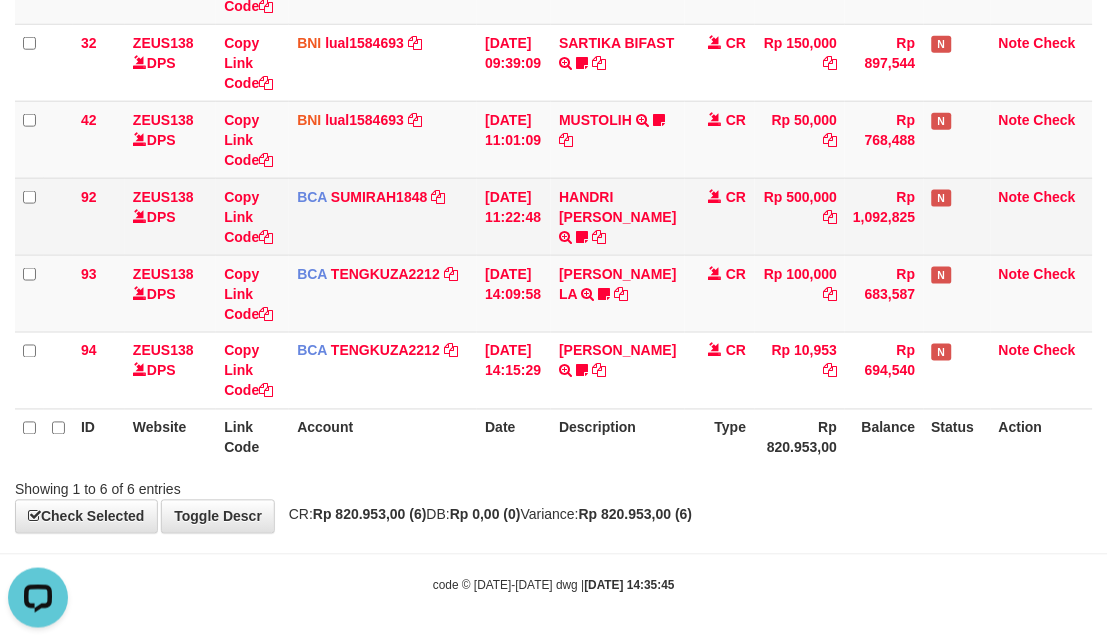 click on "BCA
SUMIRAH1848
DPS
SUMIRAH
mutasi_20250711_4156 | 92
mutasi_20250711_4156 | 92" at bounding box center (383, 216) 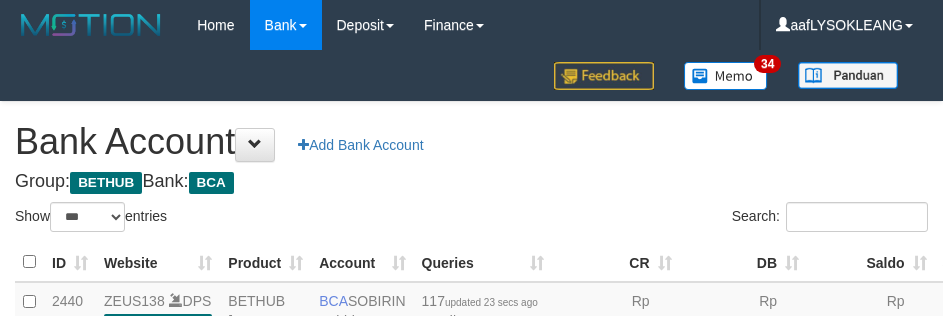 select on "***" 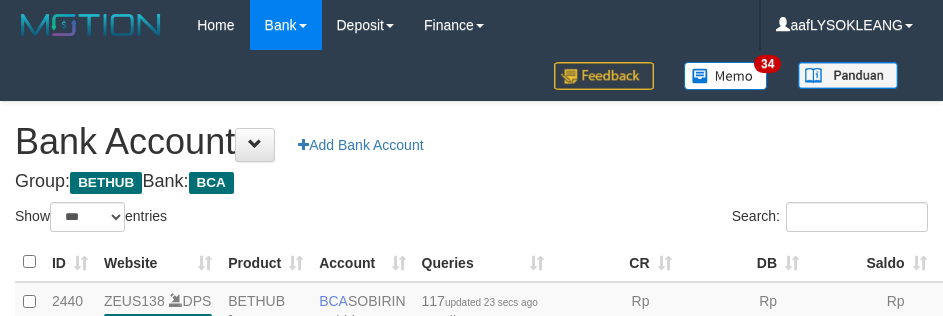 click on "Rp 52.138.554,00" at bounding box center (616, 331) 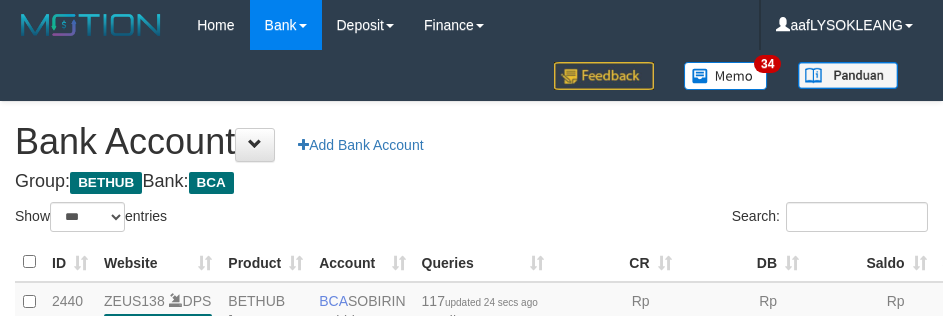 select on "***" 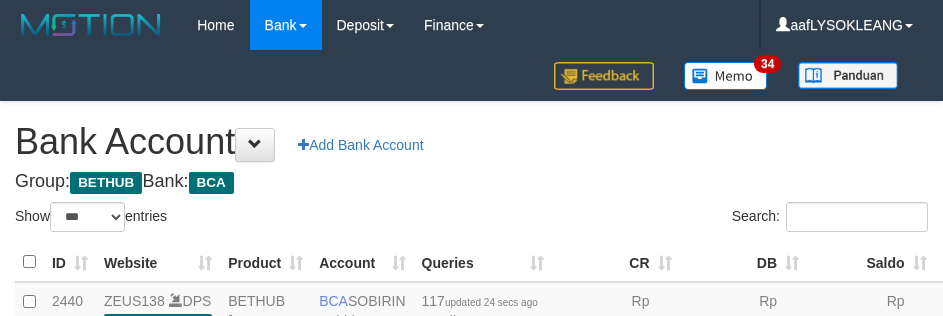 scroll, scrollTop: 191, scrollLeft: 0, axis: vertical 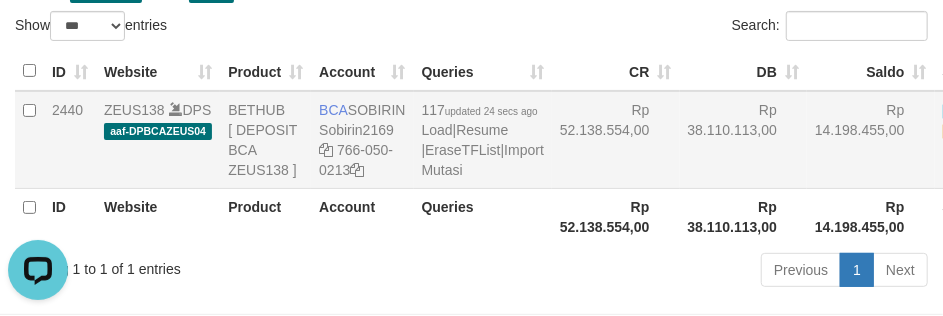 click on "Rp 52.138.554,00" at bounding box center (616, 140) 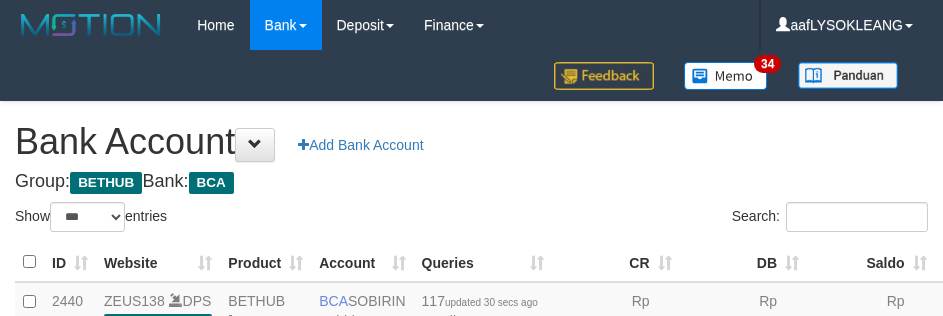 select on "***" 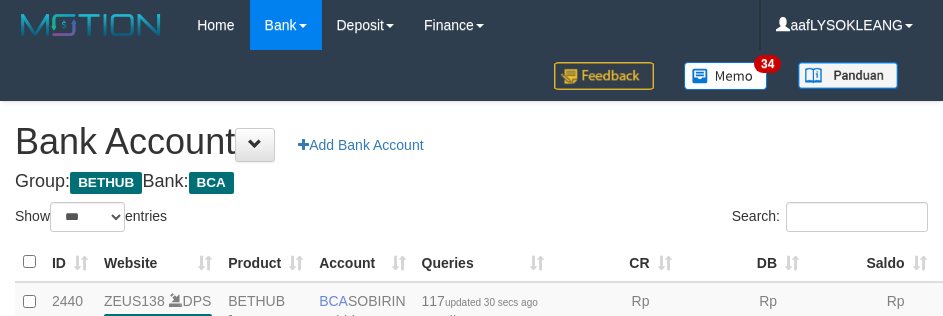 scroll, scrollTop: 191, scrollLeft: 0, axis: vertical 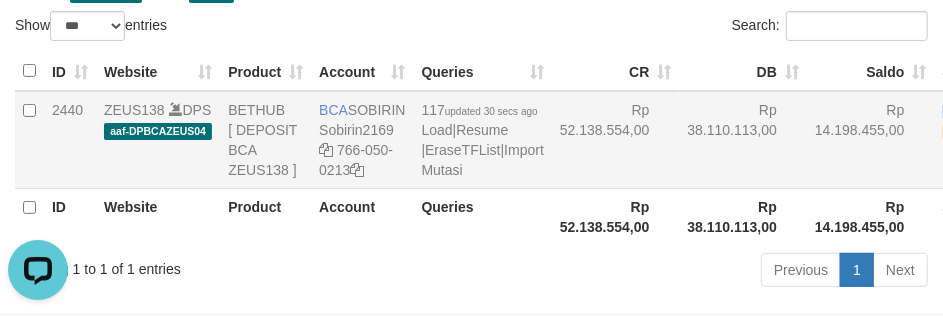 drag, startPoint x: 694, startPoint y: 160, endPoint x: 667, endPoint y: 161, distance: 27.018513 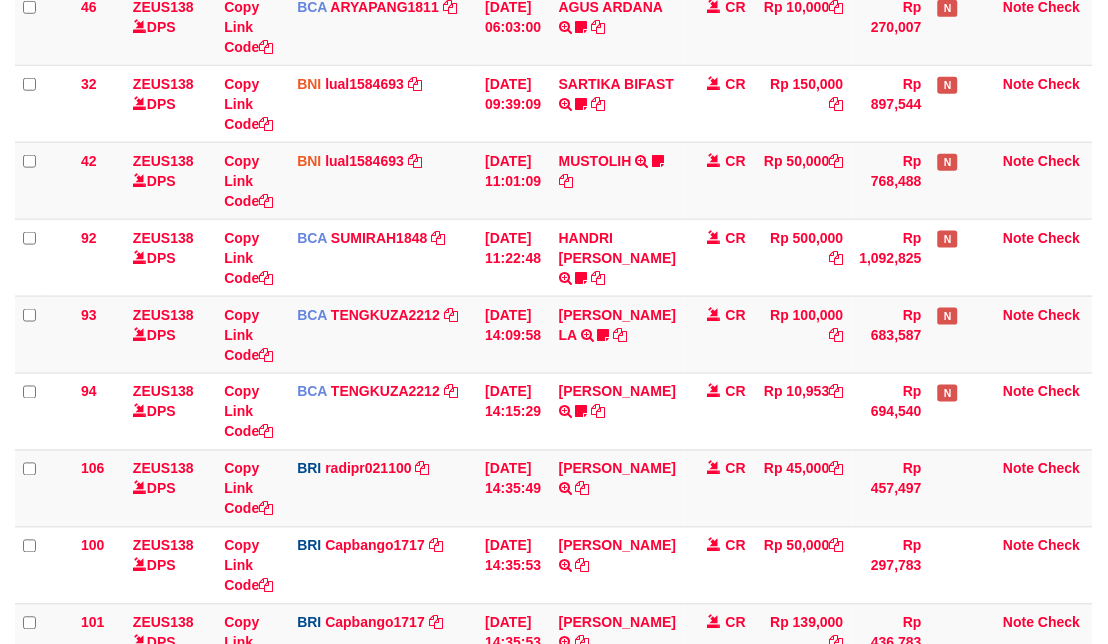 scroll, scrollTop: 533, scrollLeft: 0, axis: vertical 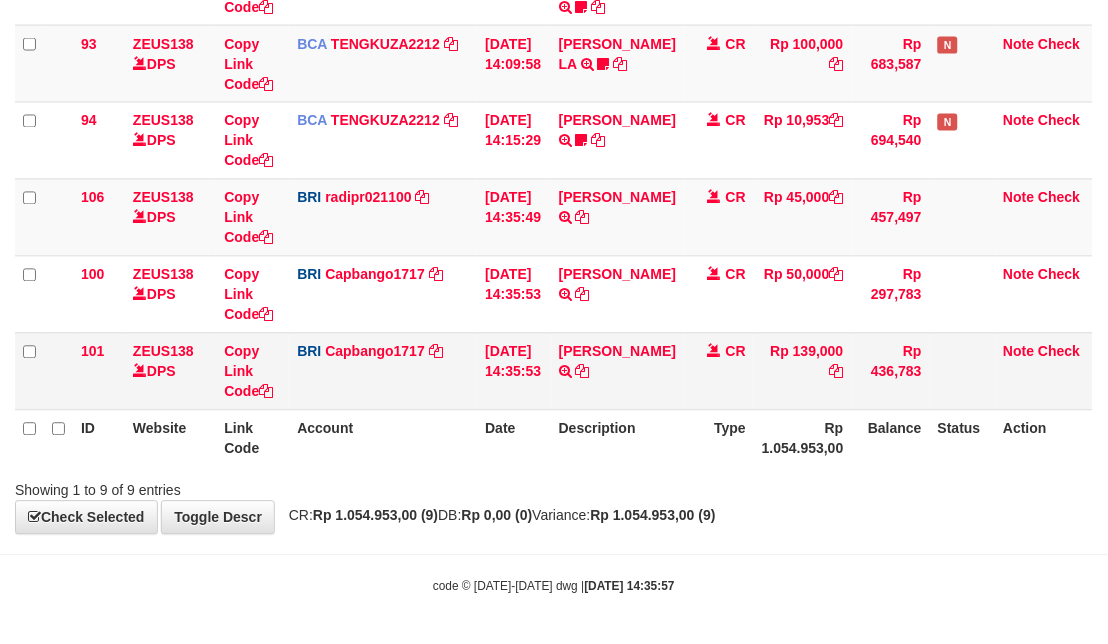 click on "[PERSON_NAME]         TRANSFER NBMB [PERSON_NAME] TO HELMI" at bounding box center [617, 371] 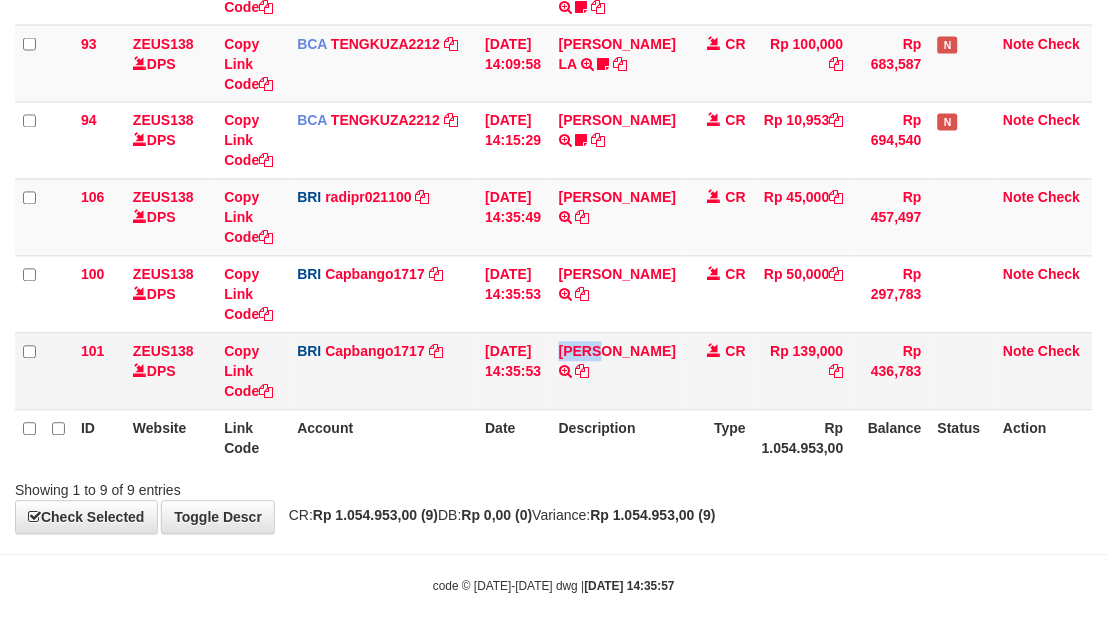 click on "[PERSON_NAME]         TRANSFER NBMB [PERSON_NAME] TO HELMI" at bounding box center [617, 371] 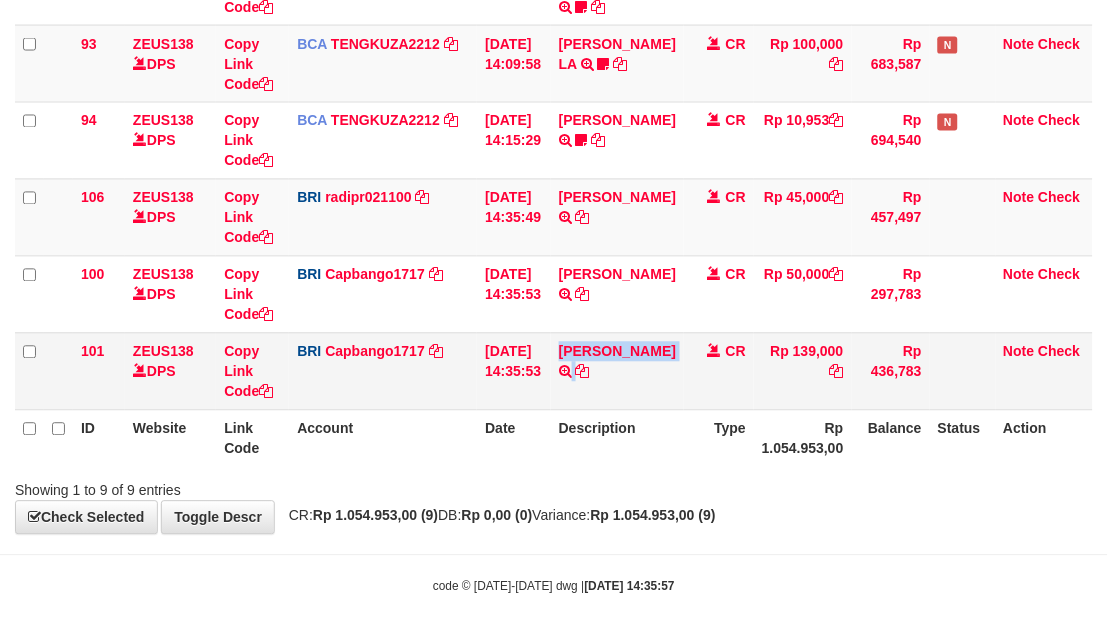 click on "[PERSON_NAME]         TRANSFER NBMB [PERSON_NAME] TO HELMI" at bounding box center (617, 371) 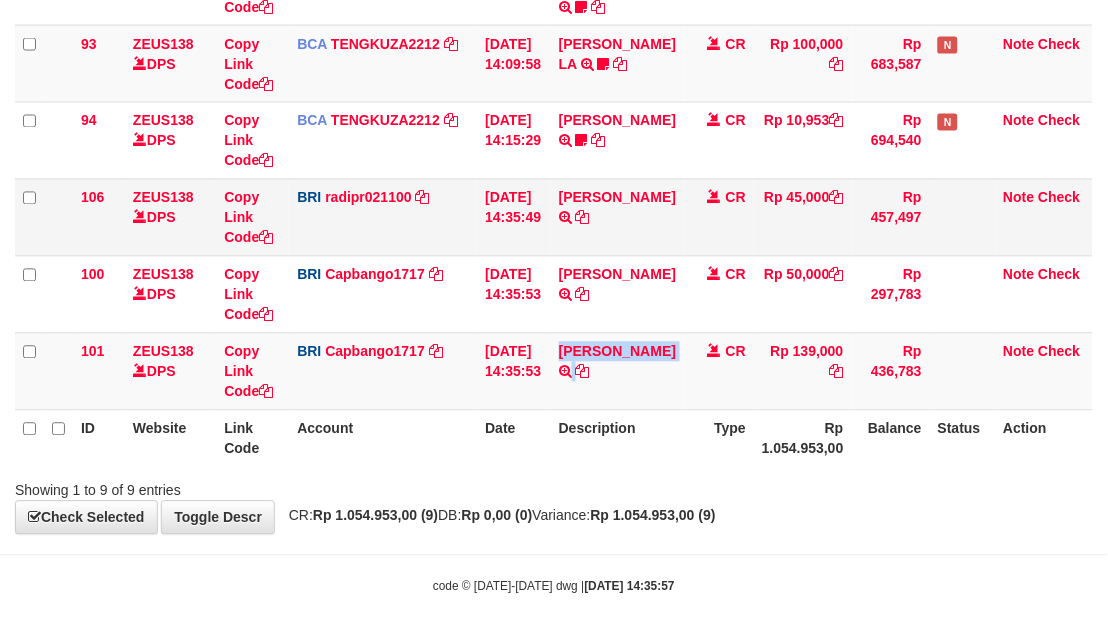 copy on "[PERSON_NAME]" 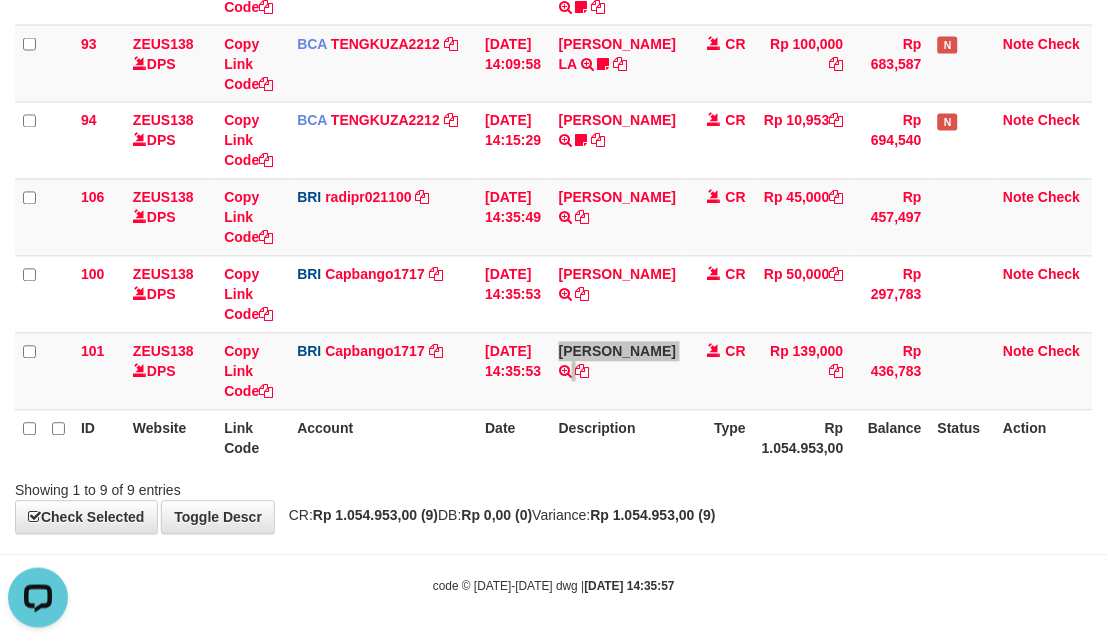 scroll, scrollTop: 0, scrollLeft: 0, axis: both 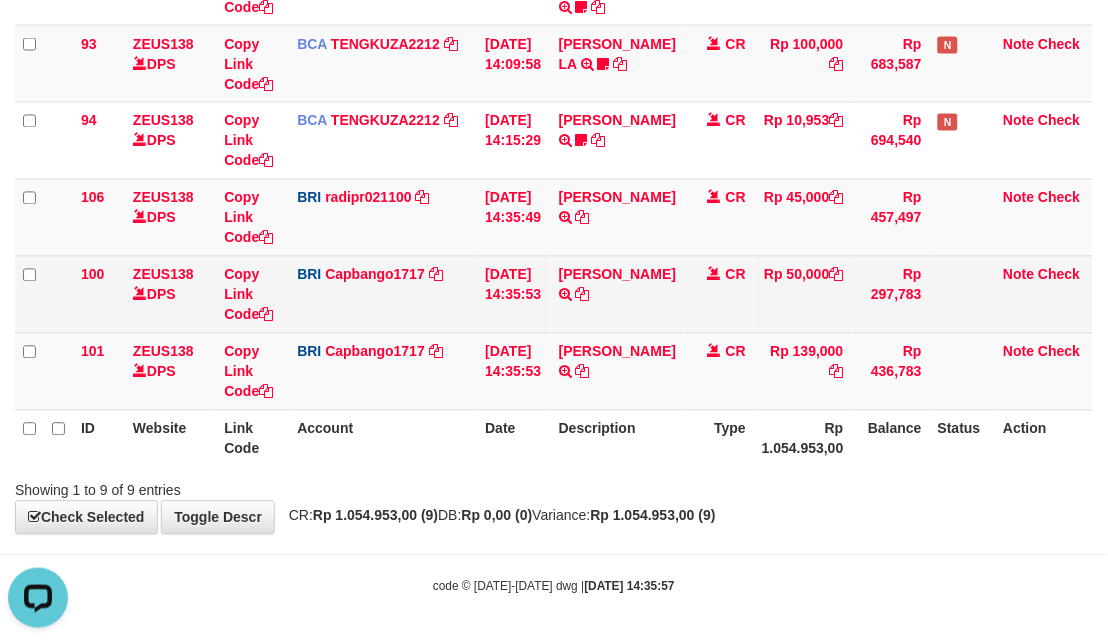 click on "MOHAMMAD RIFQI         TRANSFER NBMB MOHAMMAD RIFQI TO HELMI" at bounding box center [617, 294] 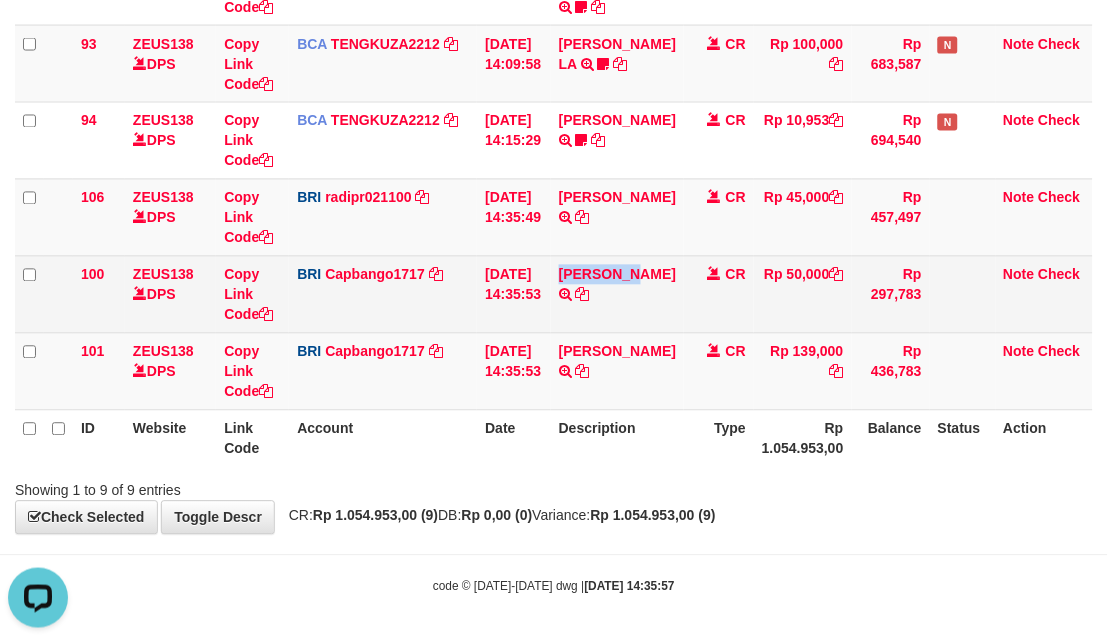 click on "MOHAMMAD RIFQI         TRANSFER NBMB MOHAMMAD RIFQI TO HELMI" at bounding box center [617, 294] 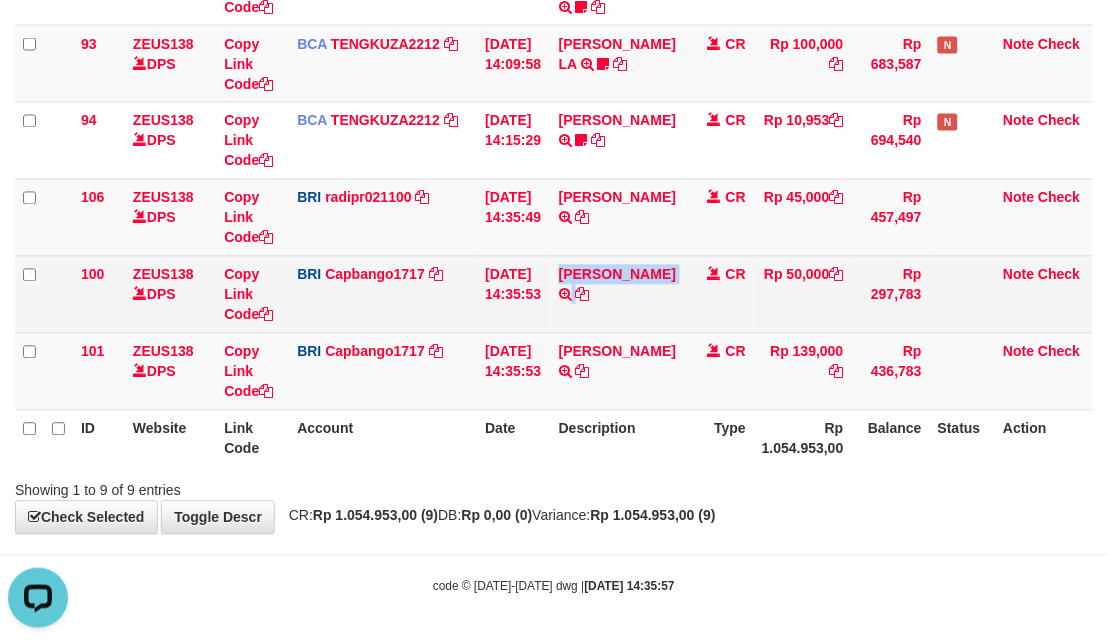 click on "MOHAMMAD RIFQI         TRANSFER NBMB MOHAMMAD RIFQI TO HELMI" at bounding box center (617, 294) 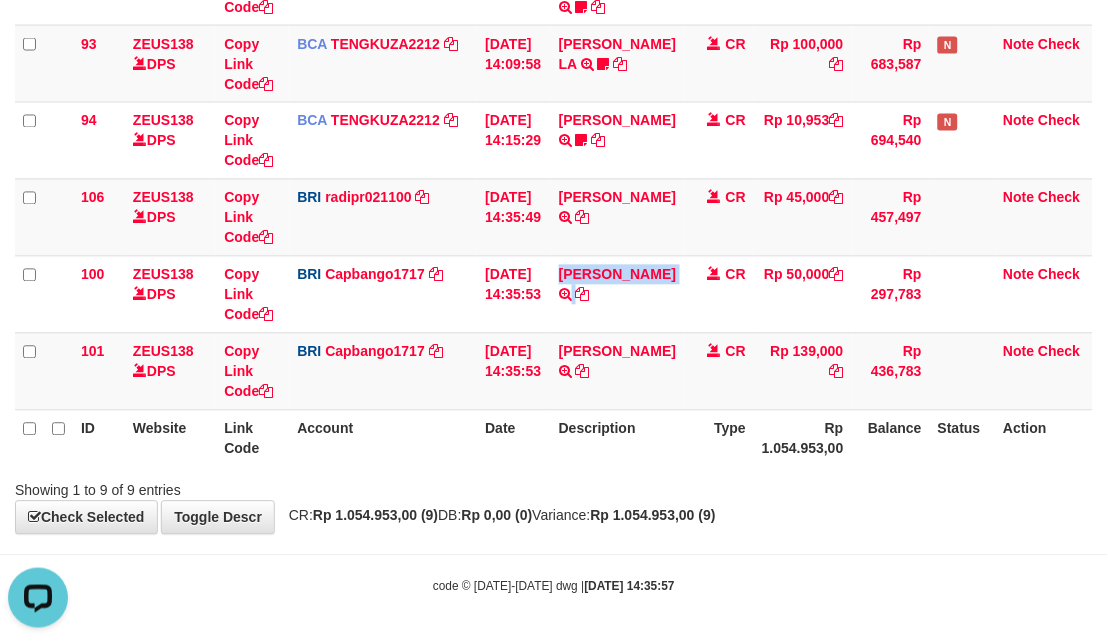 copy on "MOHAMMAD RIFQI" 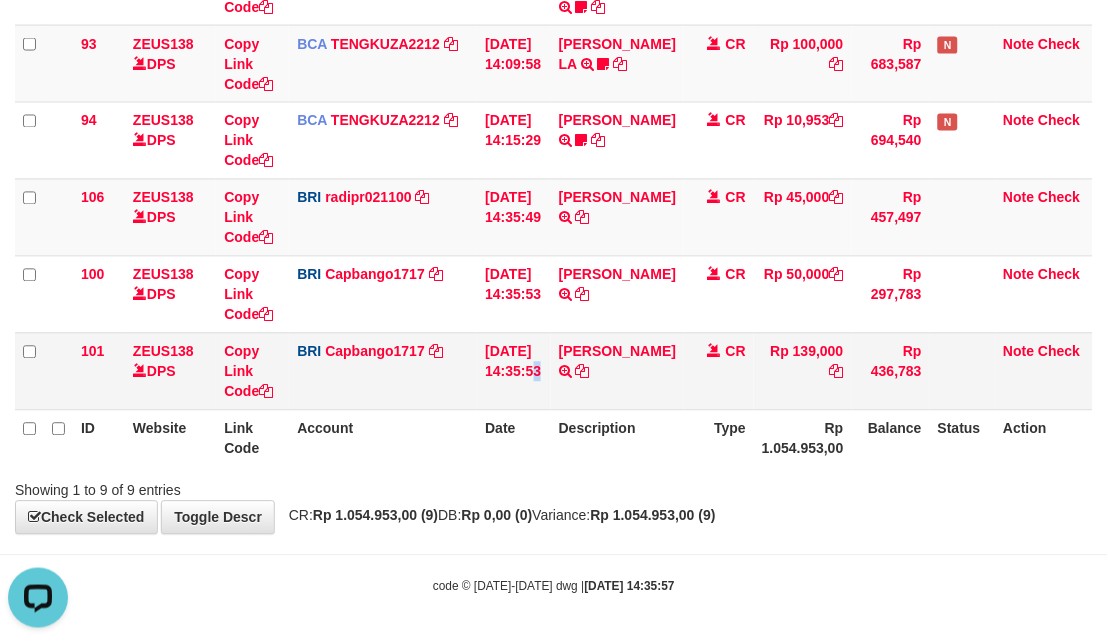 click on "11/07/2025 14:35:53" at bounding box center [514, 371] 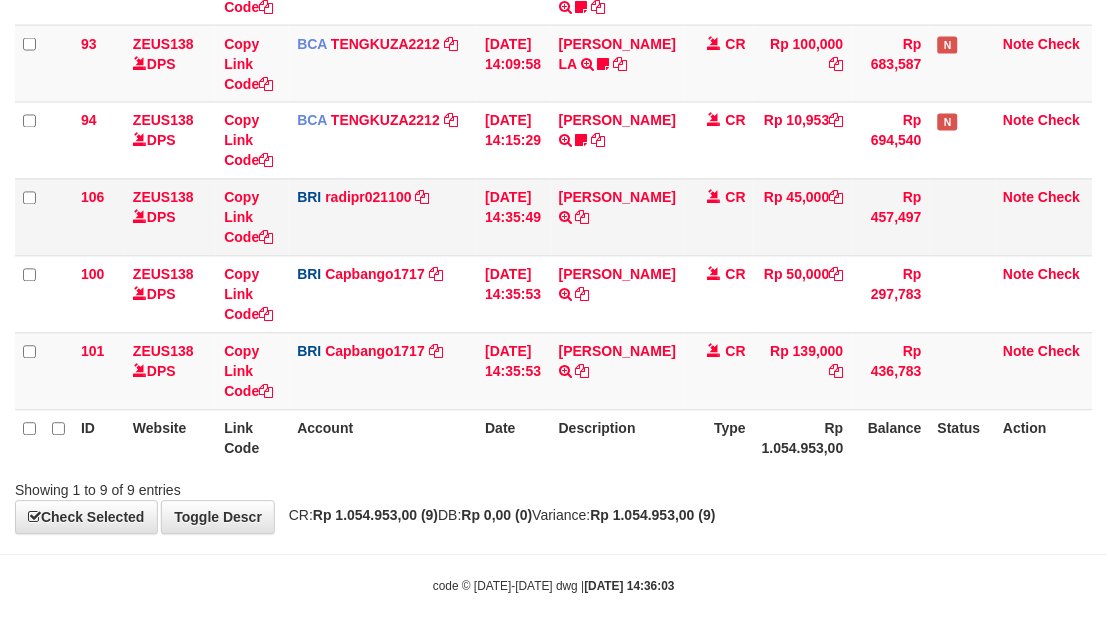 scroll, scrollTop: 533, scrollLeft: 0, axis: vertical 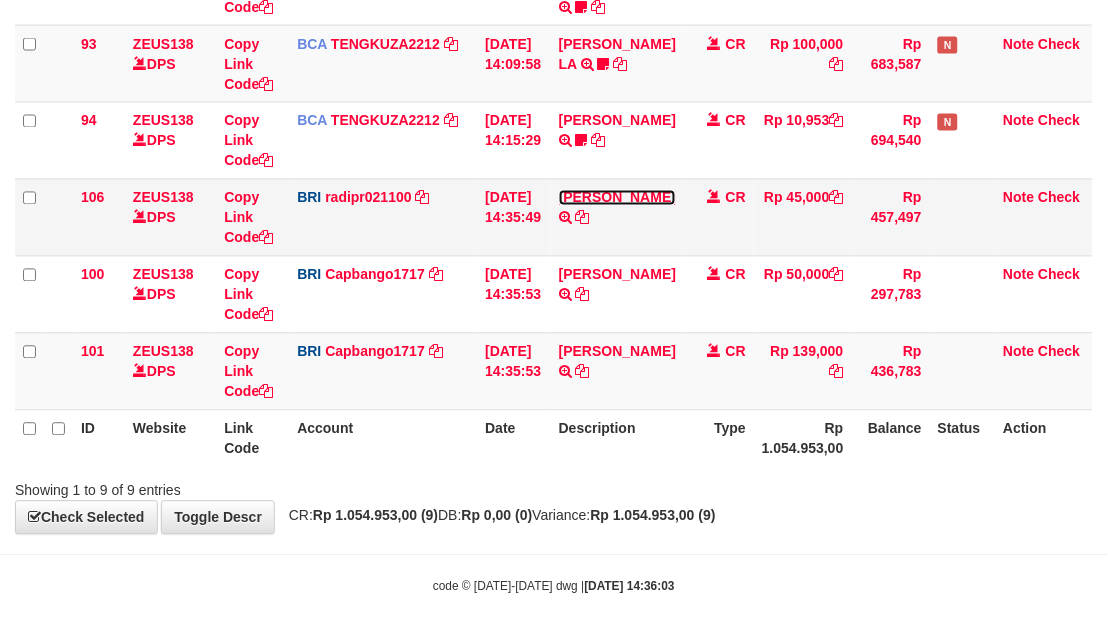 click on "DANA RIZKYRAMADAN" at bounding box center [617, 198] 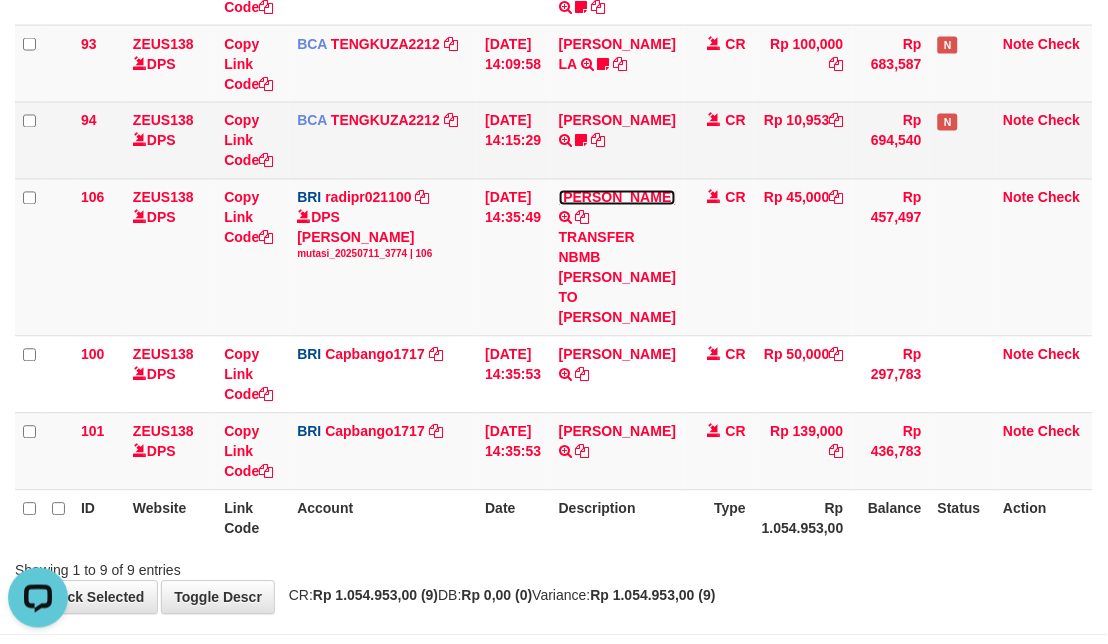 scroll, scrollTop: 0, scrollLeft: 0, axis: both 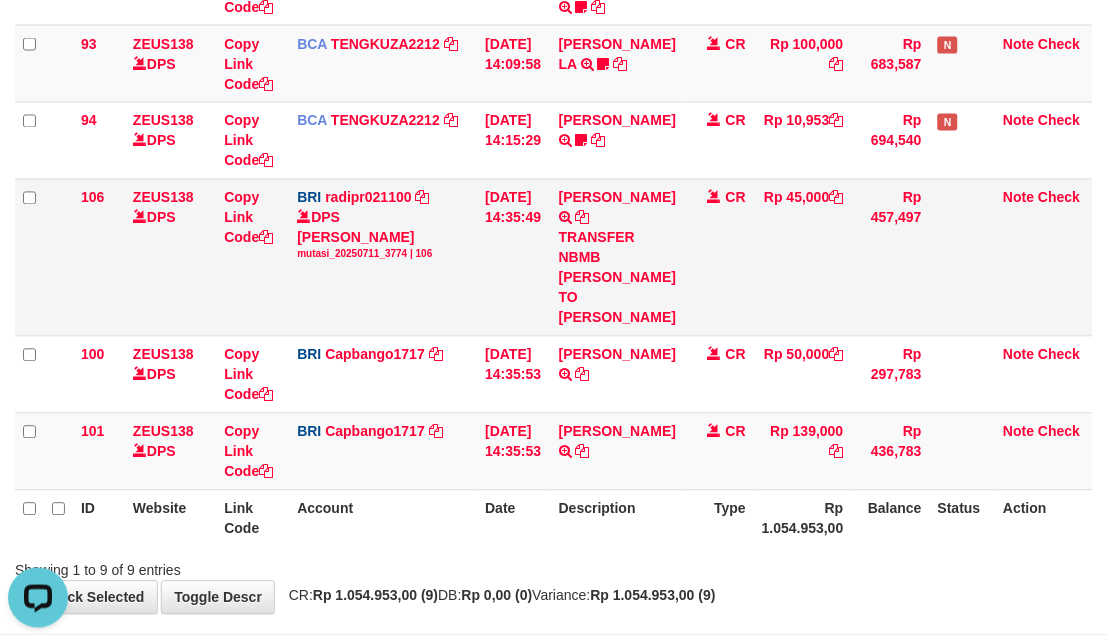click on "Rp 45,000" at bounding box center [803, 257] 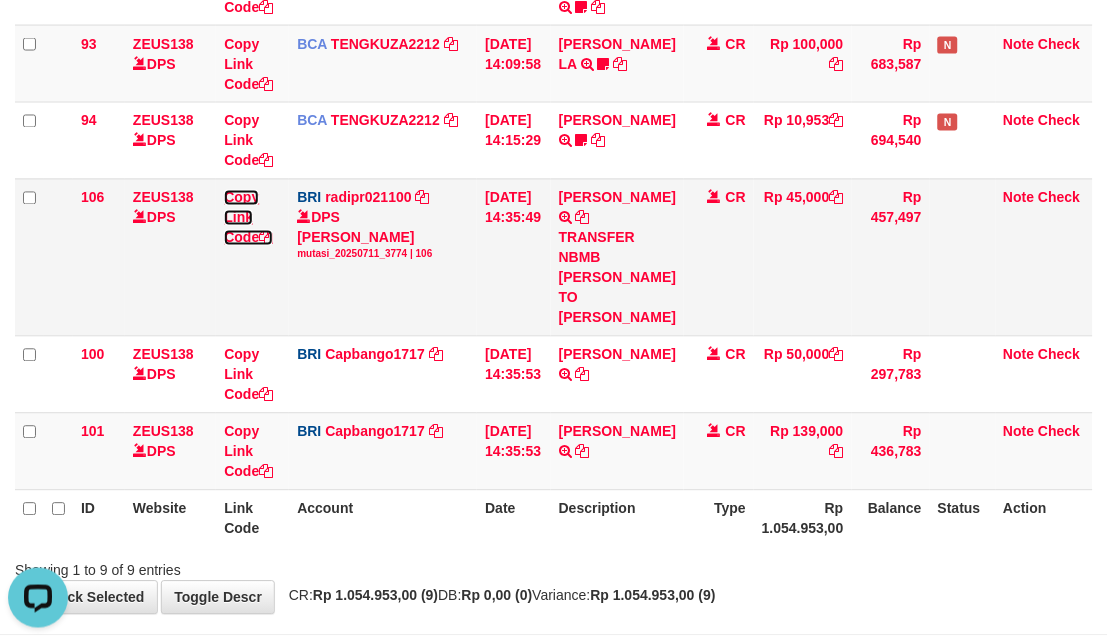 click on "Copy Link Code" at bounding box center (248, 218) 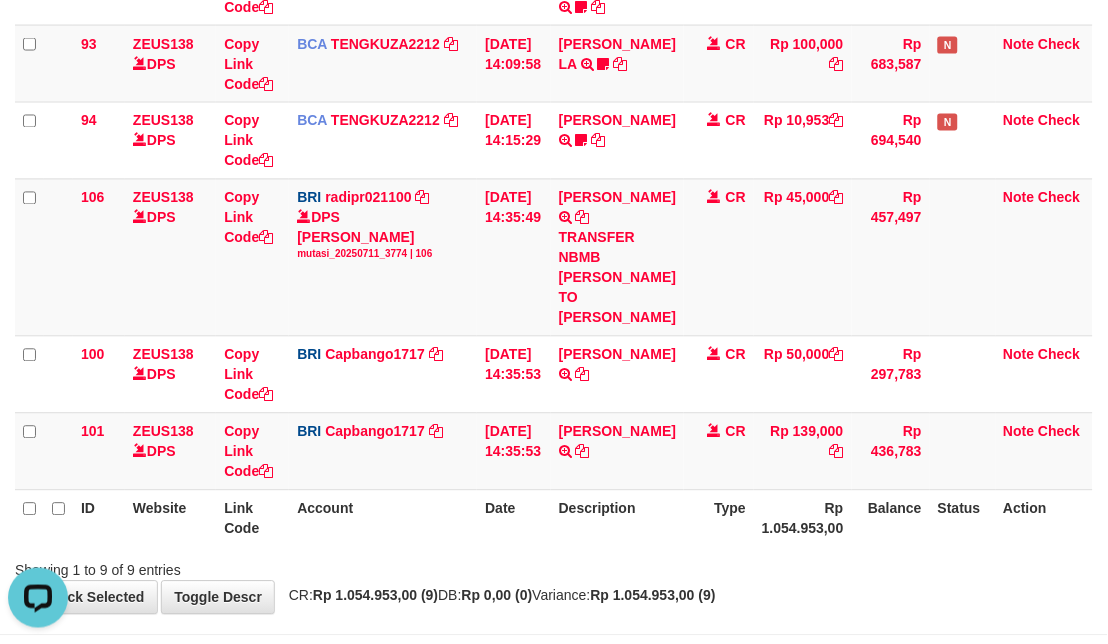 scroll, scrollTop: 297, scrollLeft: 0, axis: vertical 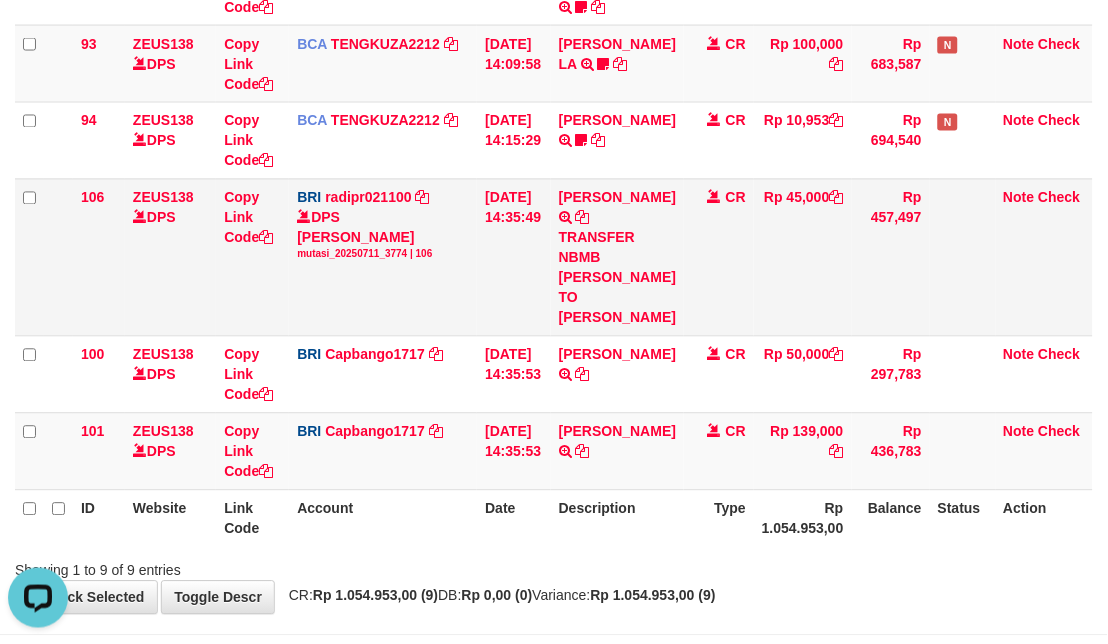 click on "Copy Link Code" at bounding box center [252, 257] 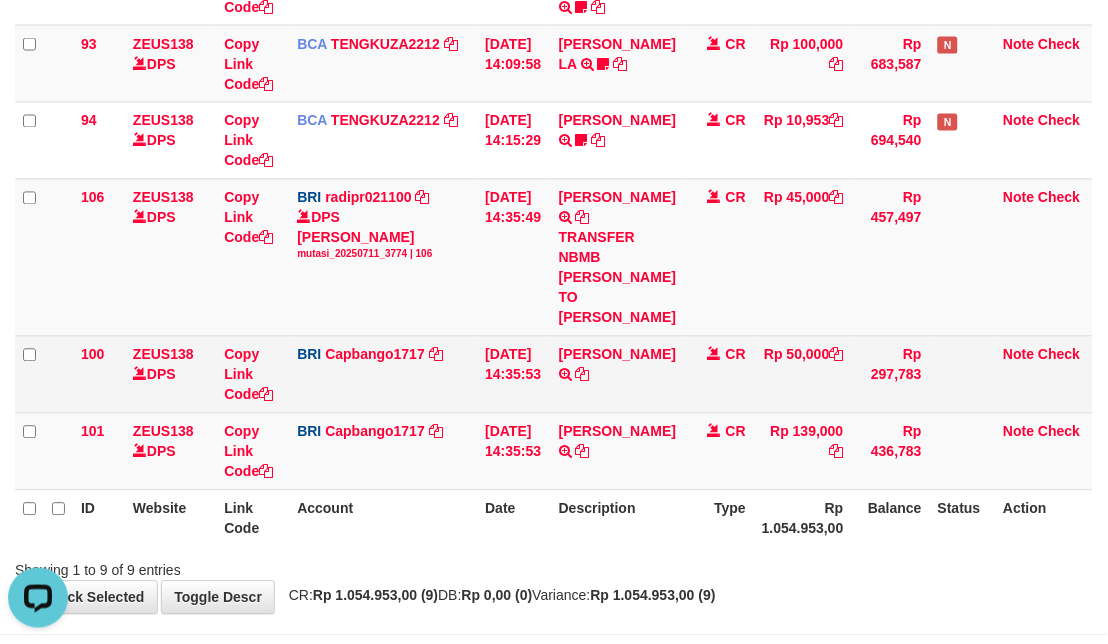 click on "MOHAMMAD RIFQI         TRANSFER NBMB MOHAMMAD RIFQI TO HELMI" at bounding box center [617, 374] 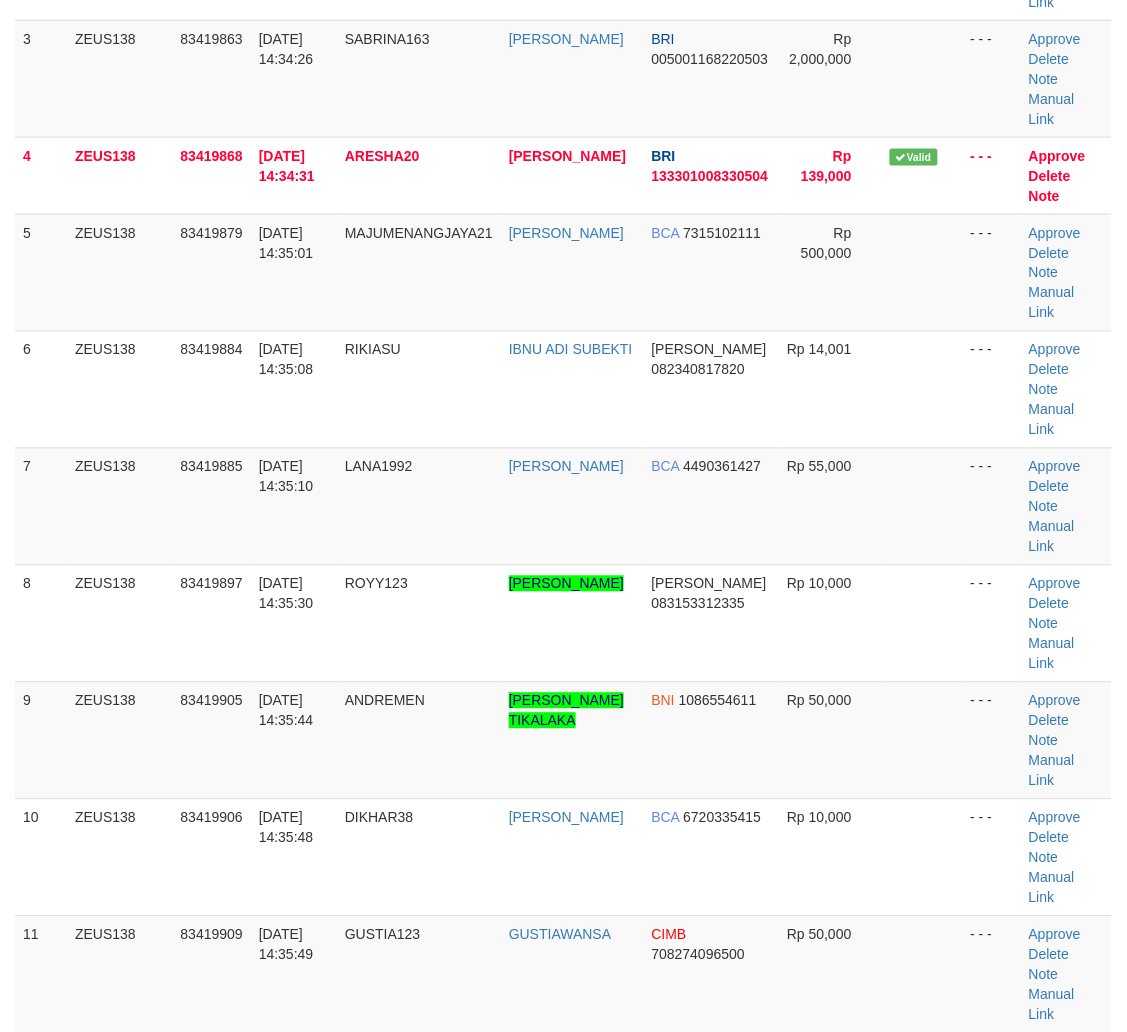 scroll, scrollTop: 148, scrollLeft: 0, axis: vertical 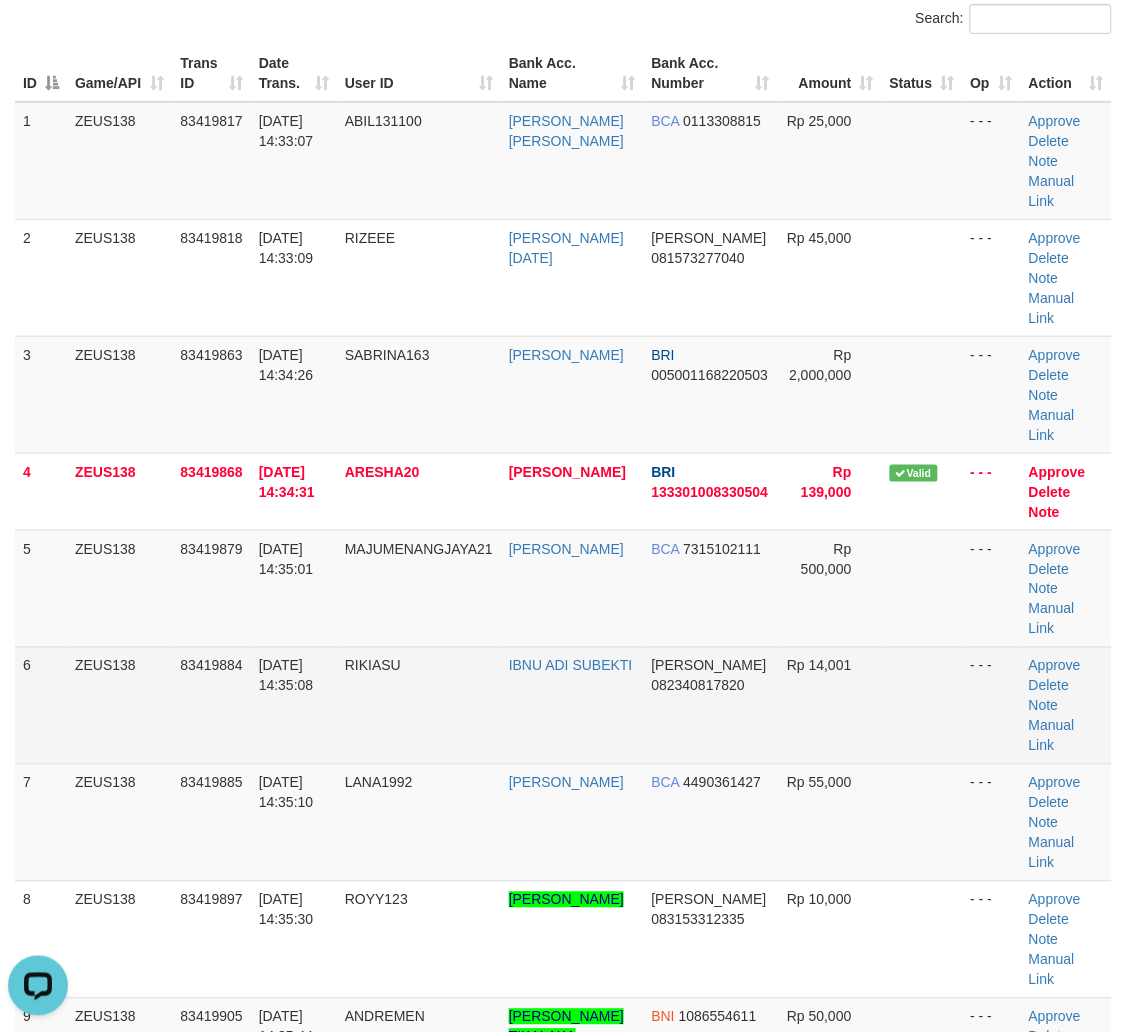 click at bounding box center (922, 705) 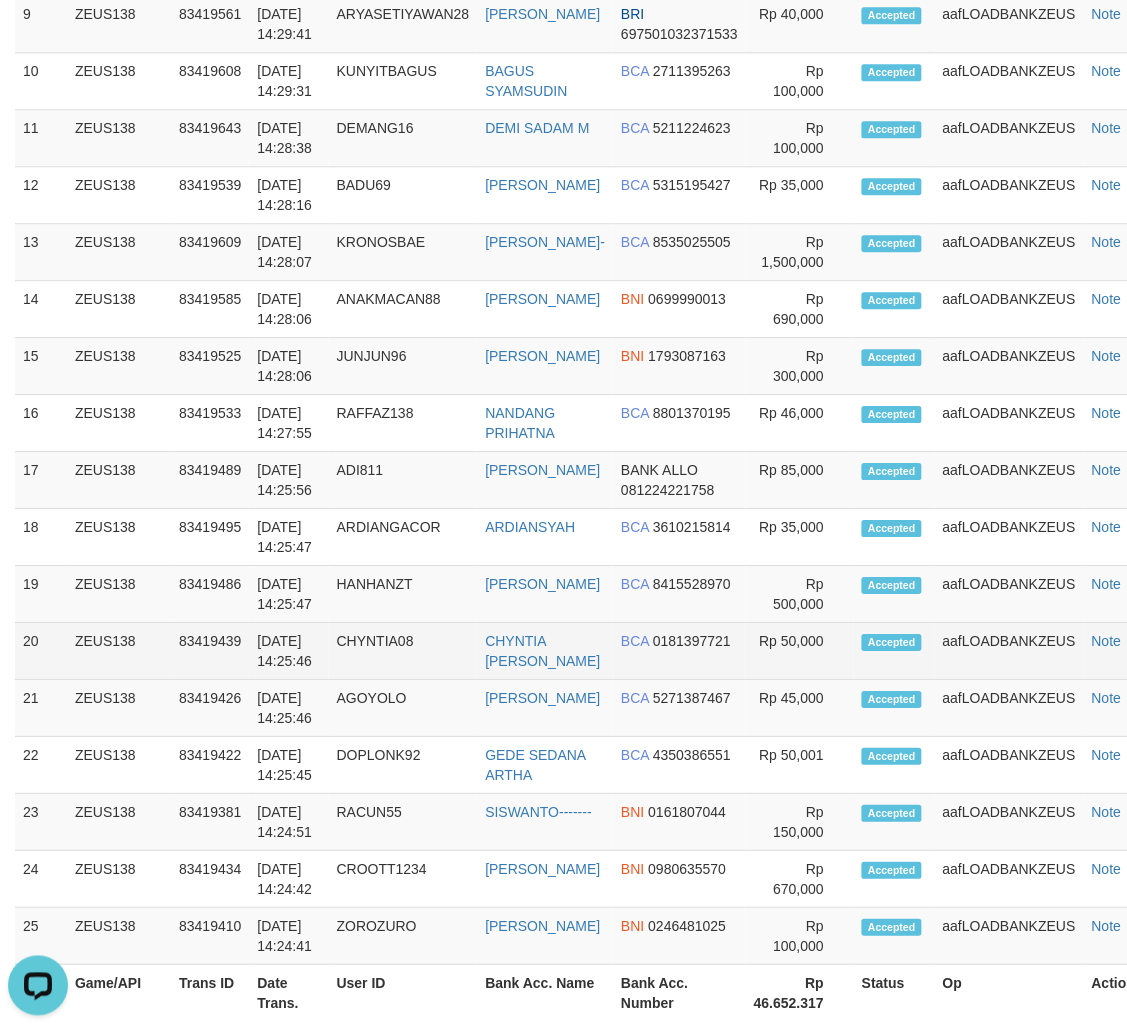 scroll, scrollTop: 0, scrollLeft: 0, axis: both 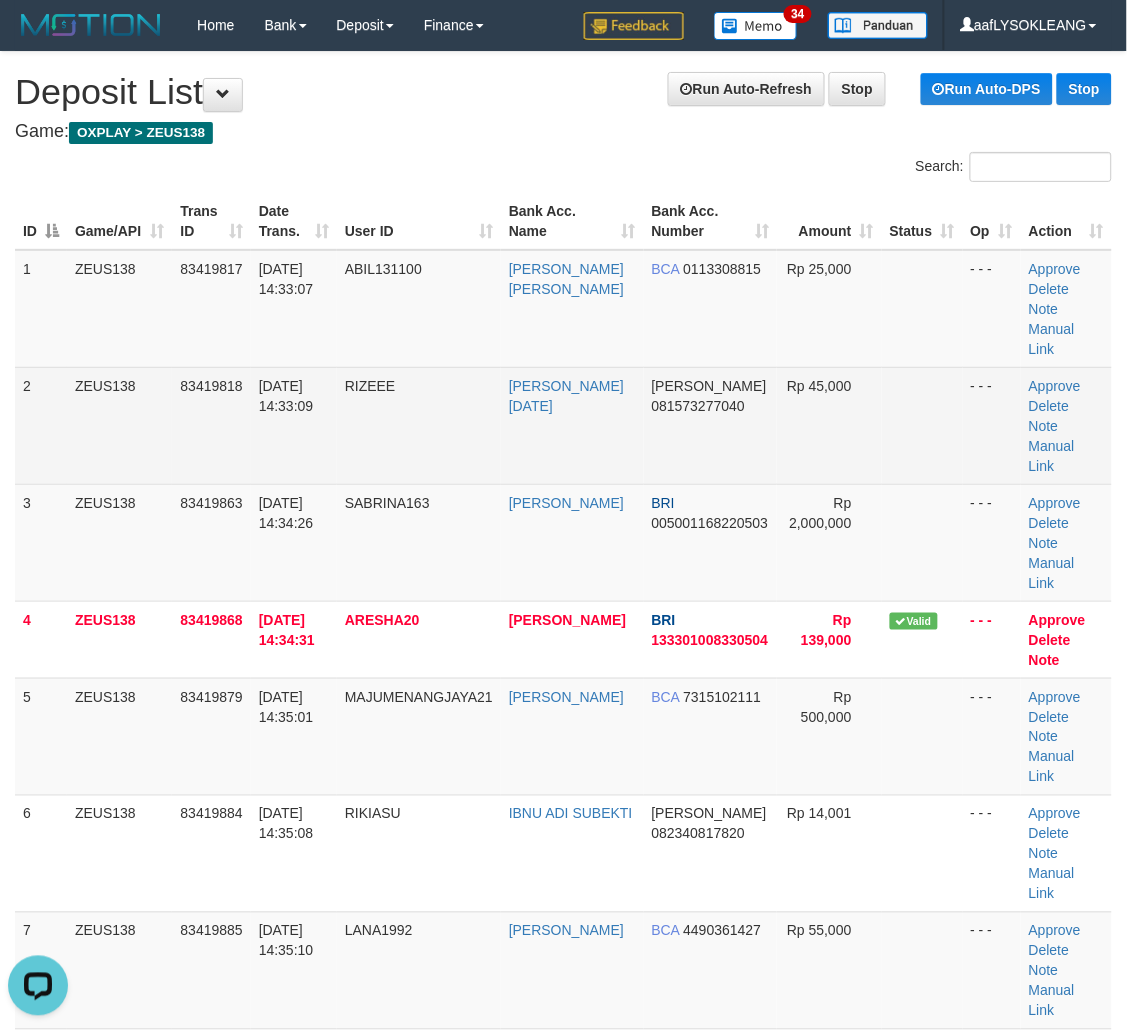 click on "RIZKY RAMADAN" at bounding box center [572, 425] 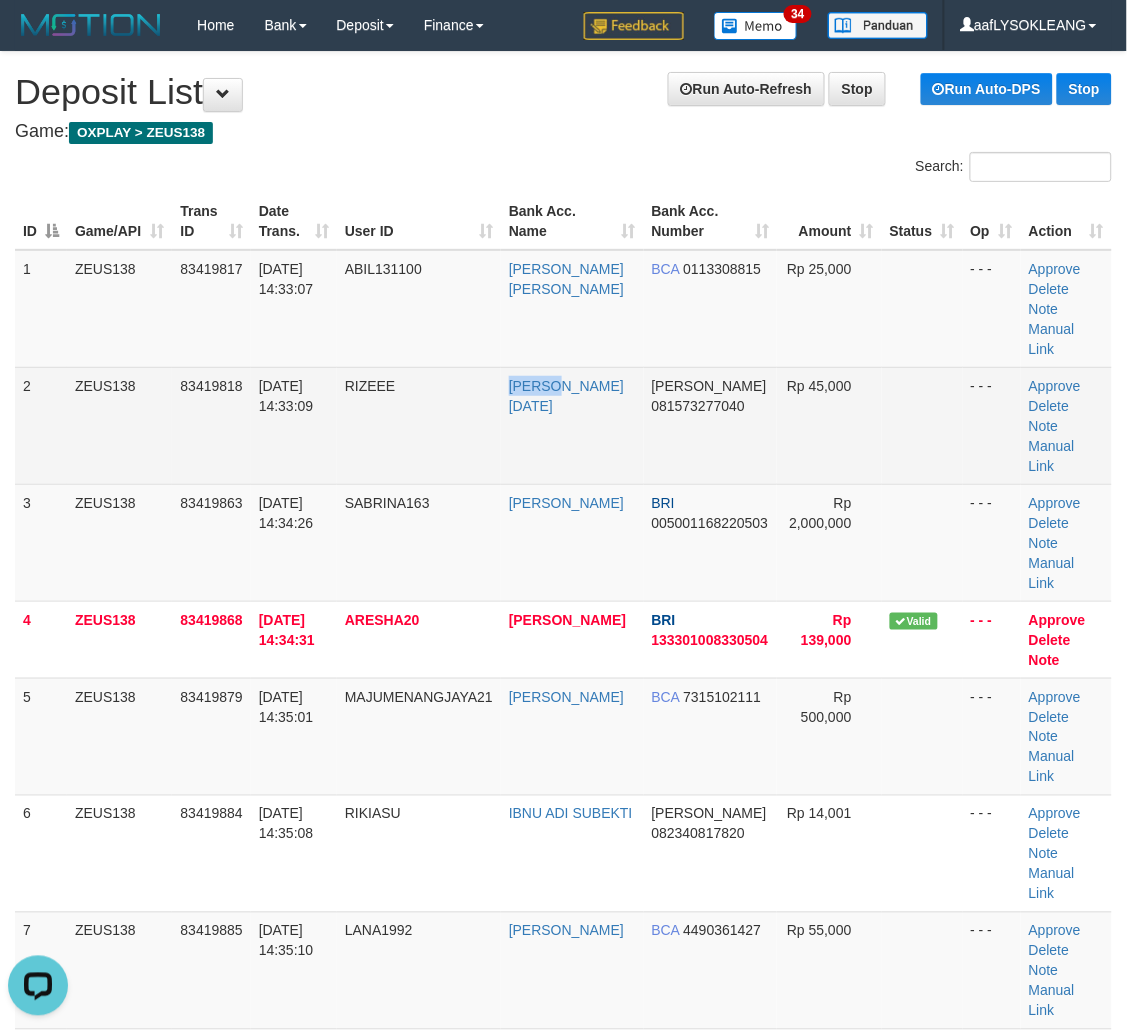 click on "RIZKY RAMADAN" at bounding box center [572, 425] 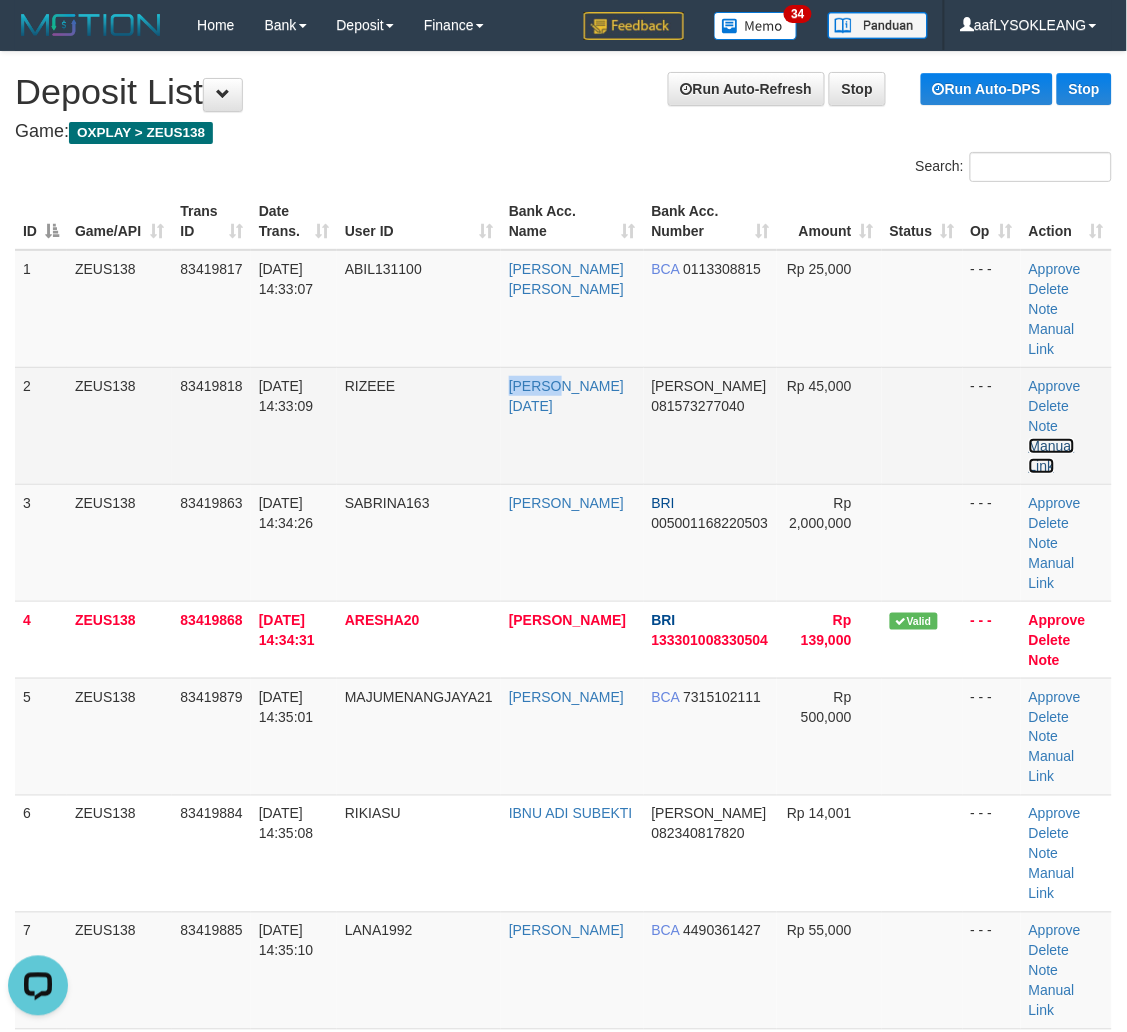 click on "Manual Link" at bounding box center (1052, 456) 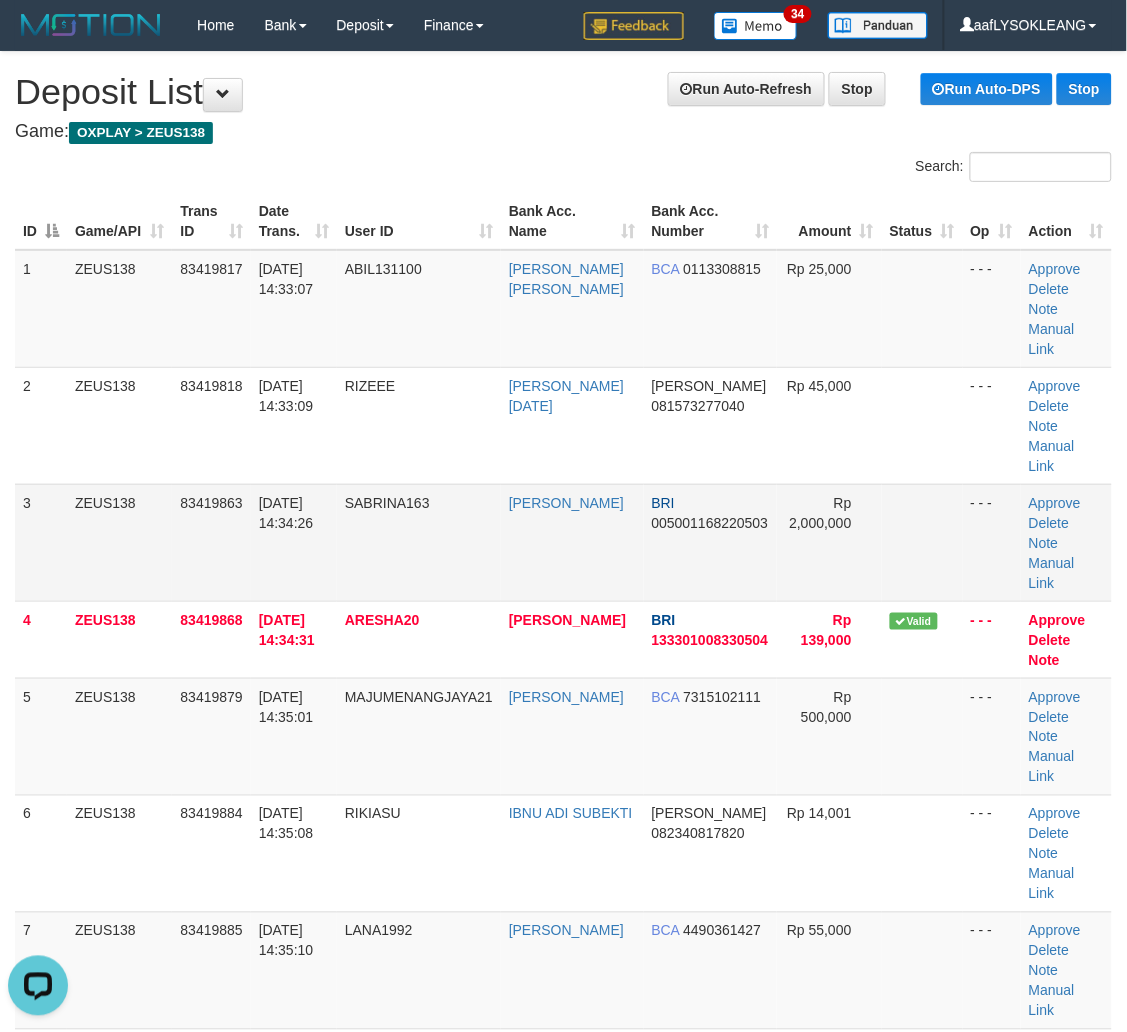 click on "NADILA KADIR" at bounding box center (572, 542) 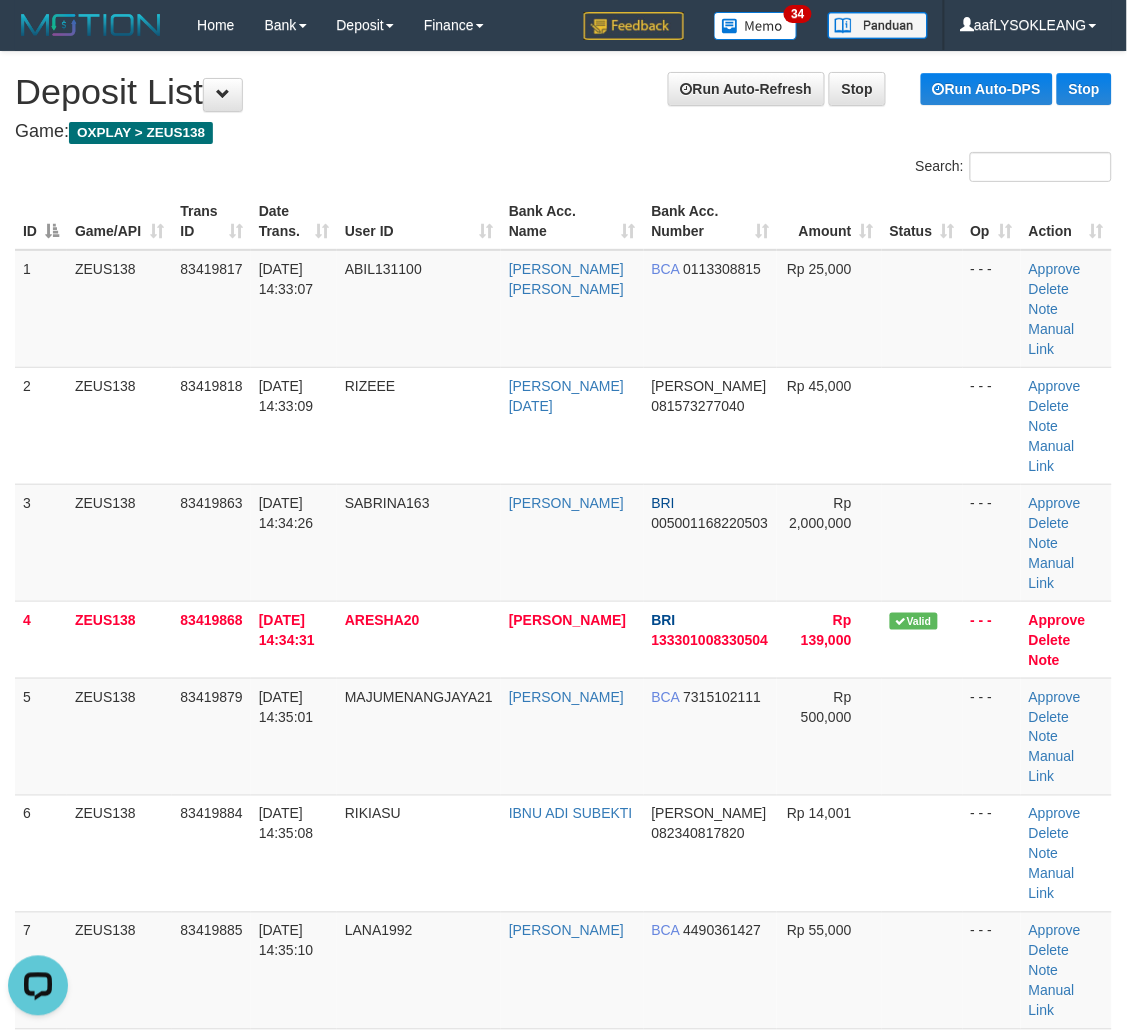 scroll, scrollTop: 741, scrollLeft: 0, axis: vertical 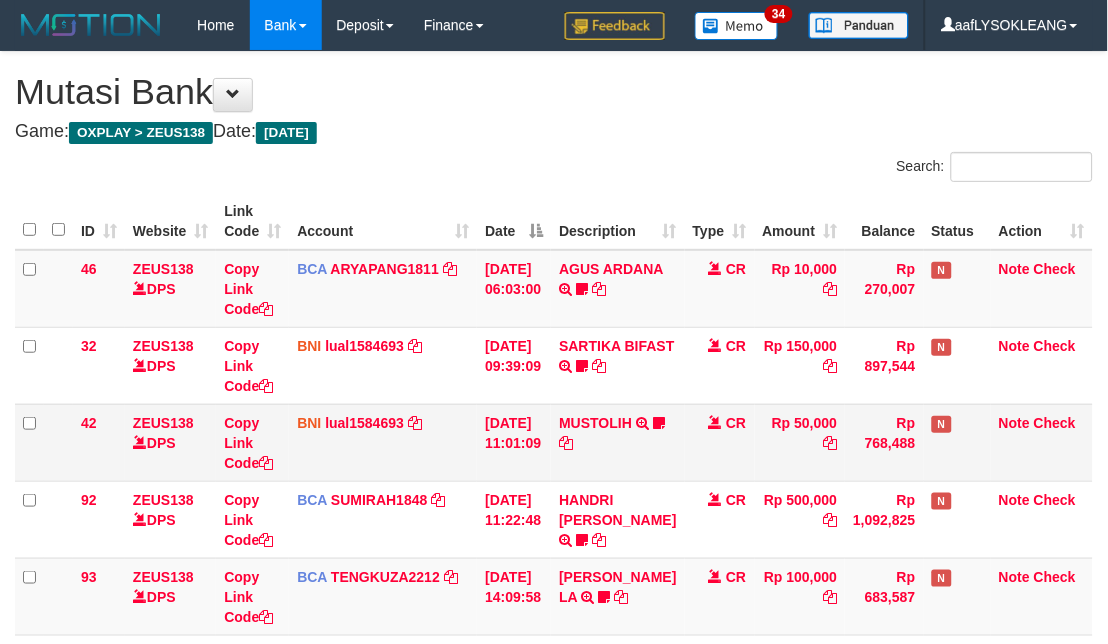 drag, startPoint x: 991, startPoint y: 451, endPoint x: 968, endPoint y: 458, distance: 24.04163 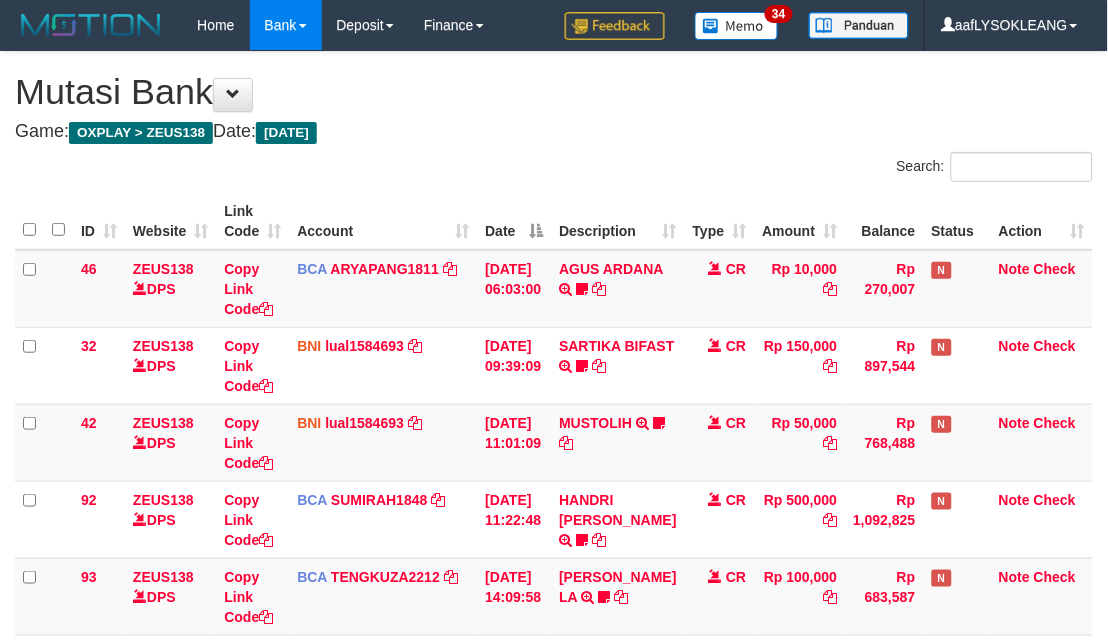 scroll, scrollTop: 303, scrollLeft: 0, axis: vertical 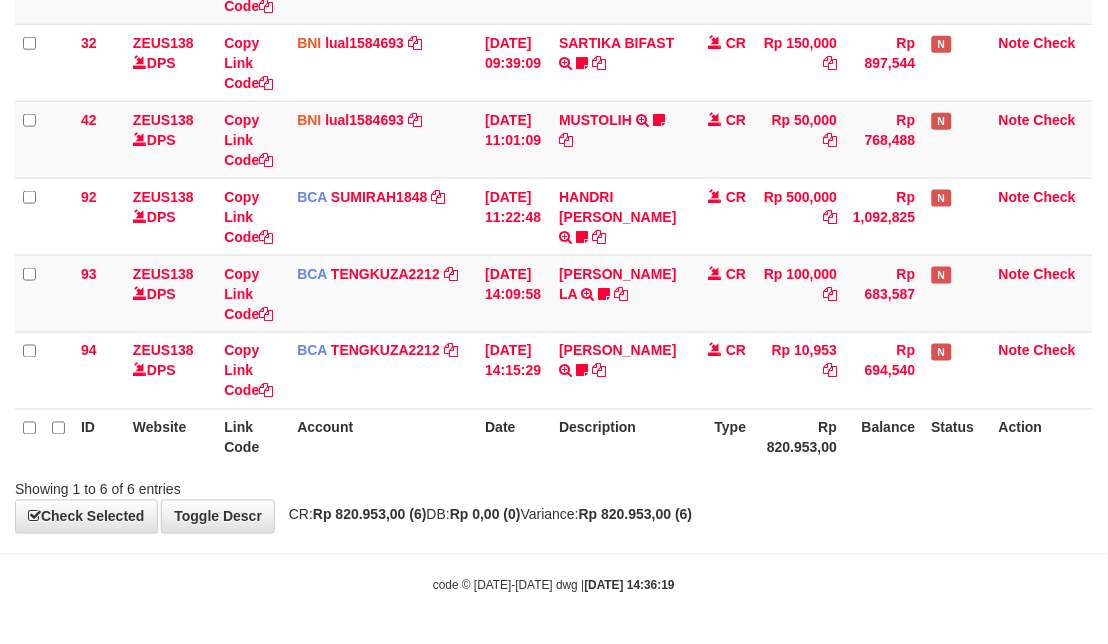 drag, startPoint x: 761, startPoint y: 431, endPoint x: 7, endPoint y: 252, distance: 774.9561 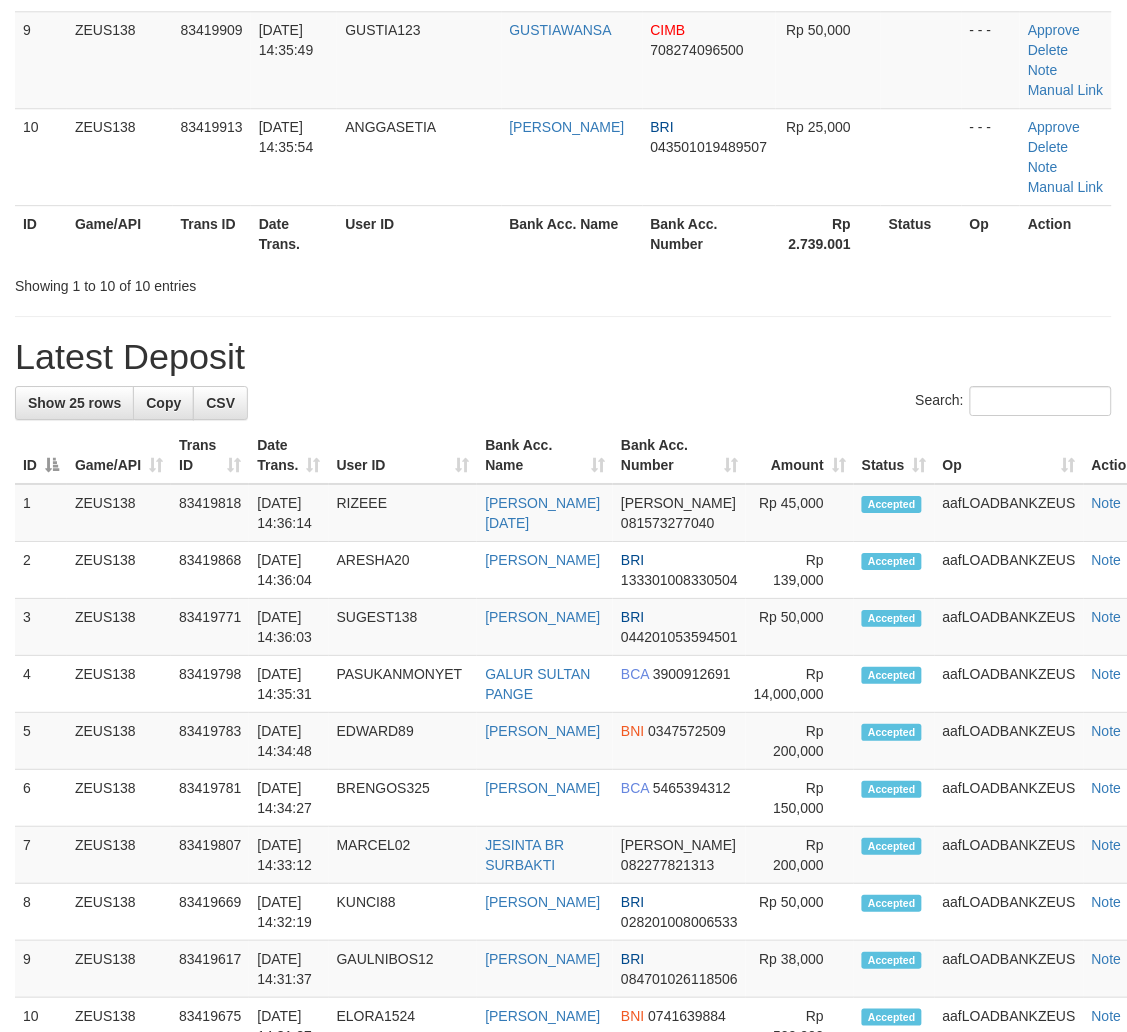 scroll, scrollTop: 741, scrollLeft: 0, axis: vertical 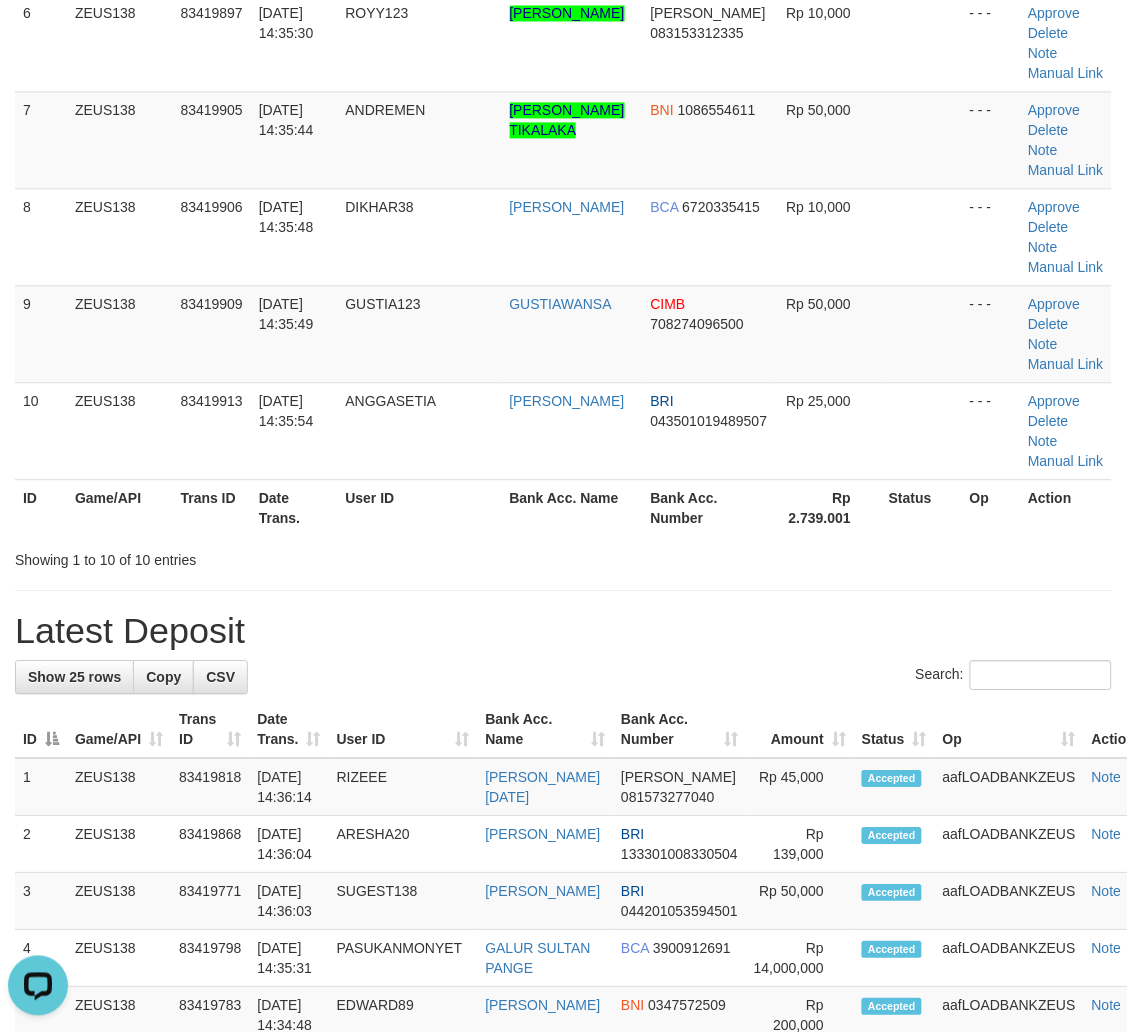click on "**********" at bounding box center [563, 814] 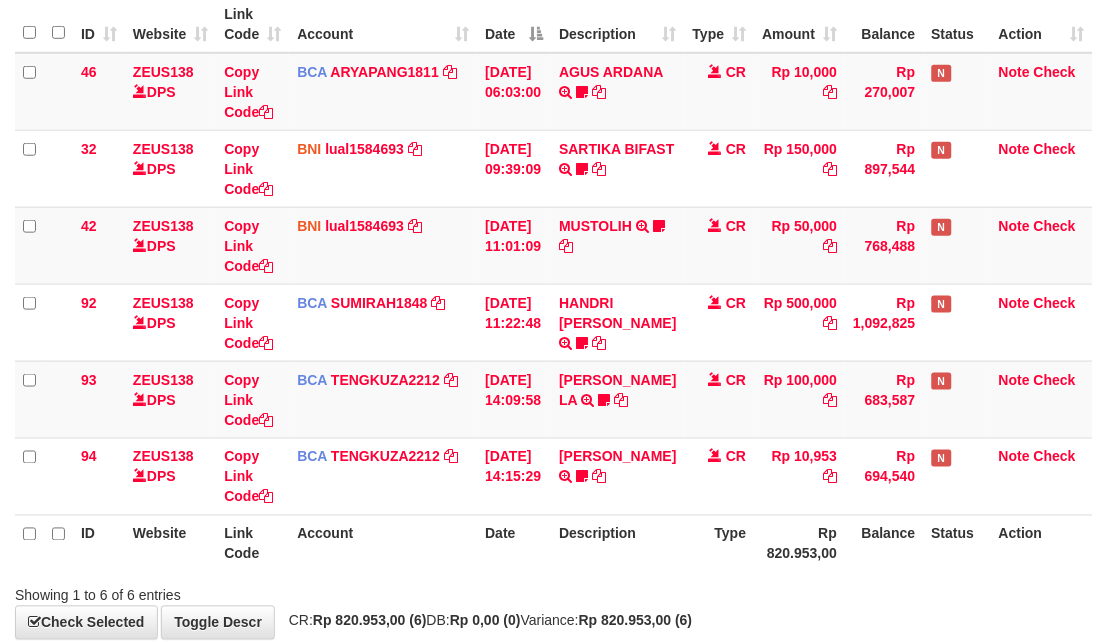 scroll, scrollTop: 303, scrollLeft: 0, axis: vertical 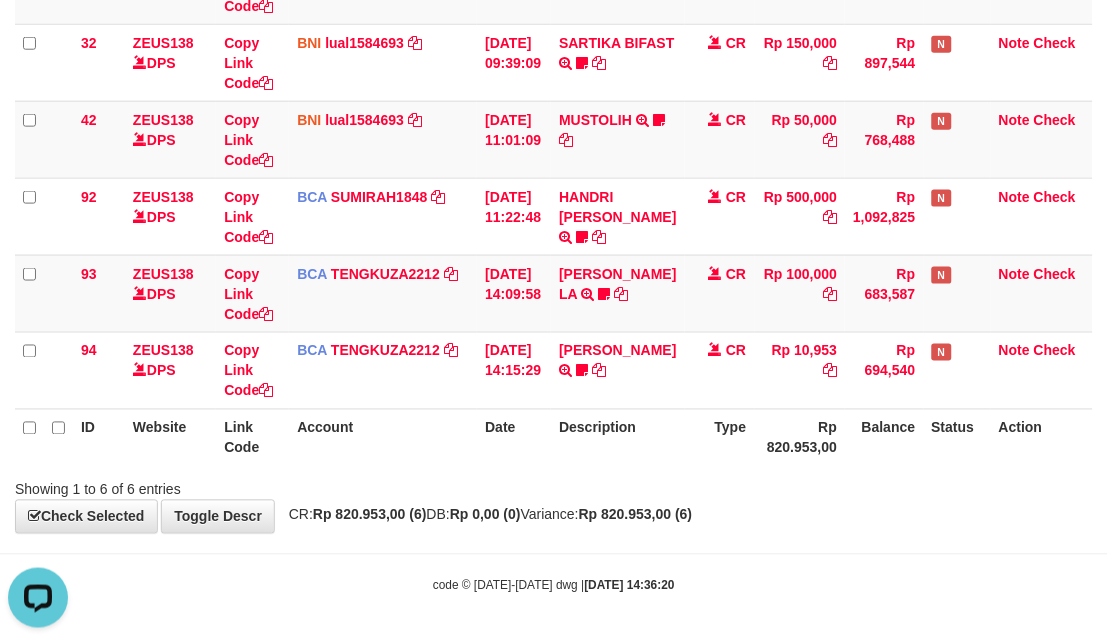 click on "Account" at bounding box center [383, 437] 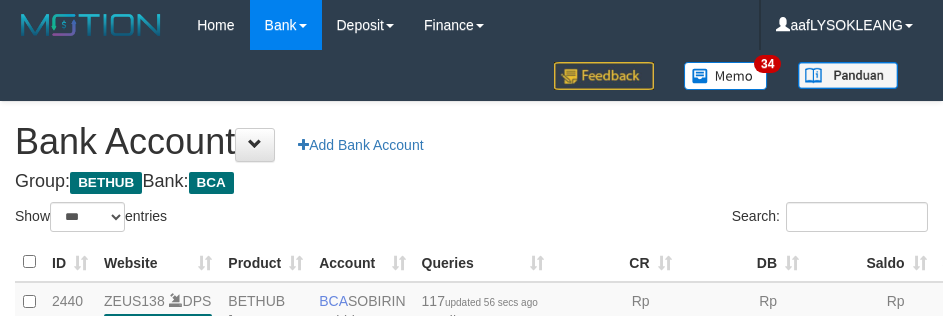 select on "***" 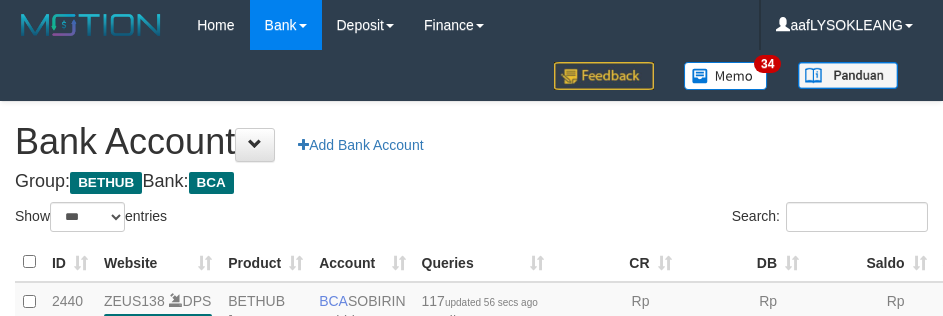 scroll, scrollTop: 191, scrollLeft: 0, axis: vertical 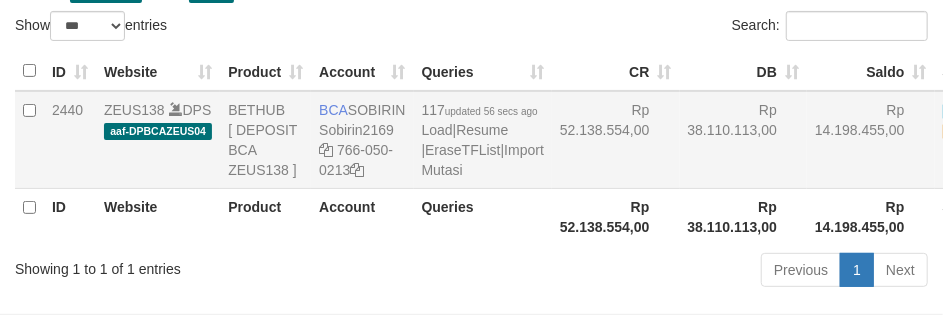 click on "Rp 52.138.554,00" at bounding box center [616, 140] 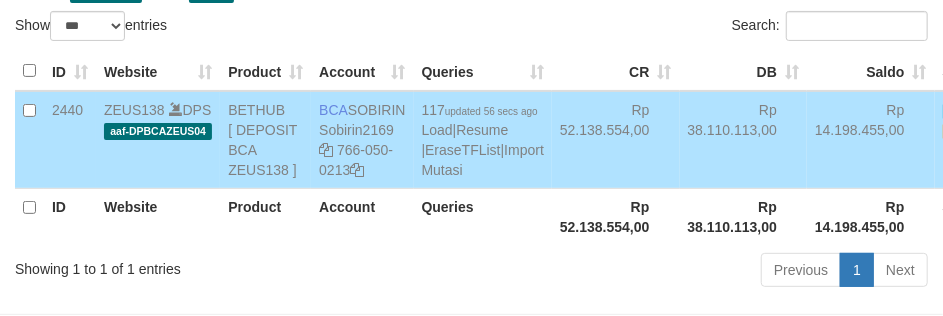 click on "Rp 52.138.554,00" at bounding box center [616, 140] 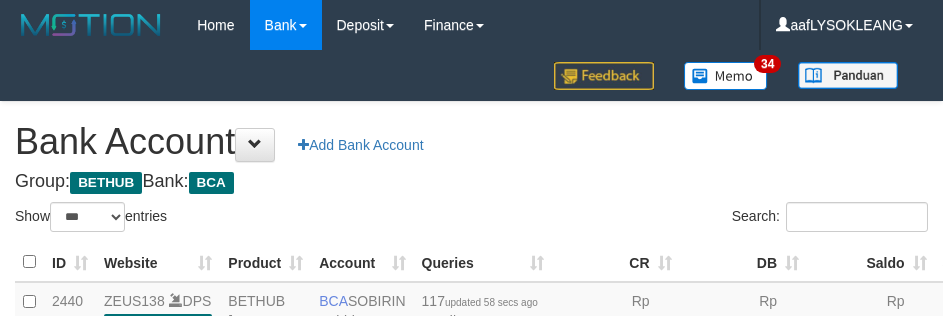 select on "***" 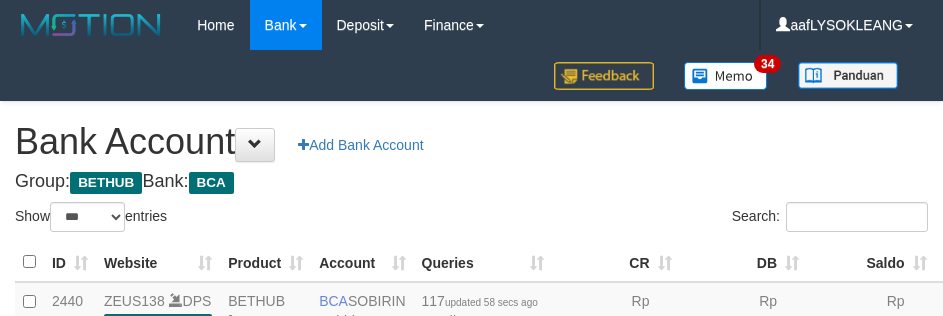 scroll, scrollTop: 191, scrollLeft: 0, axis: vertical 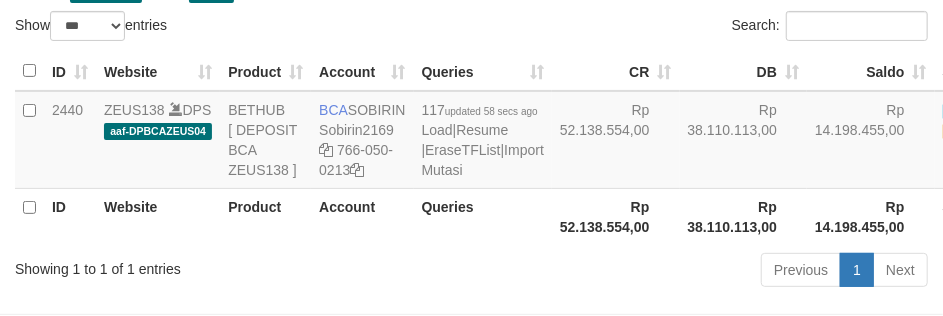 click on "Rp 52.138.554,00" at bounding box center [616, 140] 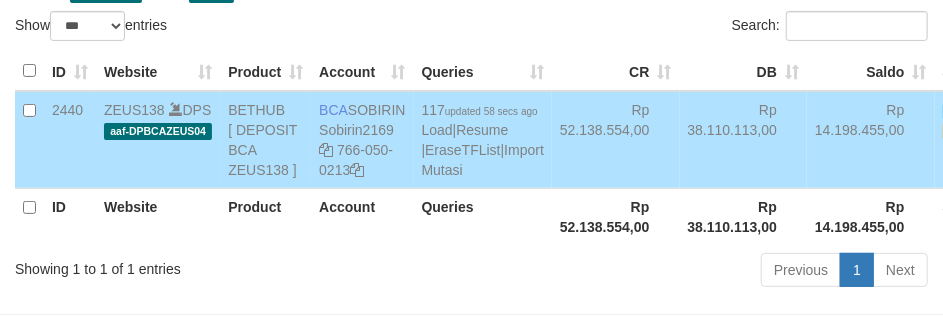 drag, startPoint x: 0, startPoint y: 0, endPoint x: 584, endPoint y: 166, distance: 607.1343 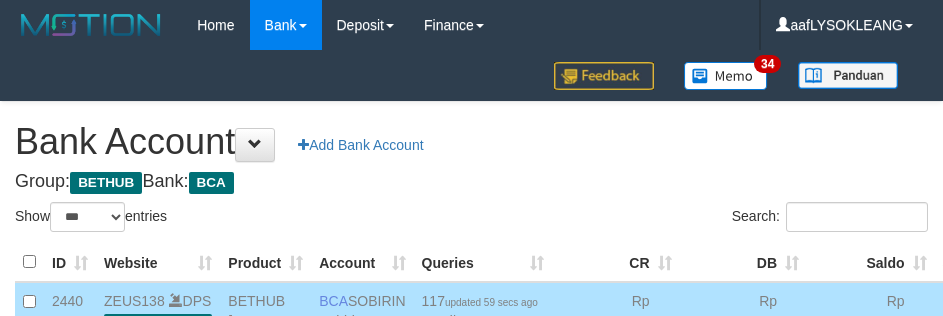 select on "***" 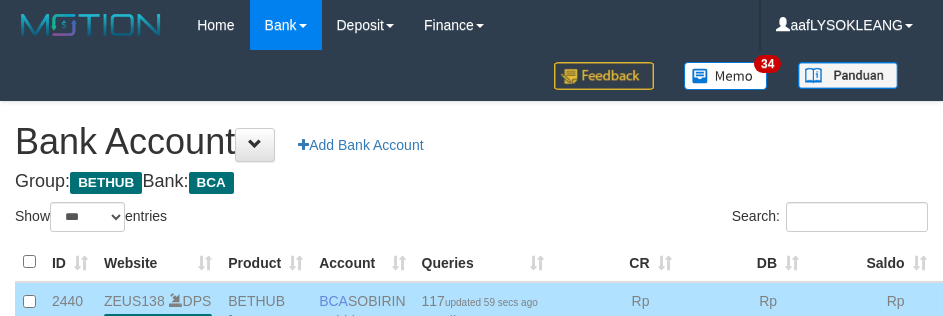 scroll, scrollTop: 191, scrollLeft: 0, axis: vertical 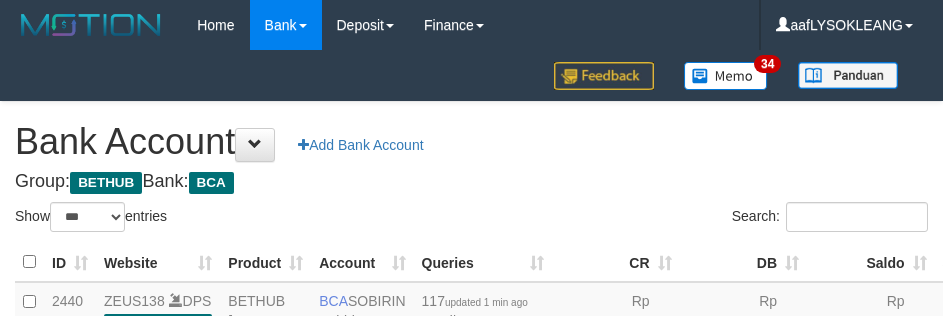 select on "***" 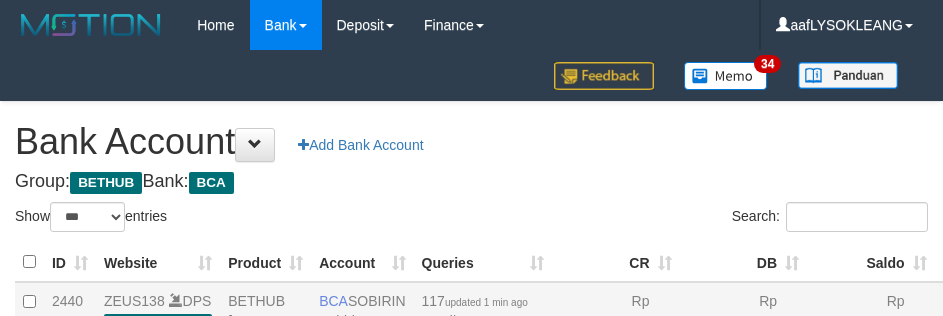 scroll, scrollTop: 191, scrollLeft: 0, axis: vertical 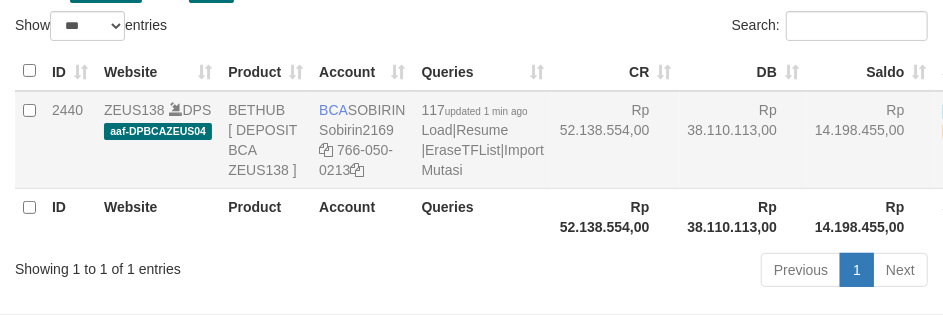 click on "Rp 52.138.554,00" at bounding box center (616, 140) 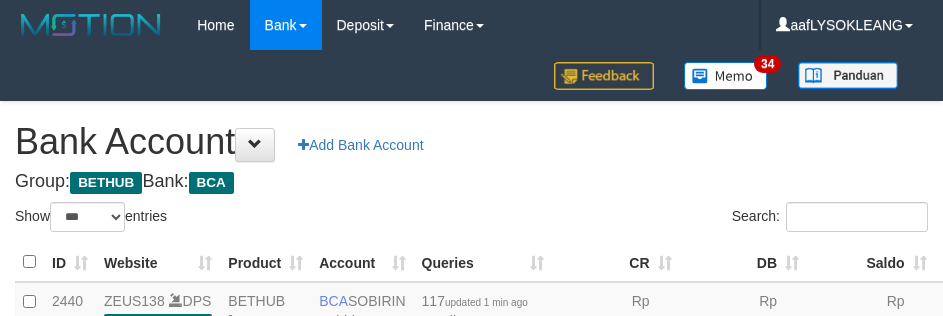 select on "***" 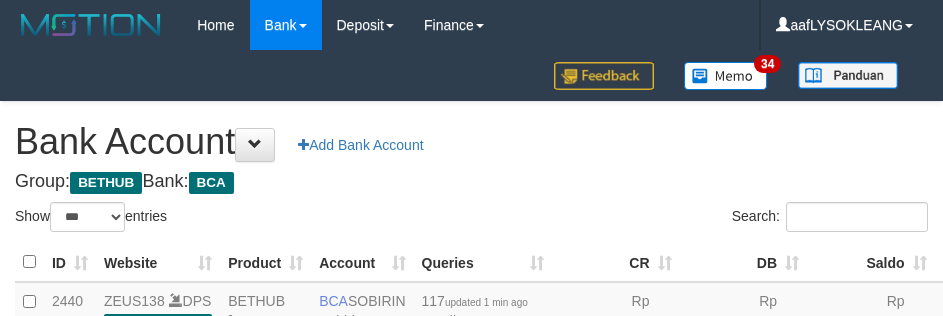 scroll, scrollTop: 191, scrollLeft: 0, axis: vertical 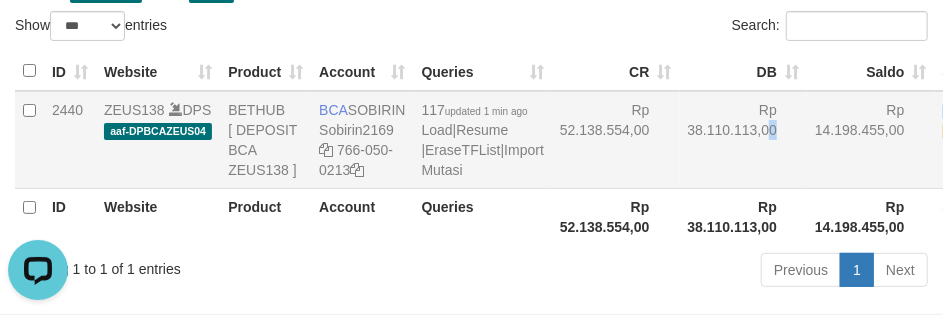 click on "Rp 38.110.113,00" at bounding box center (744, 140) 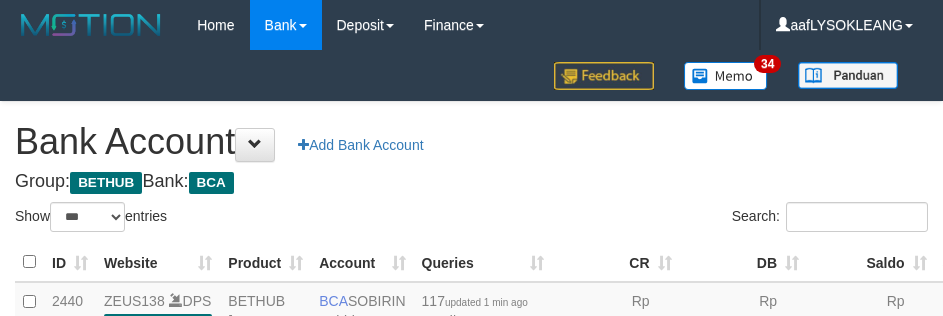 select on "***" 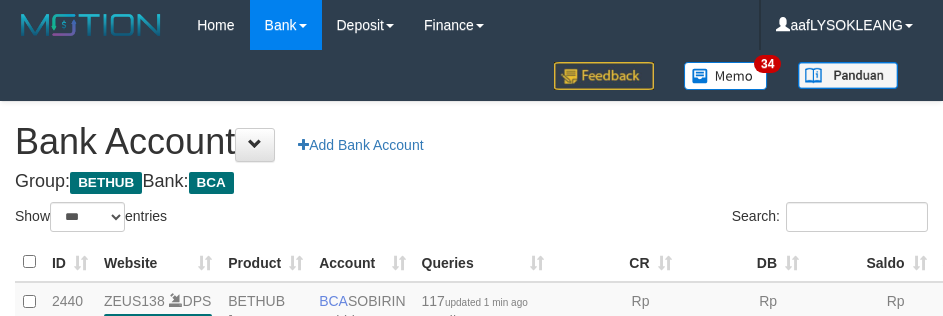 scroll, scrollTop: 191, scrollLeft: 0, axis: vertical 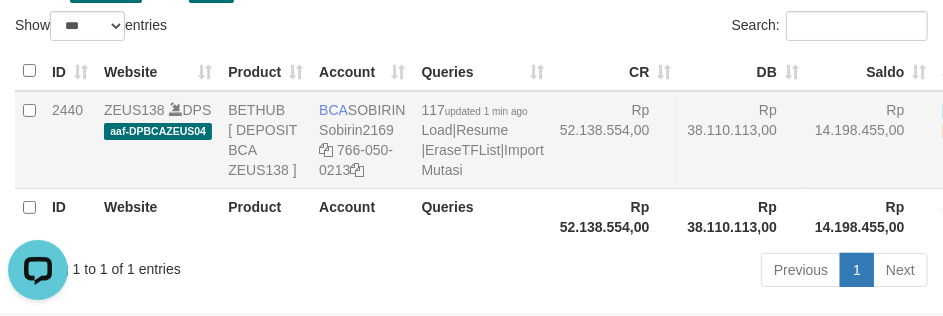 click on "Rp 52.138.554,00" at bounding box center (616, 140) 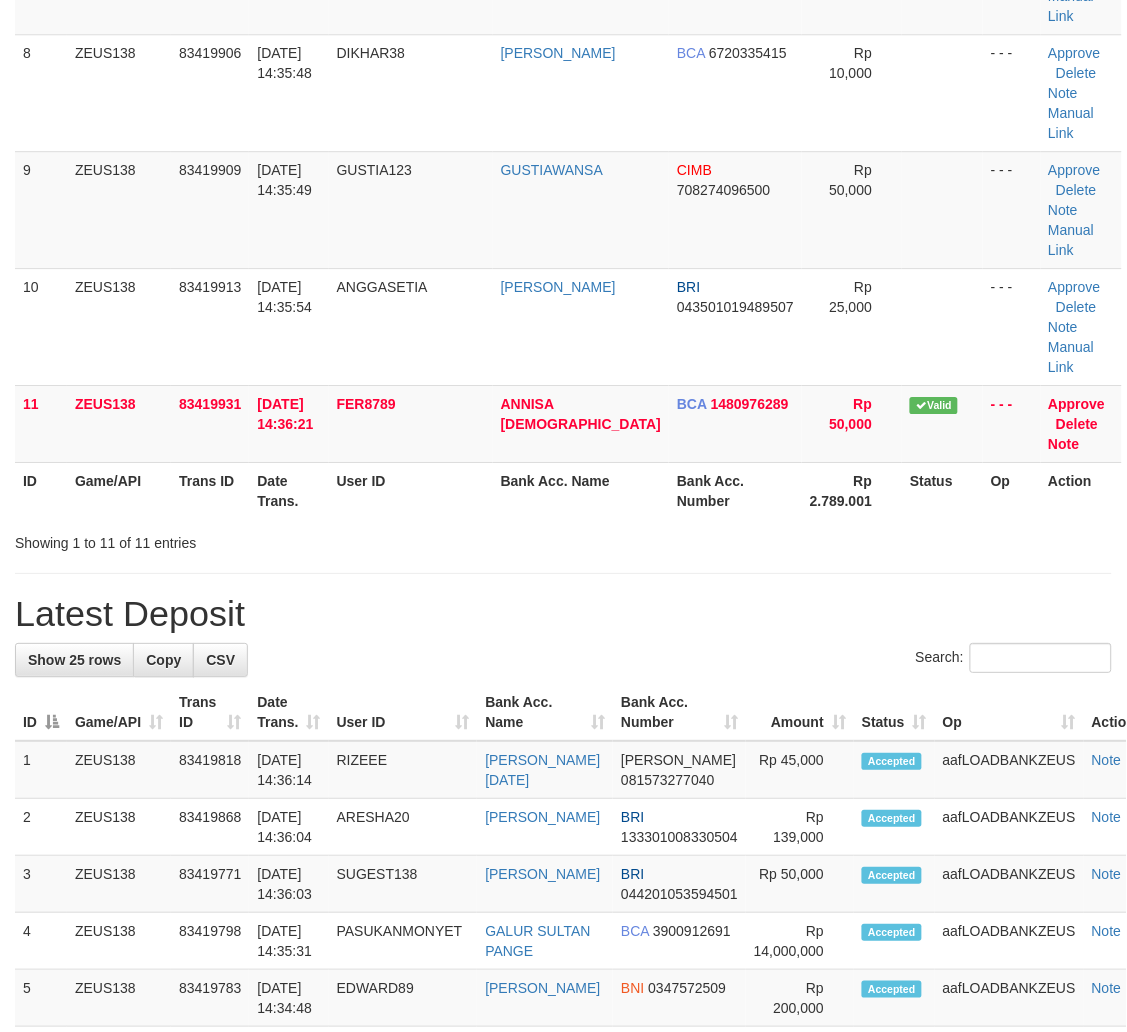 scroll, scrollTop: 741, scrollLeft: 0, axis: vertical 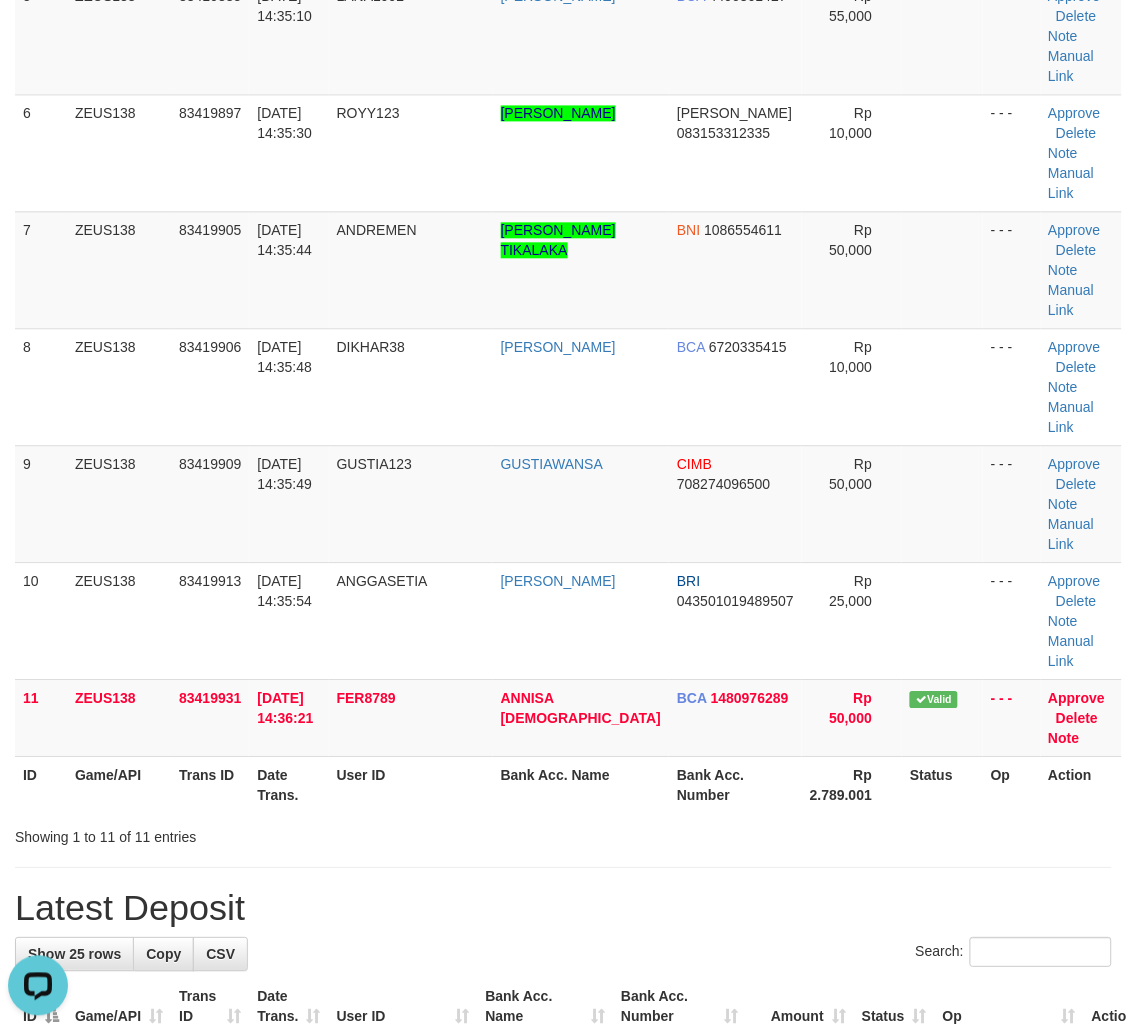 click on "Status" at bounding box center (942, 784) 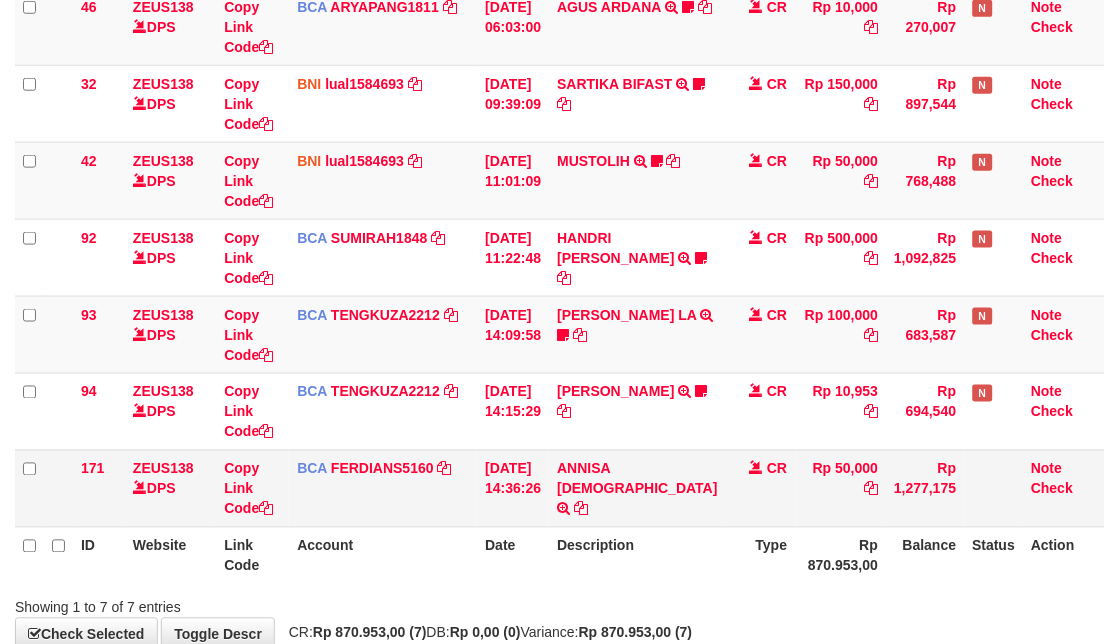 scroll, scrollTop: 303, scrollLeft: 0, axis: vertical 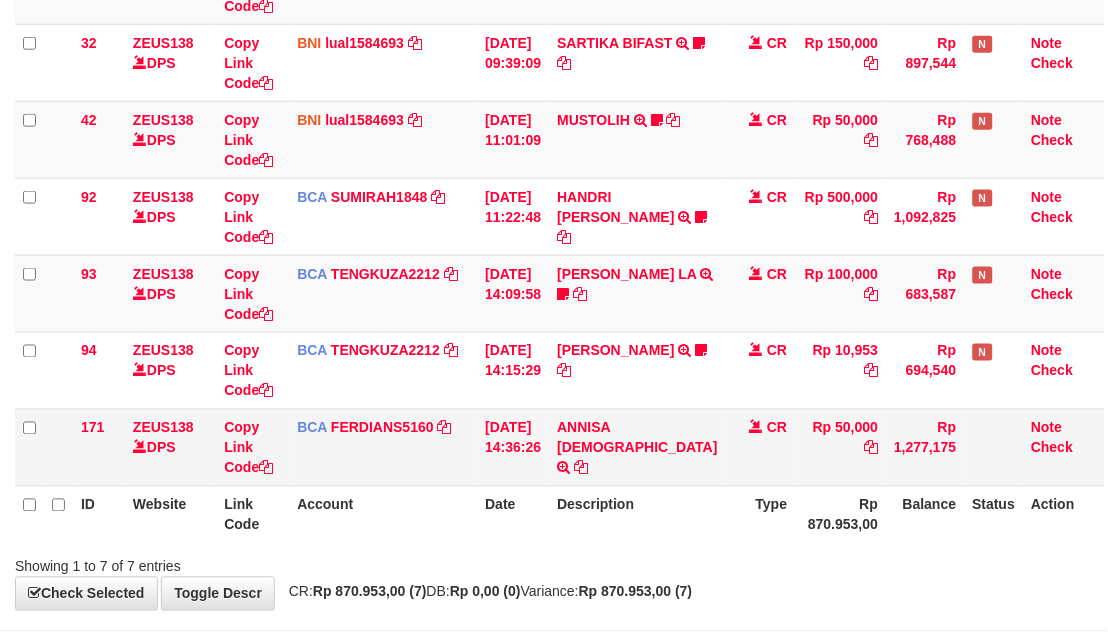 click on "ANNISA [DEMOGRAPHIC_DATA]         TRSF E-BANKING CR 1107/FTSCY/WS95031
50000.00ANNISA [DEMOGRAPHIC_DATA]" at bounding box center [637, 447] 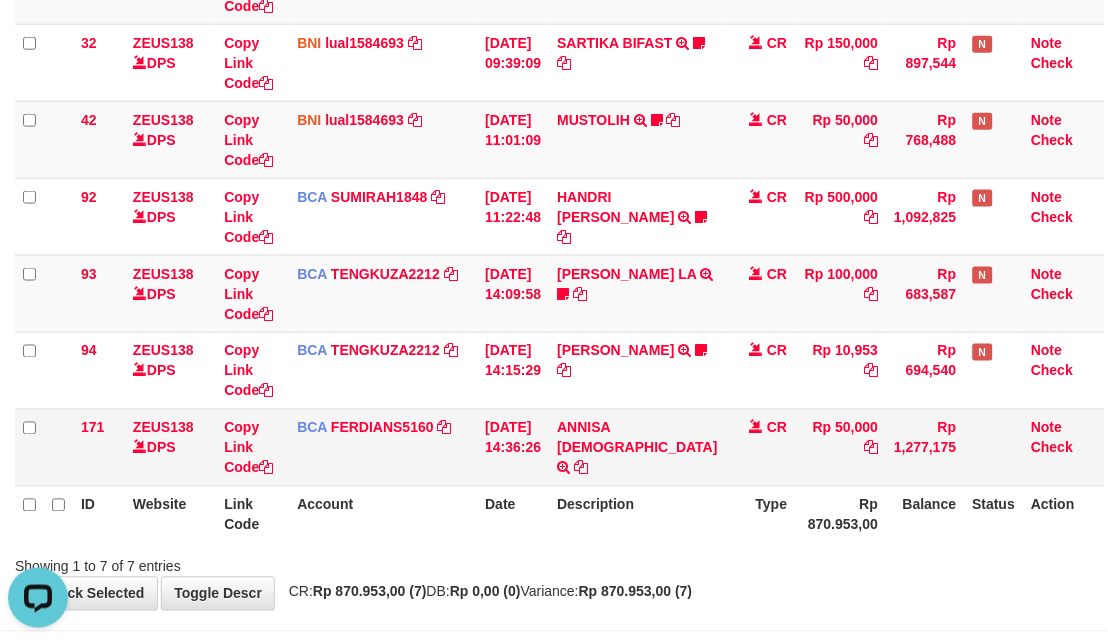 scroll, scrollTop: 0, scrollLeft: 0, axis: both 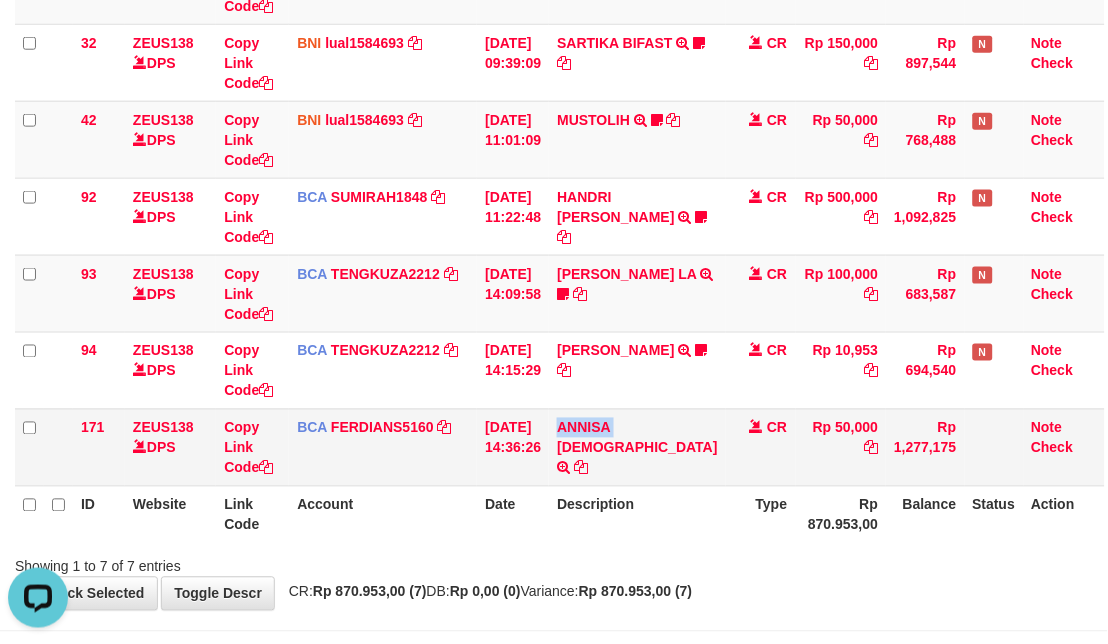 copy on "ANNISA" 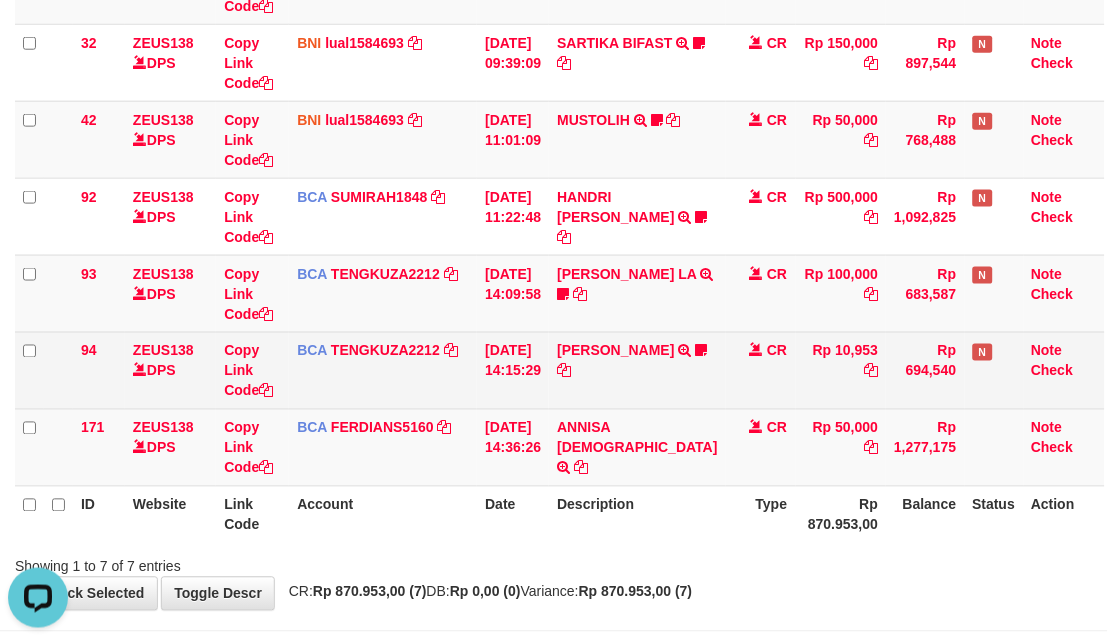 click on "CR" at bounding box center (761, 370) 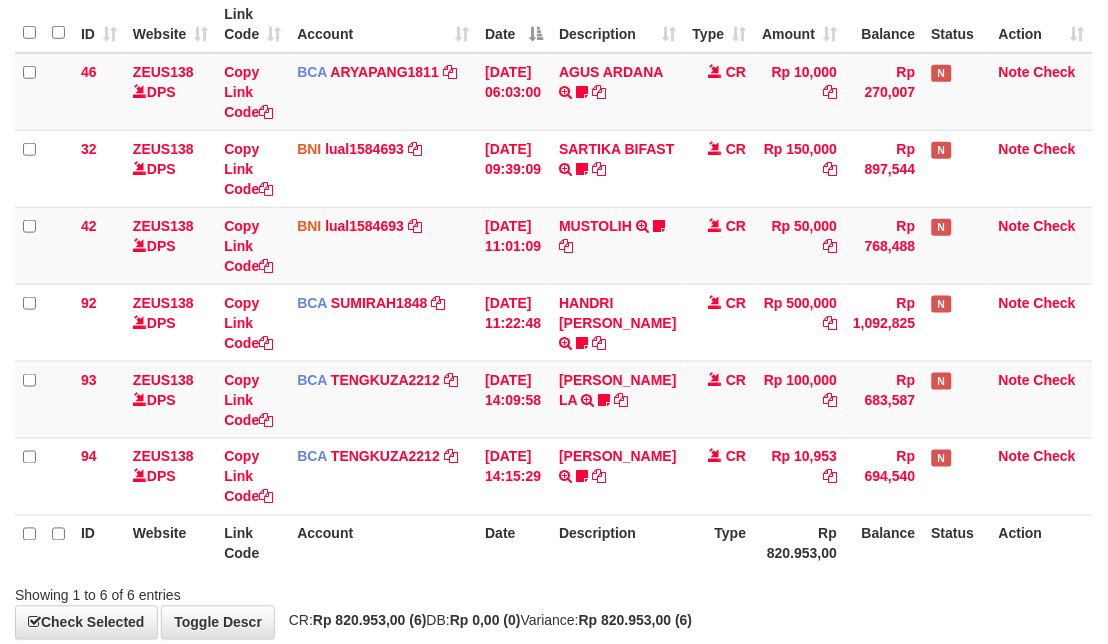 scroll, scrollTop: 303, scrollLeft: 0, axis: vertical 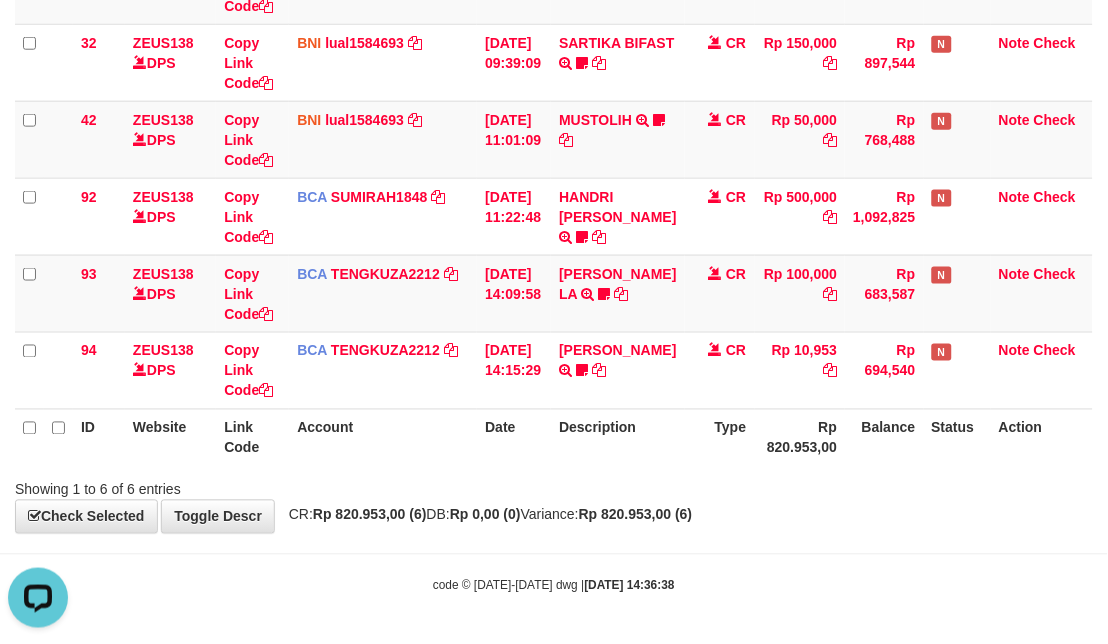drag, startPoint x: 964, startPoint y: 491, endPoint x: 895, endPoint y: 561, distance: 98.29038 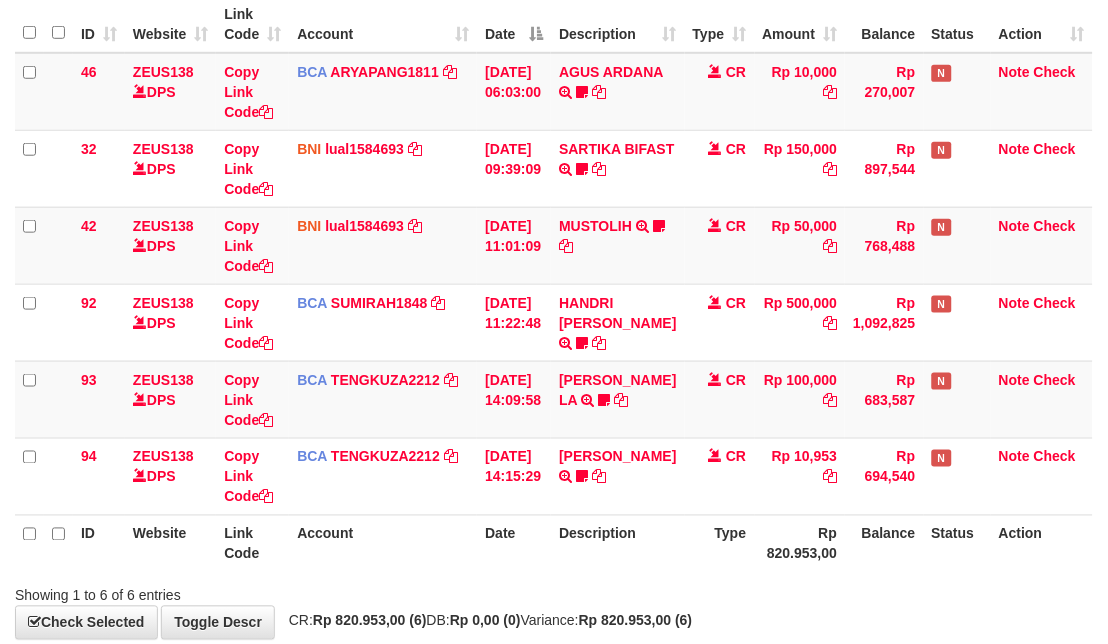 scroll, scrollTop: 303, scrollLeft: 0, axis: vertical 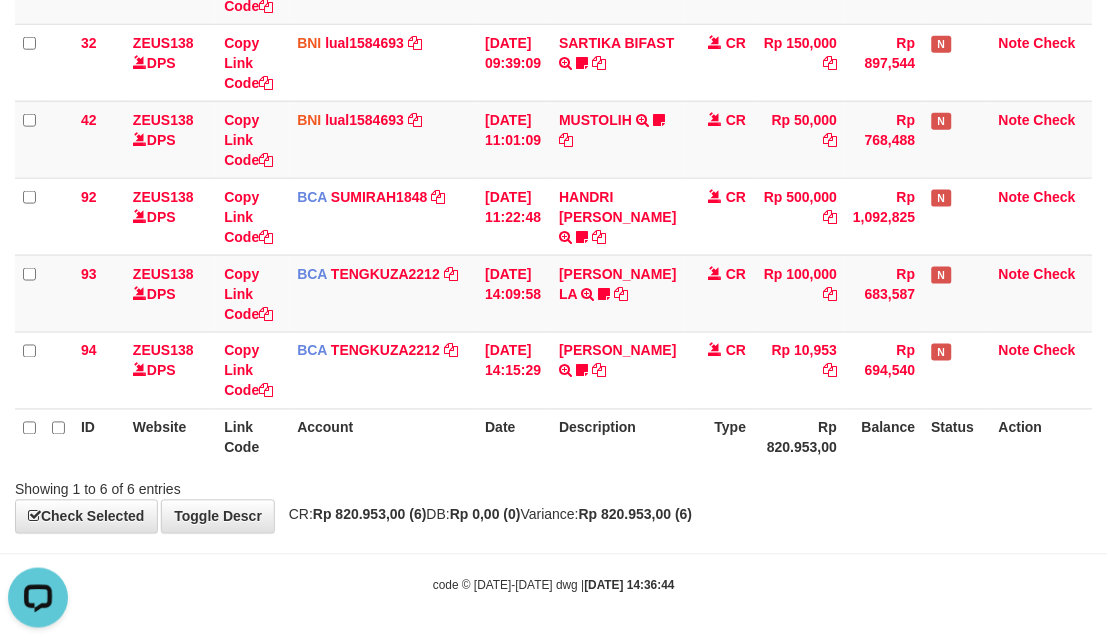 click on "Showing 1 to 6 of 6 entries" at bounding box center (554, 486) 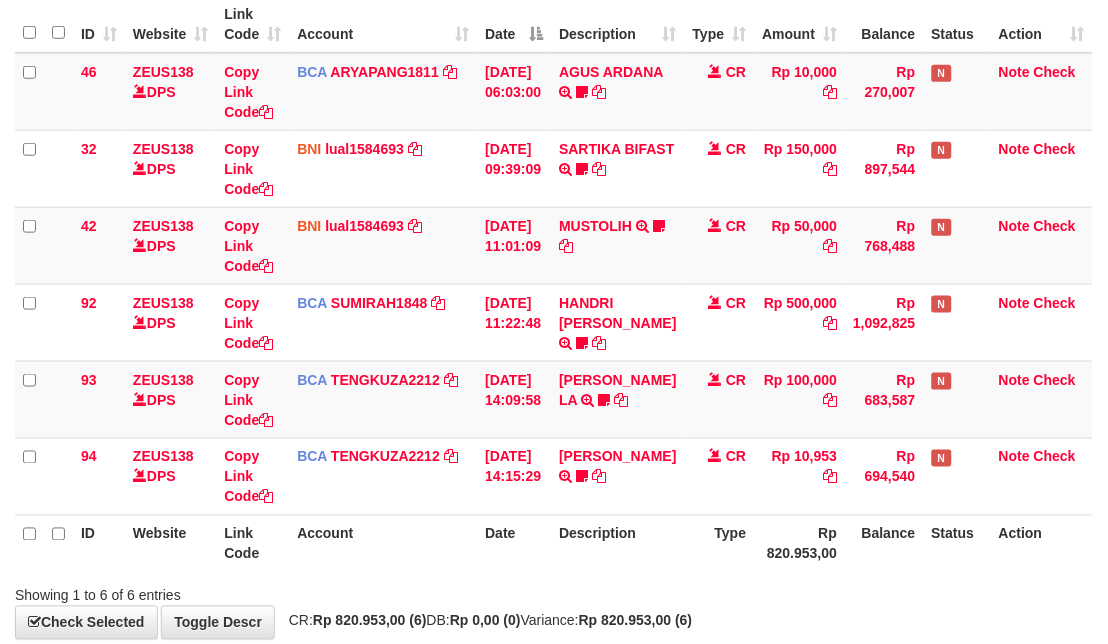 scroll, scrollTop: 303, scrollLeft: 0, axis: vertical 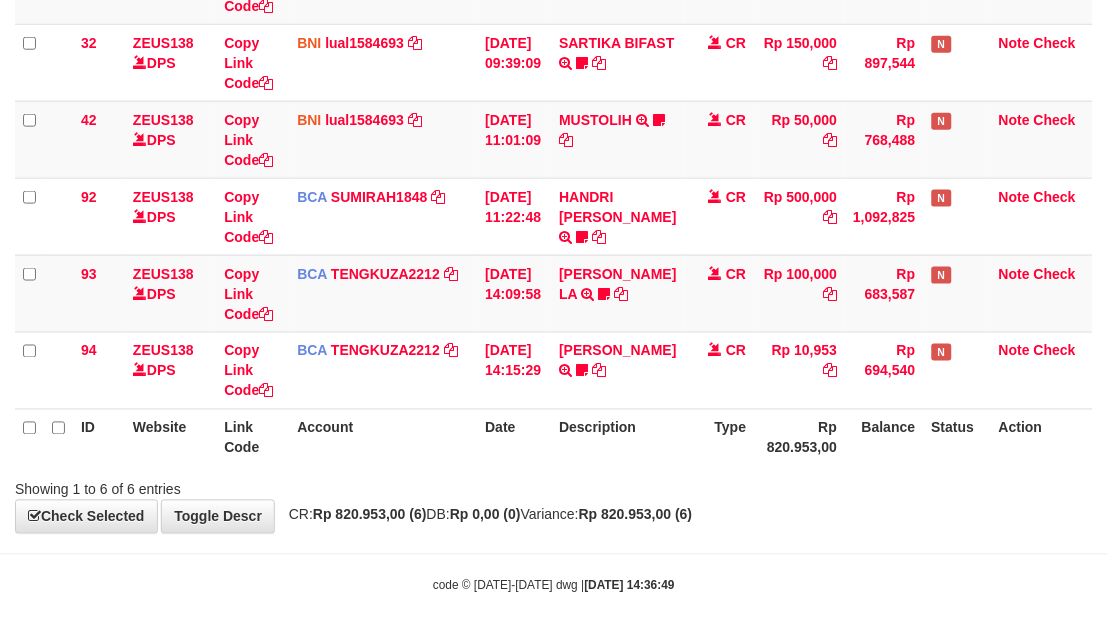 drag, startPoint x: 654, startPoint y: 567, endPoint x: 645, endPoint y: 546, distance: 22.847319 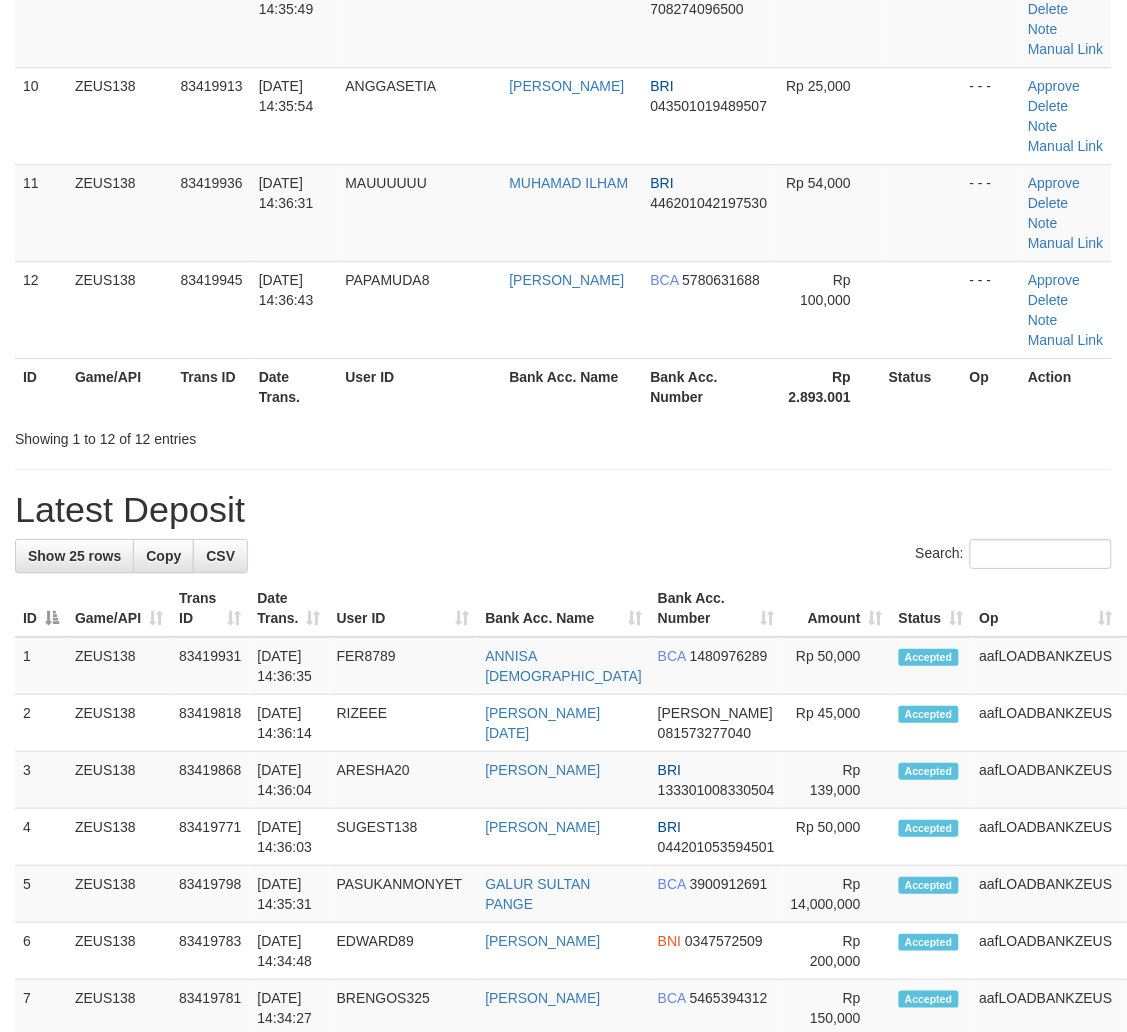 scroll, scrollTop: 741, scrollLeft: 0, axis: vertical 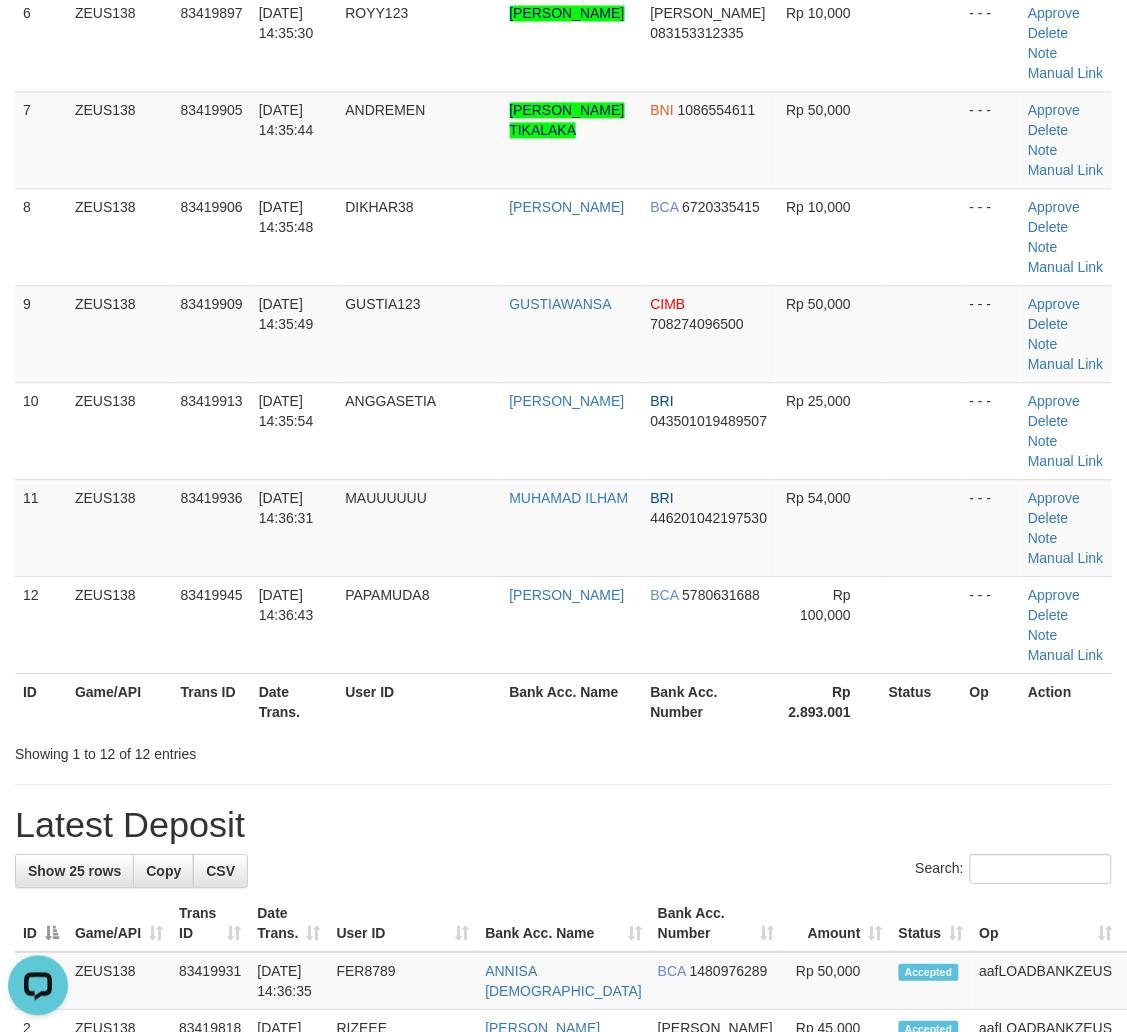 click on "Showing 1 to 12 of 12 entries" at bounding box center (563, 750) 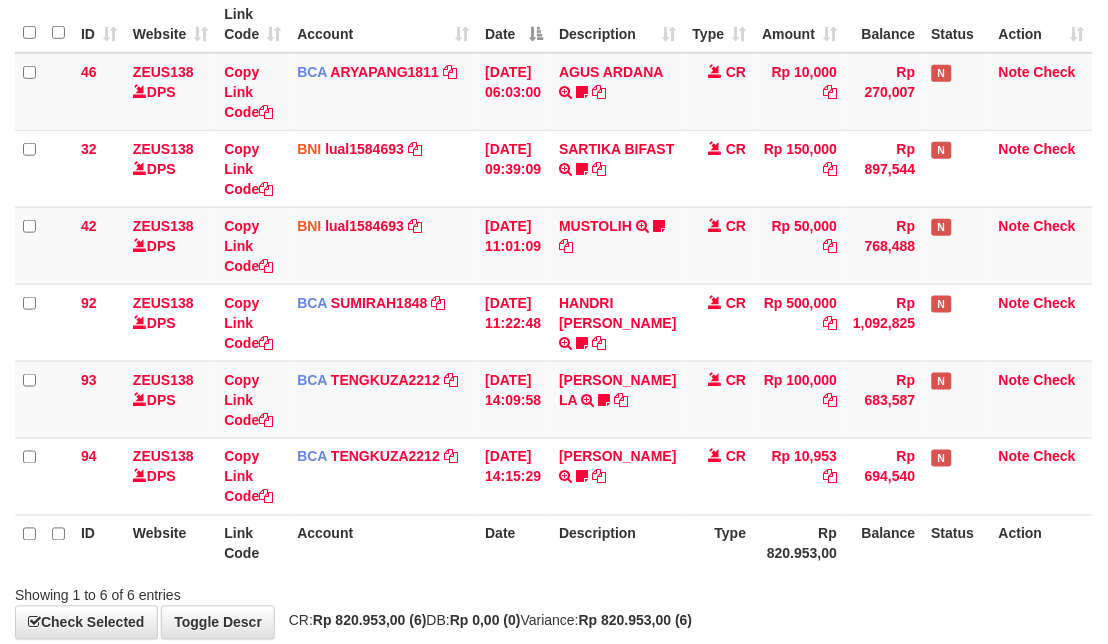 scroll, scrollTop: 303, scrollLeft: 0, axis: vertical 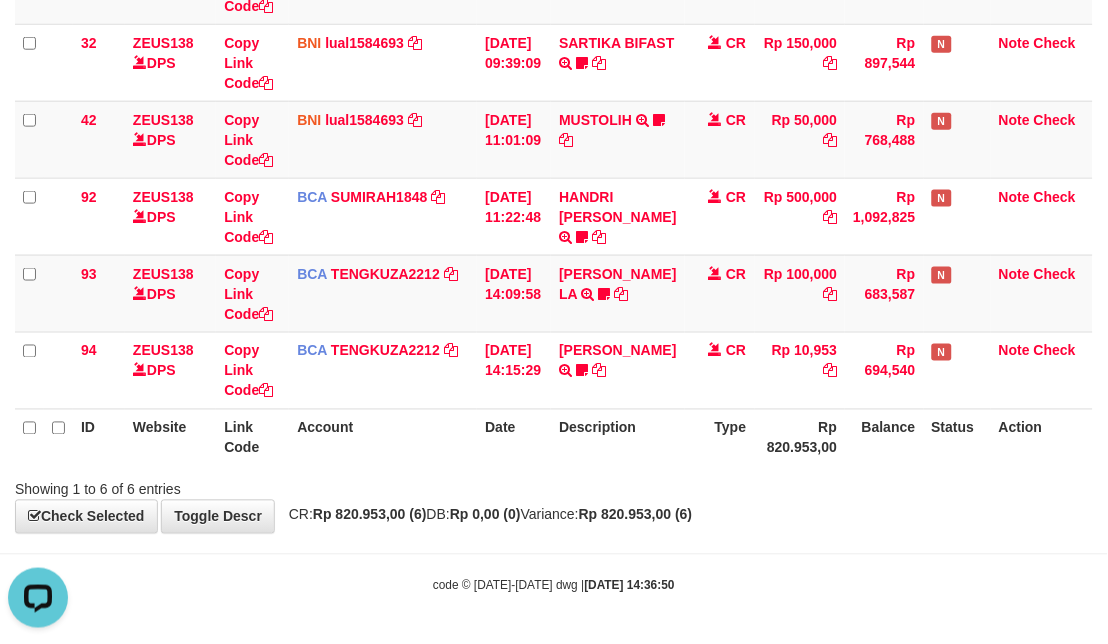 drag, startPoint x: 462, startPoint y: 422, endPoint x: 751, endPoint y: 502, distance: 299.86832 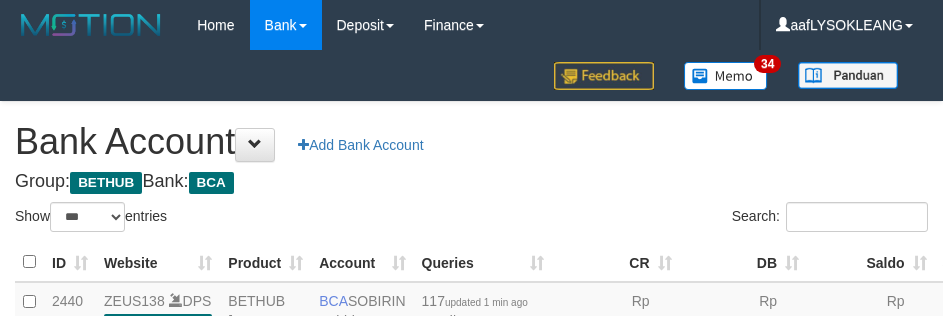select on "***" 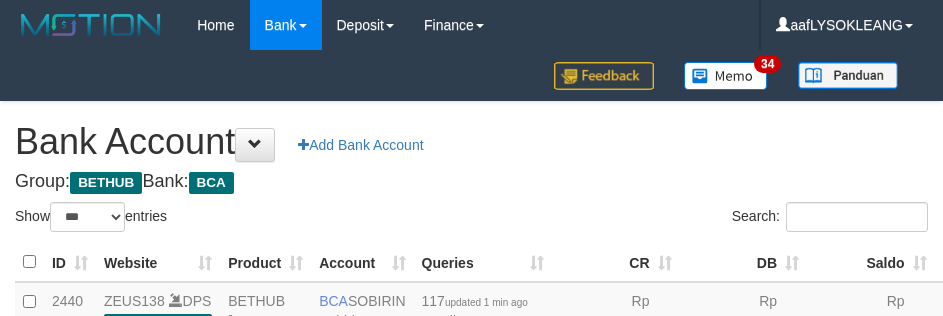 scroll, scrollTop: 191, scrollLeft: 0, axis: vertical 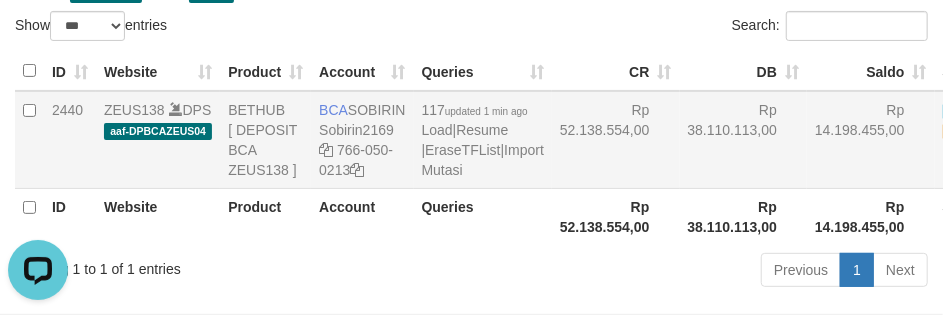 drag, startPoint x: 566, startPoint y: 152, endPoint x: 582, endPoint y: 157, distance: 16.763054 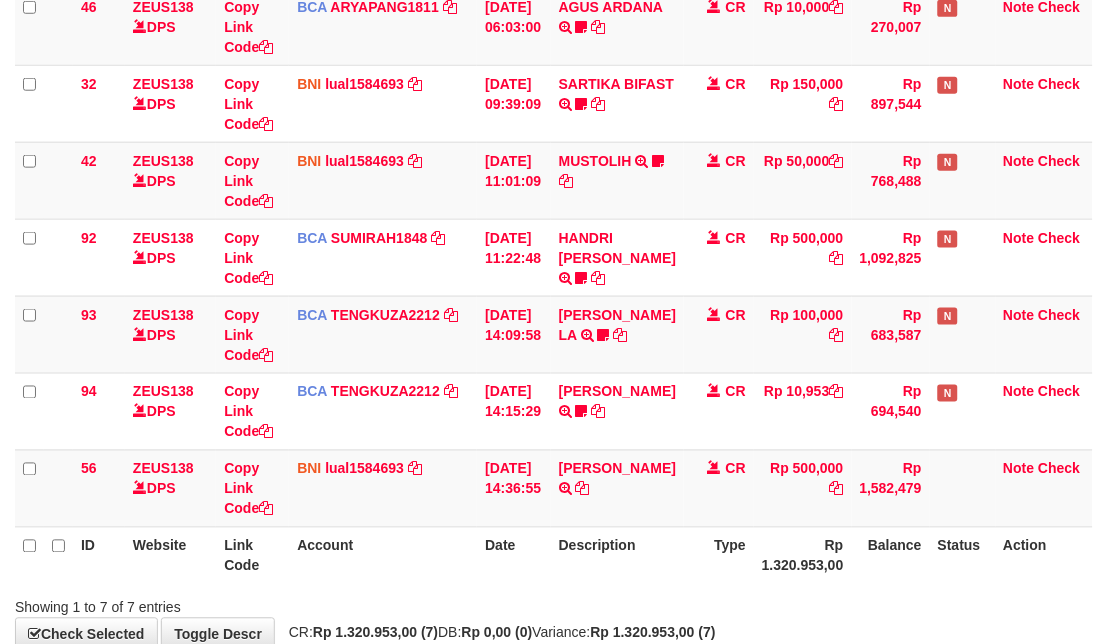 scroll, scrollTop: 303, scrollLeft: 0, axis: vertical 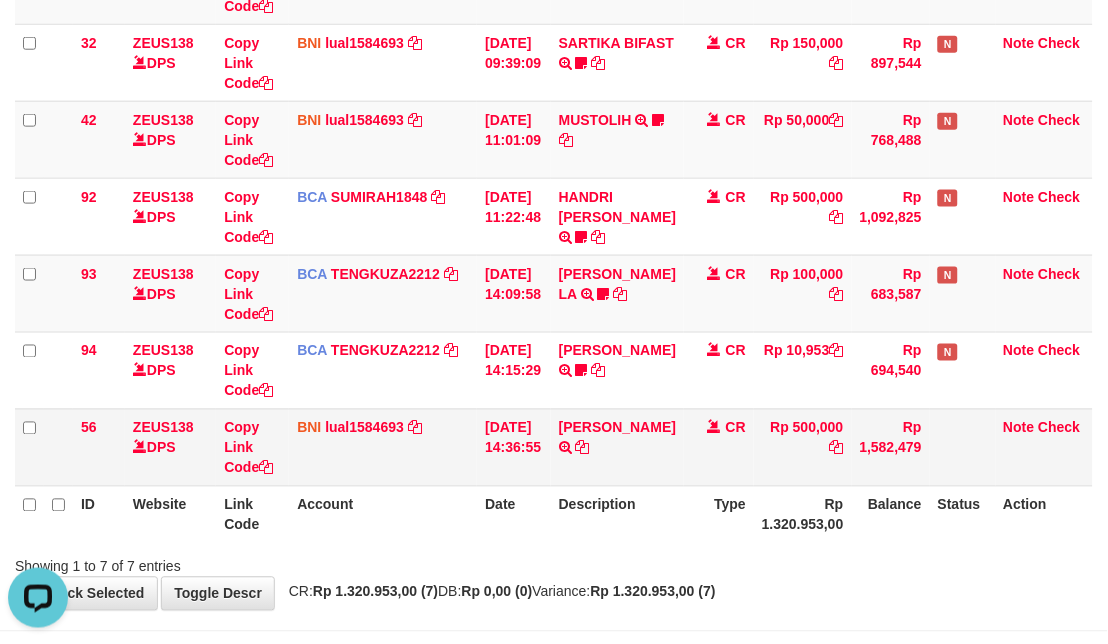 drag, startPoint x: 720, startPoint y: 451, endPoint x: 665, endPoint y: 454, distance: 55.081757 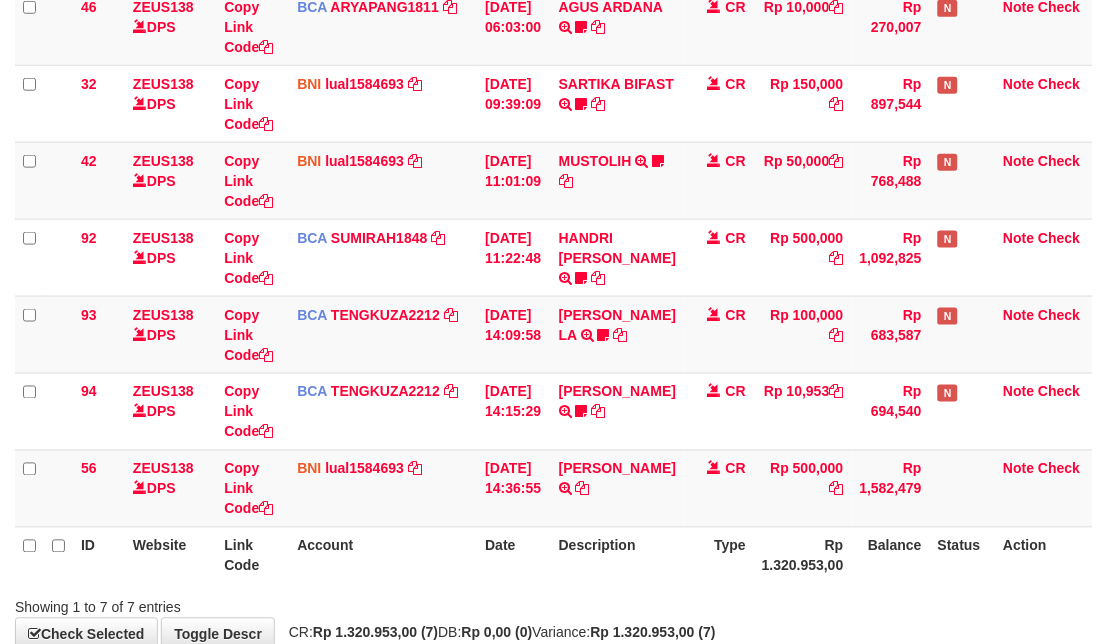 scroll, scrollTop: 380, scrollLeft: 0, axis: vertical 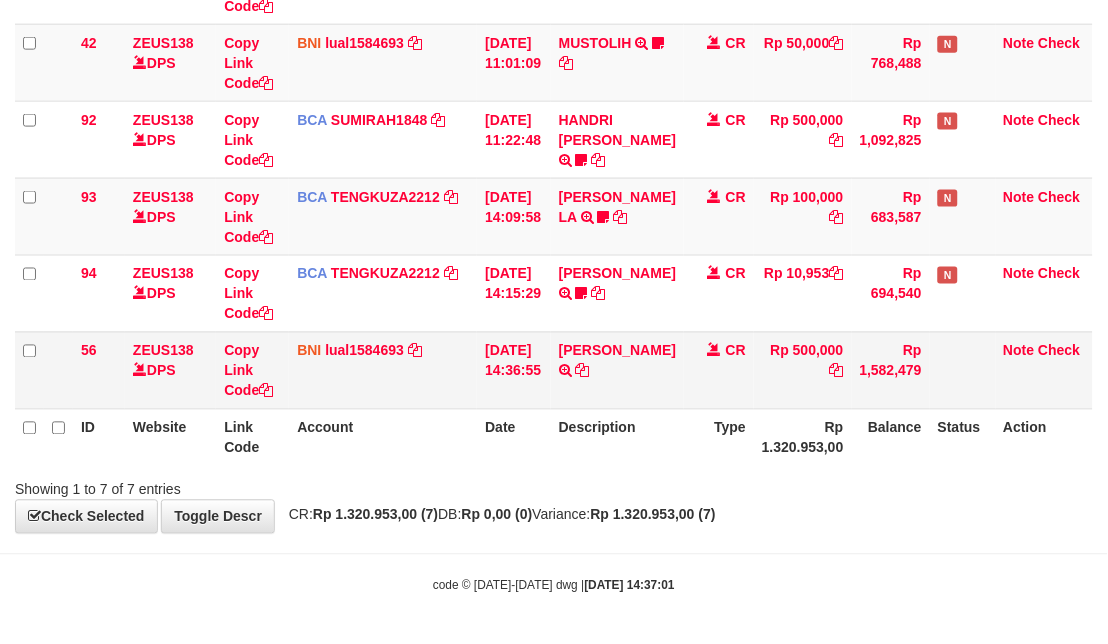 click on "INDRA ADI PUTRA         TRANSFER DARI SDR INDRA ADI PUTRA" at bounding box center [617, 370] 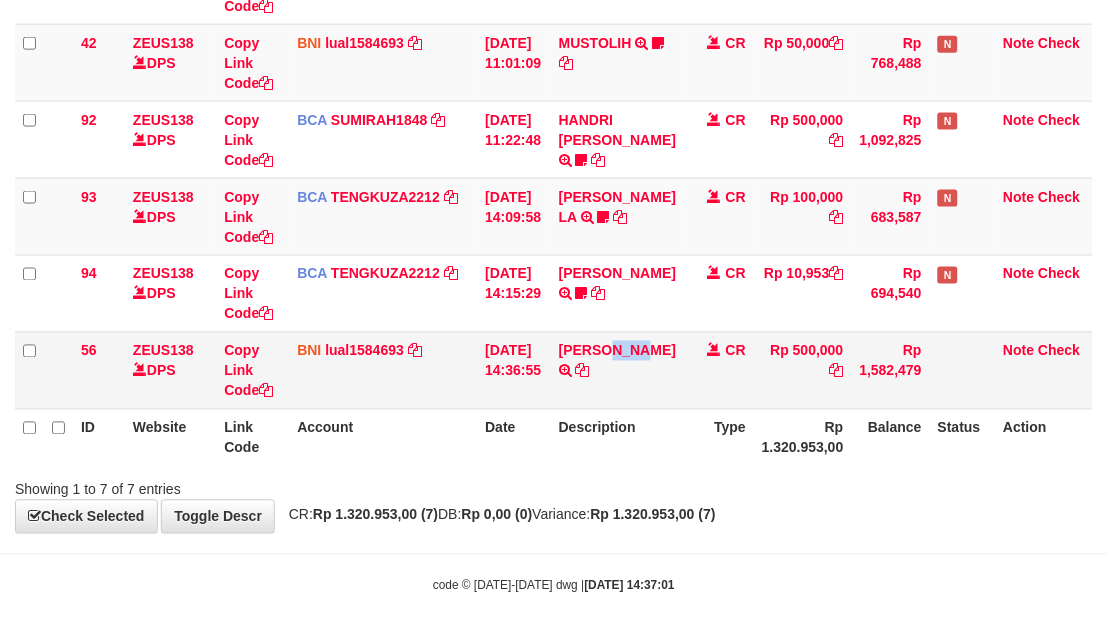 click on "INDRA ADI PUTRA         TRANSFER DARI SDR INDRA ADI PUTRA" at bounding box center (617, 370) 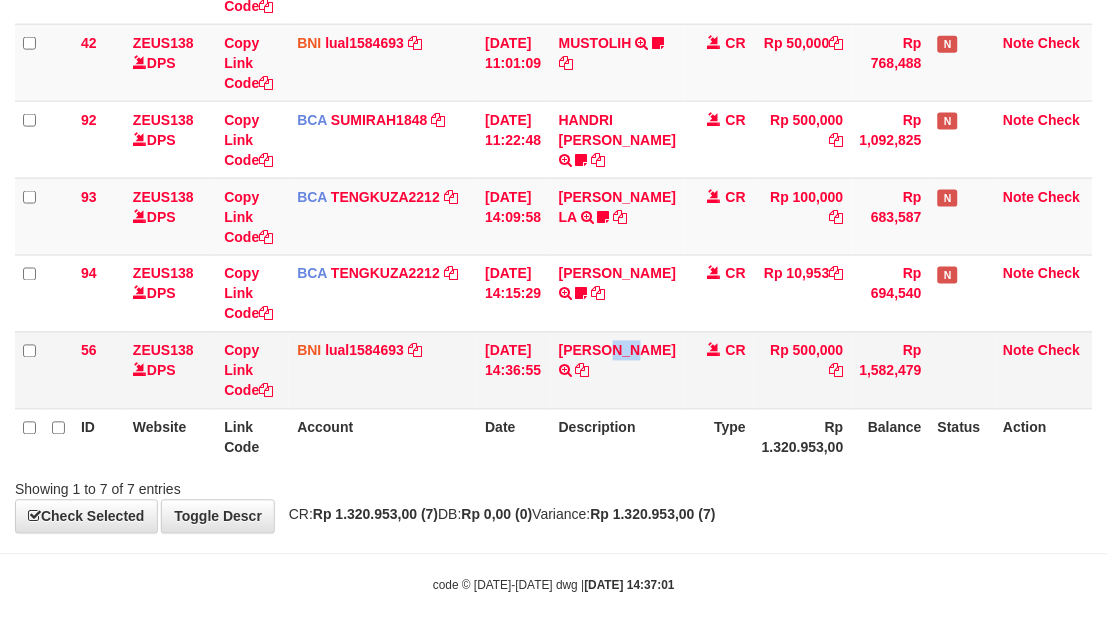 click on "INDRA ADI PUTRA         TRANSFER DARI SDR INDRA ADI PUTRA" at bounding box center [617, 370] 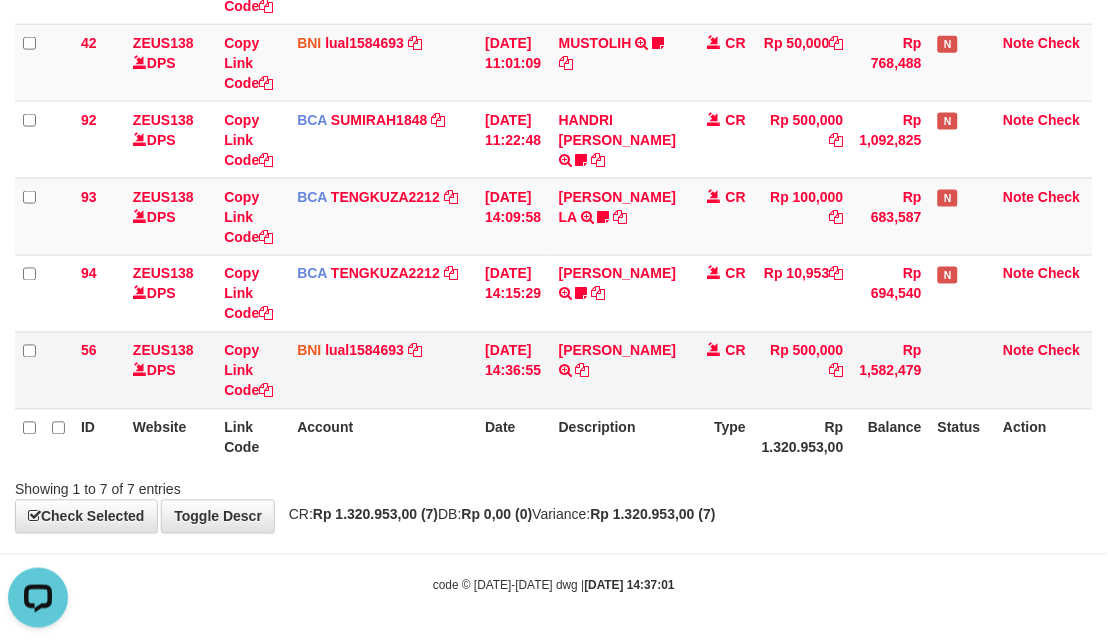 scroll, scrollTop: 0, scrollLeft: 0, axis: both 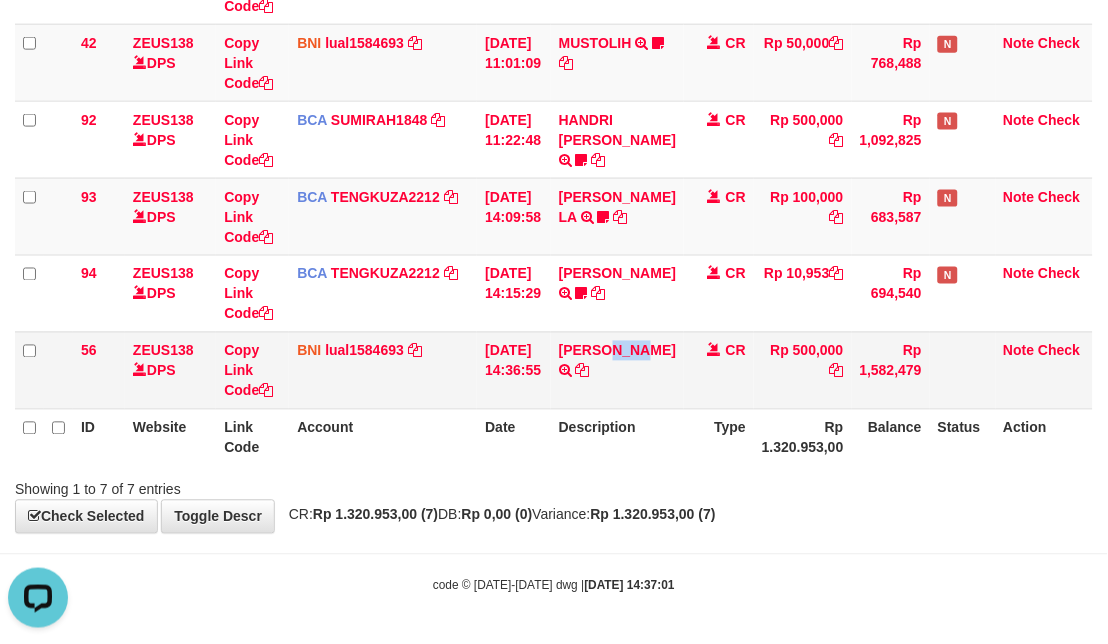 click on "INDRA ADI PUTRA         TRANSFER DARI SDR INDRA ADI PUTRA" at bounding box center (617, 370) 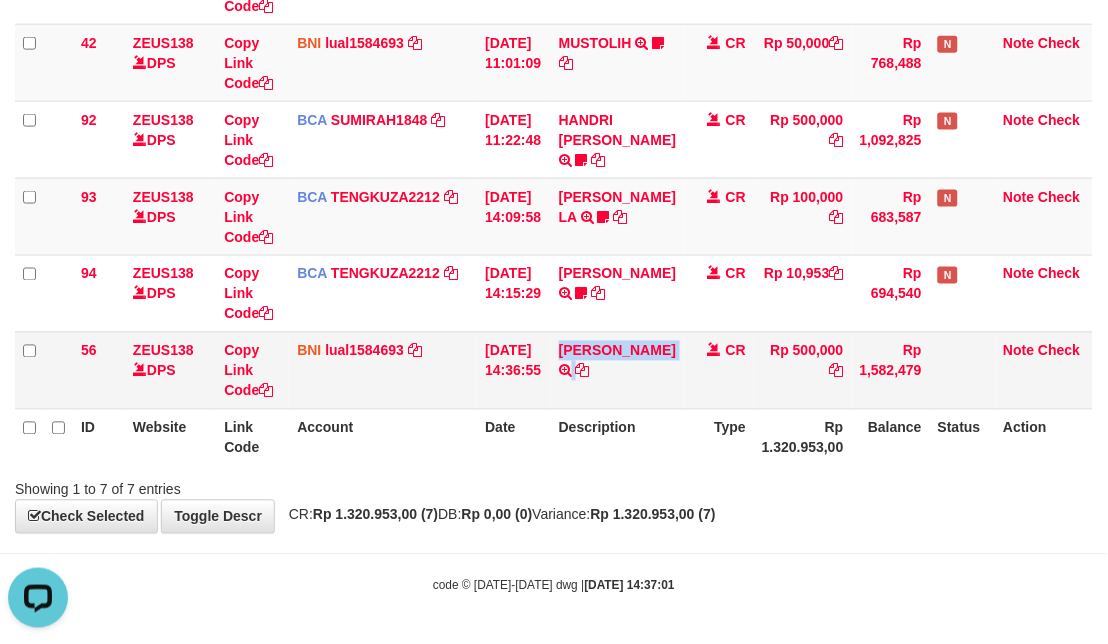 click on "INDRA ADI PUTRA         TRANSFER DARI SDR INDRA ADI PUTRA" at bounding box center (617, 370) 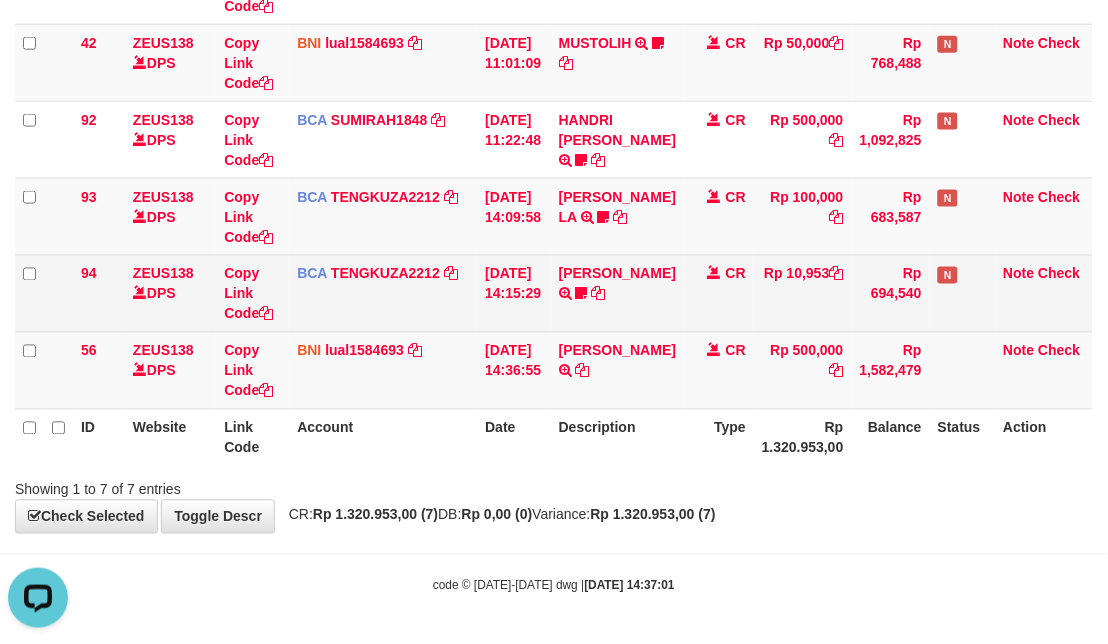 click on "RINALDI FARD            TRSF E-BANKING CR 1107/FTSCY/WS95051
10953.002025071128030393 TRFDN-RINALDI FARDESPAY DEBIT INDONE    Raja1605" at bounding box center [617, 293] 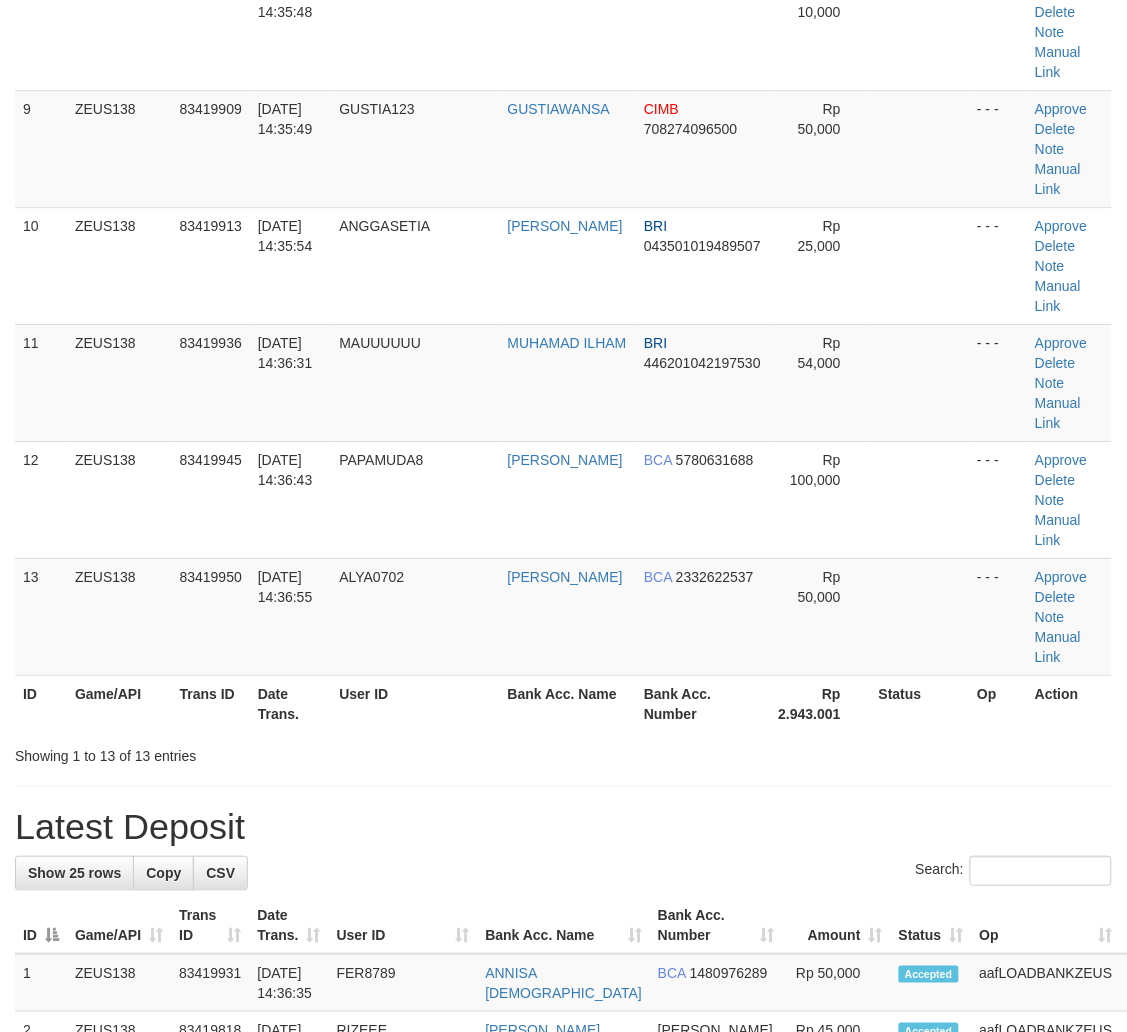 scroll, scrollTop: 741, scrollLeft: 0, axis: vertical 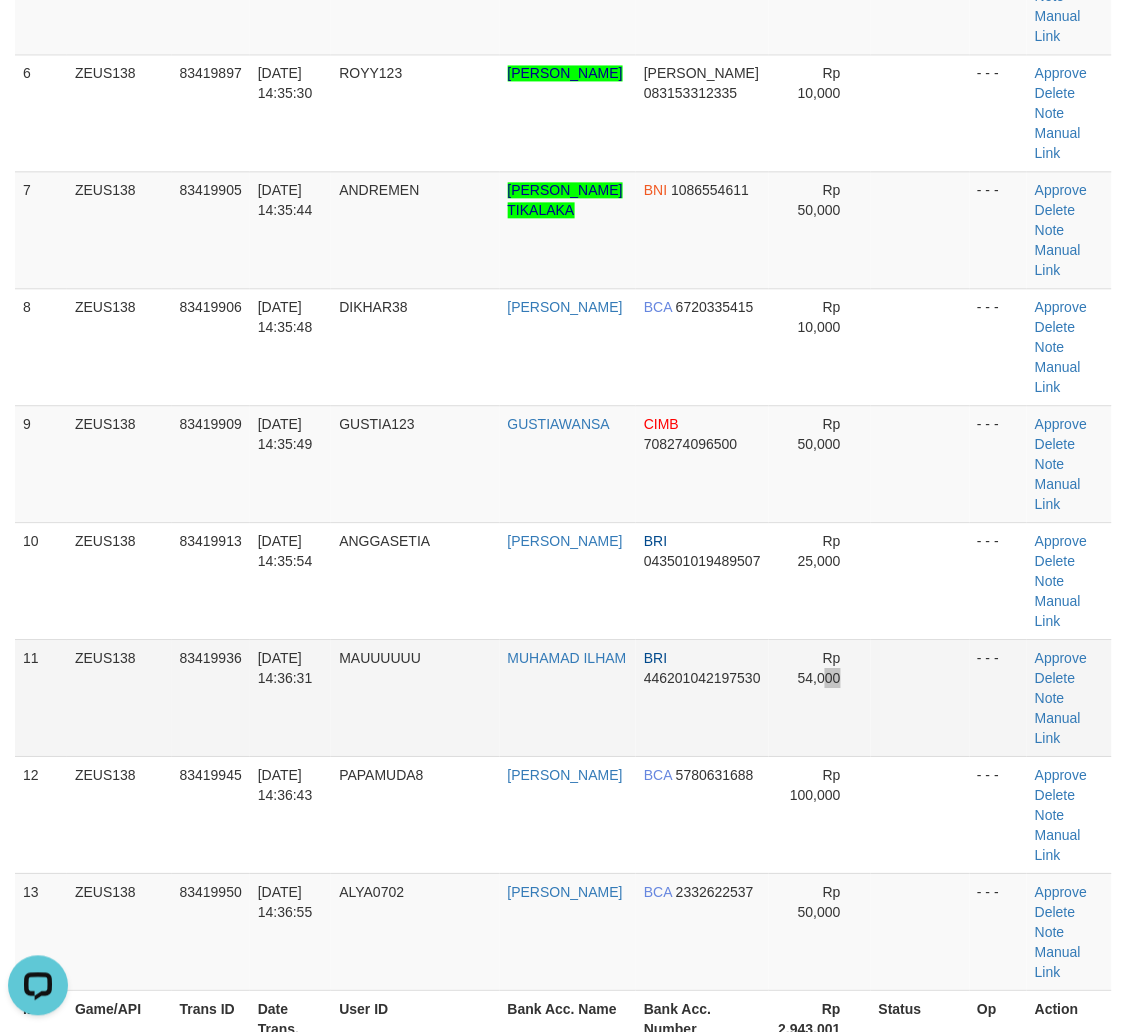 click on "Rp 54,000" at bounding box center [820, 697] 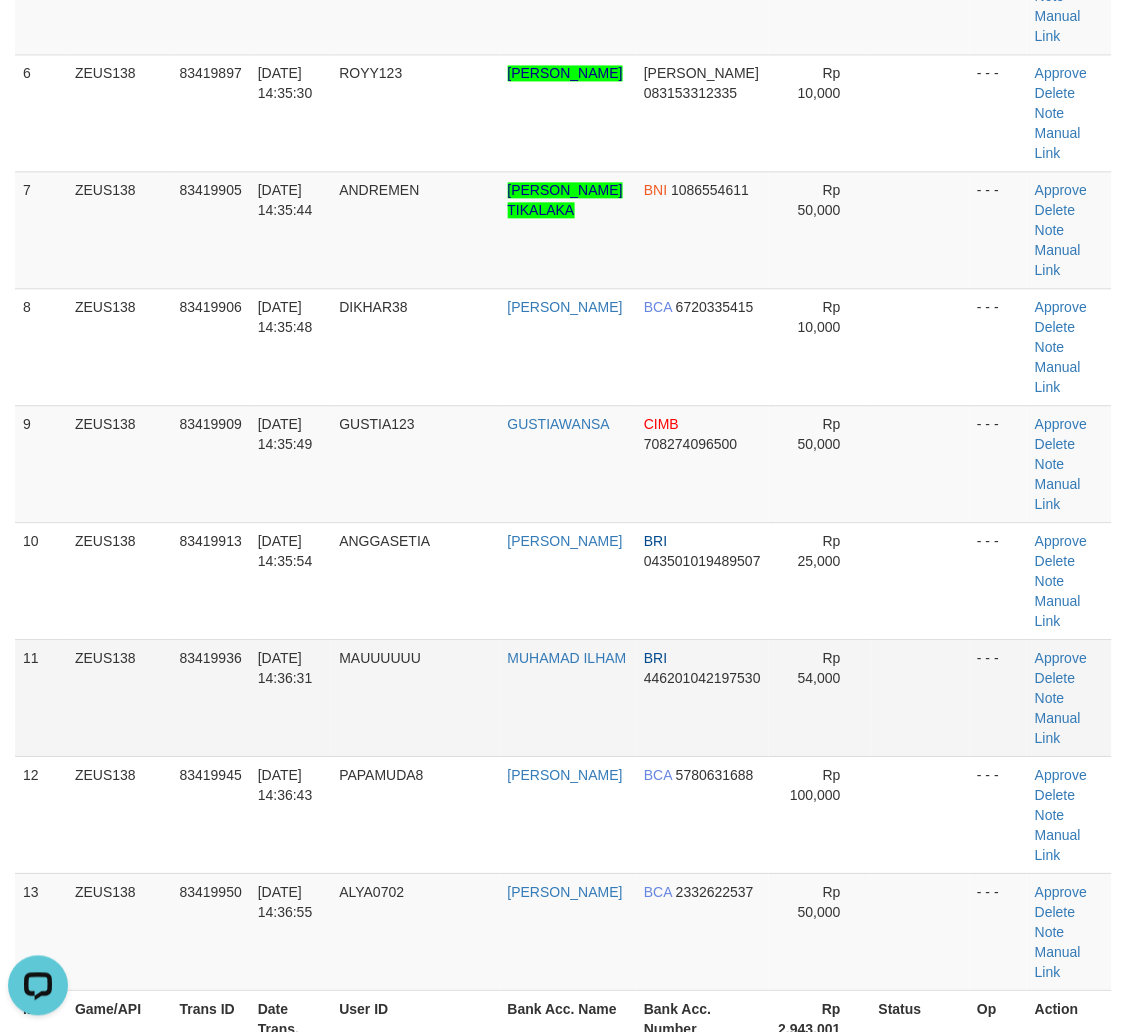 scroll, scrollTop: 0, scrollLeft: 0, axis: both 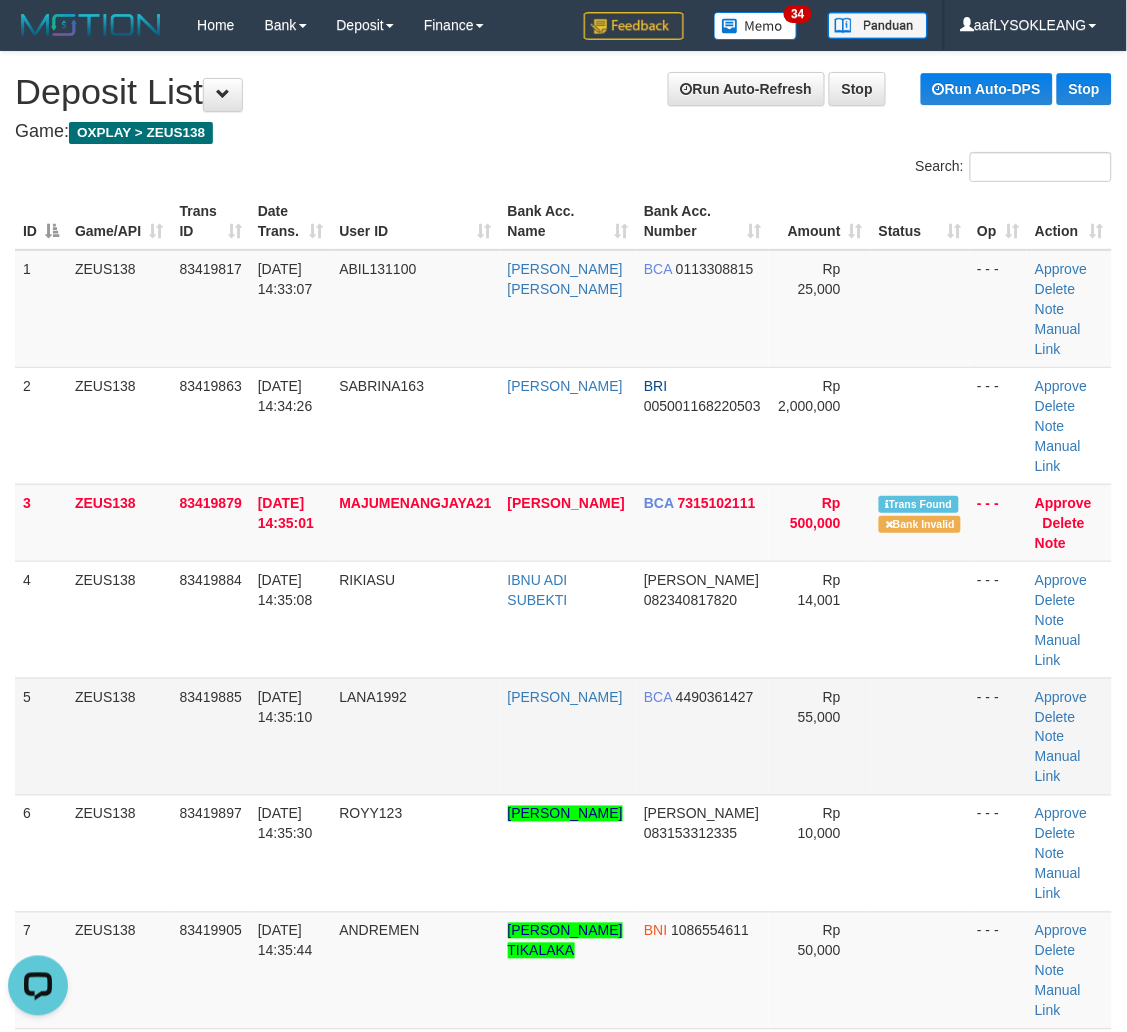 click on "Rp 55,000" at bounding box center [820, 736] 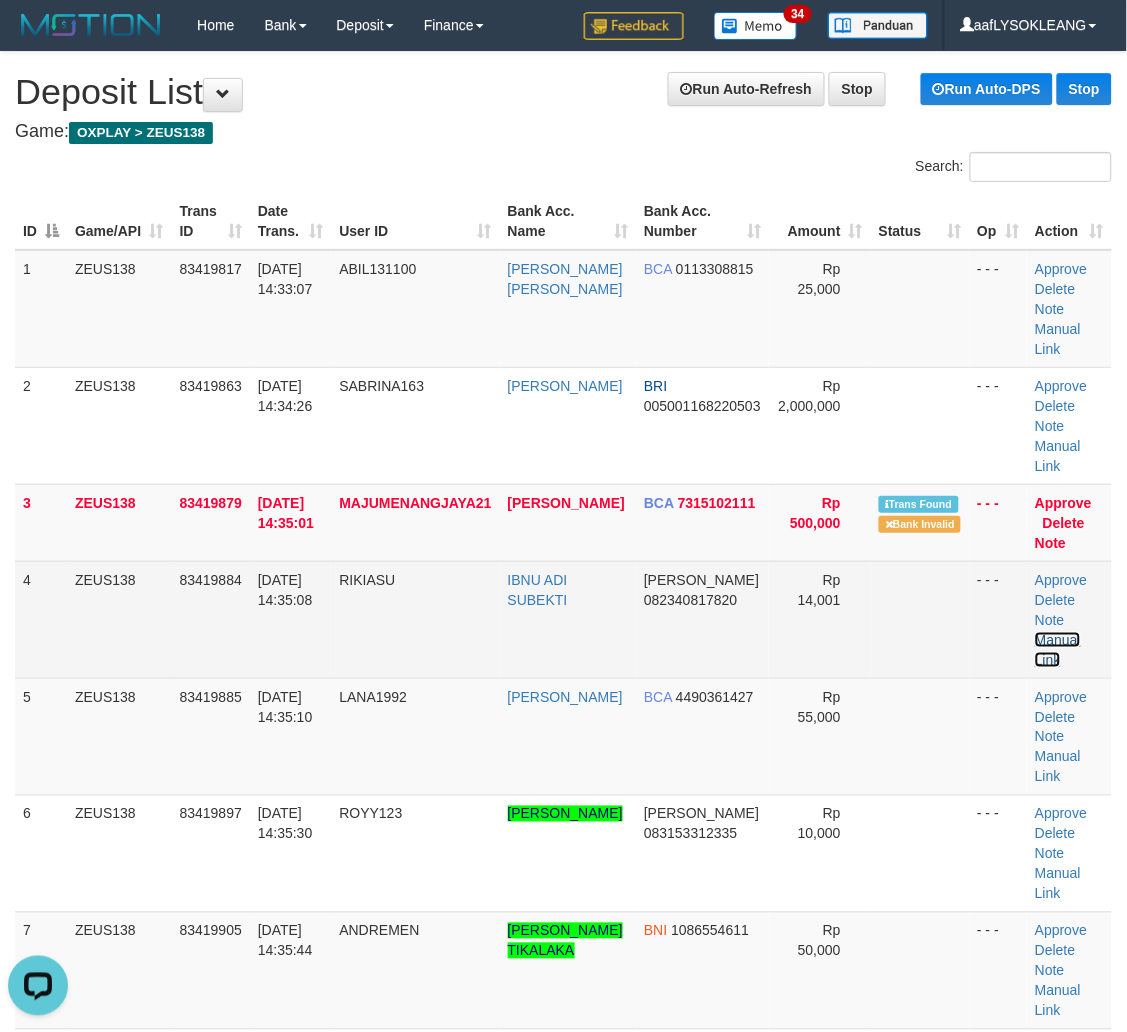 click on "Manual Link" at bounding box center [1058, 650] 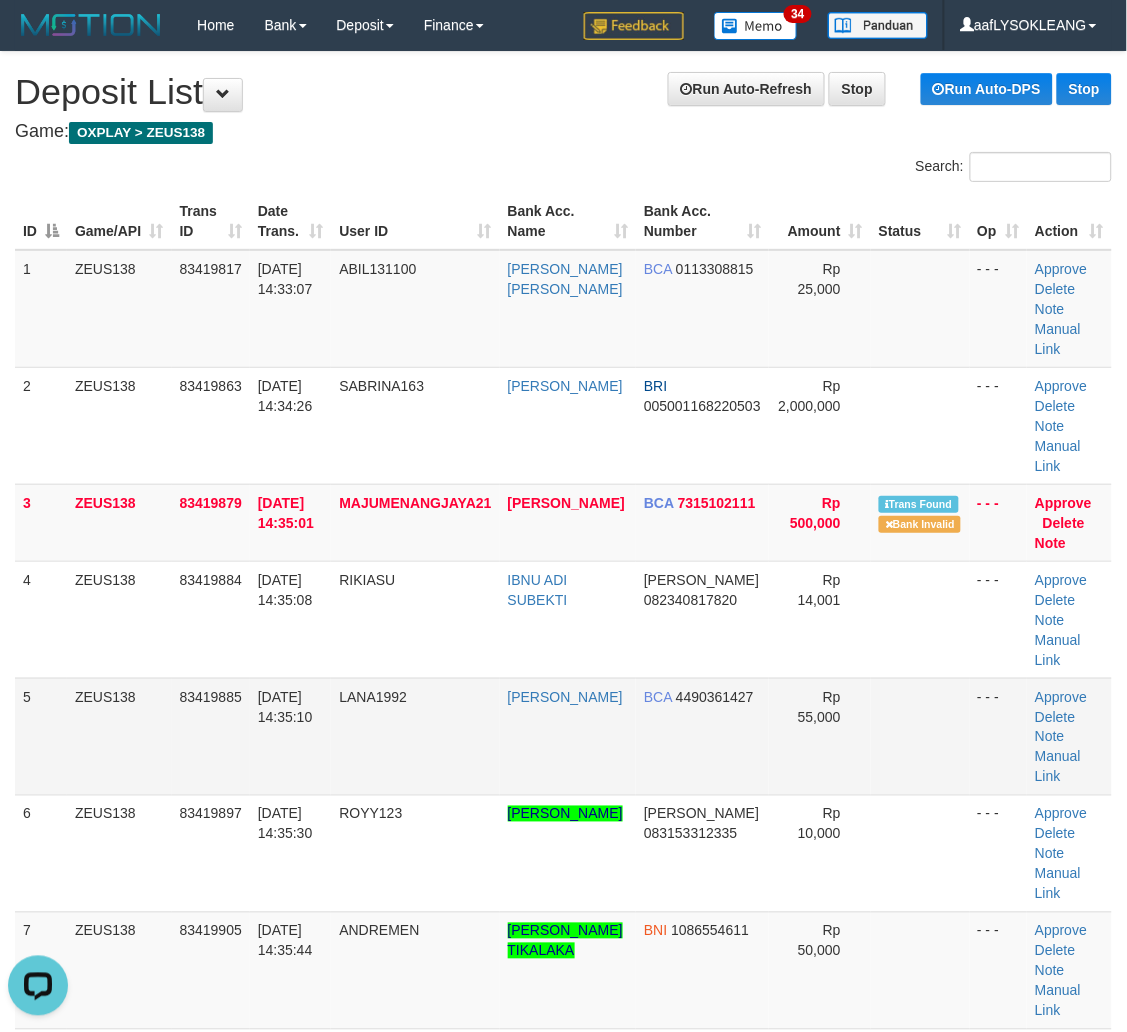 click on "Rp 55,000" at bounding box center [820, 736] 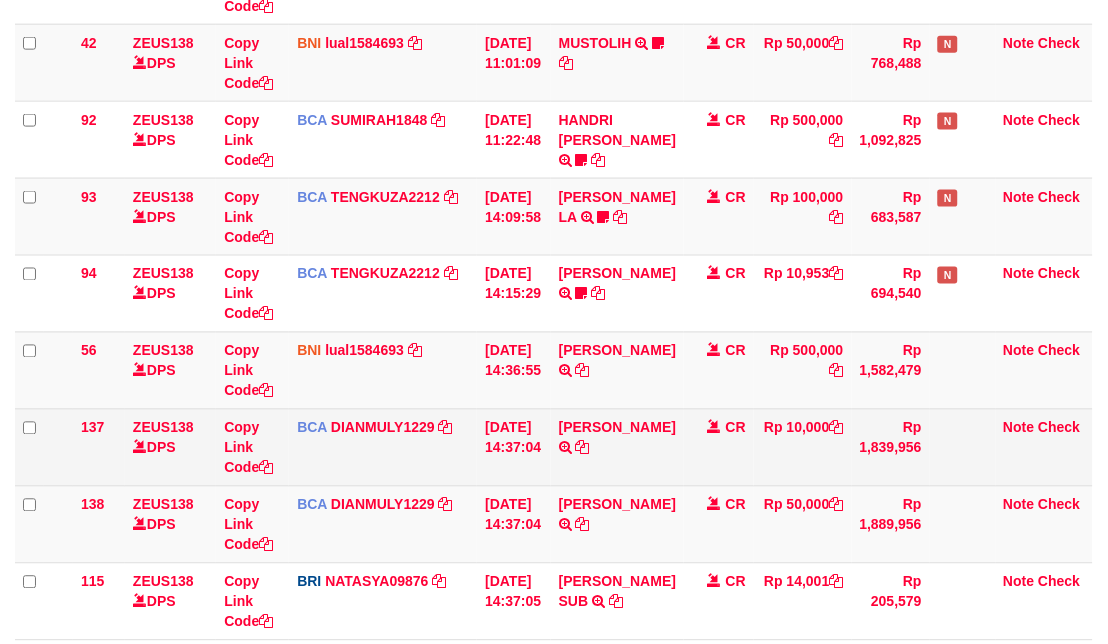 scroll, scrollTop: 611, scrollLeft: 0, axis: vertical 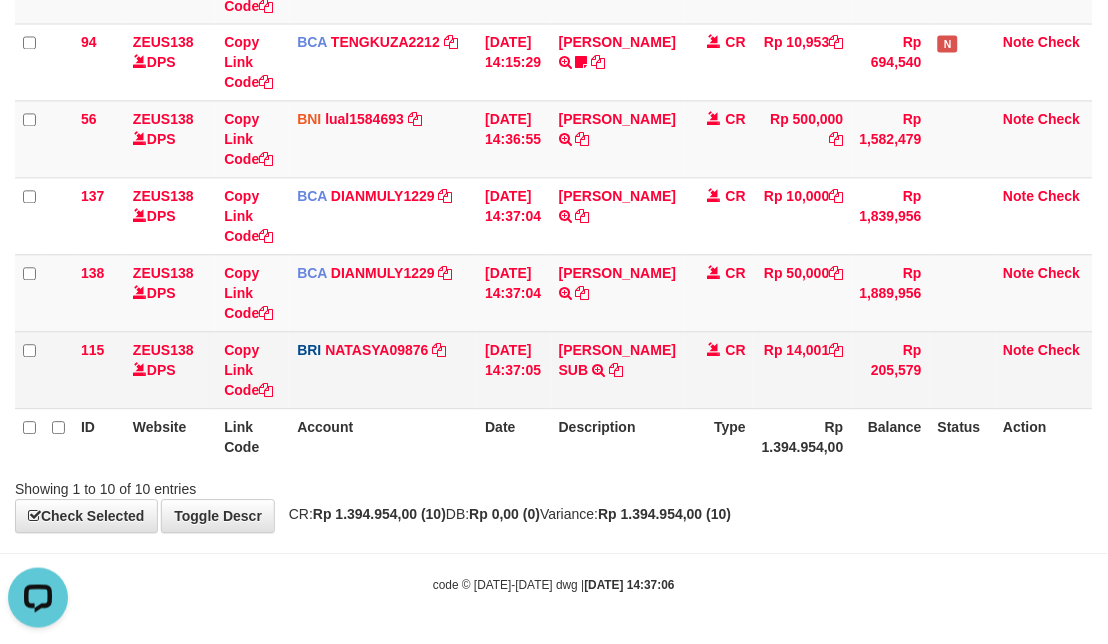 click on "CR" at bounding box center (719, 370) 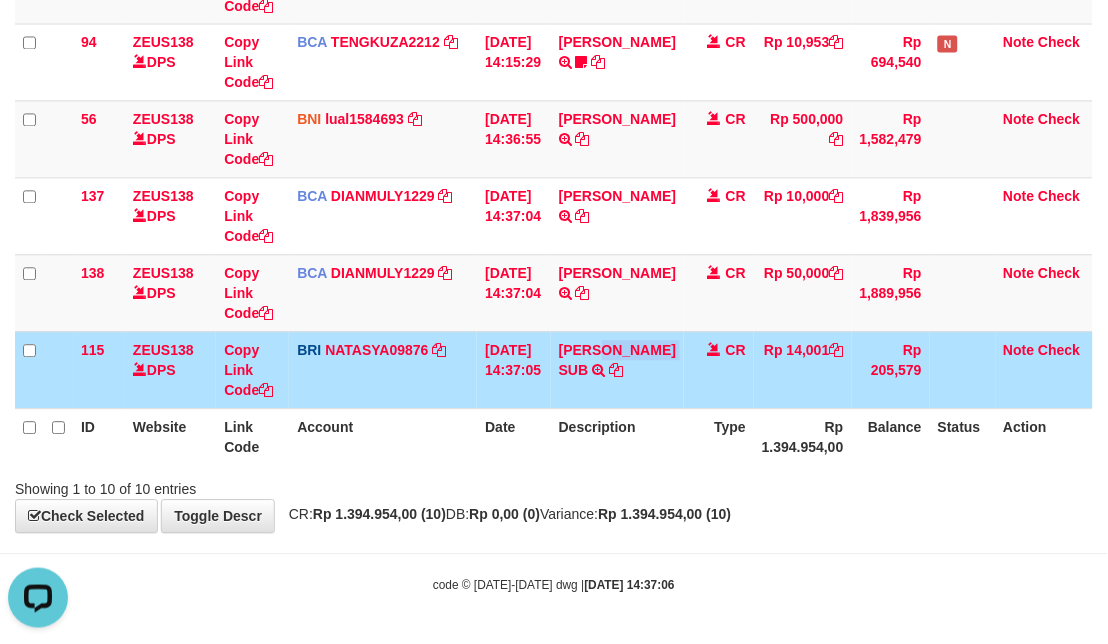 copy on "IBNUADI S" 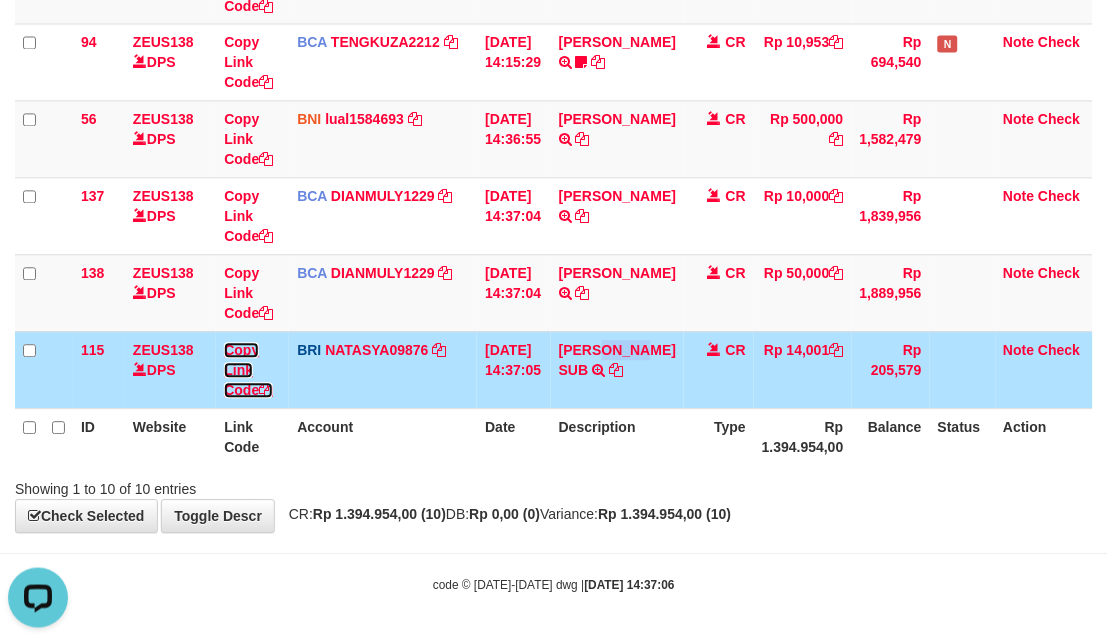 click on "Copy Link Code" at bounding box center [248, 371] 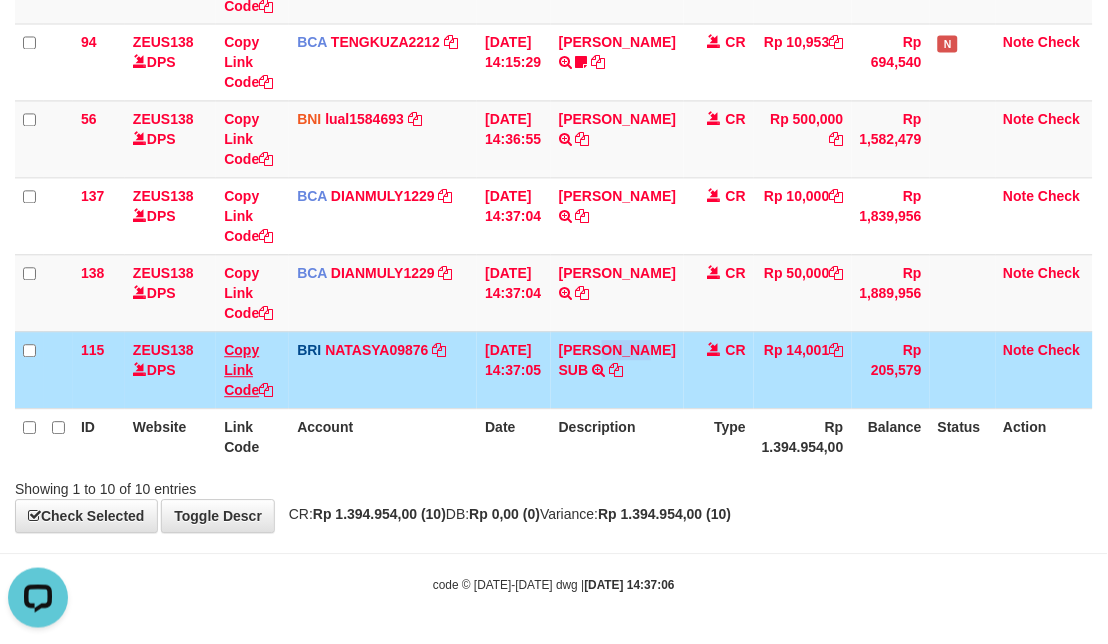 copy on "IBNUA" 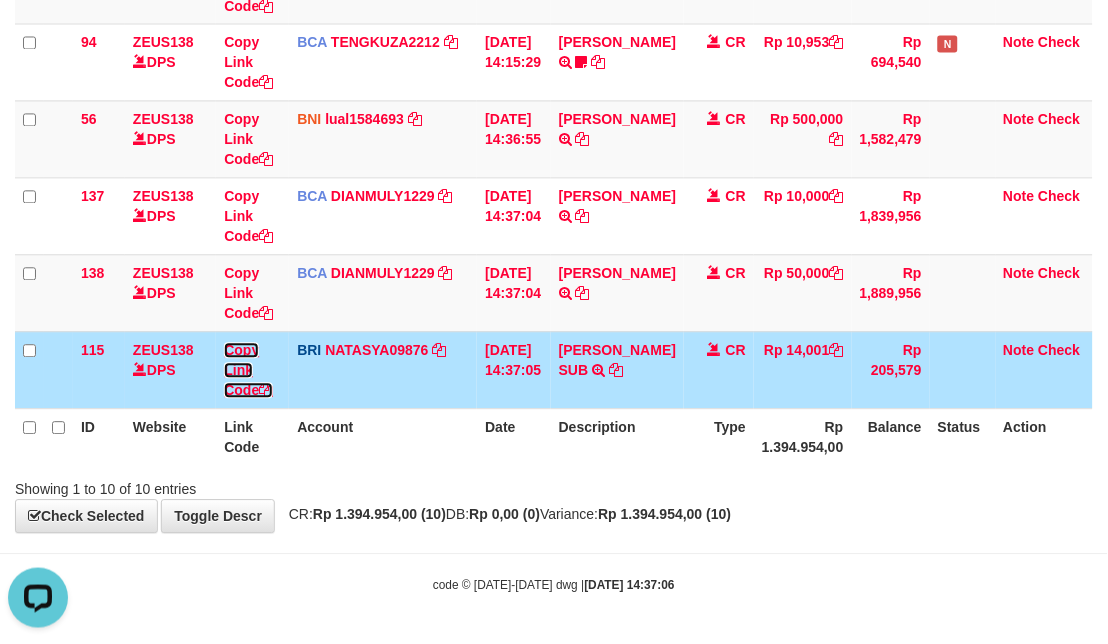 click on "Copy Link Code" at bounding box center [248, 371] 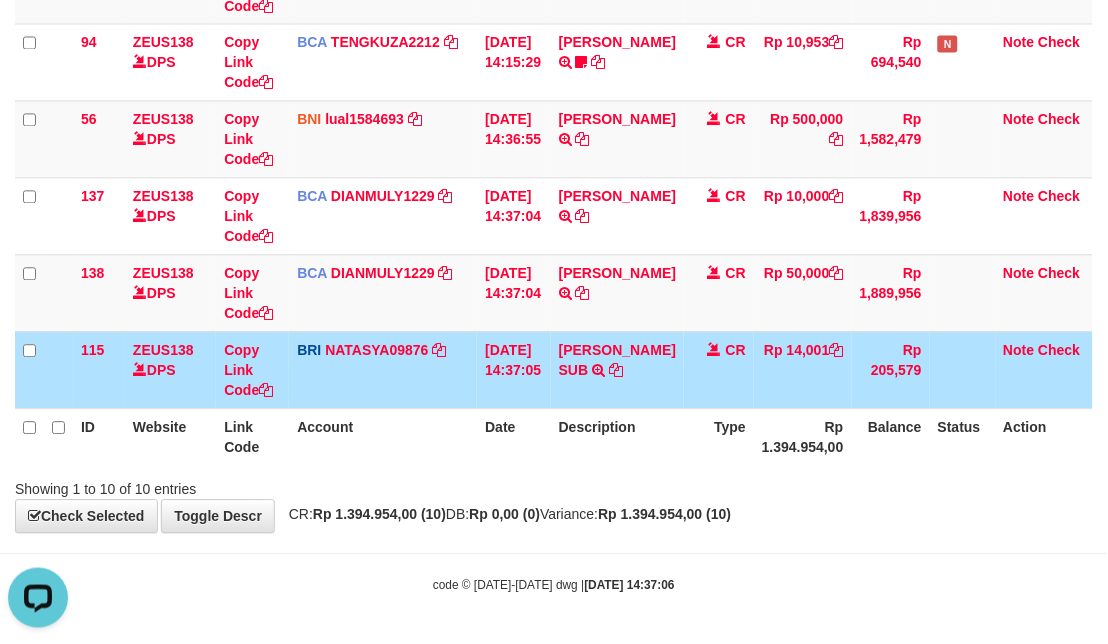 scroll, scrollTop: 0, scrollLeft: 0, axis: both 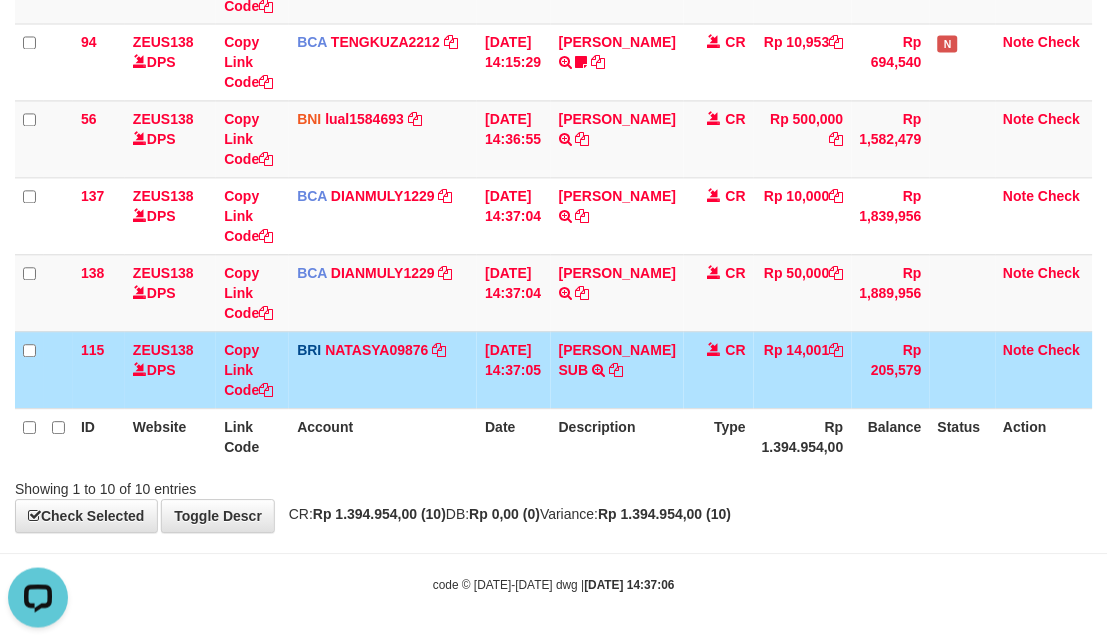 click on "Showing 1 to 10 of 10 entries" at bounding box center (554, 486) 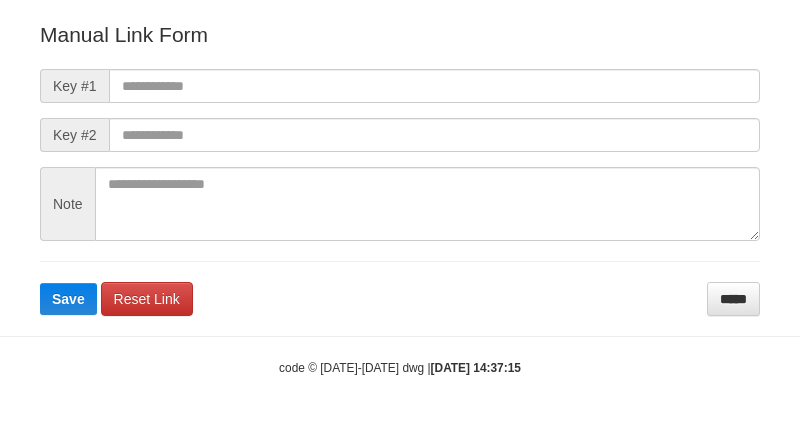 scroll, scrollTop: 222, scrollLeft: 0, axis: vertical 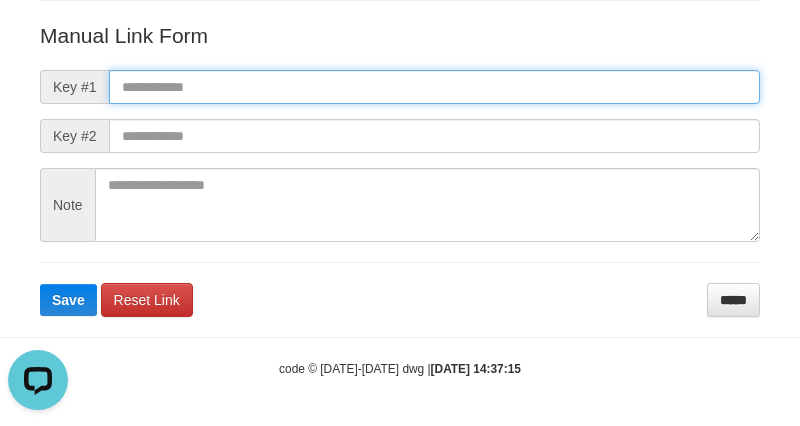 click at bounding box center (434, 87) 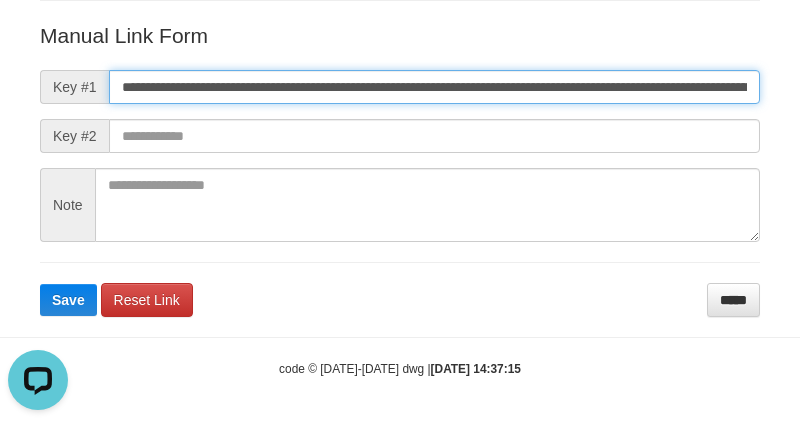 scroll, scrollTop: 0, scrollLeft: 1393, axis: horizontal 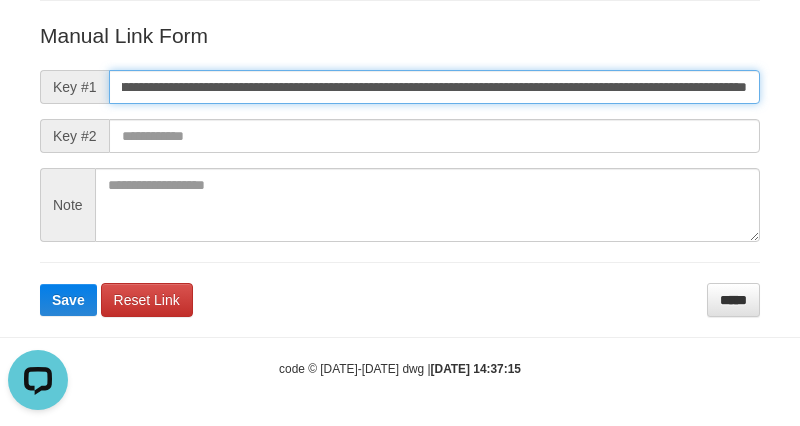 type on "**********" 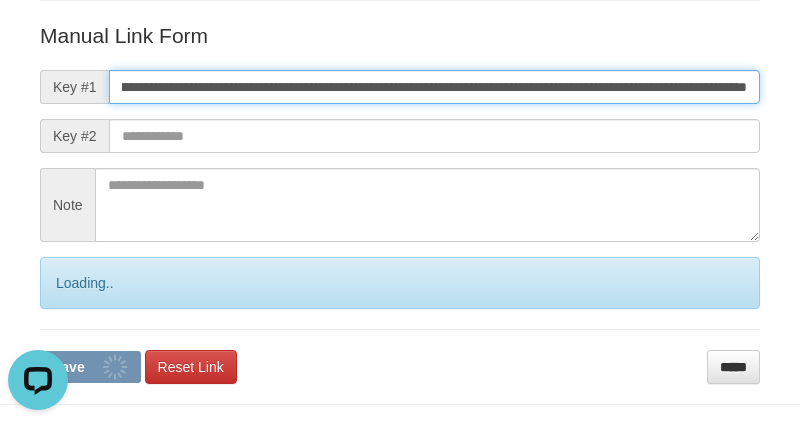 click on "Save" at bounding box center (90, 367) 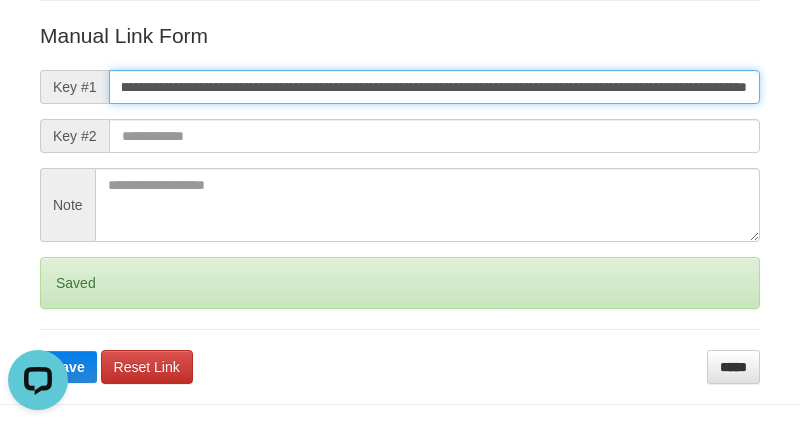 click on "Save" at bounding box center [68, 367] 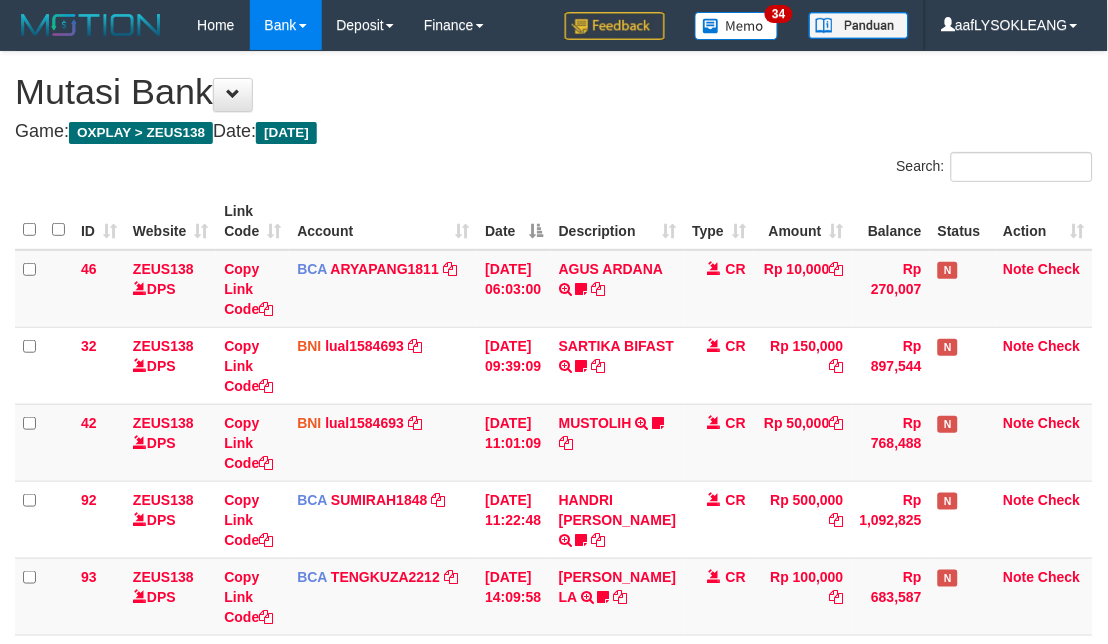 scroll, scrollTop: 456, scrollLeft: 0, axis: vertical 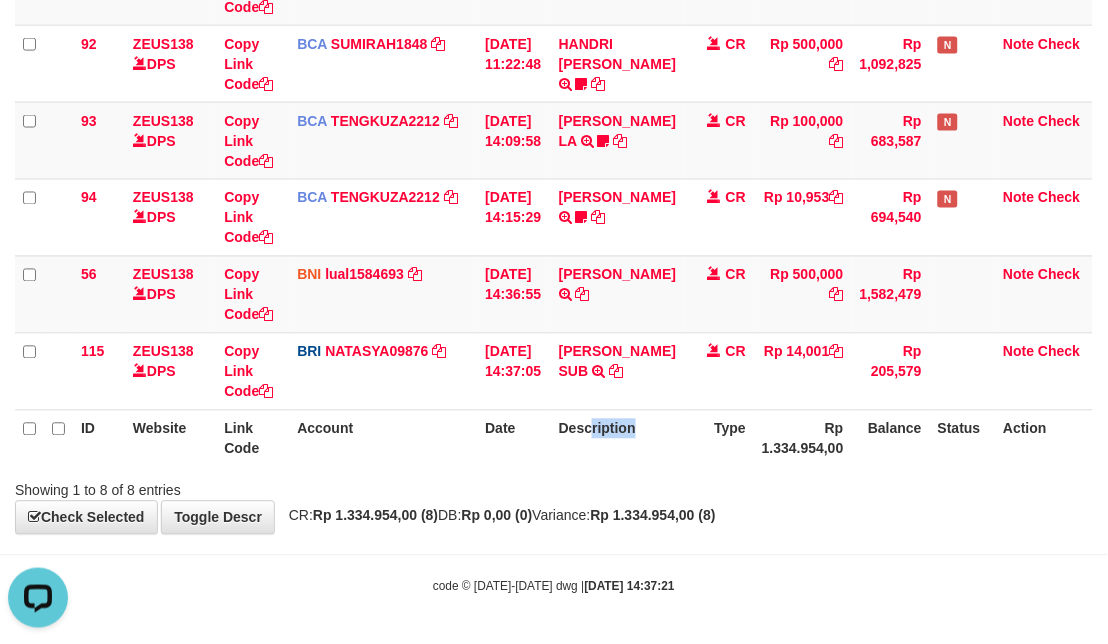 click on "Description" at bounding box center [617, 438] 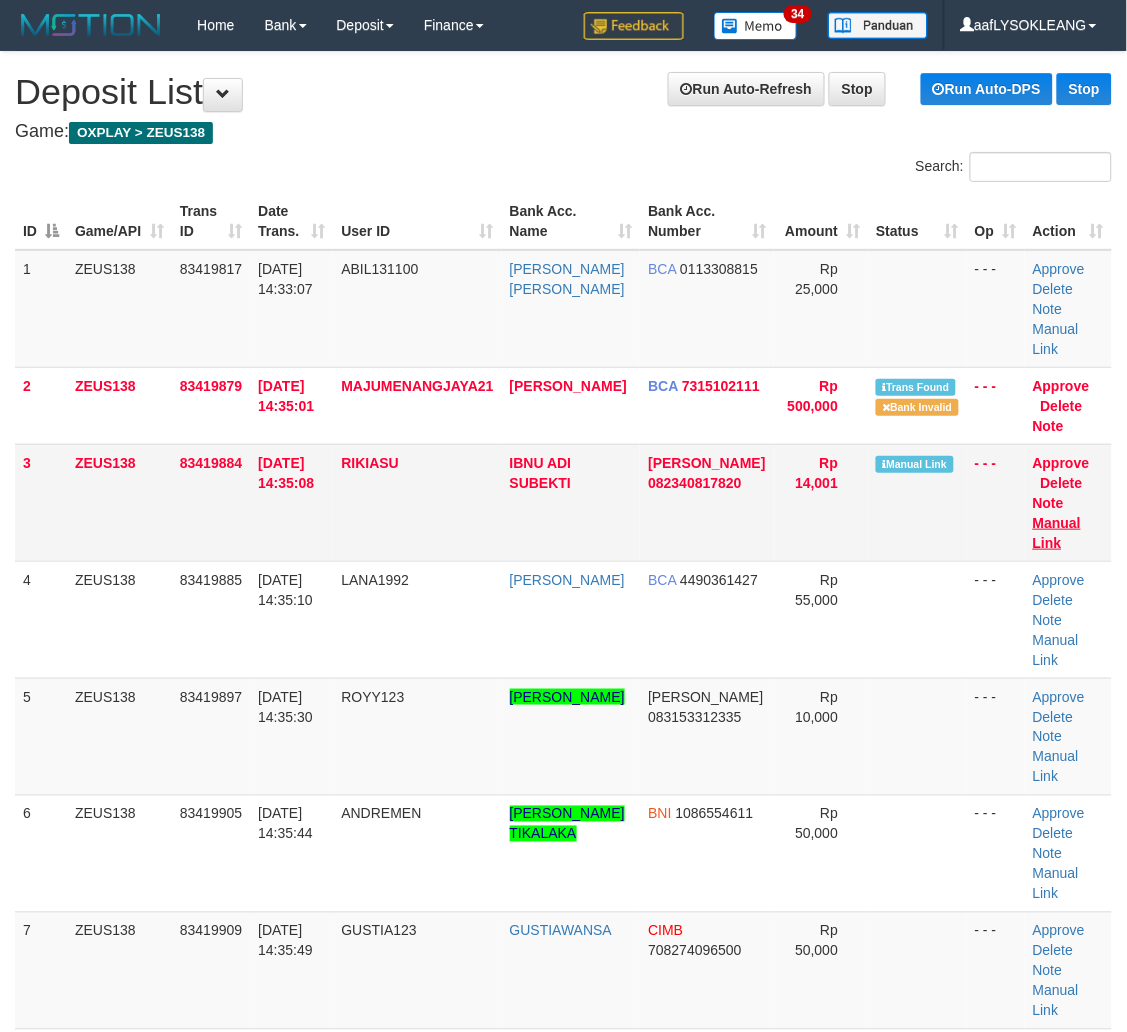 scroll, scrollTop: 0, scrollLeft: 2, axis: horizontal 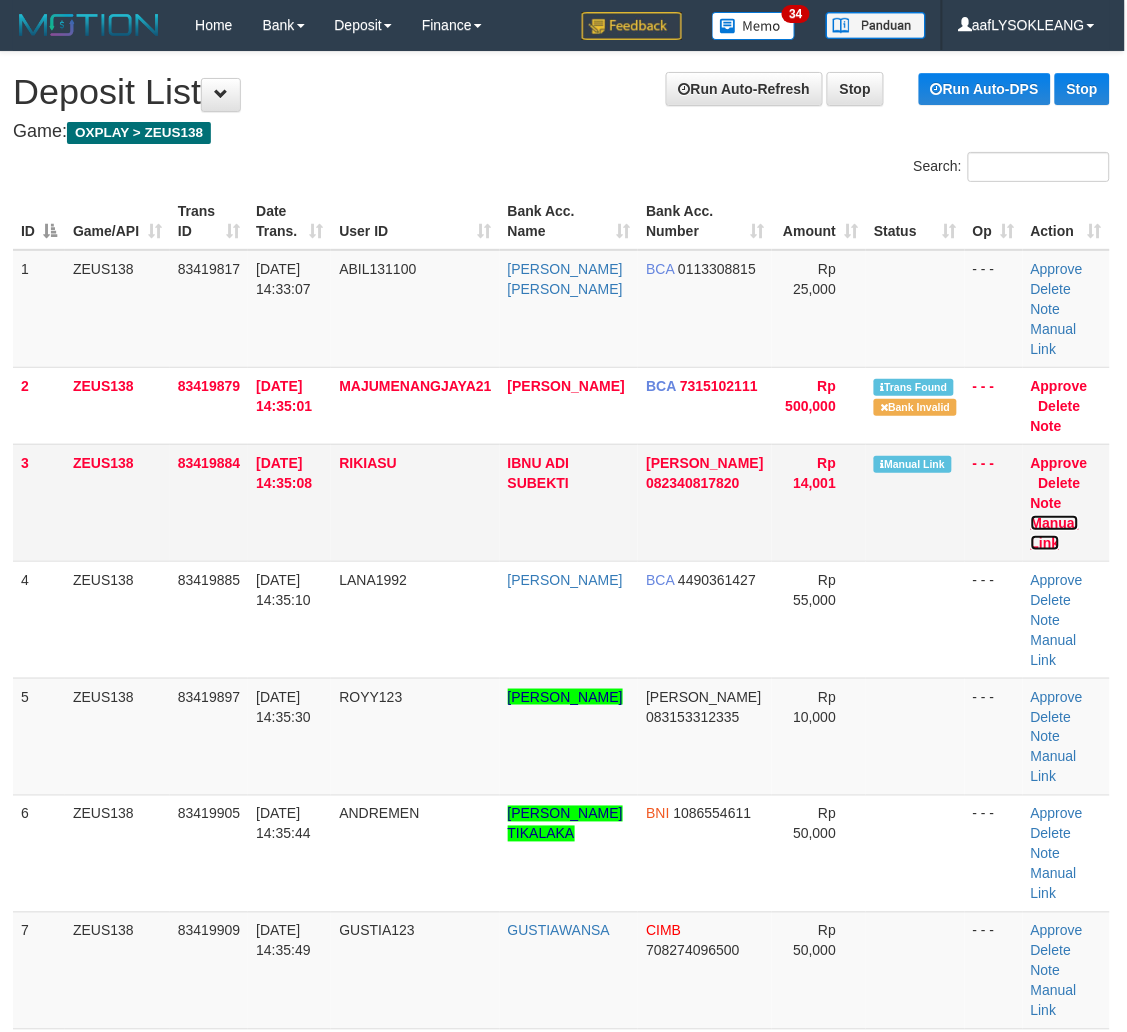 click on "Manual Link" at bounding box center (1055, 533) 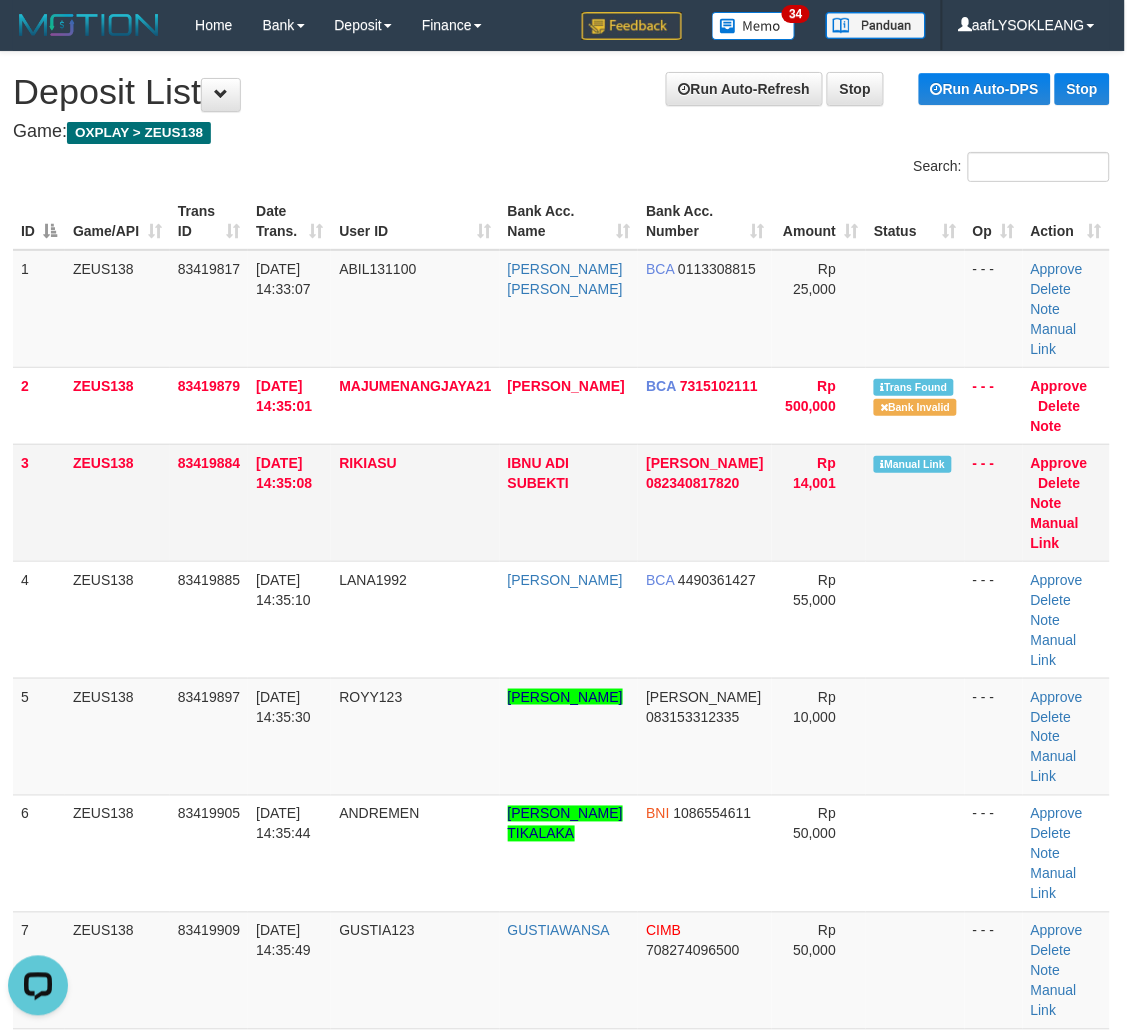 scroll, scrollTop: 0, scrollLeft: 0, axis: both 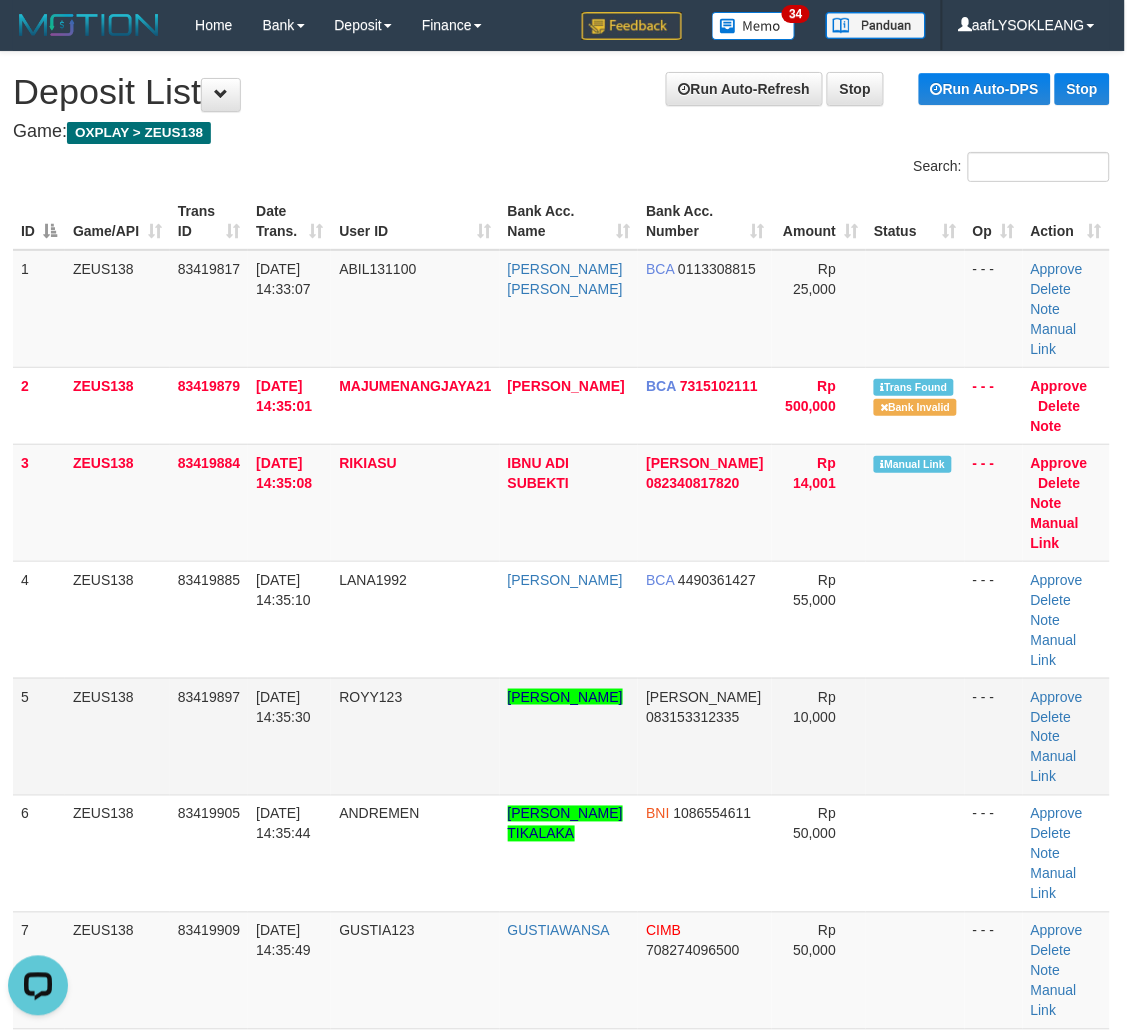 click at bounding box center (915, 736) 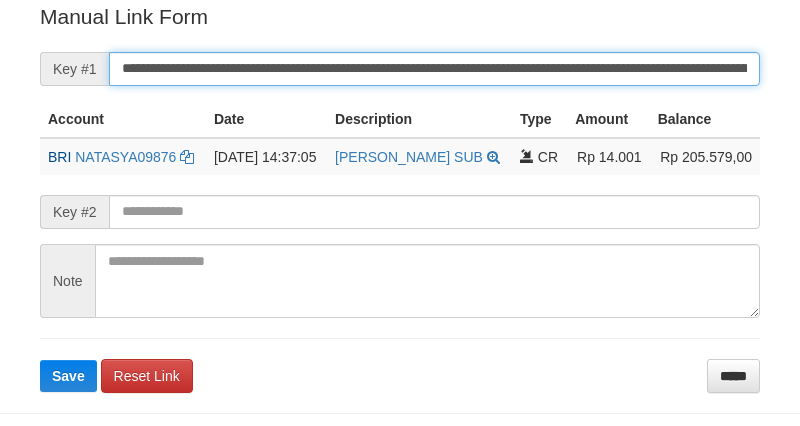 click on "**********" at bounding box center [434, 69] 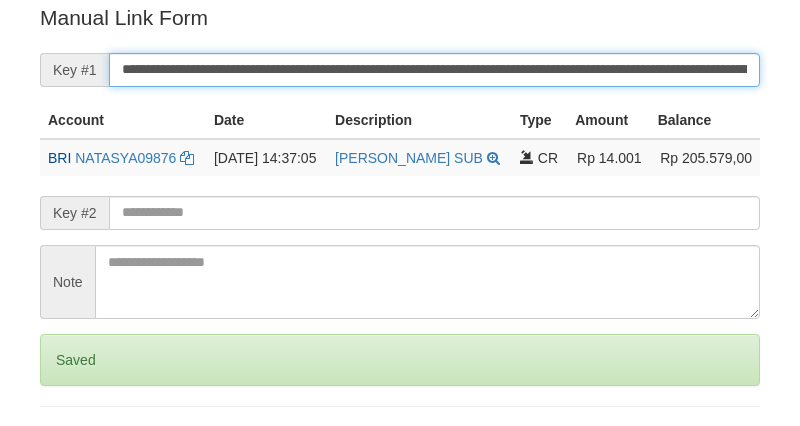 click on "Save" at bounding box center [68, 444] 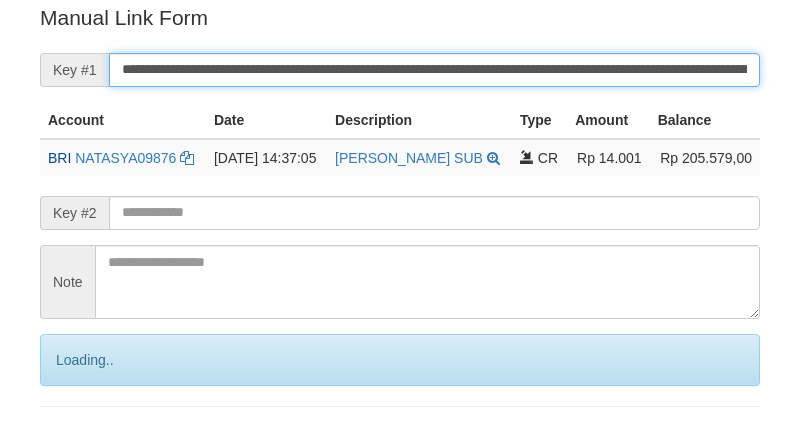 click on "Save" at bounding box center (90, 444) 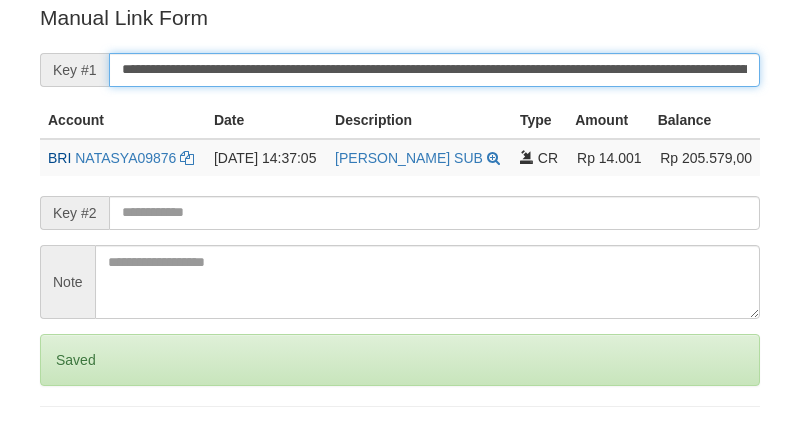 click on "Save" at bounding box center [68, 444] 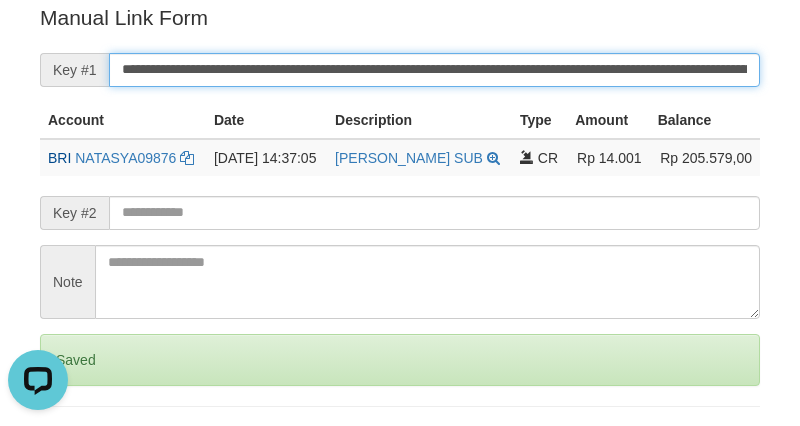 scroll, scrollTop: 0, scrollLeft: 0, axis: both 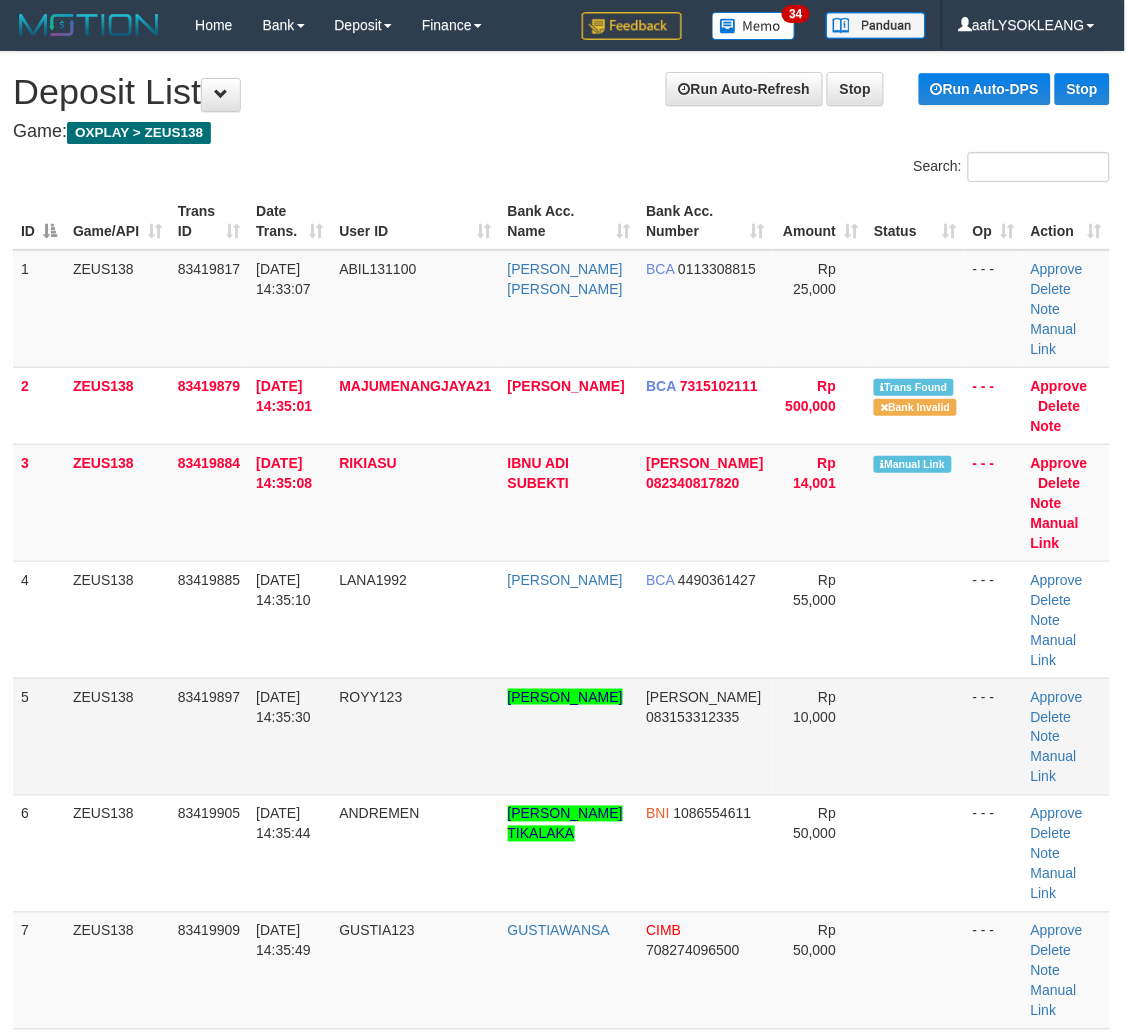 click at bounding box center (915, 736) 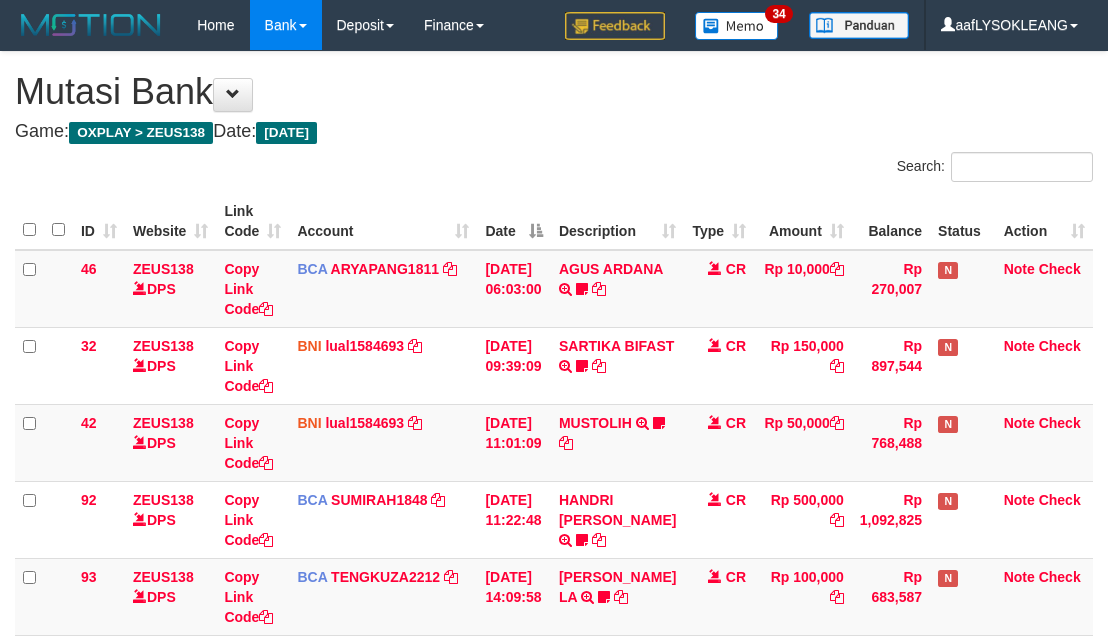 scroll, scrollTop: 456, scrollLeft: 0, axis: vertical 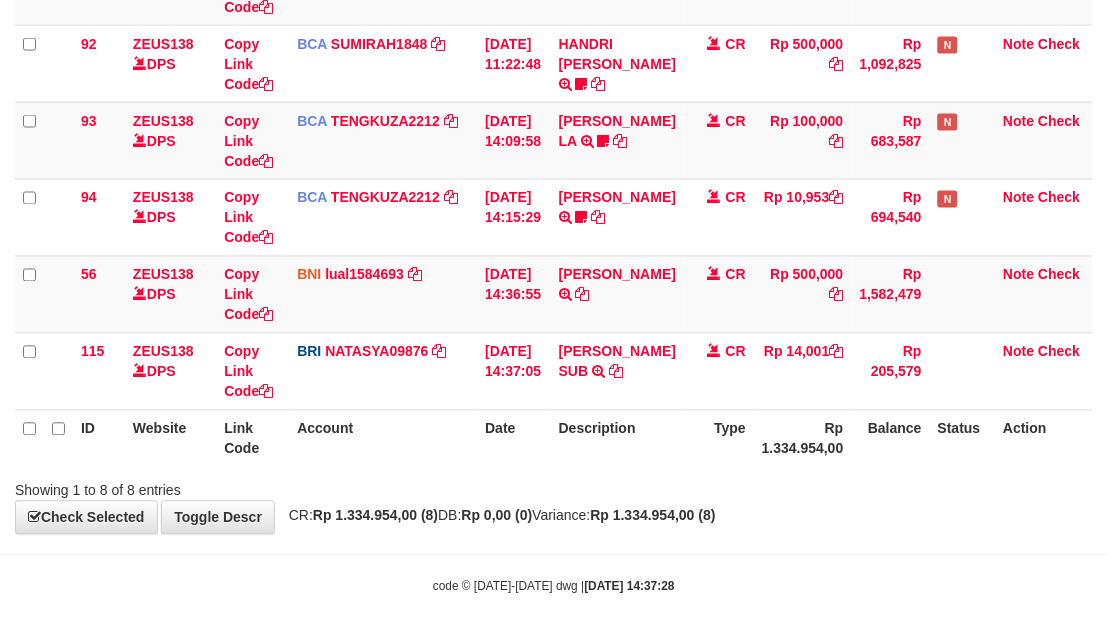 click on "Description" at bounding box center (617, 438) 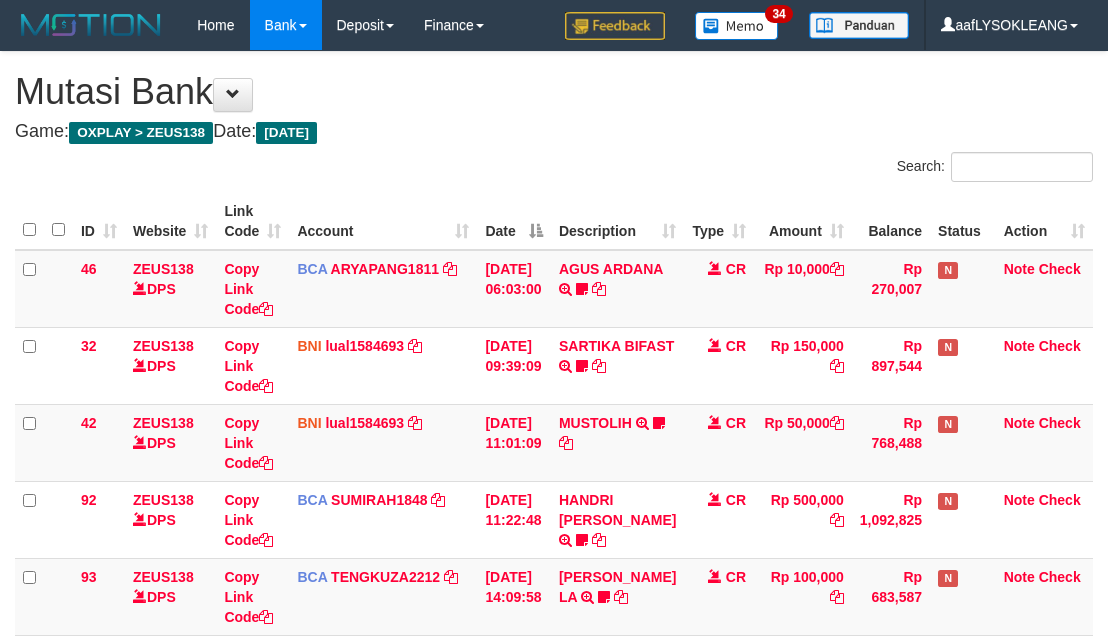 scroll, scrollTop: 456, scrollLeft: 0, axis: vertical 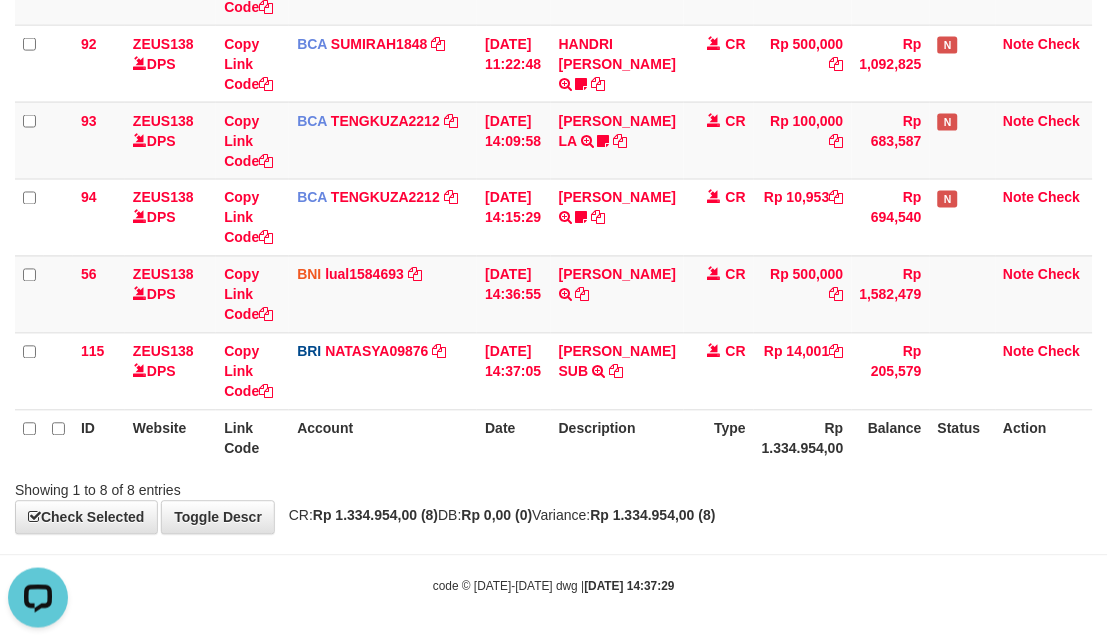 click on "**********" at bounding box center (554, 65) 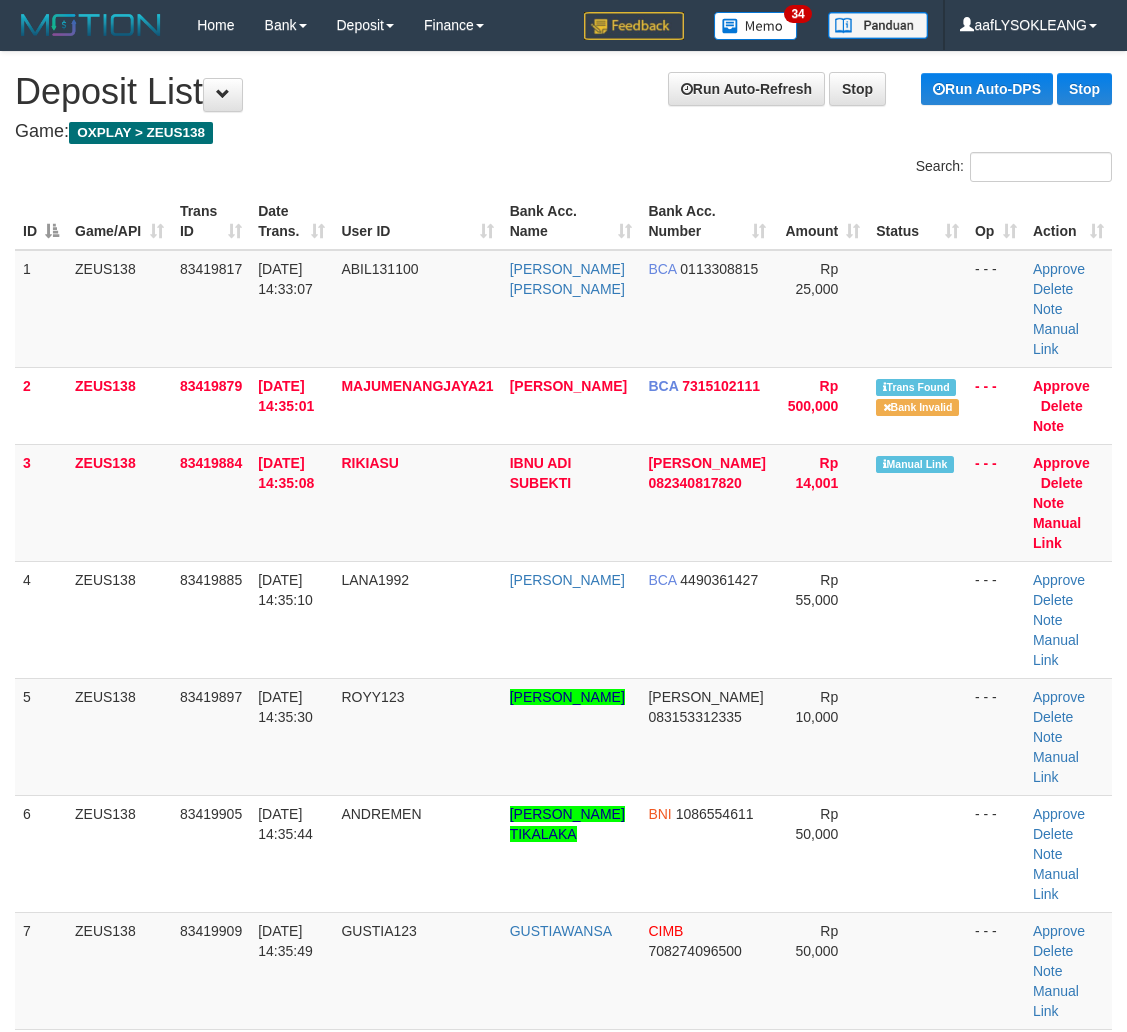 scroll, scrollTop: 0, scrollLeft: 2, axis: horizontal 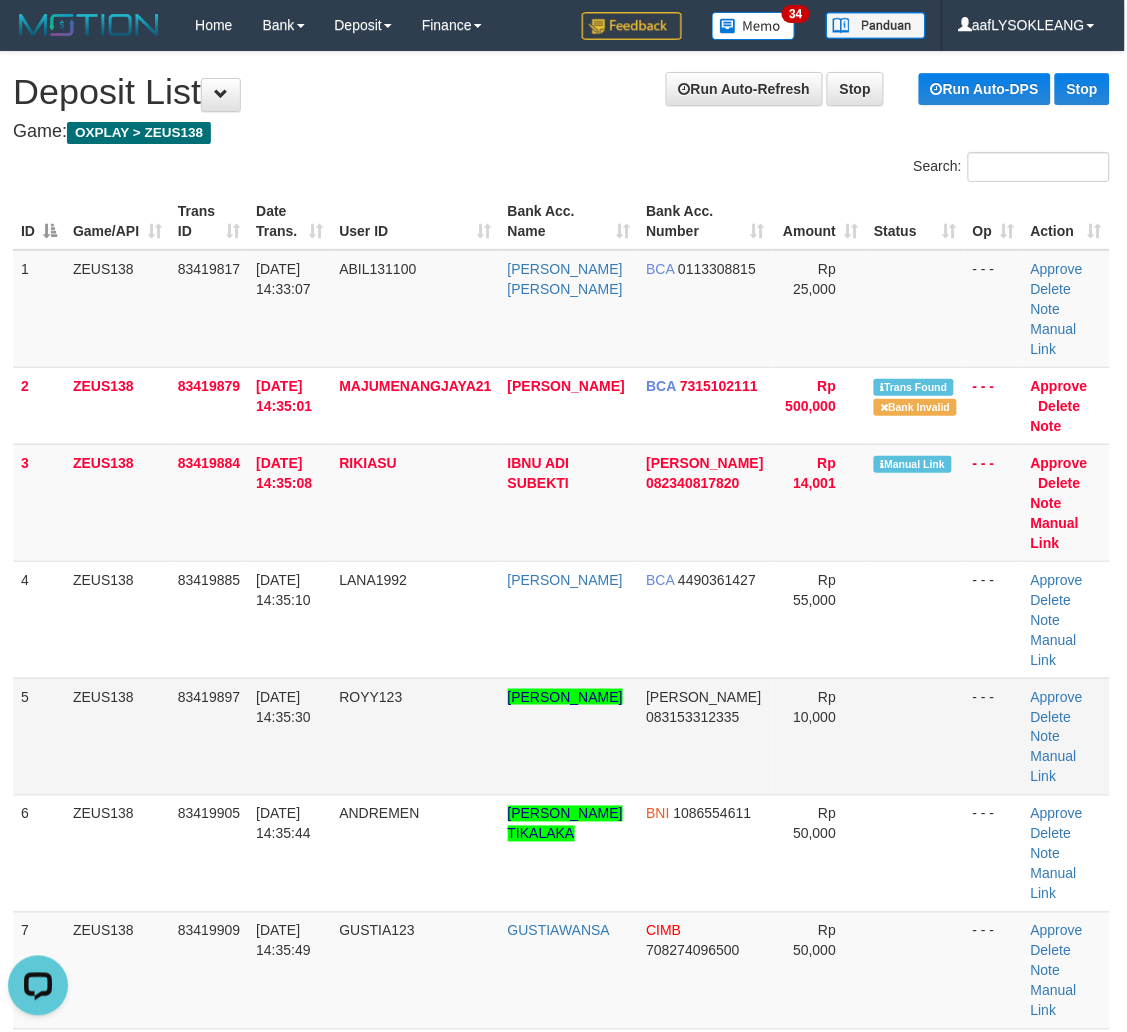 drag, startPoint x: 870, startPoint y: 738, endPoint x: 885, endPoint y: 734, distance: 15.524175 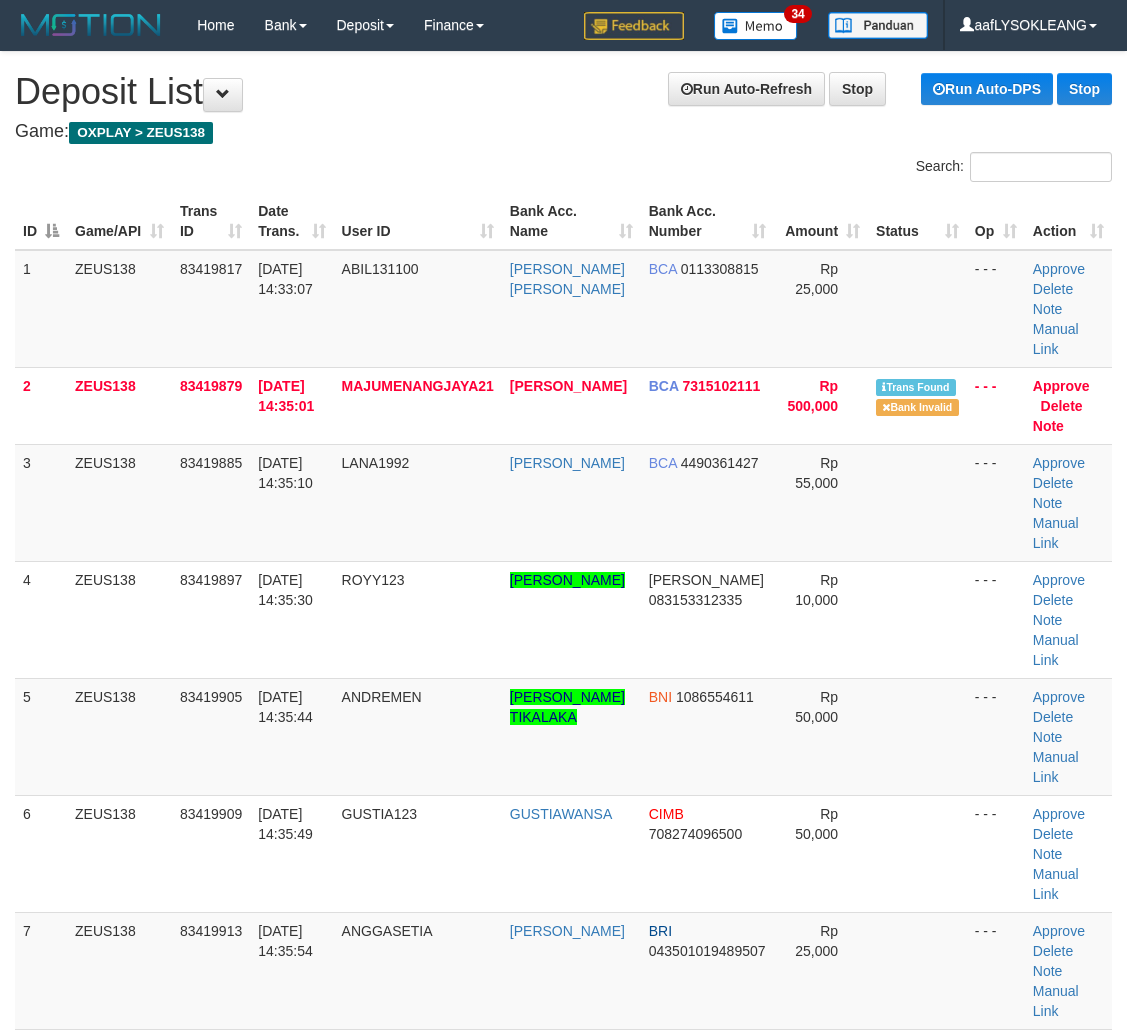 scroll, scrollTop: 0, scrollLeft: 2, axis: horizontal 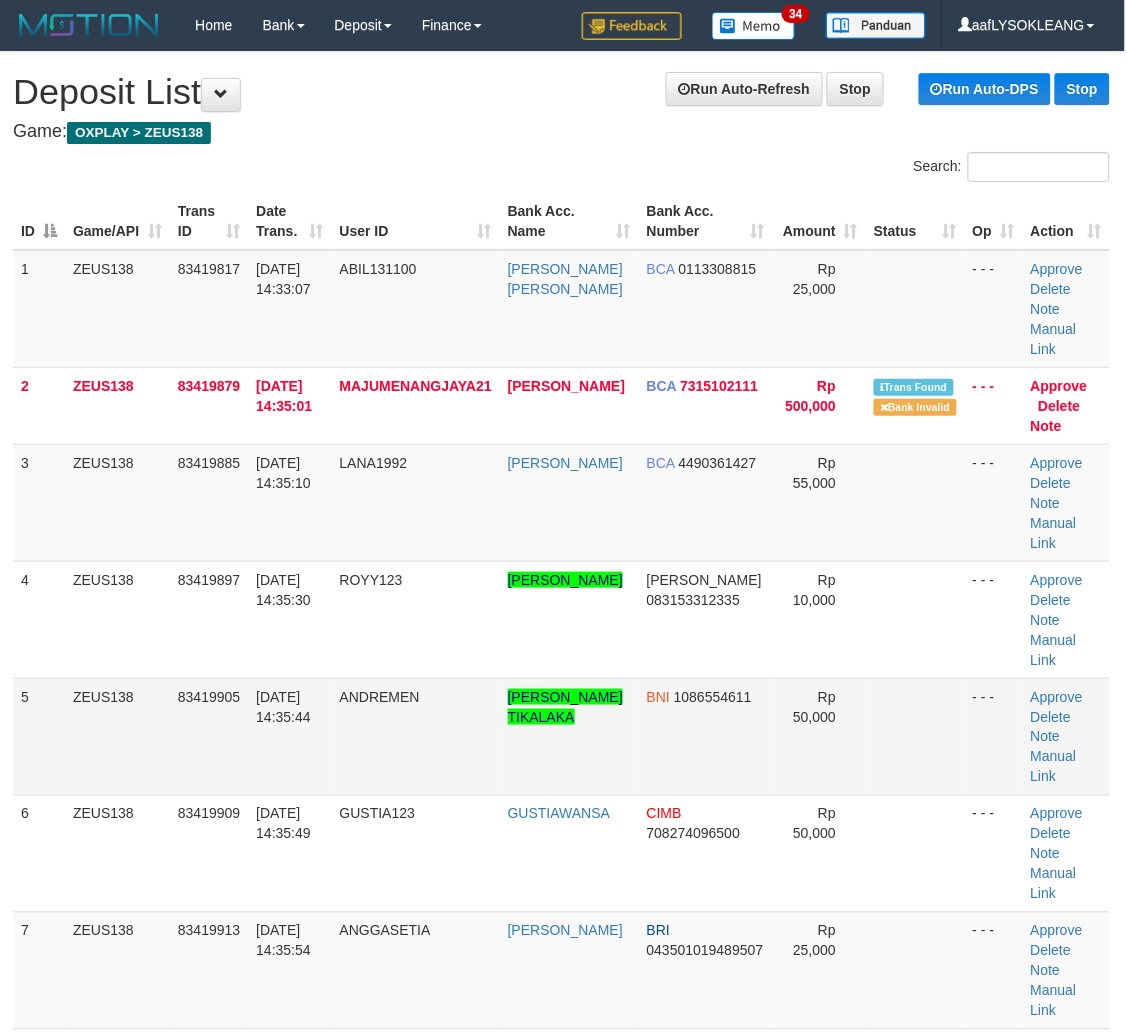 drag, startPoint x: 0, startPoint y: 0, endPoint x: 873, endPoint y: 708, distance: 1124.0076 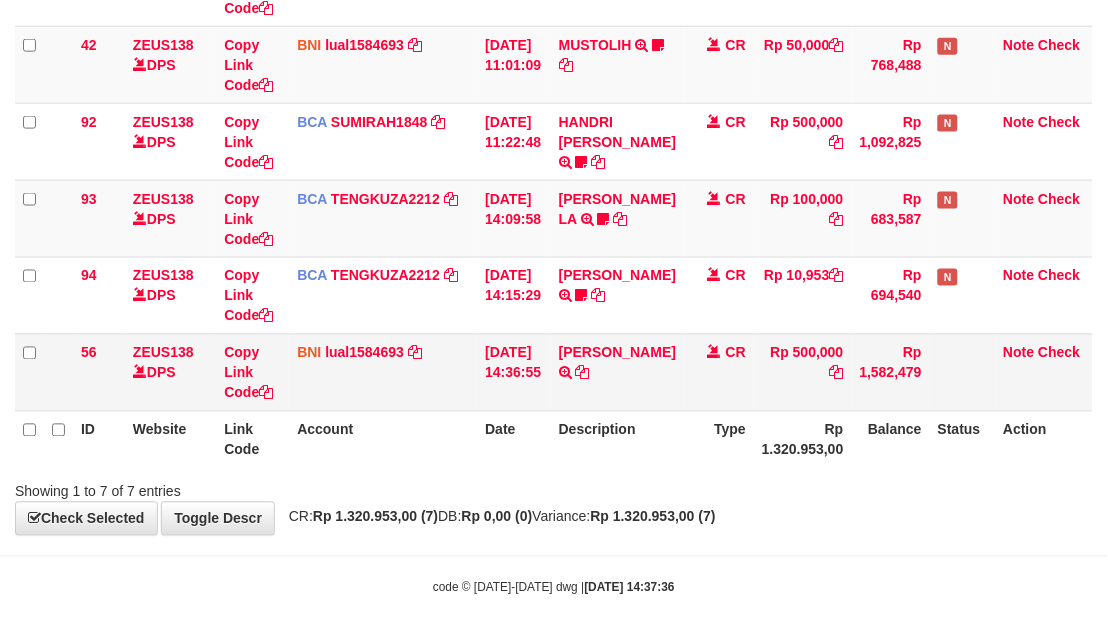 scroll, scrollTop: 380, scrollLeft: 0, axis: vertical 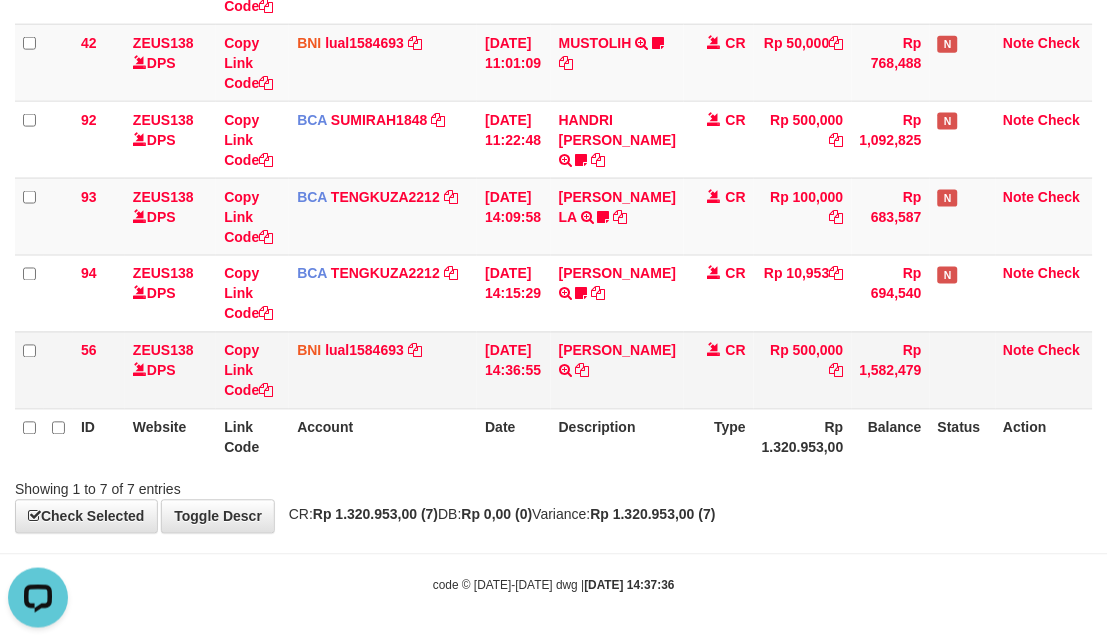 click on "INDRA ADI PUTRA         TRANSFER DARI SDR INDRA ADI PUTRA" at bounding box center [617, 370] 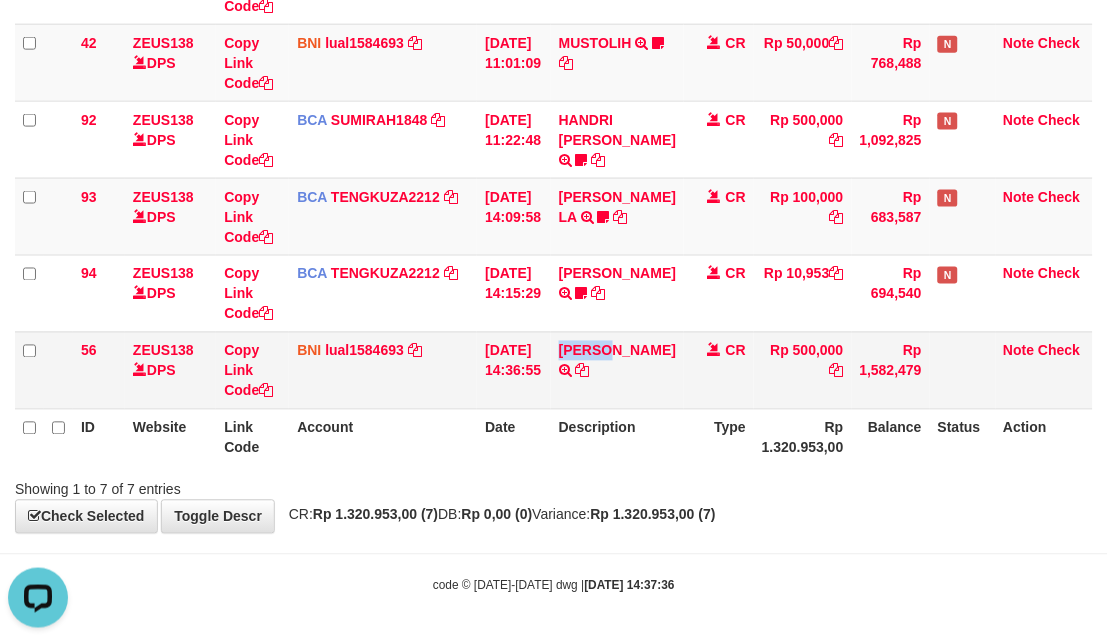 click on "INDRA ADI PUTRA         TRANSFER DARI SDR INDRA ADI PUTRA" at bounding box center [617, 370] 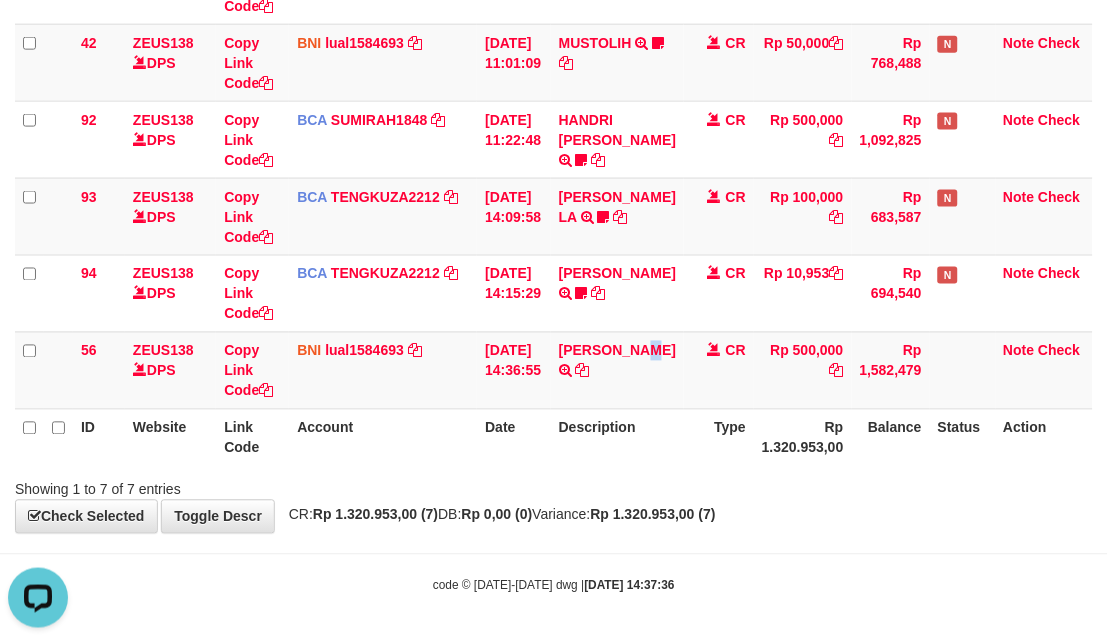 drag, startPoint x: 571, startPoint y: 404, endPoint x: 407, endPoint y: 408, distance: 164.04877 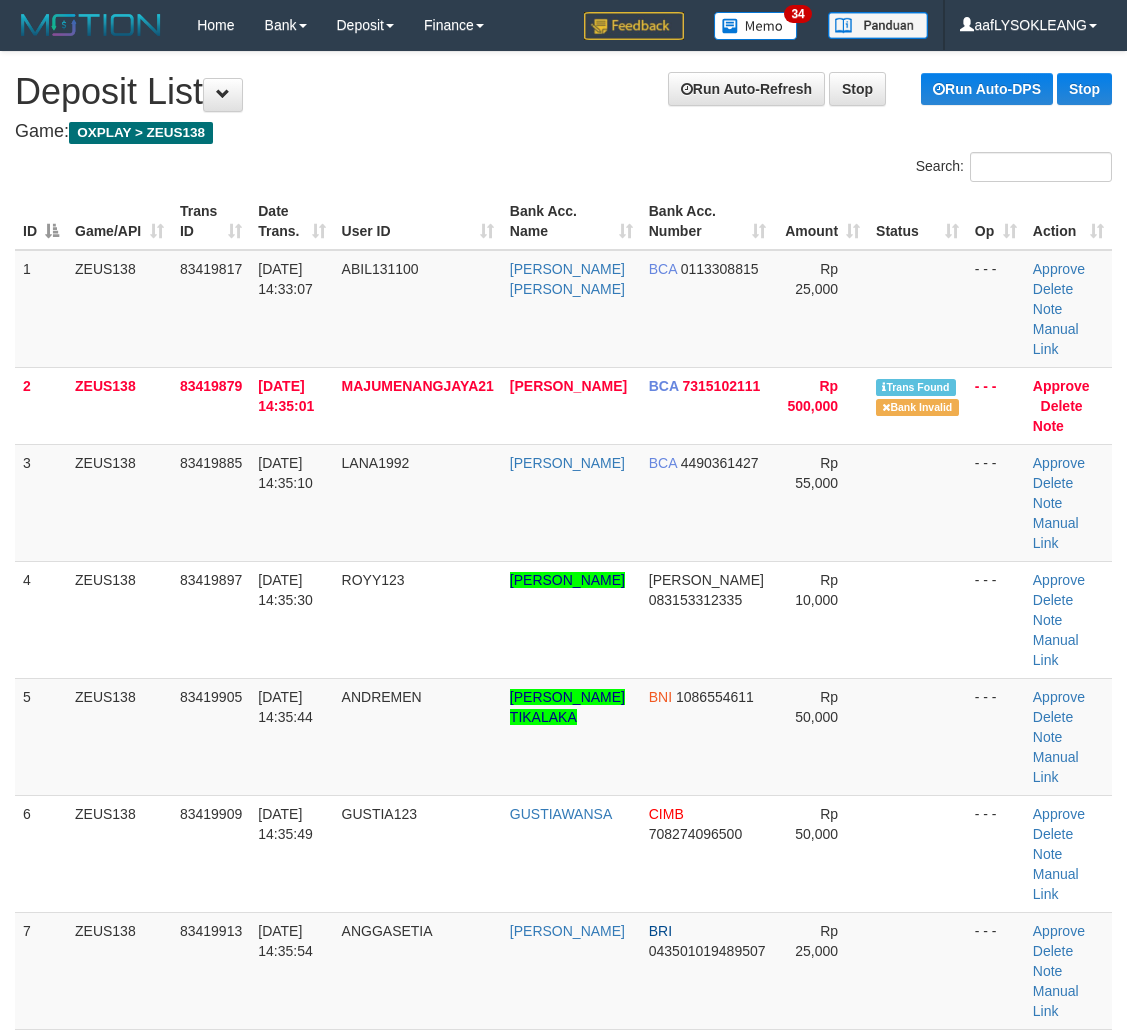 scroll, scrollTop: 0, scrollLeft: 2, axis: horizontal 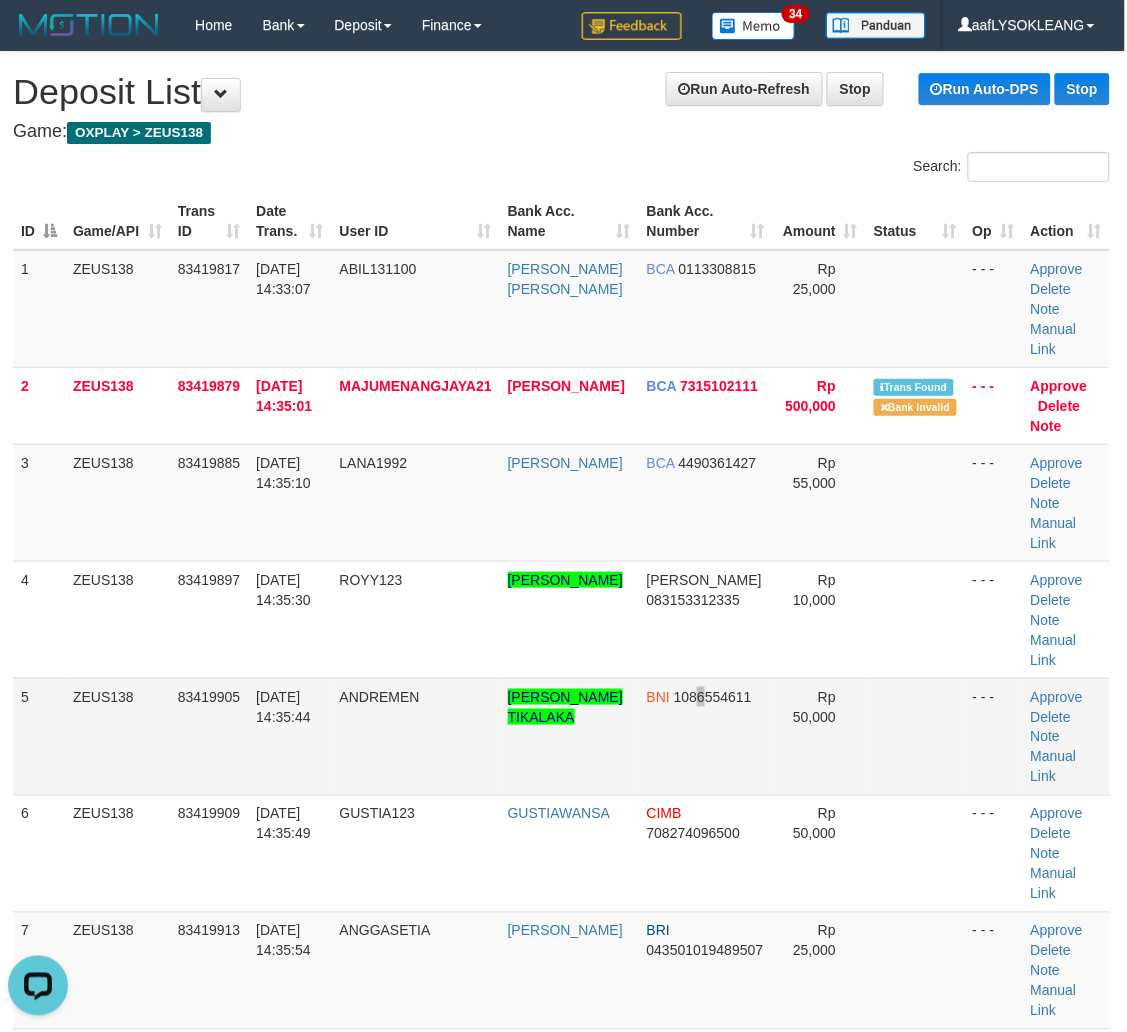 click on "BNI
1086554611" at bounding box center [705, 736] 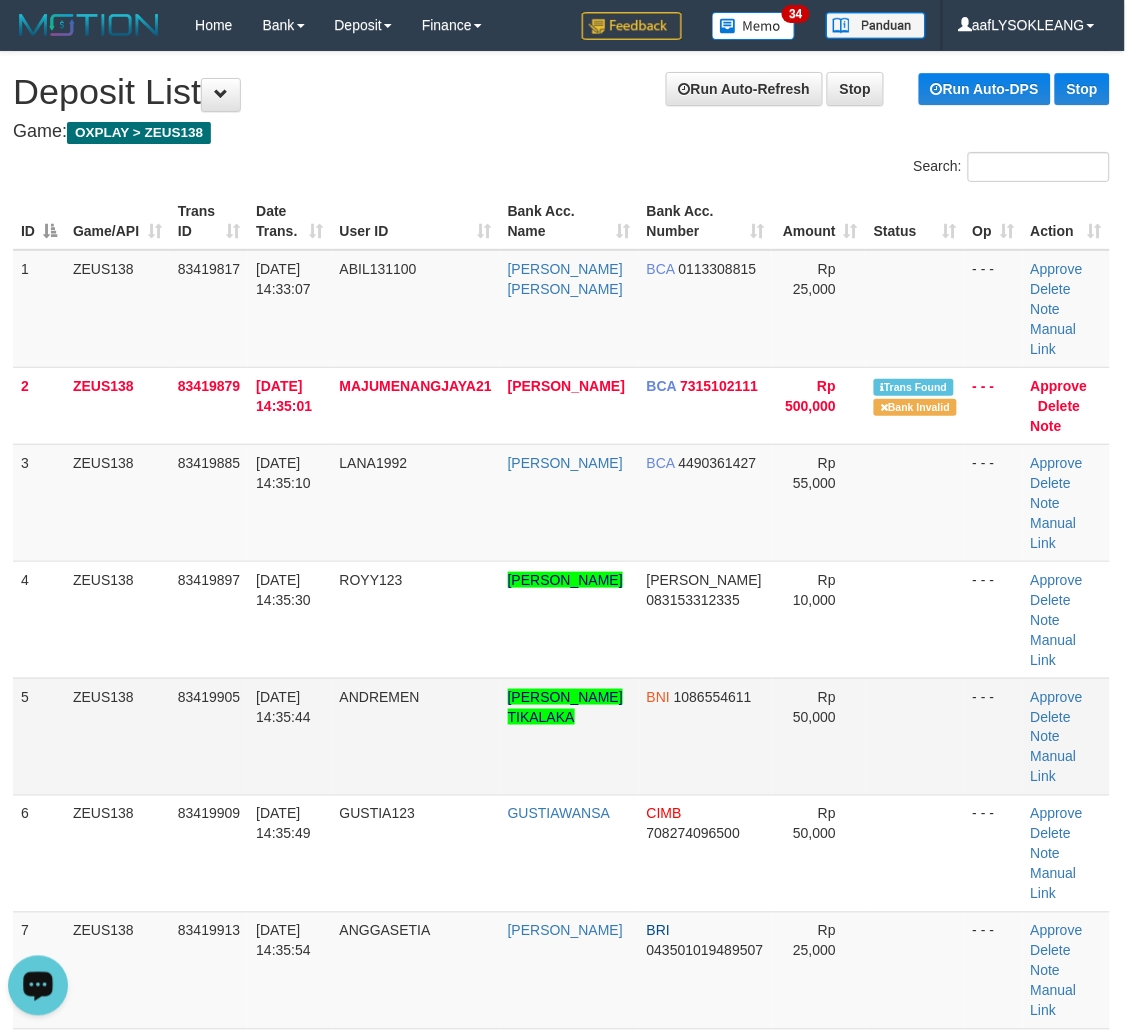 click at bounding box center (915, 736) 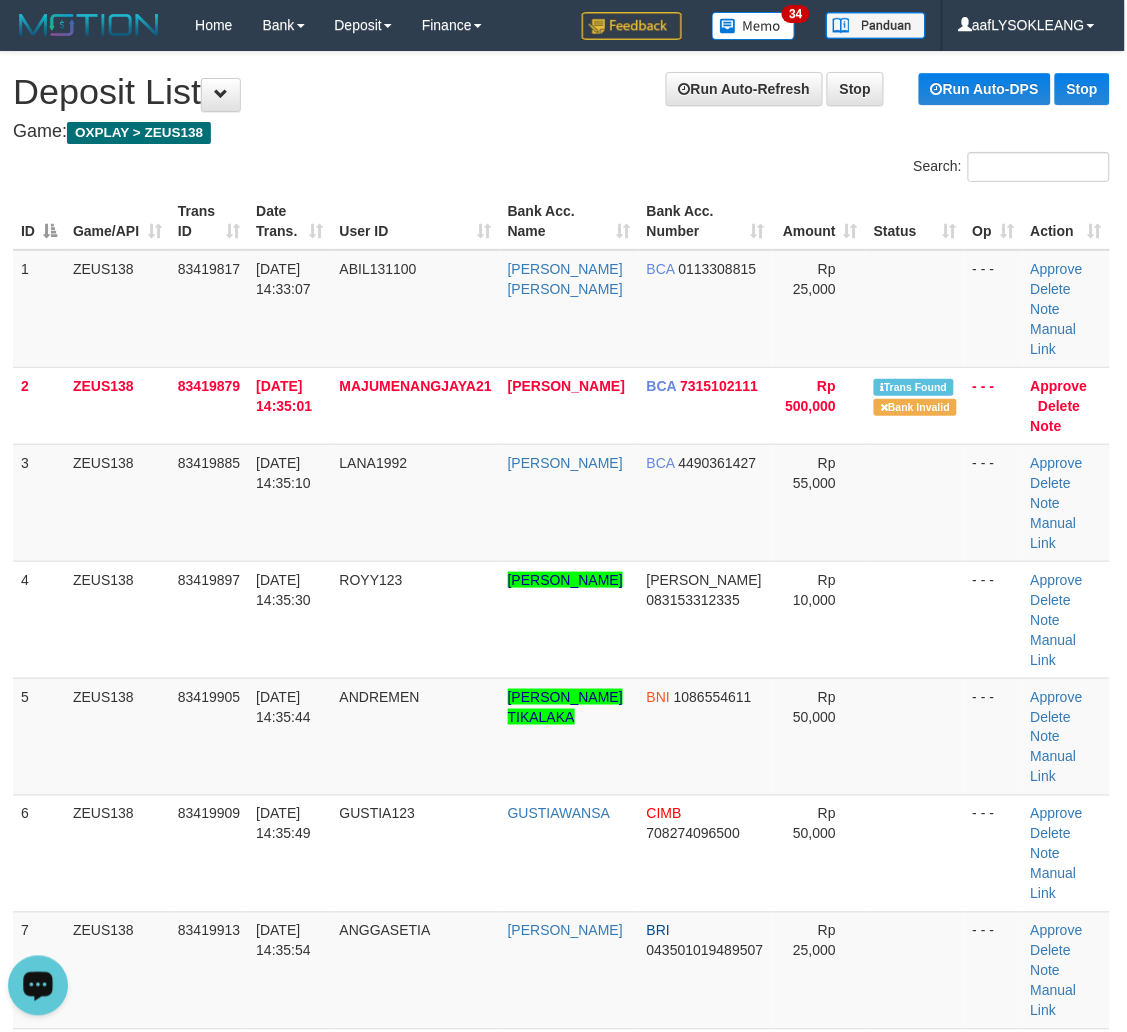 scroll, scrollTop: 147, scrollLeft: 2, axis: both 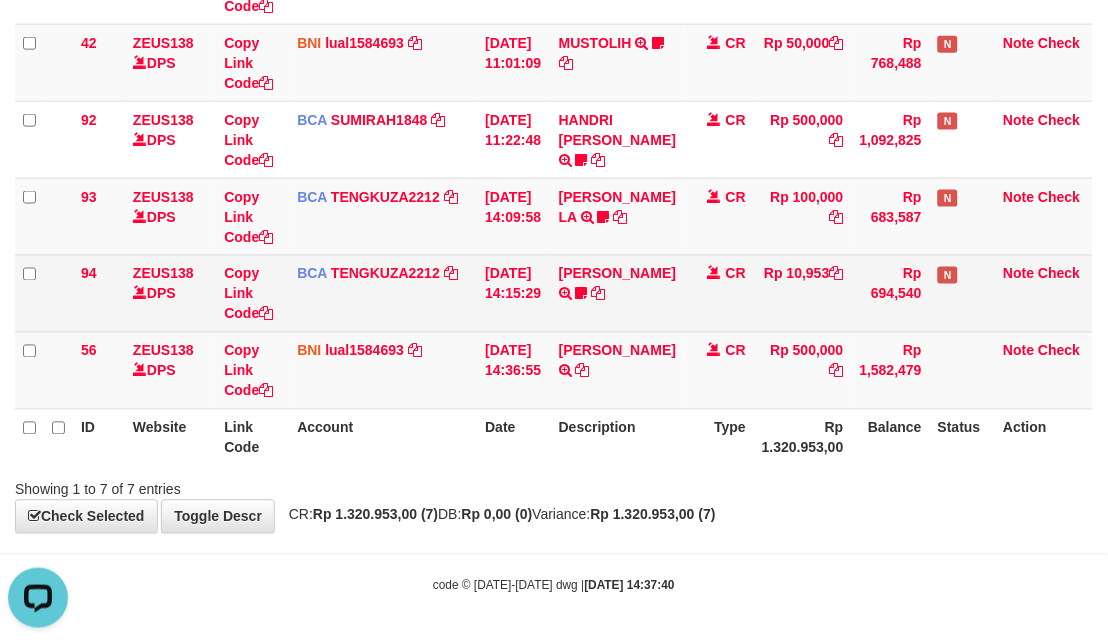 drag, startPoint x: 890, startPoint y: 322, endPoint x: 888, endPoint y: 280, distance: 42.047592 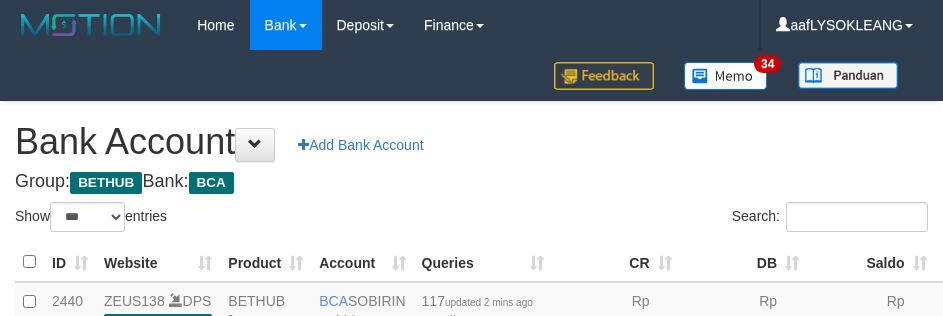 select on "***" 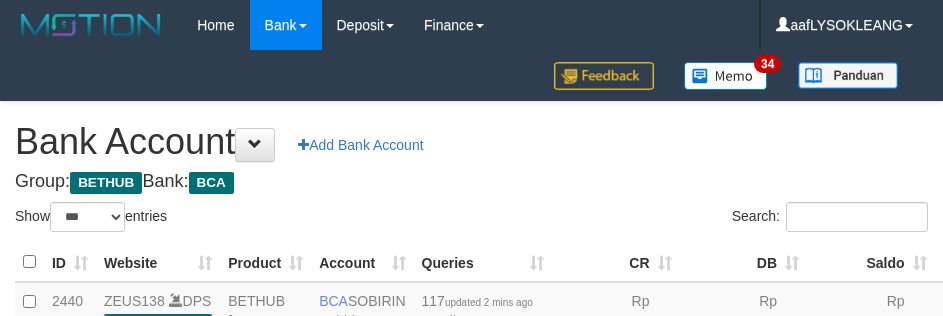 scroll, scrollTop: 191, scrollLeft: 0, axis: vertical 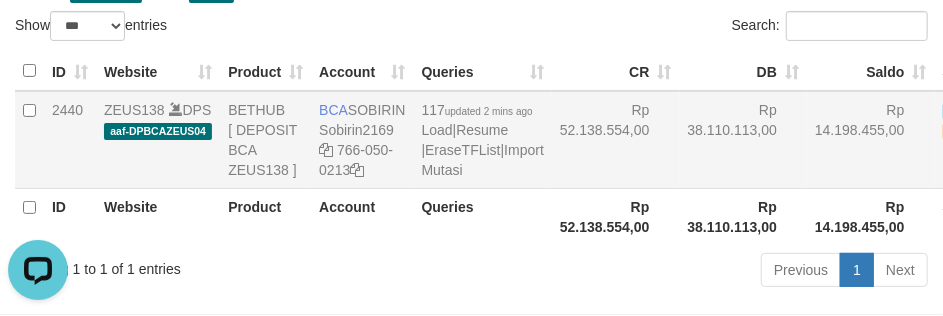 click on "Rp 52.138.554,00" at bounding box center [616, 140] 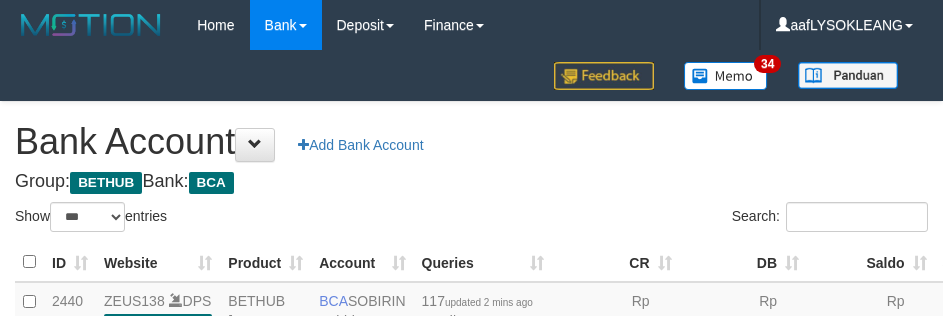 select on "***" 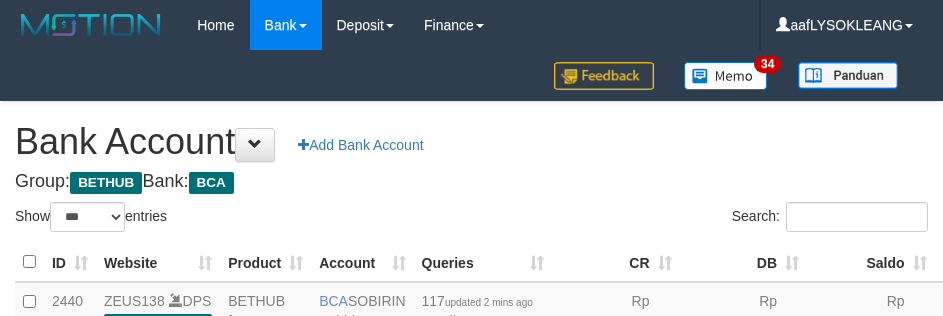 scroll, scrollTop: 191, scrollLeft: 0, axis: vertical 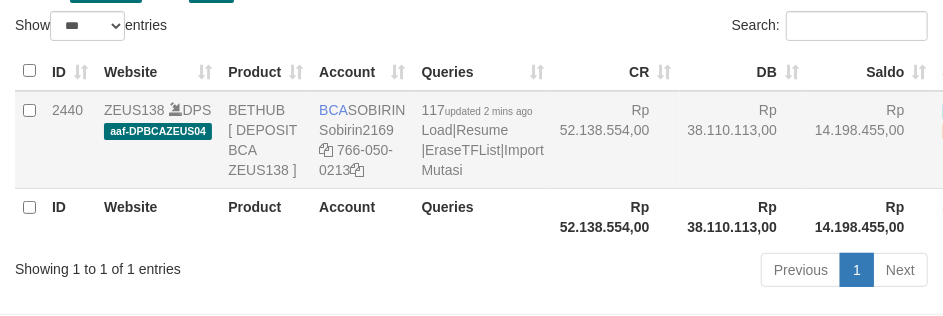 drag, startPoint x: 655, startPoint y: 162, endPoint x: 698, endPoint y: 190, distance: 51.312767 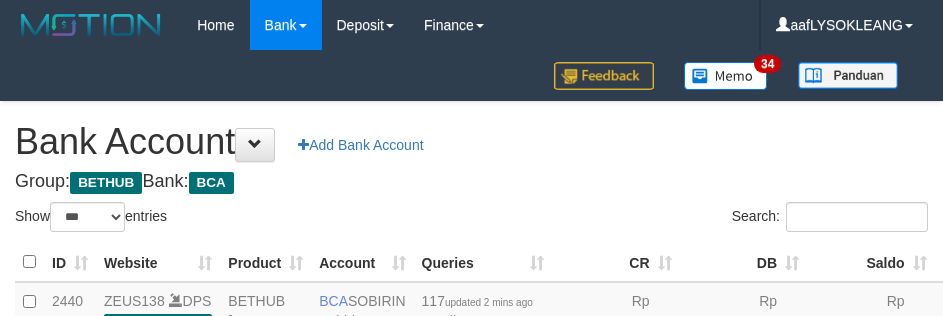 select on "***" 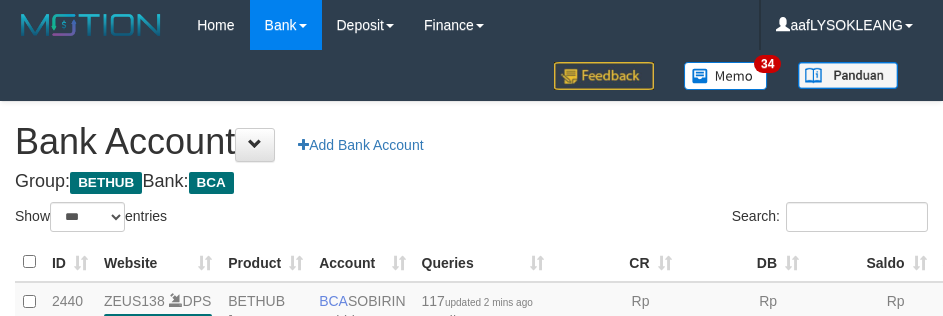 scroll, scrollTop: 191, scrollLeft: 0, axis: vertical 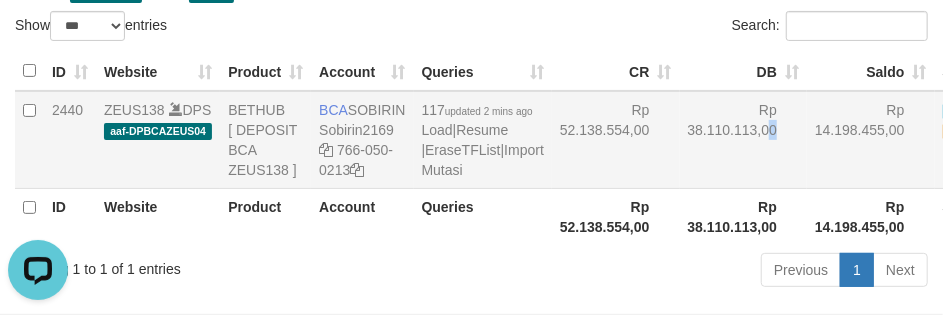 drag, startPoint x: 605, startPoint y: 197, endPoint x: 618, endPoint y: 206, distance: 15.811388 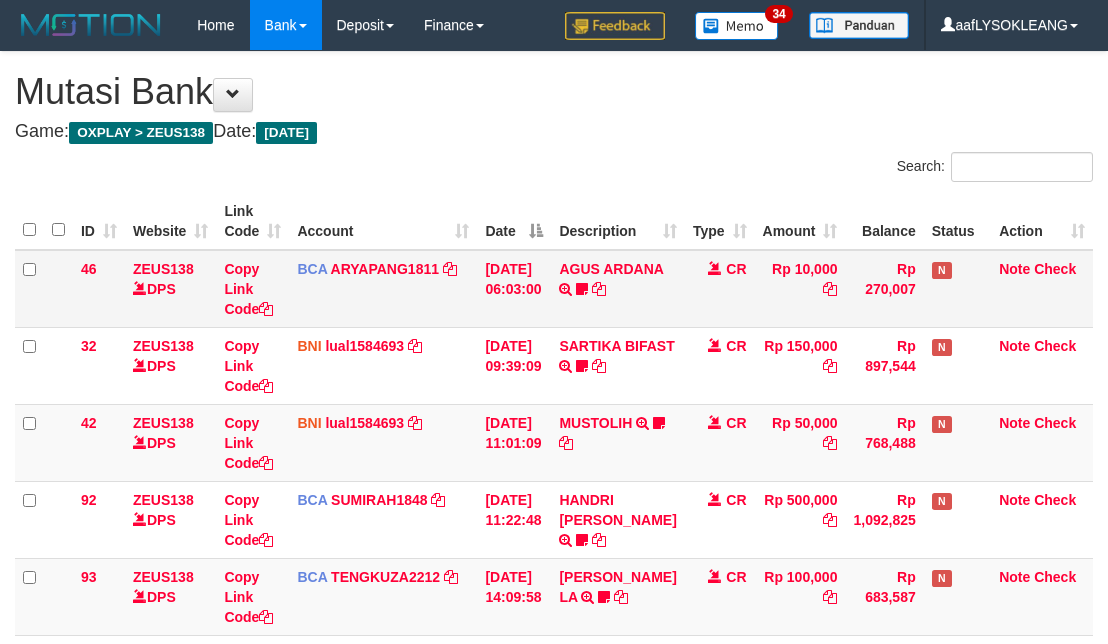 scroll, scrollTop: 0, scrollLeft: 0, axis: both 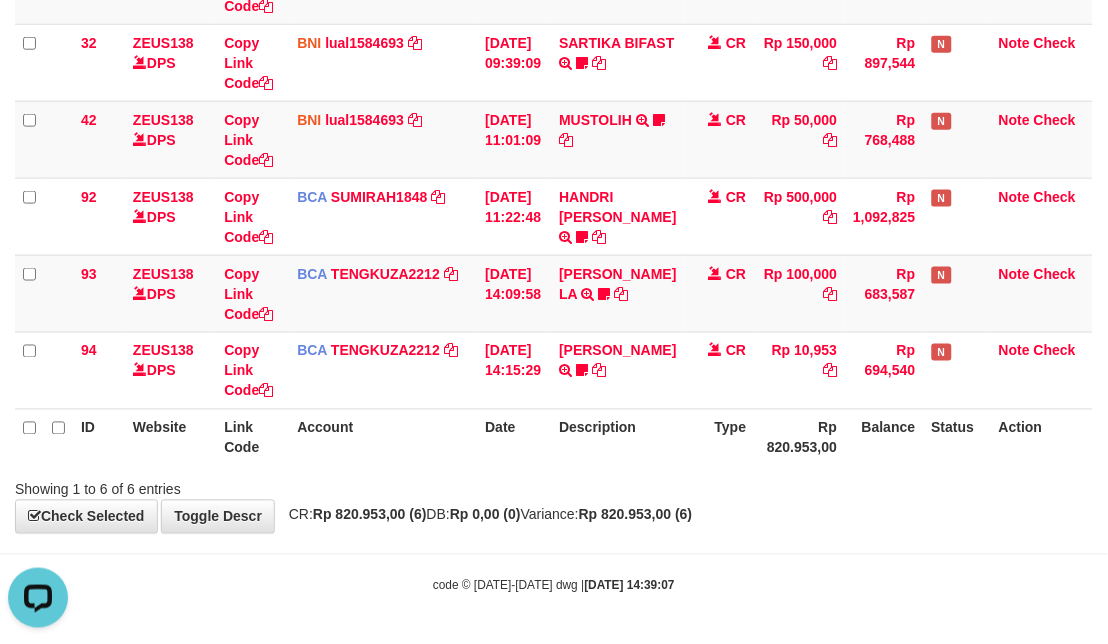 click on "**********" at bounding box center [554, 141] 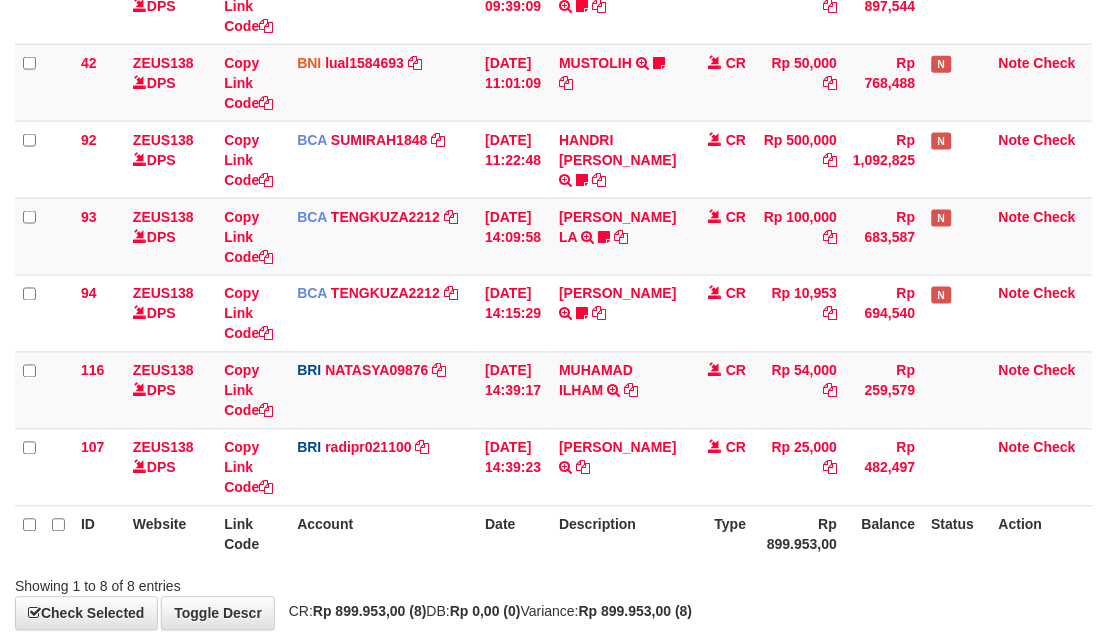 scroll, scrollTop: 456, scrollLeft: 0, axis: vertical 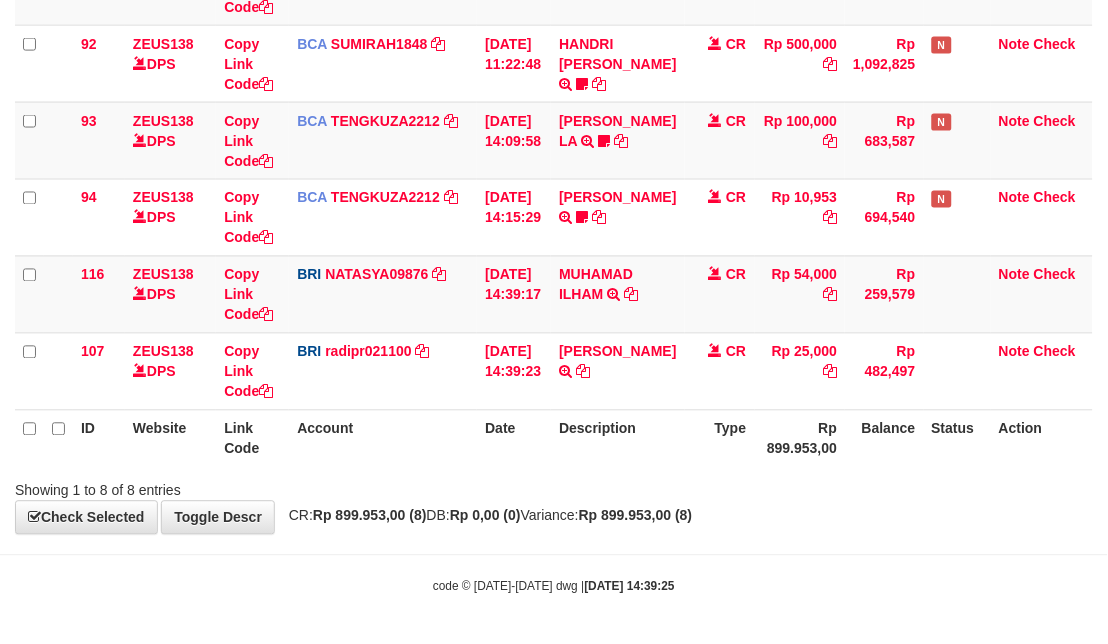 drag, startPoint x: 648, startPoint y: 494, endPoint x: 7, endPoint y: 378, distance: 651.41156 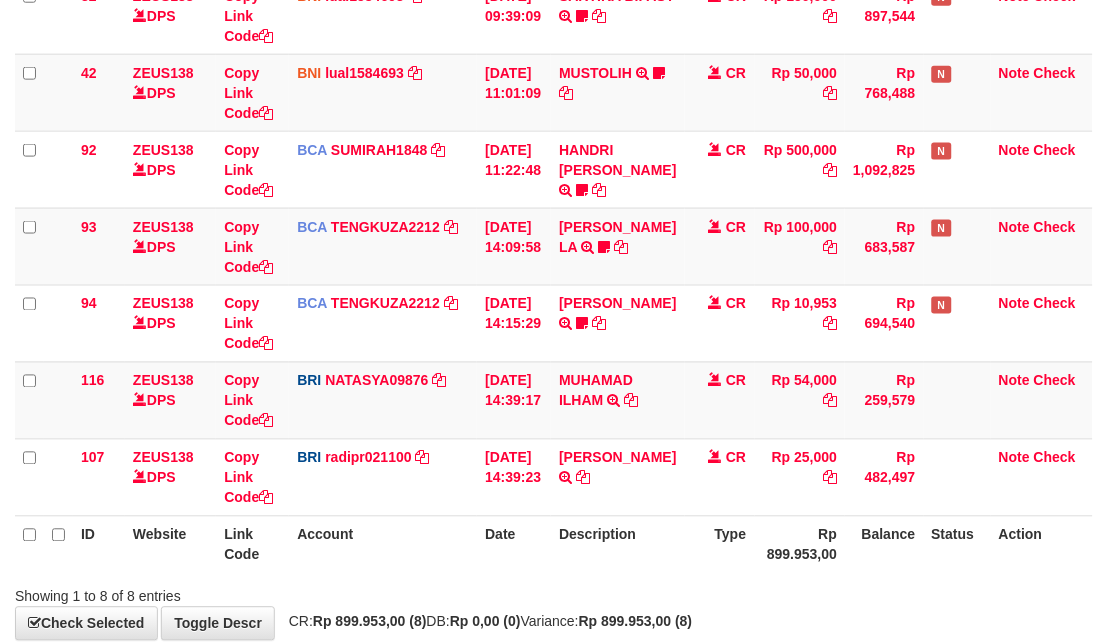 scroll, scrollTop: 456, scrollLeft: 0, axis: vertical 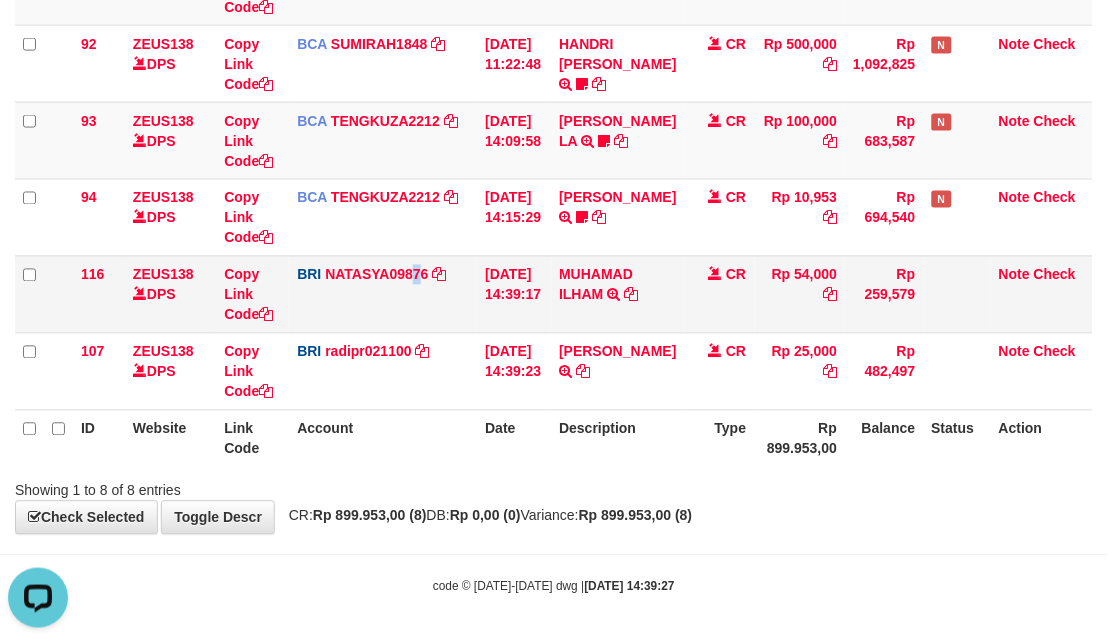 click on "BRI
NATASYA09876
DPS
SITI NURLITA SAPITRI
mutasi_20250711_3126 | 116
mutasi_20250711_3126 | 116" at bounding box center (383, 294) 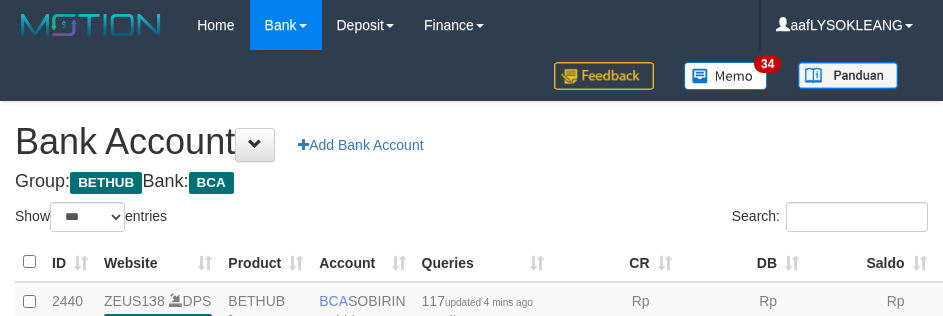 select on "***" 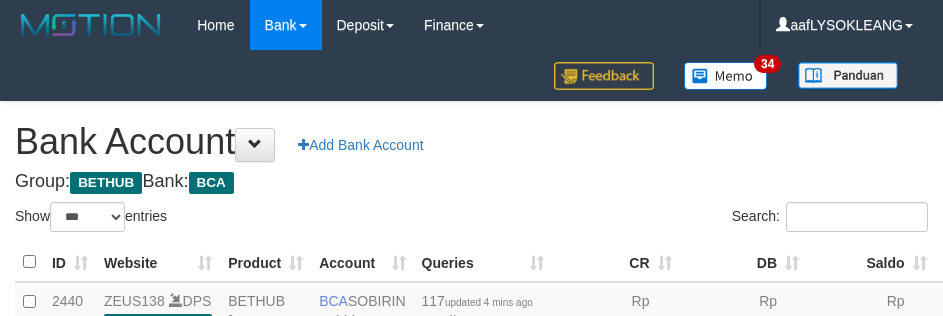 scroll, scrollTop: 191, scrollLeft: 0, axis: vertical 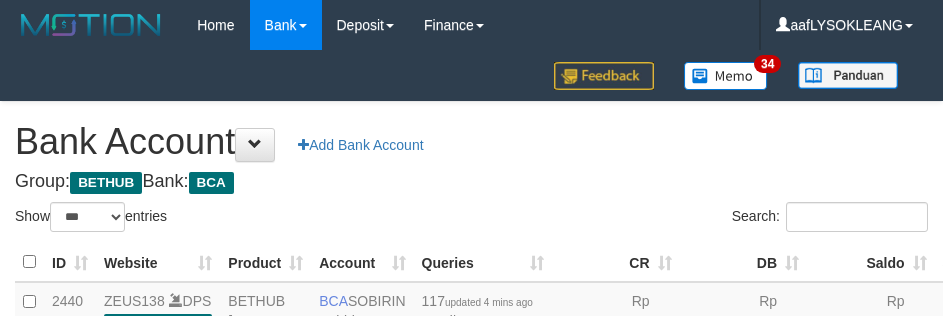 select on "***" 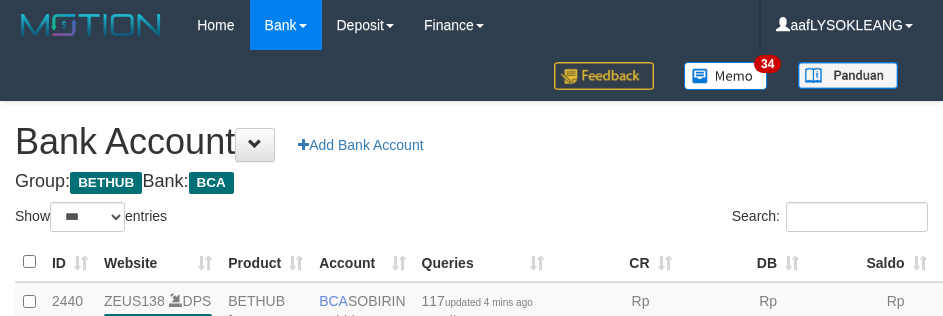scroll, scrollTop: 191, scrollLeft: 0, axis: vertical 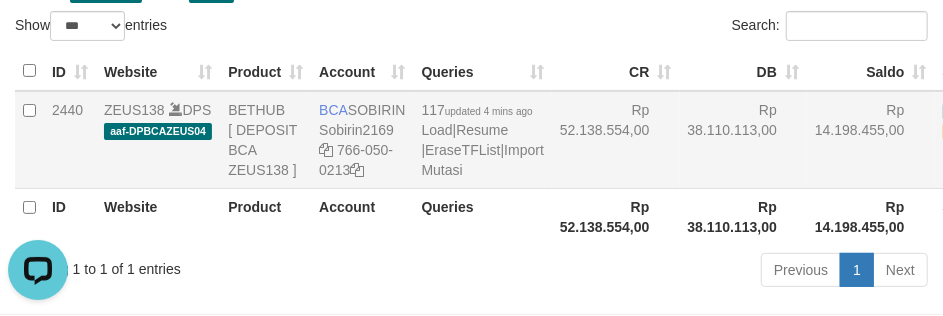 drag, startPoint x: 721, startPoint y: 168, endPoint x: 652, endPoint y: 225, distance: 89.498604 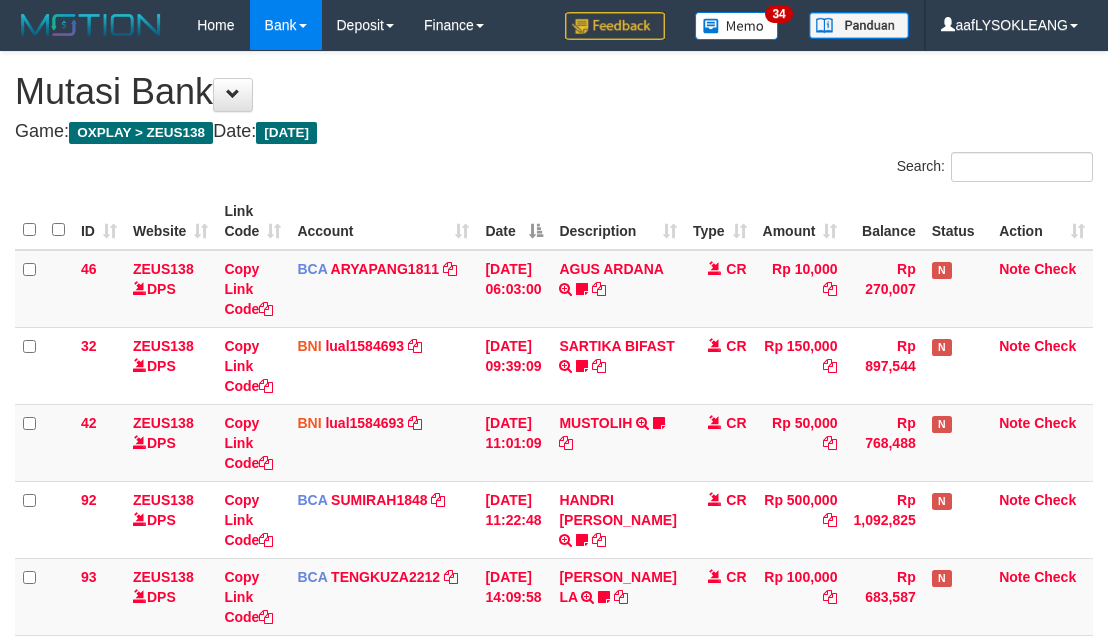 scroll, scrollTop: 380, scrollLeft: 0, axis: vertical 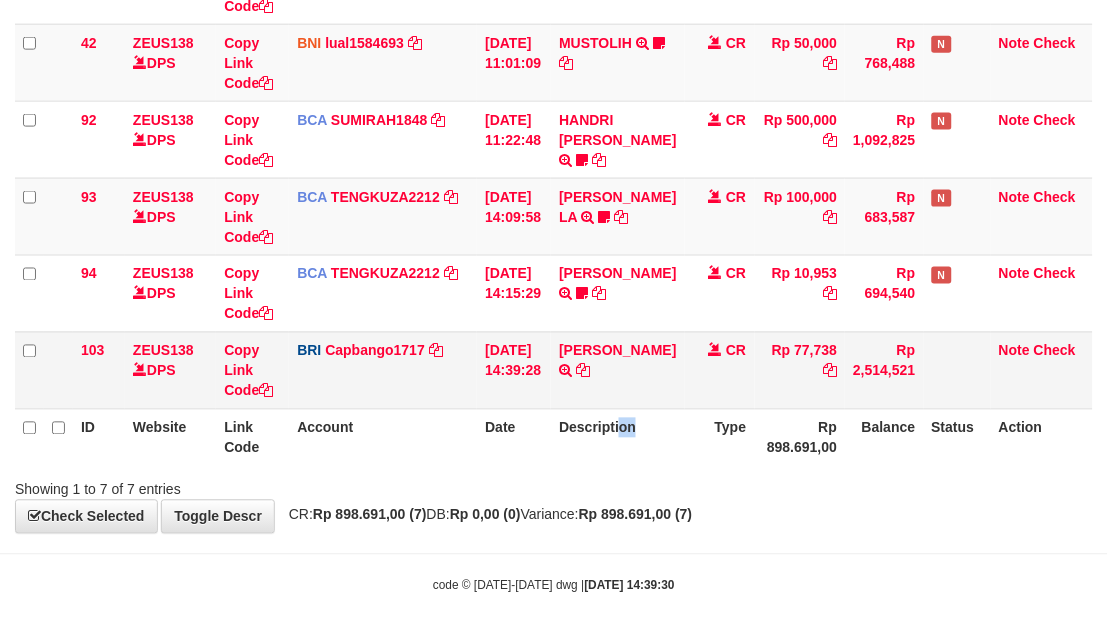 drag, startPoint x: 633, startPoint y: 408, endPoint x: 622, endPoint y: 392, distance: 19.416489 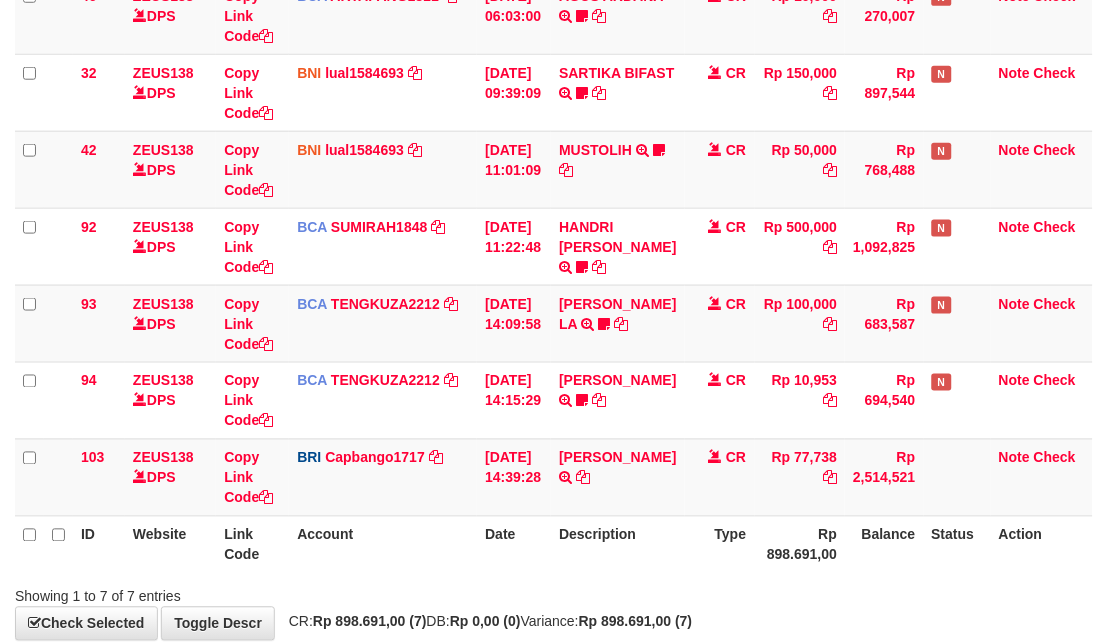 scroll, scrollTop: 380, scrollLeft: 0, axis: vertical 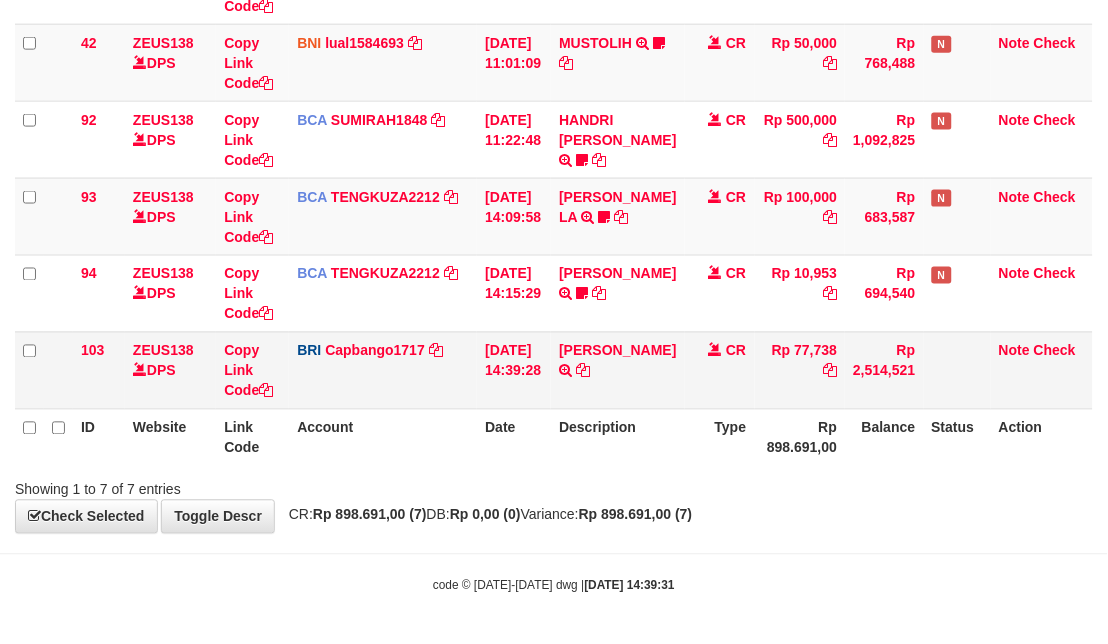 click on "Rp 77,738" at bounding box center (800, 370) 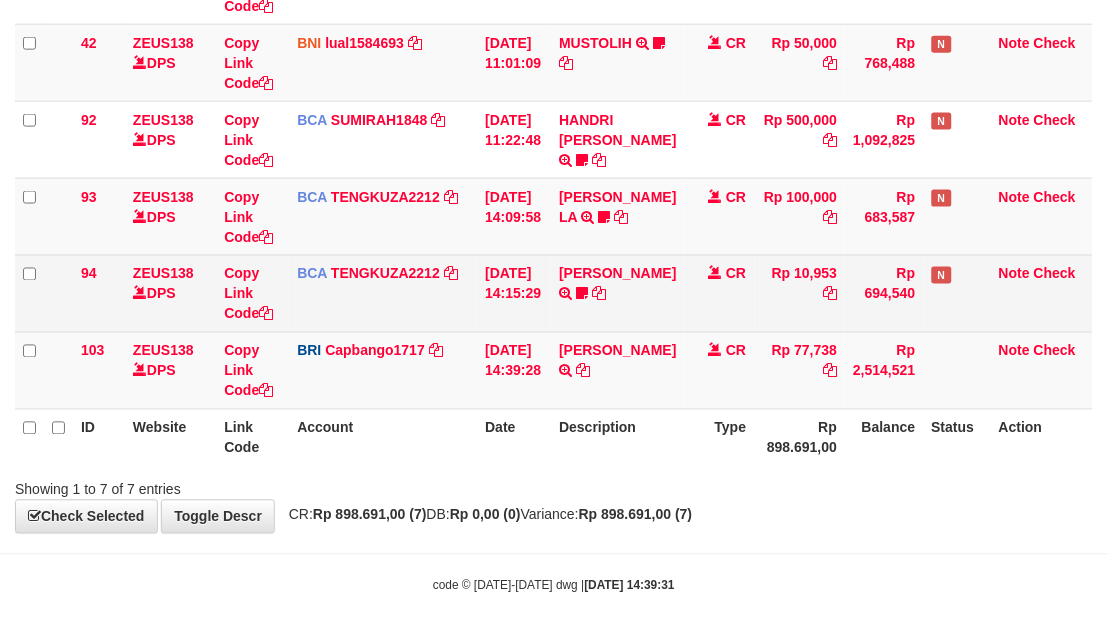 copy on "77,738" 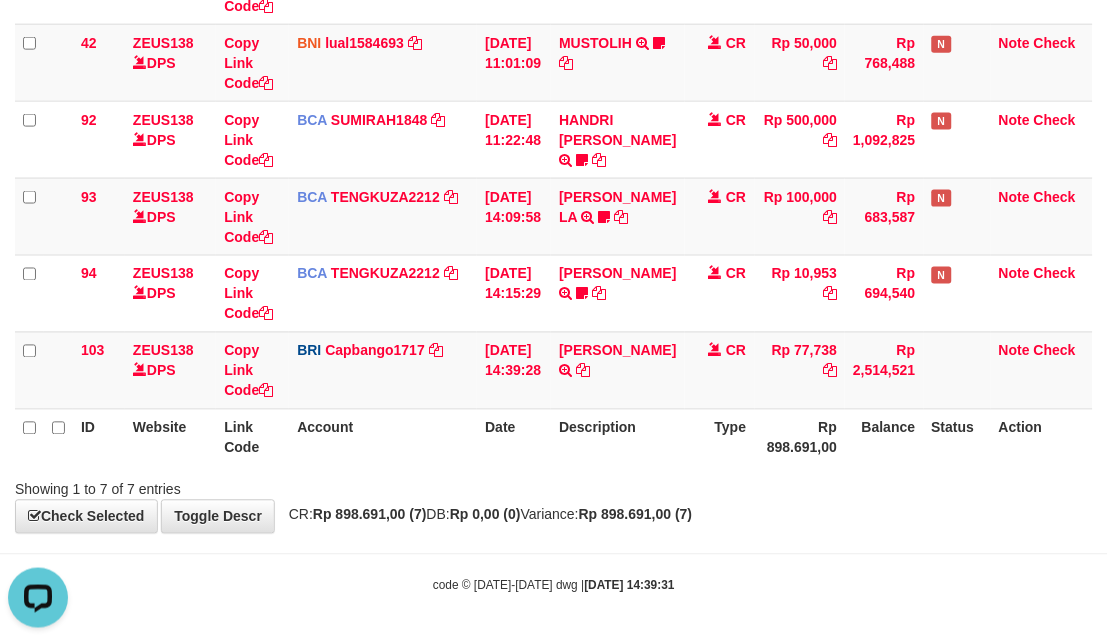 scroll, scrollTop: 0, scrollLeft: 0, axis: both 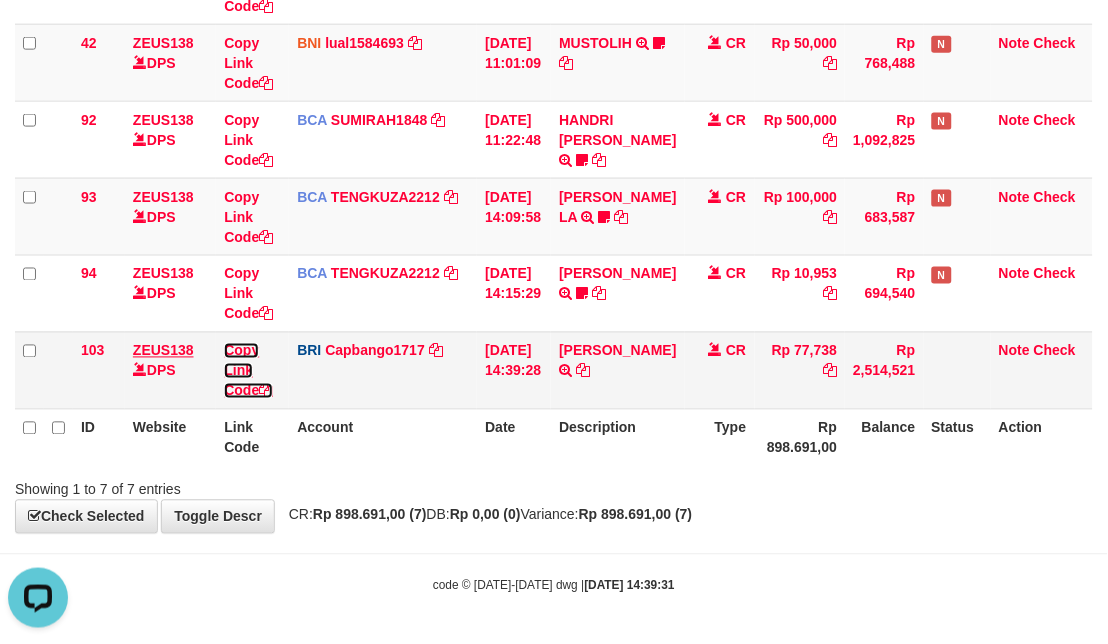 drag, startPoint x: 247, startPoint y: 382, endPoint x: 164, endPoint y: 354, distance: 87.595665 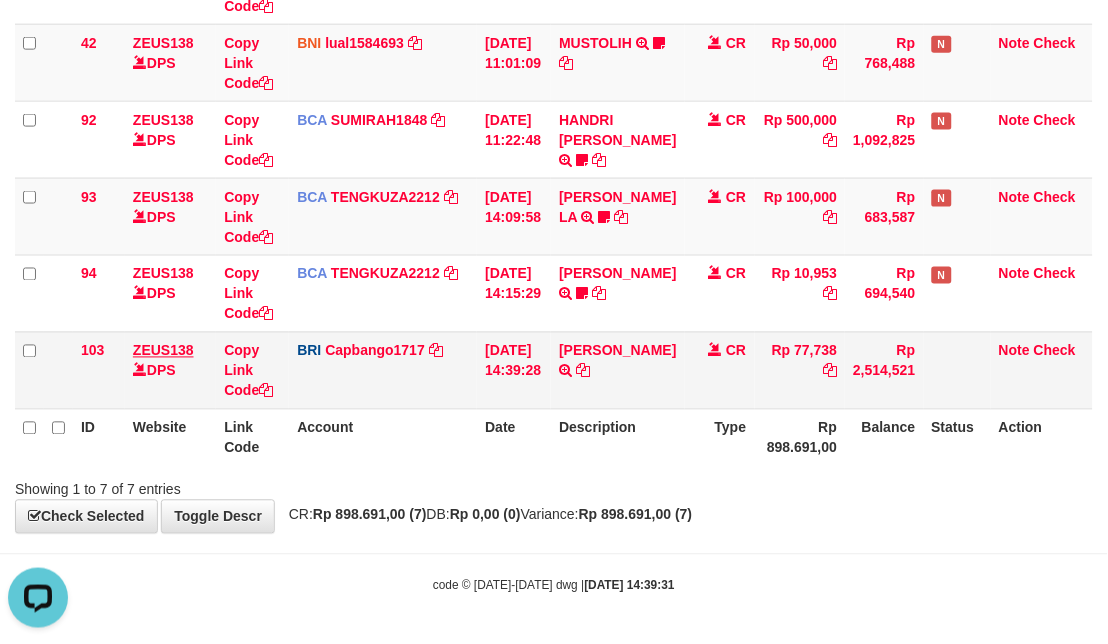 copy on "77,738" 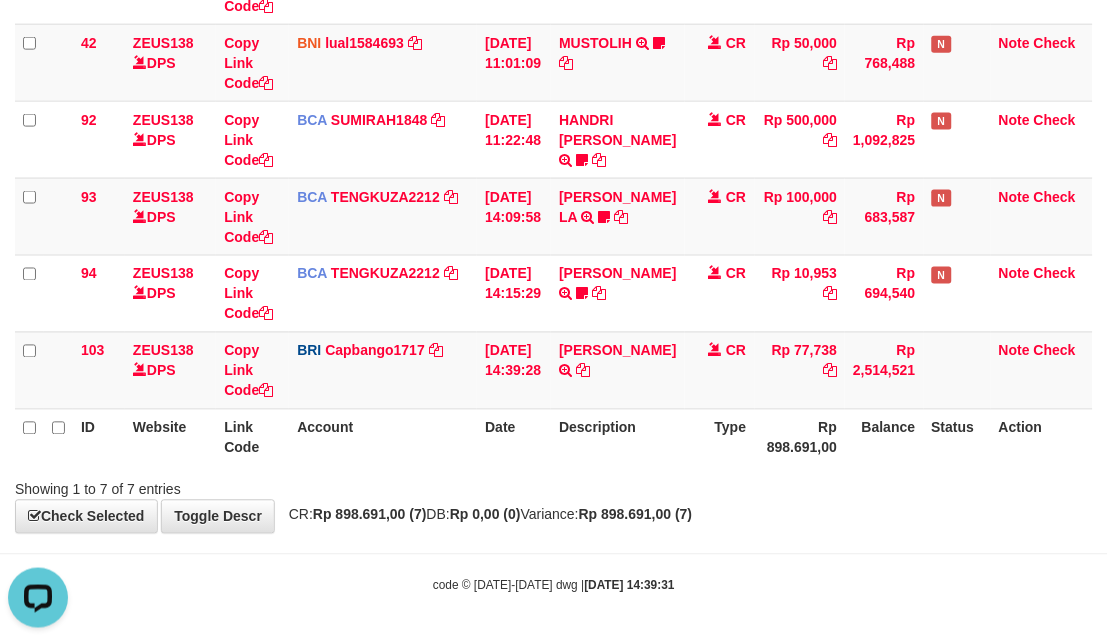 scroll, scrollTop: 320, scrollLeft: 0, axis: vertical 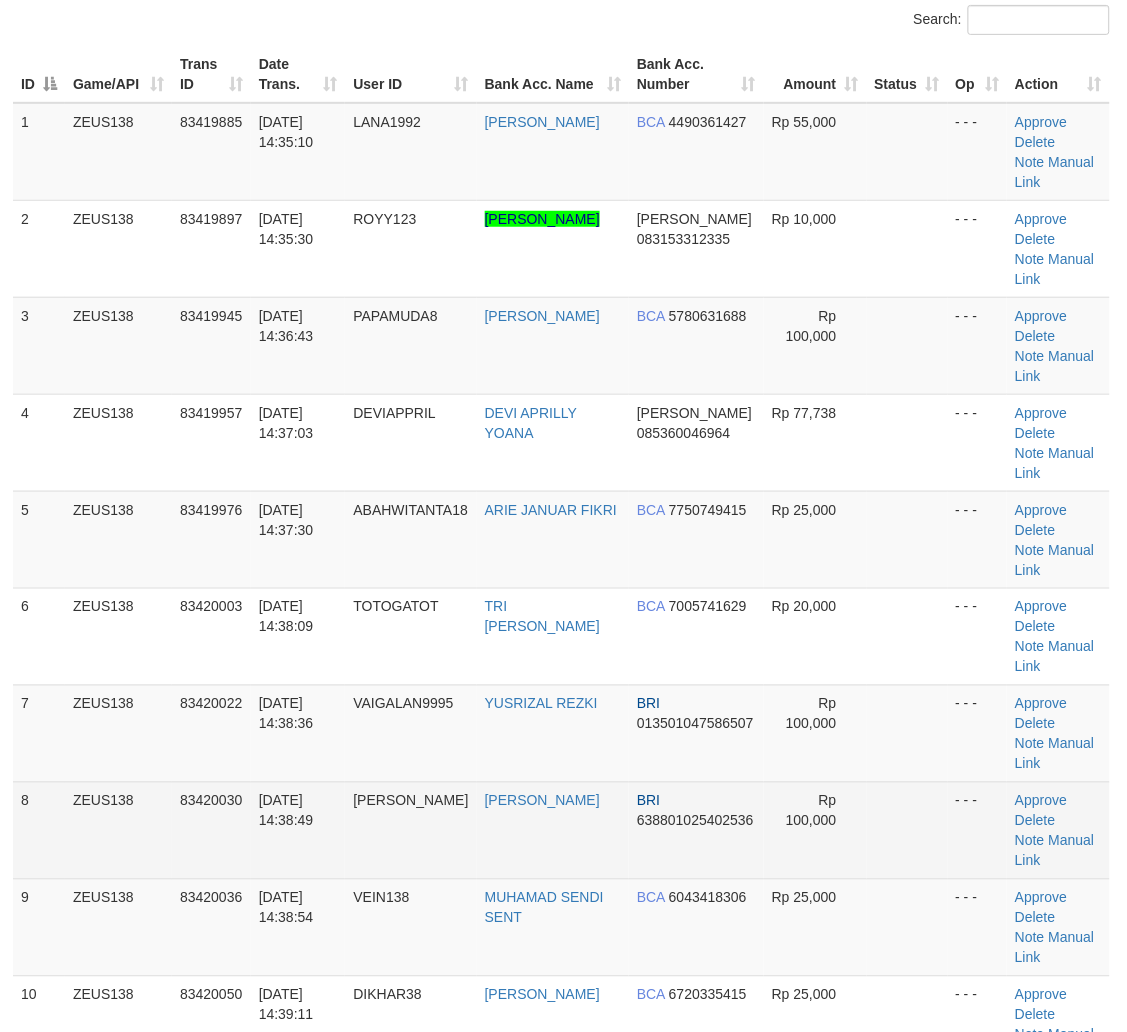 click on "- - -" at bounding box center [978, 830] 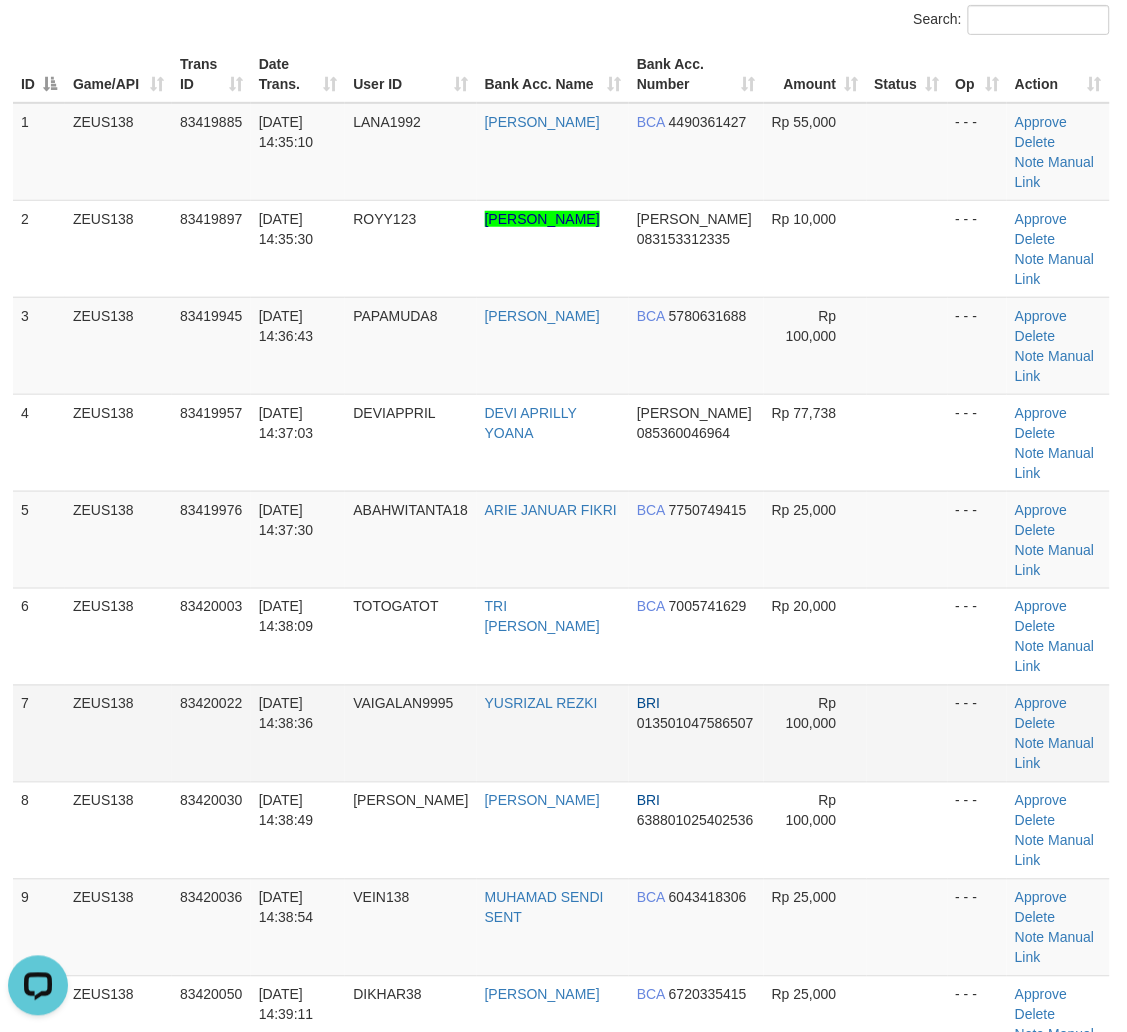 scroll, scrollTop: 0, scrollLeft: 0, axis: both 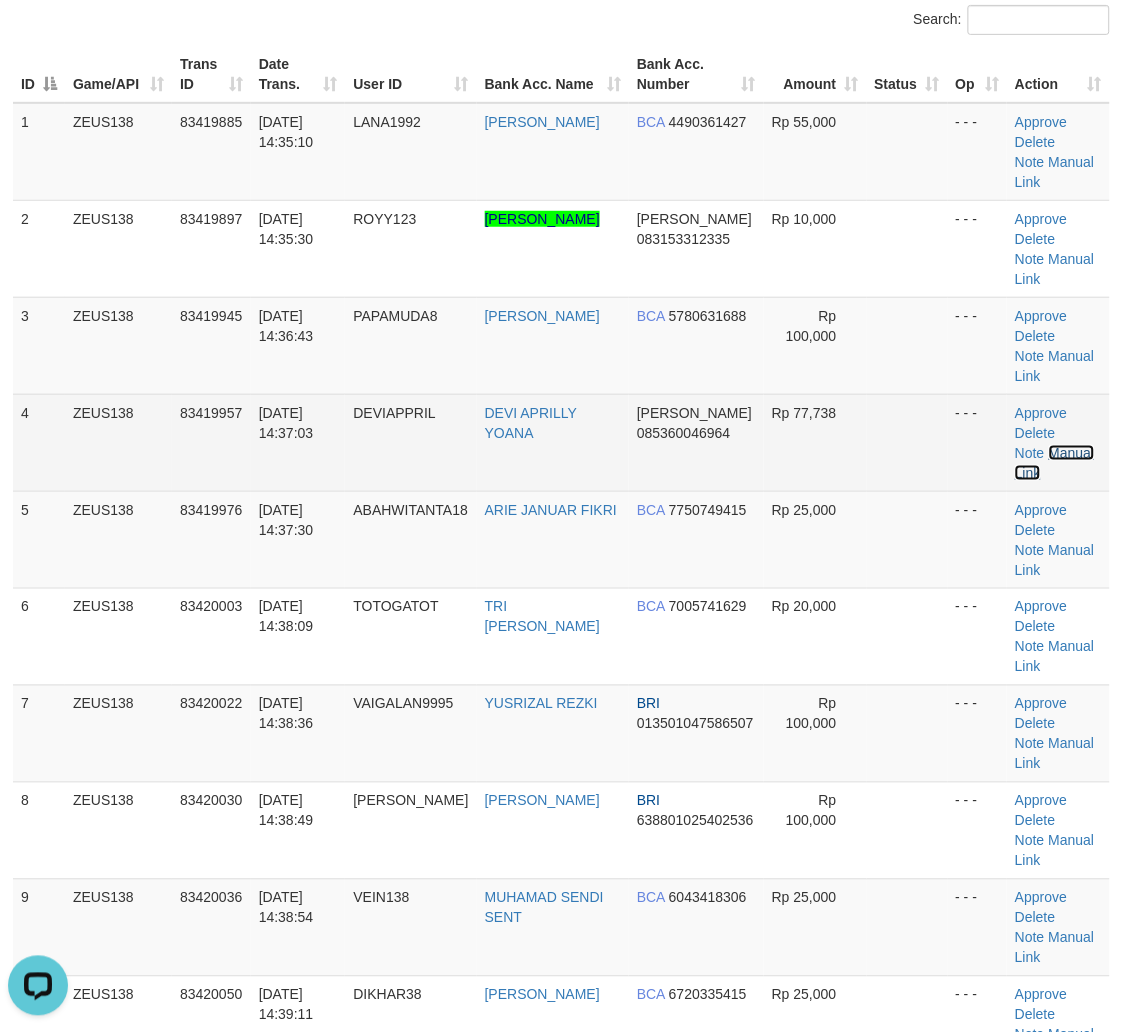 click on "Manual Link" at bounding box center (1054, 463) 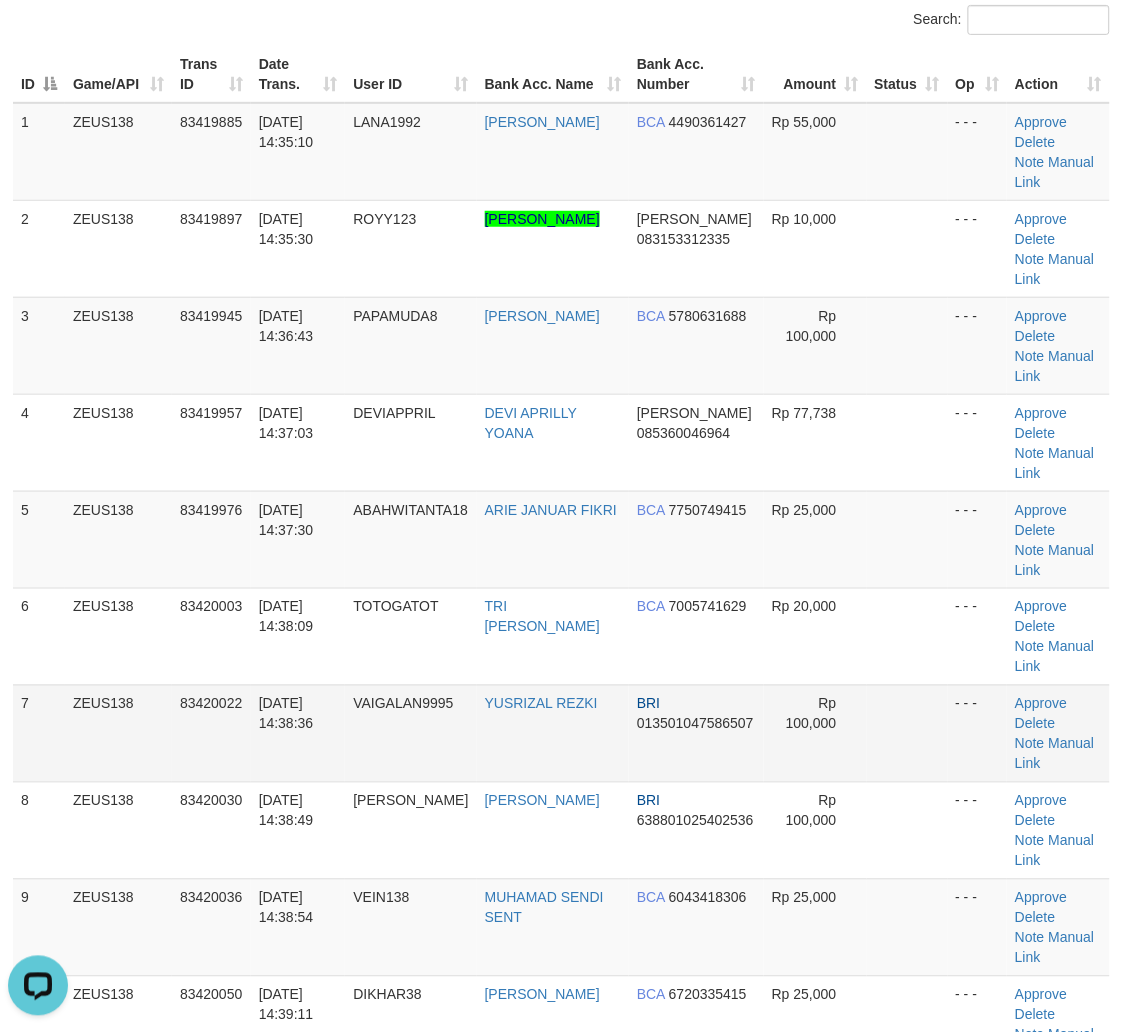 click on "013501047586507" at bounding box center [695, 724] 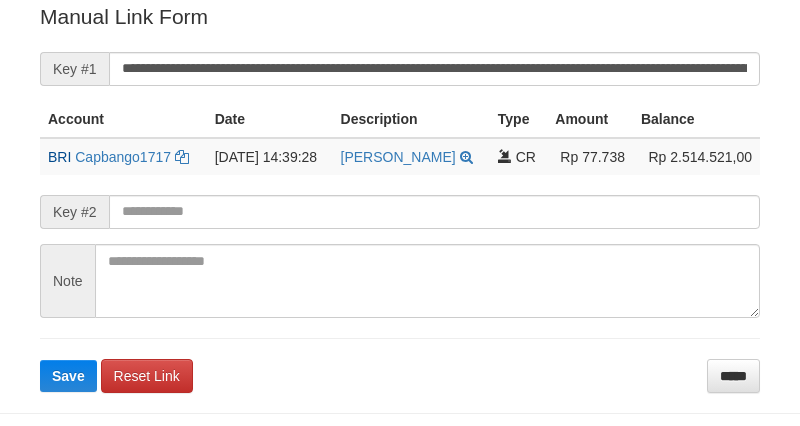 scroll, scrollTop: 404, scrollLeft: 0, axis: vertical 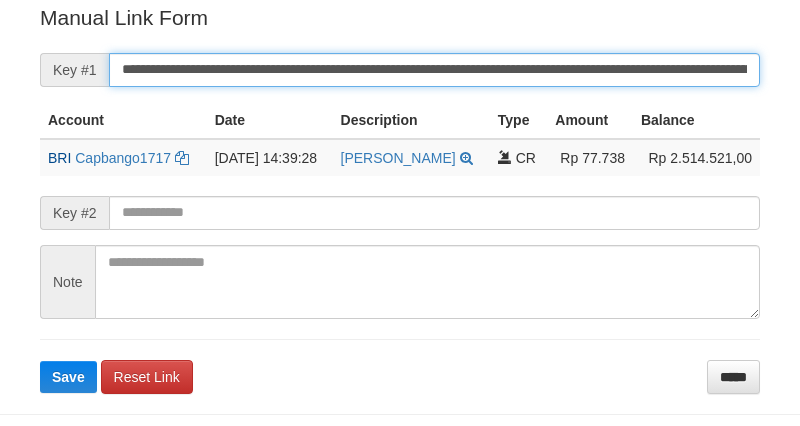 click on "**********" at bounding box center [434, 70] 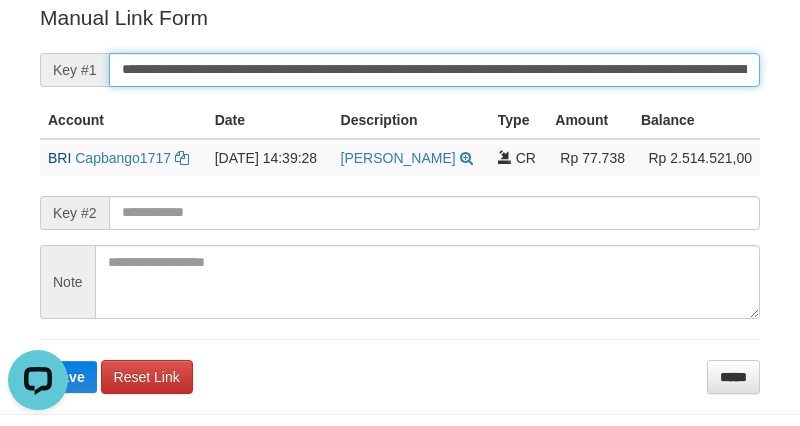 scroll, scrollTop: 0, scrollLeft: 0, axis: both 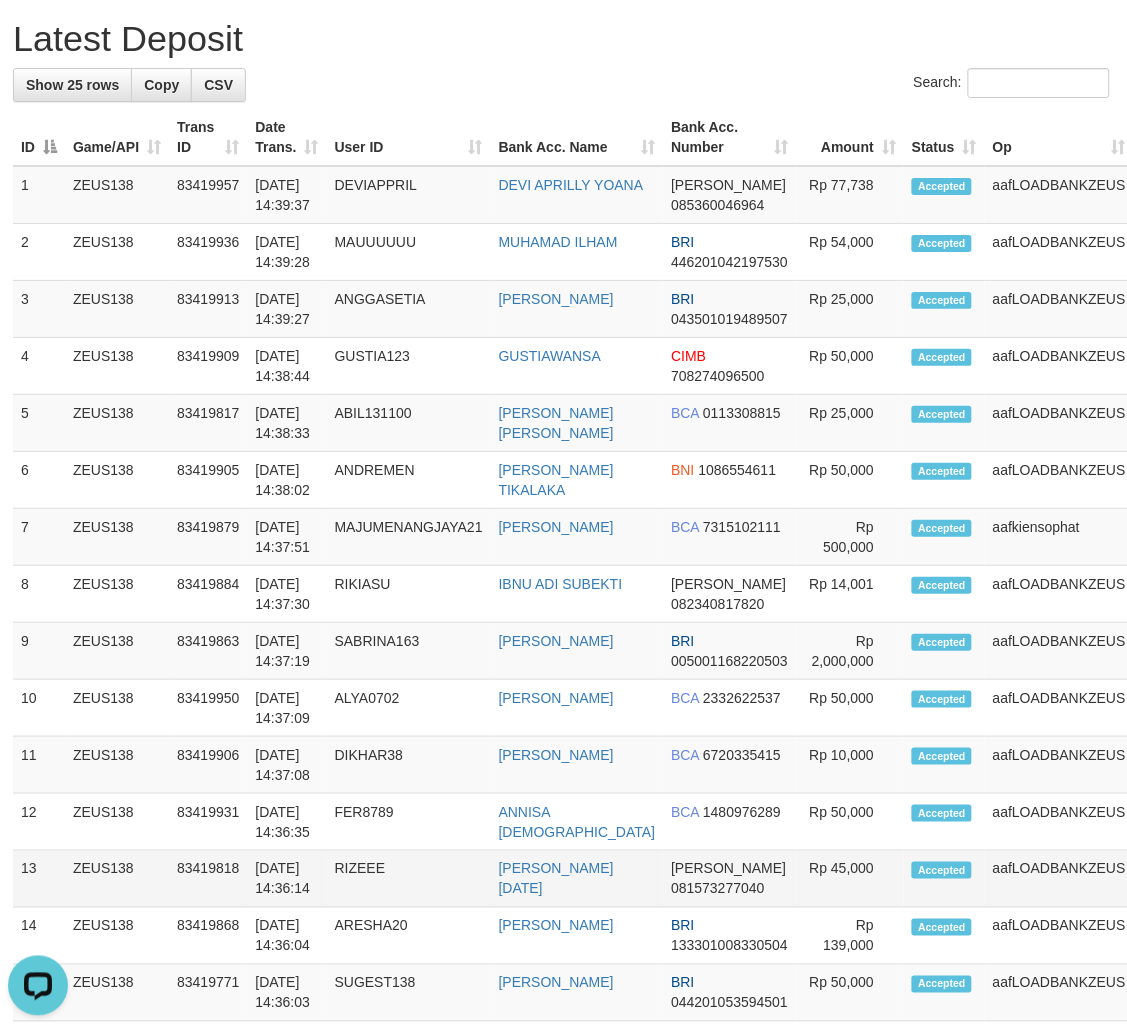 drag, startPoint x: 752, startPoint y: 692, endPoint x: 774, endPoint y: 668, distance: 32.55764 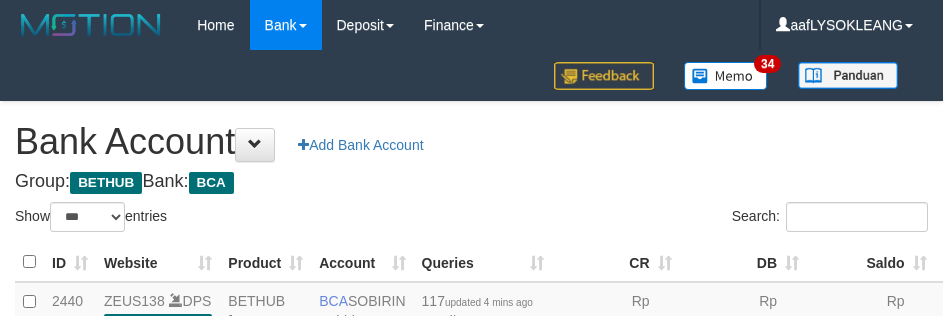 select on "***" 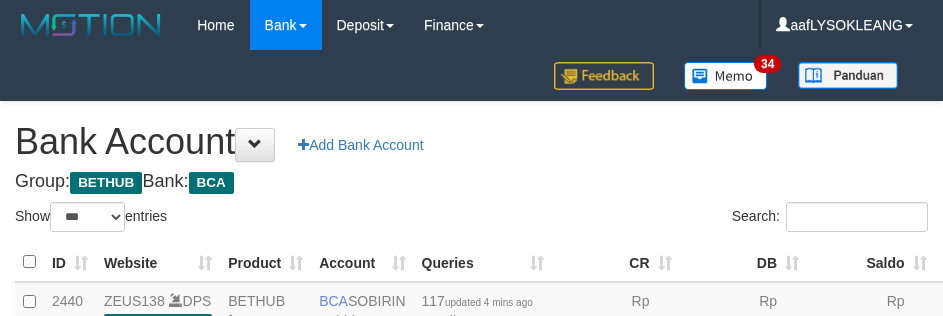scroll, scrollTop: 191, scrollLeft: 0, axis: vertical 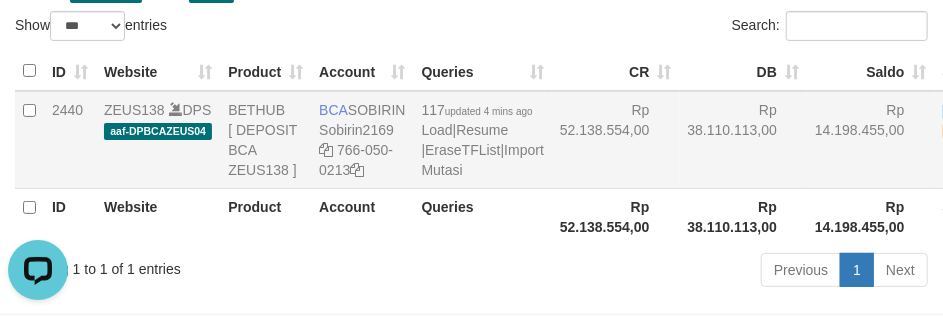 drag, startPoint x: 677, startPoint y: 161, endPoint x: 657, endPoint y: 160, distance: 20.024984 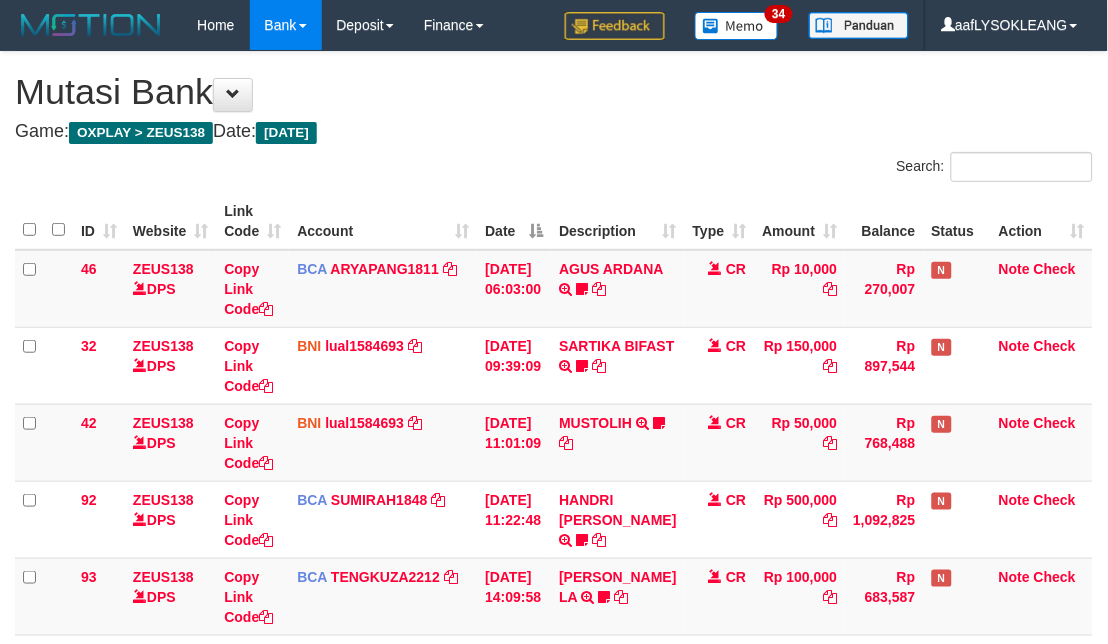 scroll, scrollTop: 303, scrollLeft: 0, axis: vertical 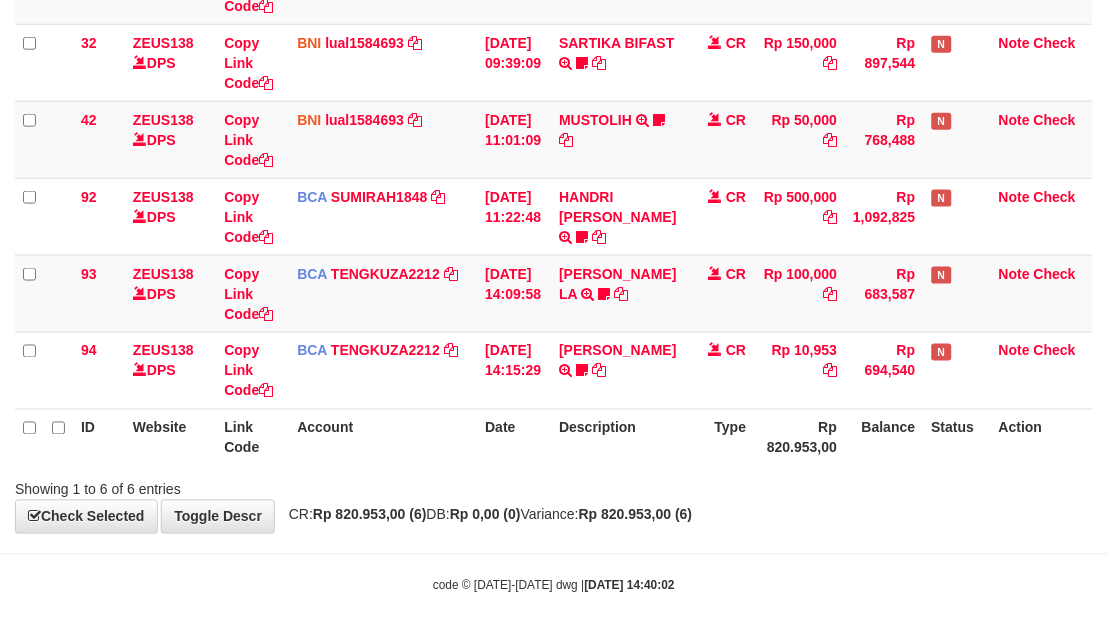 drag, startPoint x: 700, startPoint y: 454, endPoint x: 705, endPoint y: 421, distance: 33.37664 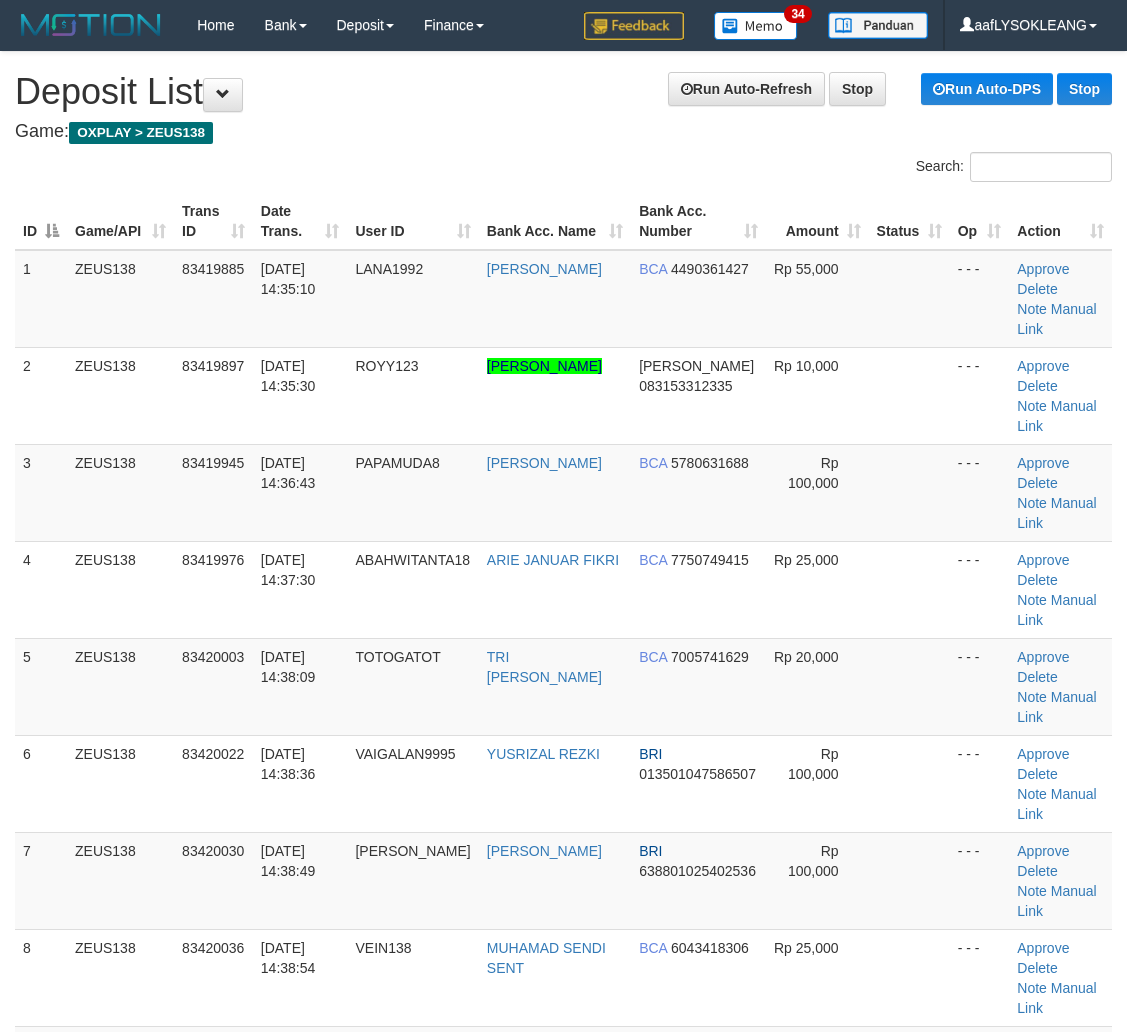 scroll, scrollTop: 1777, scrollLeft: 2, axis: both 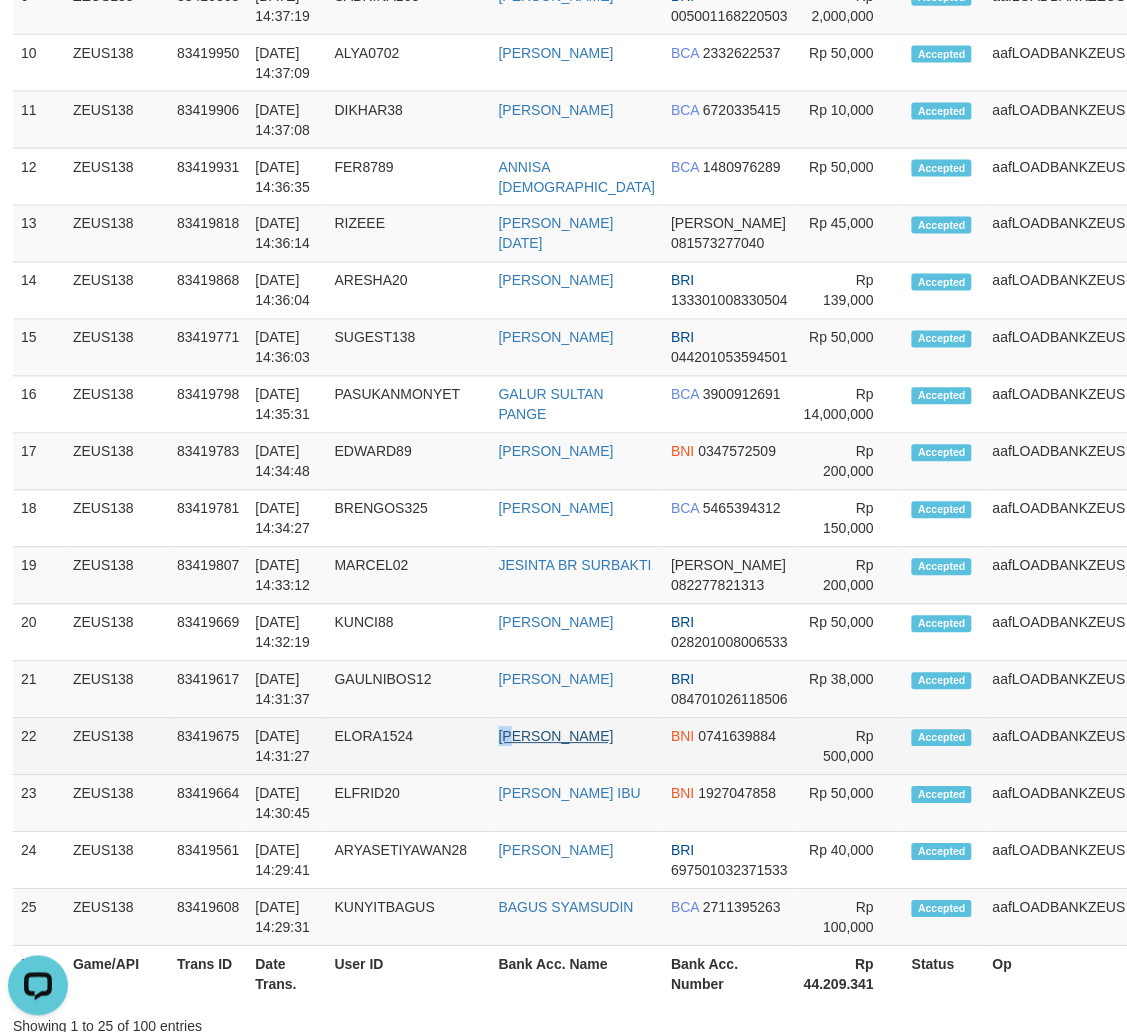 drag, startPoint x: 513, startPoint y: 572, endPoint x: 527, endPoint y: 573, distance: 14.035668 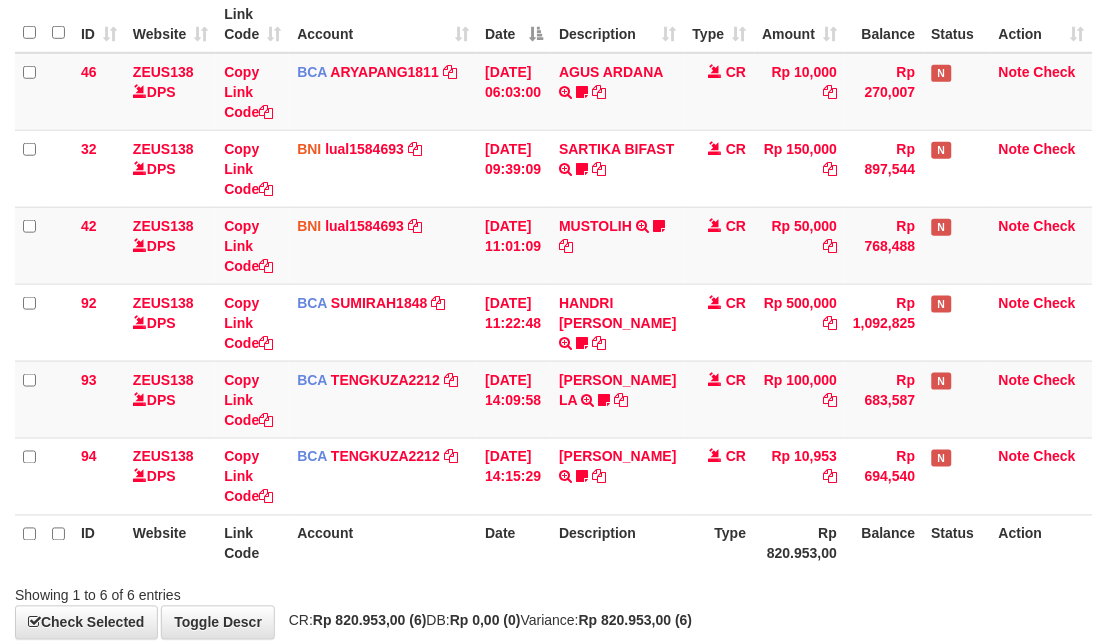 scroll, scrollTop: 303, scrollLeft: 0, axis: vertical 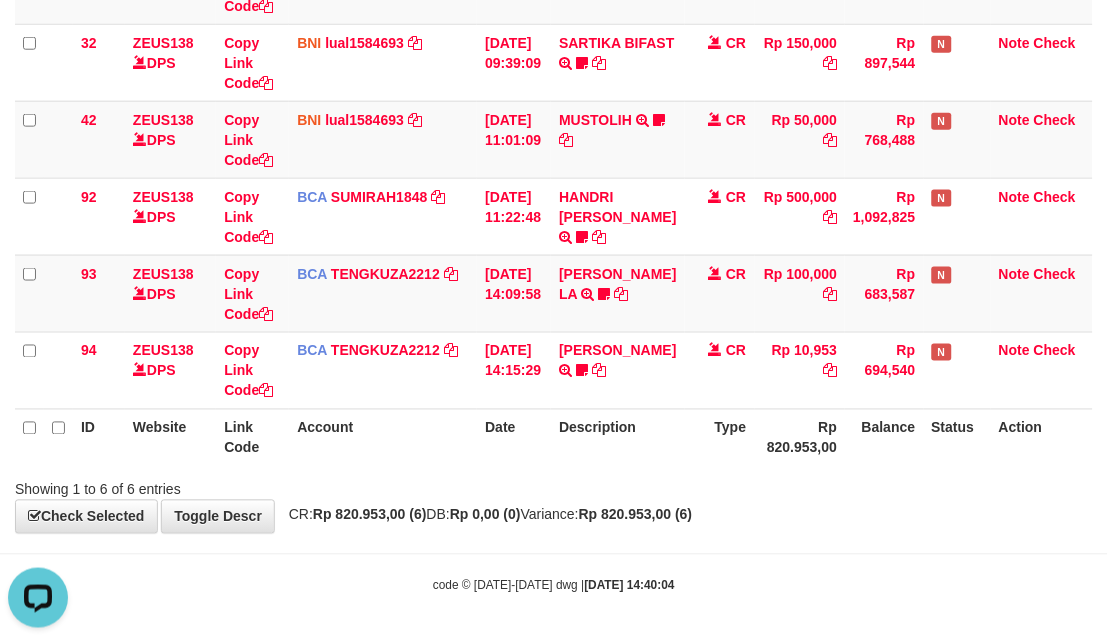 drag, startPoint x: 767, startPoint y: 533, endPoint x: 773, endPoint y: 505, distance: 28.635643 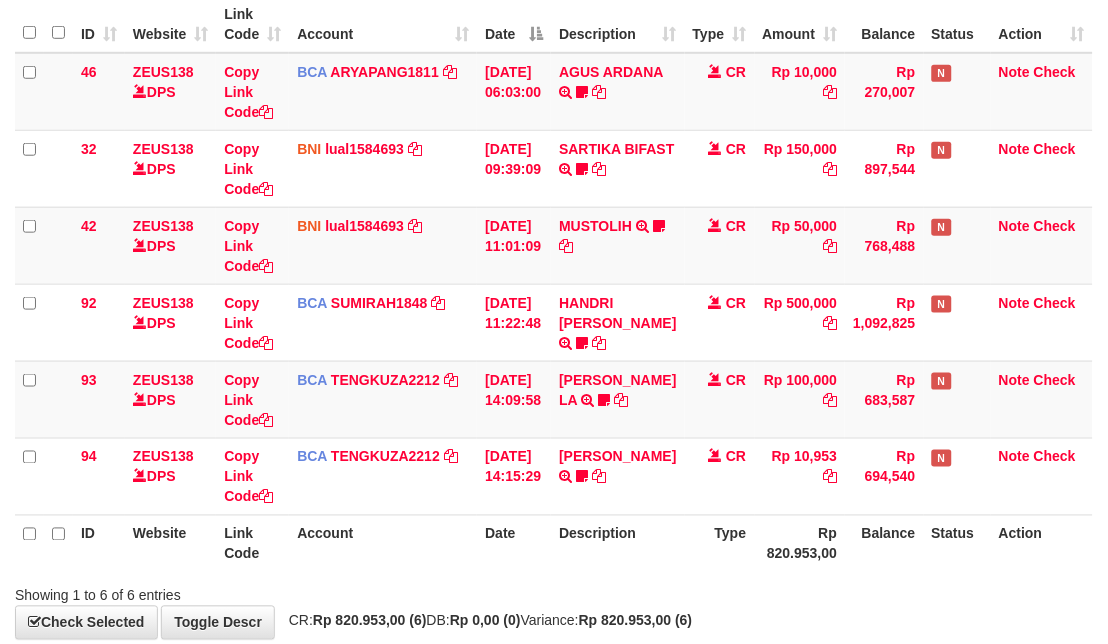scroll, scrollTop: 303, scrollLeft: 0, axis: vertical 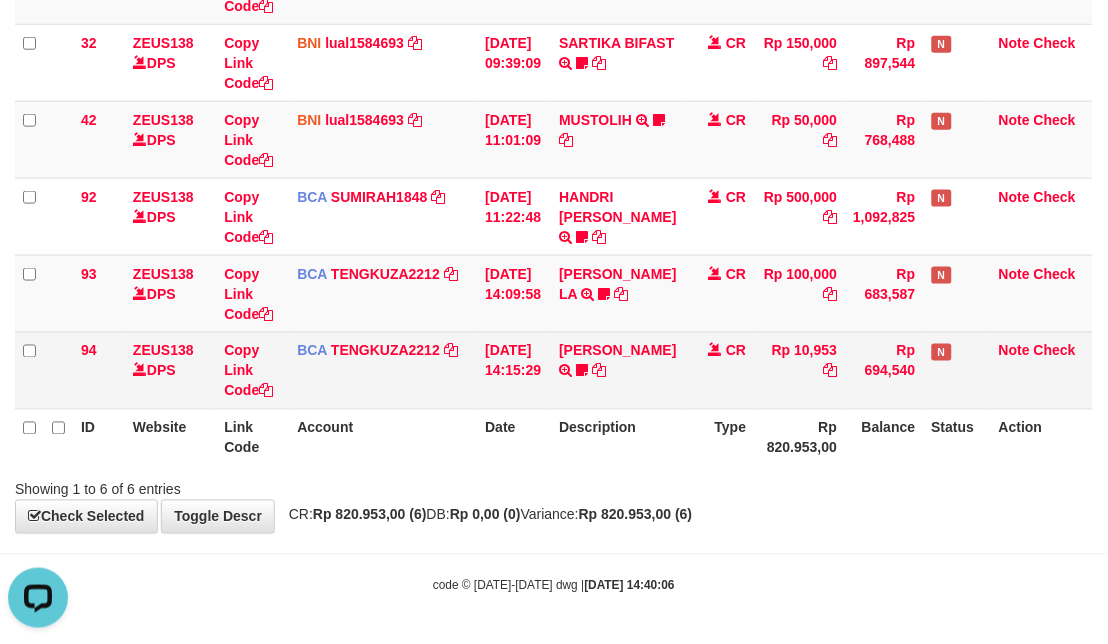 drag, startPoint x: 773, startPoint y: 480, endPoint x: 563, endPoint y: 390, distance: 228.47319 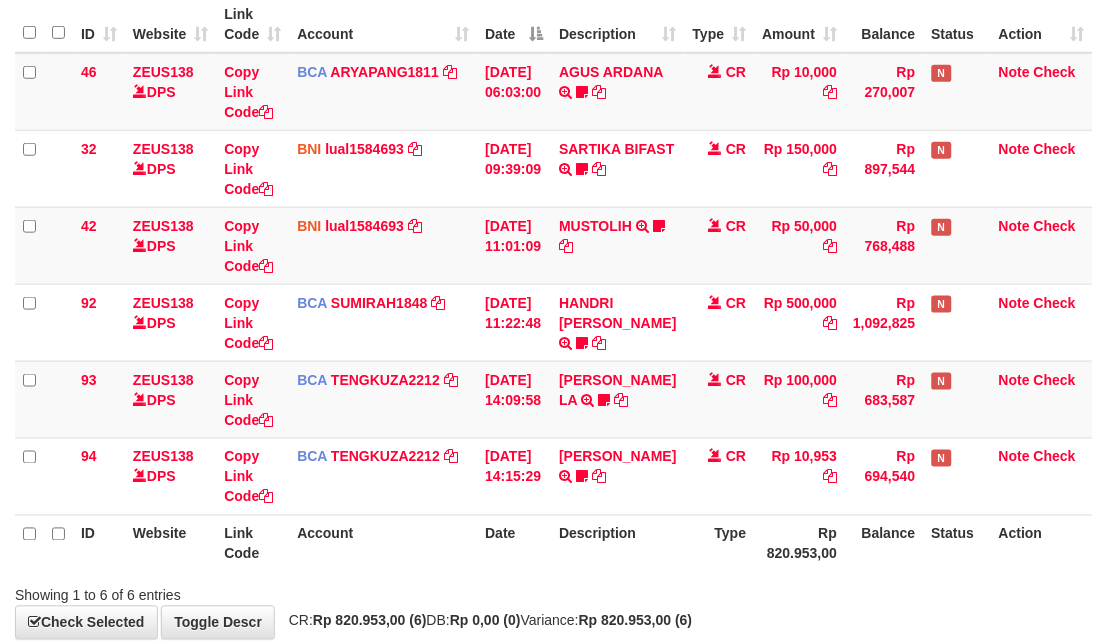 scroll, scrollTop: 303, scrollLeft: 0, axis: vertical 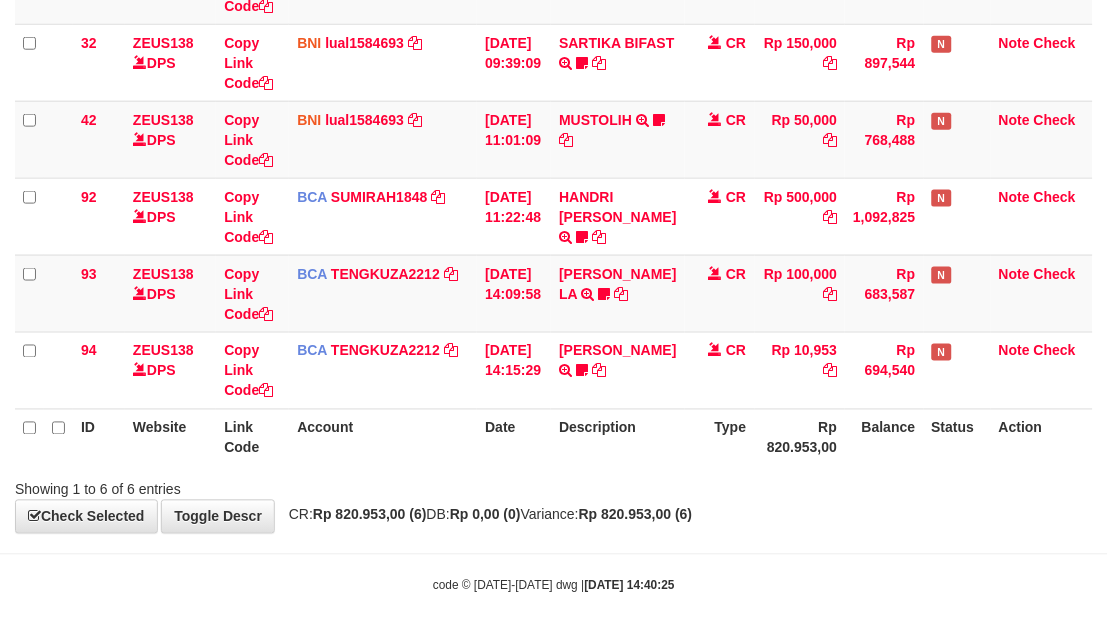 drag, startPoint x: 772, startPoint y: 491, endPoint x: 758, endPoint y: 486, distance: 14.866069 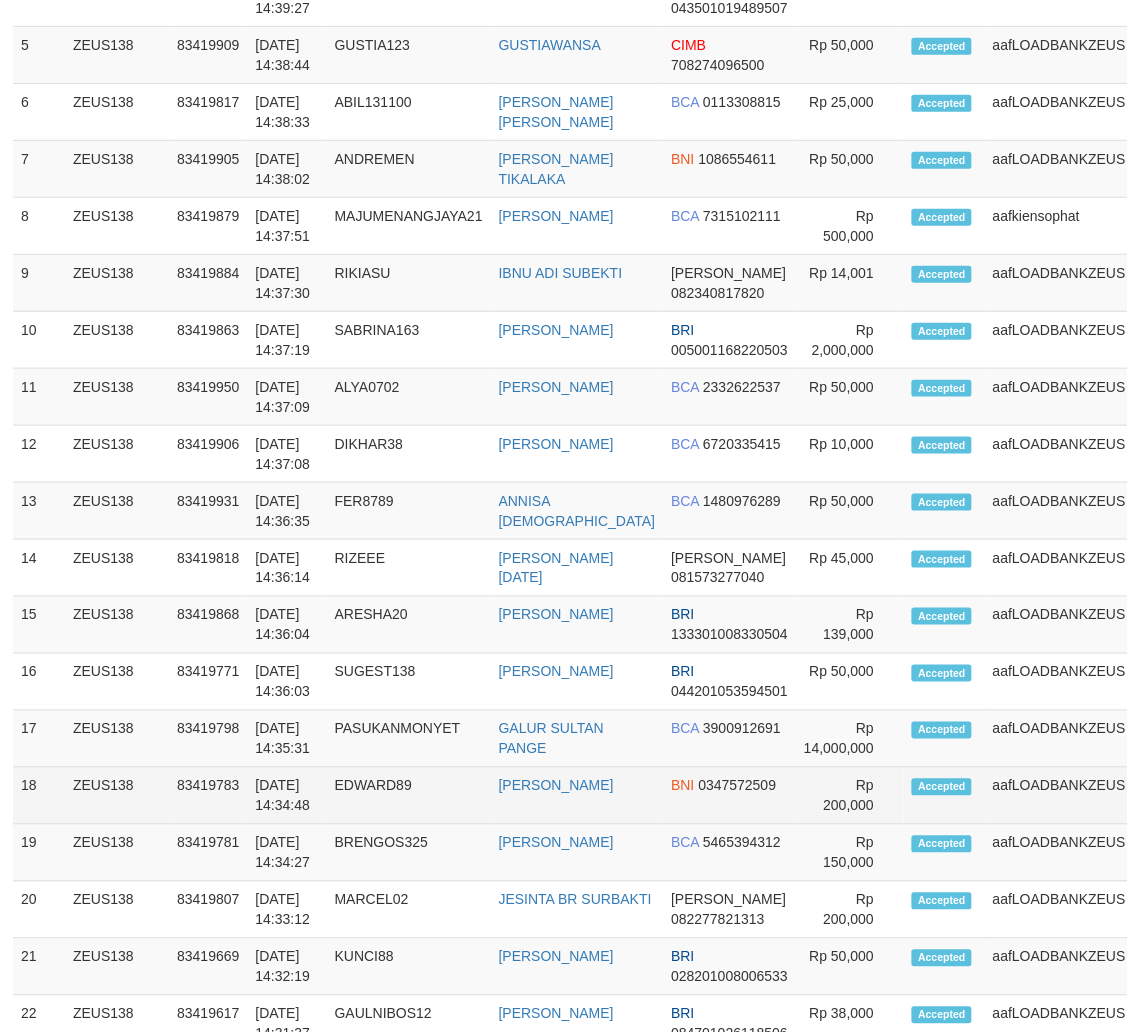 scroll, scrollTop: 864, scrollLeft: 2, axis: both 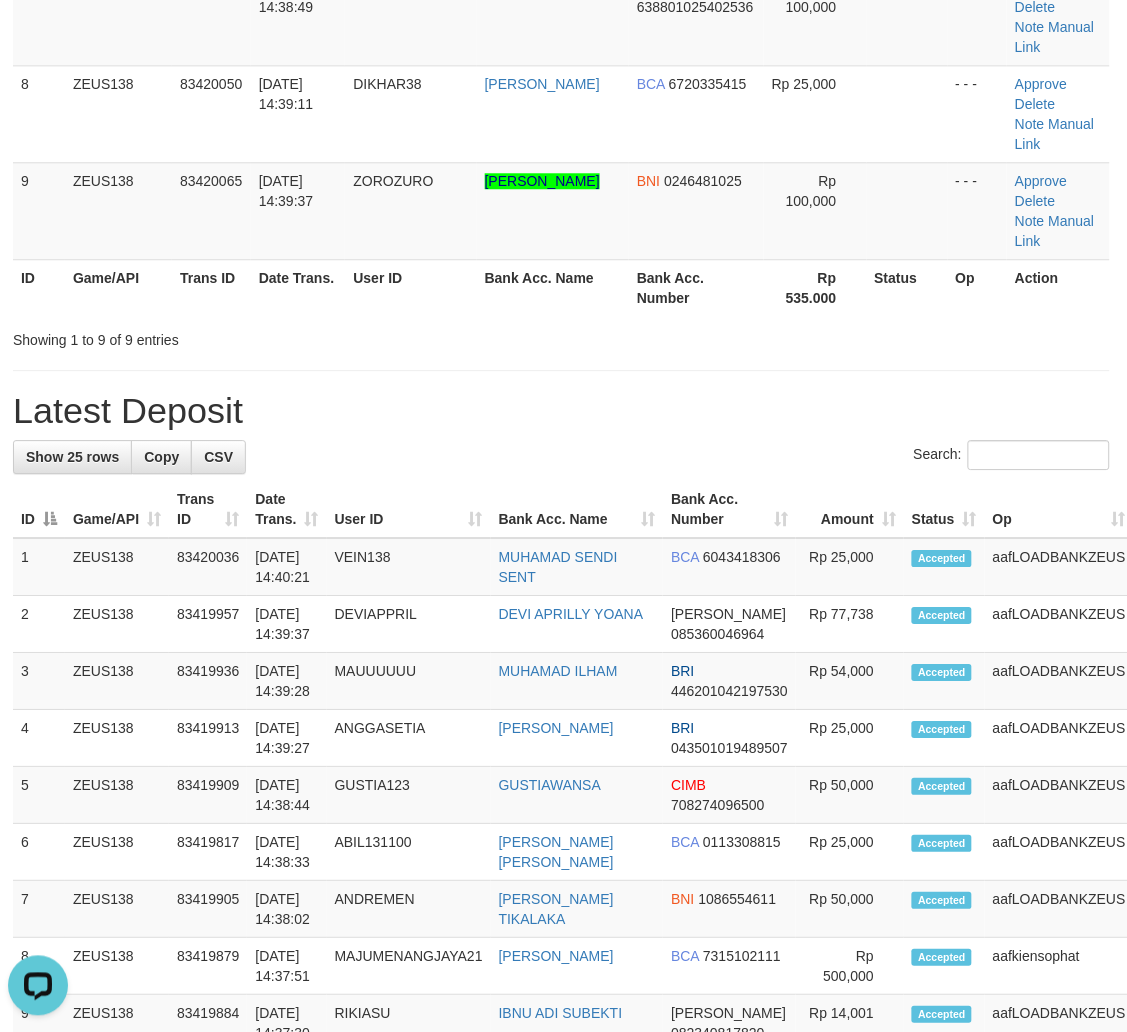 drag, startPoint x: 637, startPoint y: 252, endPoint x: 642, endPoint y: 278, distance: 26.476404 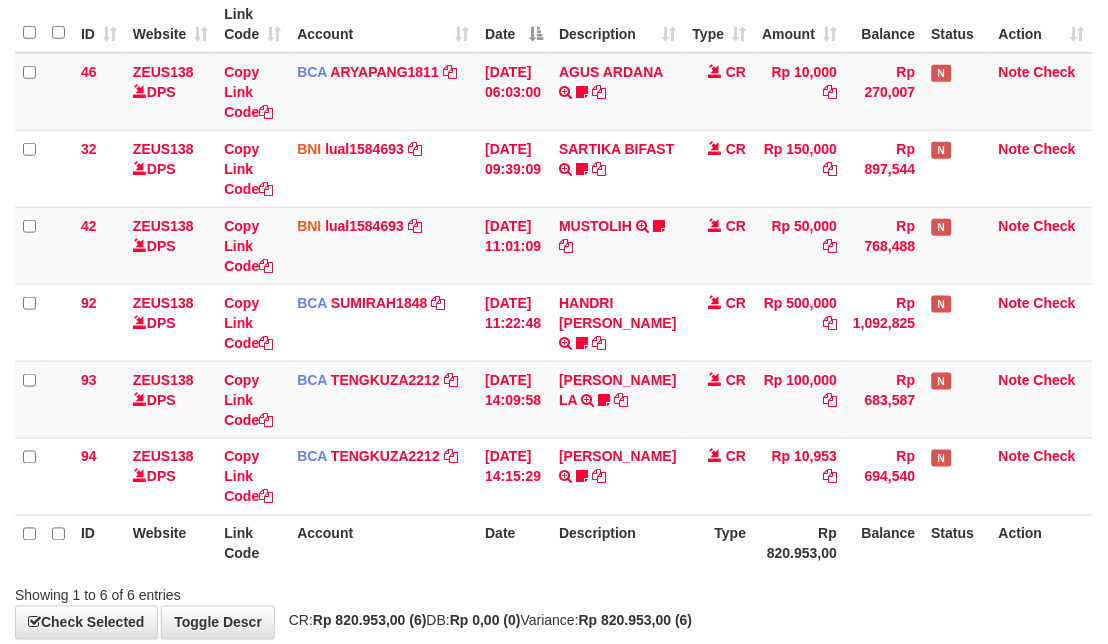 scroll, scrollTop: 303, scrollLeft: 0, axis: vertical 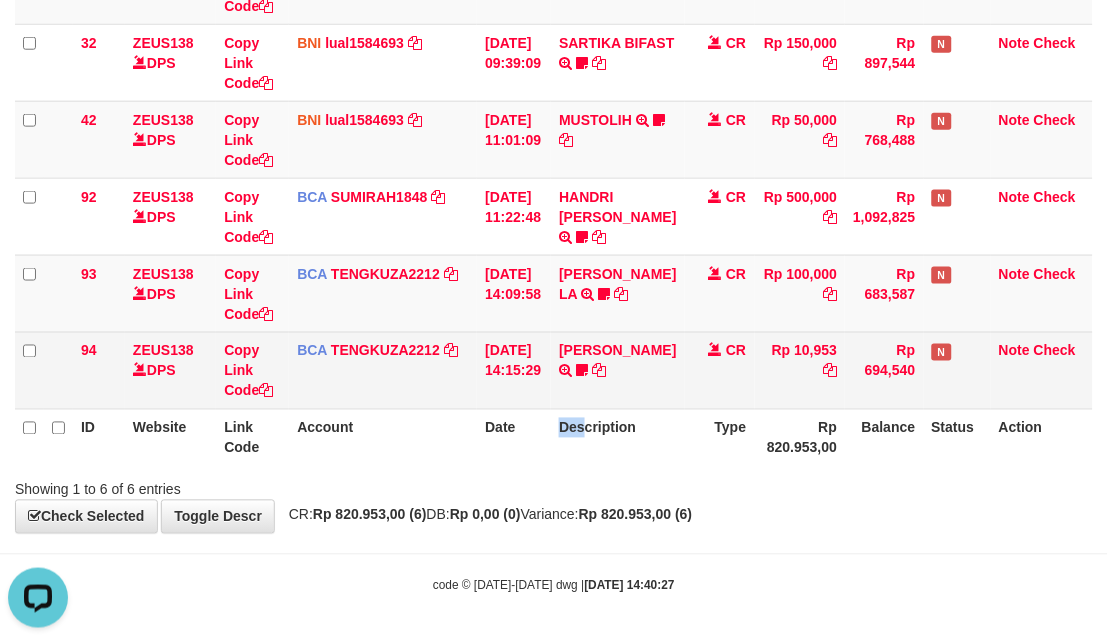 drag, startPoint x: 594, startPoint y: 458, endPoint x: 306, endPoint y: 401, distance: 293.58646 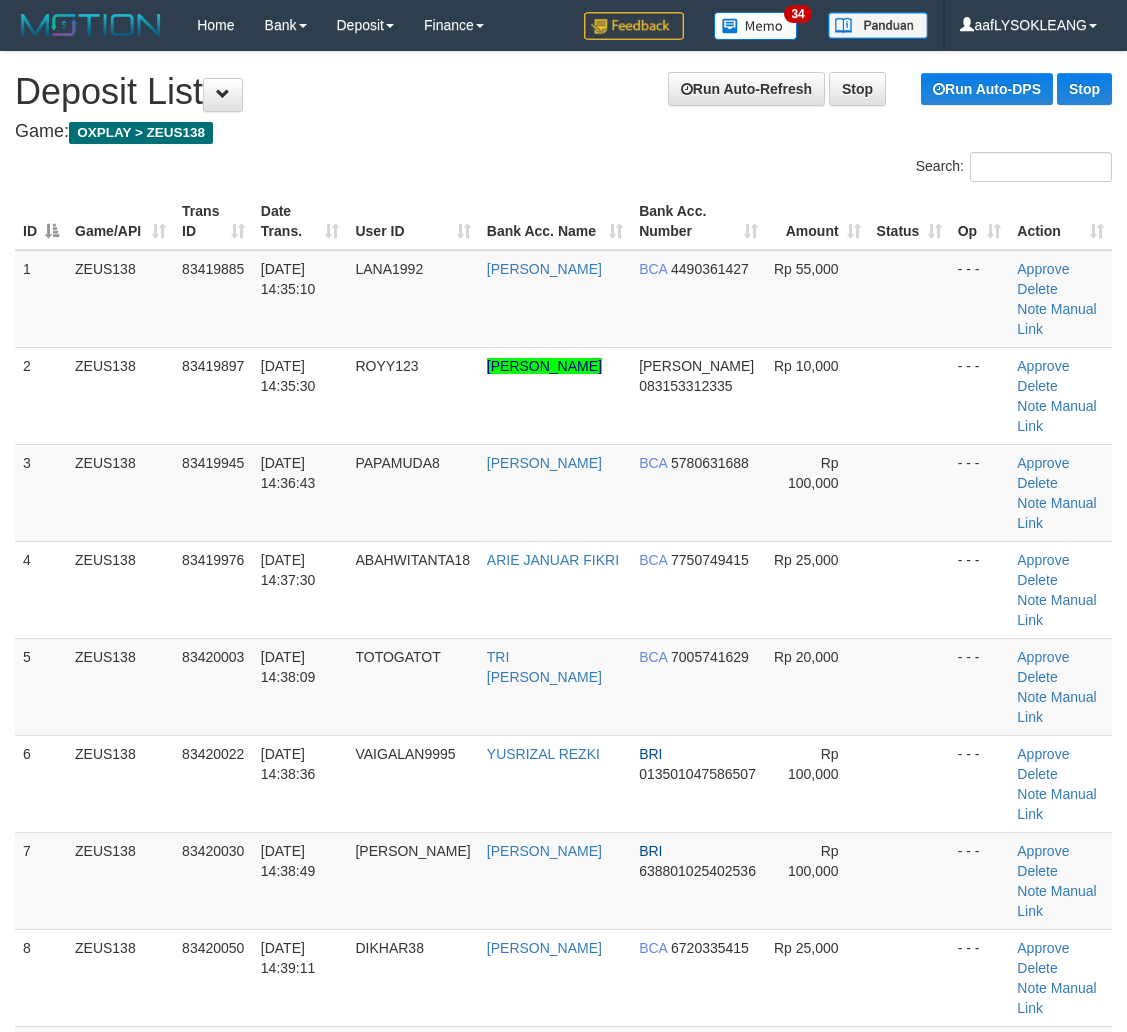 scroll, scrollTop: 1003, scrollLeft: 2, axis: both 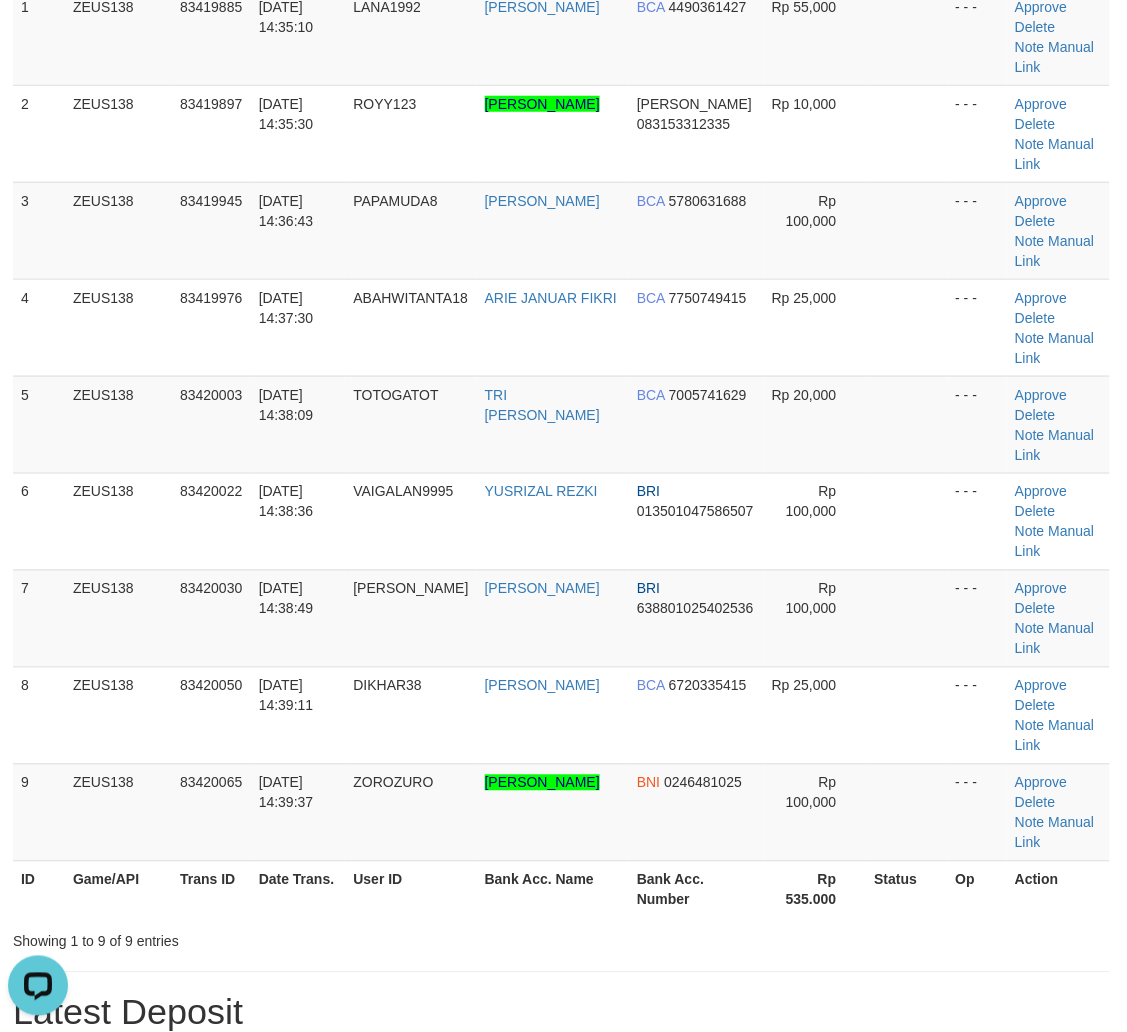 drag, startPoint x: 785, startPoint y: 801, endPoint x: 1143, endPoint y: 781, distance: 358.55823 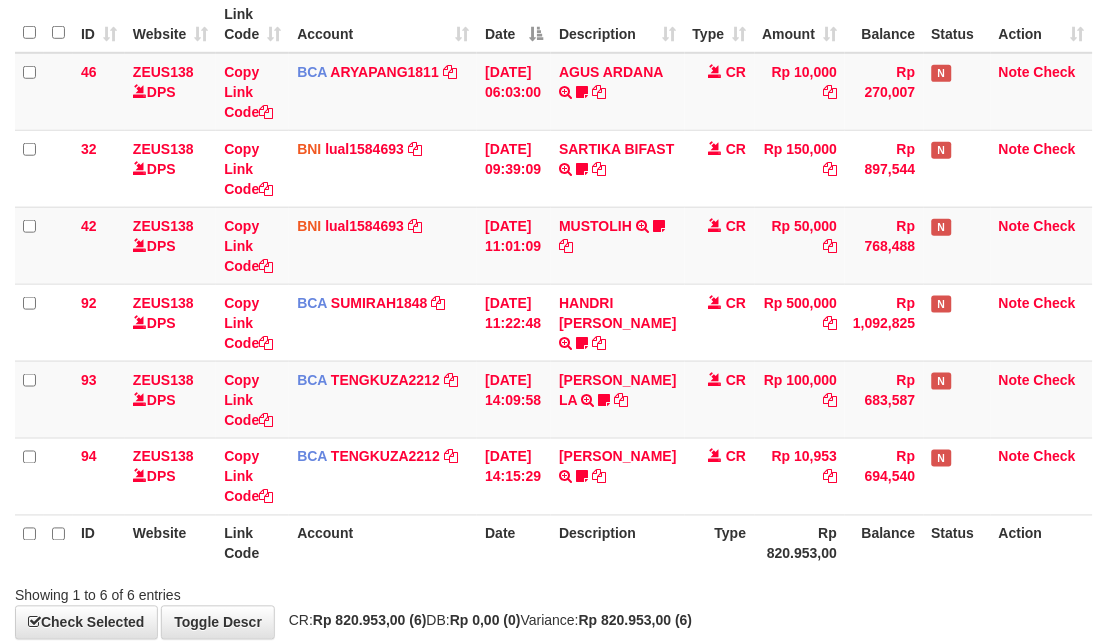 scroll, scrollTop: 303, scrollLeft: 0, axis: vertical 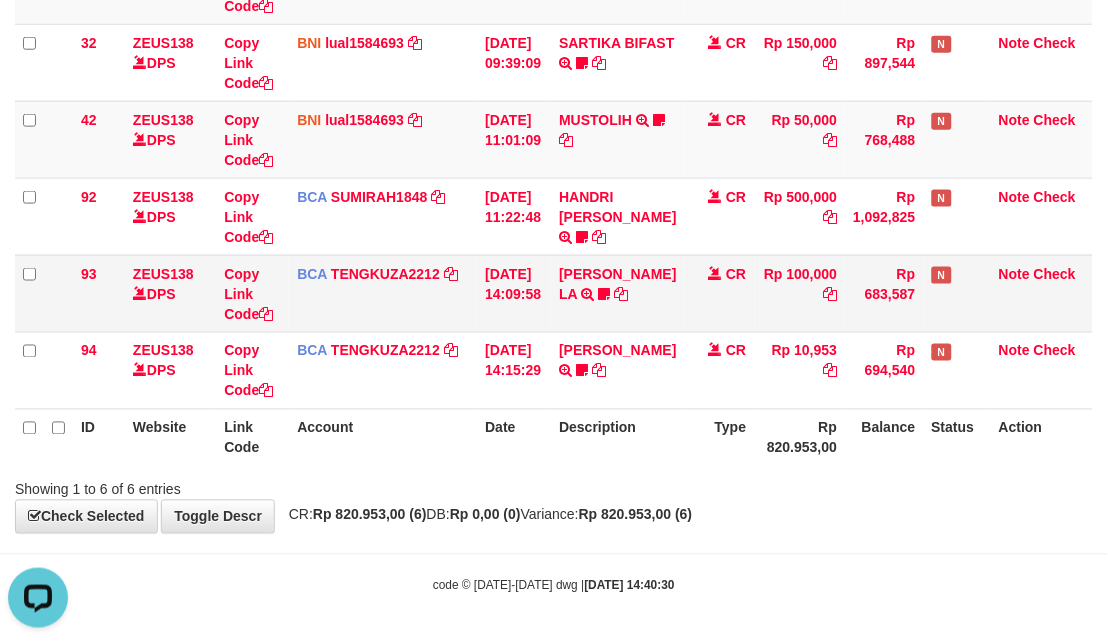drag, startPoint x: 571, startPoint y: 440, endPoint x: 88, endPoint y: 317, distance: 498.4155 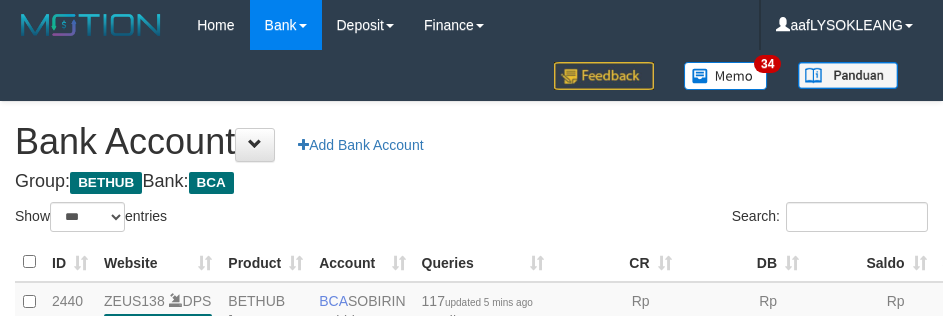 select on "***" 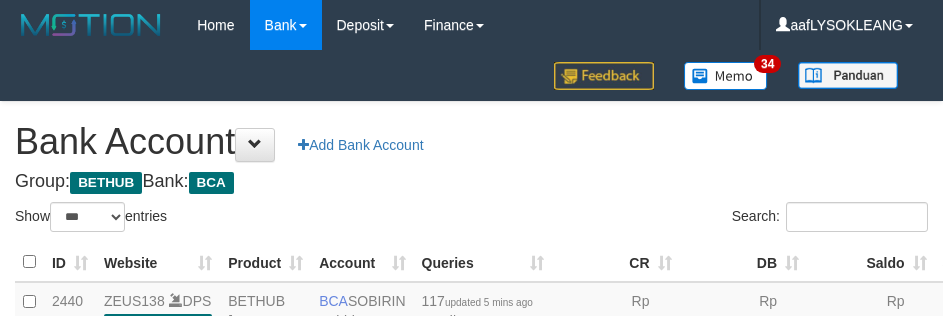 scroll, scrollTop: 191, scrollLeft: 0, axis: vertical 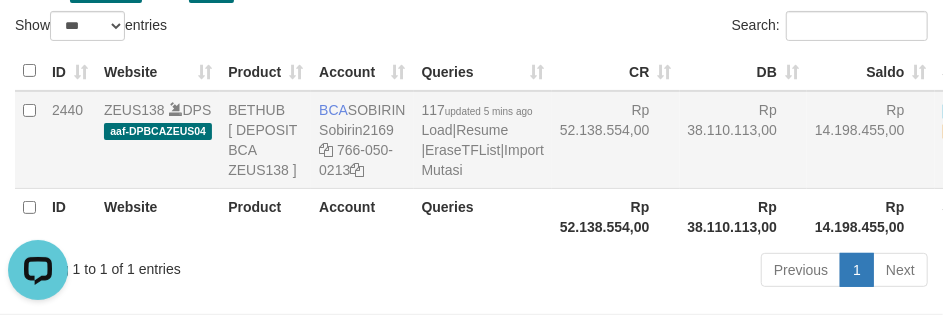 click on "Rp 38.110.113,00" at bounding box center (744, 140) 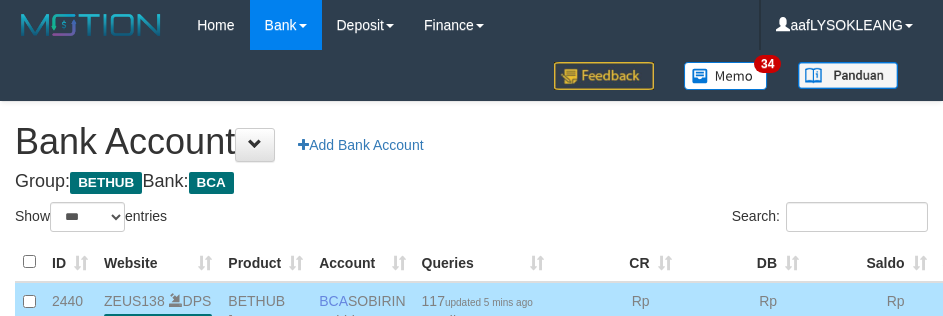 select on "***" 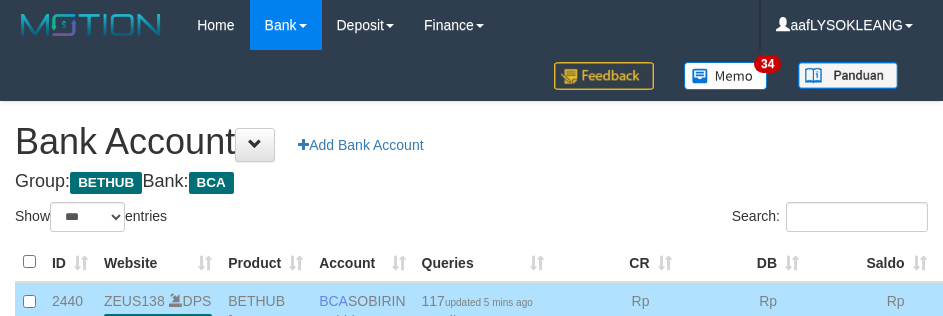scroll, scrollTop: 191, scrollLeft: 0, axis: vertical 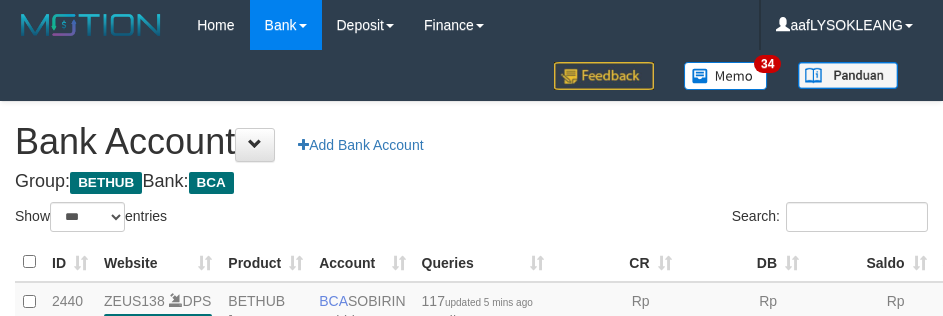 select on "***" 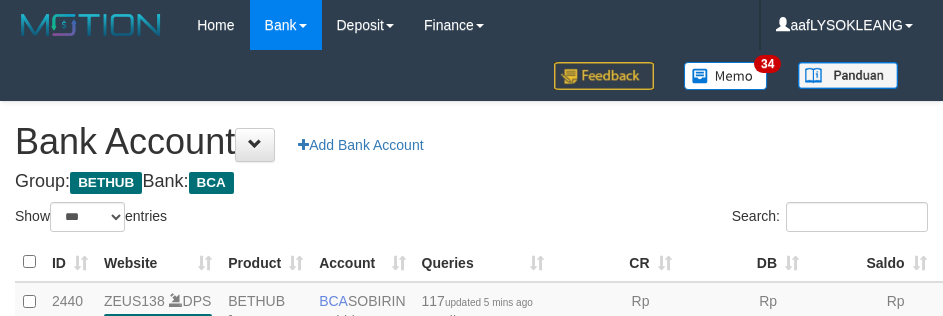 scroll, scrollTop: 191, scrollLeft: 0, axis: vertical 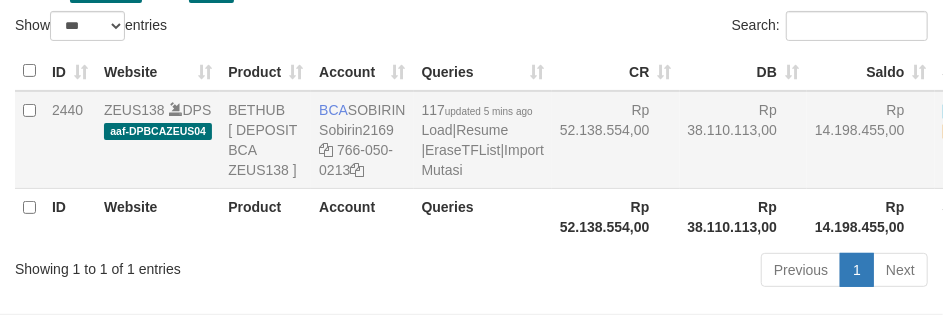 click on "Rp 52.138.554,00" at bounding box center (616, 140) 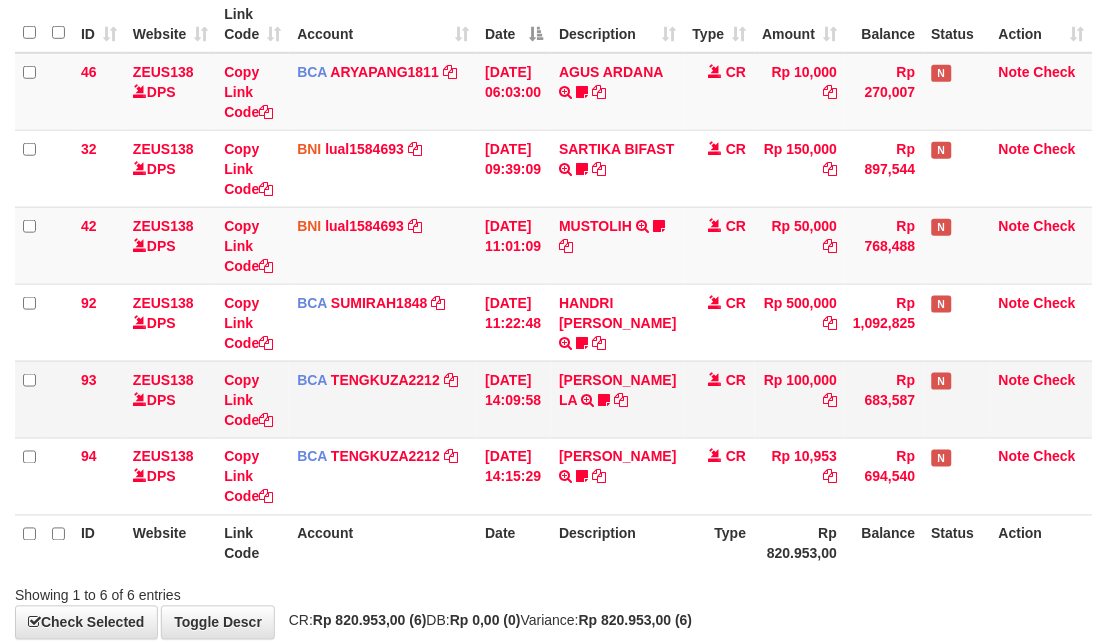 scroll, scrollTop: 303, scrollLeft: 0, axis: vertical 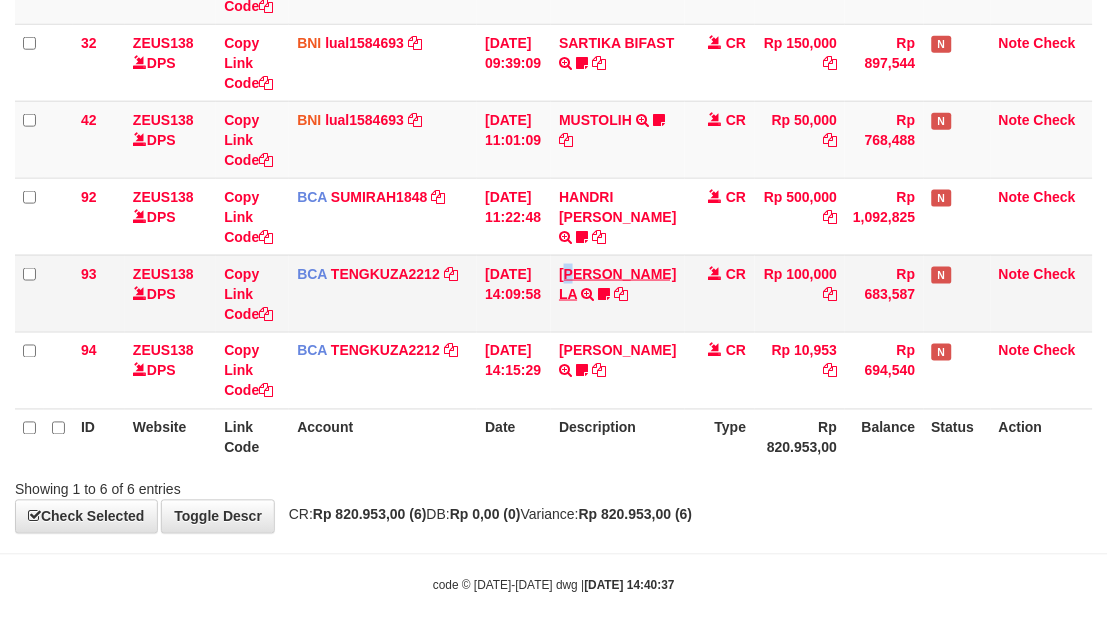 drag, startPoint x: 578, startPoint y: 281, endPoint x: 585, endPoint y: 268, distance: 14.764823 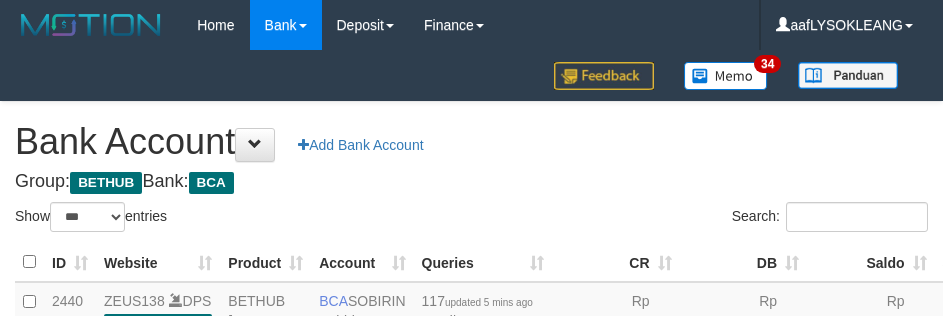 select on "***" 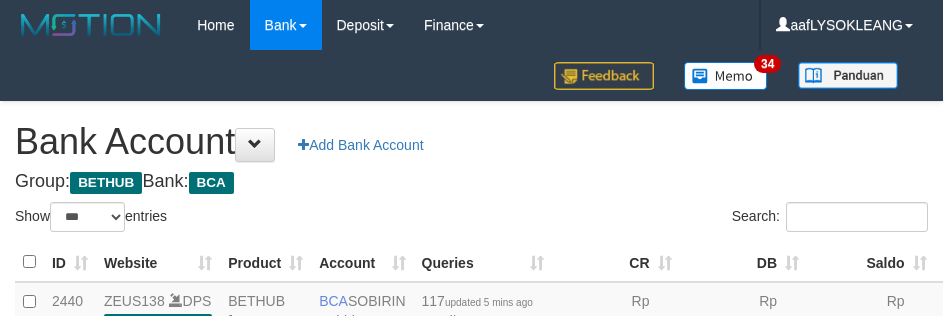 scroll, scrollTop: 191, scrollLeft: 0, axis: vertical 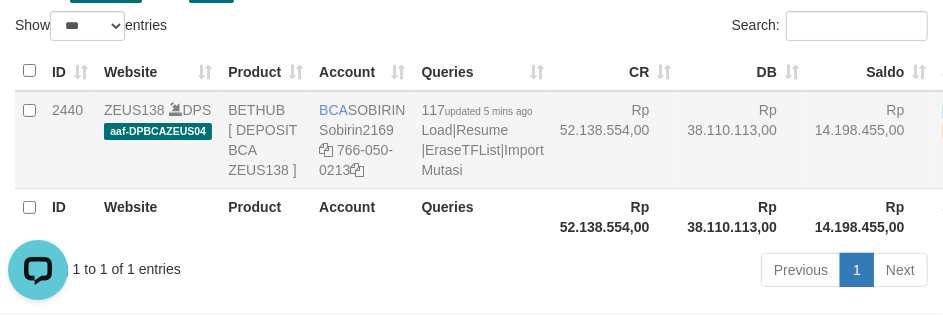 drag, startPoint x: 652, startPoint y: 158, endPoint x: 667, endPoint y: 170, distance: 19.209373 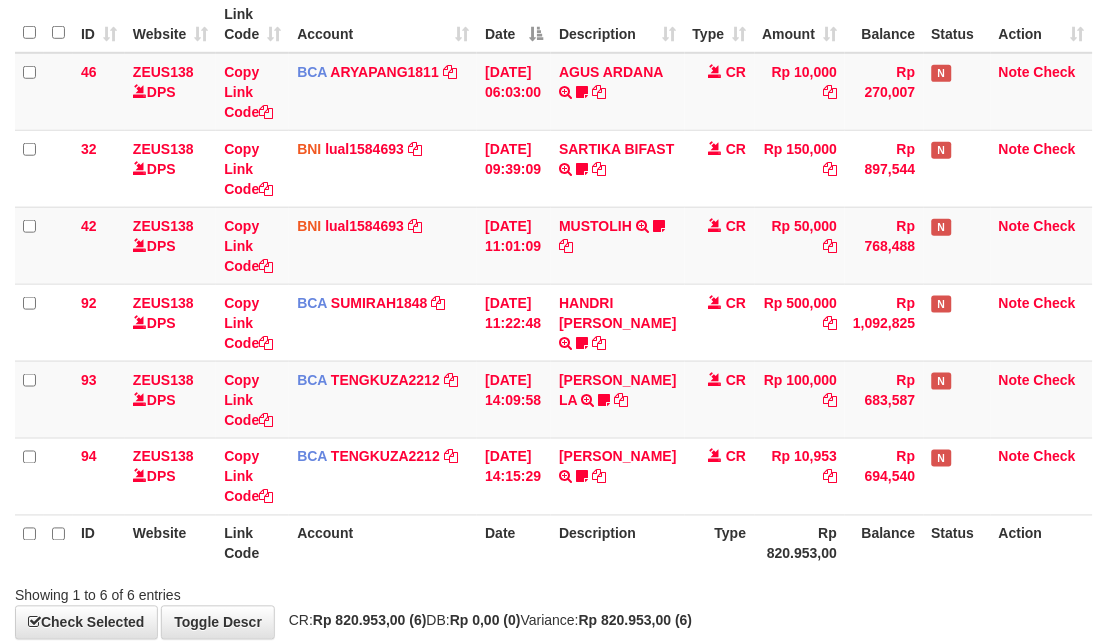 scroll, scrollTop: 303, scrollLeft: 0, axis: vertical 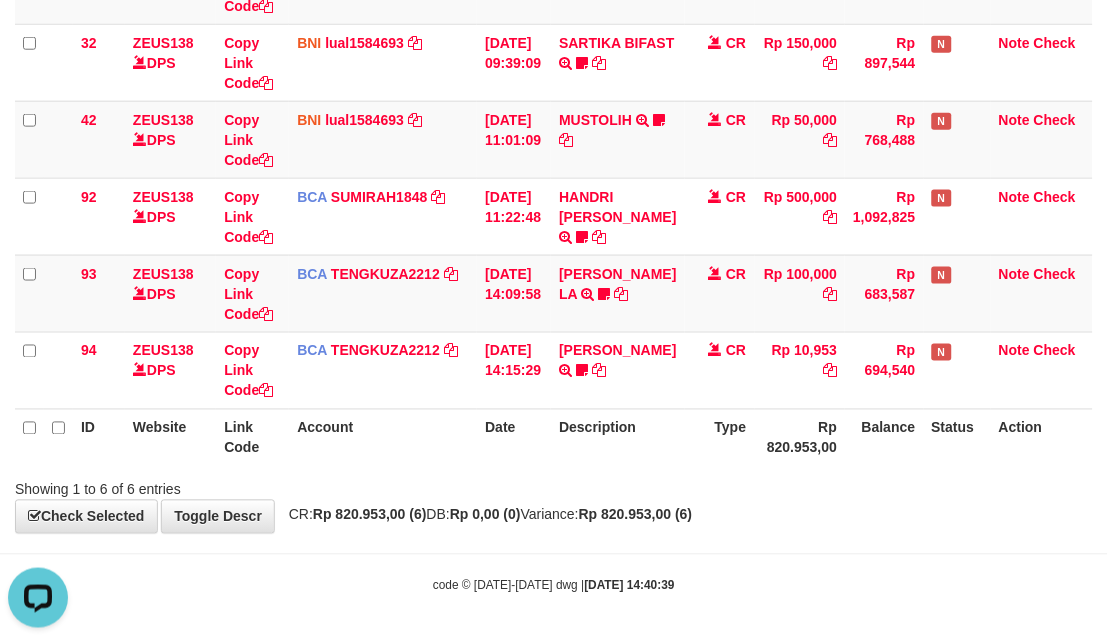 drag, startPoint x: 878, startPoint y: 534, endPoint x: 875, endPoint y: 482, distance: 52.086468 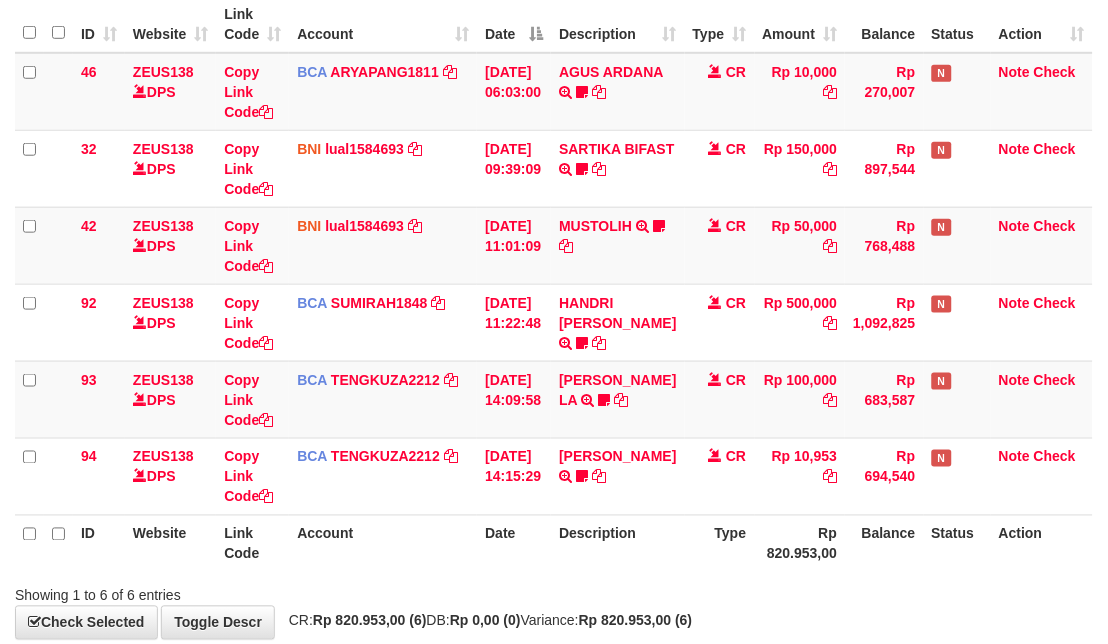 scroll, scrollTop: 303, scrollLeft: 0, axis: vertical 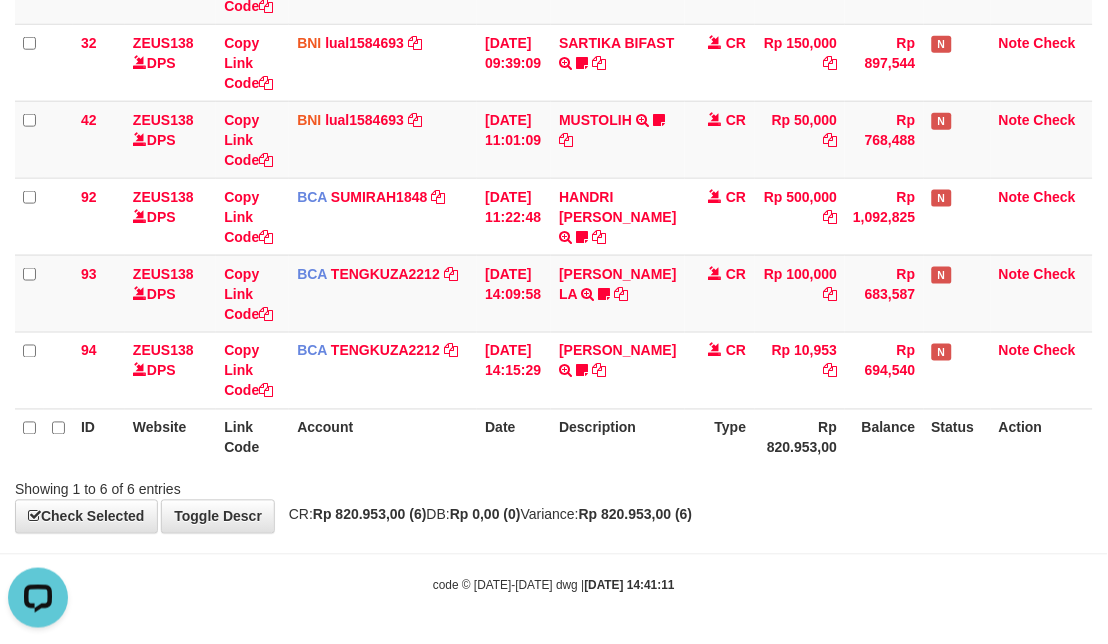 drag, startPoint x: 796, startPoint y: 480, endPoint x: 943, endPoint y: 471, distance: 147.27525 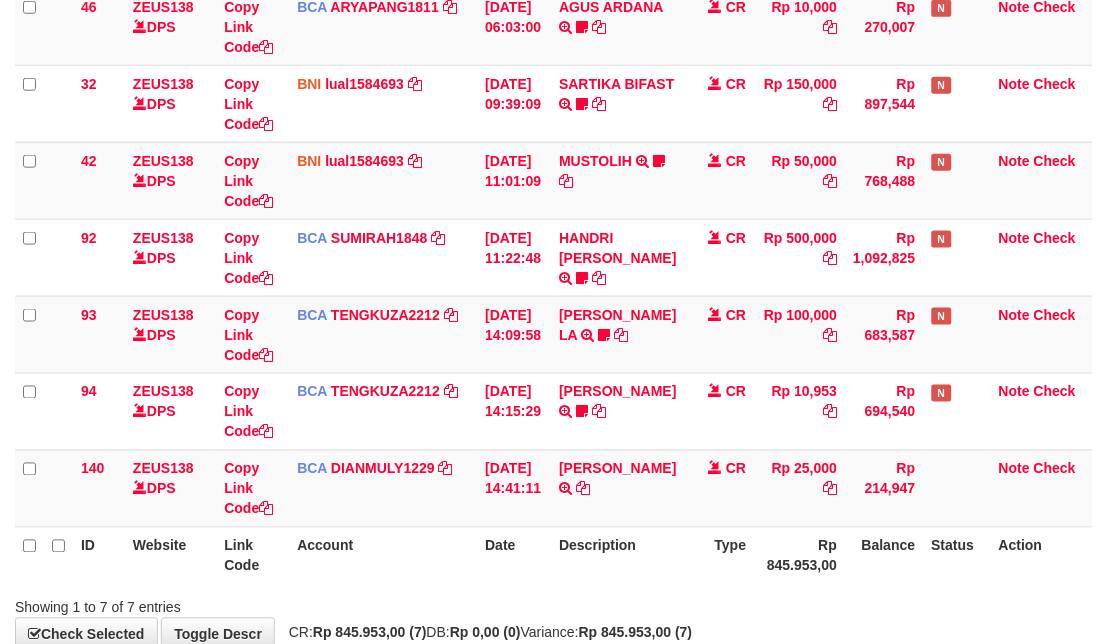 scroll, scrollTop: 303, scrollLeft: 0, axis: vertical 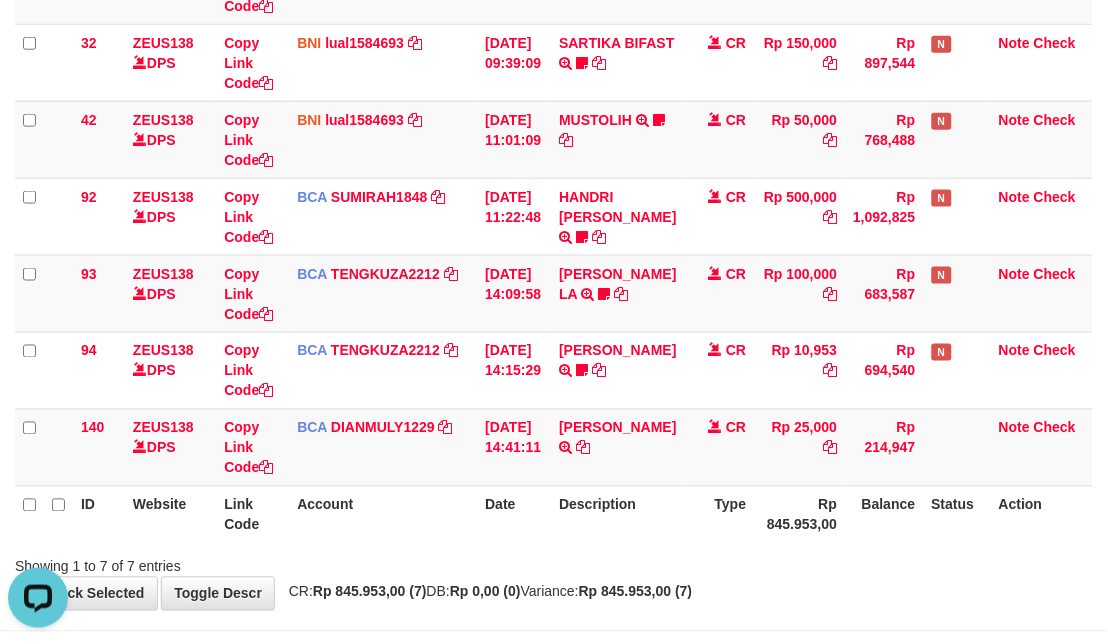 click on "**********" at bounding box center (554, 179) 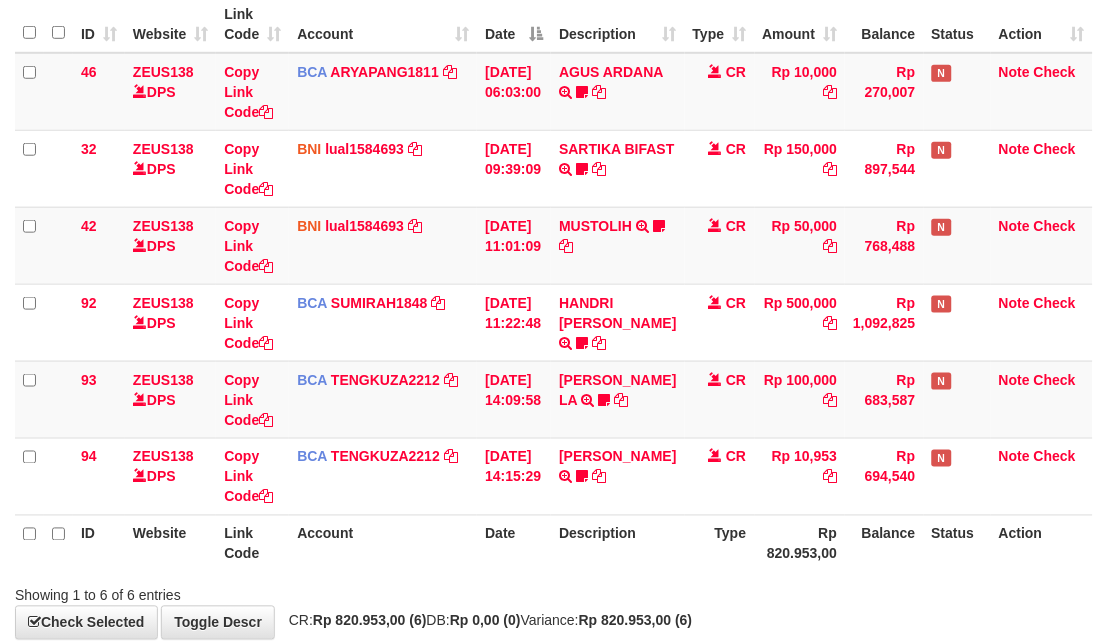 scroll, scrollTop: 303, scrollLeft: 0, axis: vertical 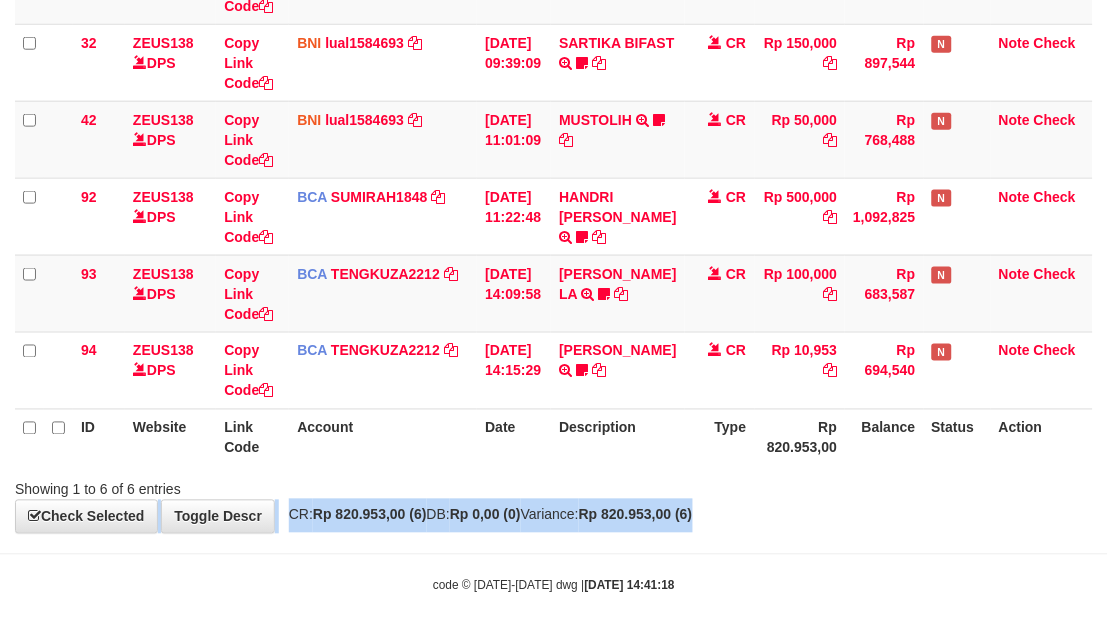 click on "**********" at bounding box center [554, 141] 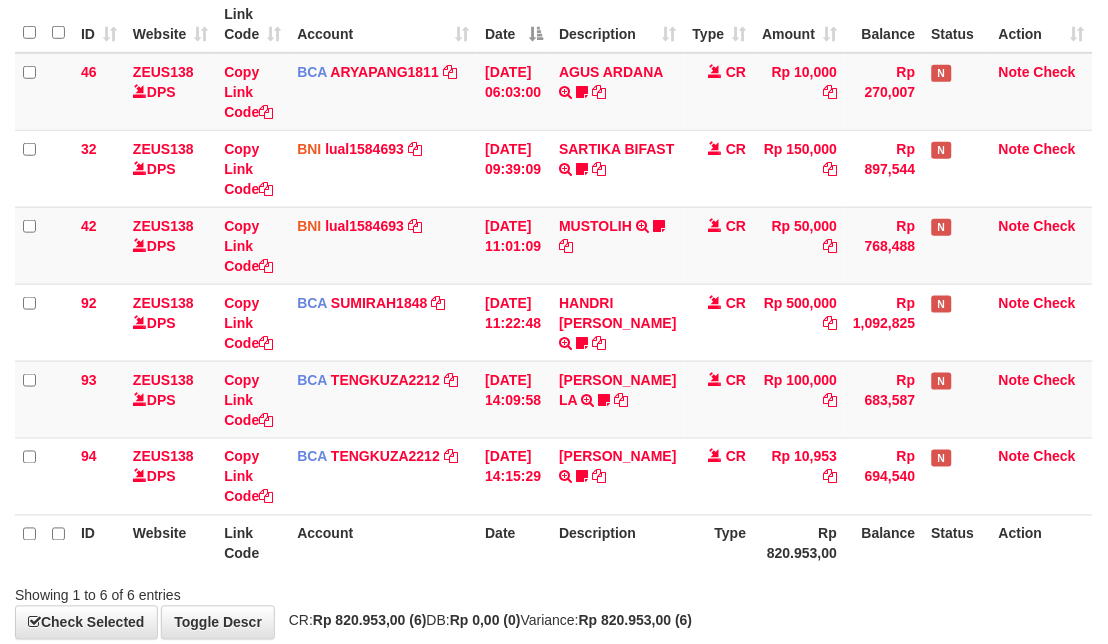 scroll, scrollTop: 303, scrollLeft: 0, axis: vertical 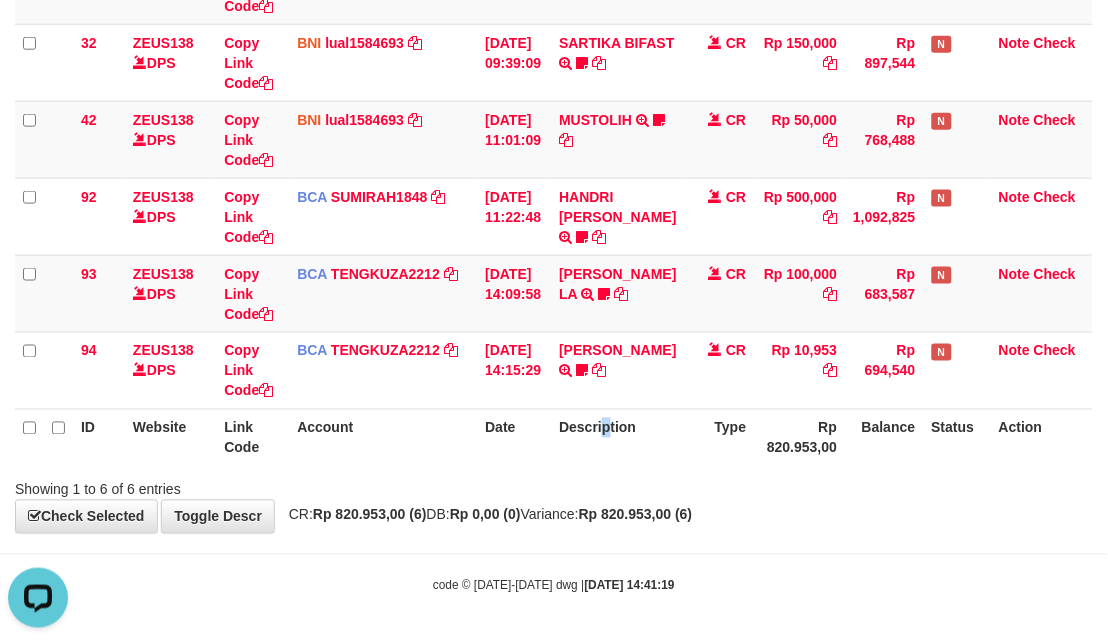 drag, startPoint x: 617, startPoint y: 448, endPoint x: 4, endPoint y: 402, distance: 614.7235 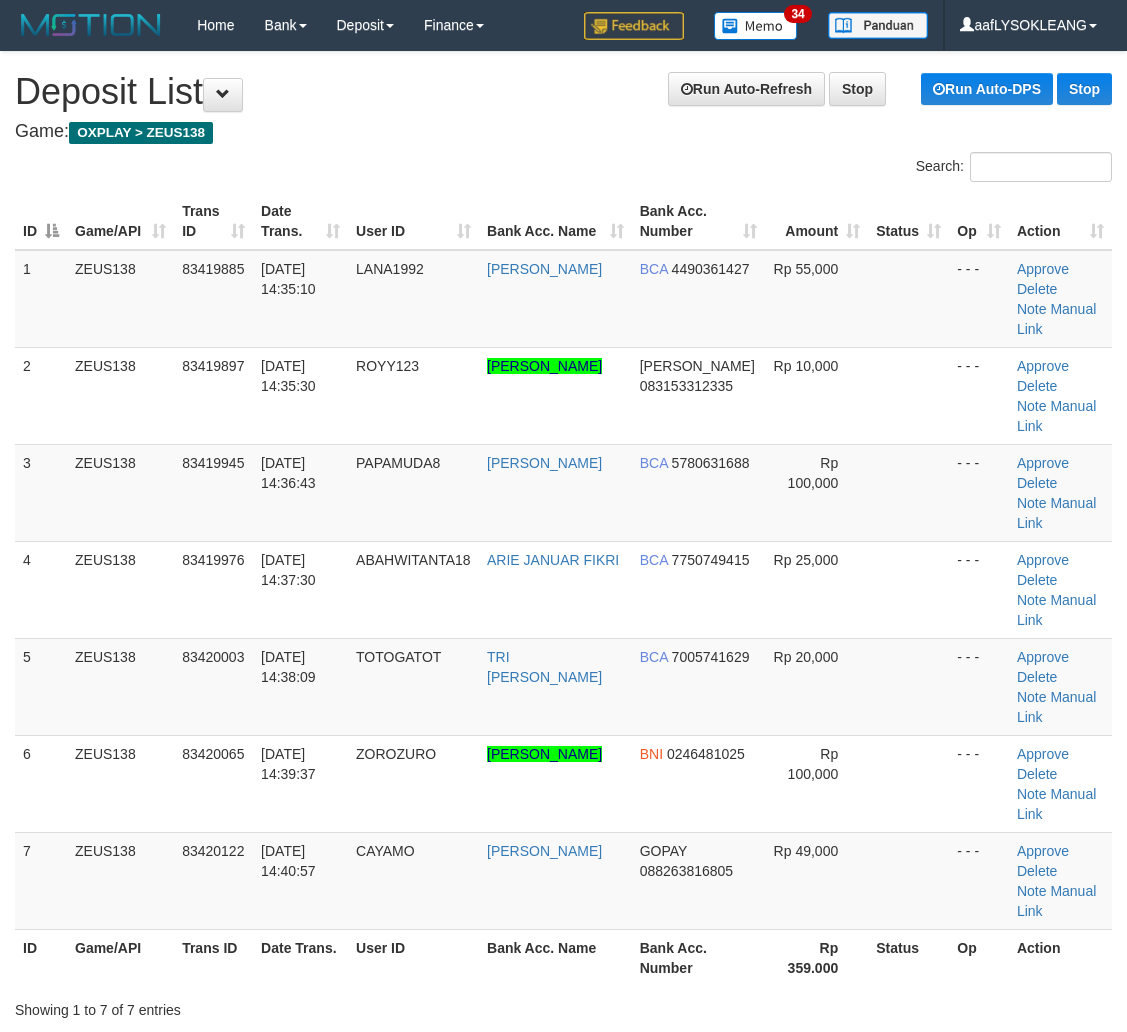 scroll, scrollTop: 252, scrollLeft: 0, axis: vertical 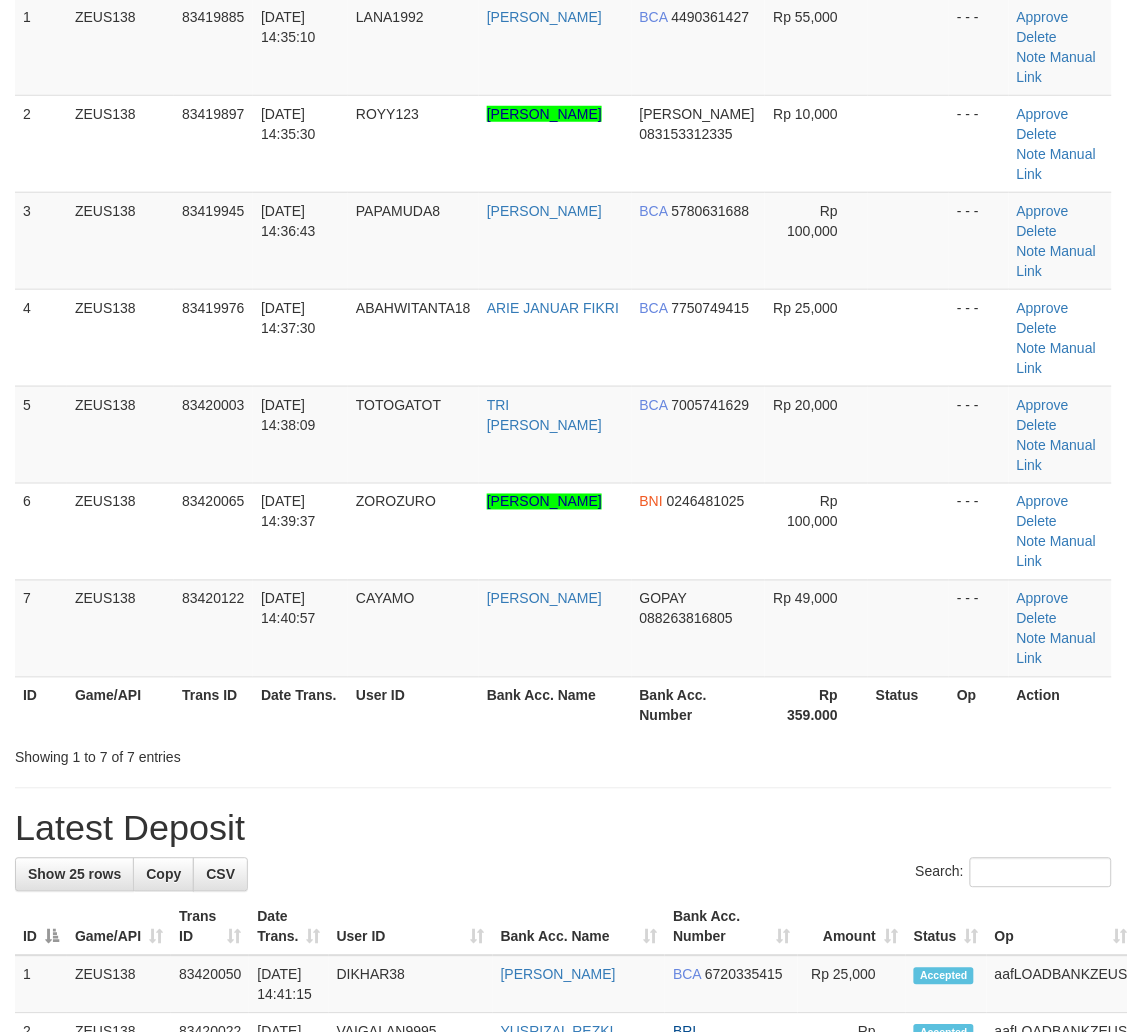 drag, startPoint x: 808, startPoint y: 712, endPoint x: 914, endPoint y: 756, distance: 114.76933 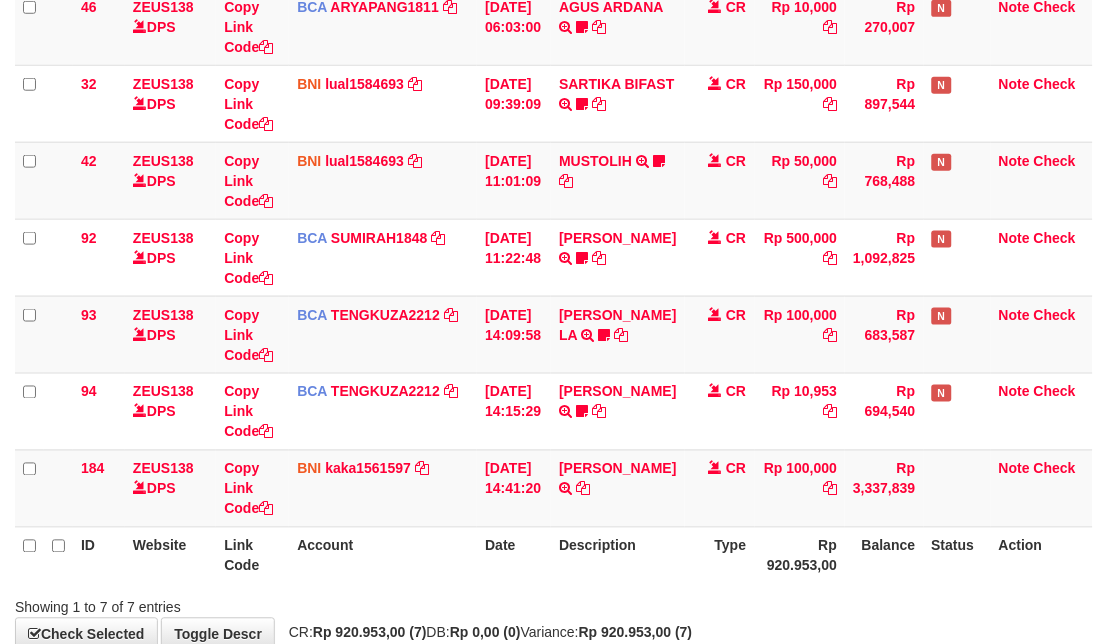 scroll, scrollTop: 380, scrollLeft: 0, axis: vertical 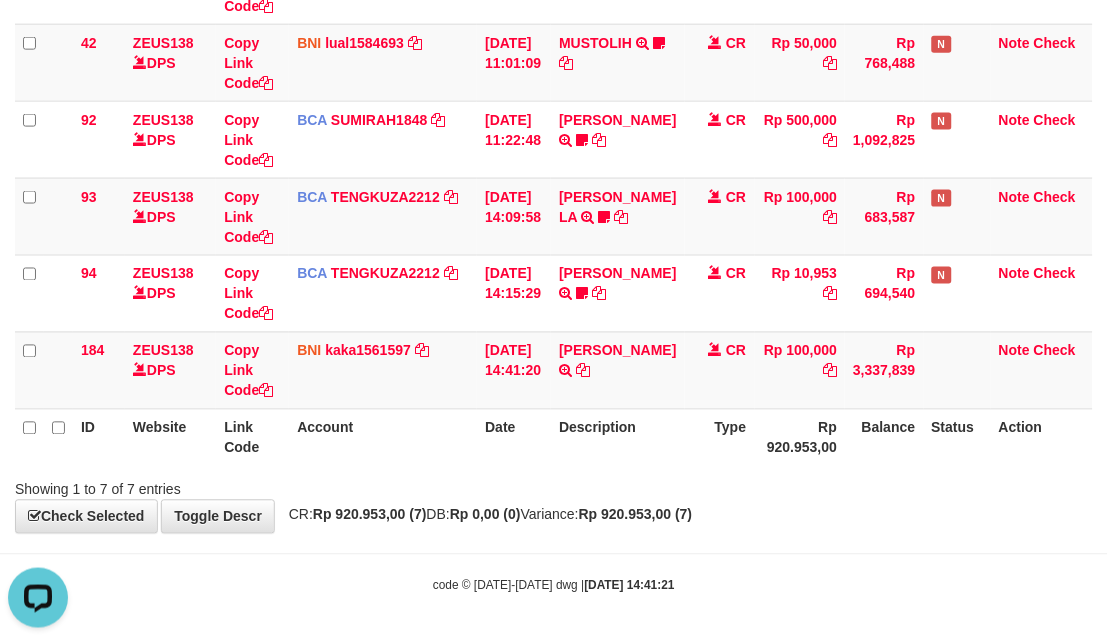 drag, startPoint x: 561, startPoint y: 340, endPoint x: 644, endPoint y: 421, distance: 115.97414 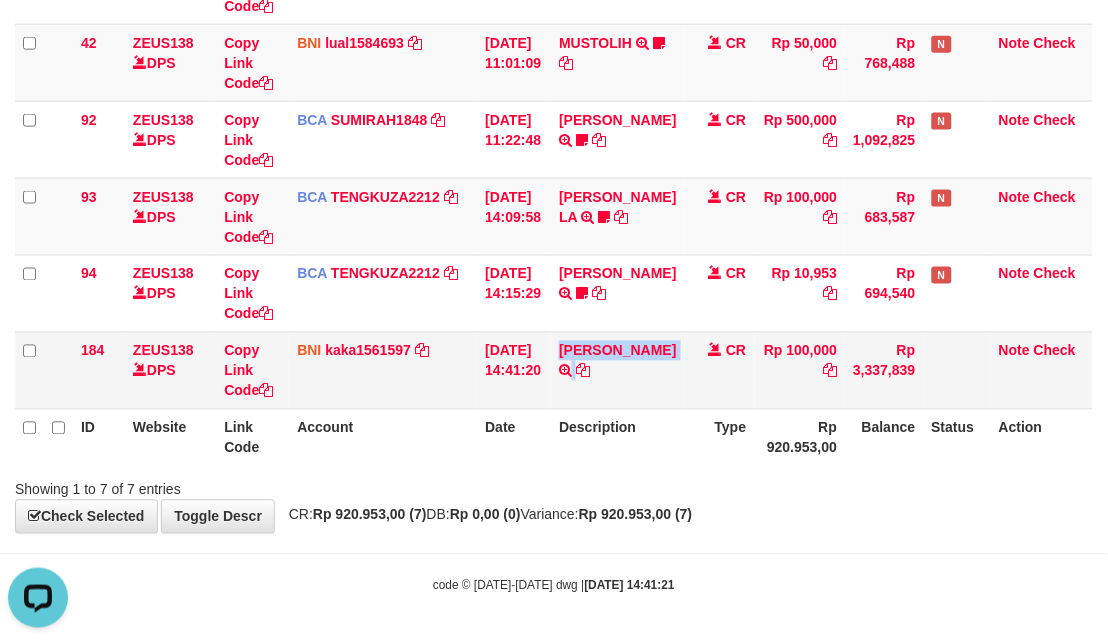 copy on "[PERSON_NAME]" 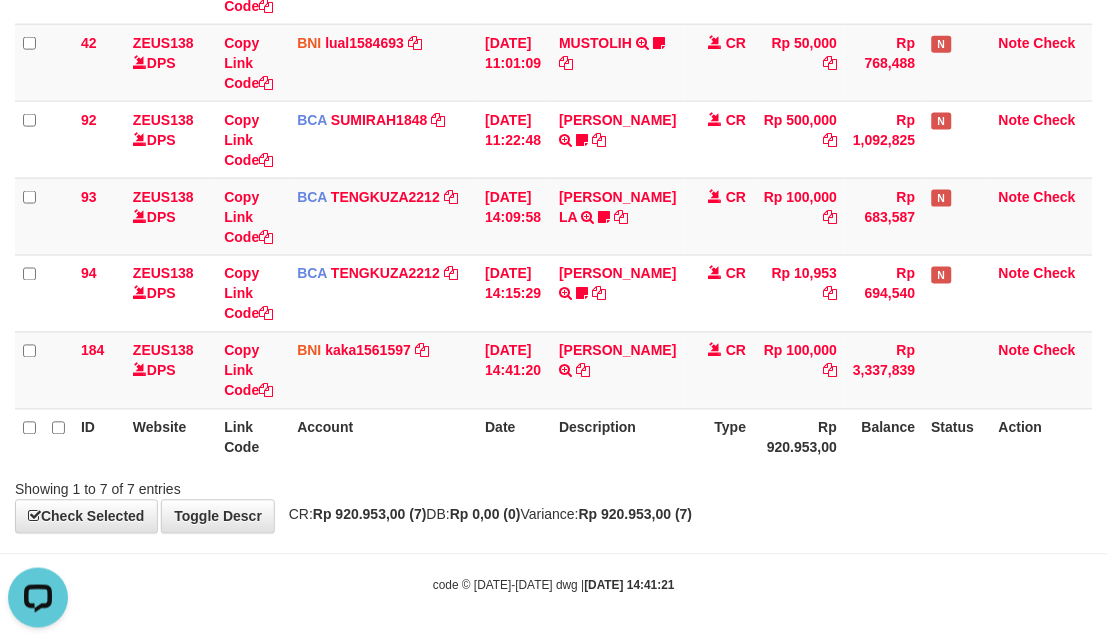 drag, startPoint x: 610, startPoint y: 482, endPoint x: 1, endPoint y: 371, distance: 619.03314 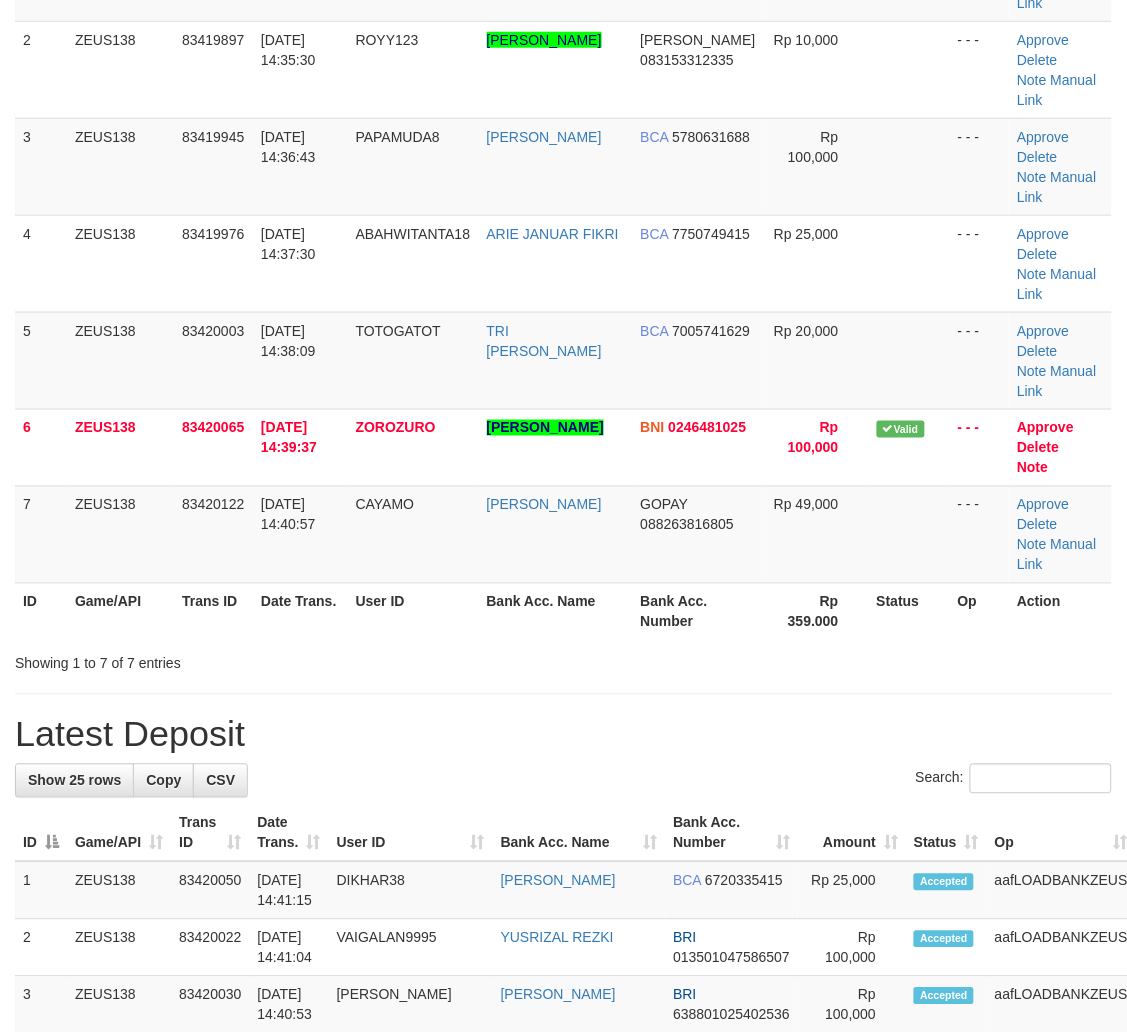 scroll, scrollTop: 252, scrollLeft: 0, axis: vertical 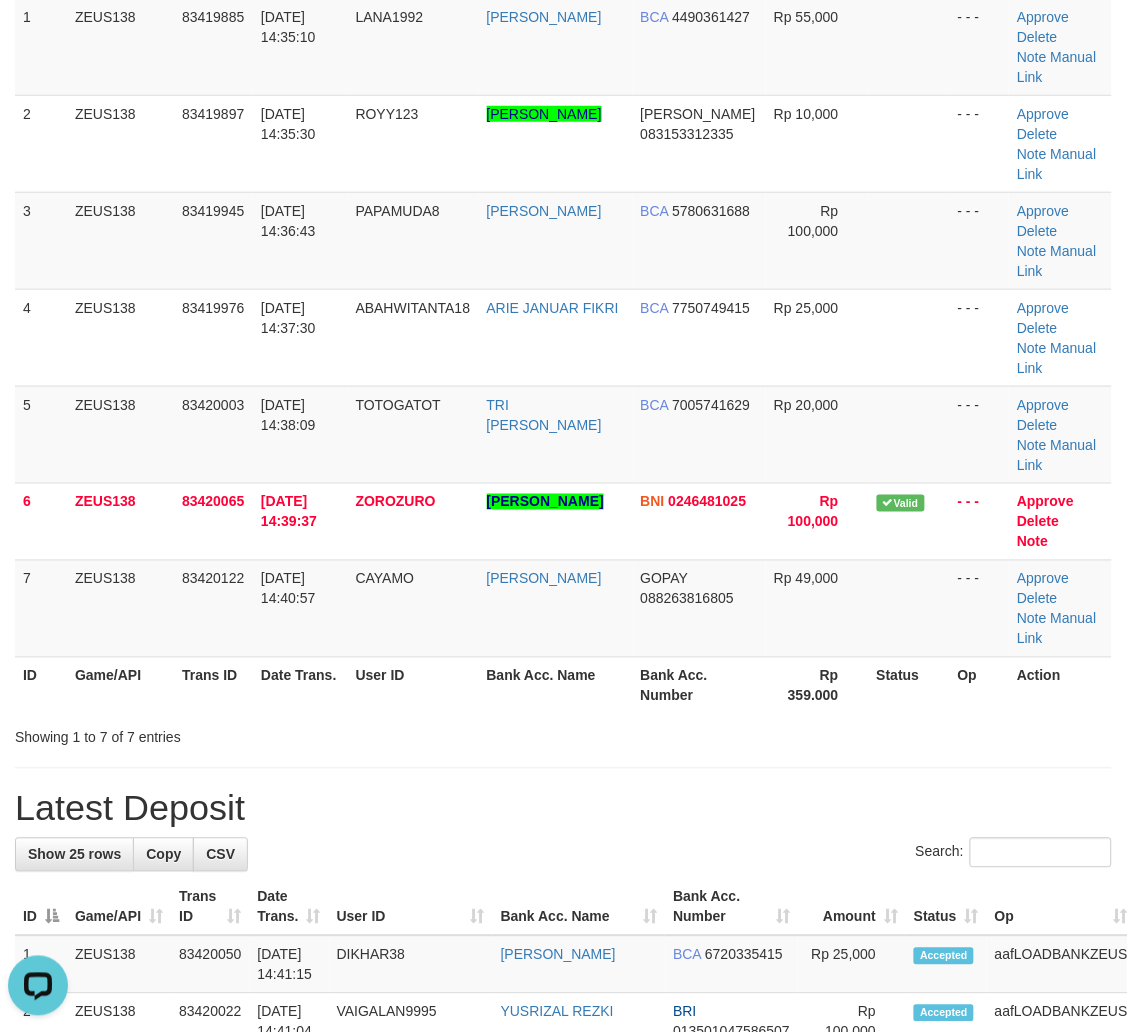 click on "Amount" at bounding box center (852, 907) 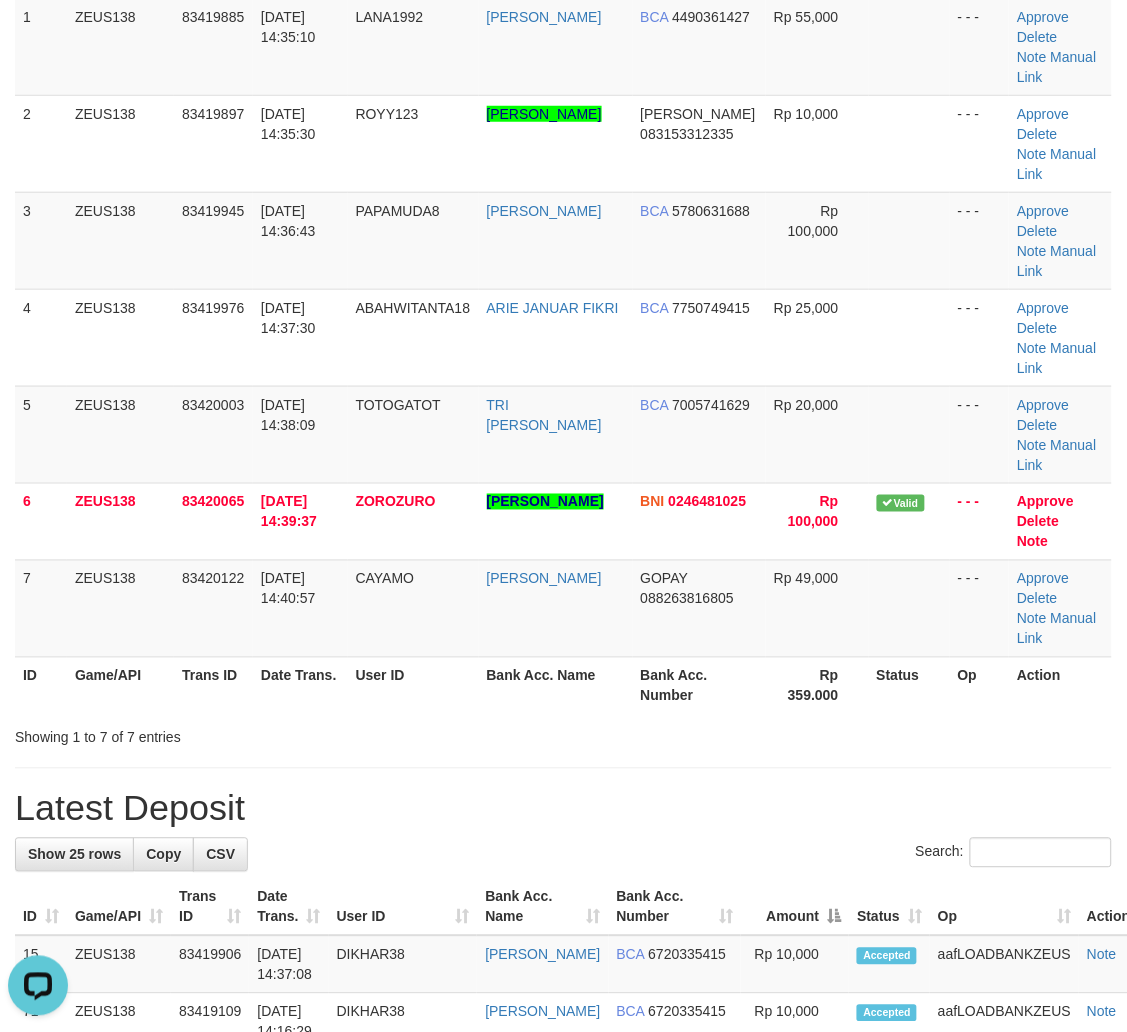 click on "Search:" at bounding box center [563, 855] 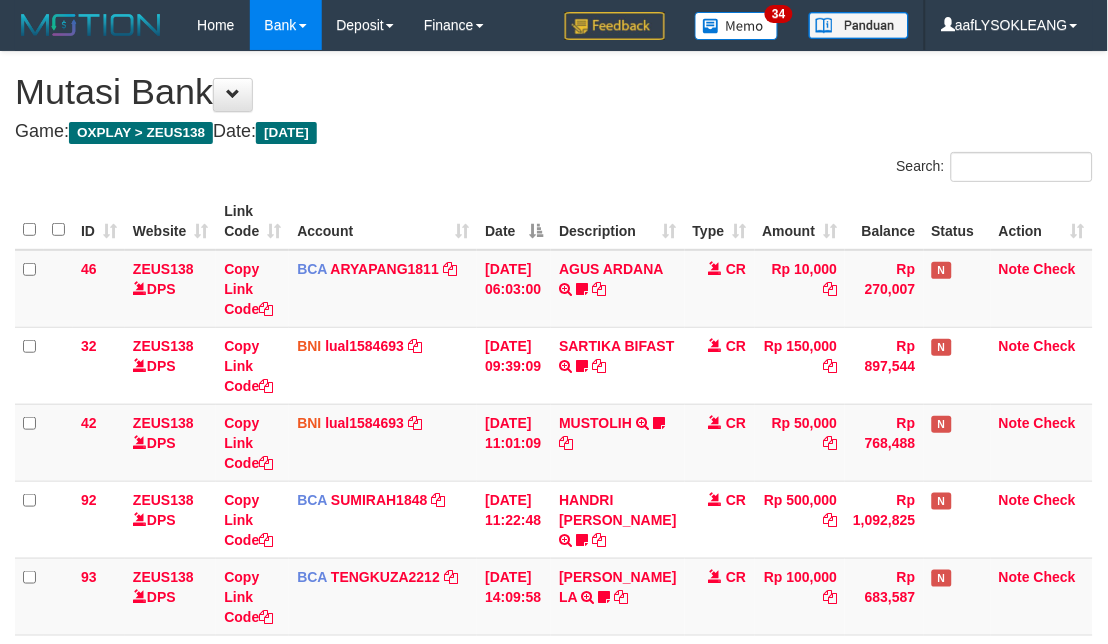 scroll, scrollTop: 303, scrollLeft: 0, axis: vertical 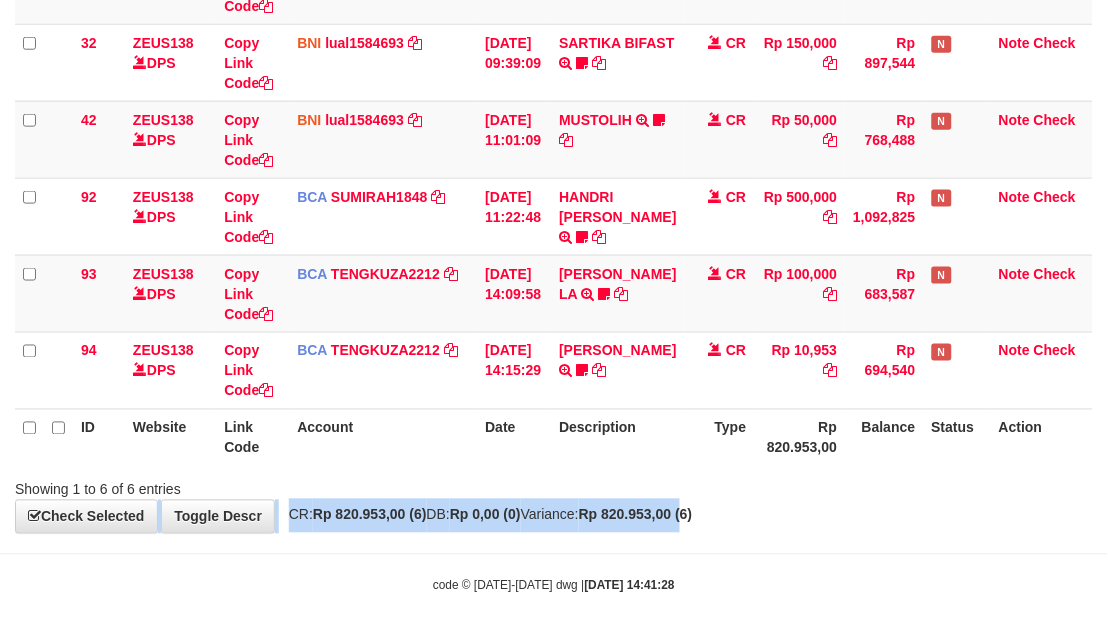 drag, startPoint x: 738, startPoint y: 503, endPoint x: 742, endPoint y: 474, distance: 29.274563 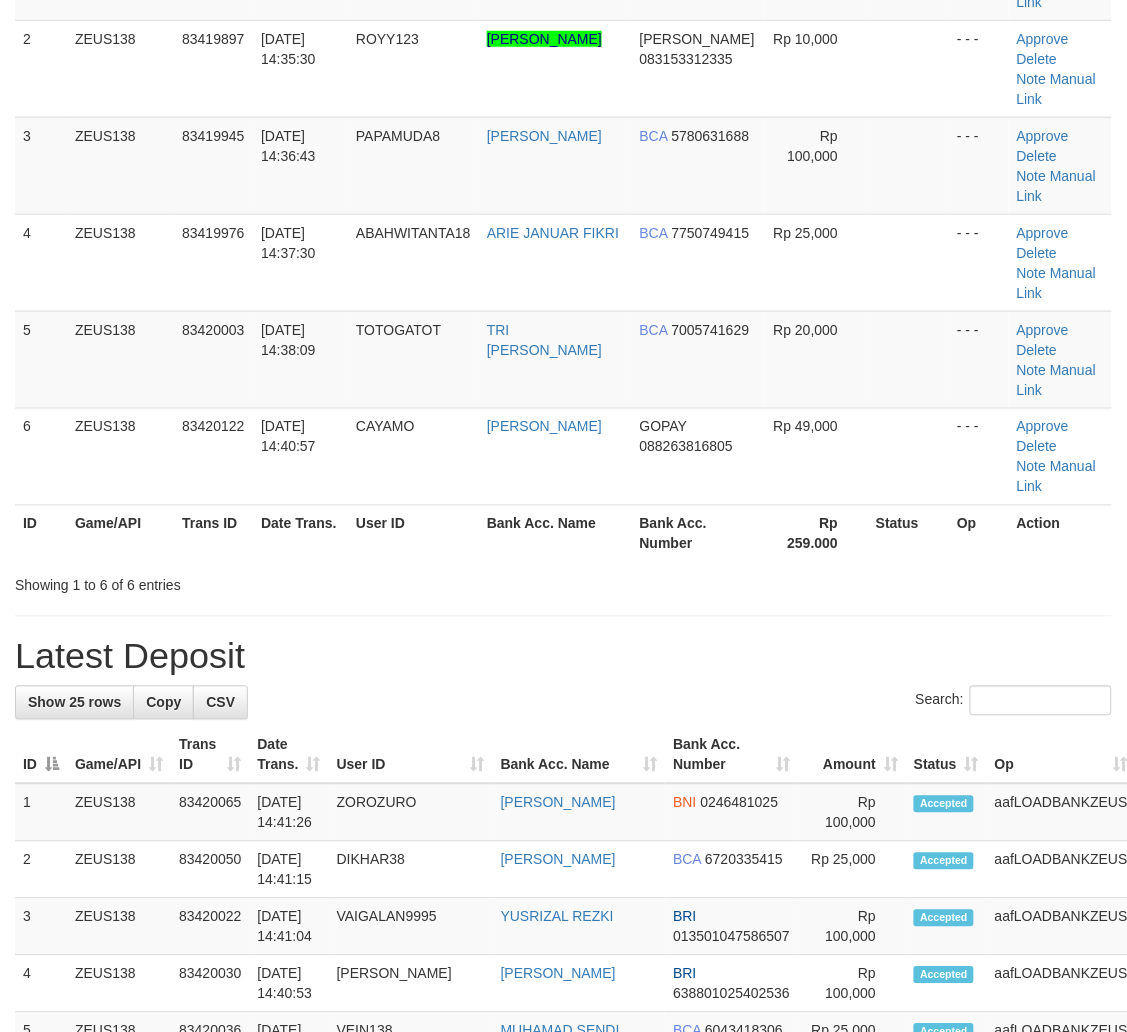 scroll, scrollTop: 252, scrollLeft: 0, axis: vertical 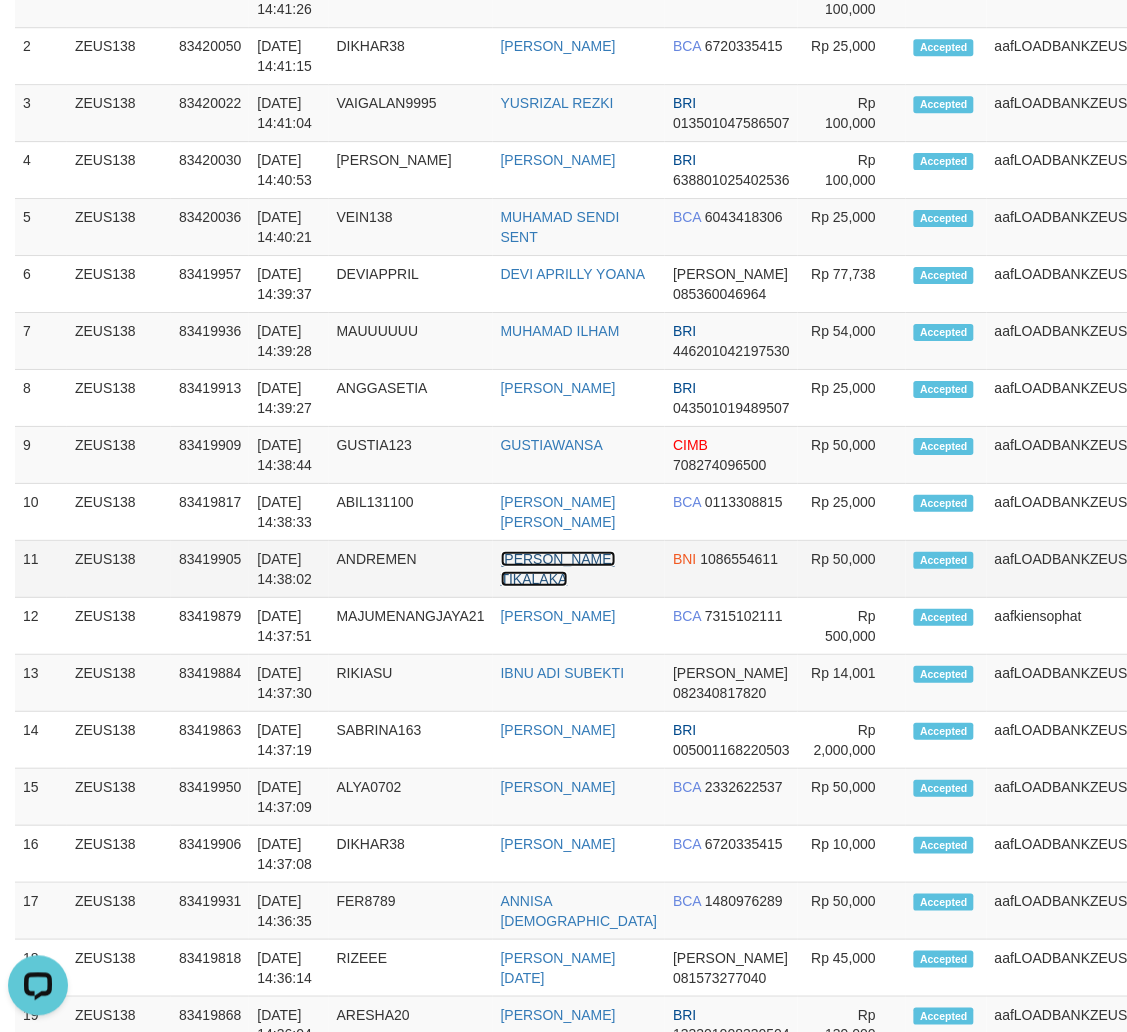 click on "[PERSON_NAME] TIKALAKA" at bounding box center (558, 569) 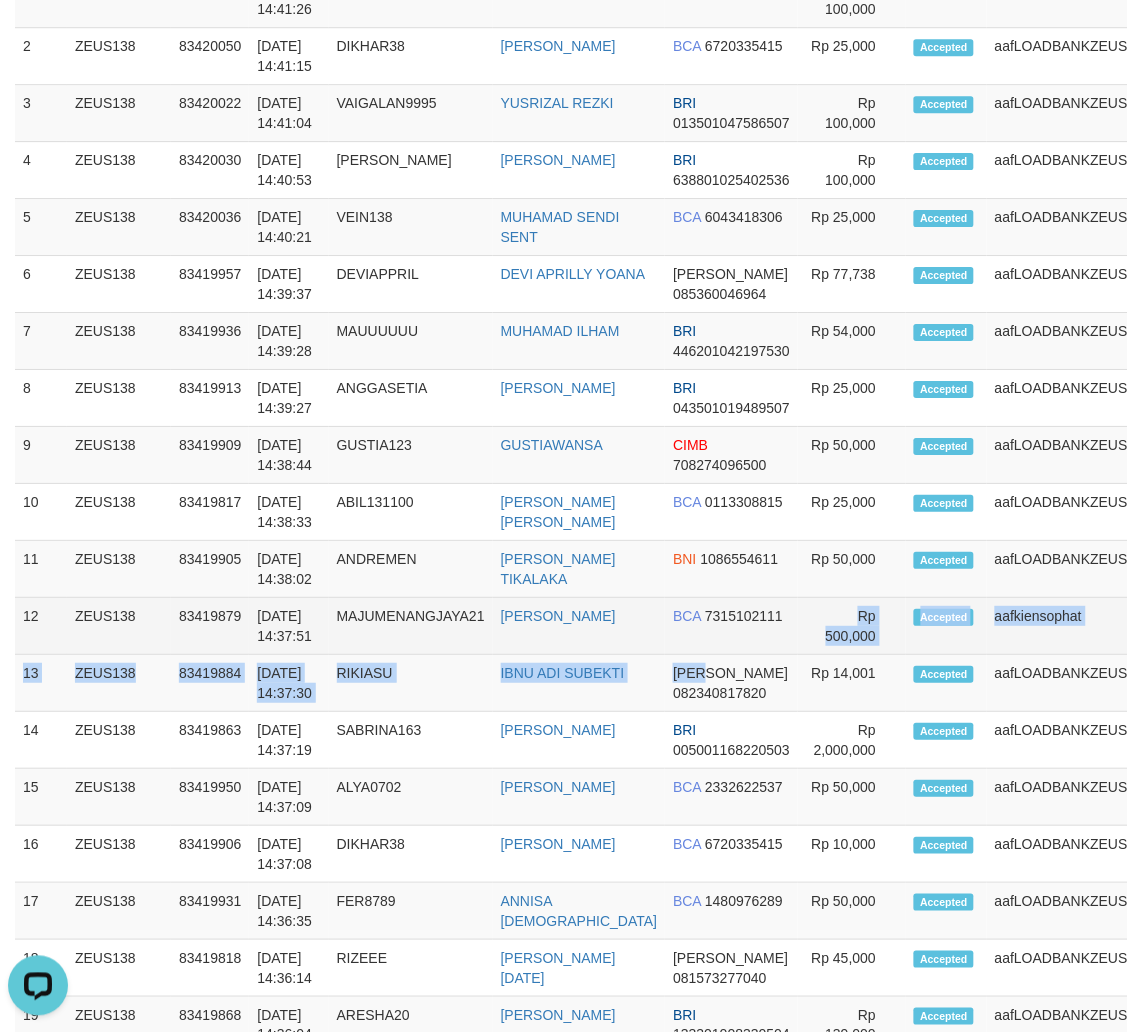 click on "1
ZEUS138
83420065
11/07/2025 14:41:26
ZOROZURO
MUHAMMAD LAZUARDI YAZID
BNI
0246481025" at bounding box center [616, 683] 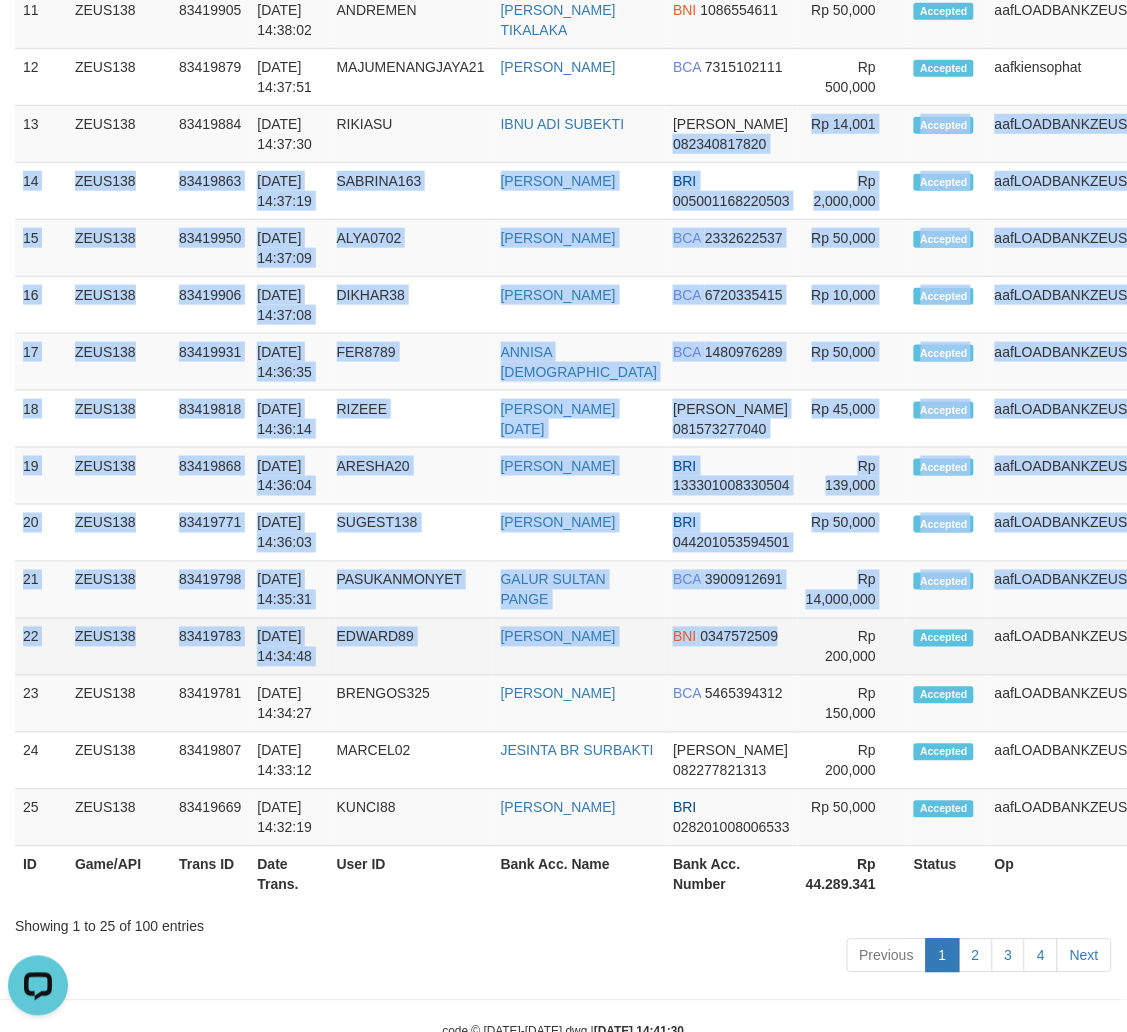 click on "BNI
0347572509" at bounding box center (731, 647) 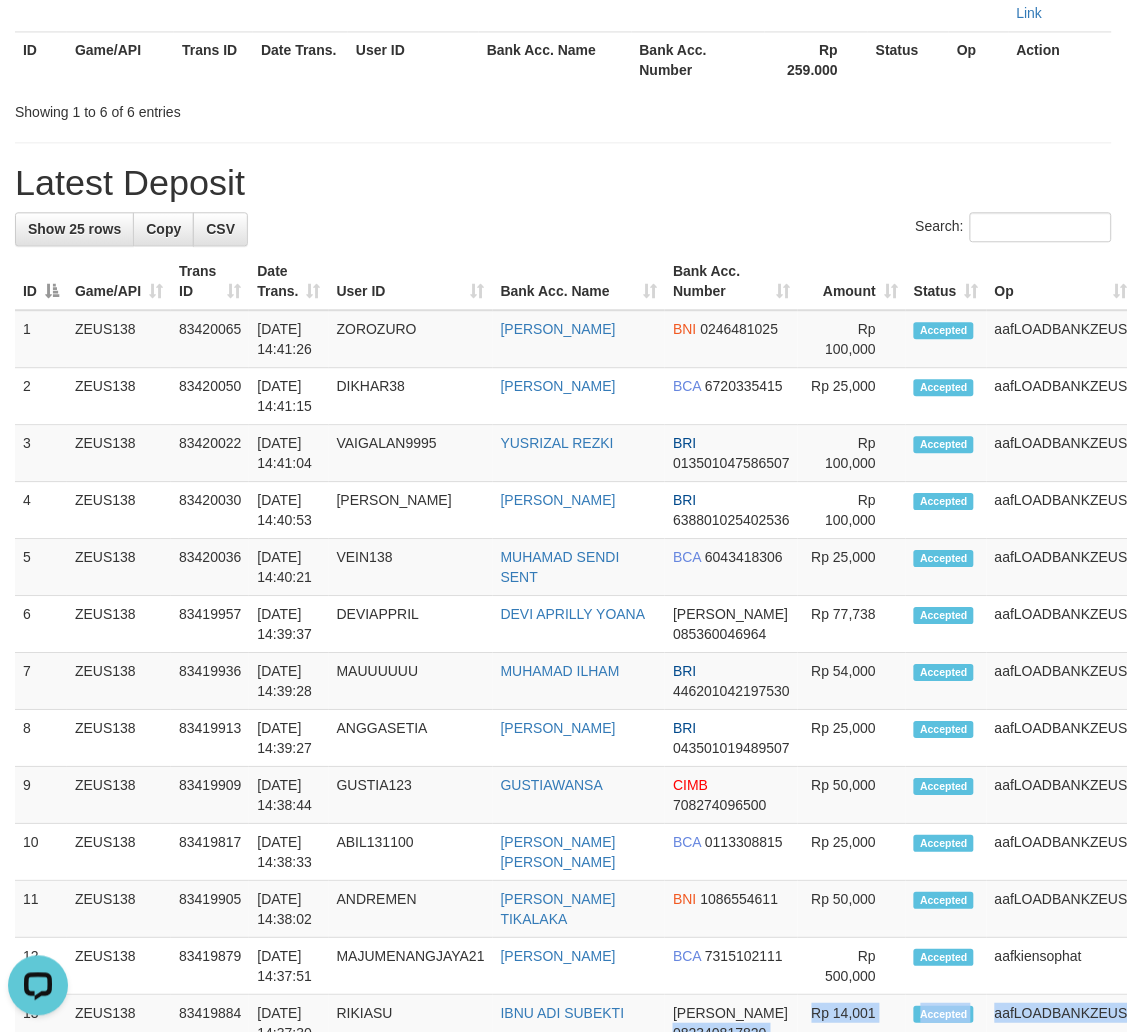 scroll, scrollTop: 0, scrollLeft: 0, axis: both 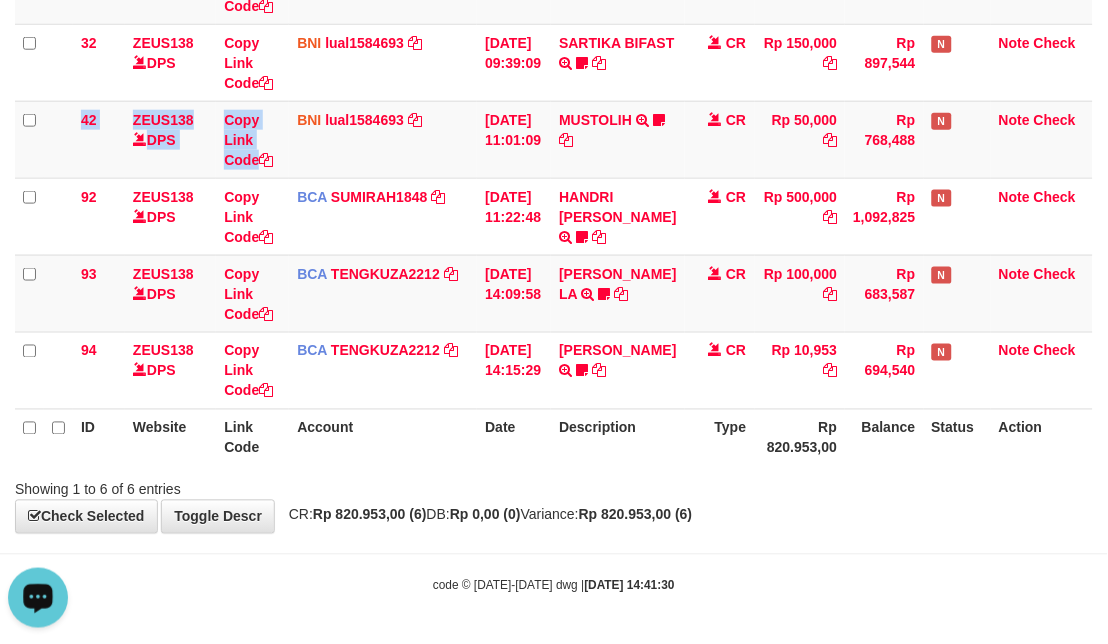 drag, startPoint x: 288, startPoint y: 141, endPoint x: 3, endPoint y: 126, distance: 285.39447 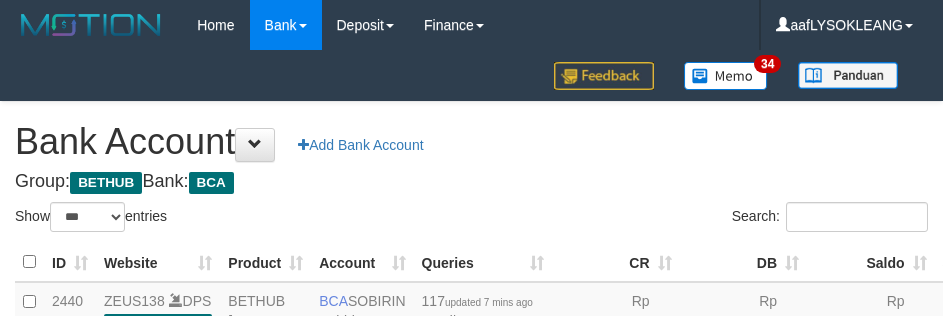 select on "***" 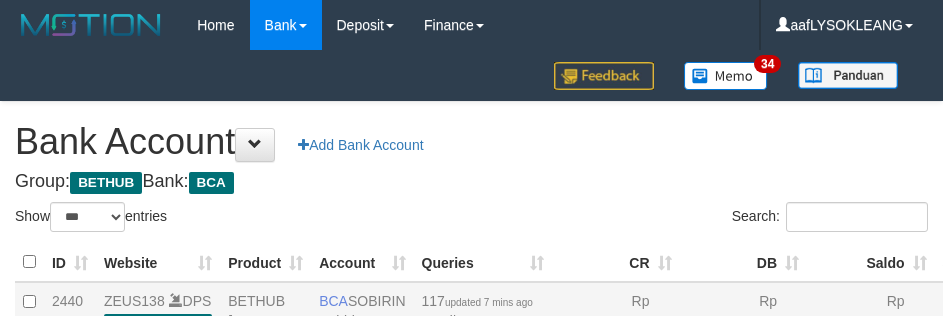 scroll, scrollTop: 191, scrollLeft: 0, axis: vertical 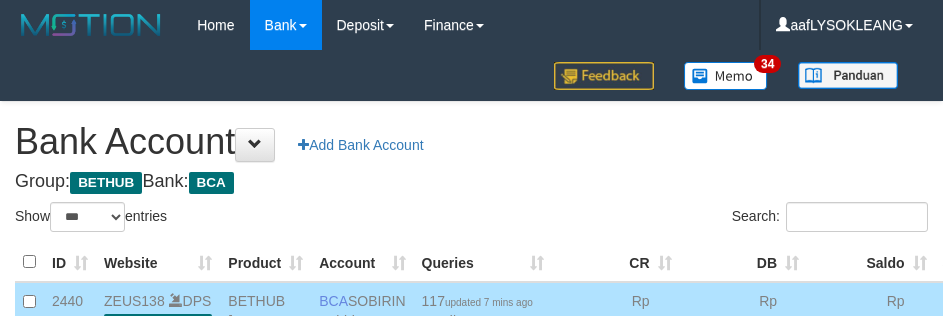 select on "***" 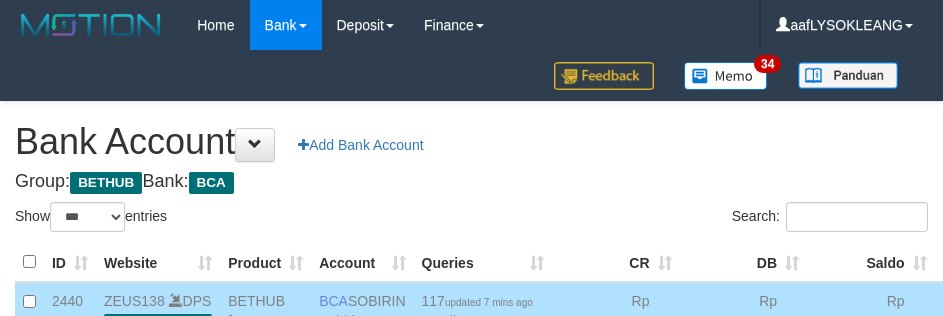 scroll, scrollTop: 191, scrollLeft: 0, axis: vertical 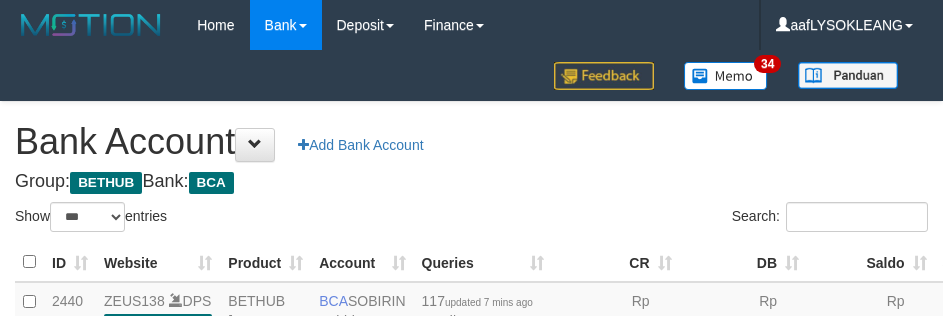 select on "***" 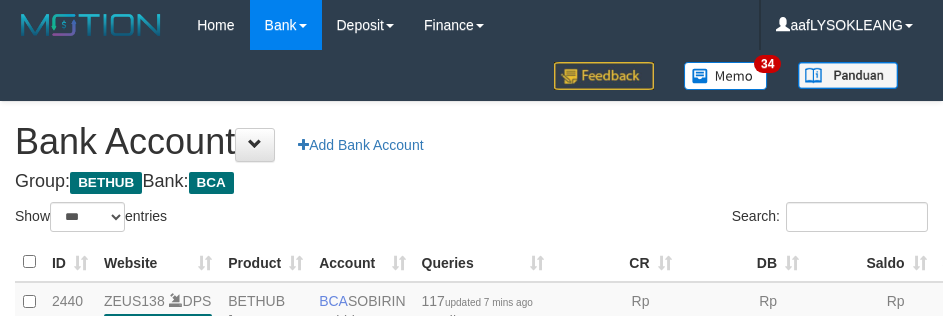 scroll, scrollTop: 191, scrollLeft: 0, axis: vertical 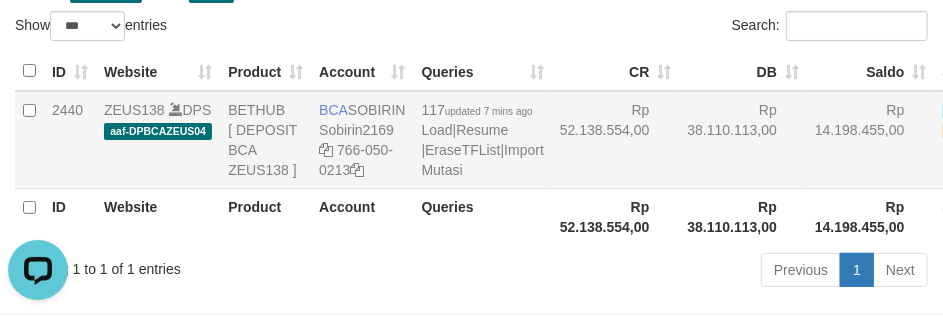 copy on "BCA
SOBIRIN" 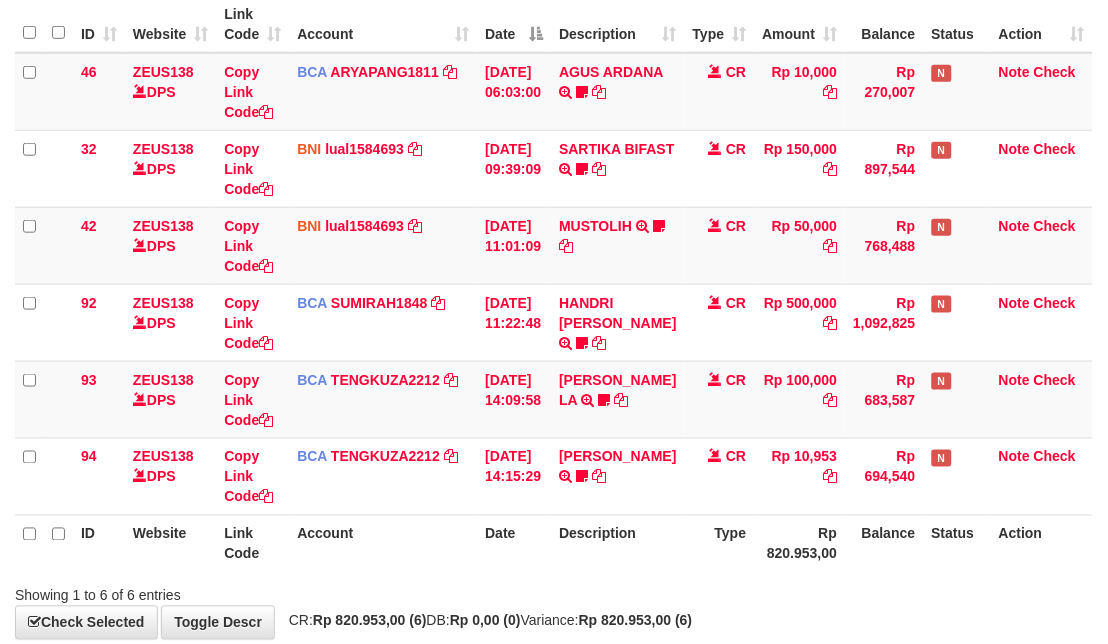 scroll, scrollTop: 303, scrollLeft: 0, axis: vertical 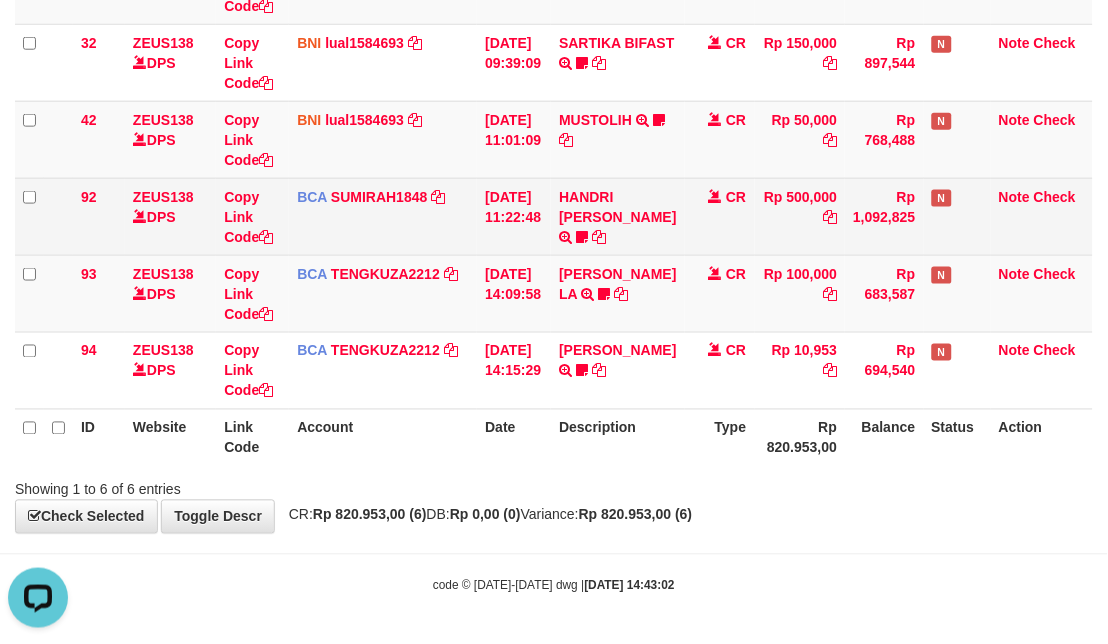 click on "11/07/2025 11:22:48" at bounding box center [514, 216] 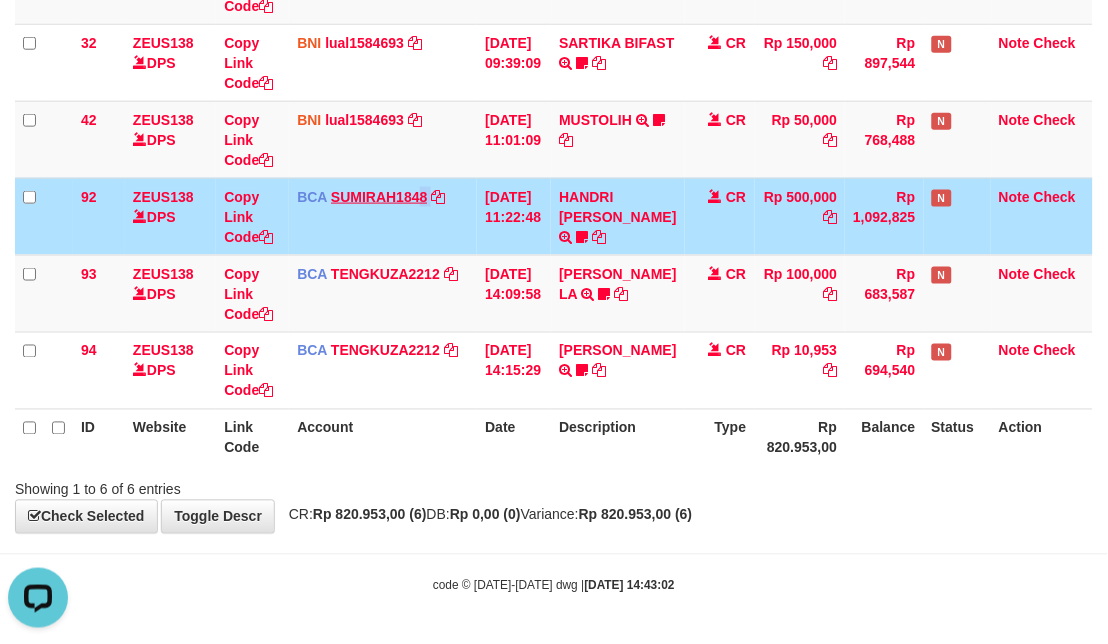 click on "BCA
SUMIRAH1848
DPS
SUMIRAH
mutasi_20250711_4156 | 92
mutasi_20250711_4156 | 92" at bounding box center (383, 216) 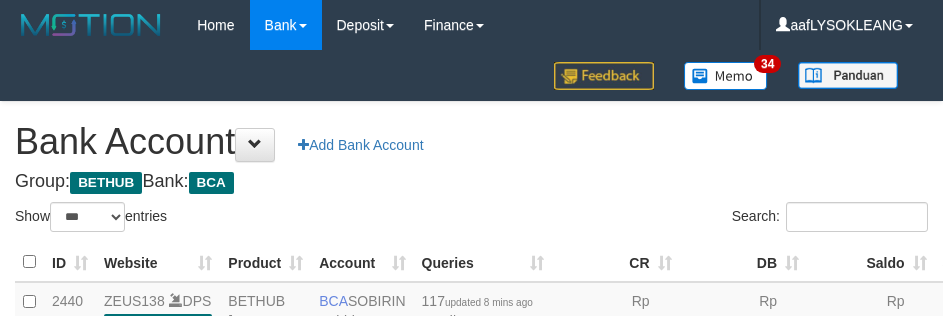 select on "***" 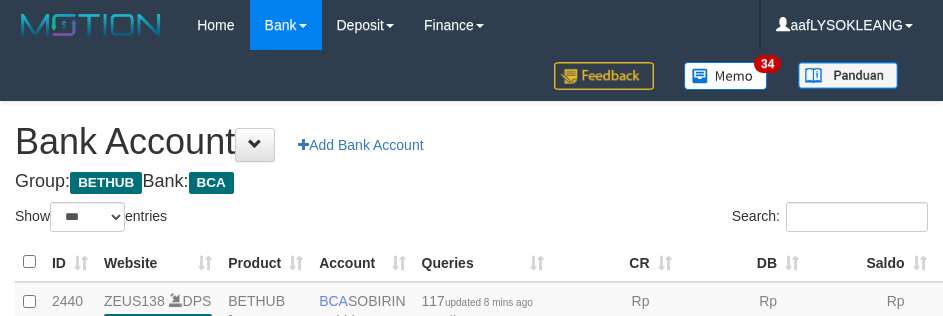 scroll, scrollTop: 191, scrollLeft: 0, axis: vertical 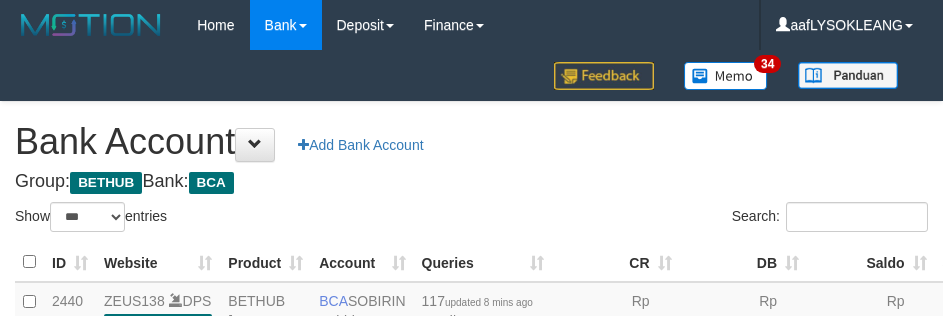select on "***" 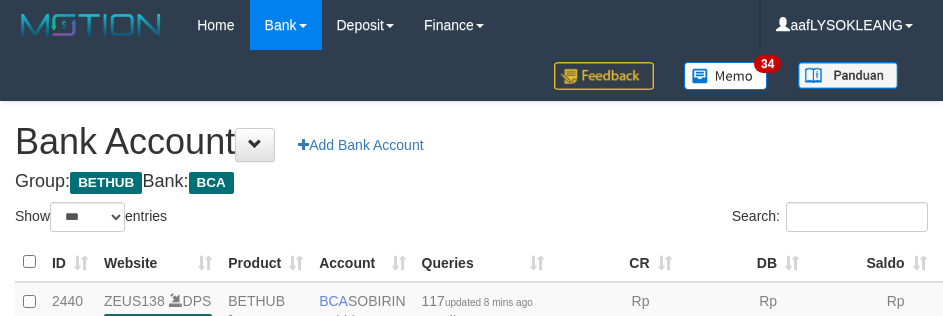 scroll, scrollTop: 191, scrollLeft: 0, axis: vertical 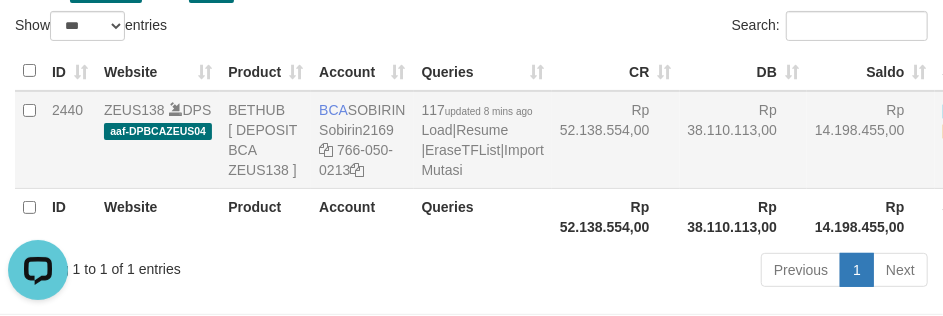 drag, startPoint x: 653, startPoint y: 176, endPoint x: 638, endPoint y: 208, distance: 35.341194 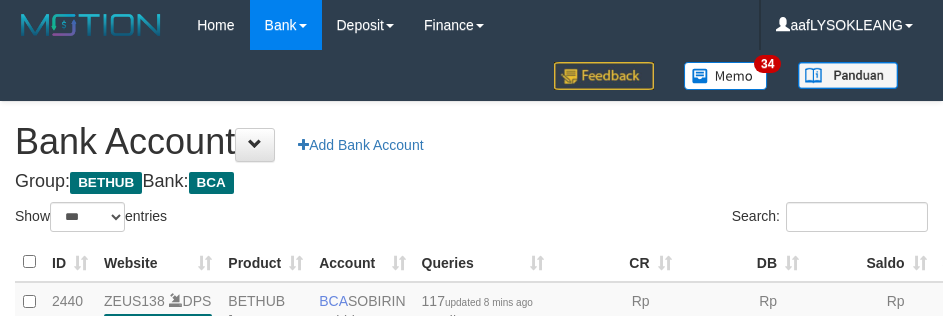 select on "***" 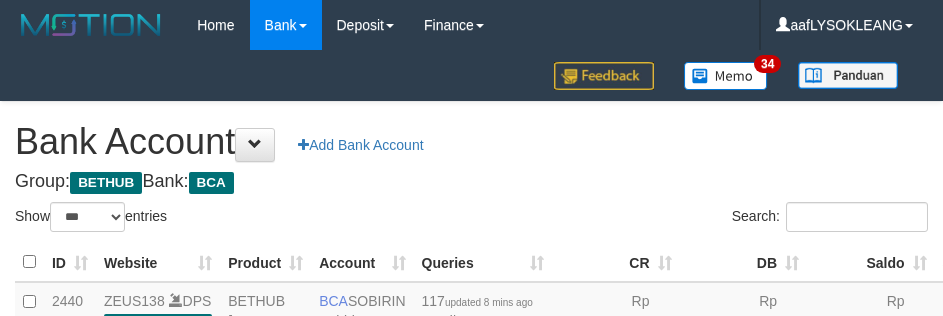 scroll, scrollTop: 191, scrollLeft: 0, axis: vertical 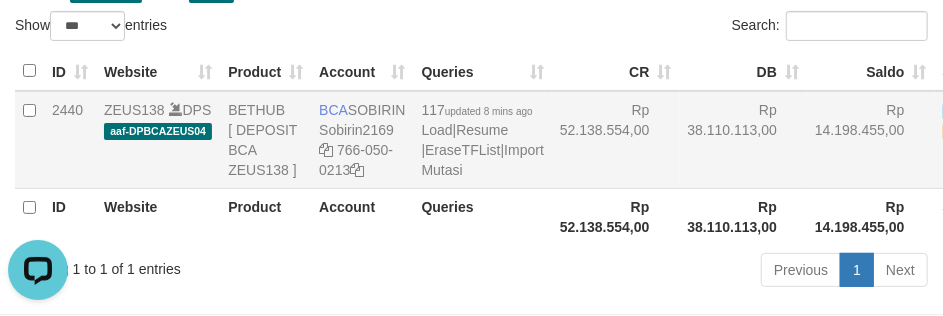 drag, startPoint x: 611, startPoint y: 192, endPoint x: 583, endPoint y: 223, distance: 41.773197 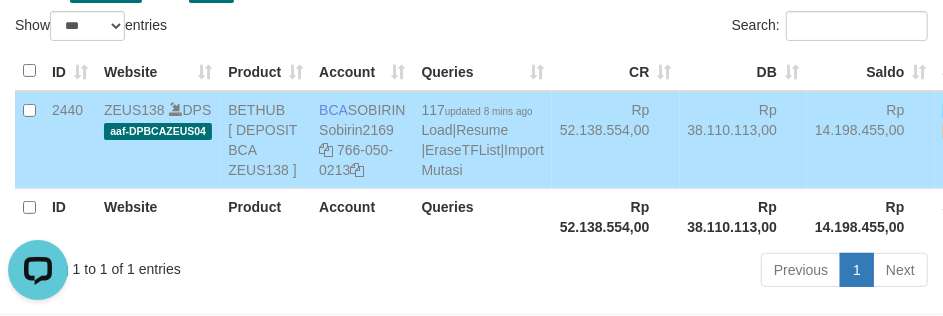 click on "Rp 52.138.554,00" at bounding box center (616, 140) 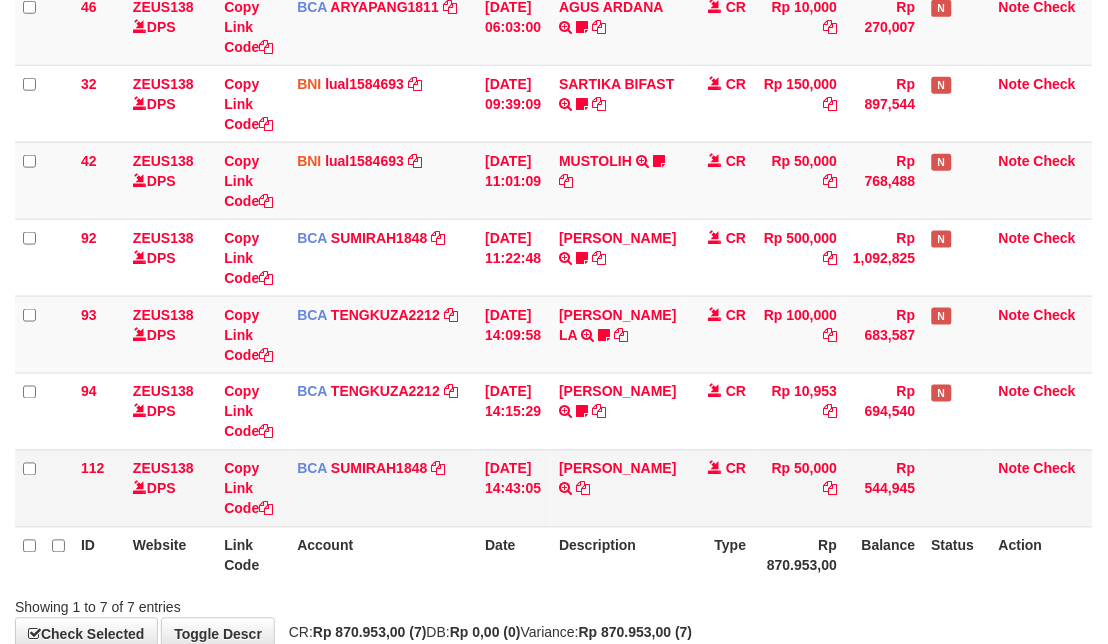 scroll, scrollTop: 380, scrollLeft: 0, axis: vertical 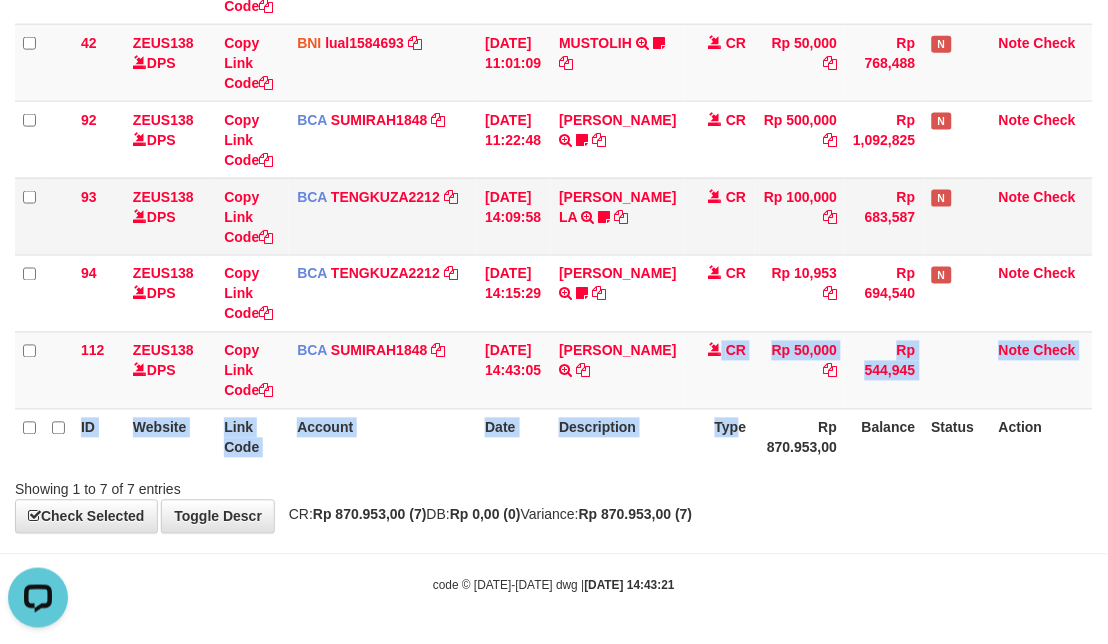 drag, startPoint x: 731, startPoint y: 433, endPoint x: 97, endPoint y: 245, distance: 661.2866 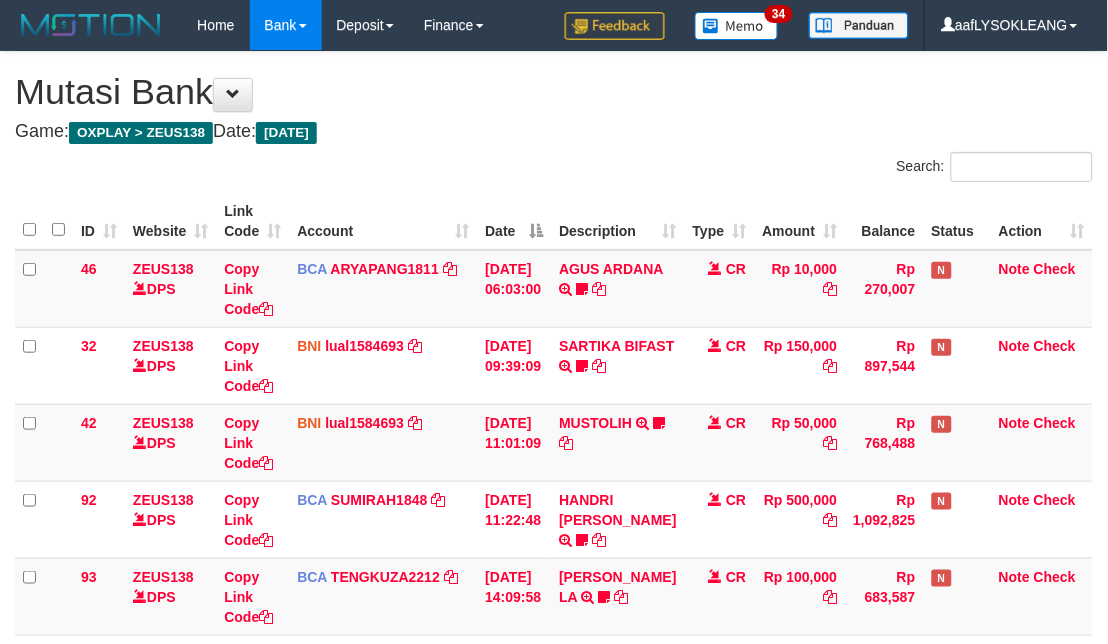 scroll, scrollTop: 303, scrollLeft: 0, axis: vertical 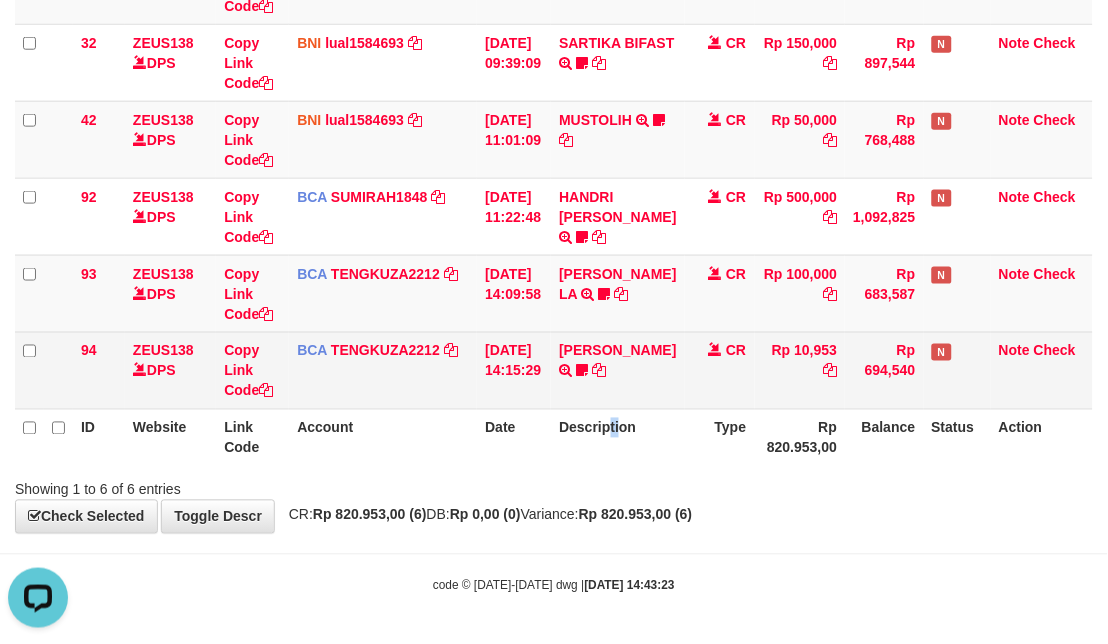 drag, startPoint x: 631, startPoint y: 416, endPoint x: 602, endPoint y: 383, distance: 43.931767 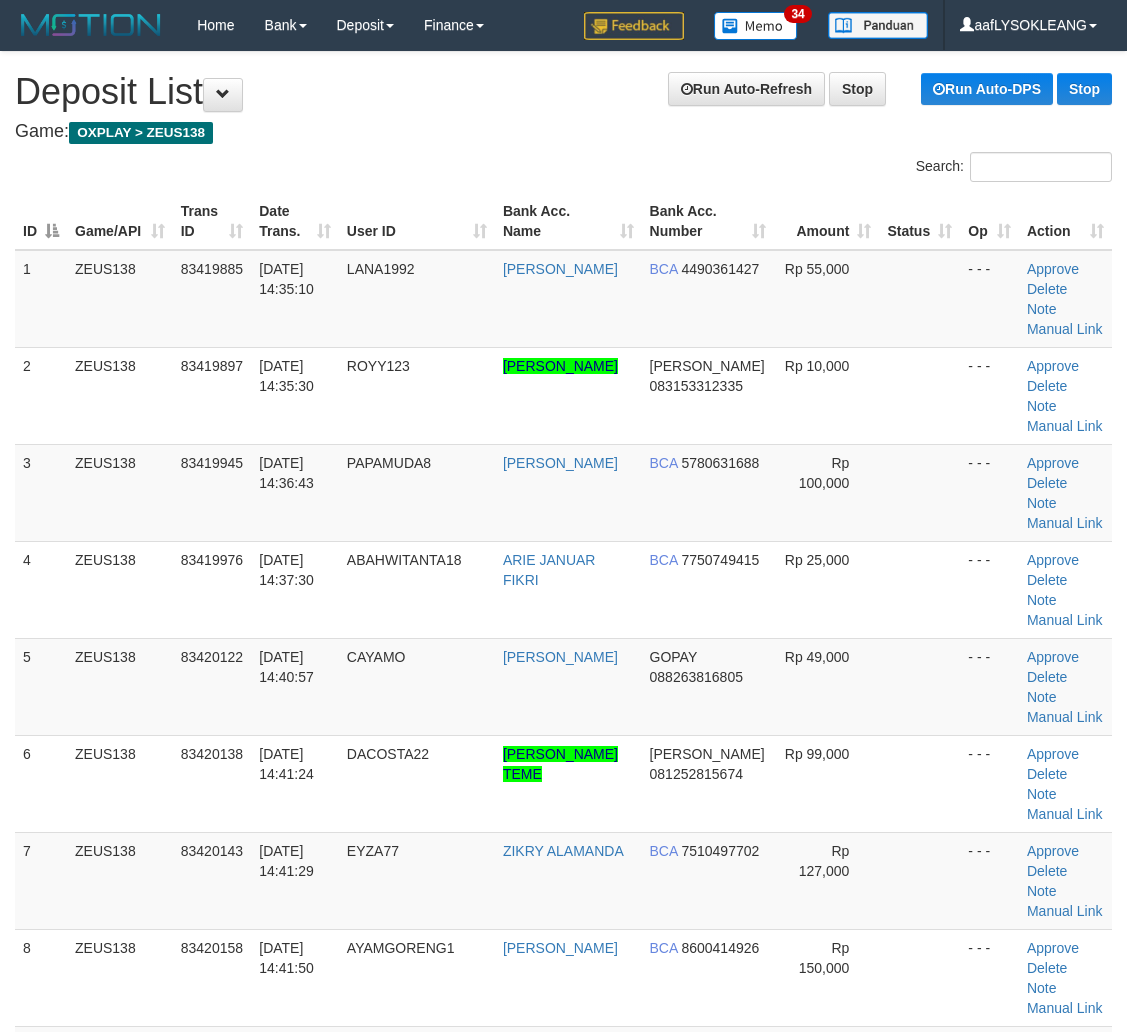 scroll, scrollTop: 0, scrollLeft: 0, axis: both 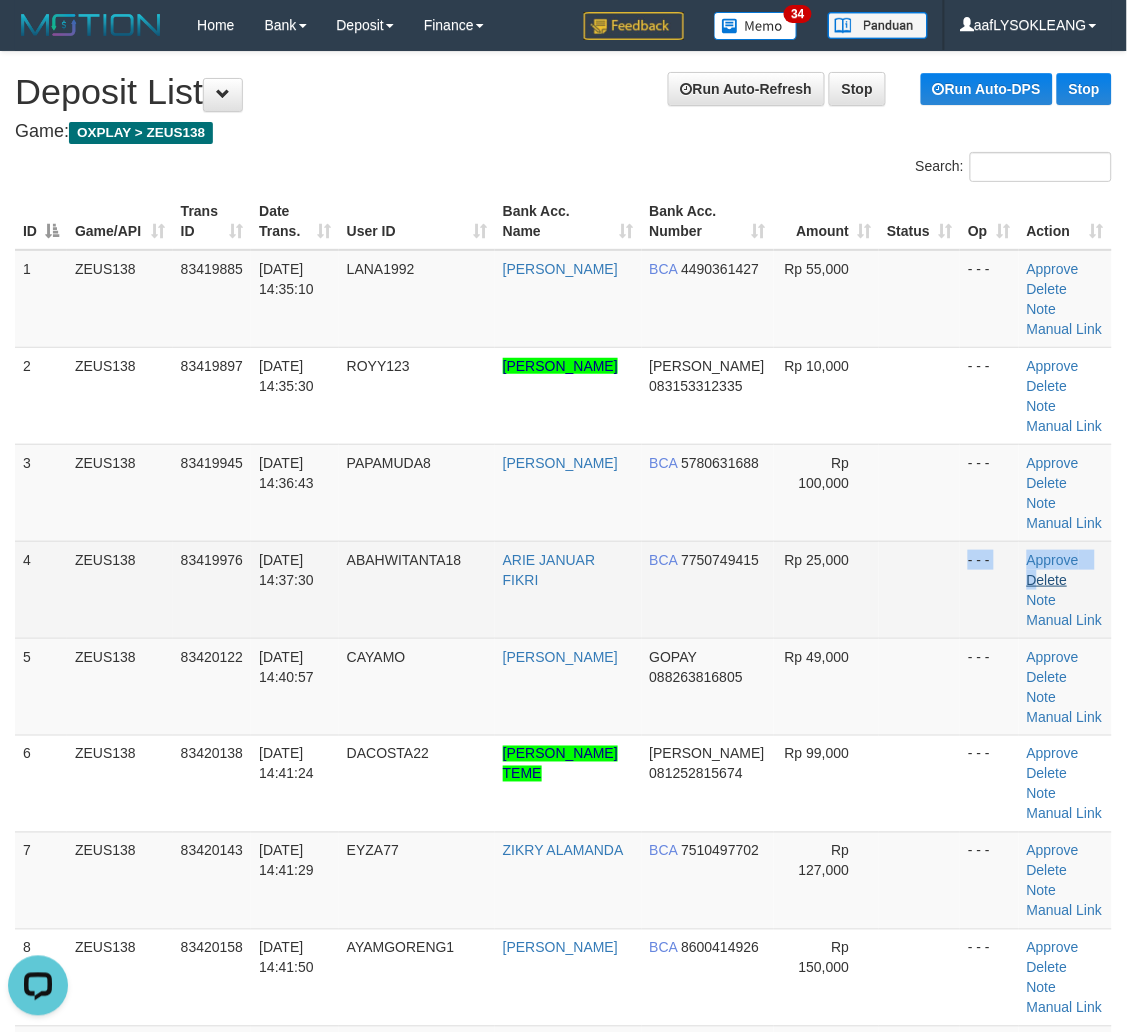 drag, startPoint x: 851, startPoint y: 608, endPoint x: 1026, endPoint y: 575, distance: 178.08424 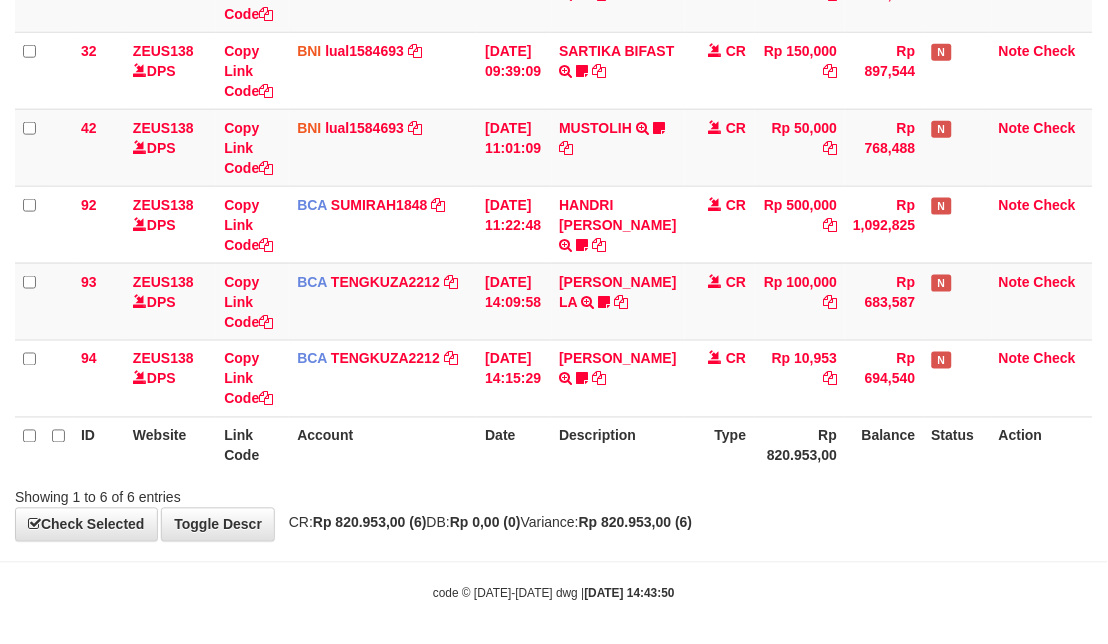 scroll, scrollTop: 303, scrollLeft: 0, axis: vertical 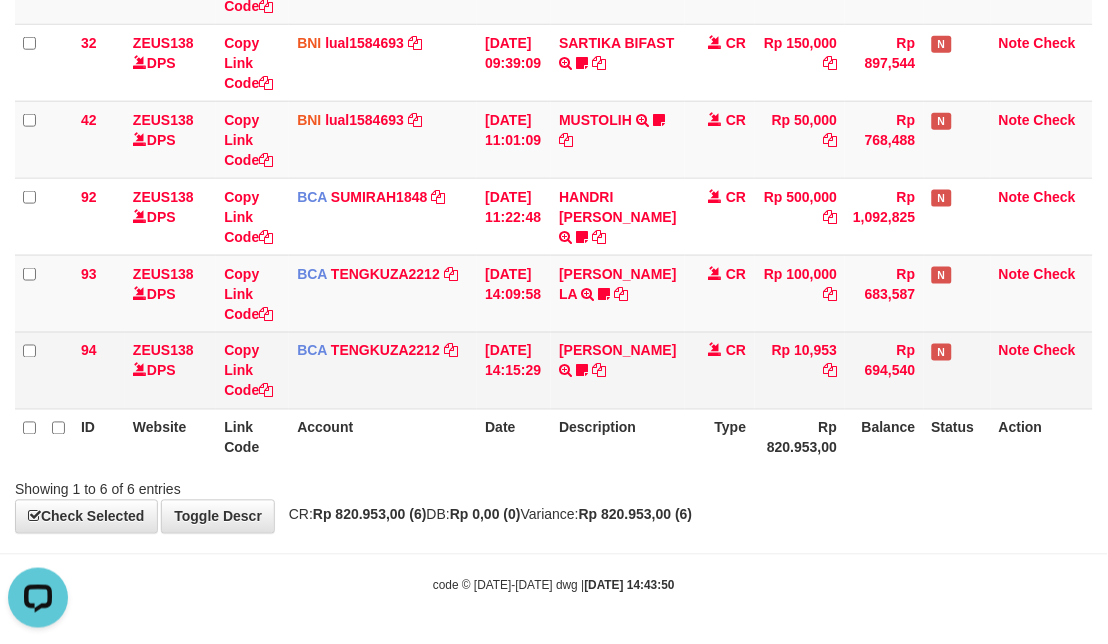 drag, startPoint x: 576, startPoint y: 423, endPoint x: 550, endPoint y: 390, distance: 42.0119 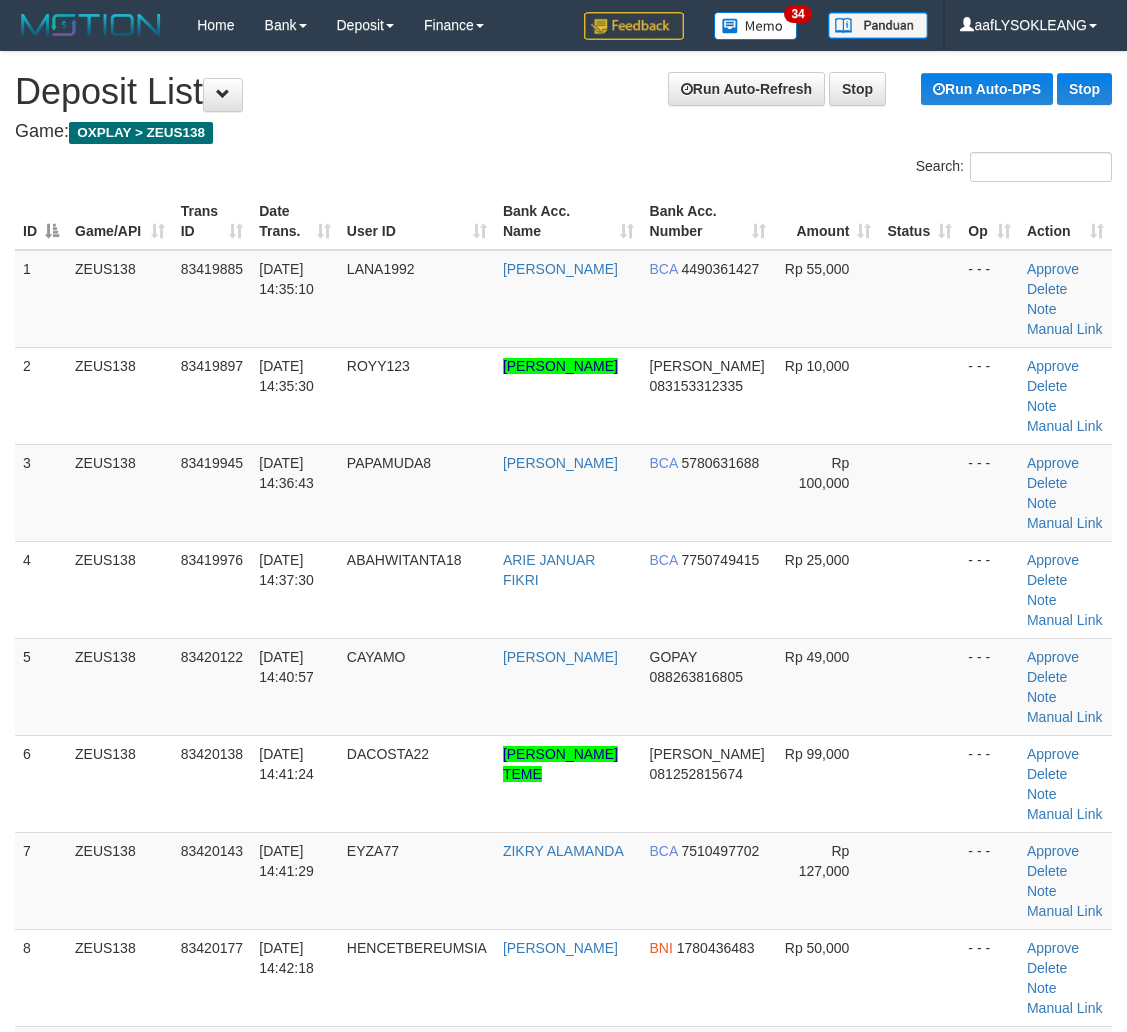 scroll, scrollTop: 0, scrollLeft: 0, axis: both 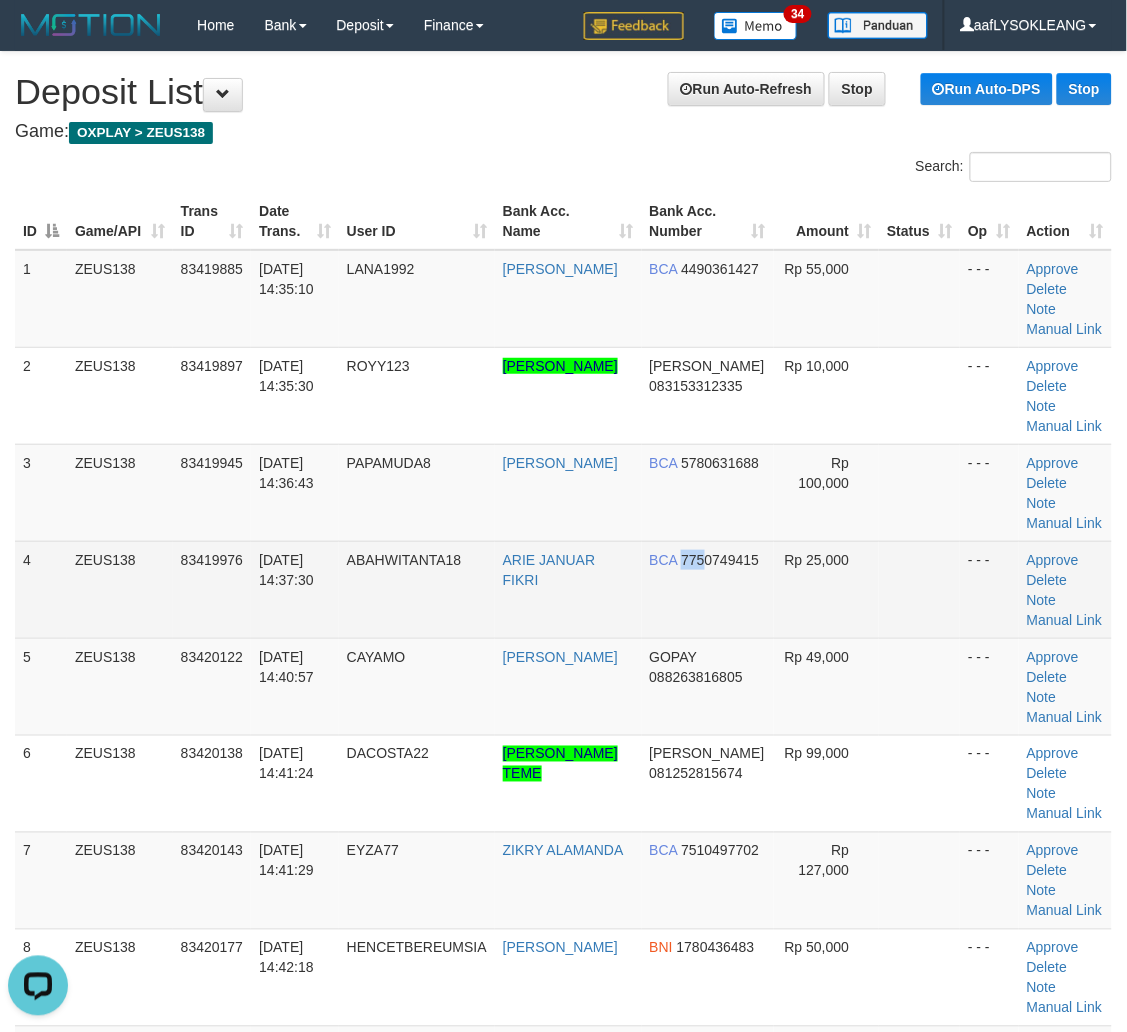 drag, startPoint x: 676, startPoint y: 633, endPoint x: 652, endPoint y: 624, distance: 25.632011 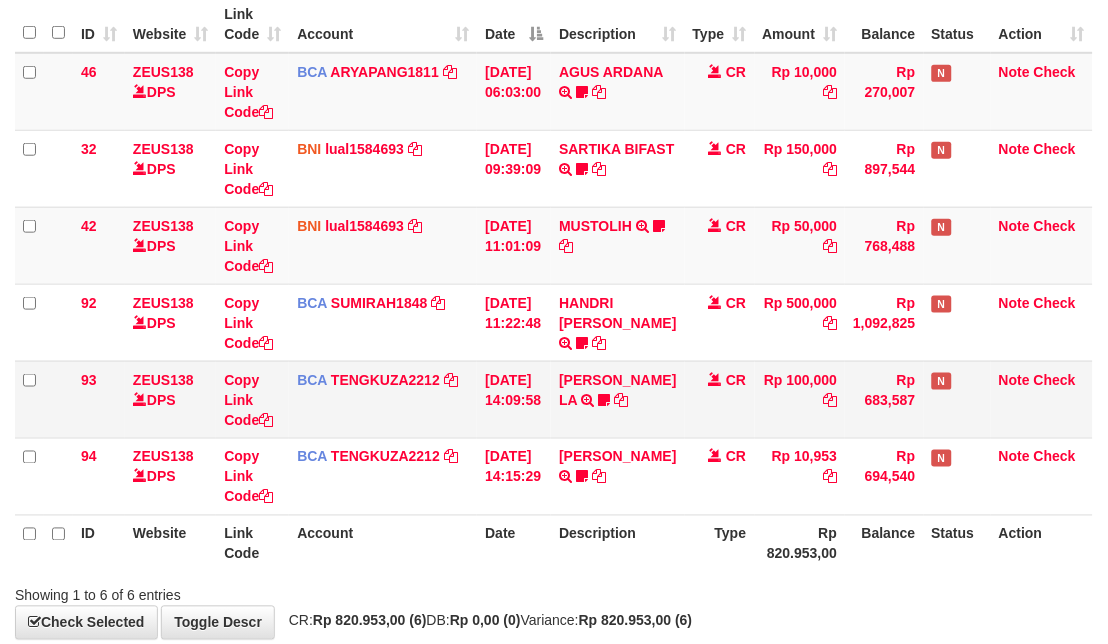 scroll, scrollTop: 303, scrollLeft: 0, axis: vertical 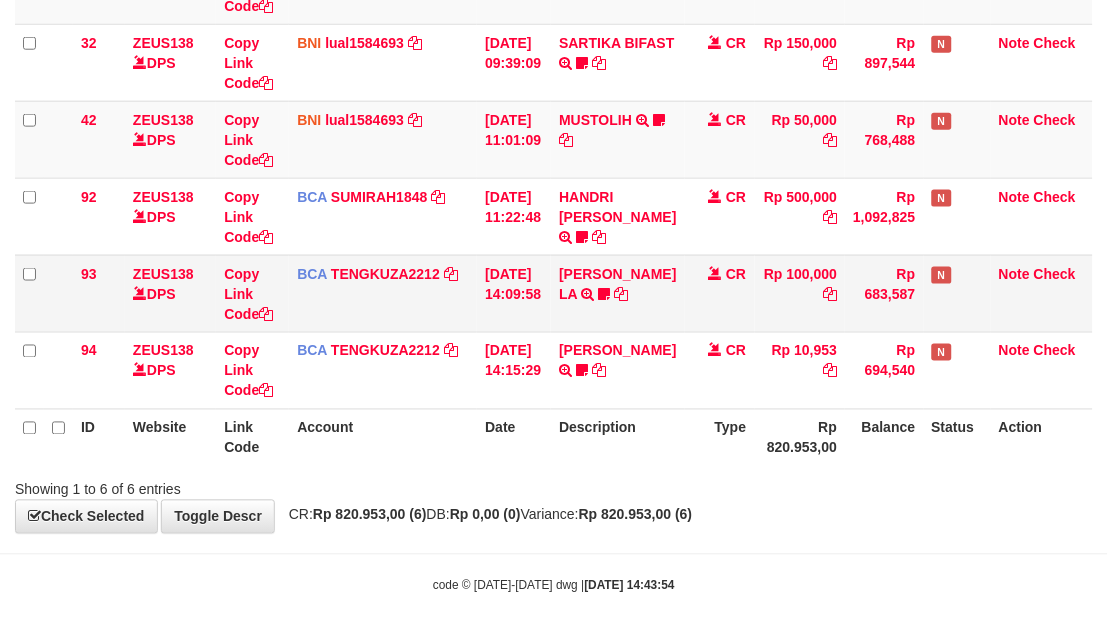 drag, startPoint x: 792, startPoint y: 304, endPoint x: 720, endPoint y: 293, distance: 72.835434 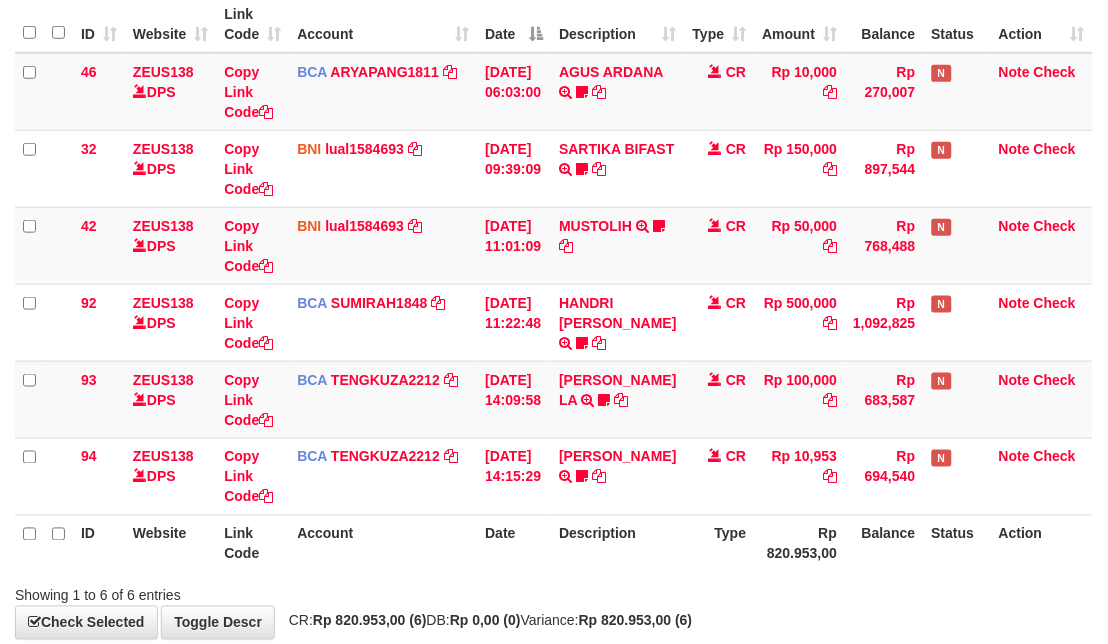 scroll, scrollTop: 303, scrollLeft: 0, axis: vertical 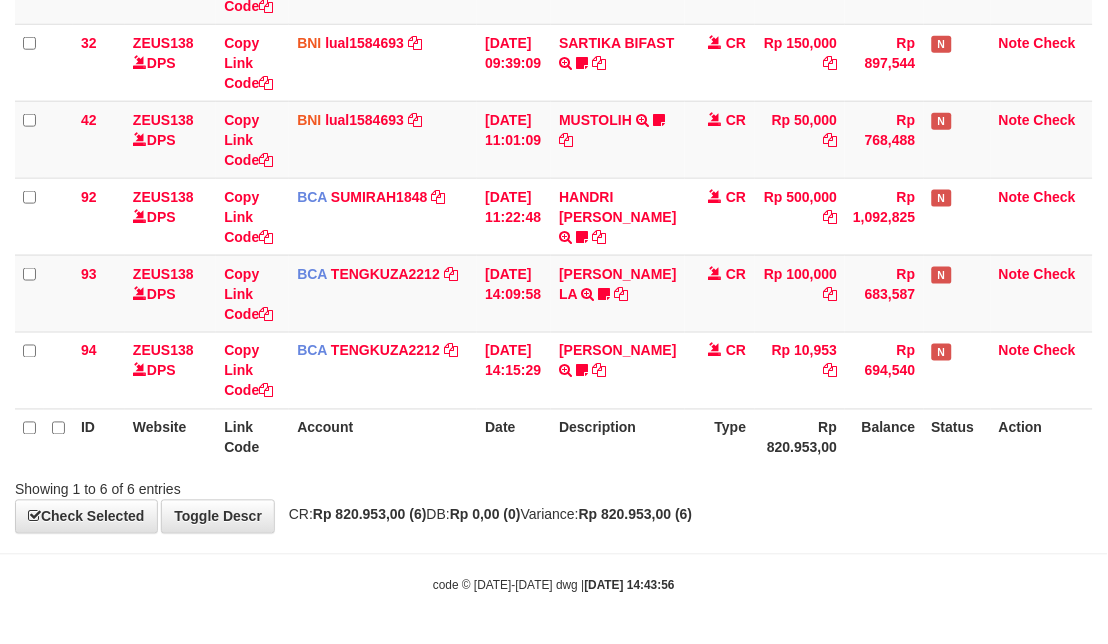 click on "ID Website Link Code Account Date Description Type Amount Balance Status Action
46
ZEUS138    DPS
Copy Link Code
BCA
ARYAPANG1811
DPS
ARYA PANGESTU
mutasi_20250711_2620 | 46
mutasi_20250711_2620 | 46
[DATE] 06:03:00
AGUS ARDANA            TRSF E-BANKING CR 1107/FTSCY/WS95051
10000.002025071158167087 TRFDN-AGUS [PERSON_NAME] DEBIT INDONE    Aguslike
tunggu bukti tranfer
CR
Rp 10,000
Rp 270,007
N
Note
Check
32
ZEUS138    DPS
Copy Link Code
BNI" at bounding box center [554, 178] 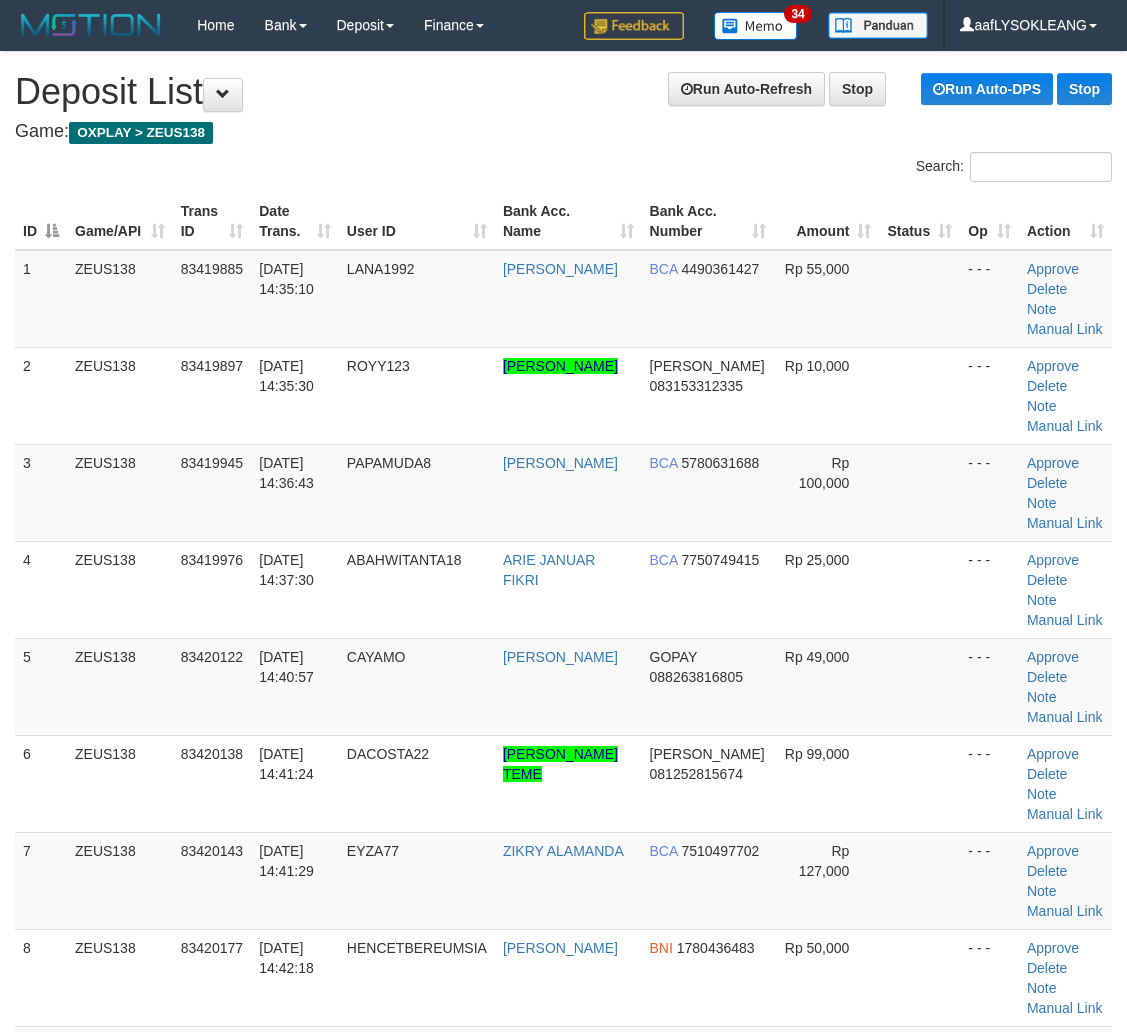 scroll, scrollTop: 0, scrollLeft: 0, axis: both 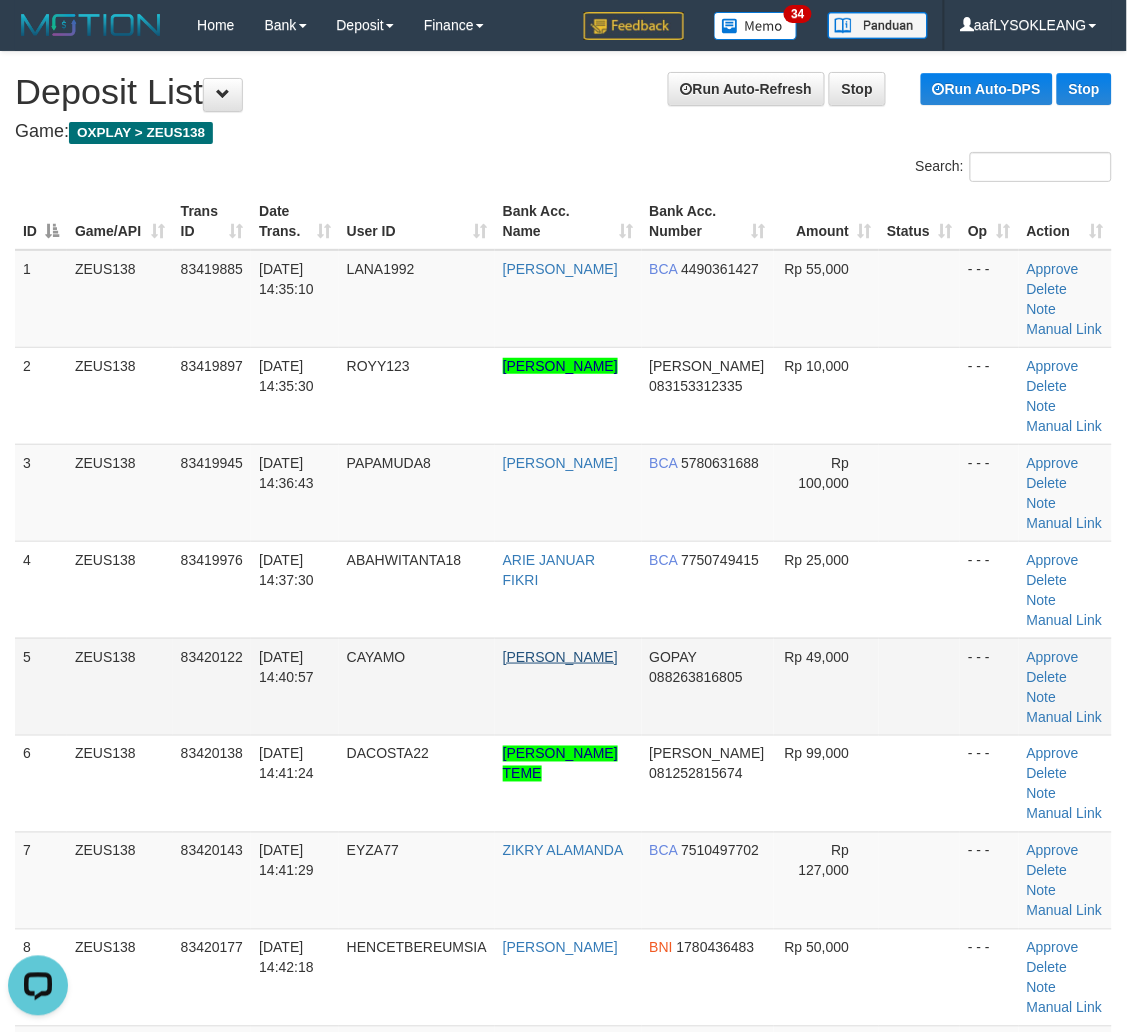 click on "IRMA DJAMIRUDDIN" at bounding box center (560, 657) 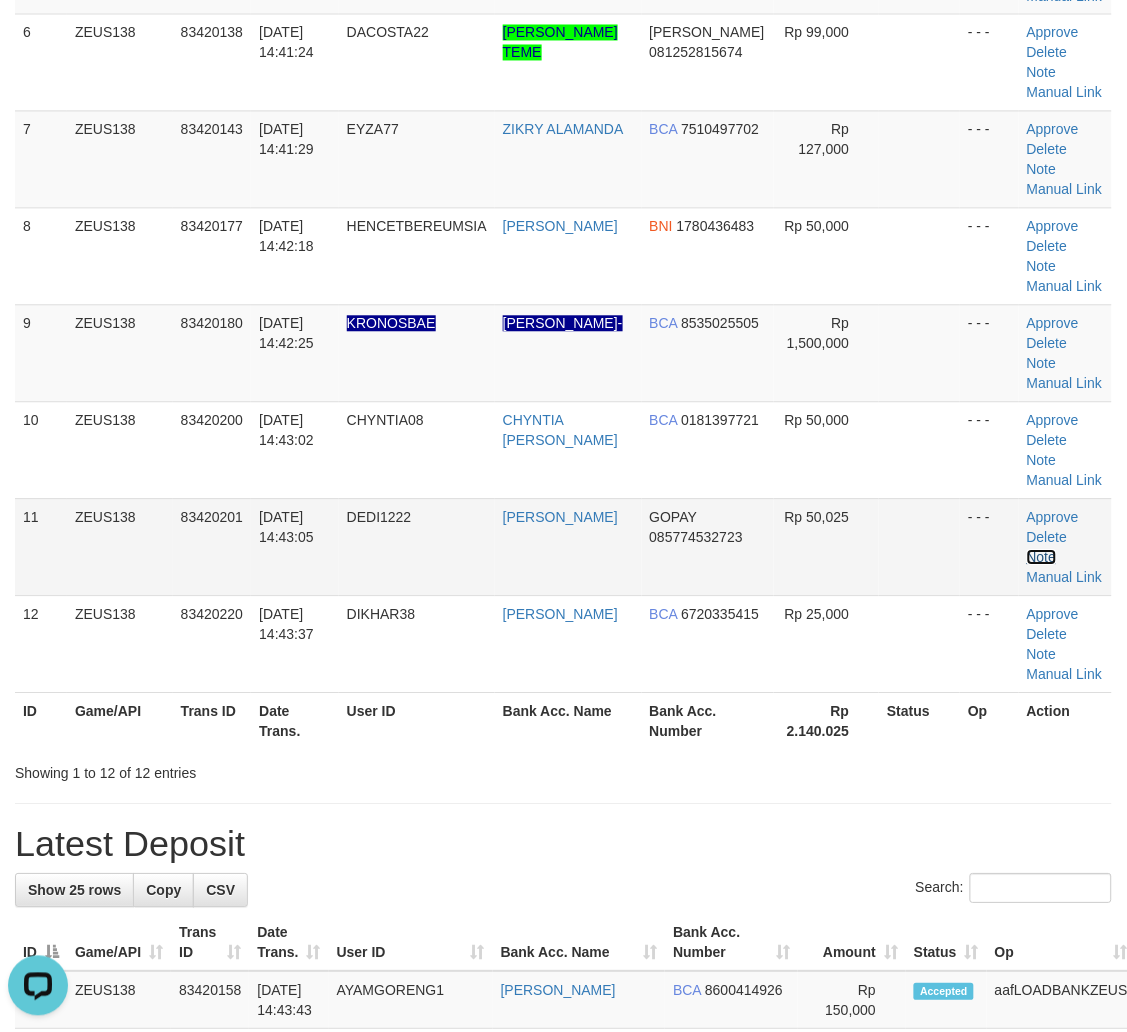 click on "Note" at bounding box center (1042, 558) 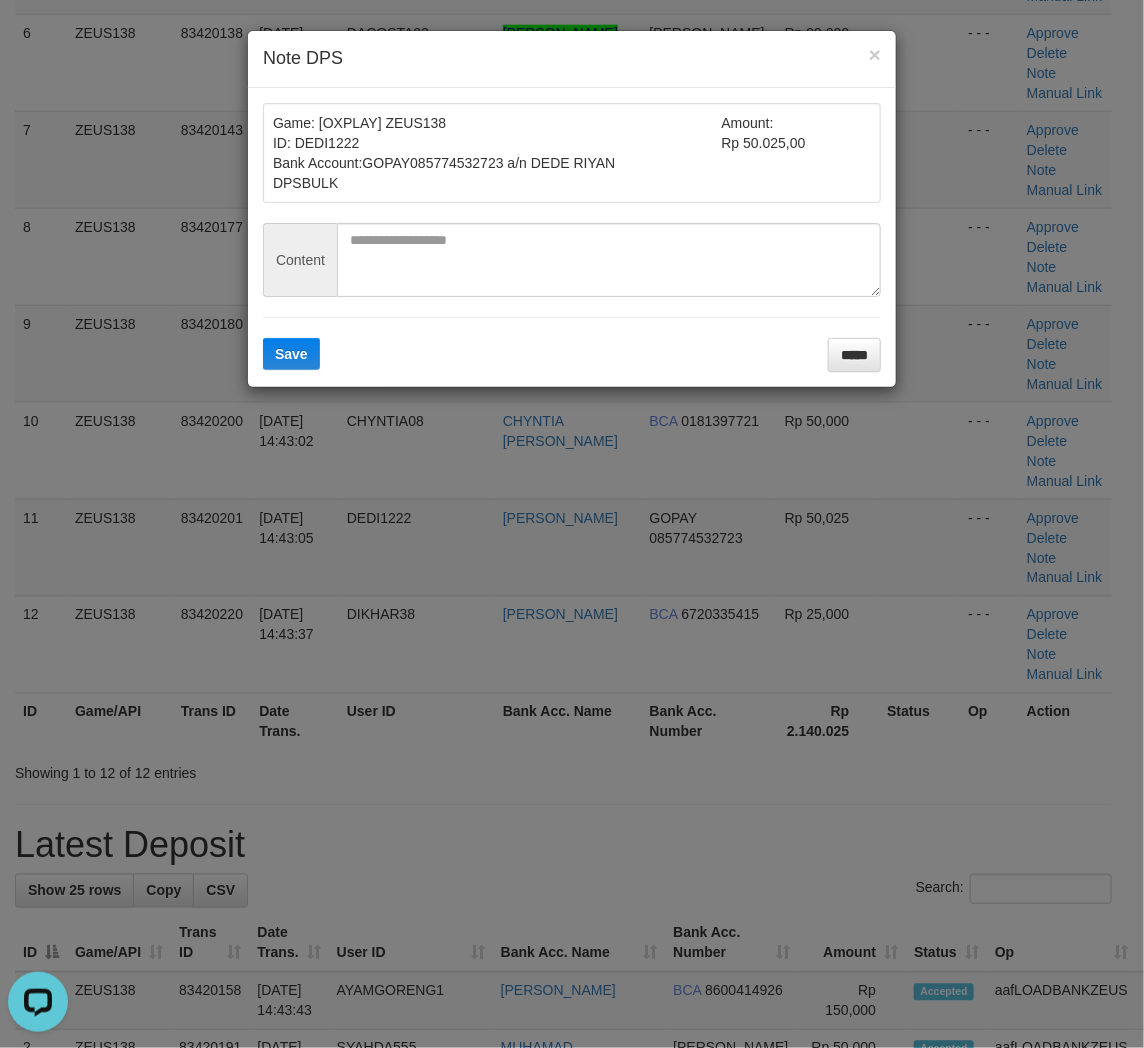 click on "× Note DPS
Game: [OXPLAY]					ZEUS138
ID: DEDI1222
Bank Account:
GOPAY
085774532723 a/n DEDE RIYAN
DPSBULK
Amount:
Rp 50.025,00
Content
Save
*****" at bounding box center [572, 524] 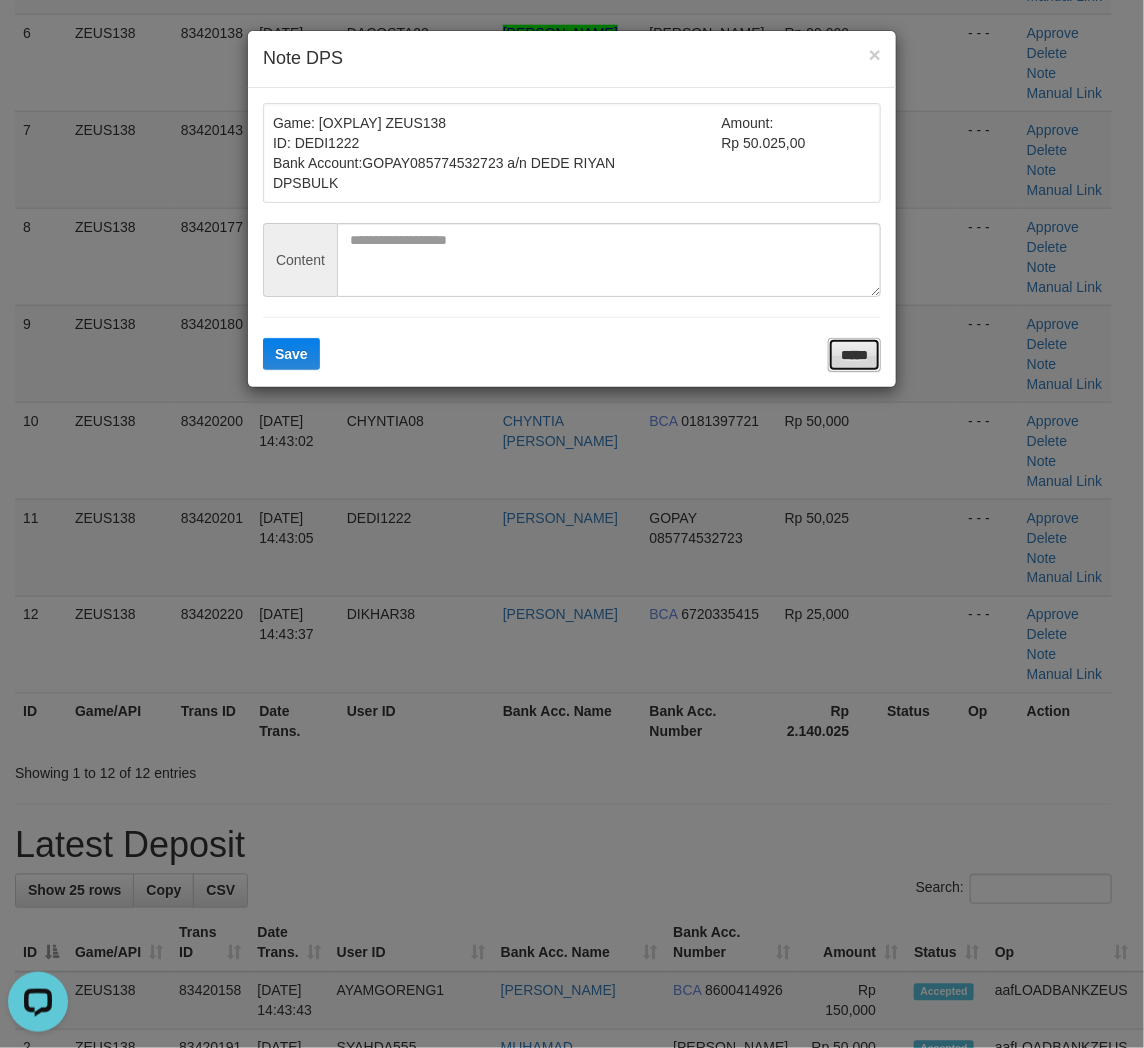 click on "*****" at bounding box center [854, 355] 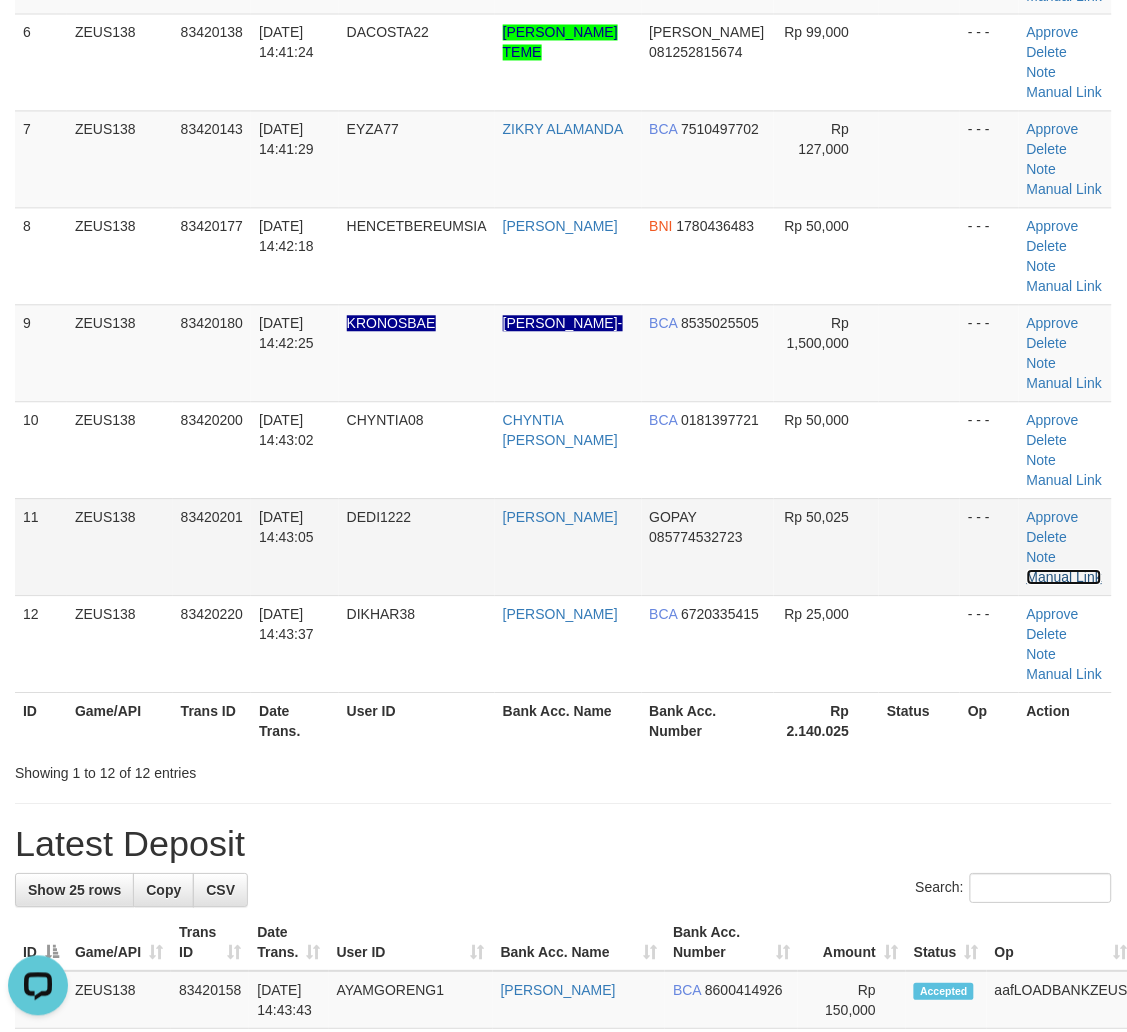 drag, startPoint x: 1076, startPoint y: 547, endPoint x: 1098, endPoint y: 573, distance: 34.058773 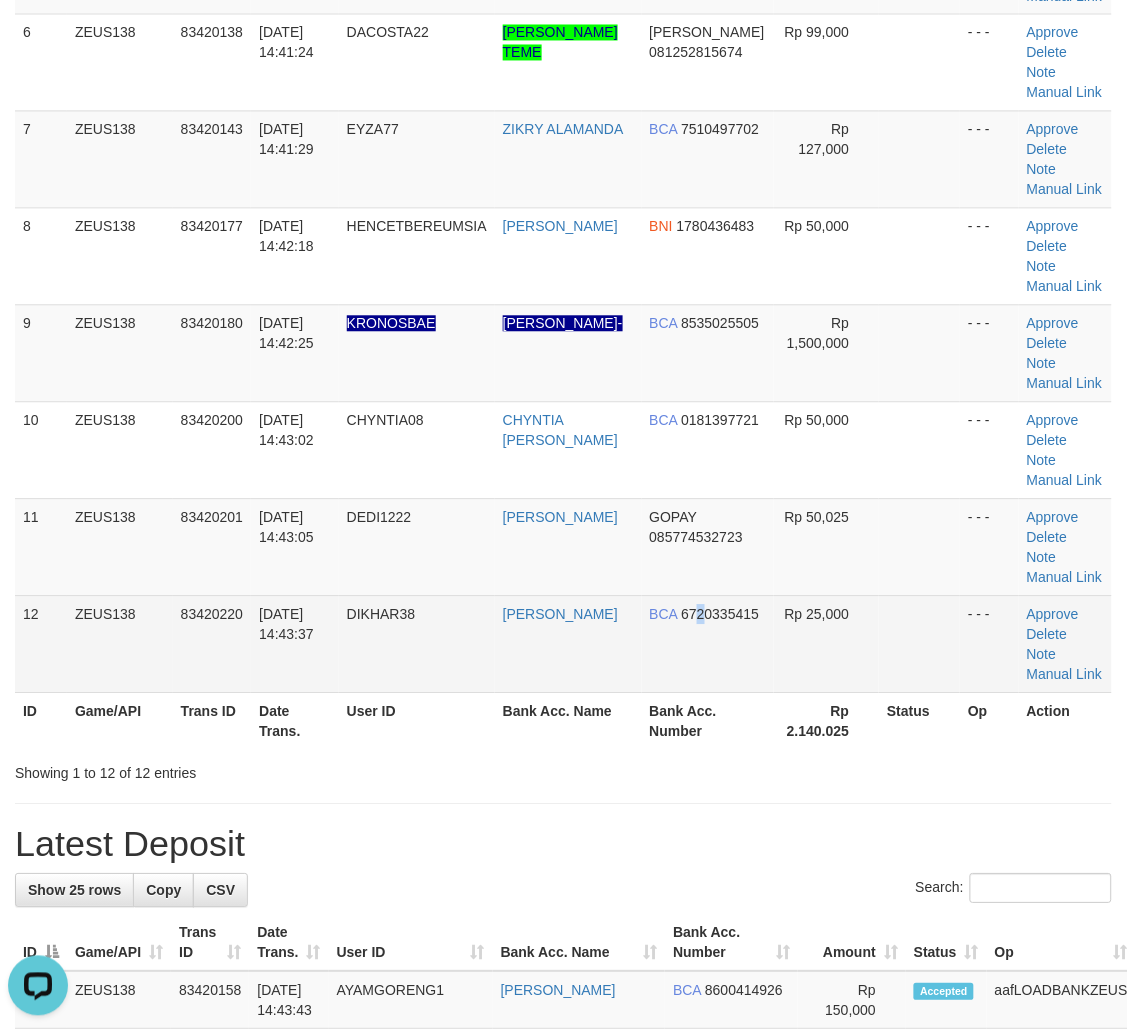 drag, startPoint x: 663, startPoint y: 630, endPoint x: 692, endPoint y: 620, distance: 30.675724 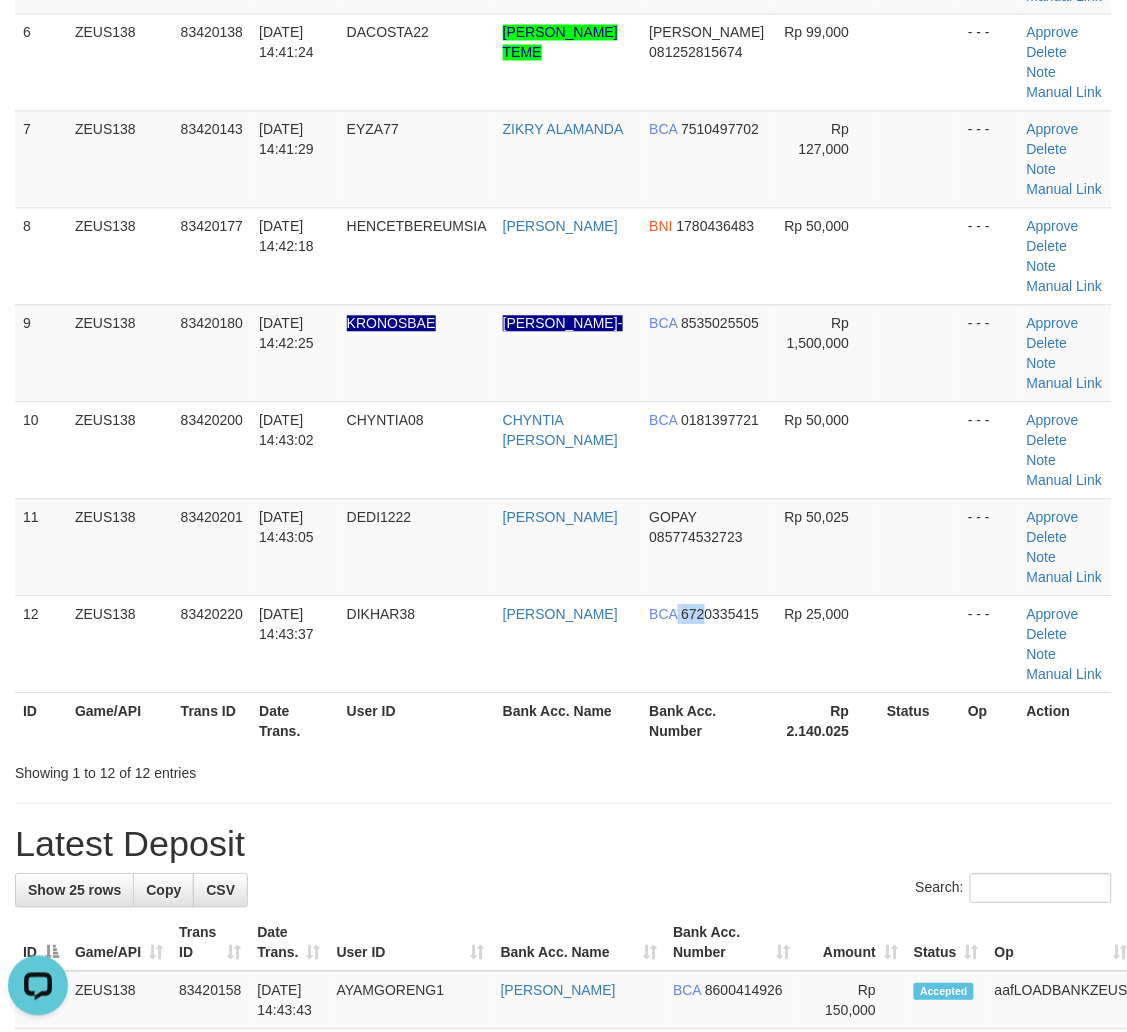 scroll, scrollTop: 1610, scrollLeft: 0, axis: vertical 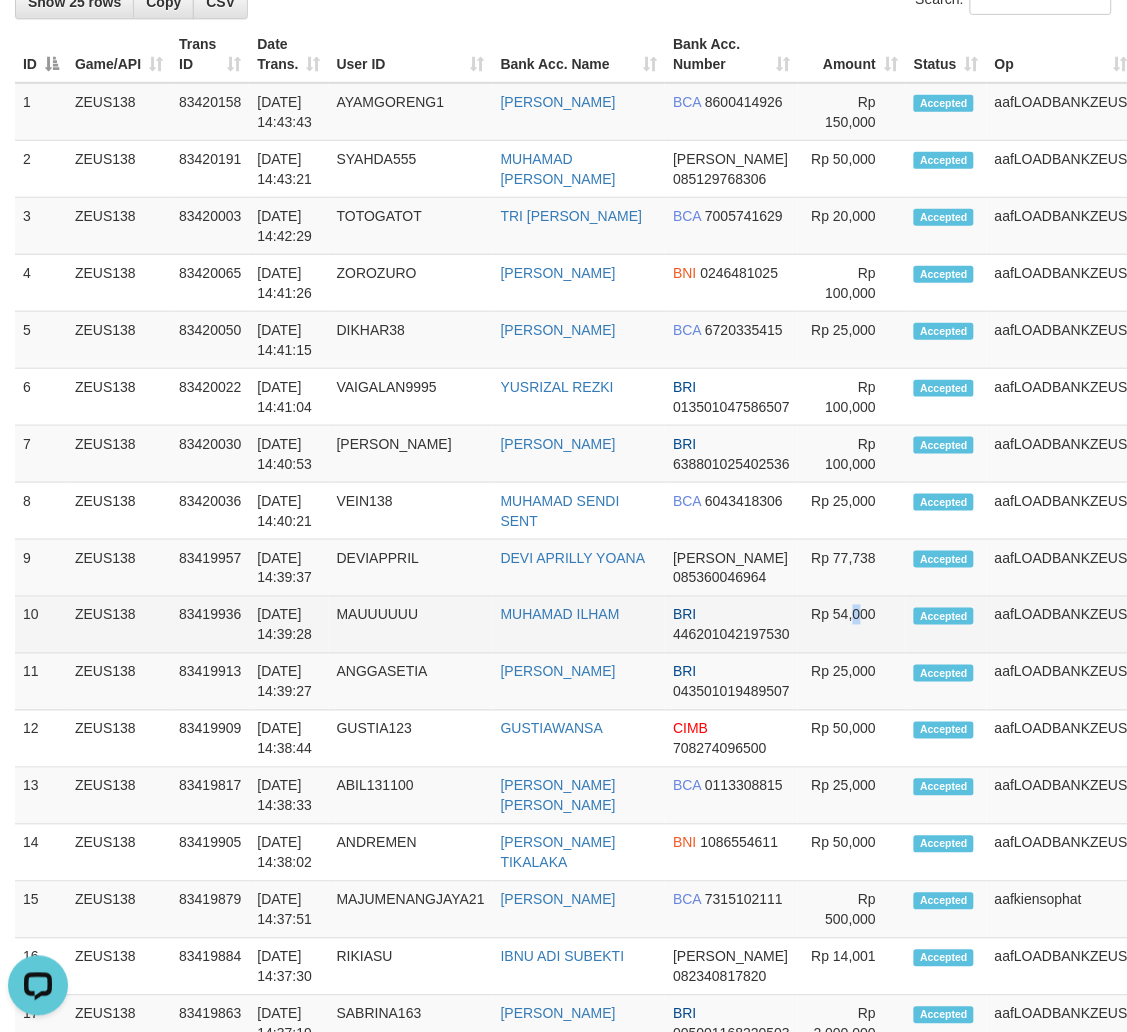click on "Rp 54,000" at bounding box center [852, 625] 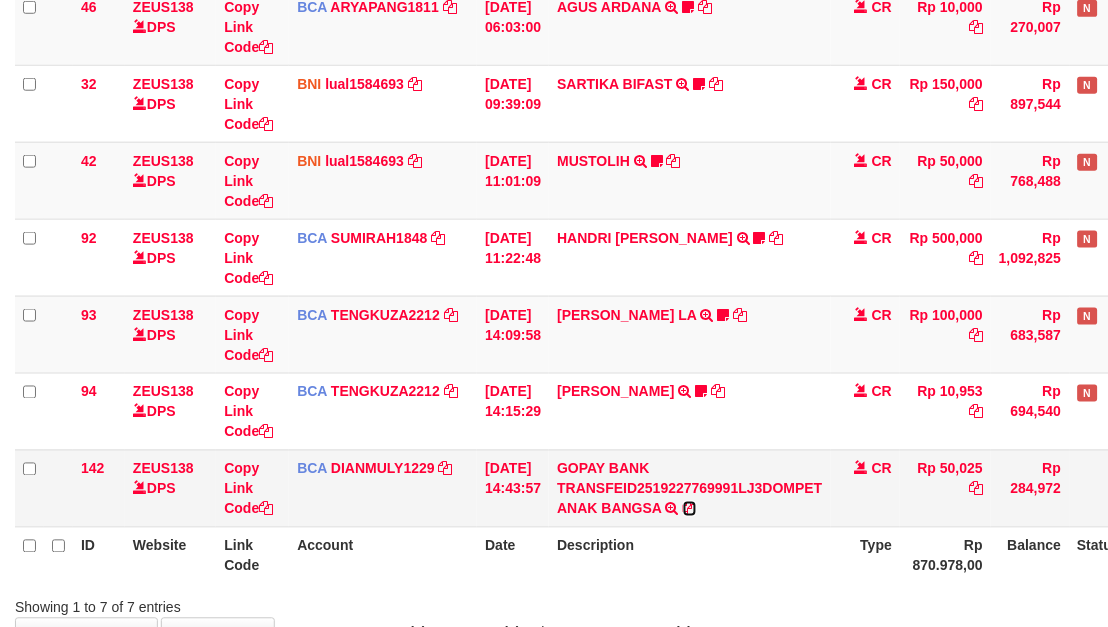 scroll, scrollTop: 303, scrollLeft: 0, axis: vertical 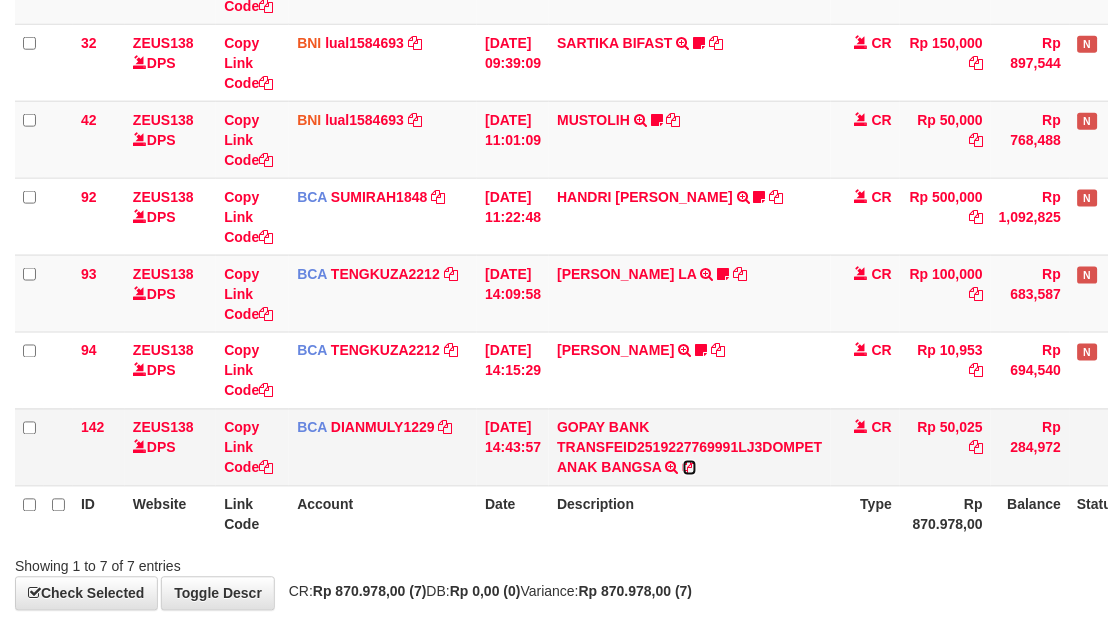 click on "ID Website Link Code Account Date Description Type Amount Balance Status Action
46
ZEUS138    DPS
Copy Link Code
BCA
ARYAPANG1811
DPS
ARYA PANGESTU
mutasi_20250711_2620 | 46
mutasi_20250711_2620 | 46
11/07/2025 06:03:00
AGUS ARDANA            TRSF E-BANKING CR 1107/FTSCY/WS95051
10000.002025071158167087 TRFDN-AGUS ARDANA ESPAY DEBIT INDONE    Aguslike
tunggu bukti tranfer
CR
Rp 10,000
Rp 270,007
N
Note
Check
32
ZEUS138    DPS
Copy Link Code
BNI" at bounding box center (612, 216) 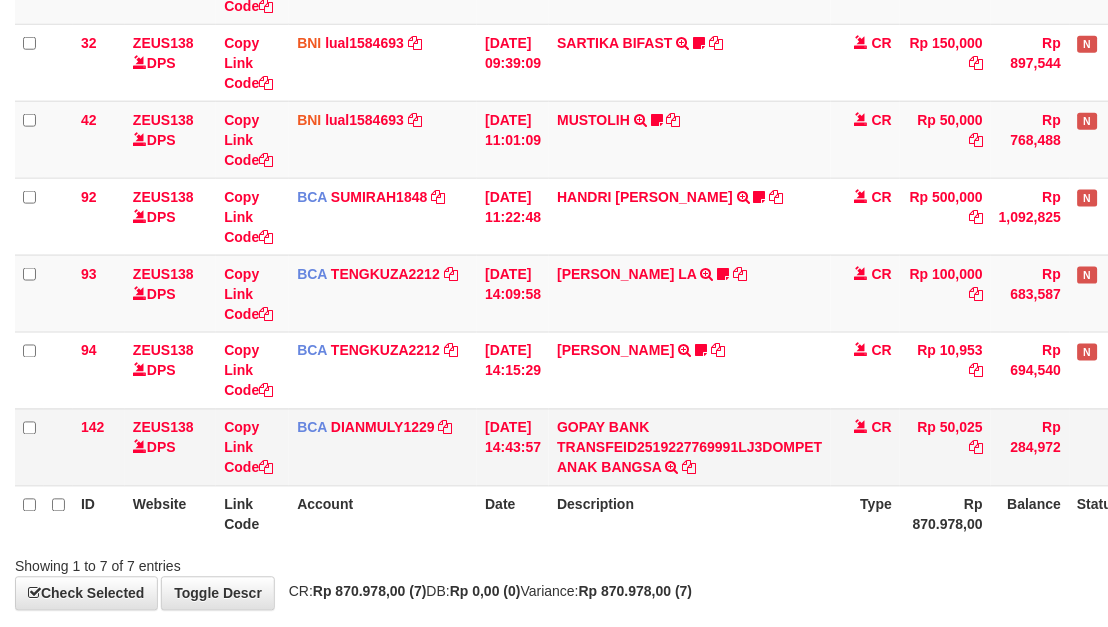 click on "Rp 50,025" at bounding box center [945, 447] 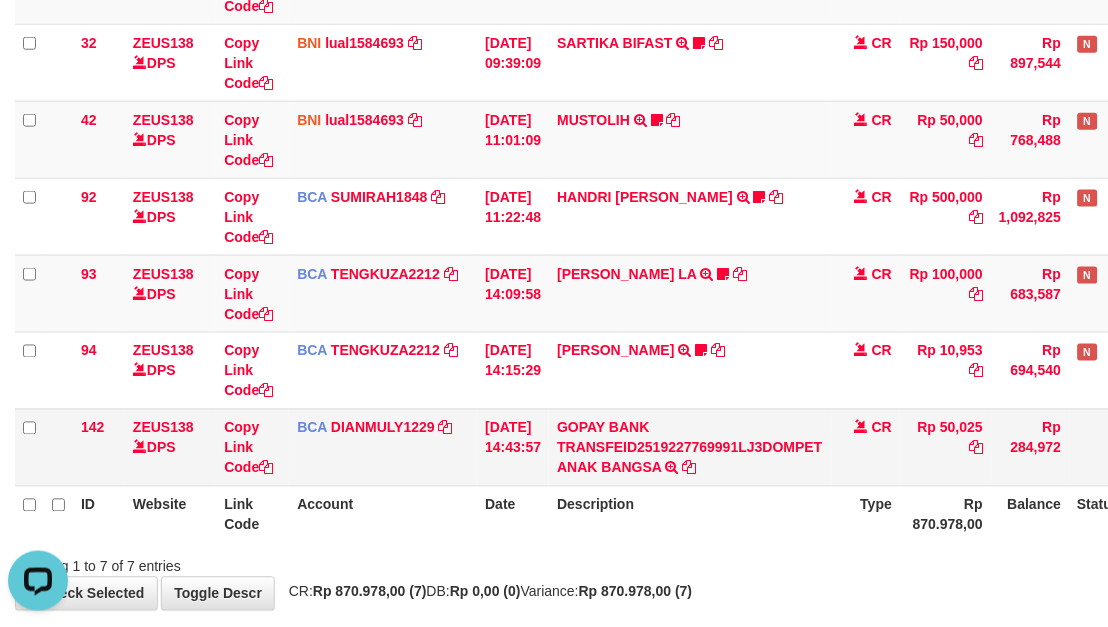 scroll, scrollTop: 0, scrollLeft: 0, axis: both 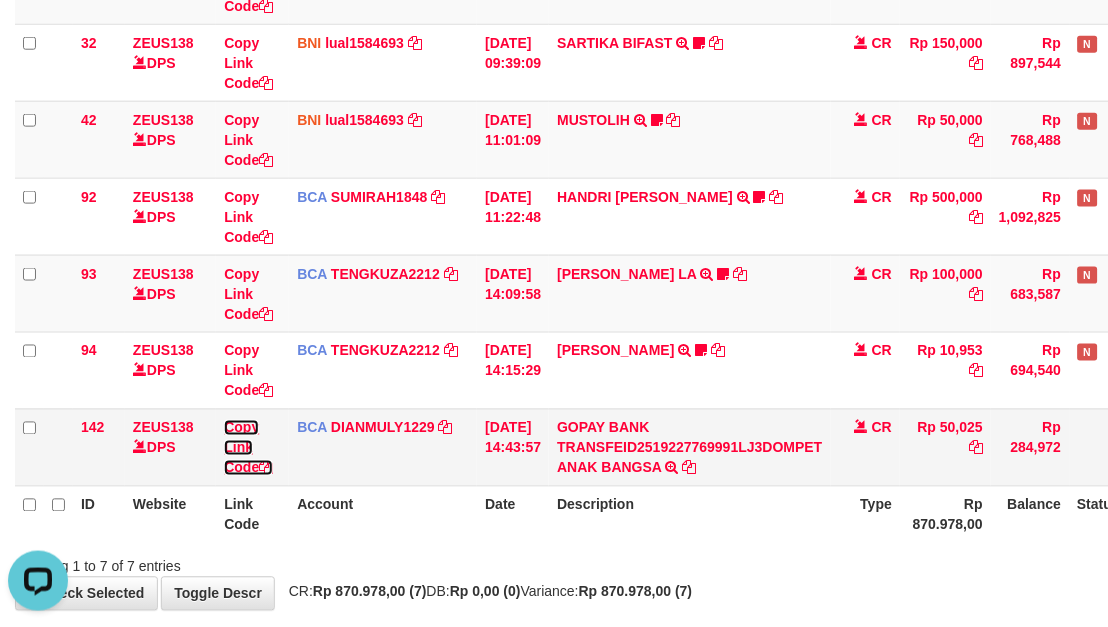 click on "Copy Link Code" at bounding box center [248, 448] 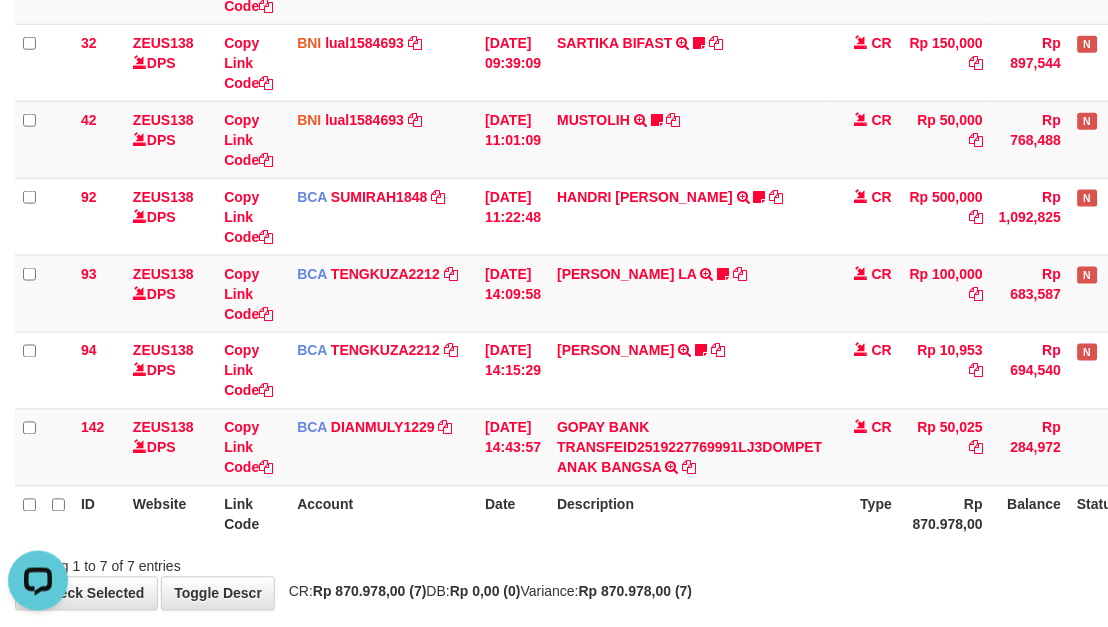 scroll, scrollTop: 297, scrollLeft: 0, axis: vertical 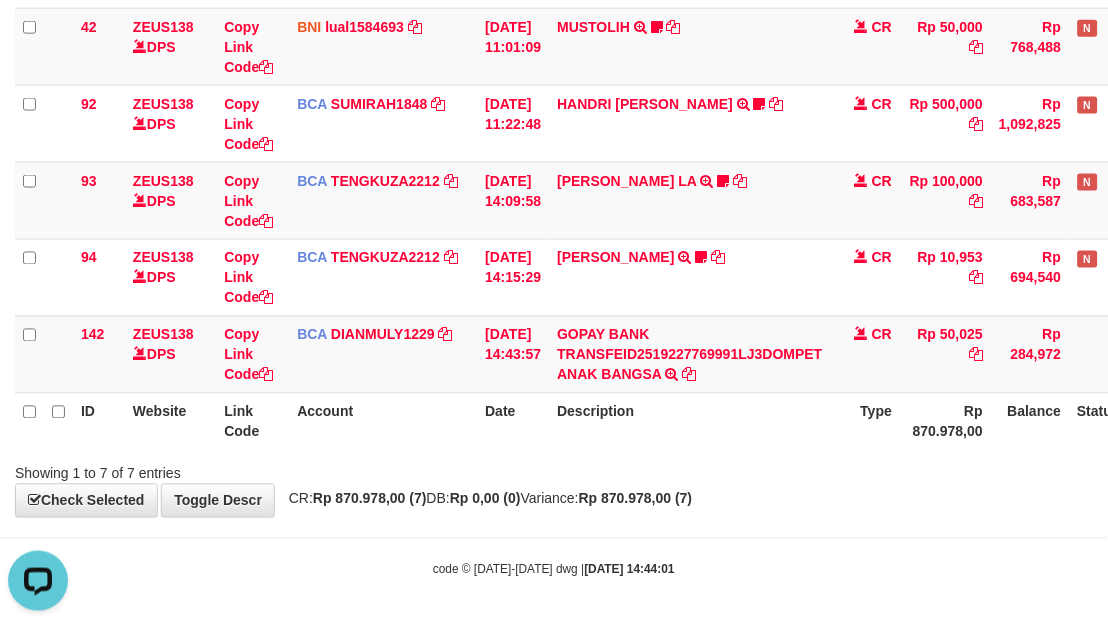drag, startPoint x: 831, startPoint y: 503, endPoint x: 600, endPoint y: 483, distance: 231.86418 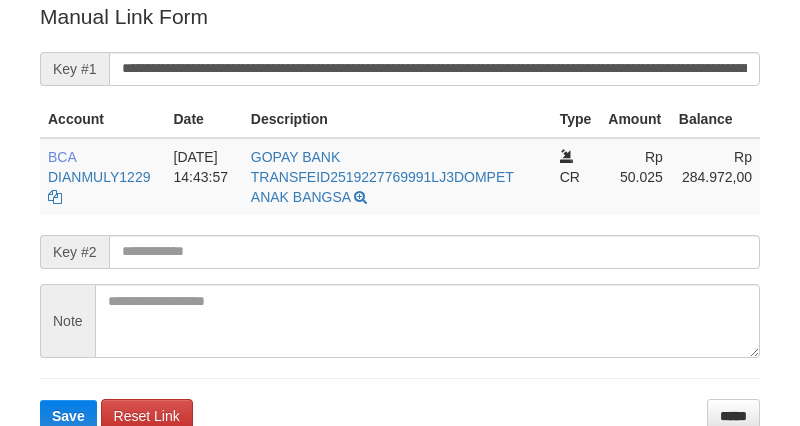 scroll, scrollTop: 404, scrollLeft: 0, axis: vertical 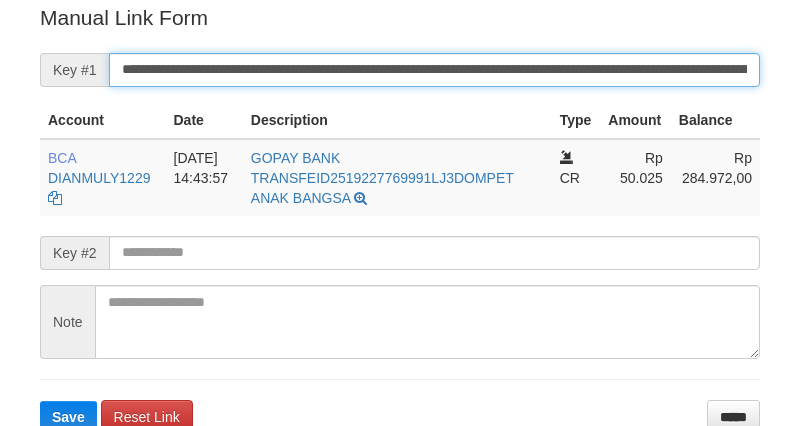 click on "**********" at bounding box center (434, 70) 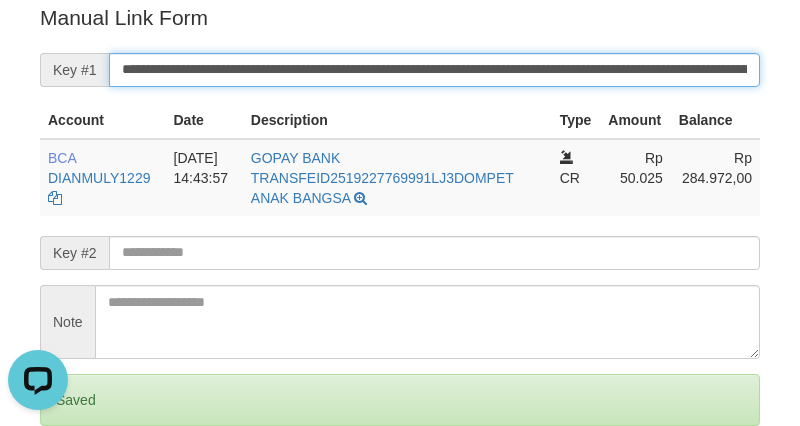 scroll, scrollTop: 0, scrollLeft: 0, axis: both 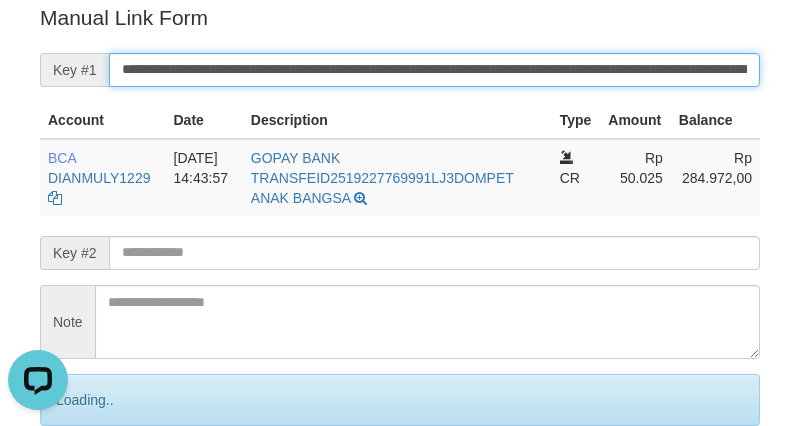 click on "Save" at bounding box center (90, 484) 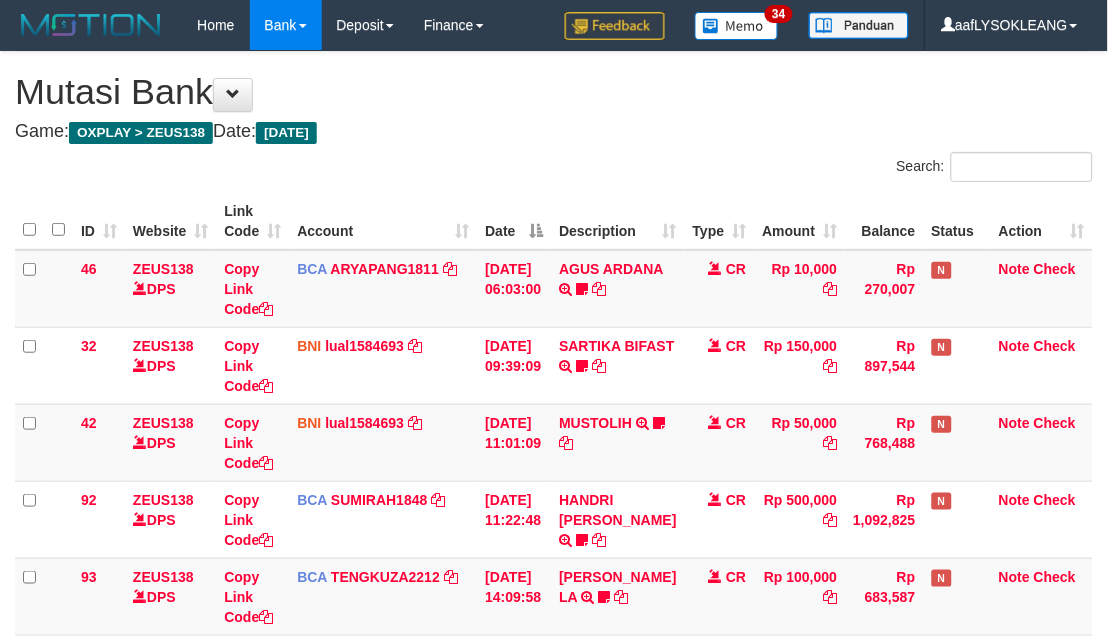 scroll, scrollTop: 303, scrollLeft: 0, axis: vertical 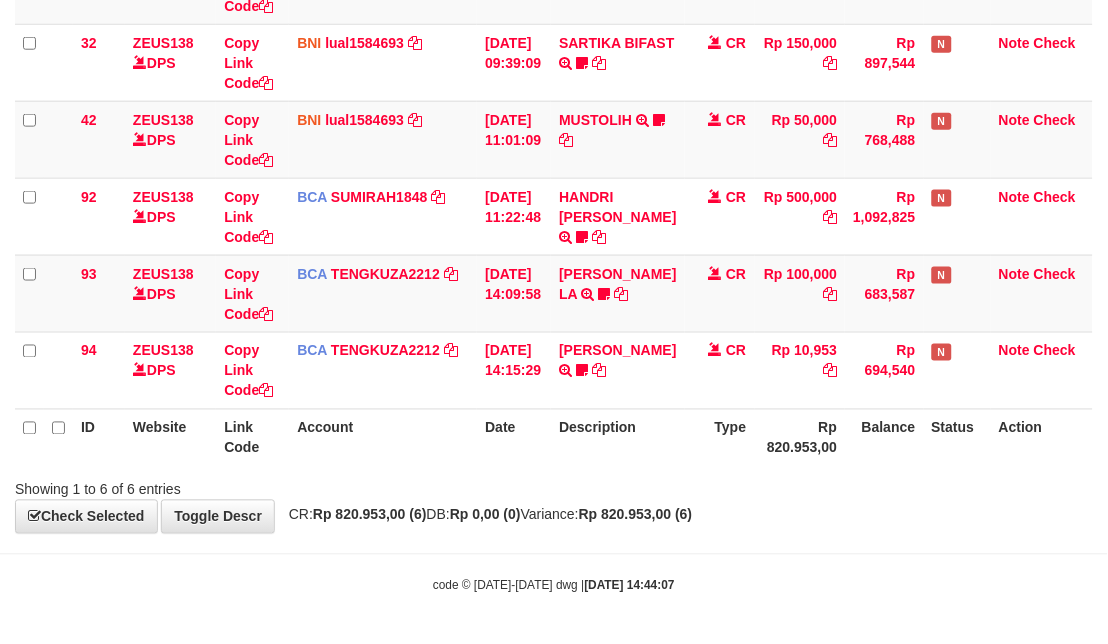 drag, startPoint x: 827, startPoint y: 528, endPoint x: 1084, endPoint y: 504, distance: 258.1182 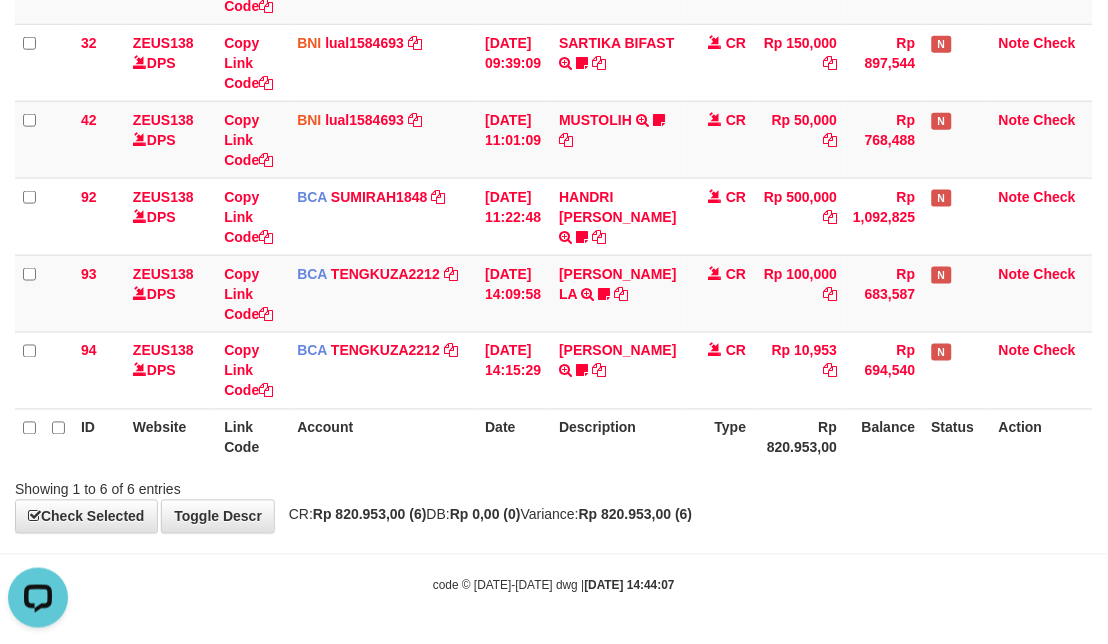 scroll, scrollTop: 0, scrollLeft: 0, axis: both 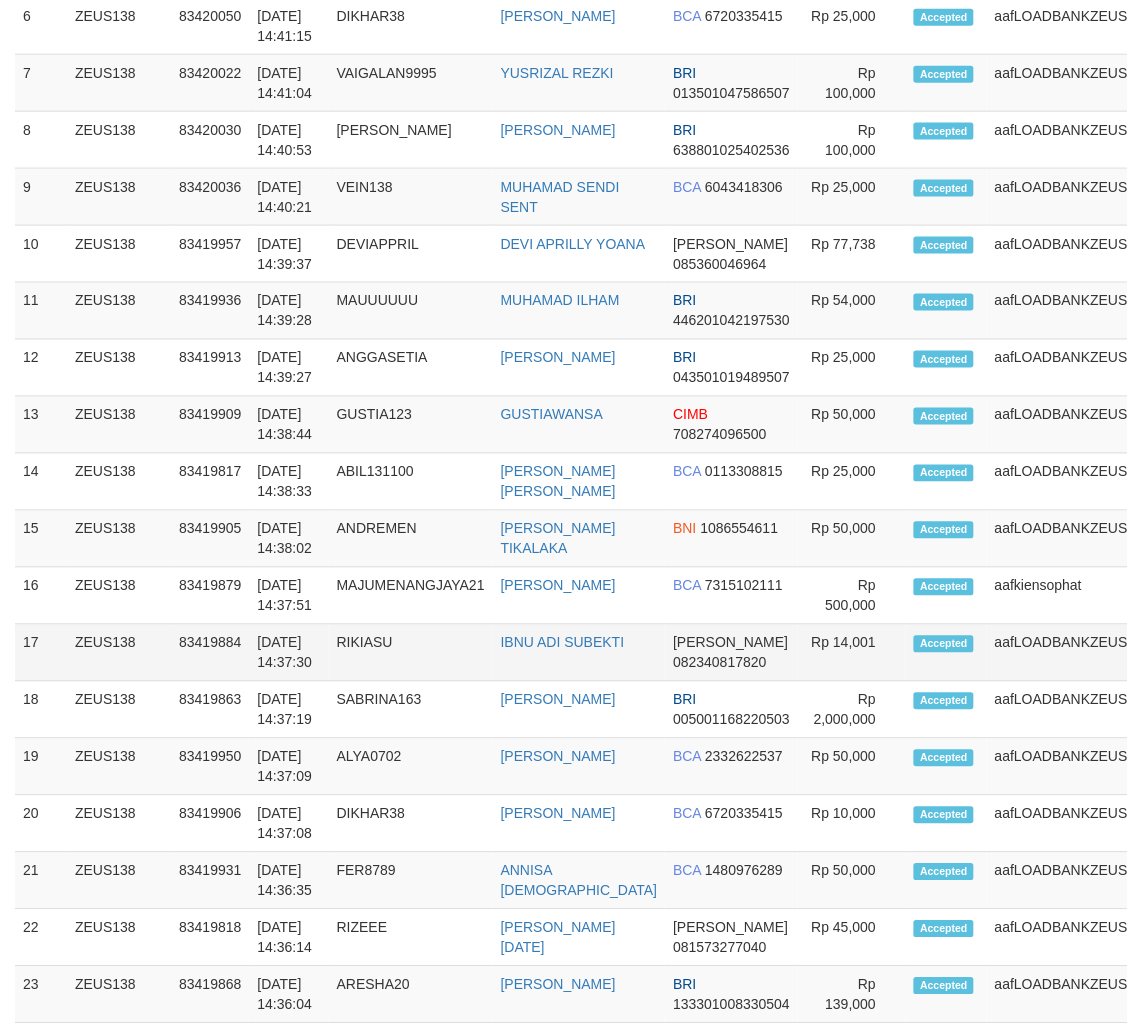 drag, startPoint x: 477, startPoint y: 698, endPoint x: 465, endPoint y: 697, distance: 12.0415945 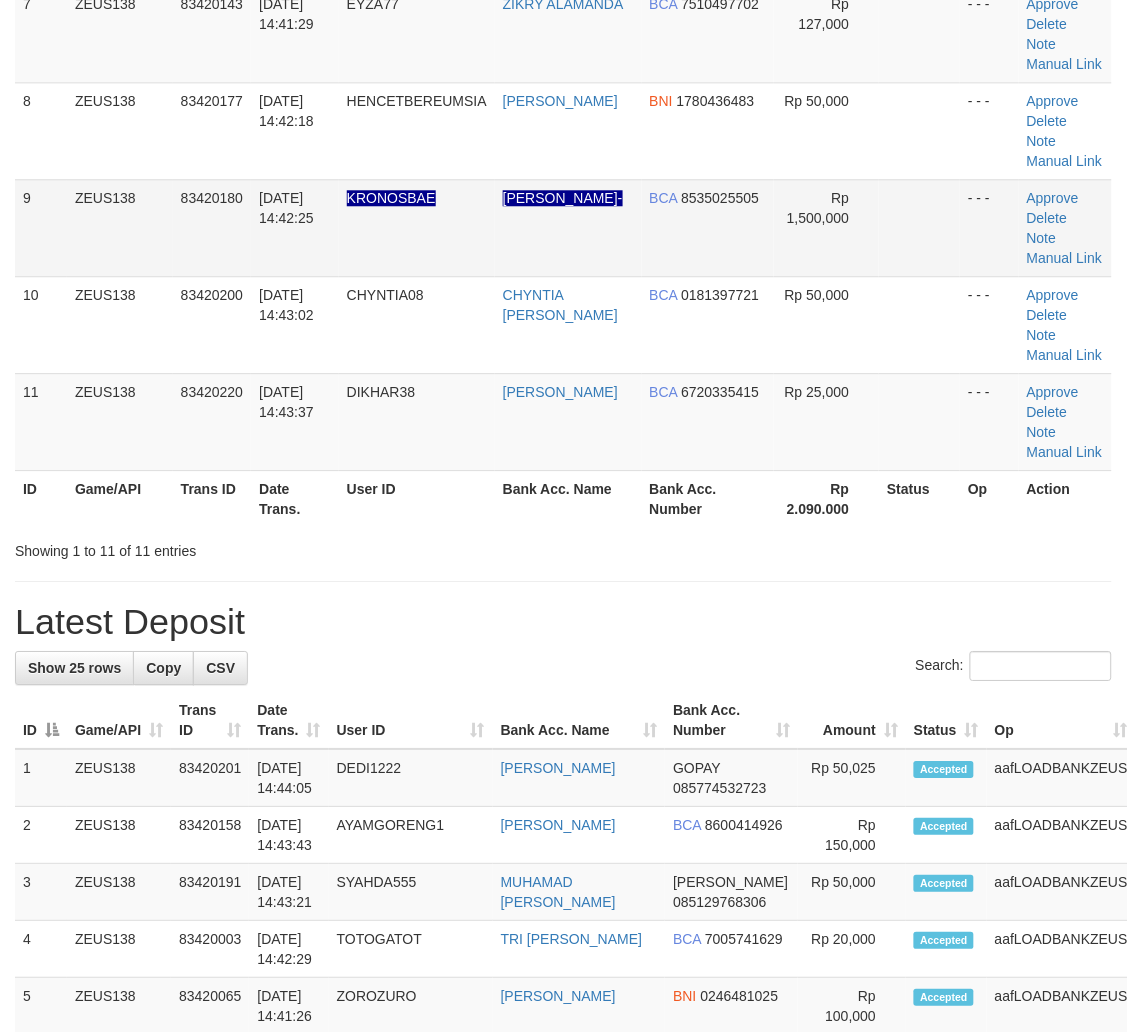 scroll, scrollTop: 254, scrollLeft: 0, axis: vertical 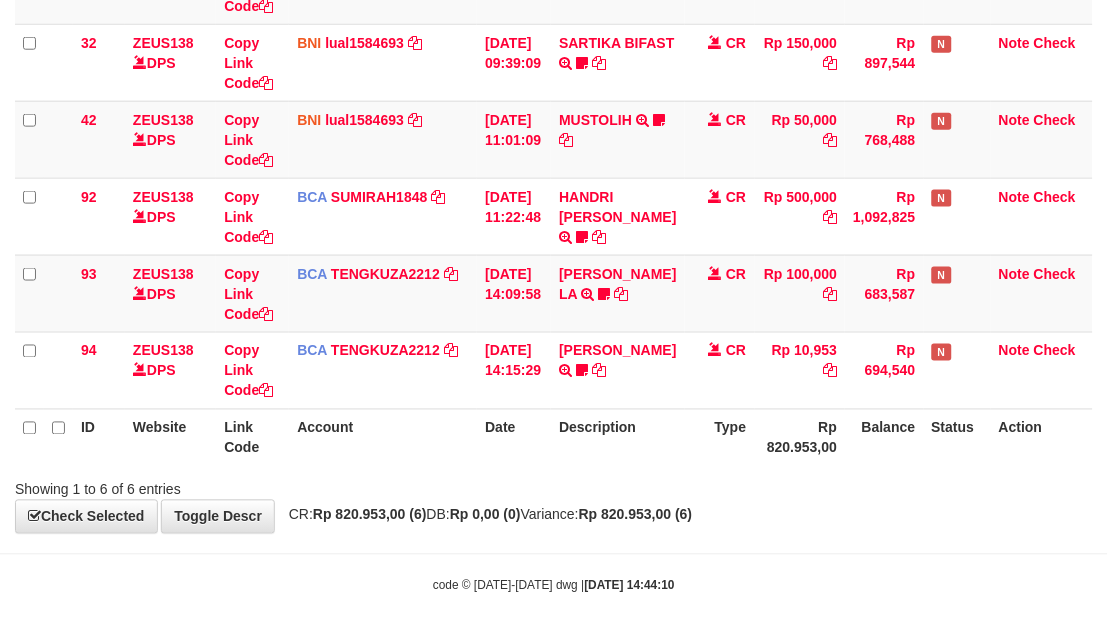 drag, startPoint x: 873, startPoint y: 583, endPoint x: 148, endPoint y: 483, distance: 731.8641 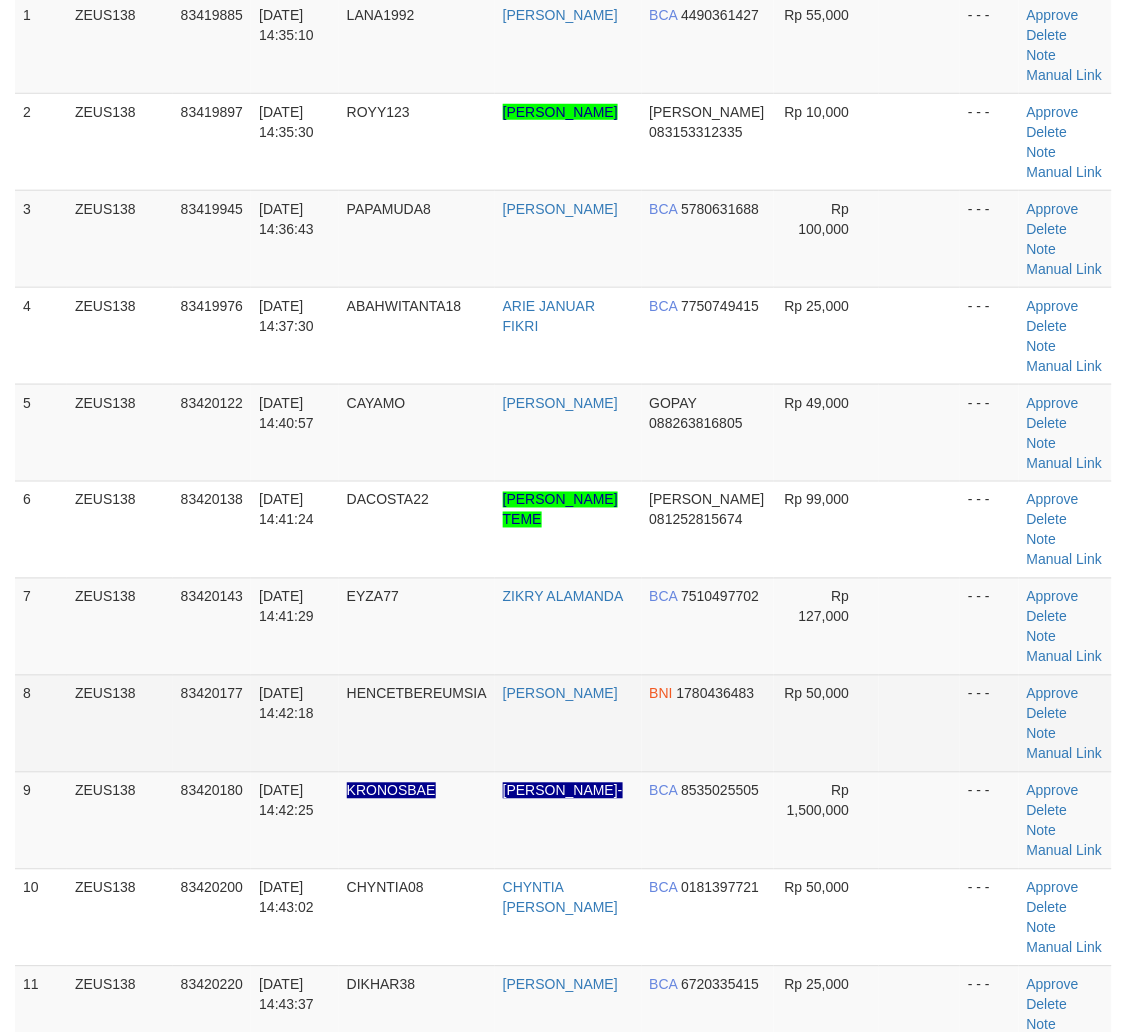 click on "BNI" at bounding box center [661, 694] 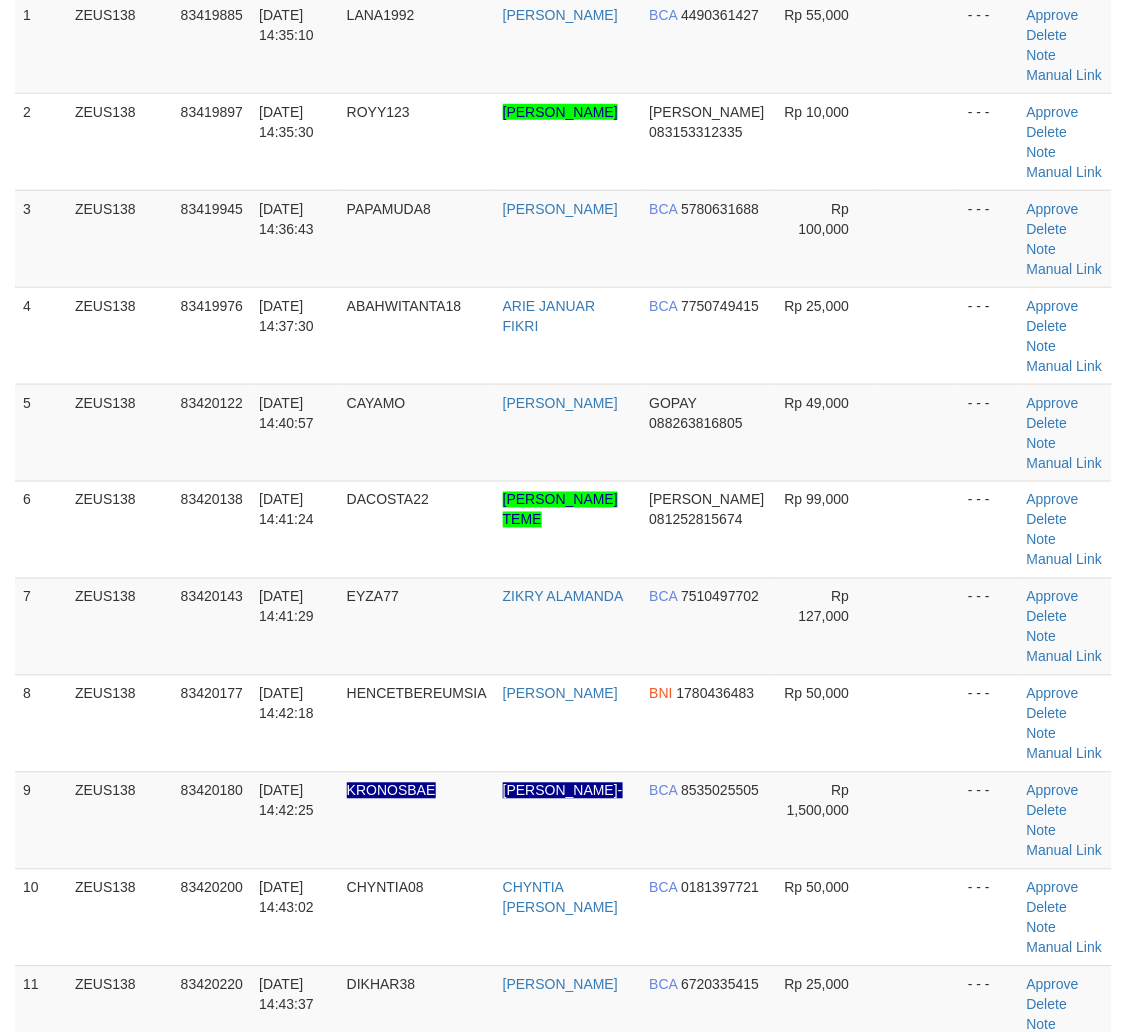 scroll, scrollTop: 1440, scrollLeft: 0, axis: vertical 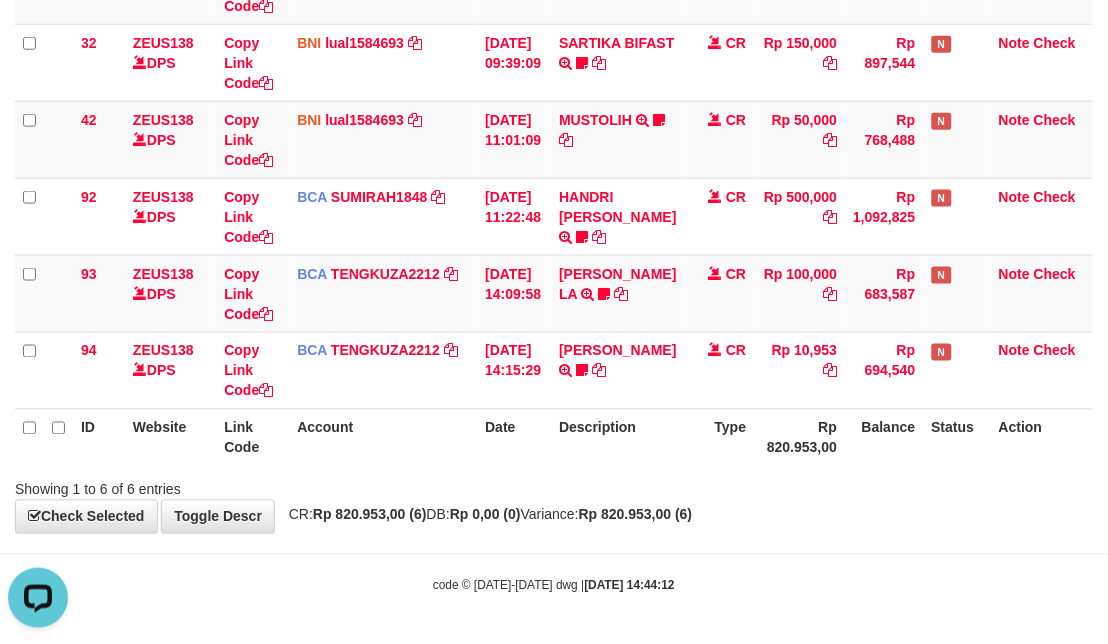 drag, startPoint x: 862, startPoint y: 570, endPoint x: 773, endPoint y: 511, distance: 106.78015 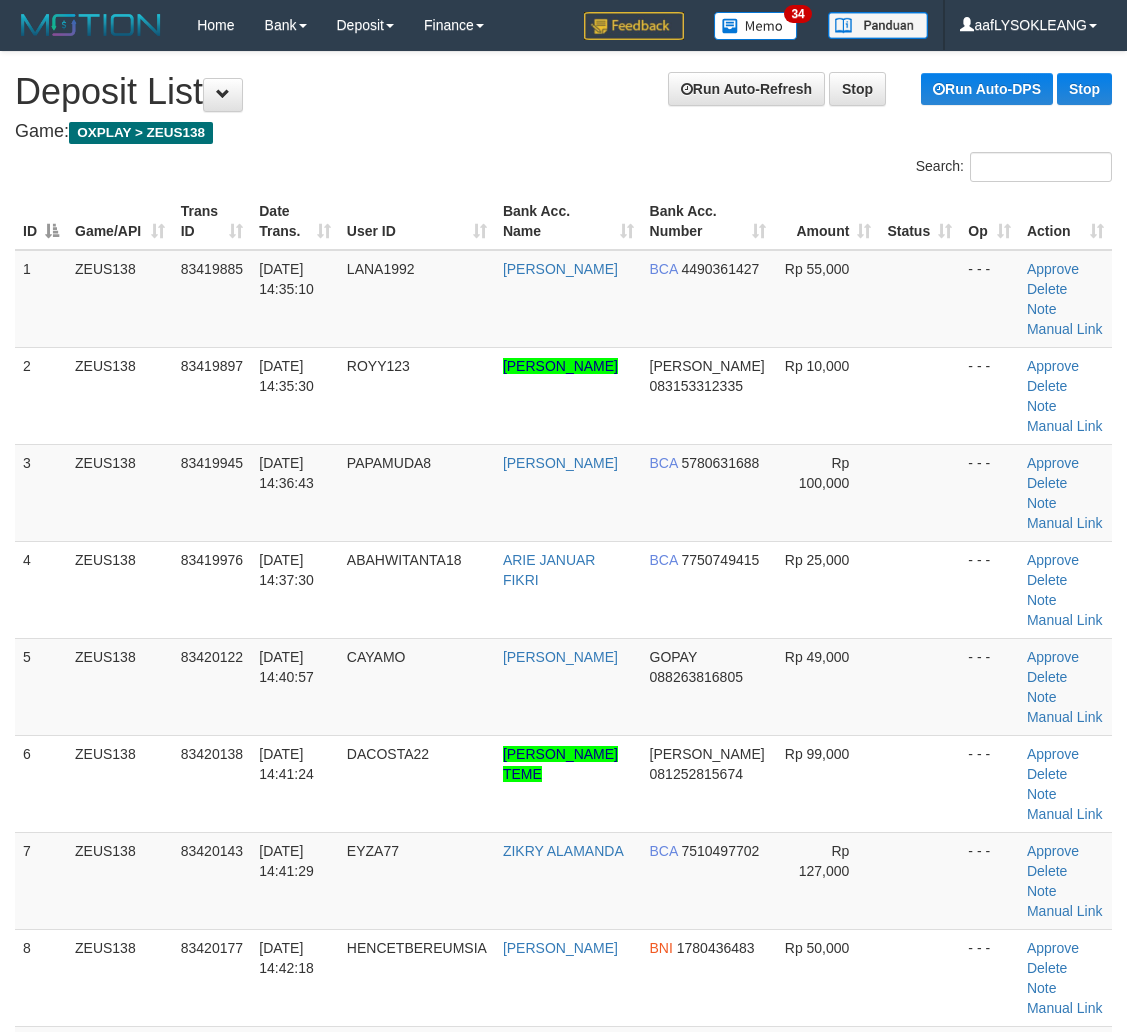 scroll, scrollTop: 1634, scrollLeft: 0, axis: vertical 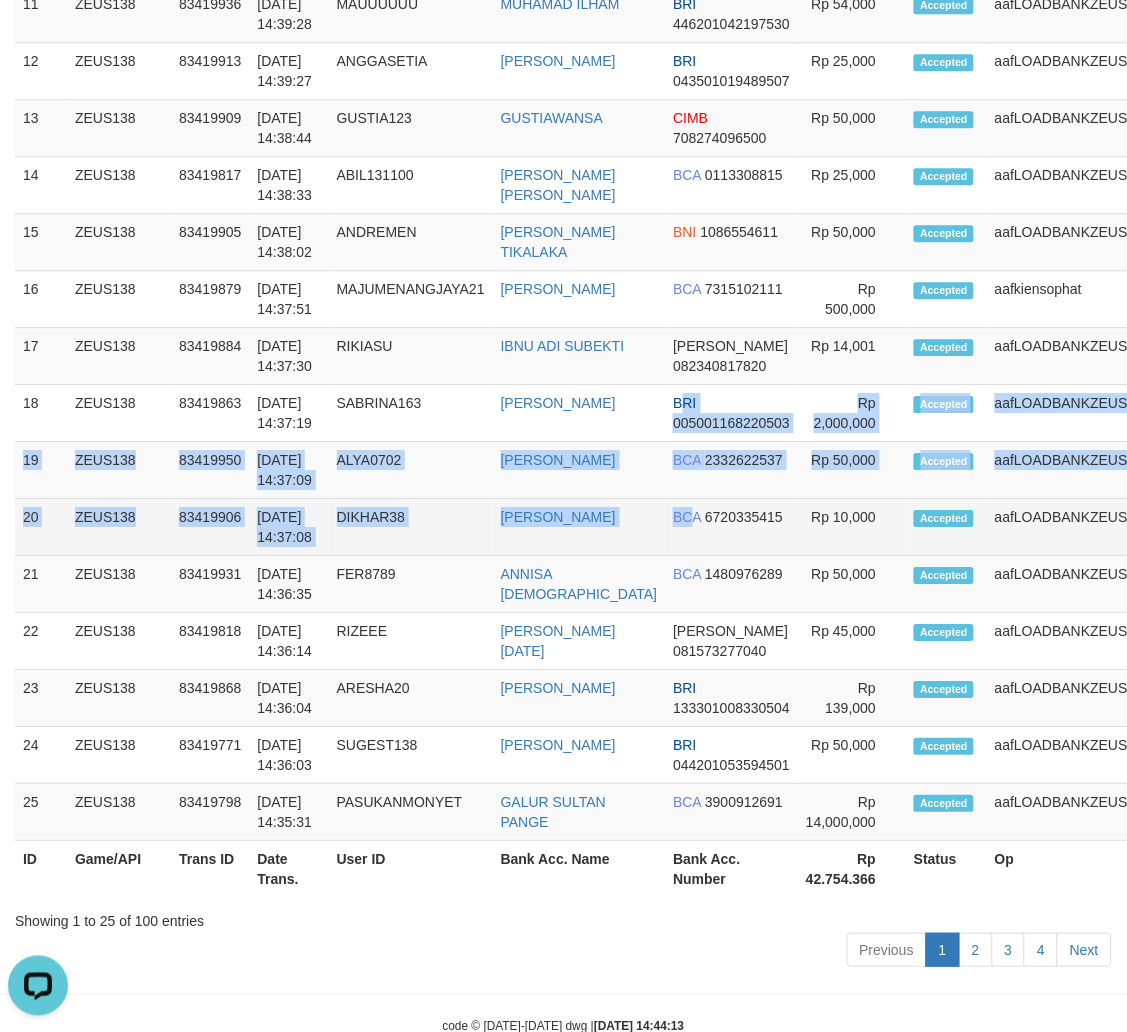 drag, startPoint x: 637, startPoint y: 607, endPoint x: 652, endPoint y: 607, distance: 15 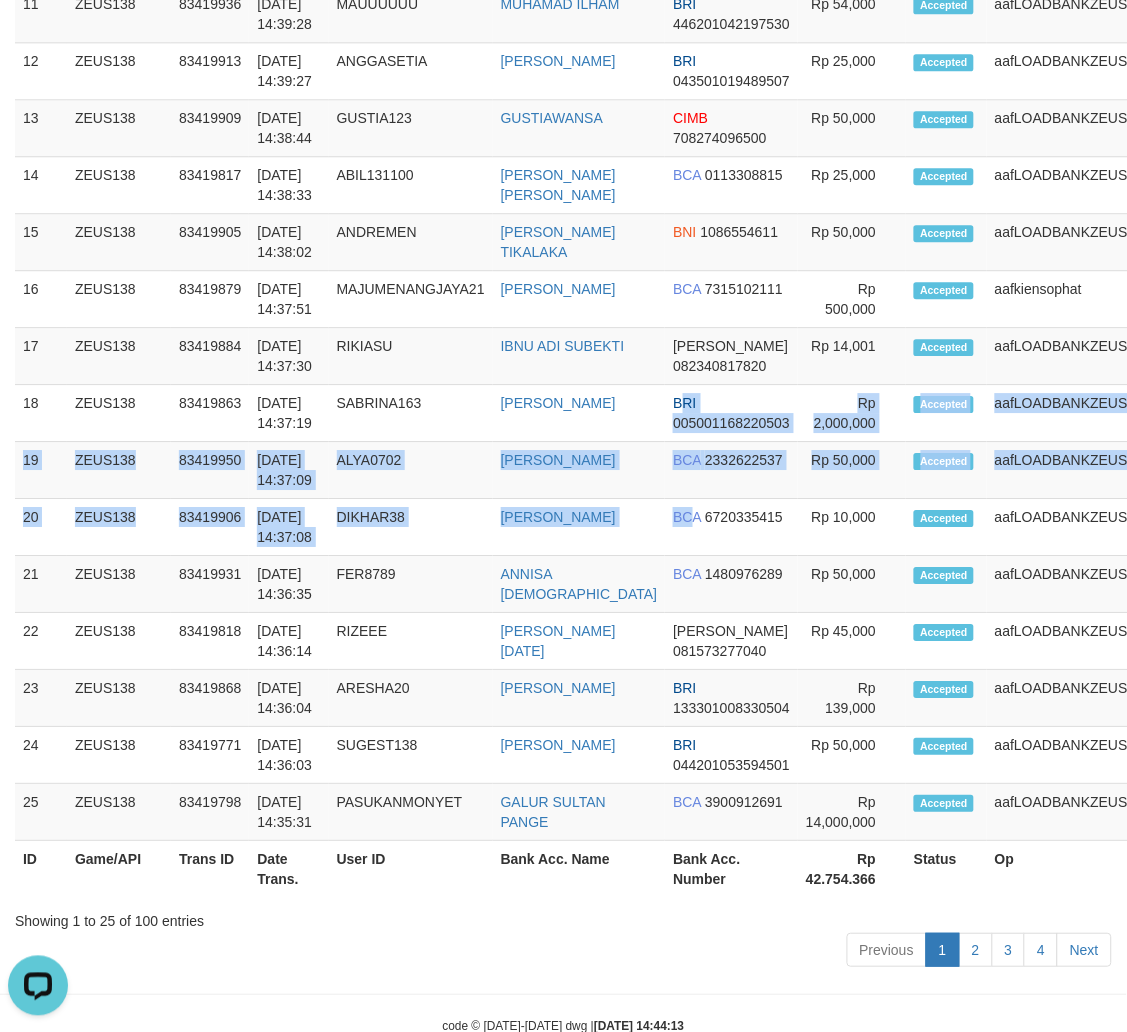 scroll, scrollTop: 2508, scrollLeft: 0, axis: vertical 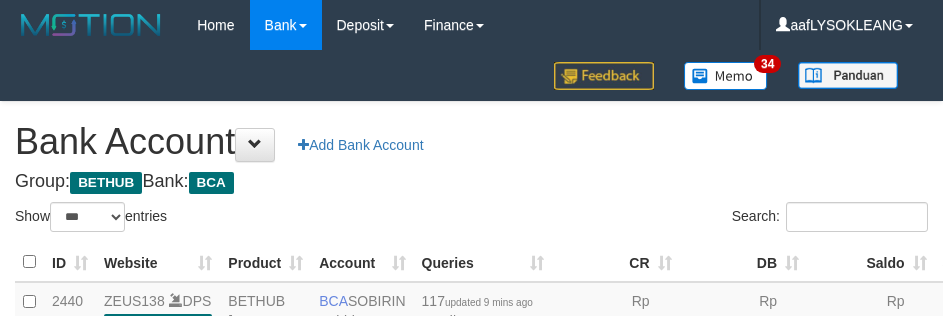 select on "***" 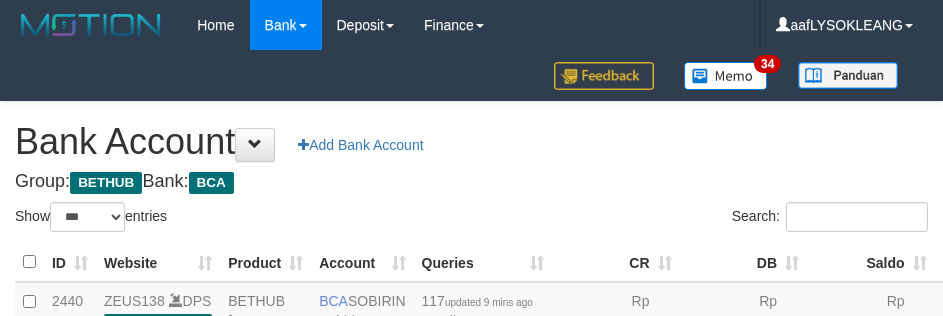 click on "Rp 52.138.554,00" at bounding box center (616, 331) 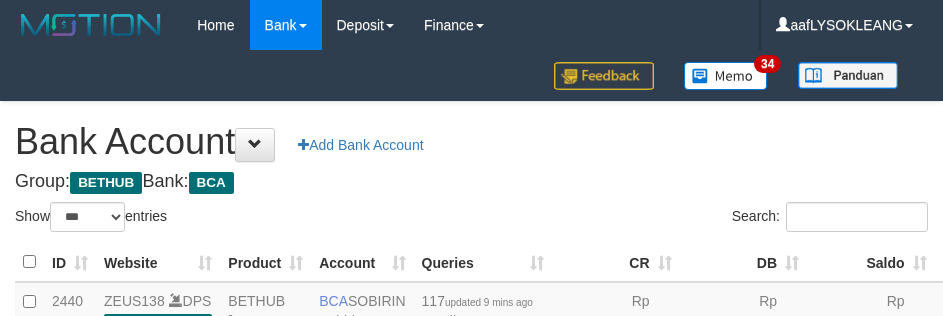select on "***" 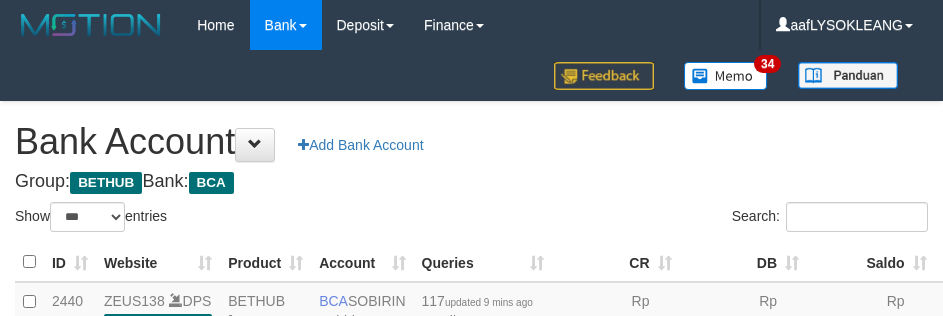 scroll, scrollTop: 191, scrollLeft: 0, axis: vertical 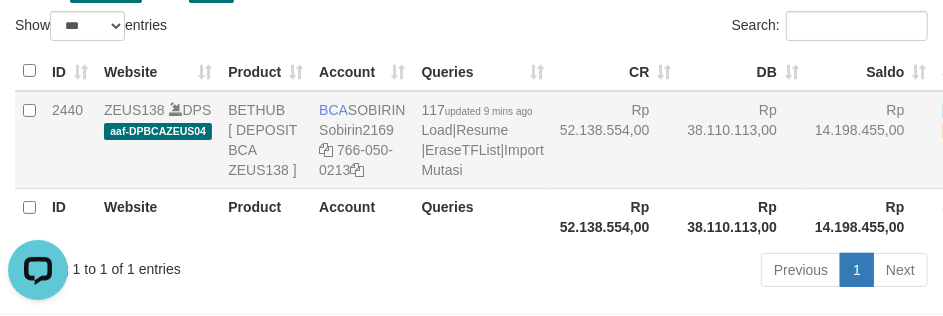 click on "Rp 52.138.554,00" at bounding box center [616, 140] 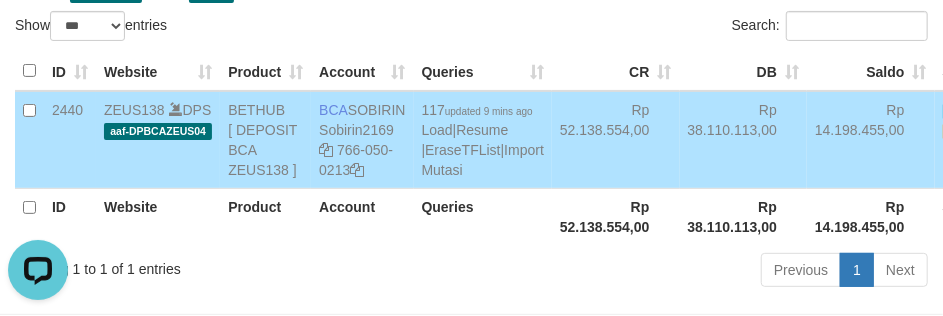 drag, startPoint x: 592, startPoint y: 205, endPoint x: 608, endPoint y: 216, distance: 19.416489 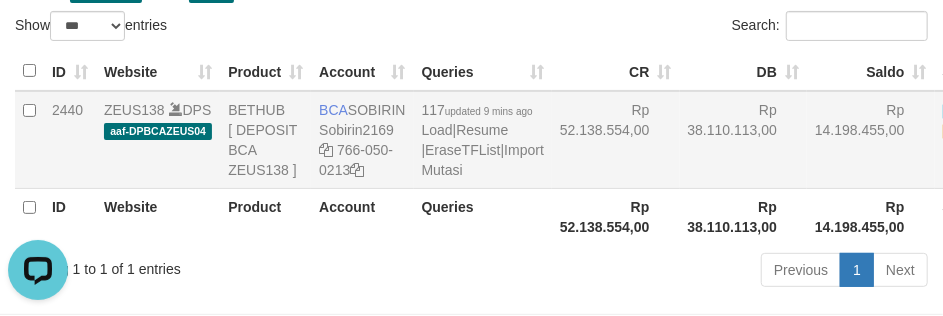 click on "Rp 52.138.554,00" at bounding box center (616, 140) 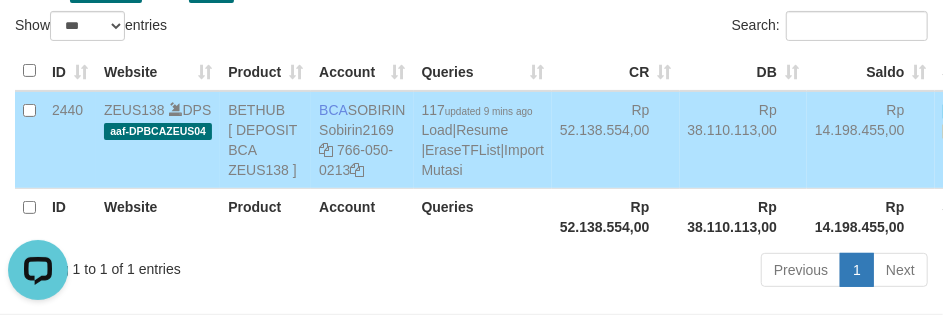 drag, startPoint x: 608, startPoint y: 216, endPoint x: 611, endPoint y: 228, distance: 12.369317 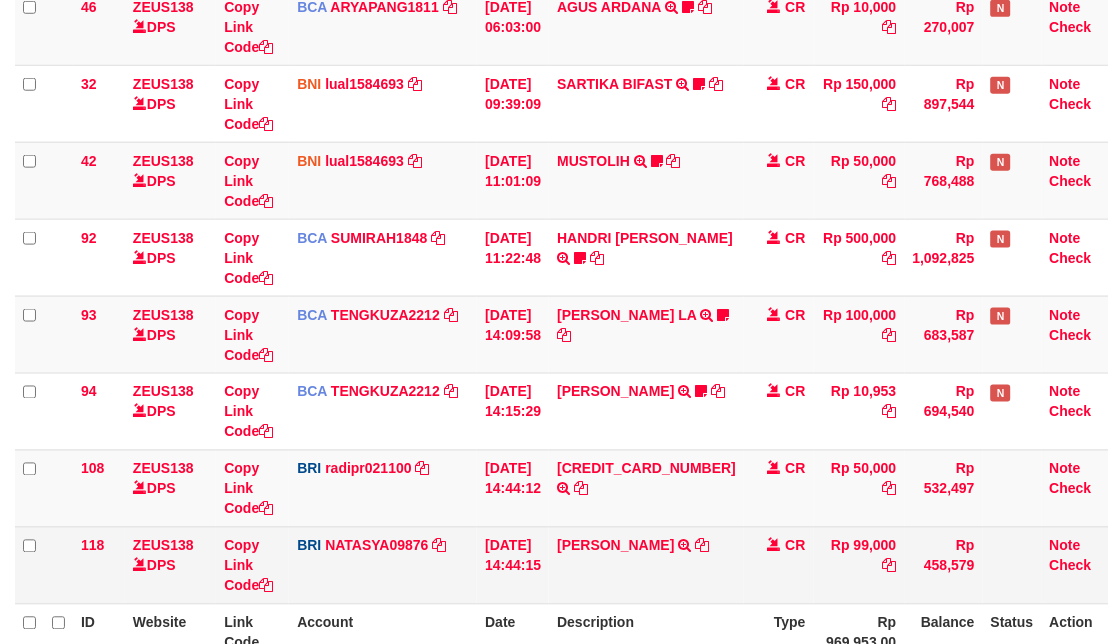 scroll, scrollTop: 303, scrollLeft: 0, axis: vertical 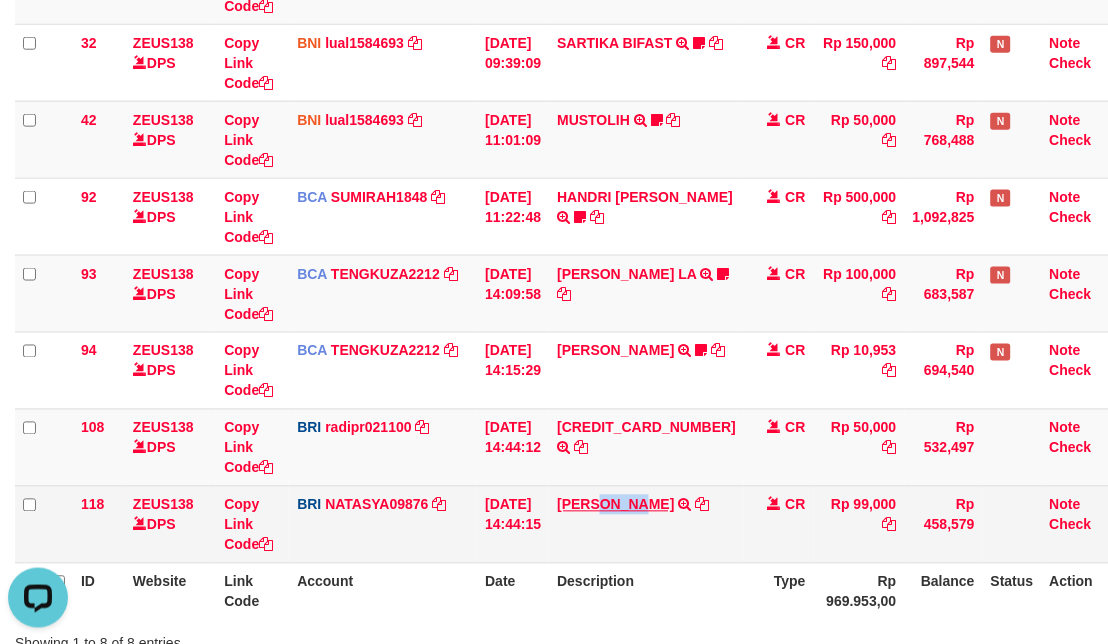copy on "JUNIA" 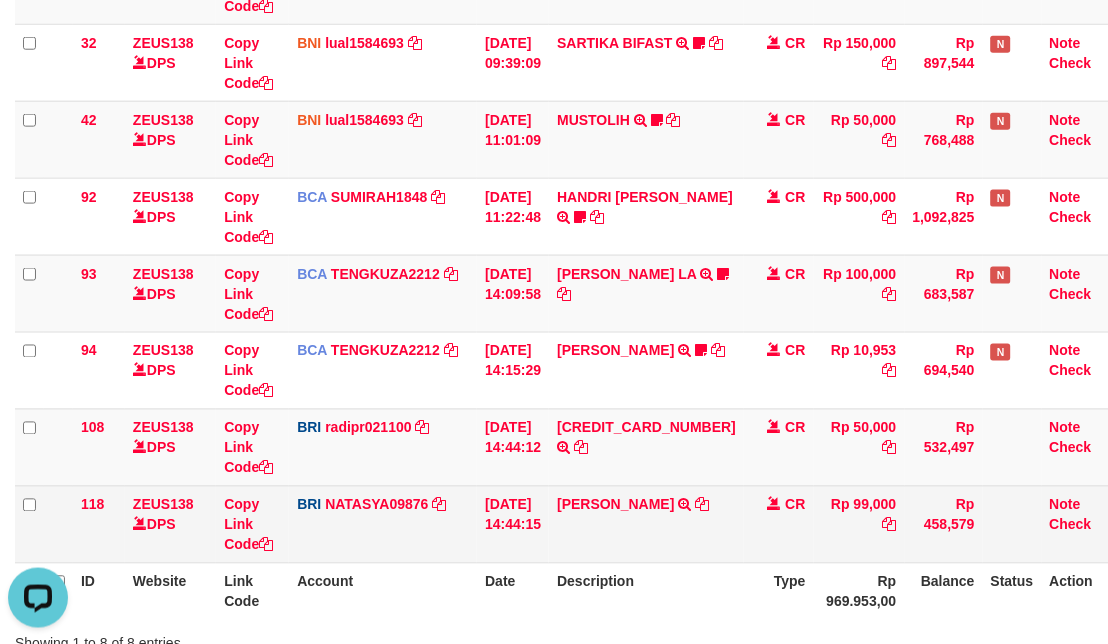 click on "CR" at bounding box center [796, 505] 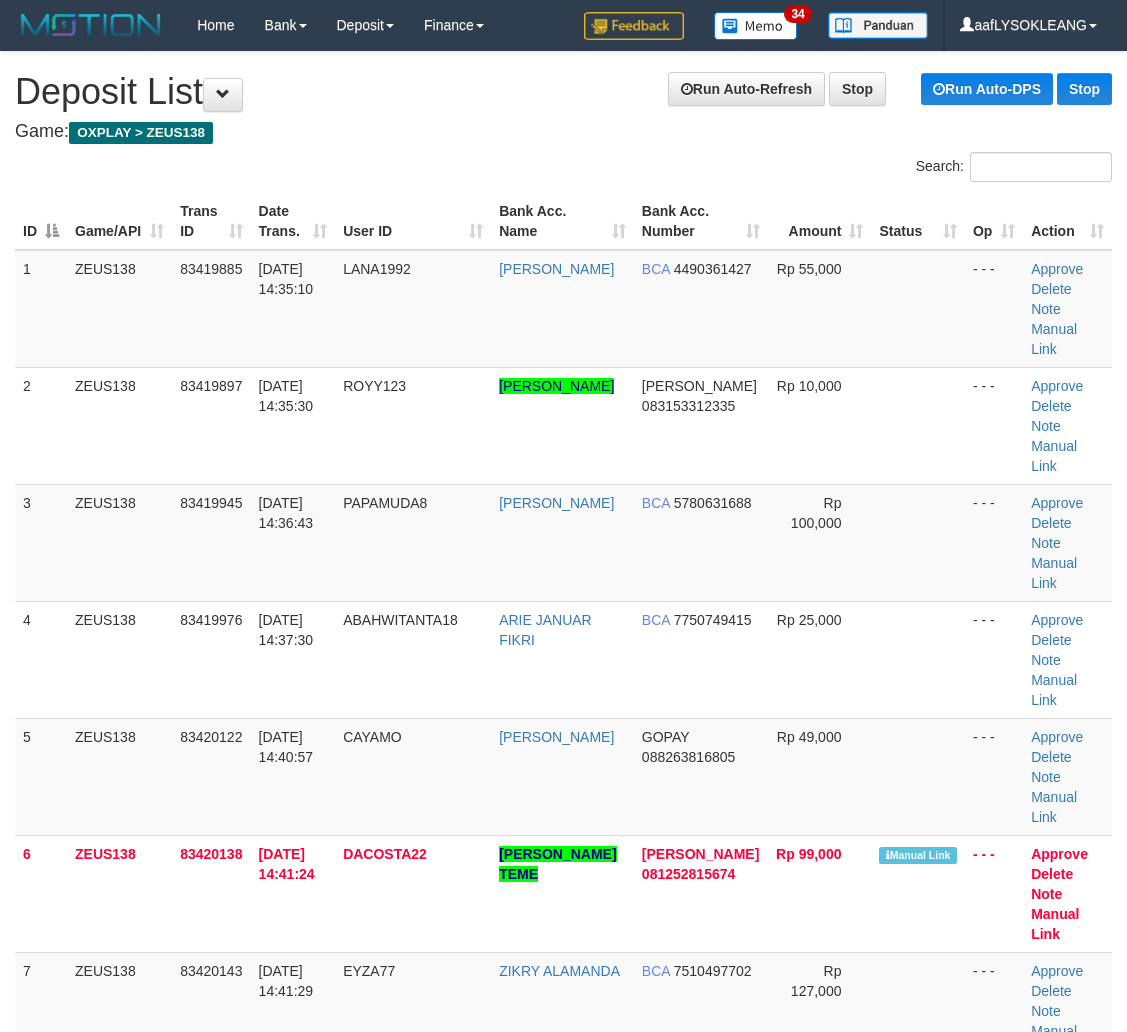 scroll, scrollTop: 2508, scrollLeft: 0, axis: vertical 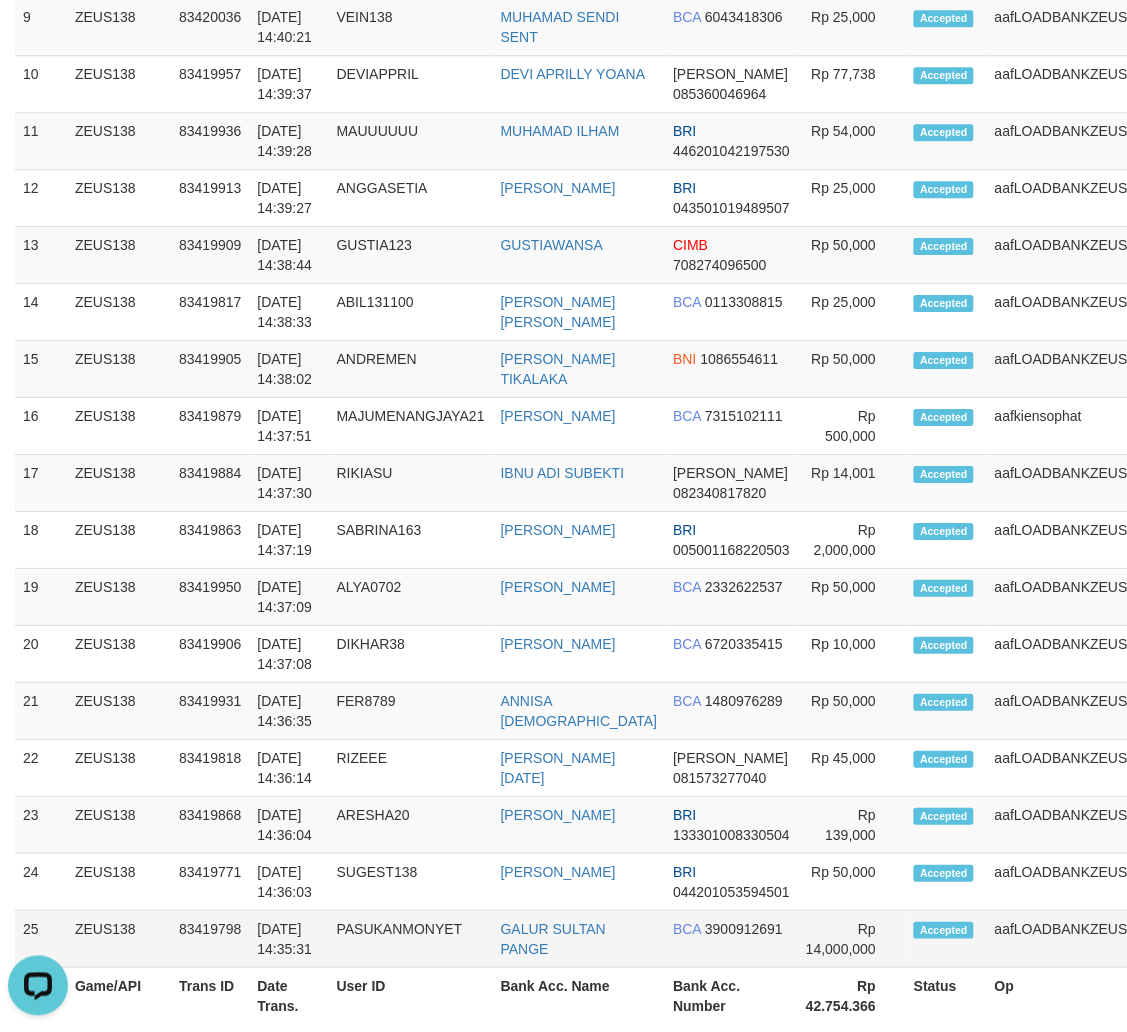 click on "BCA
3900912691" at bounding box center [731, 939] 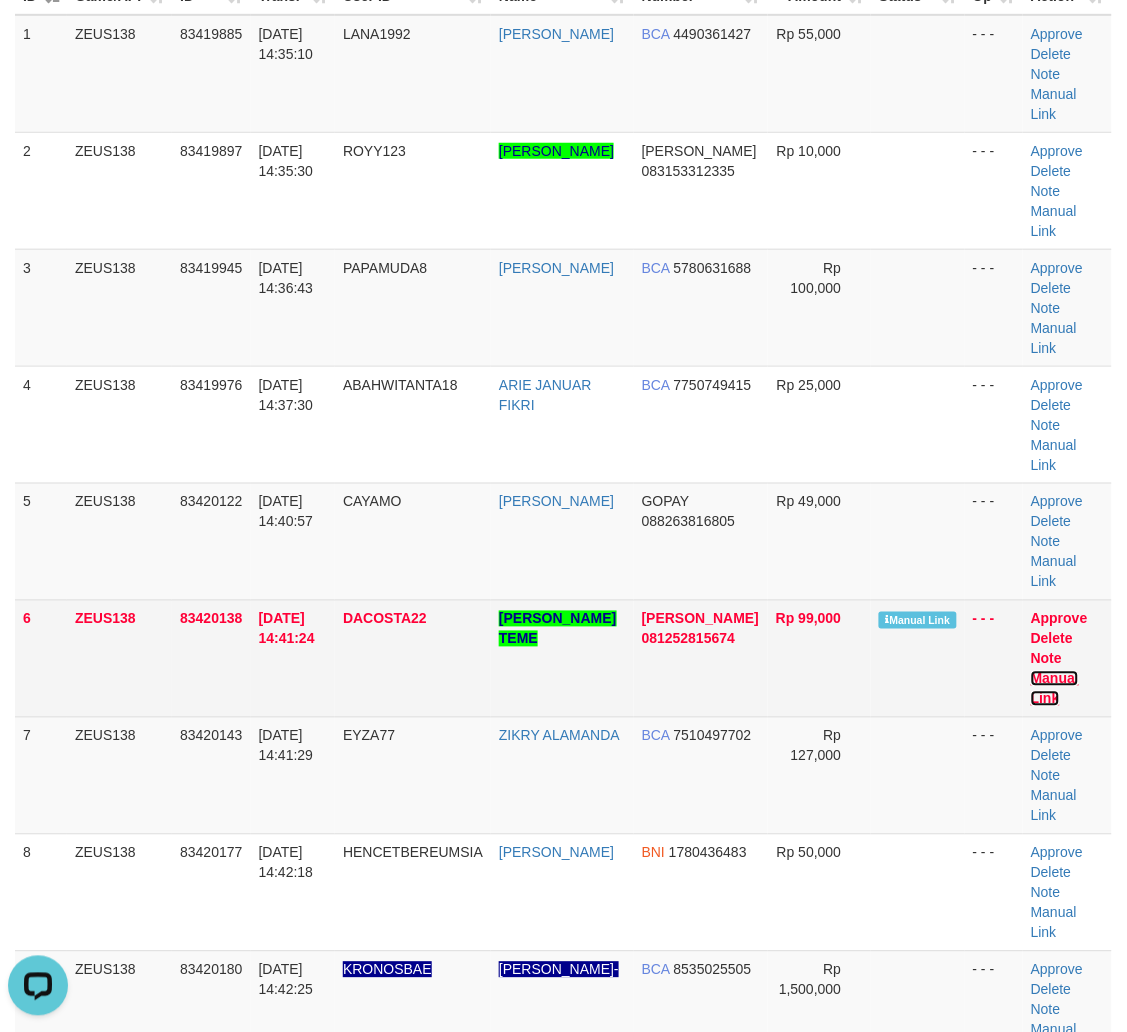 click on "Manual Link" at bounding box center [1055, 689] 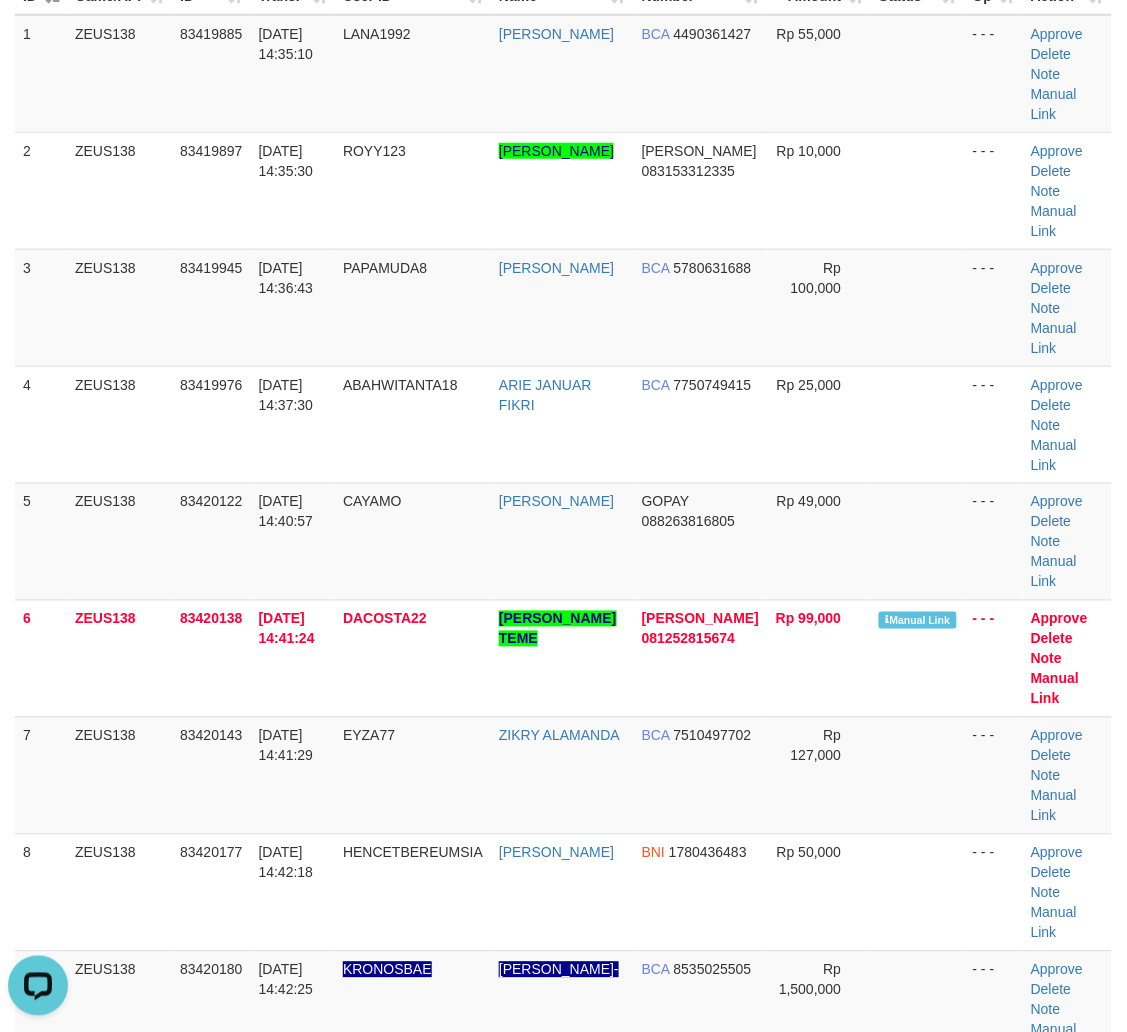 drag, startPoint x: 691, startPoint y: 681, endPoint x: 1136, endPoint y: 740, distance: 448.8942 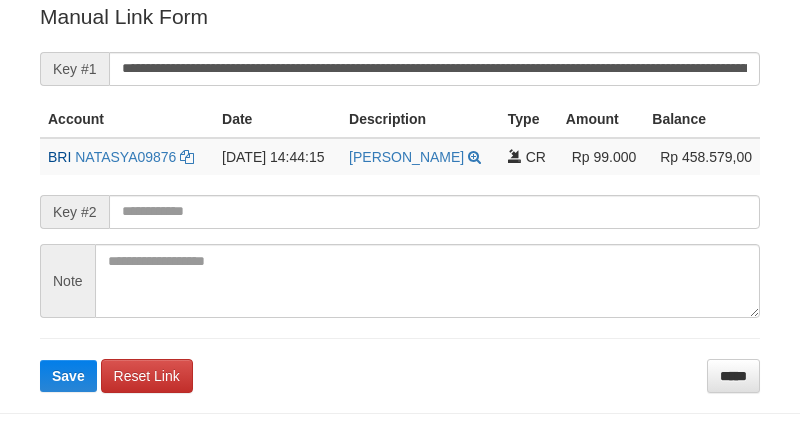 click on "Save" at bounding box center (68, 376) 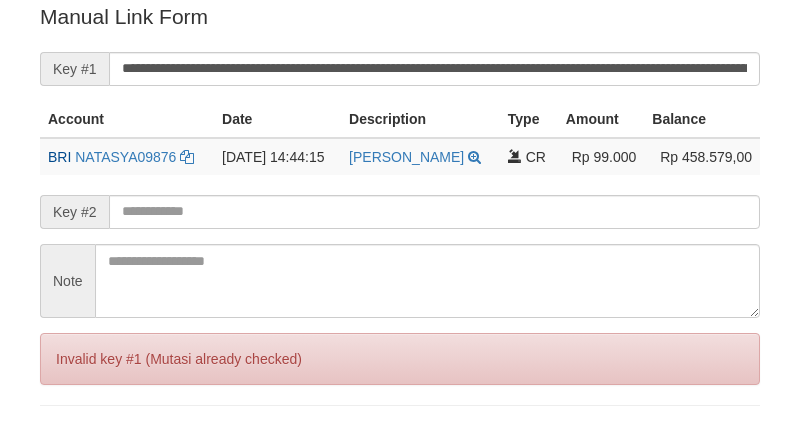 click on "Save" at bounding box center (68, 443) 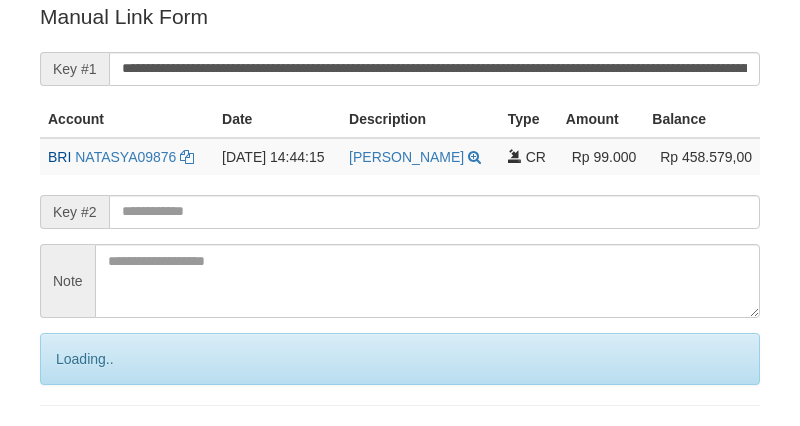 scroll, scrollTop: 404, scrollLeft: 0, axis: vertical 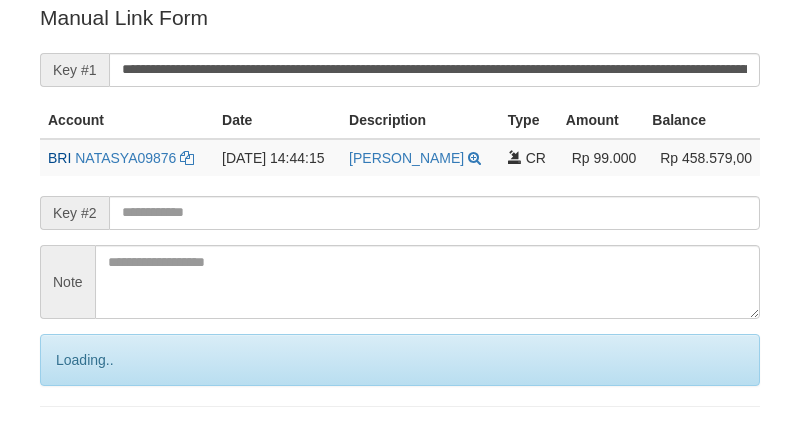 click on "Save" at bounding box center (90, 444) 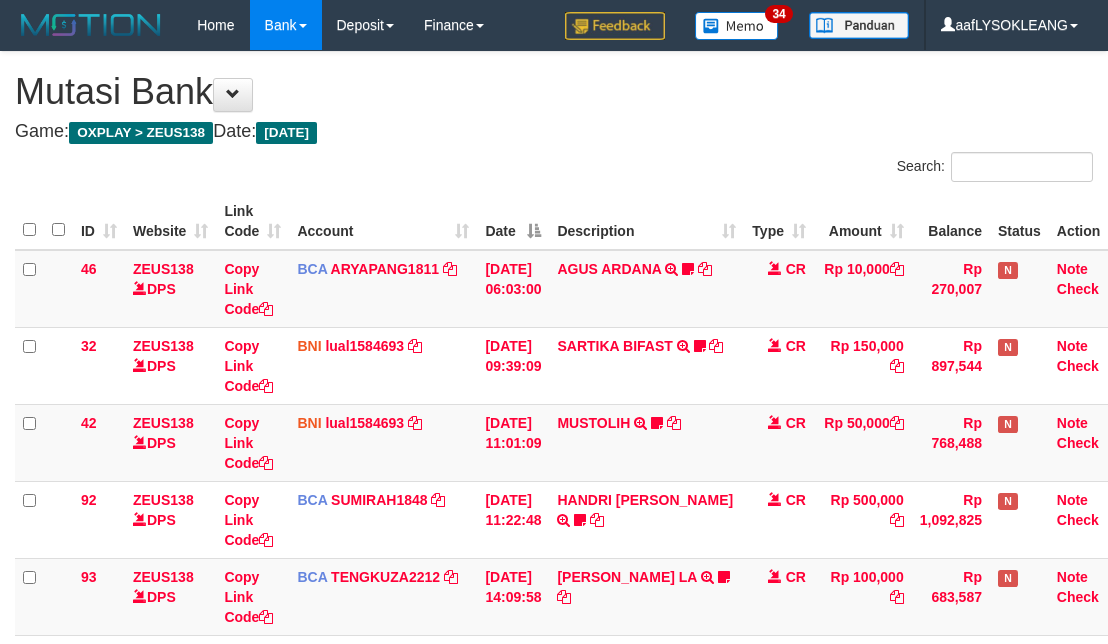 scroll, scrollTop: 533, scrollLeft: 0, axis: vertical 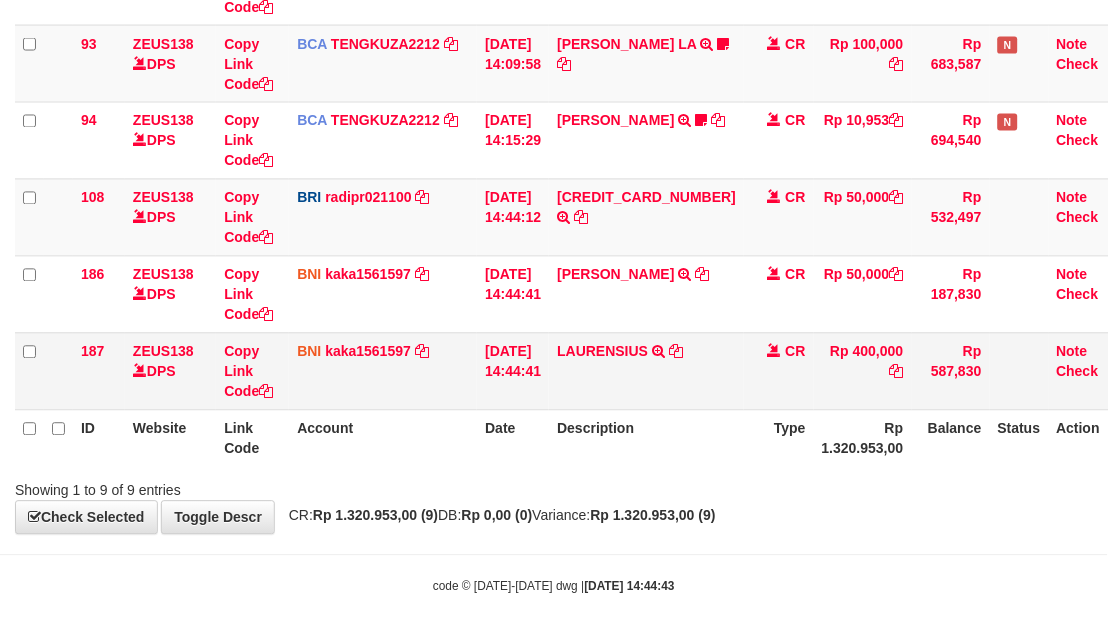 click on "LAURENSIUS         TRANSFER DARI SDR LAURENSIUS" at bounding box center [646, 371] 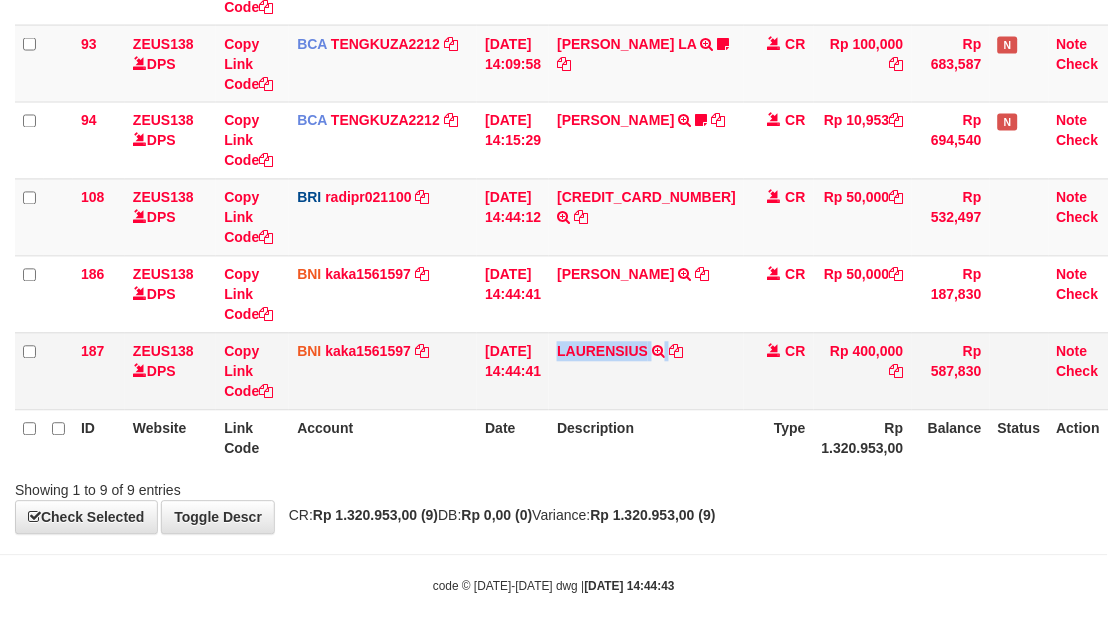 drag, startPoint x: 602, startPoint y: 337, endPoint x: 547, endPoint y: 326, distance: 56.089214 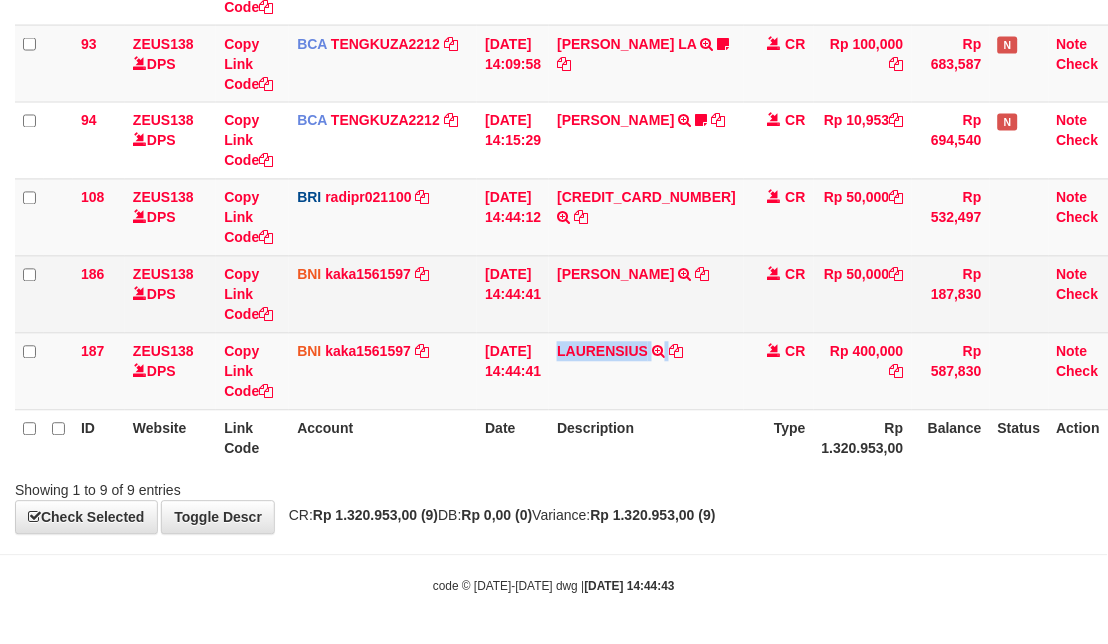 copy on "LAURENSIUS" 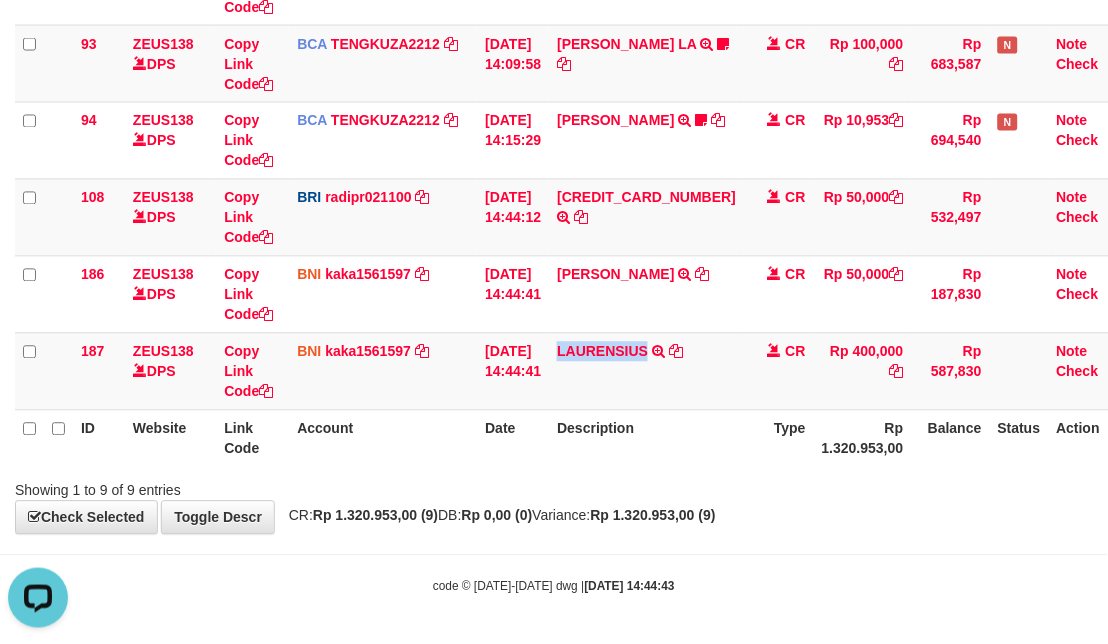 scroll, scrollTop: 0, scrollLeft: 0, axis: both 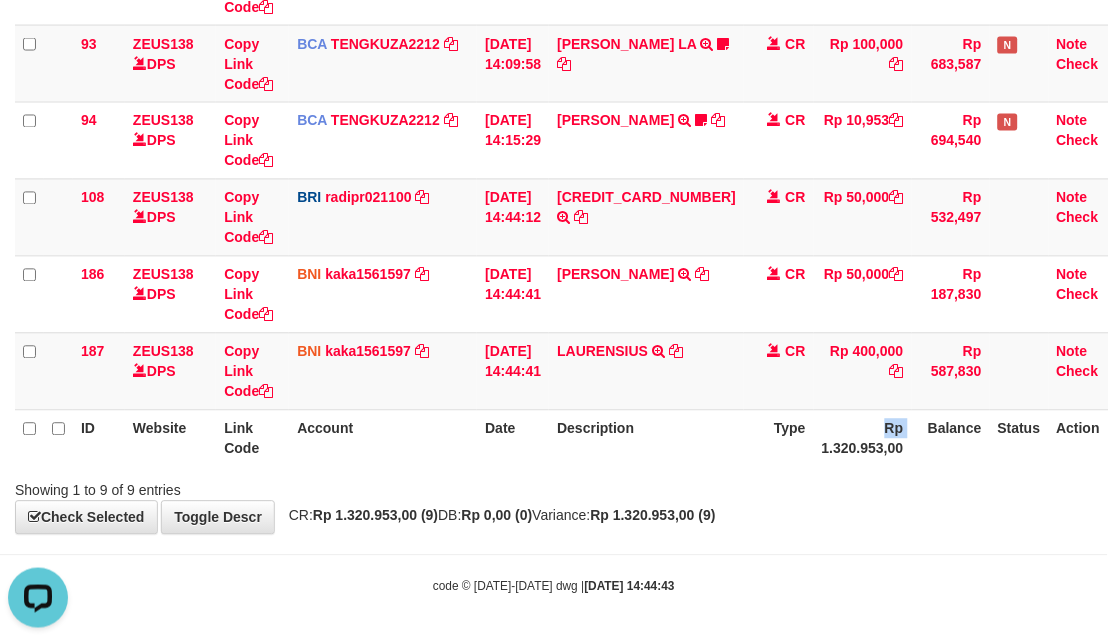 click on "ID Website Link Code Account Date Description Type Rp 1.320.953,00 Balance Status Action" at bounding box center (572, 438) 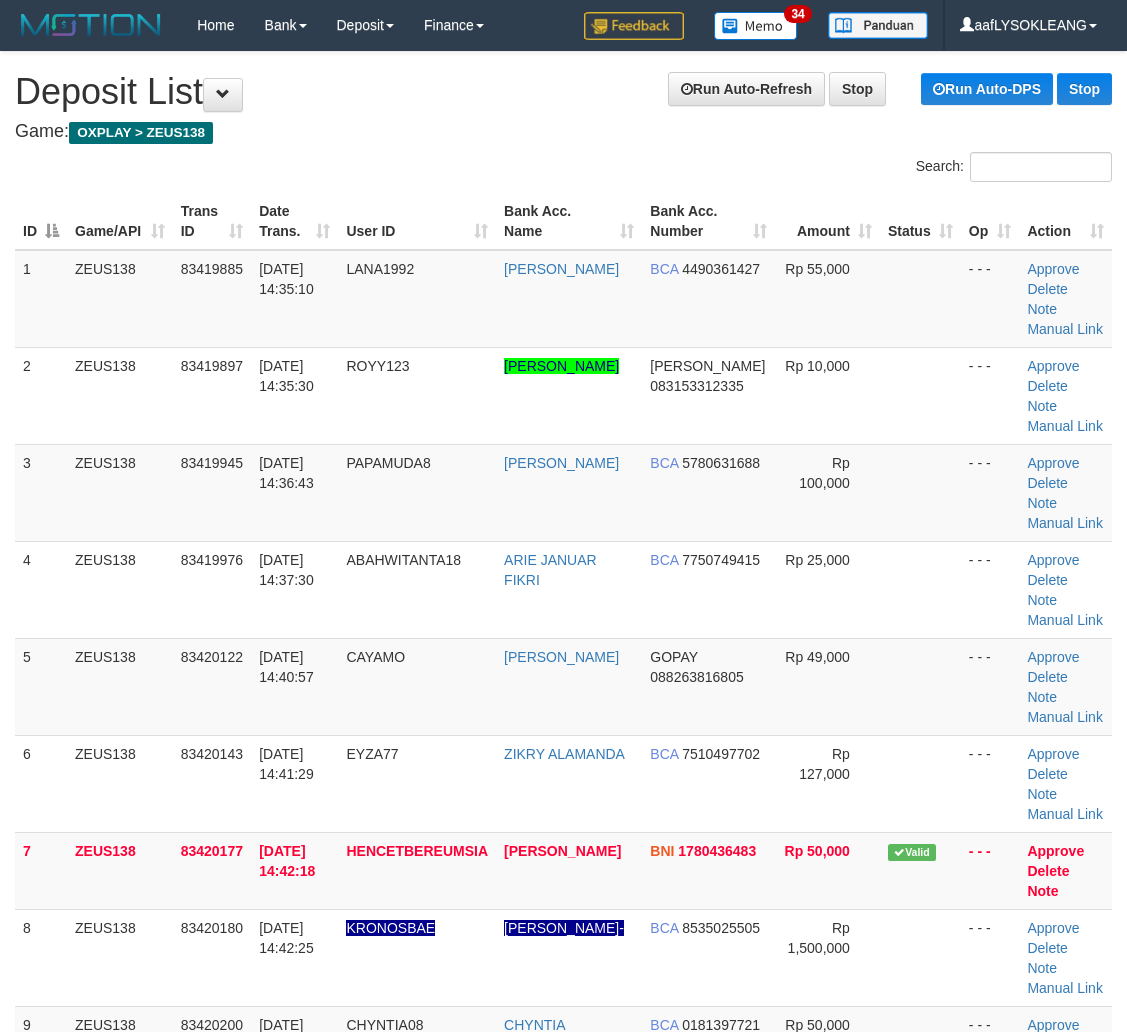 scroll, scrollTop: 235, scrollLeft: 0, axis: vertical 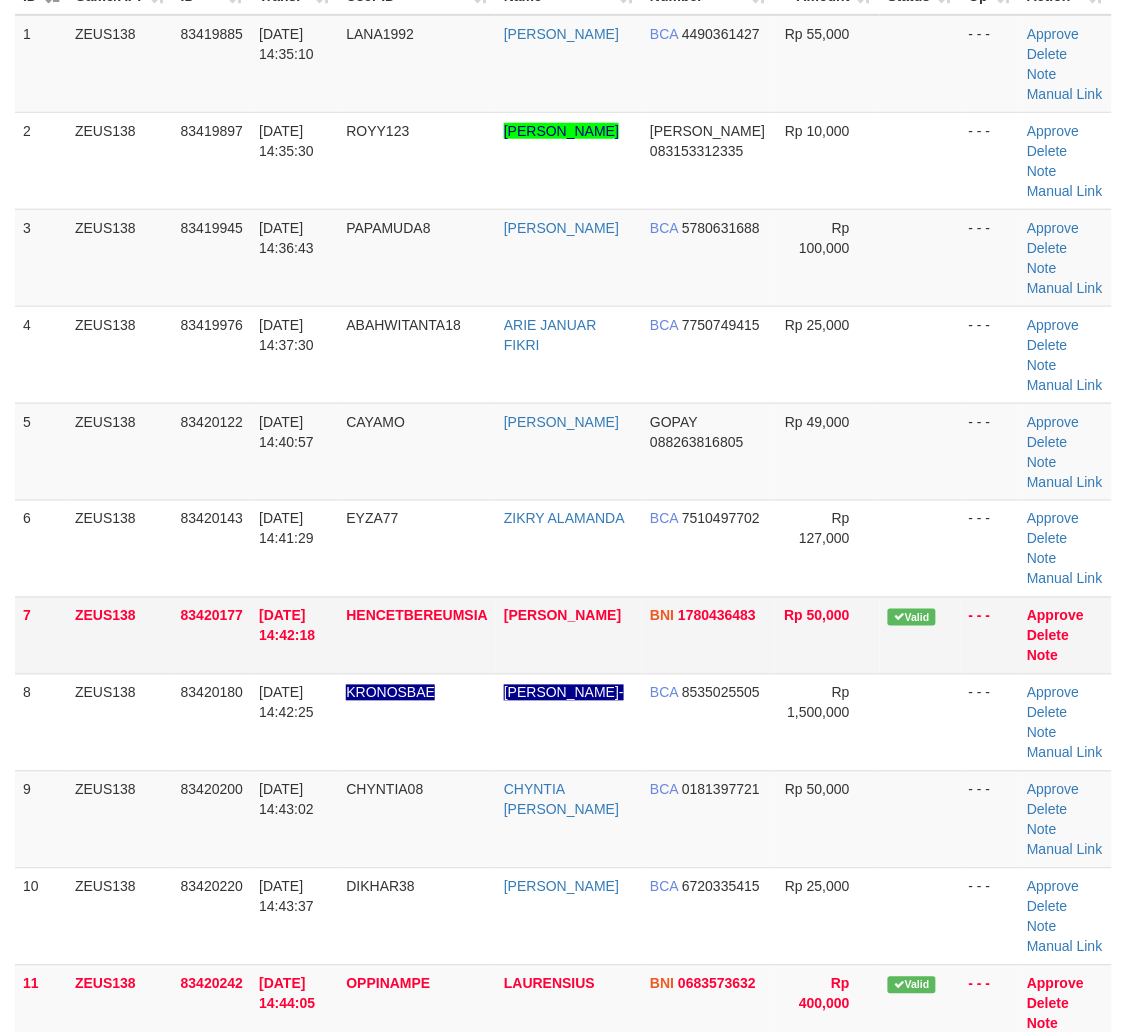 click on "[PERSON_NAME]" at bounding box center (569, 635) 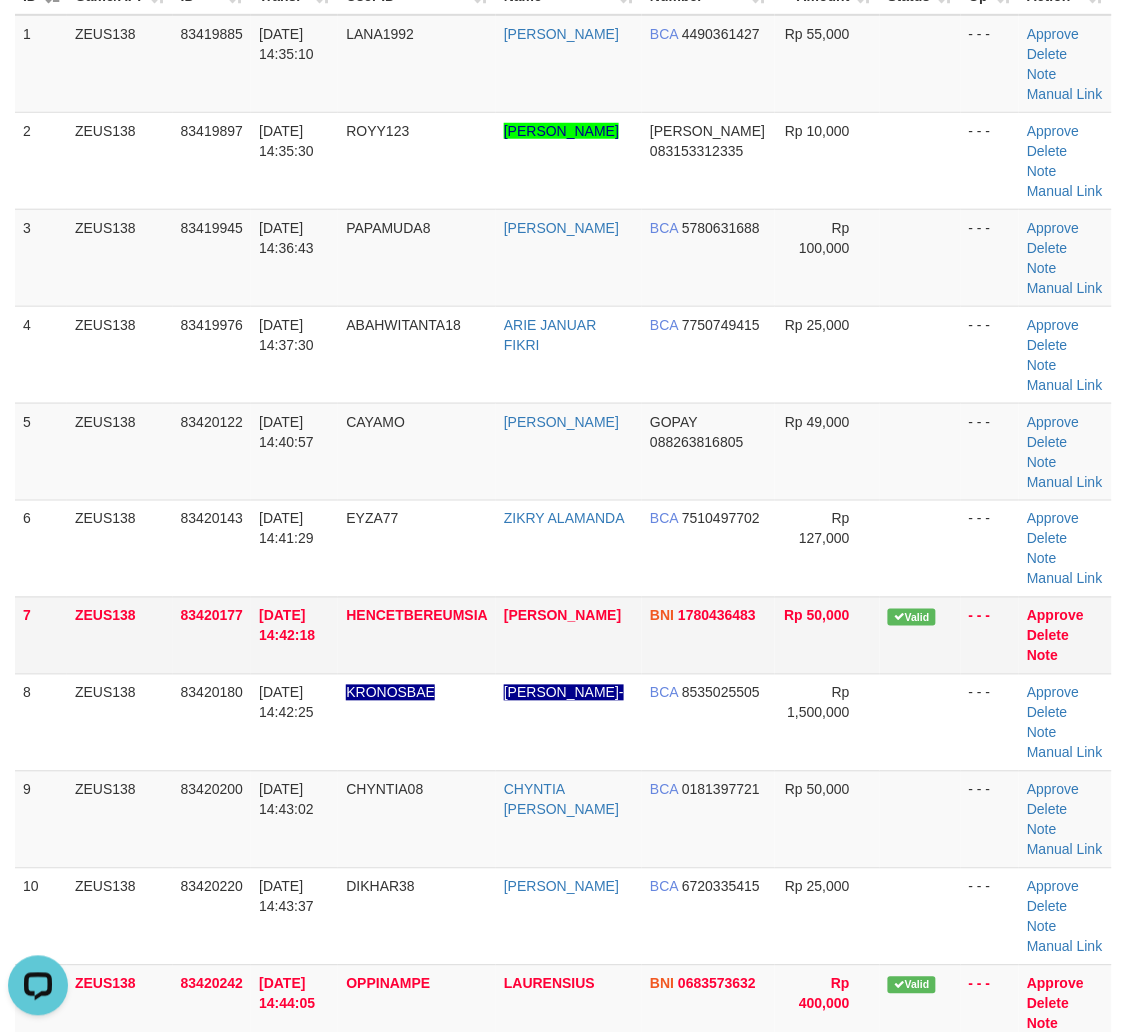 scroll, scrollTop: 0, scrollLeft: 0, axis: both 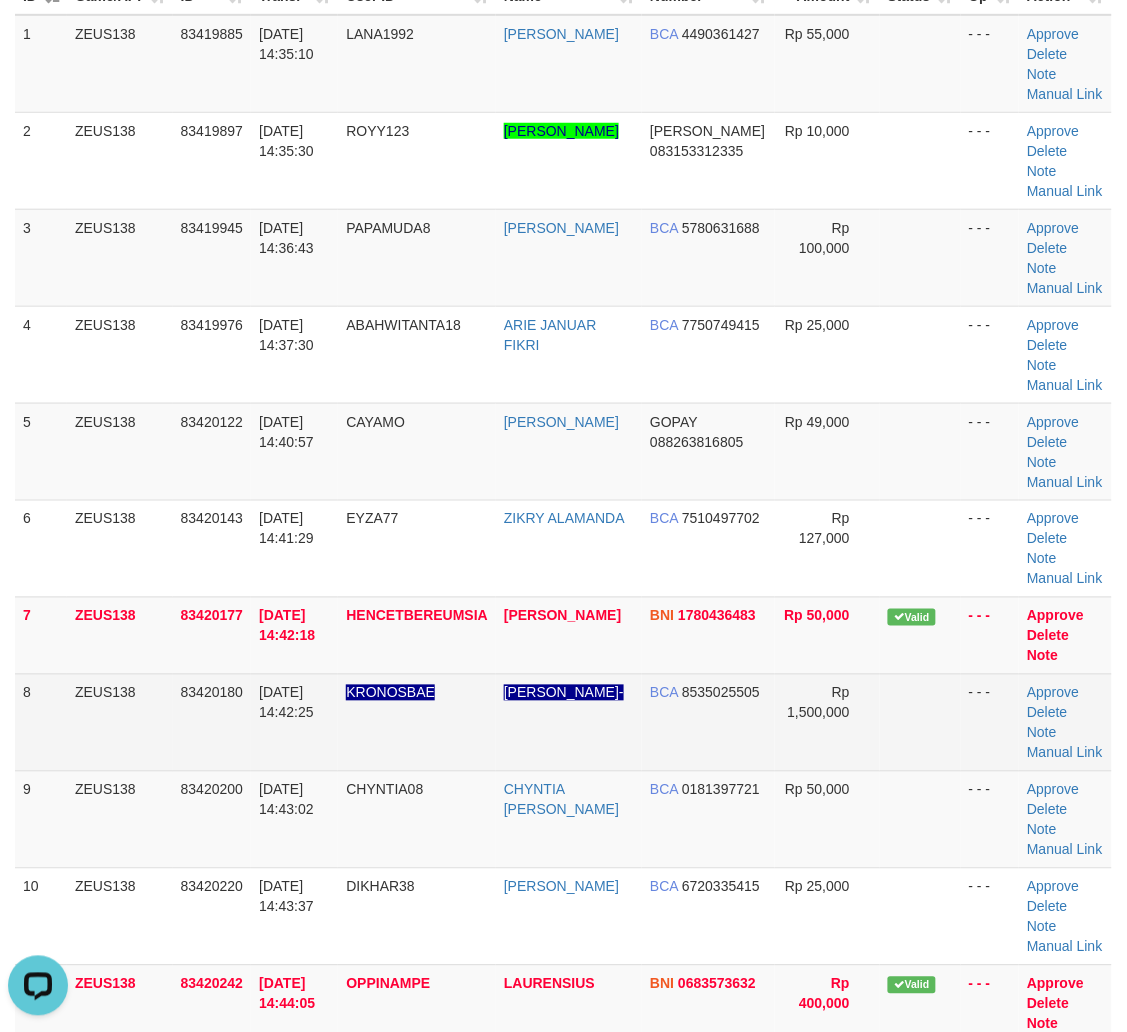 click on "Rp 1,500,000" at bounding box center (827, 722) 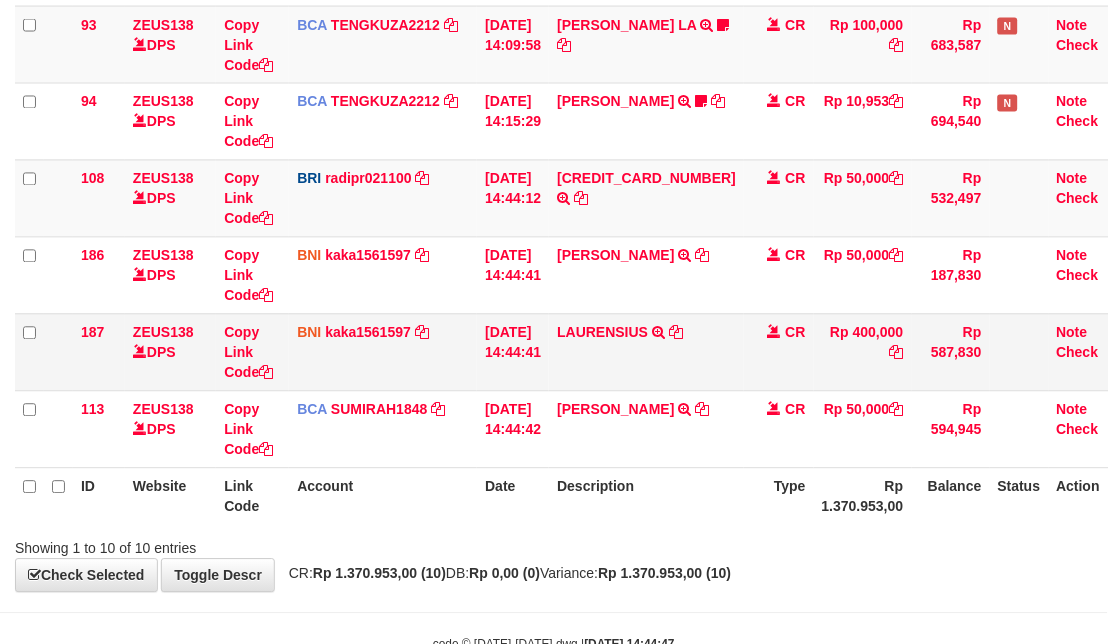 scroll, scrollTop: 533, scrollLeft: 0, axis: vertical 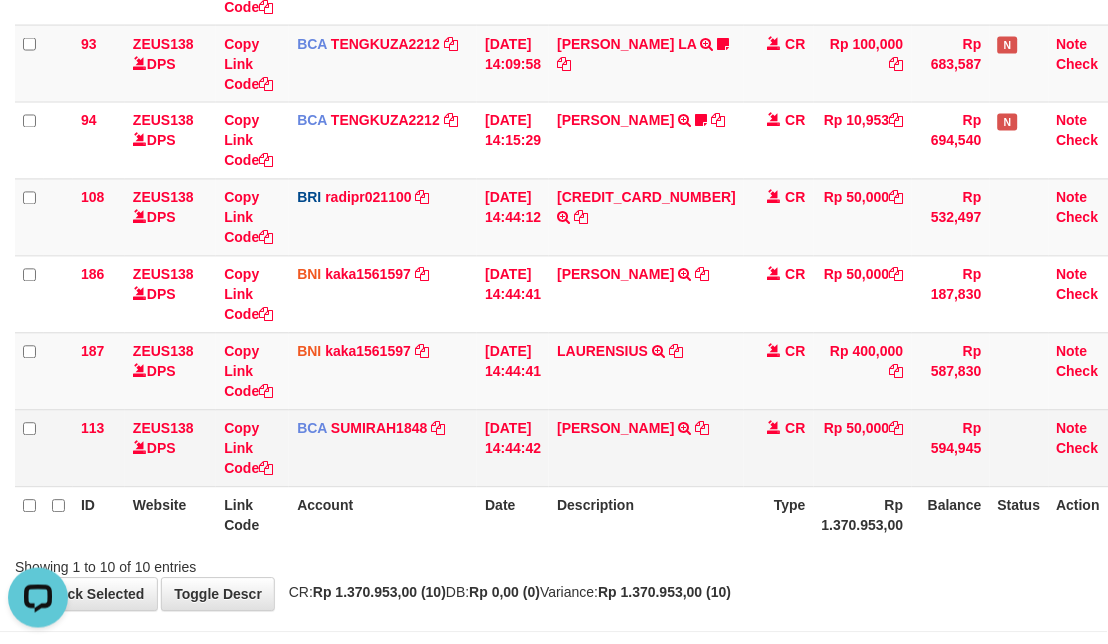 click on "[PERSON_NAME]         TRSF E-BANKING CR 1107/FTSCY/WS95031
50000.00[PERSON_NAME]" at bounding box center (646, 448) 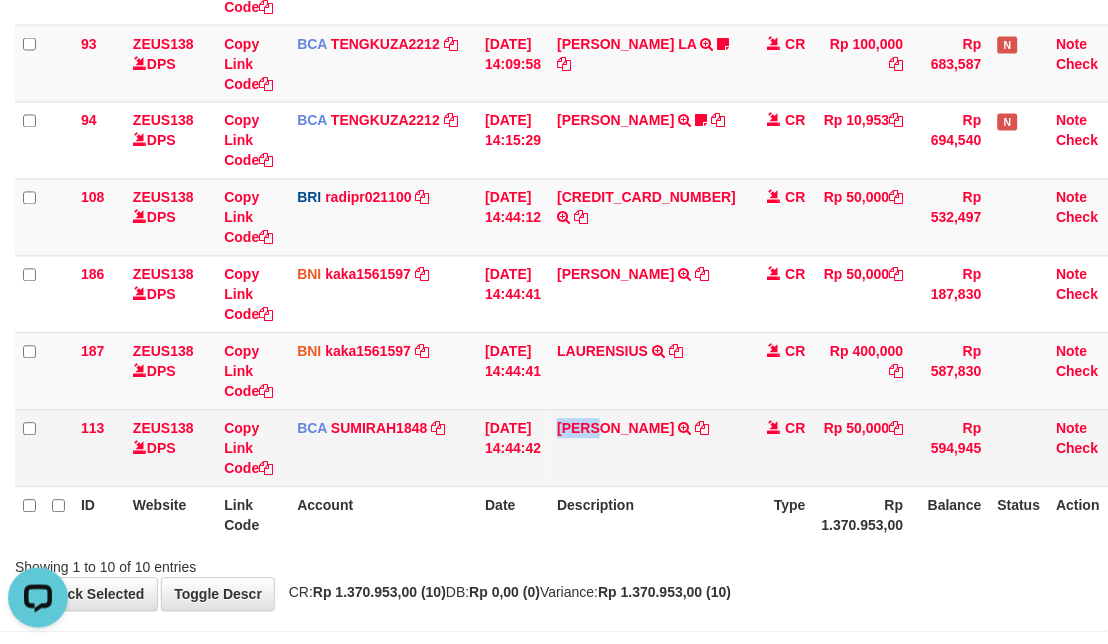 copy on "ARIEF" 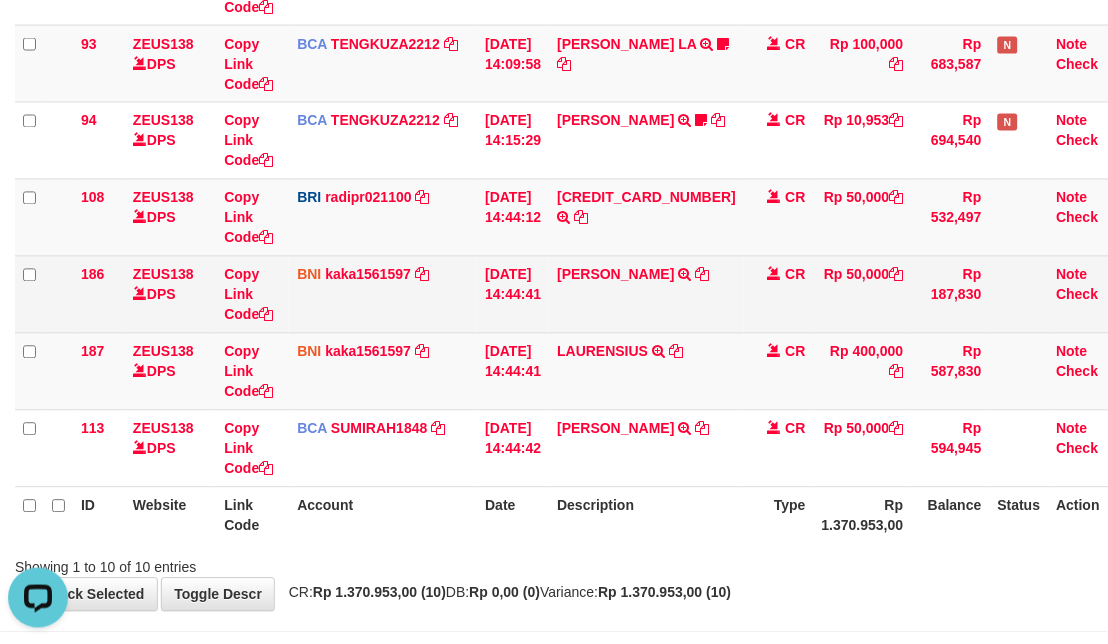 click on "[PERSON_NAME]         TRANSFER DARI [PERSON_NAME]" at bounding box center (646, 294) 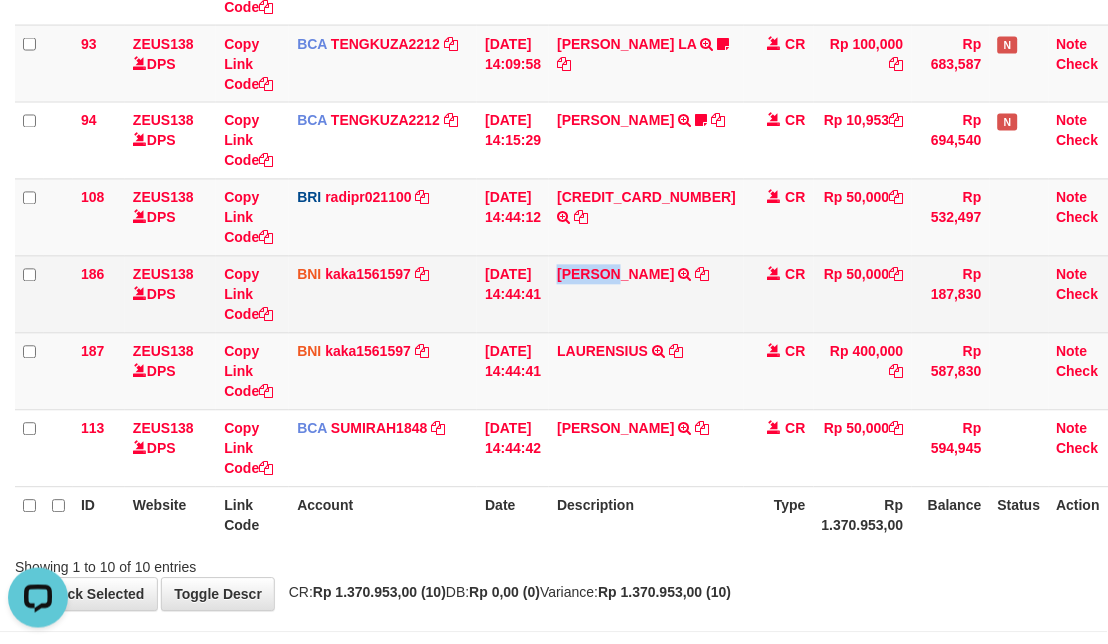 click on "SHANDY GUNAWAN         TRANSFER DARI SHANDY GUNAWAN" at bounding box center (646, 294) 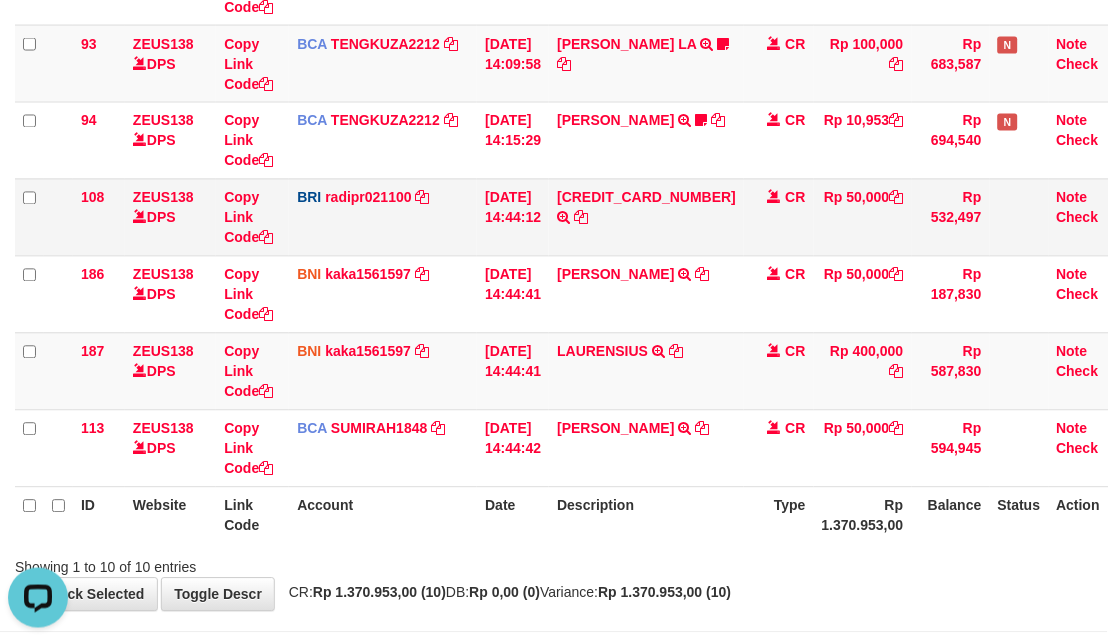 click on "125901007854507         TRANSFER NBMB 125901007854507 TO REYNALDI ADI PRATAMA" at bounding box center (646, 217) 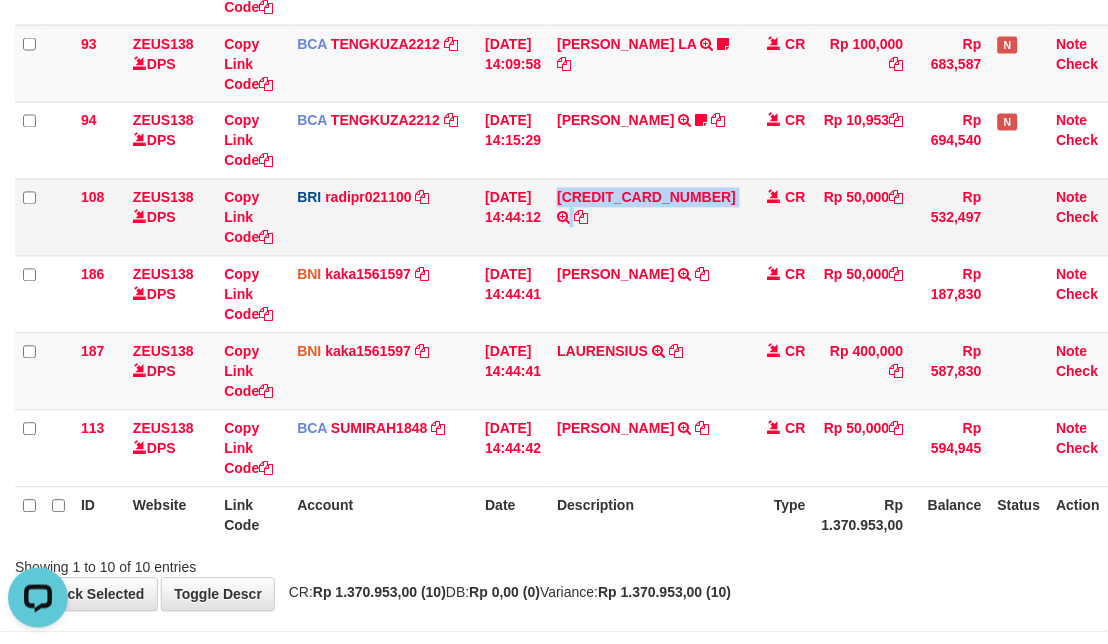 click on "125901007854507         TRANSFER NBMB 125901007854507 TO REYNALDI ADI PRATAMA" at bounding box center [646, 217] 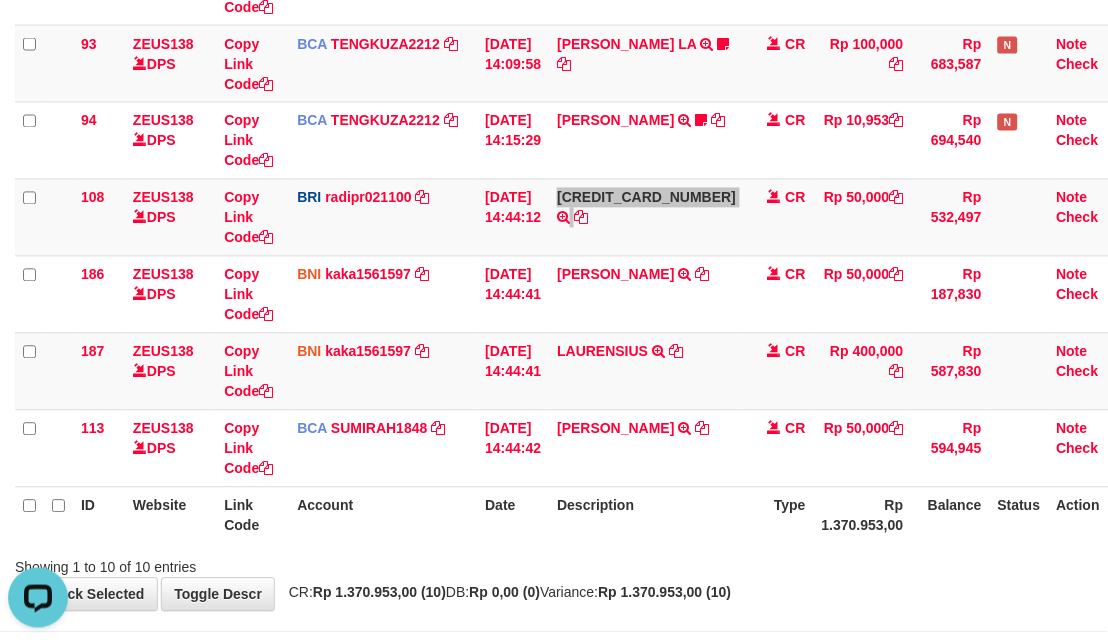 scroll, scrollTop: 611, scrollLeft: 0, axis: vertical 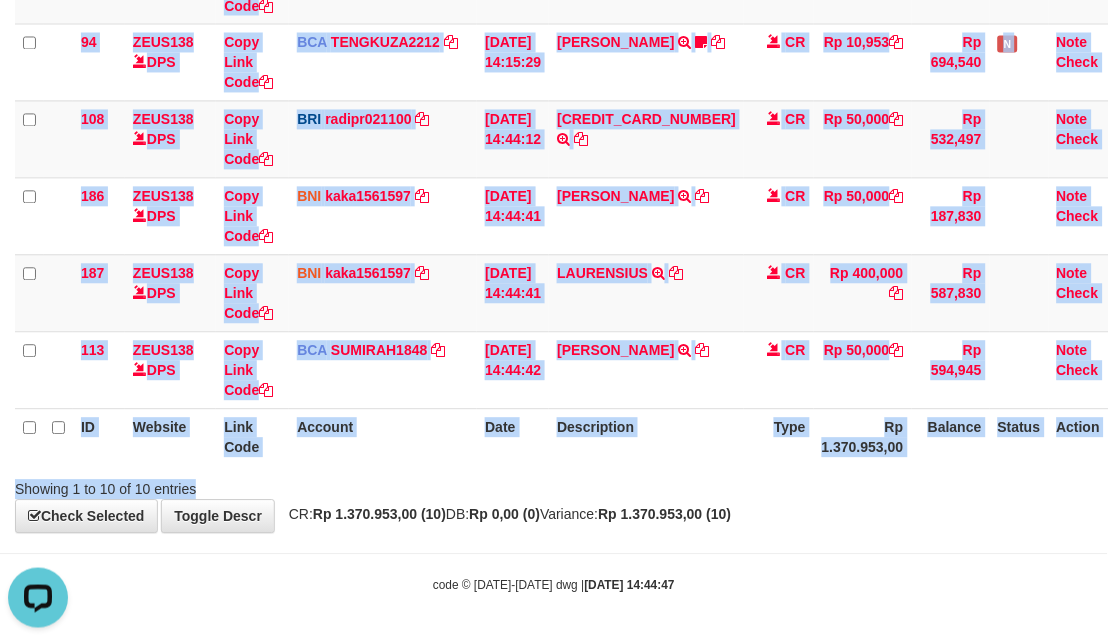 drag, startPoint x: 813, startPoint y: 473, endPoint x: 844, endPoint y: 467, distance: 31.575306 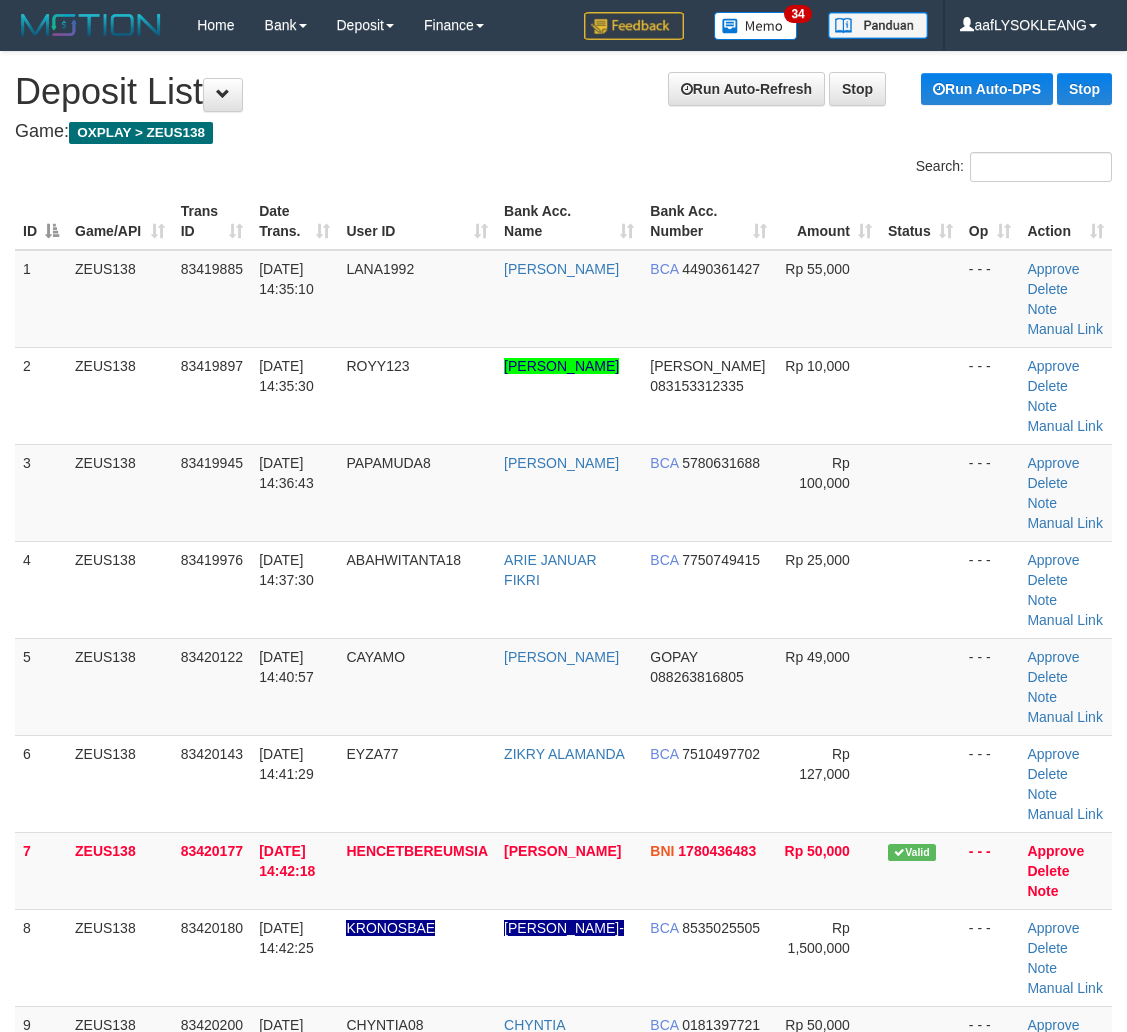 scroll, scrollTop: 235, scrollLeft: 0, axis: vertical 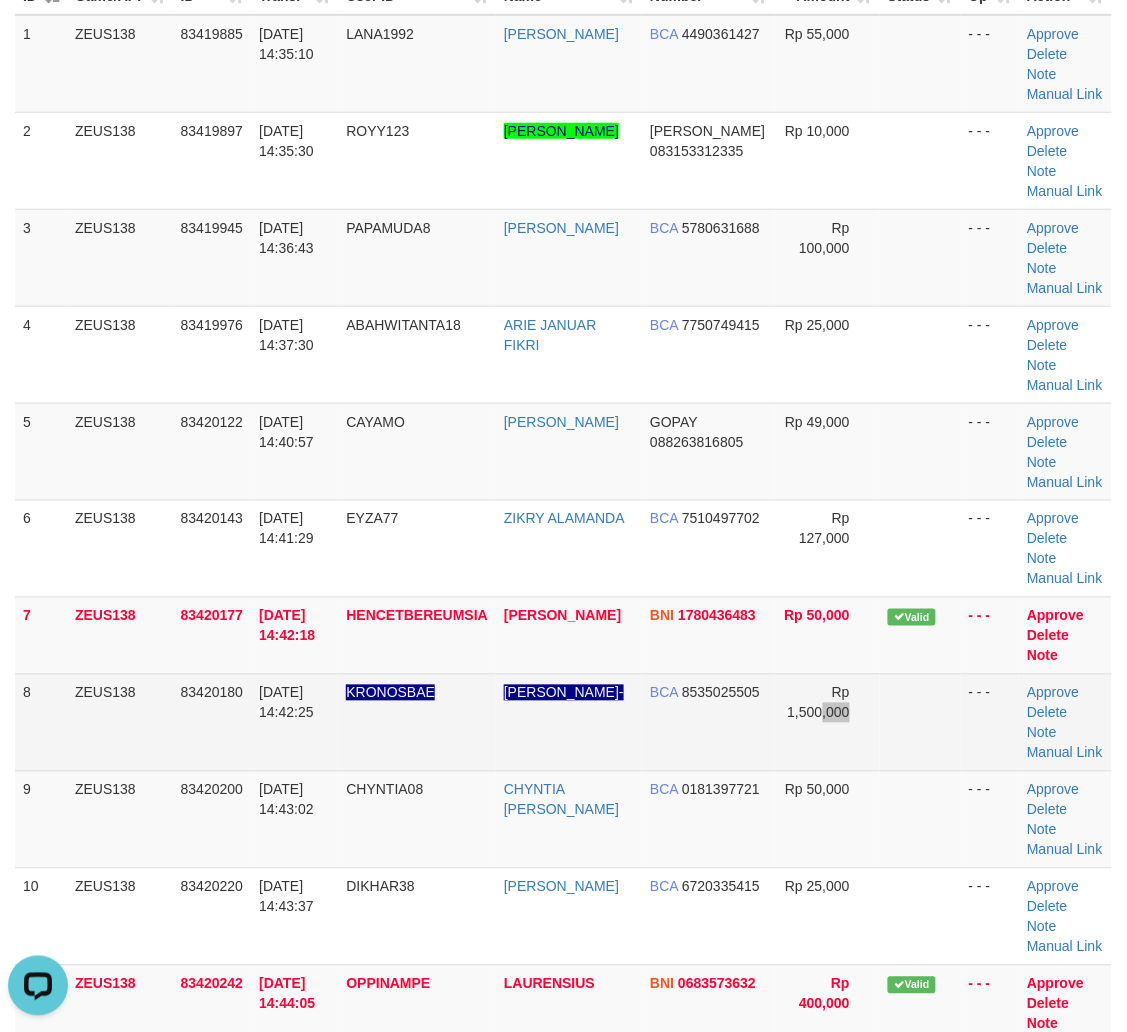 drag, startPoint x: 822, startPoint y: 752, endPoint x: 810, endPoint y: 751, distance: 12.0415945 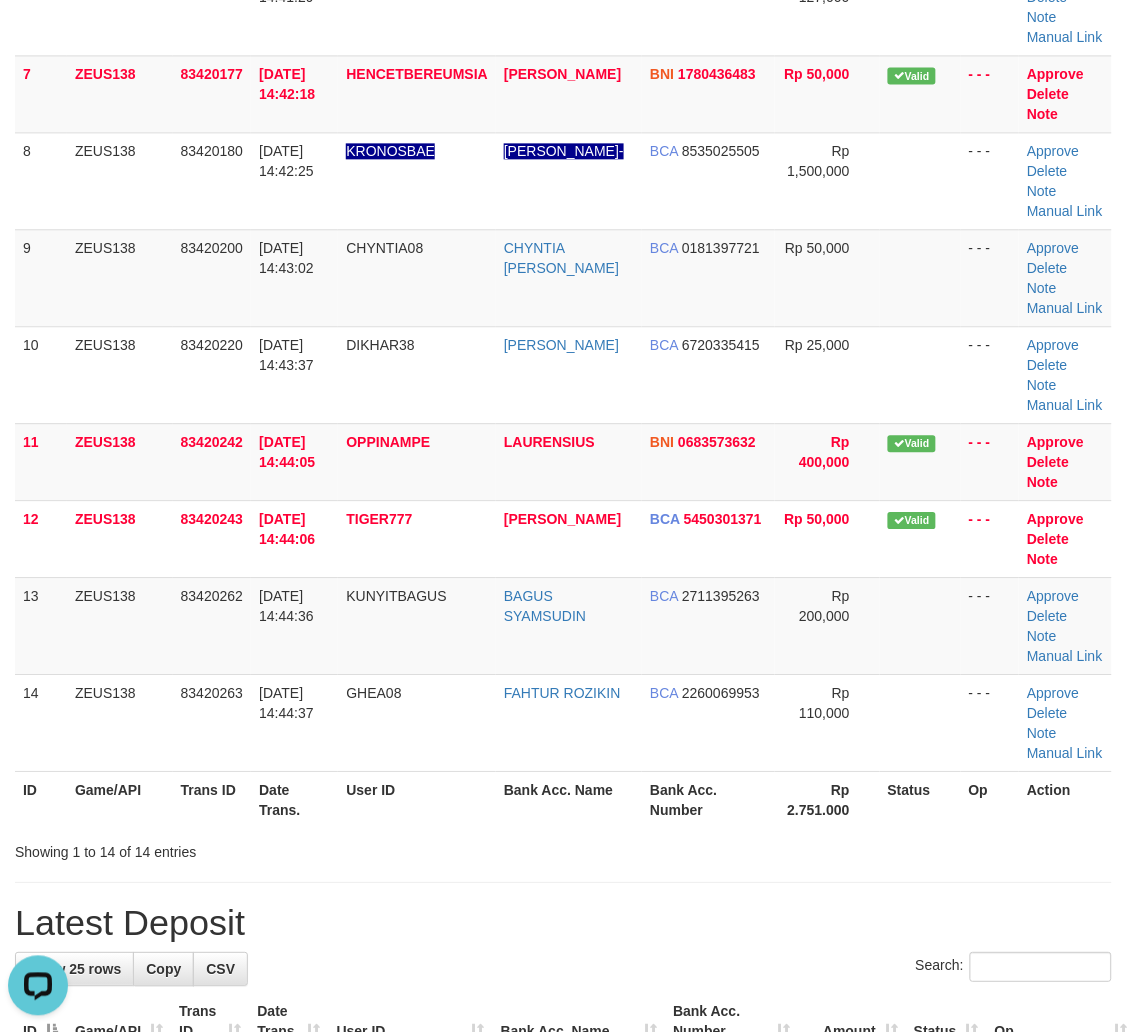 drag, startPoint x: 476, startPoint y: 676, endPoint x: 1142, endPoint y: 675, distance: 666.00073 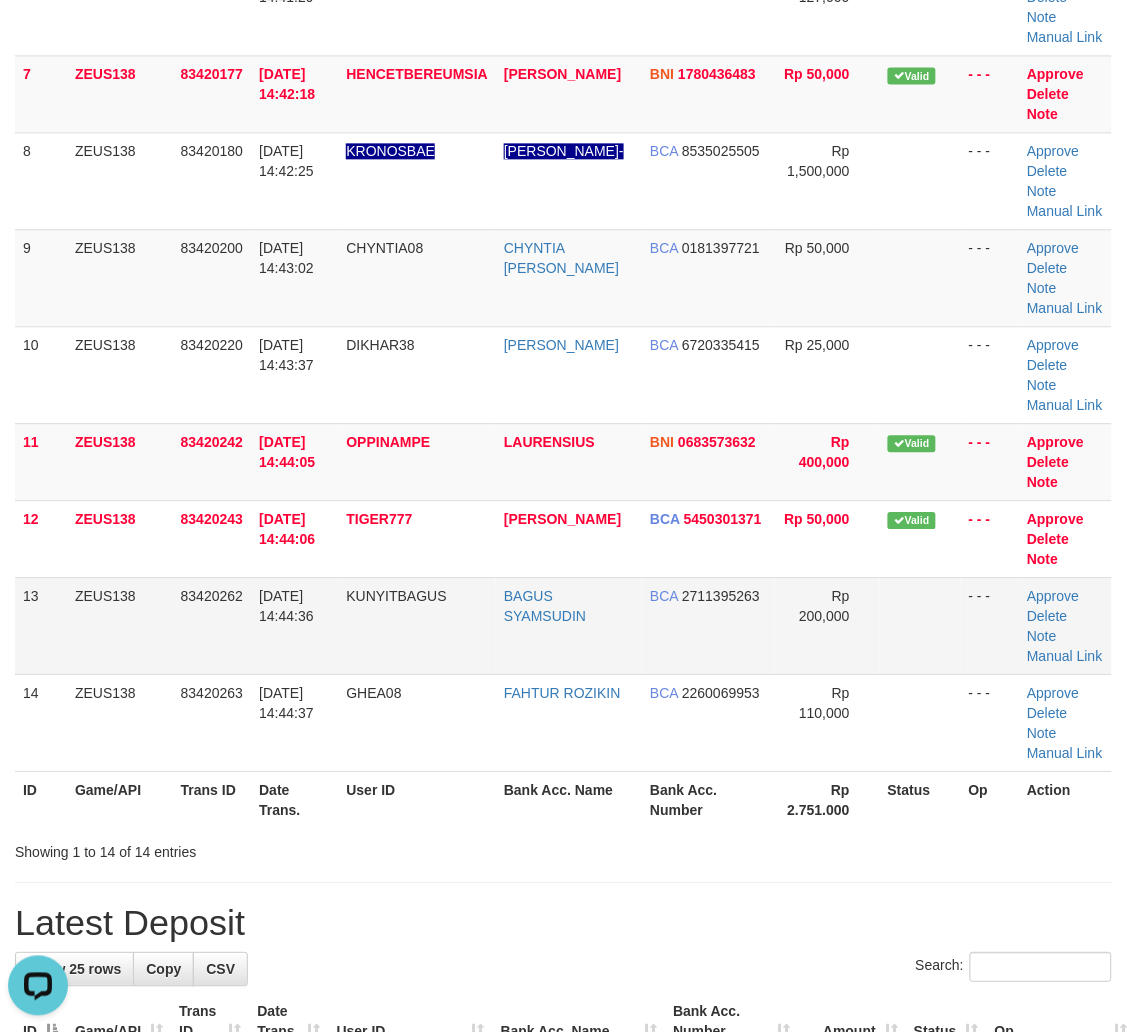click on "KUNYITBAGUS" at bounding box center (417, 625) 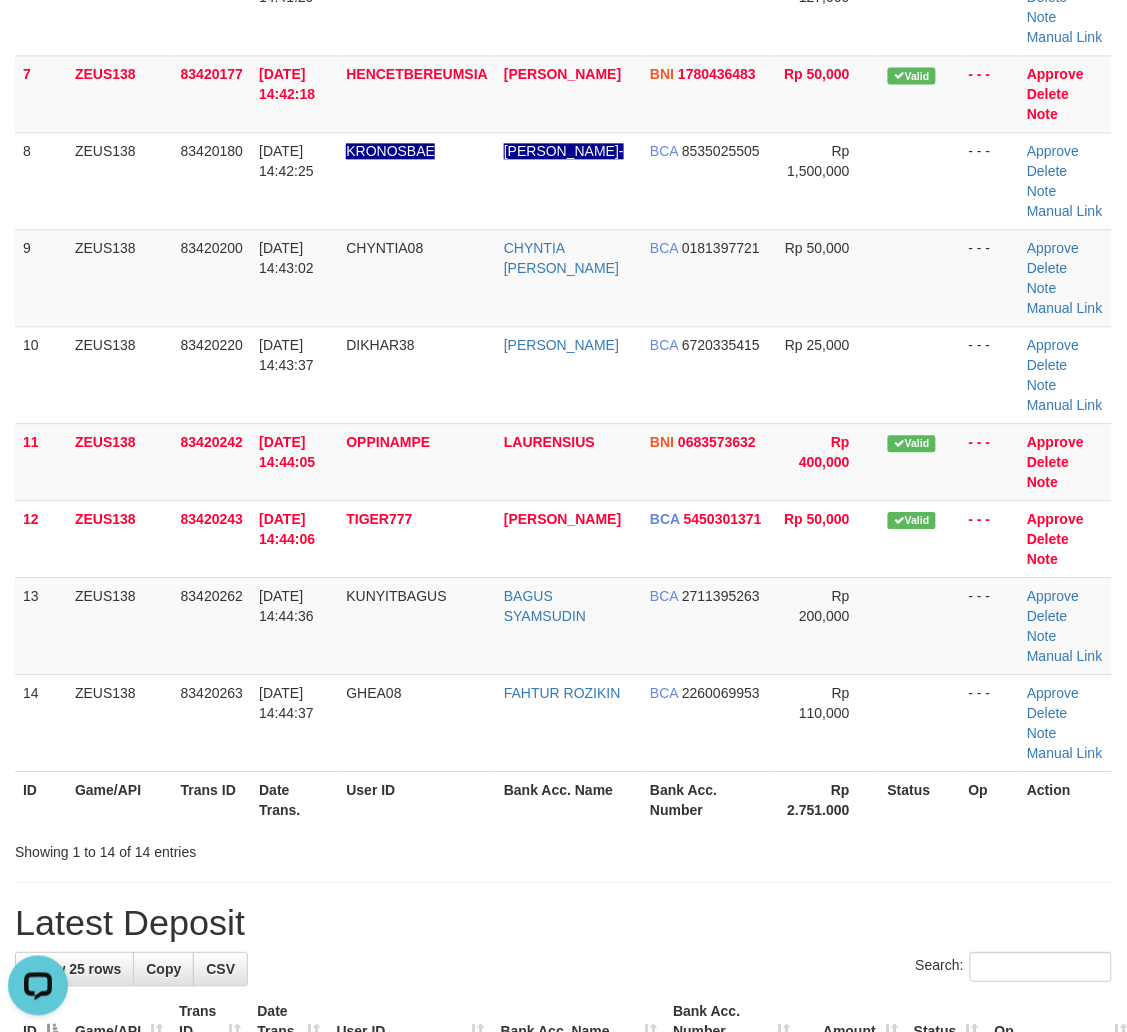 scroll, scrollTop: 1370, scrollLeft: 0, axis: vertical 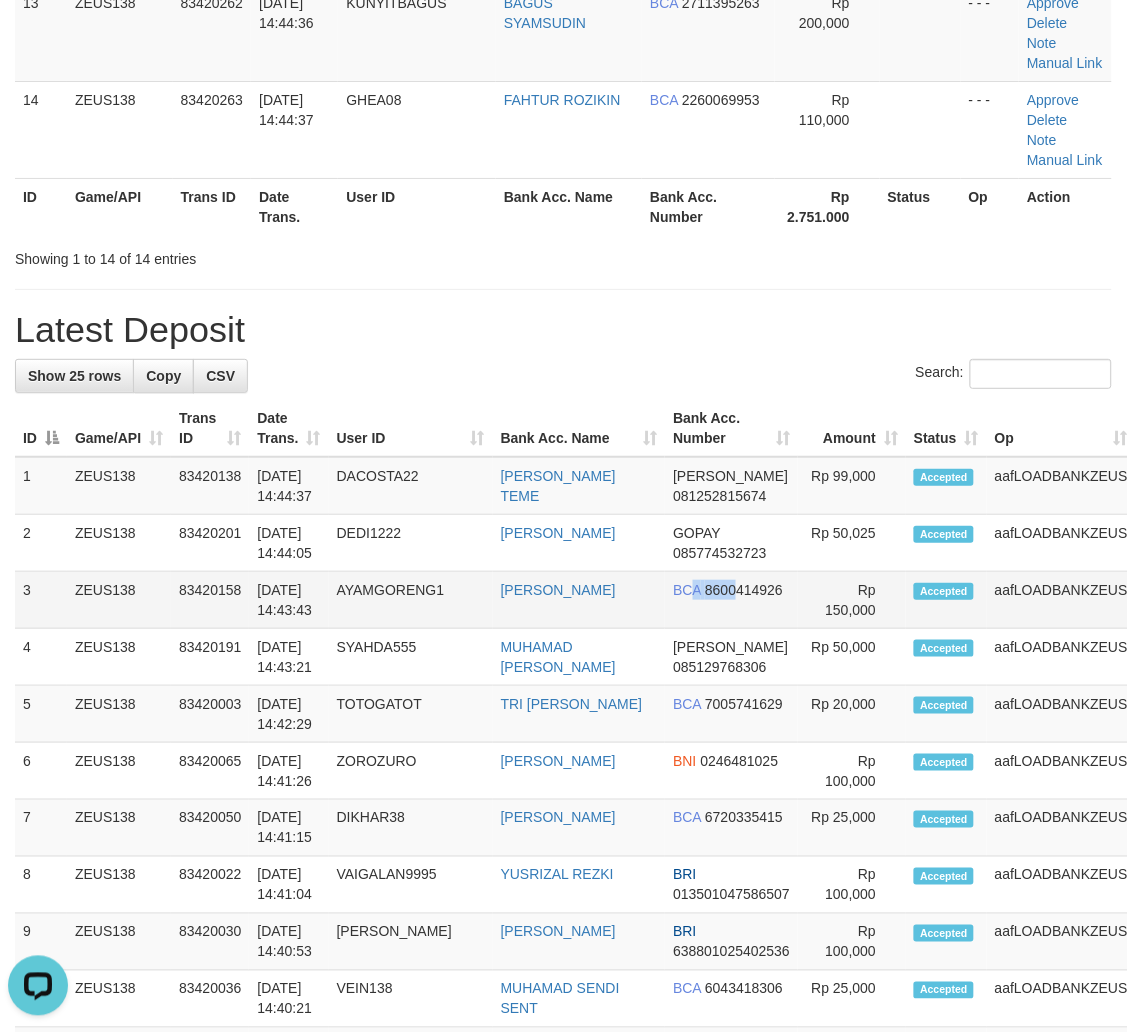 drag, startPoint x: 690, startPoint y: 612, endPoint x: 664, endPoint y: 612, distance: 26 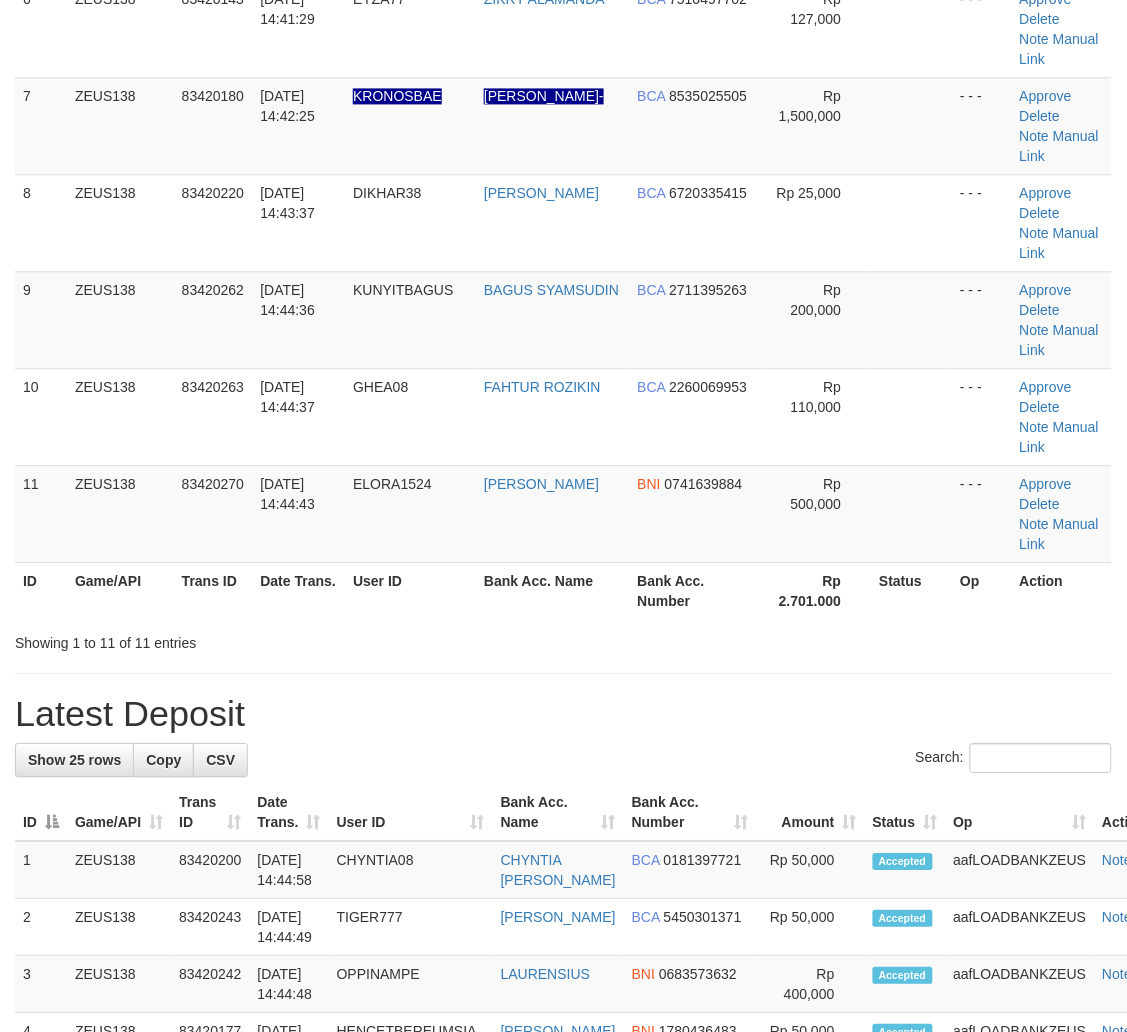 scroll, scrollTop: 607, scrollLeft: 0, axis: vertical 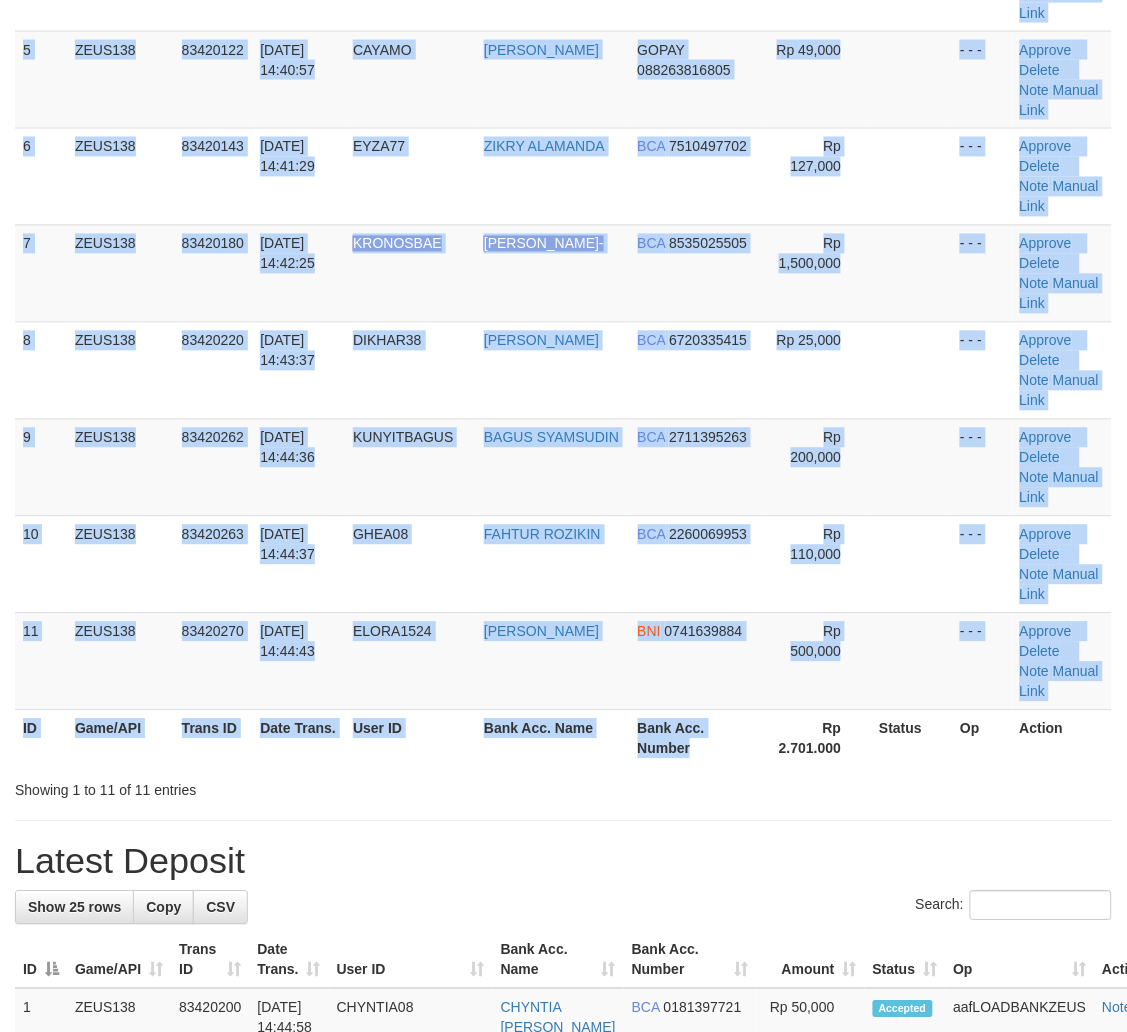 click on "ID Game/API Trans ID Date Trans. User ID Bank Acc. Name Bank Acc. Number Amount Status Op Action
1
ZEUS138
83419885
11/07/2025 14:35:10
LANA1992
MAULANA AKBAR
BCA
4490361427
Rp 55,000
- - -
Approve
Delete
Note
Manual Link
2
ZEUS138
83419897
11/07/2025 14:35:30
ROYY123
RODI NICOLAS LUMBAN GAOL
DANA
083153312335
ID" at bounding box center [563, 176] 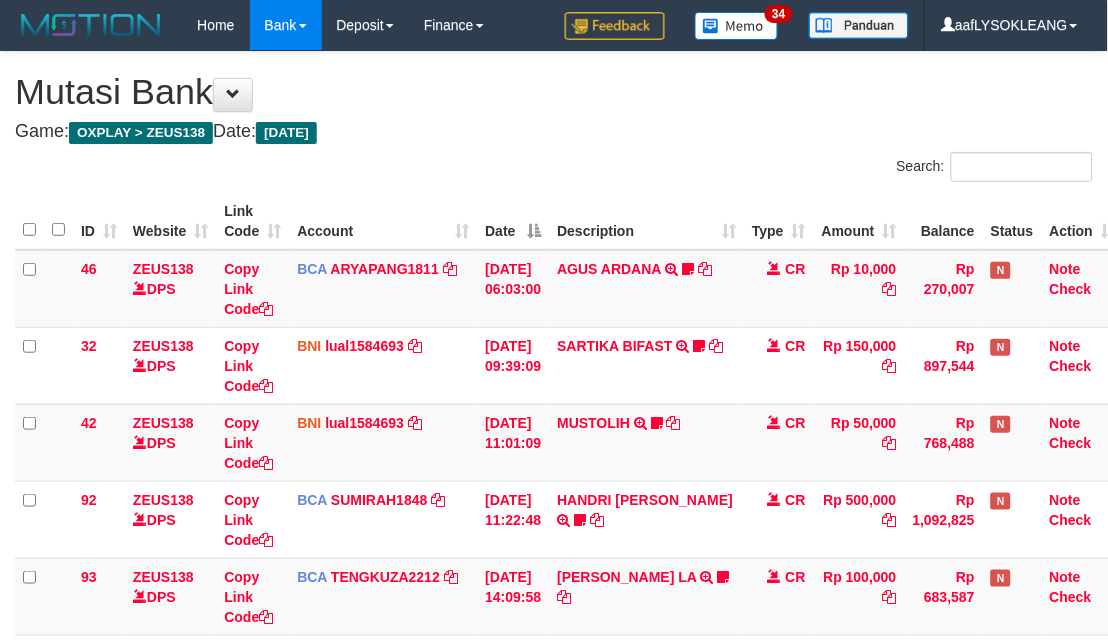 scroll, scrollTop: 380, scrollLeft: 0, axis: vertical 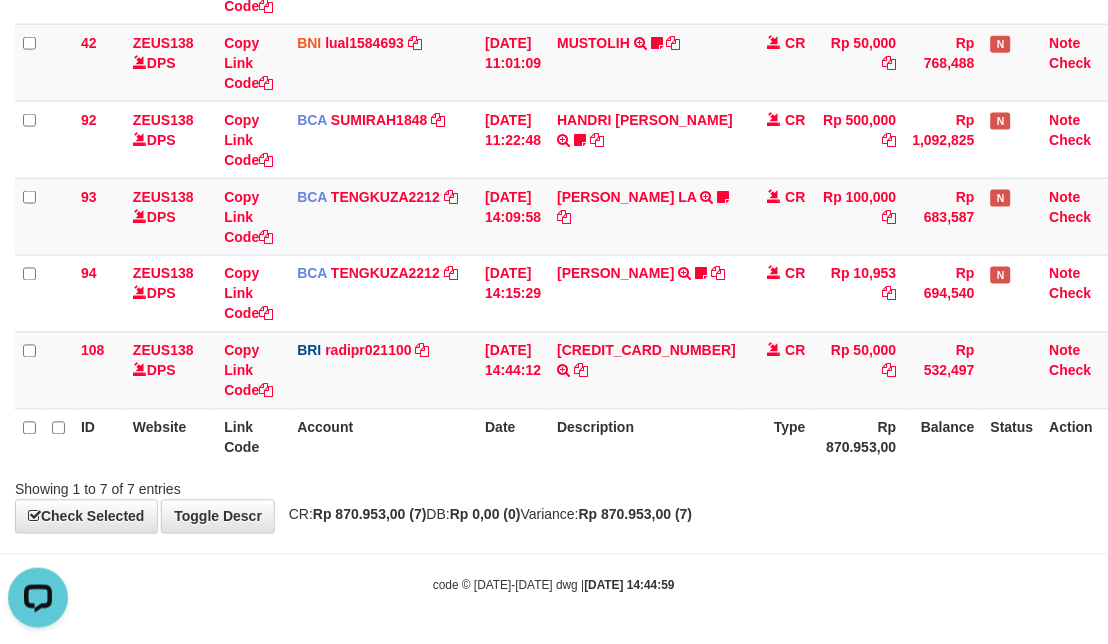 drag, startPoint x: 400, startPoint y: 444, endPoint x: 393, endPoint y: 422, distance: 23.086792 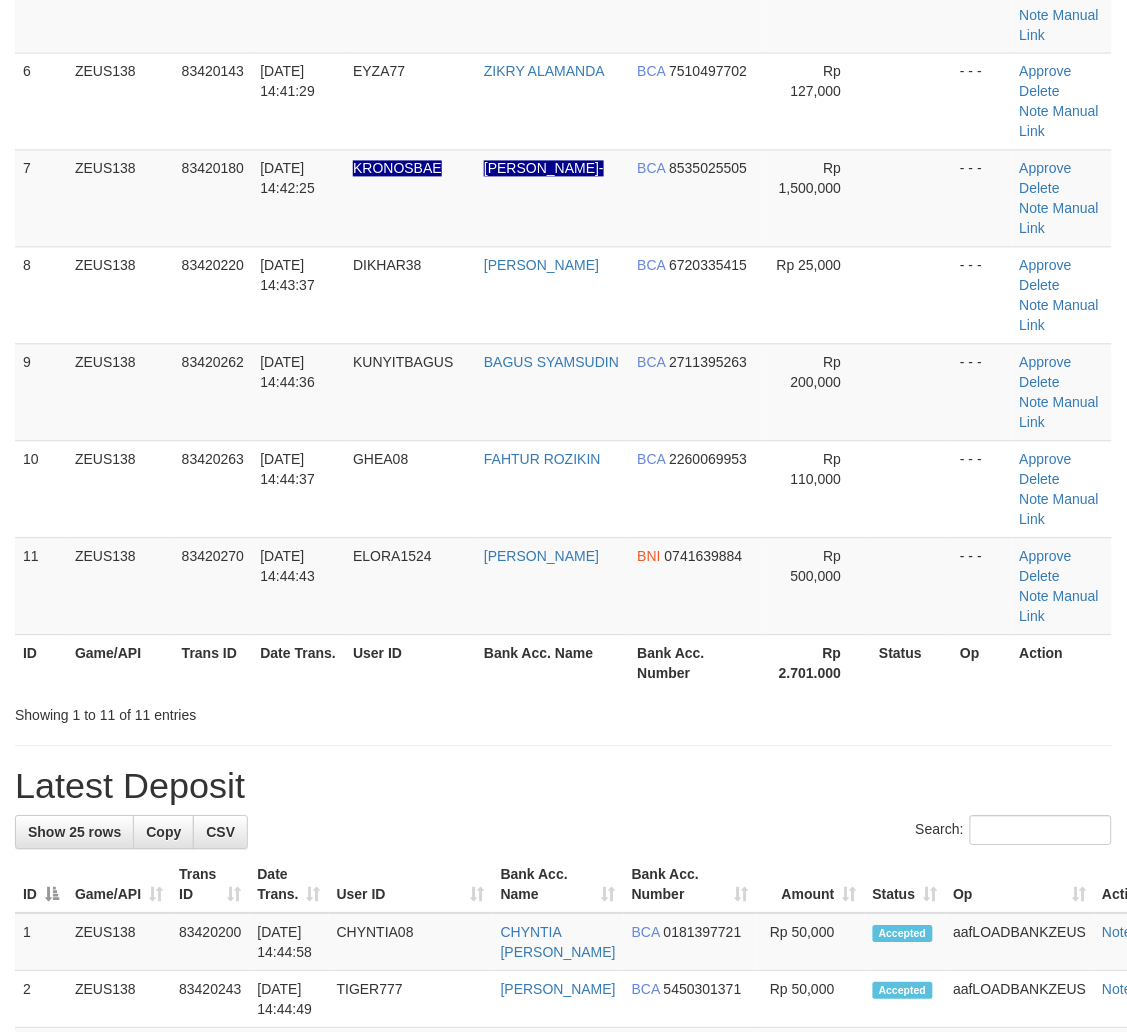 scroll, scrollTop: 607, scrollLeft: 0, axis: vertical 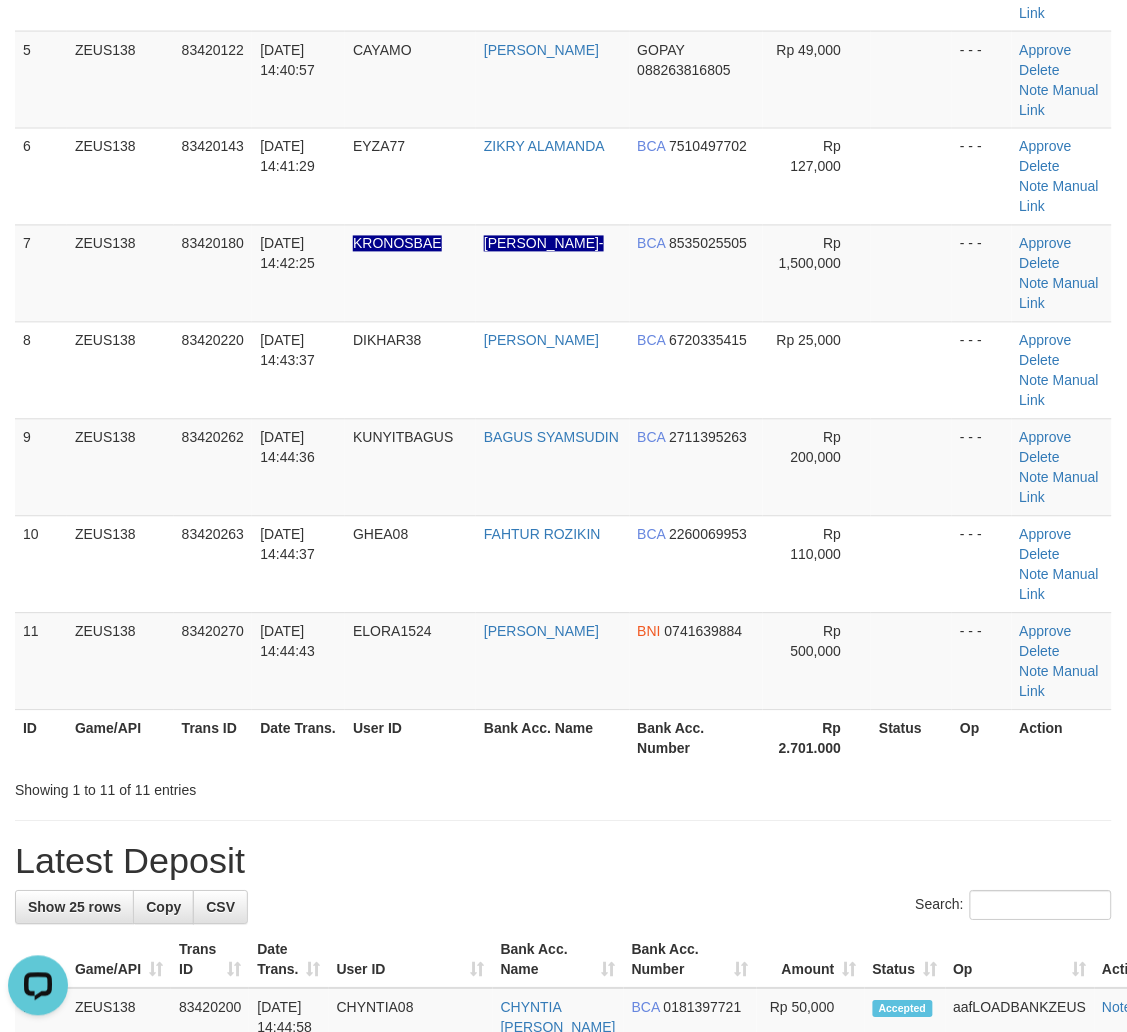click on "**********" at bounding box center [563, 996] 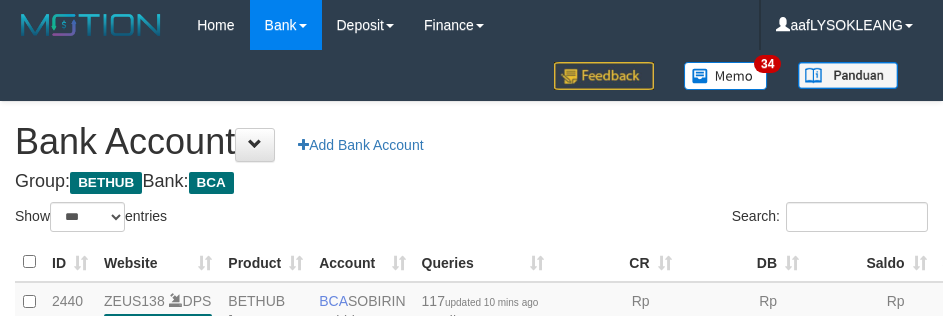 select on "***" 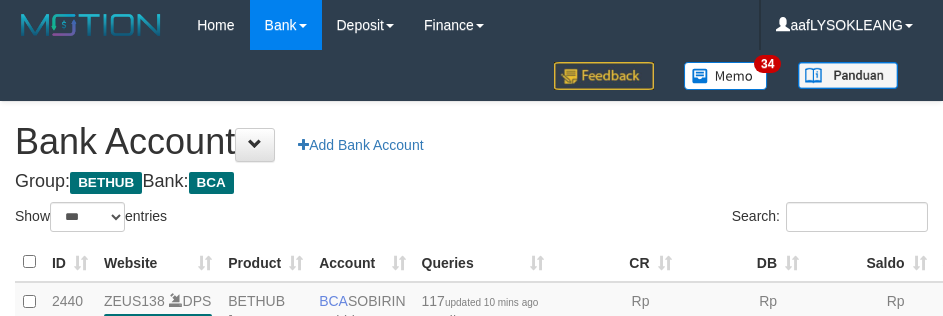 scroll, scrollTop: 191, scrollLeft: 0, axis: vertical 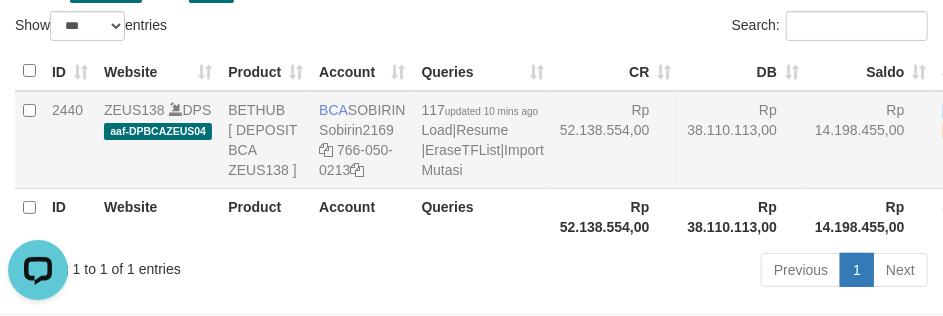 drag, startPoint x: 722, startPoint y: 197, endPoint x: 737, endPoint y: 204, distance: 16.552946 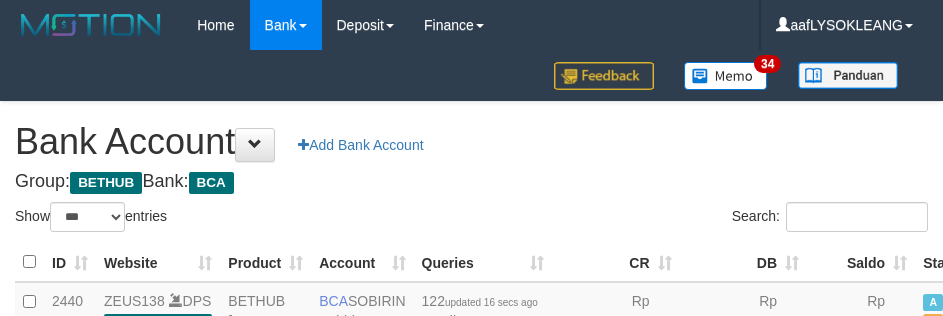 select on "***" 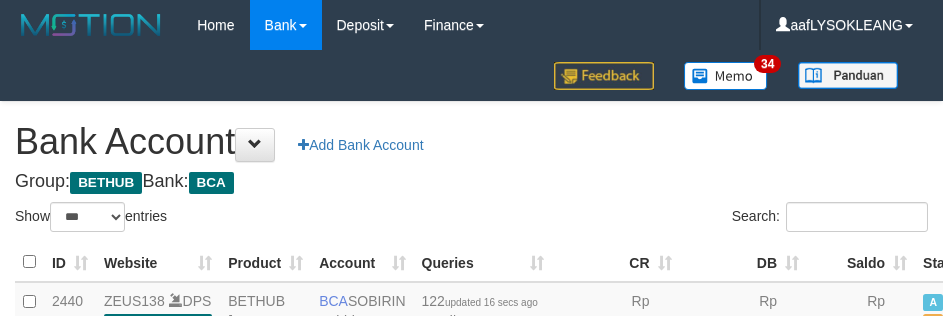 scroll, scrollTop: 191, scrollLeft: 0, axis: vertical 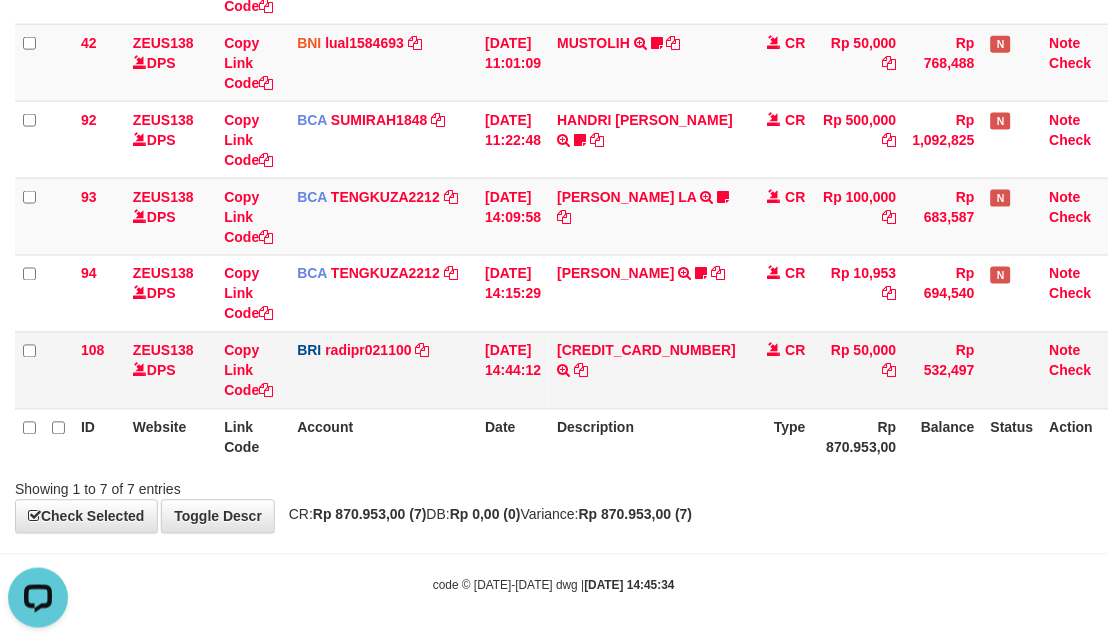 click on "[CREDIT_CARD_NUMBER]         TRANSFER NBMB [CREDIT_CARD_NUMBER] TO [PERSON_NAME]" at bounding box center [646, 370] 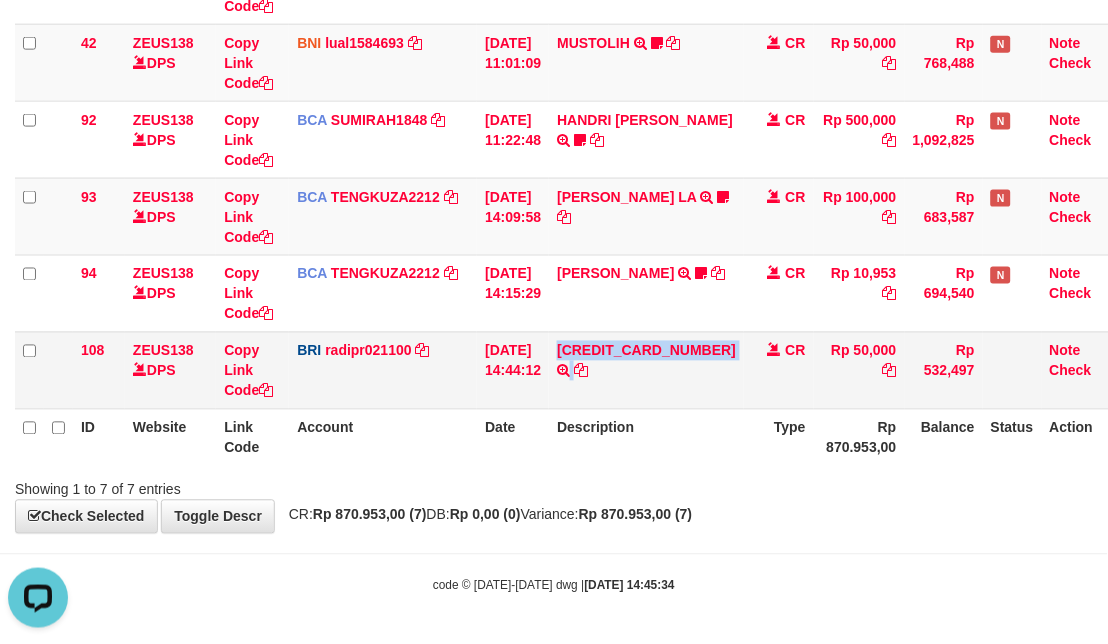 click on "125901007854507         TRANSFER NBMB 125901007854507 TO REYNALDI ADI PRATAMA" at bounding box center (646, 370) 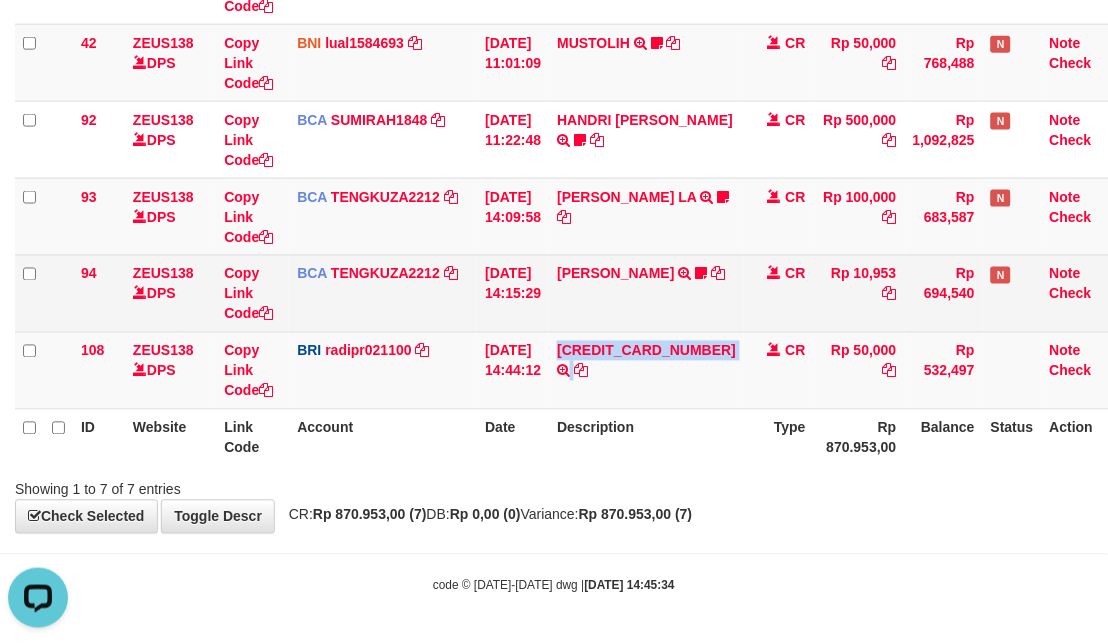 copy on "125901007854507" 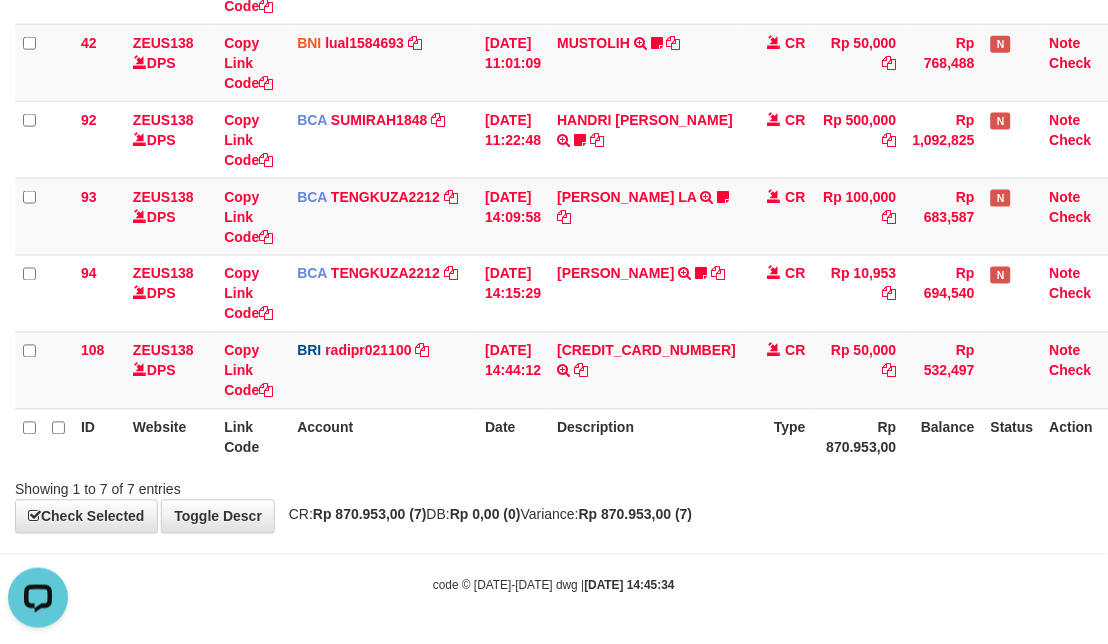 click on "Date" at bounding box center (513, 437) 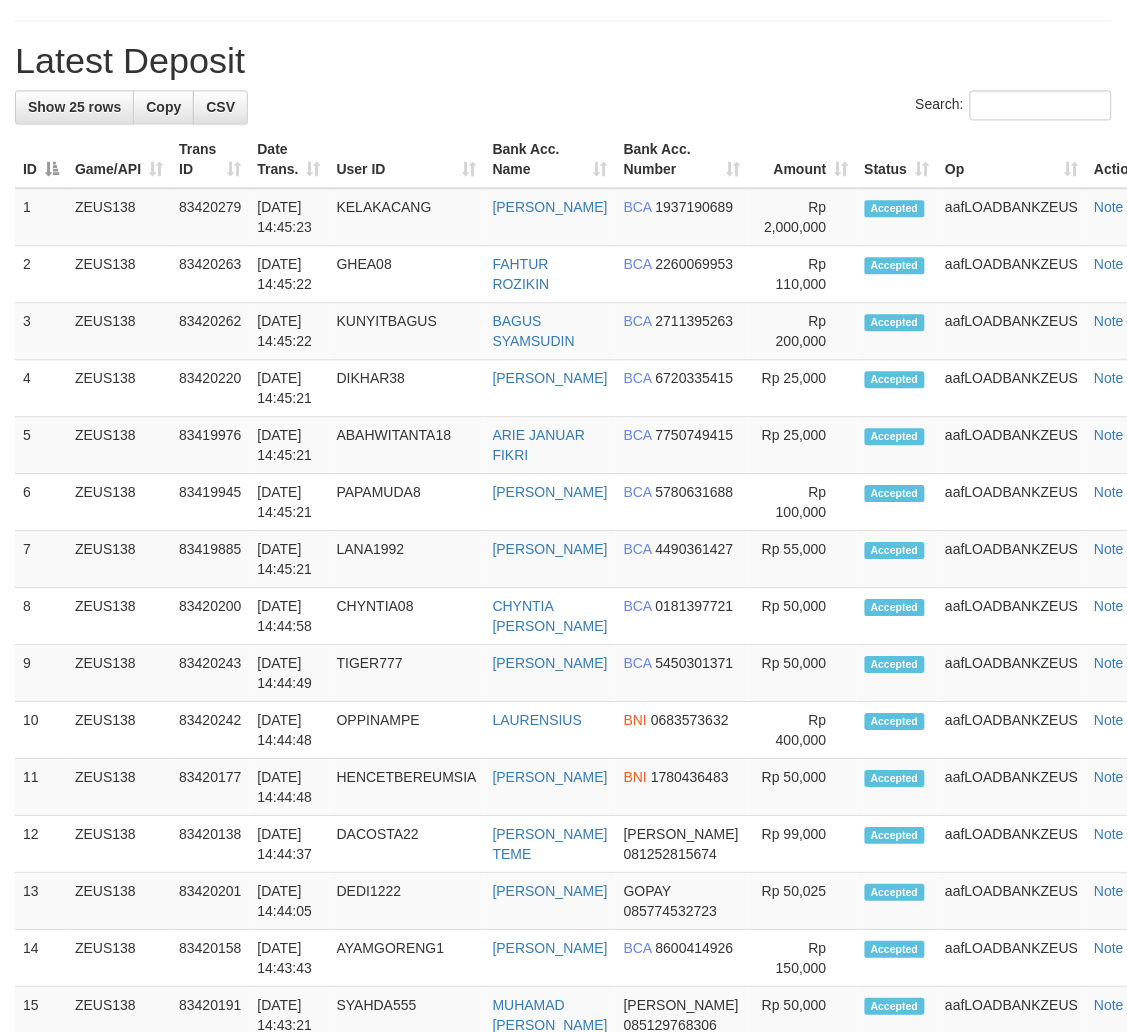 scroll, scrollTop: 607, scrollLeft: 0, axis: vertical 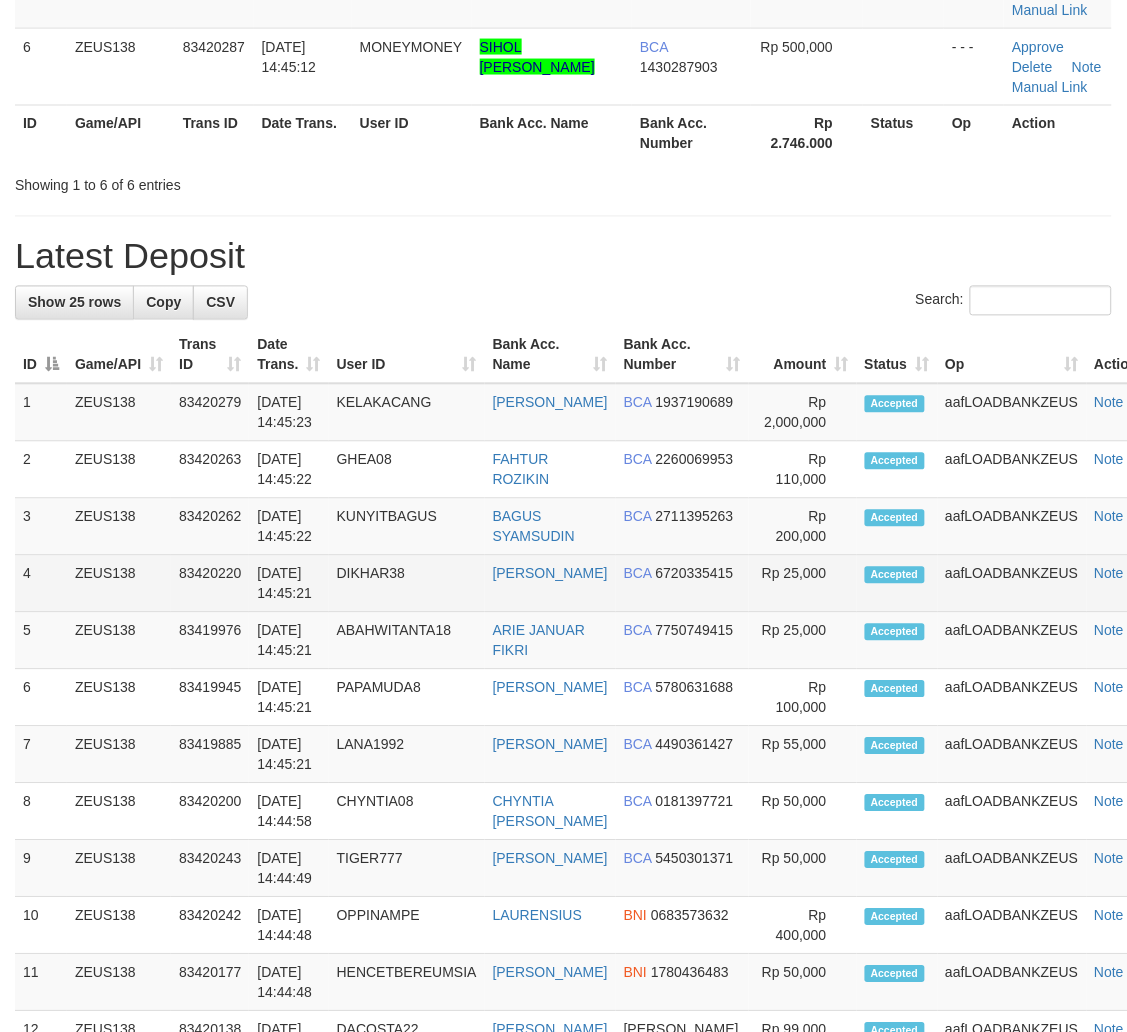 click on "BCA
6720335415" at bounding box center [682, 584] 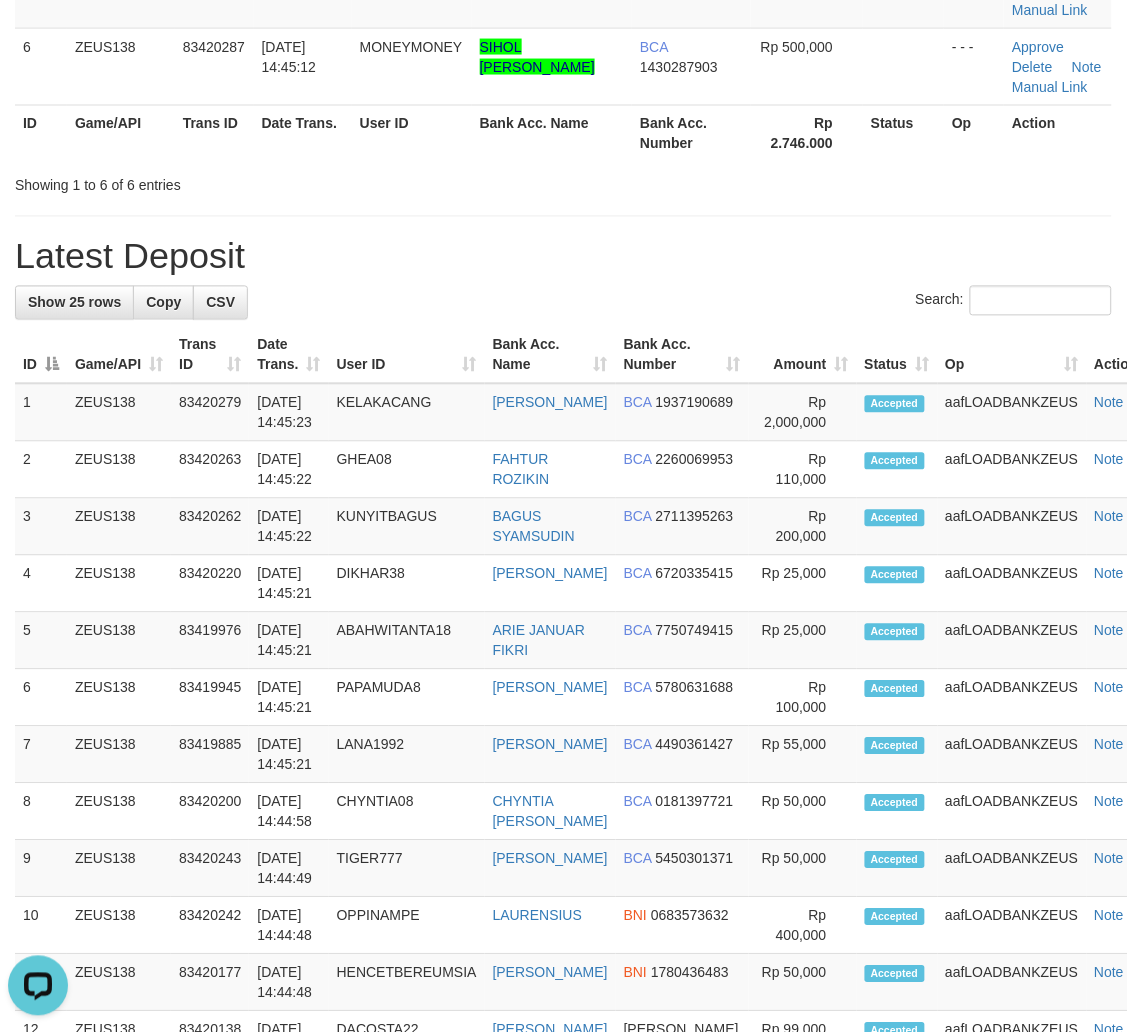 scroll, scrollTop: 0, scrollLeft: 0, axis: both 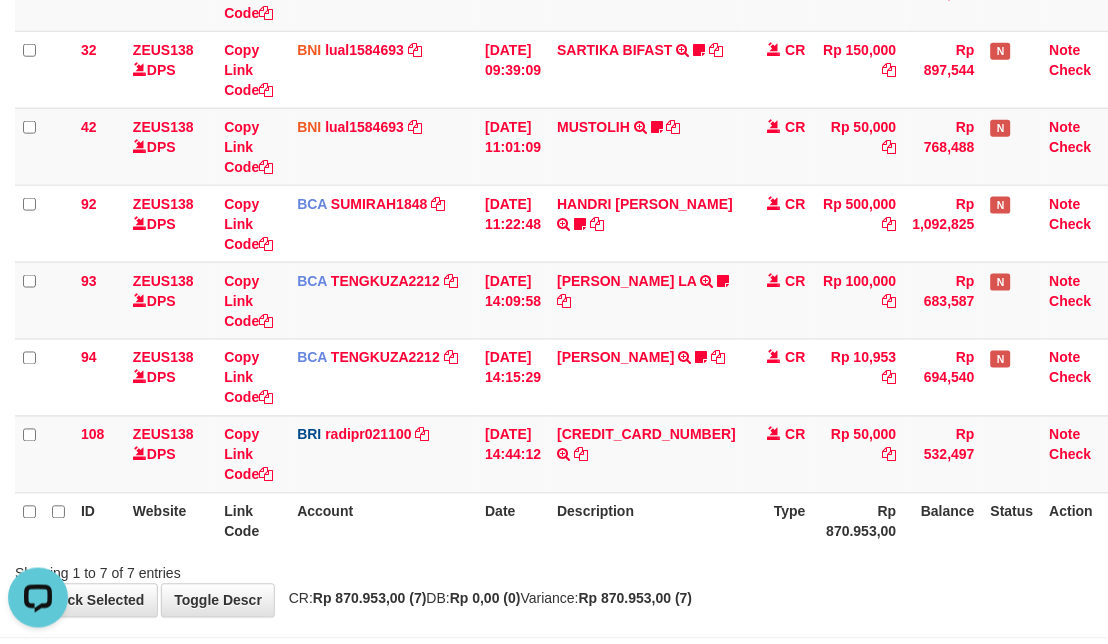 click on "Date" at bounding box center (513, 521) 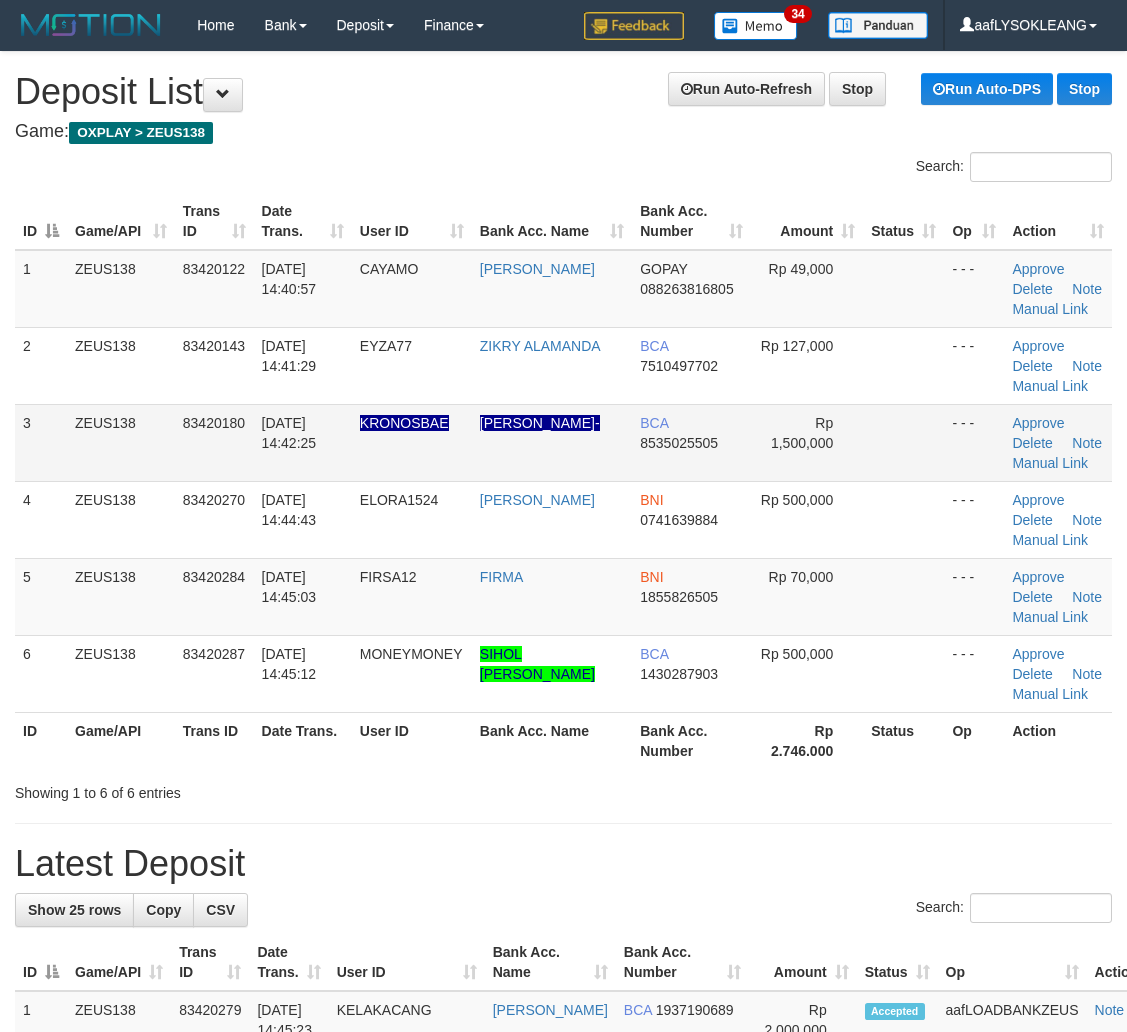scroll, scrollTop: 0, scrollLeft: 0, axis: both 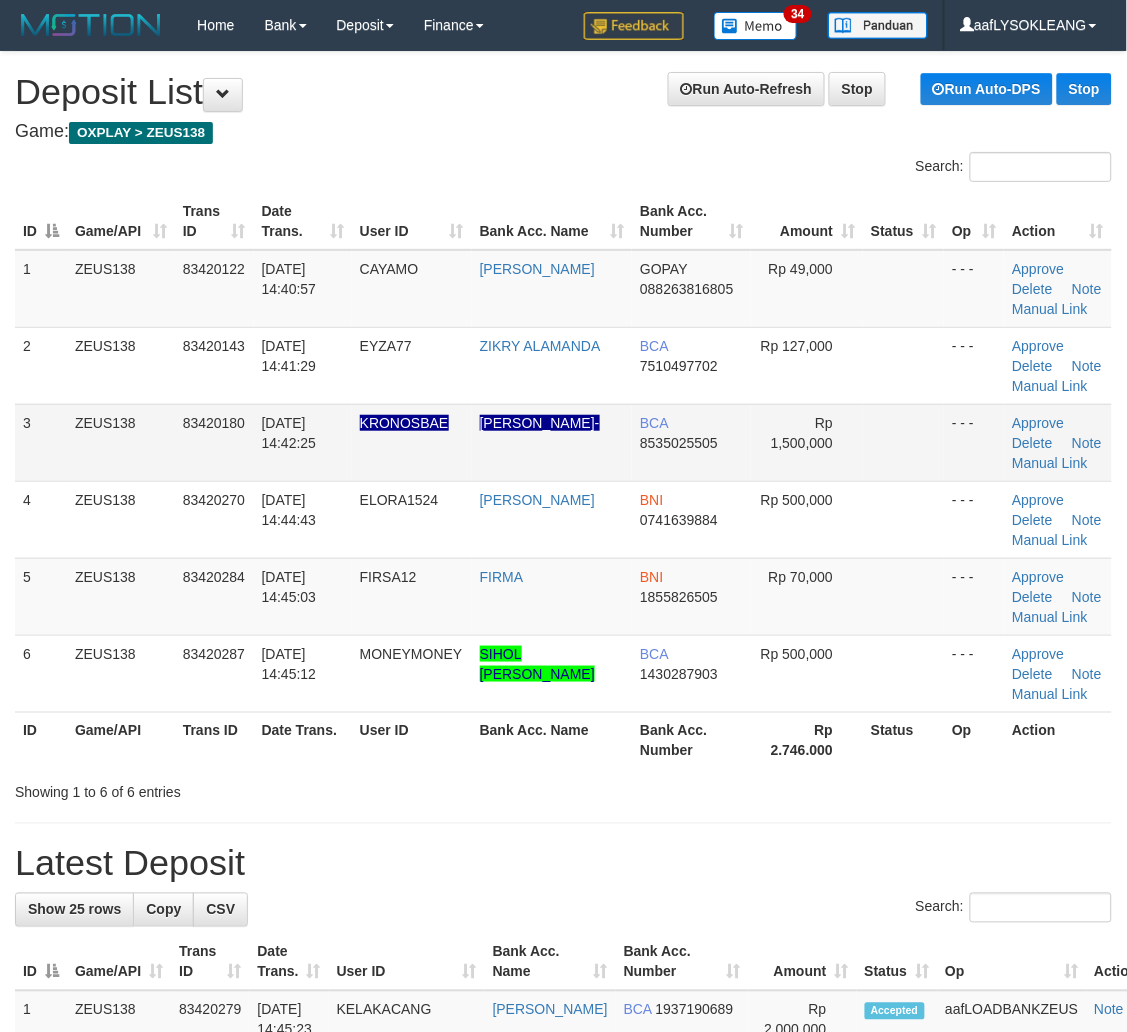 click on "- - -" at bounding box center (974, 442) 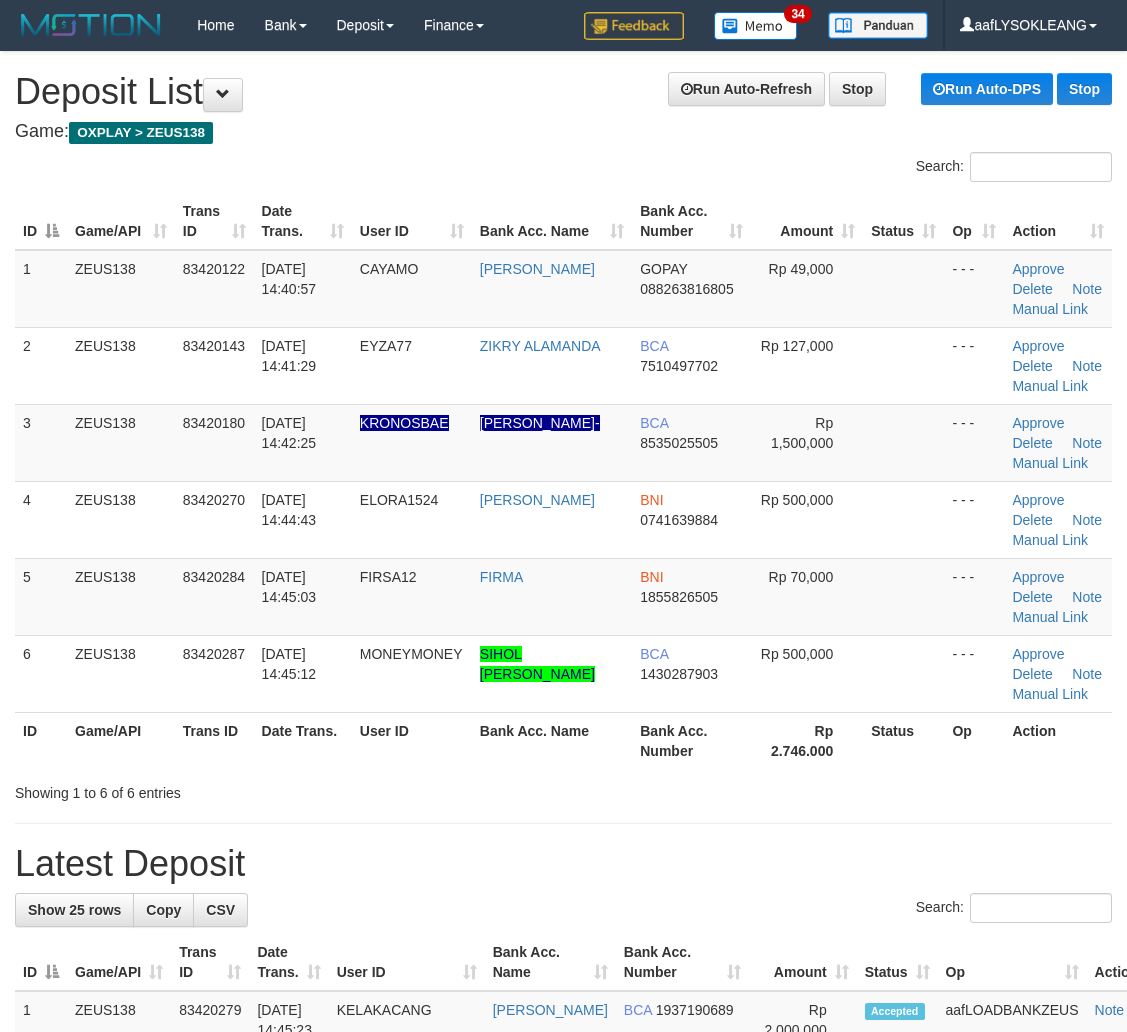 scroll, scrollTop: 0, scrollLeft: 0, axis: both 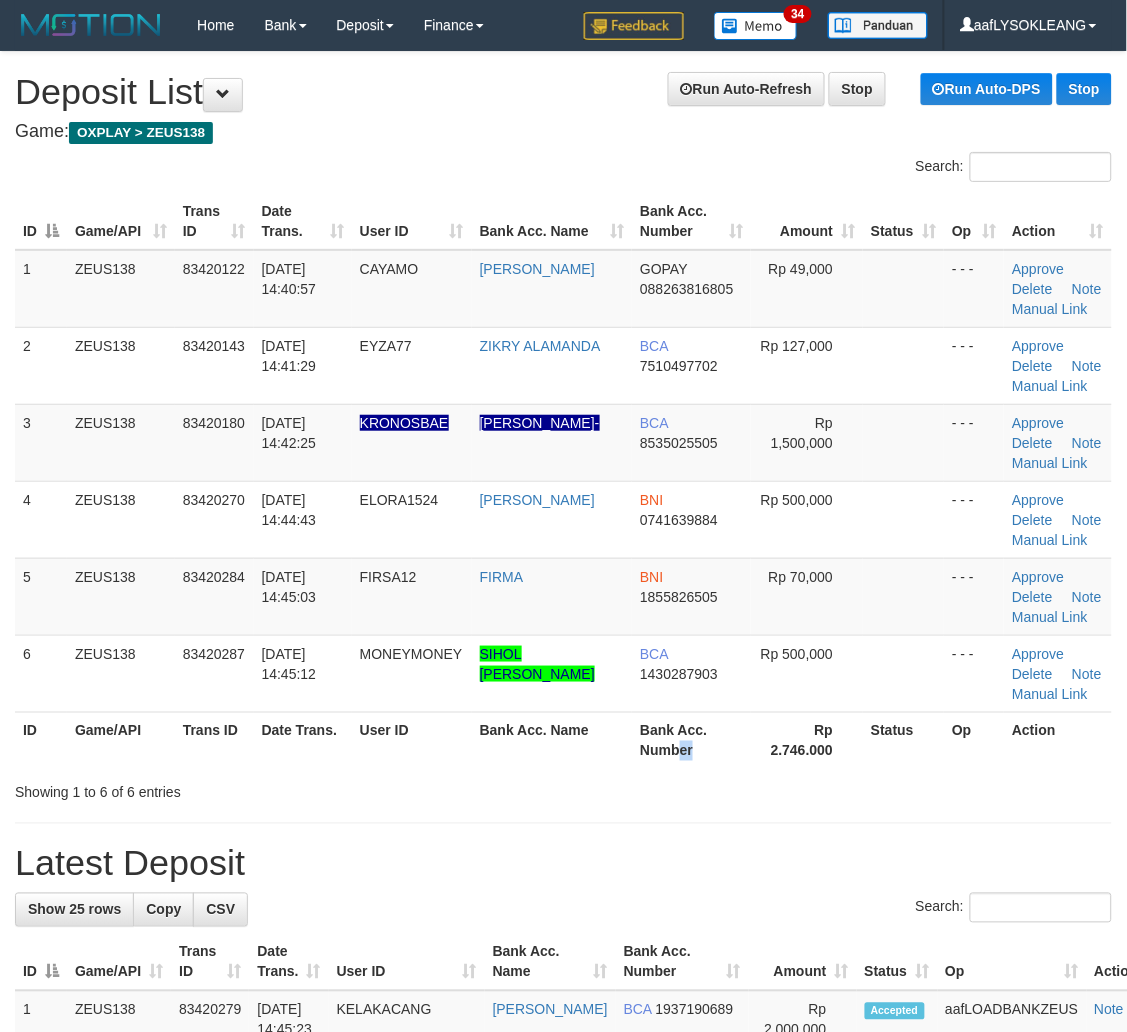 drag, startPoint x: 691, startPoint y: 756, endPoint x: 673, endPoint y: 757, distance: 18.027756 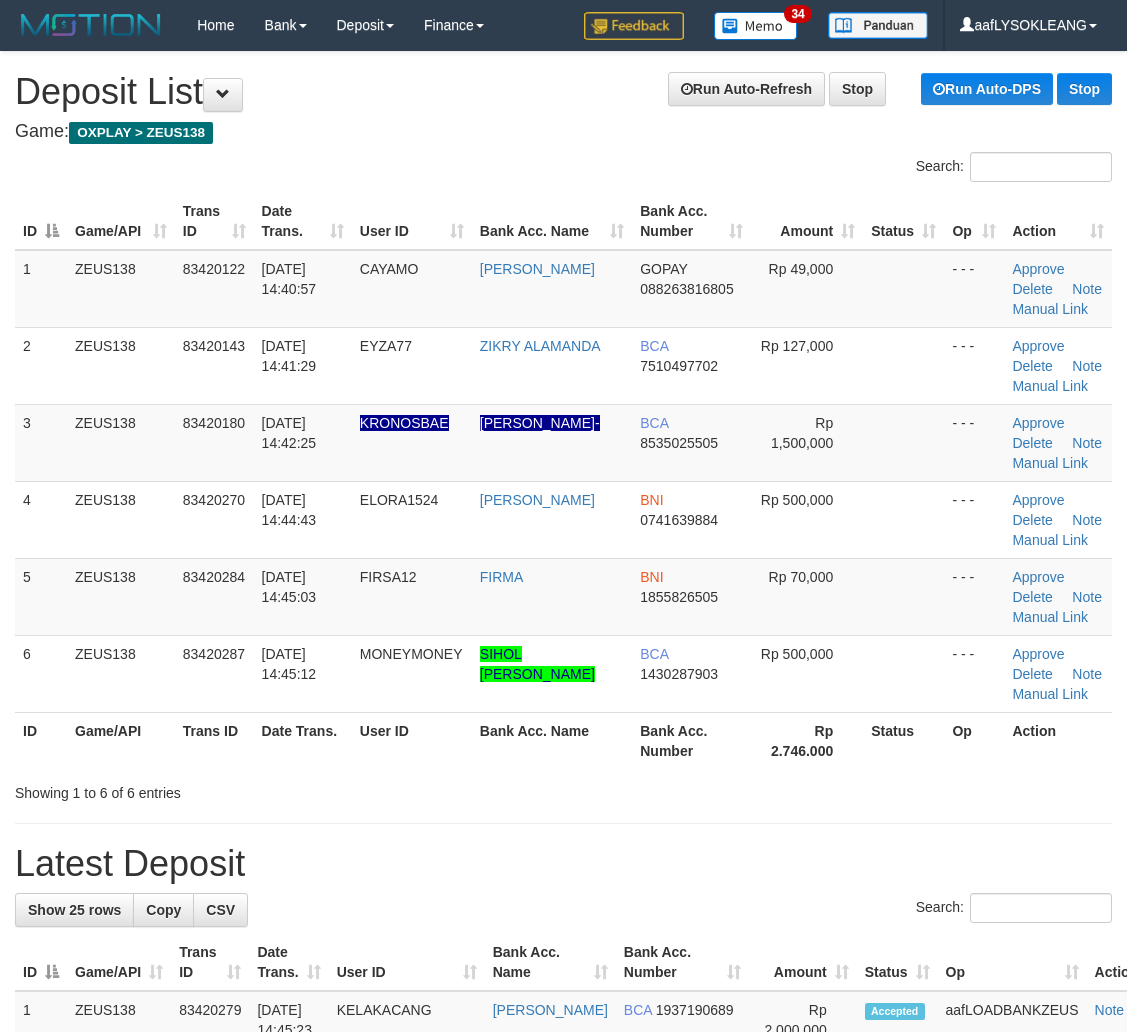 scroll, scrollTop: 0, scrollLeft: 0, axis: both 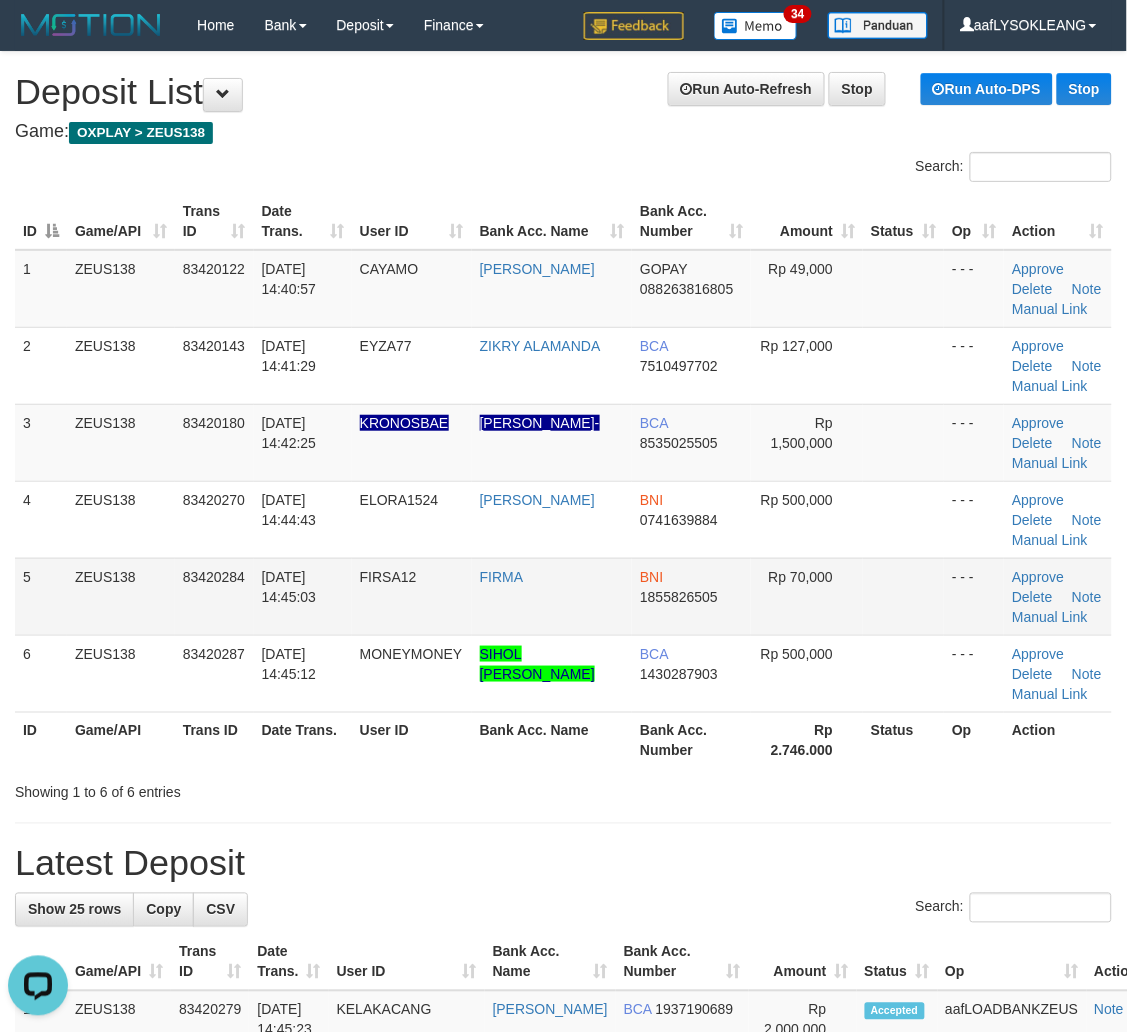 drag, startPoint x: 863, startPoint y: 595, endPoint x: 903, endPoint y: 577, distance: 43.863426 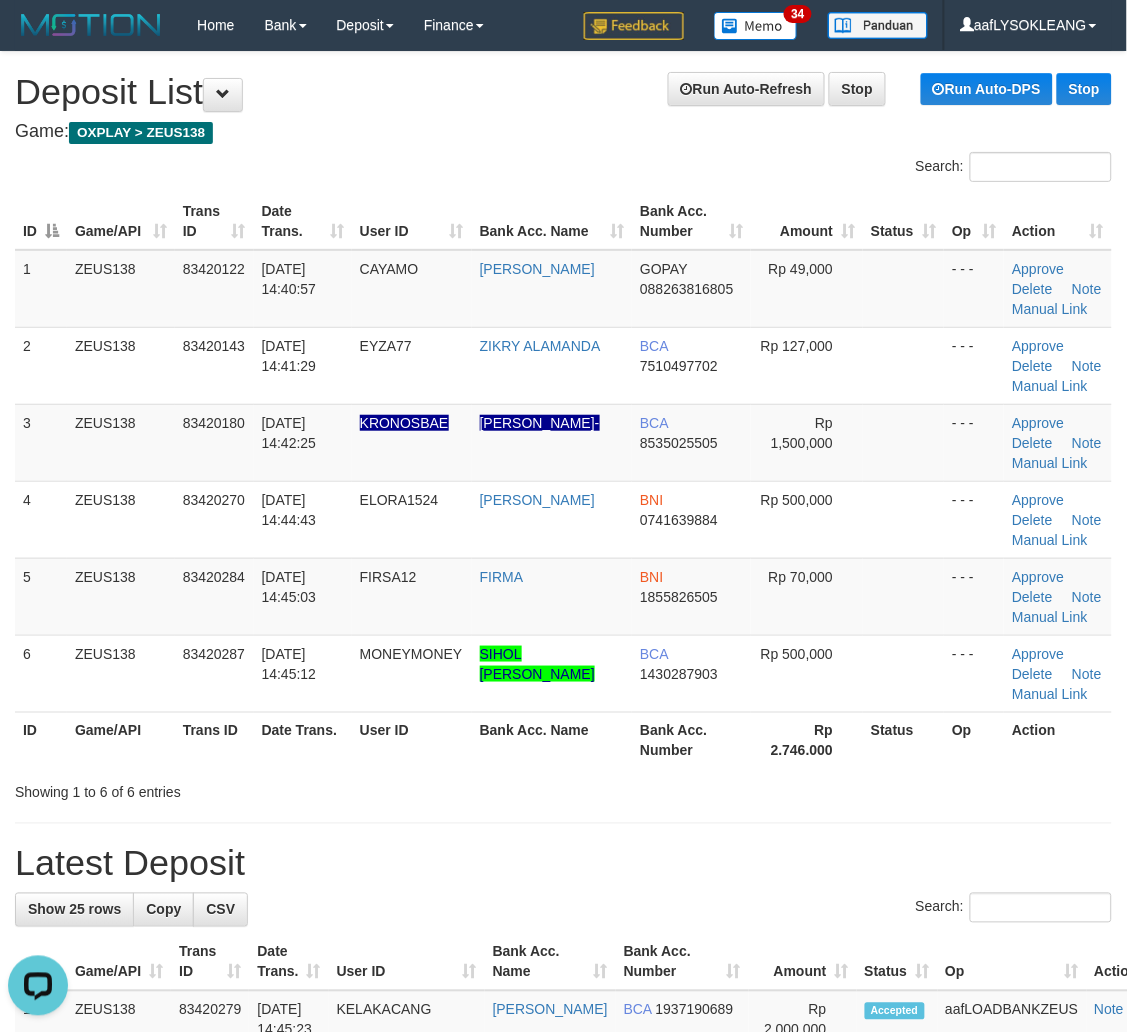 scroll, scrollTop: 147, scrollLeft: 0, axis: vertical 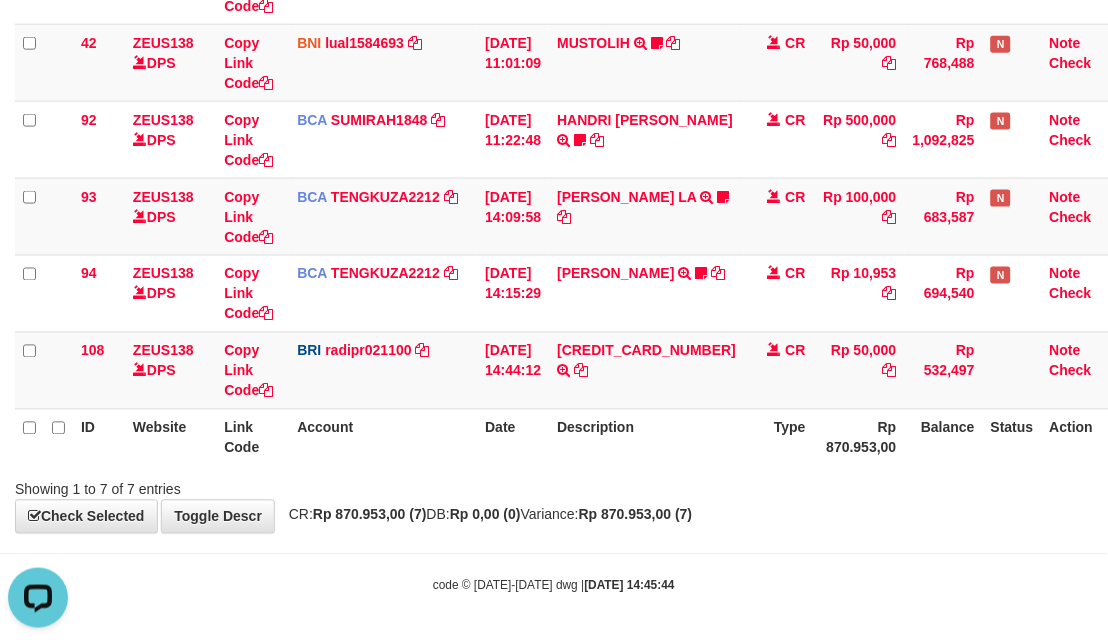 drag, startPoint x: 841, startPoint y: 544, endPoint x: 828, endPoint y: 542, distance: 13.152946 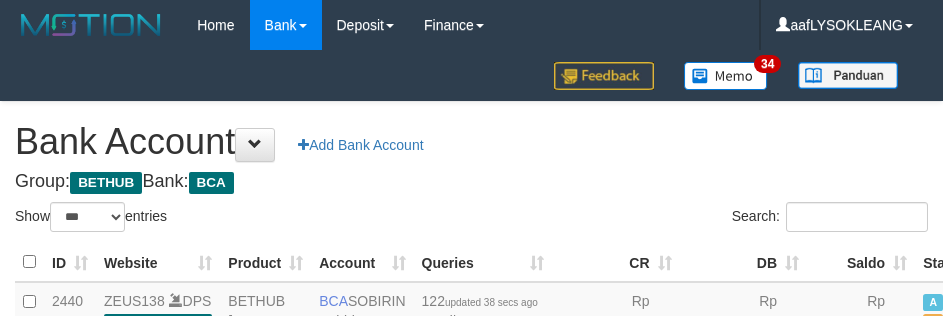select on "***" 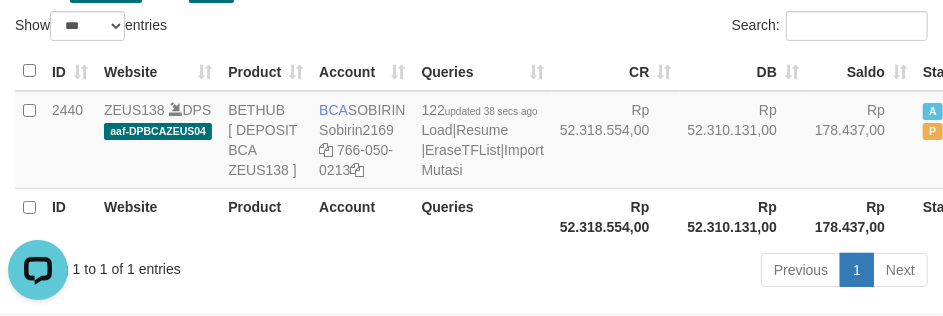 scroll, scrollTop: 0, scrollLeft: 0, axis: both 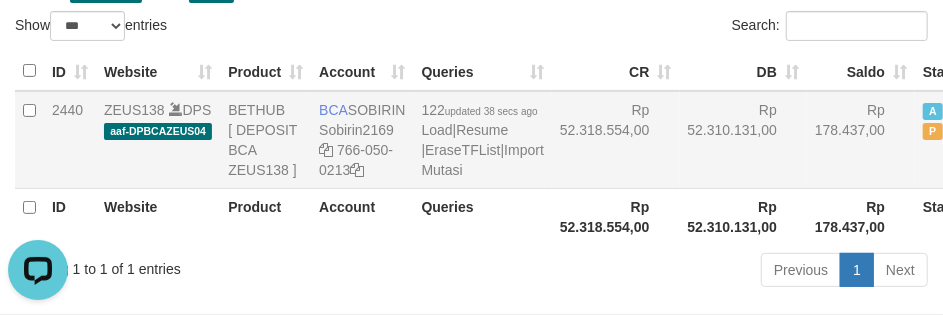 click on "Rp 52.310.131,00" at bounding box center (744, 140) 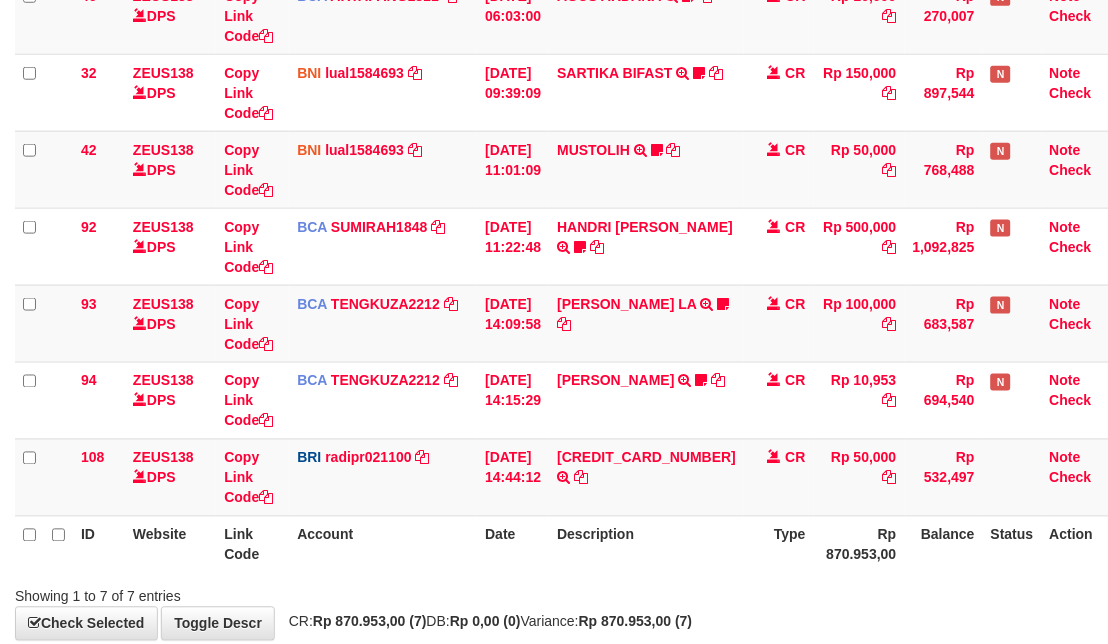 scroll, scrollTop: 380, scrollLeft: 0, axis: vertical 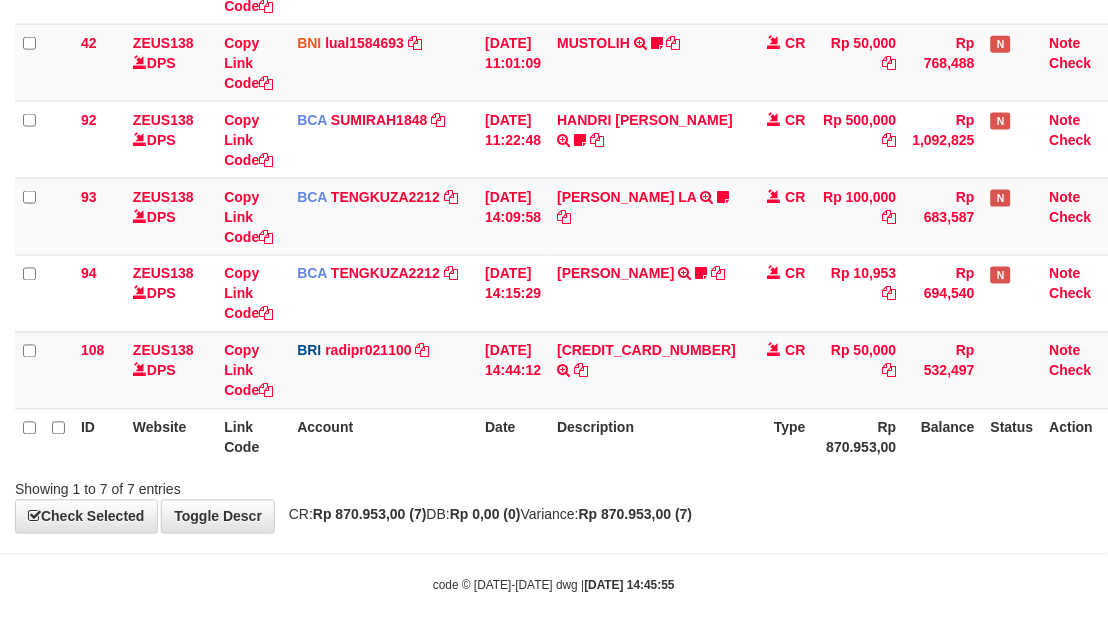 drag, startPoint x: 545, startPoint y: 452, endPoint x: 352, endPoint y: 438, distance: 193.50711 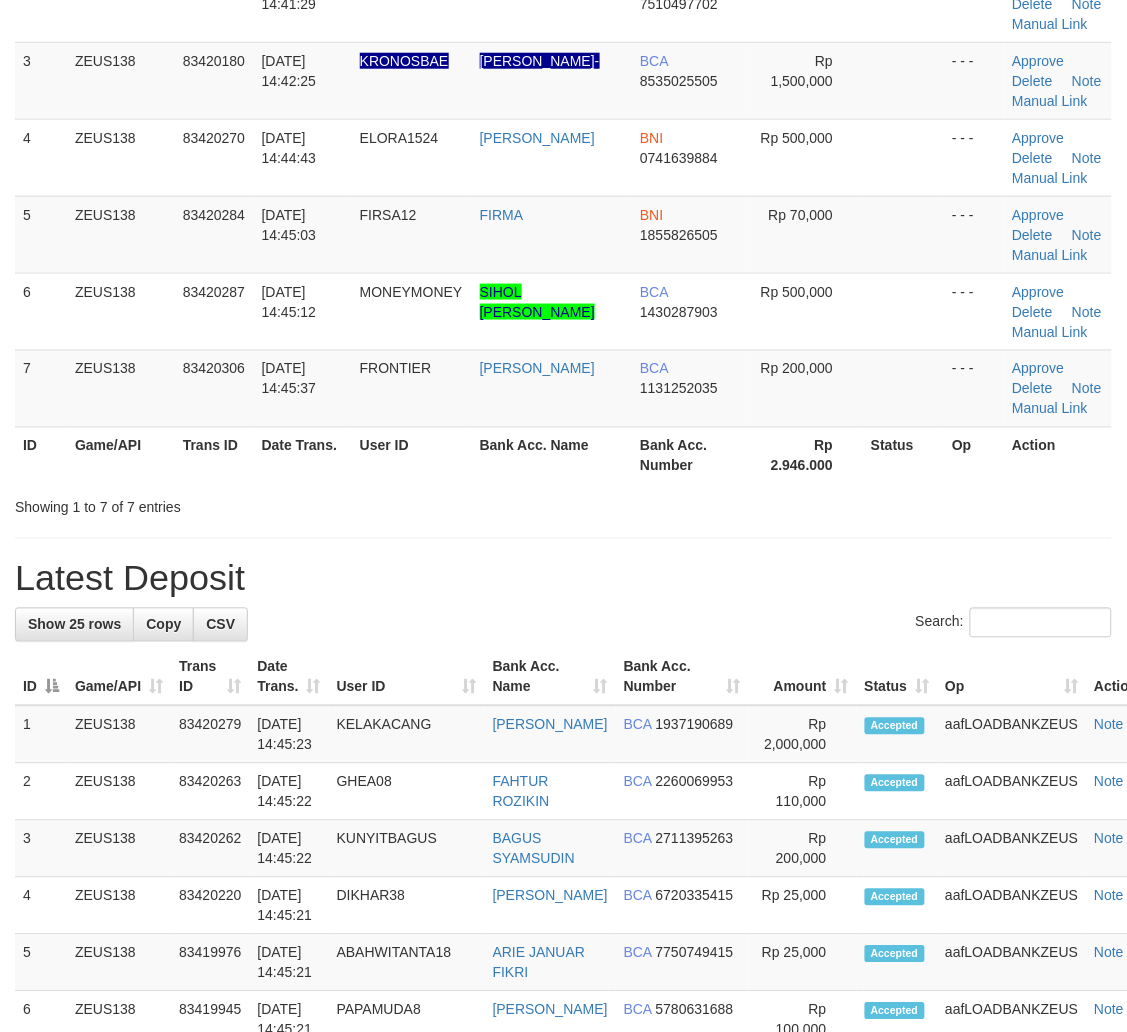 drag, startPoint x: 0, startPoint y: 0, endPoint x: 832, endPoint y: 670, distance: 1068.234 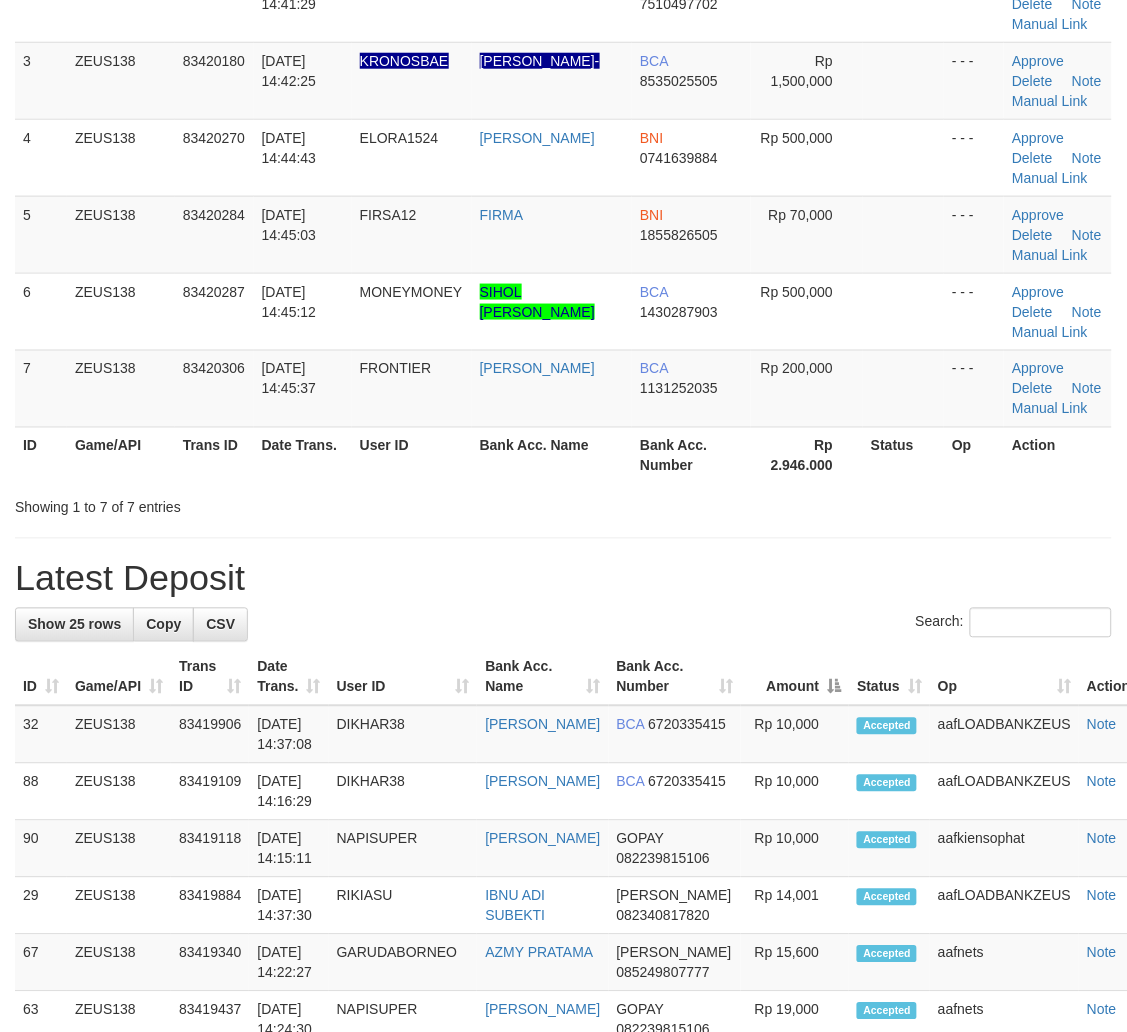 scroll, scrollTop: 147, scrollLeft: 0, axis: vertical 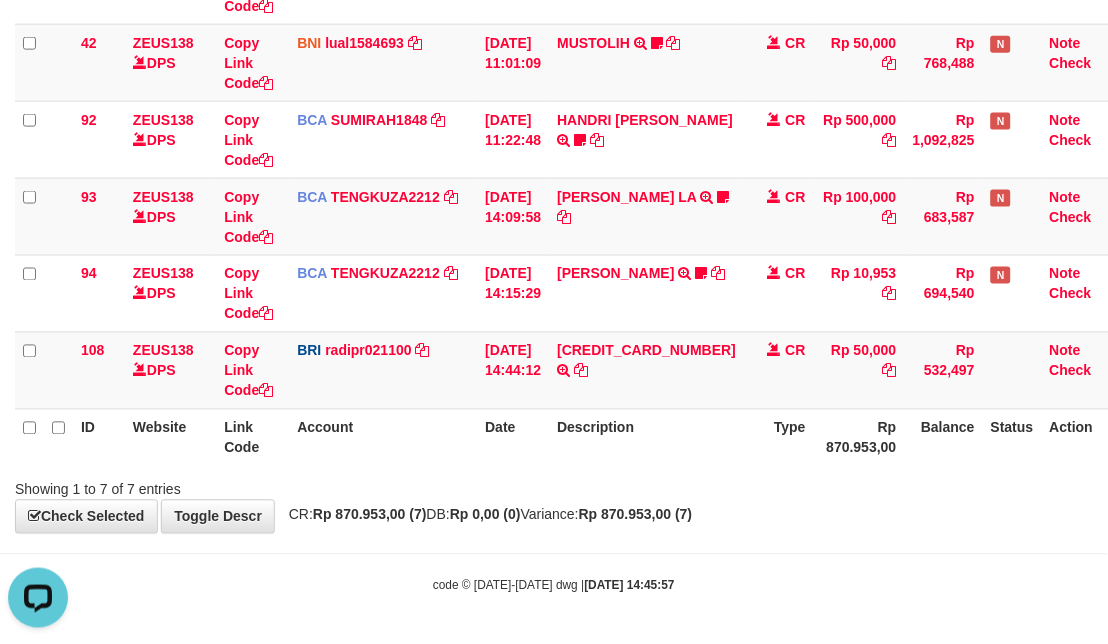drag, startPoint x: 916, startPoint y: 566, endPoint x: 891, endPoint y: 506, distance: 65 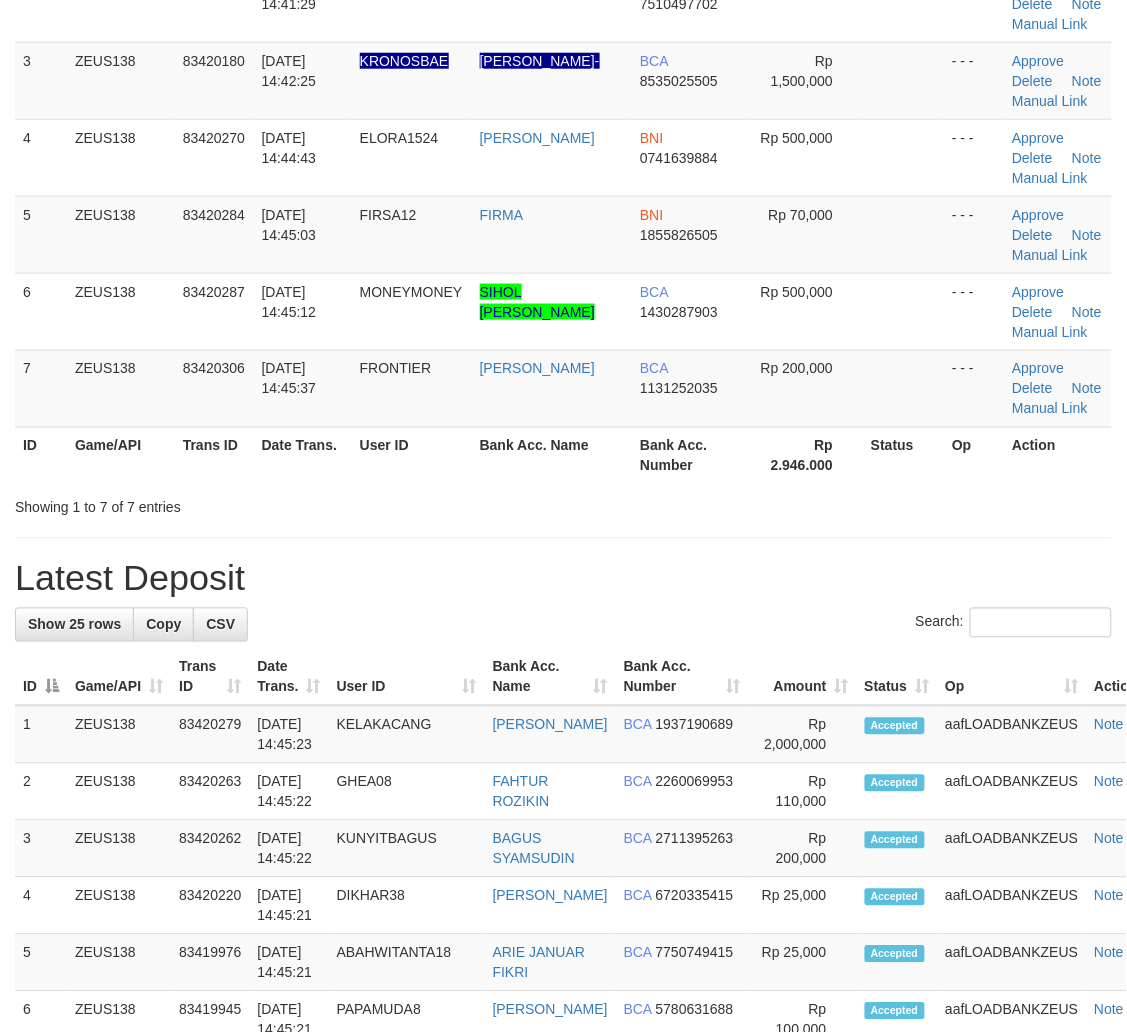 scroll, scrollTop: 147, scrollLeft: 0, axis: vertical 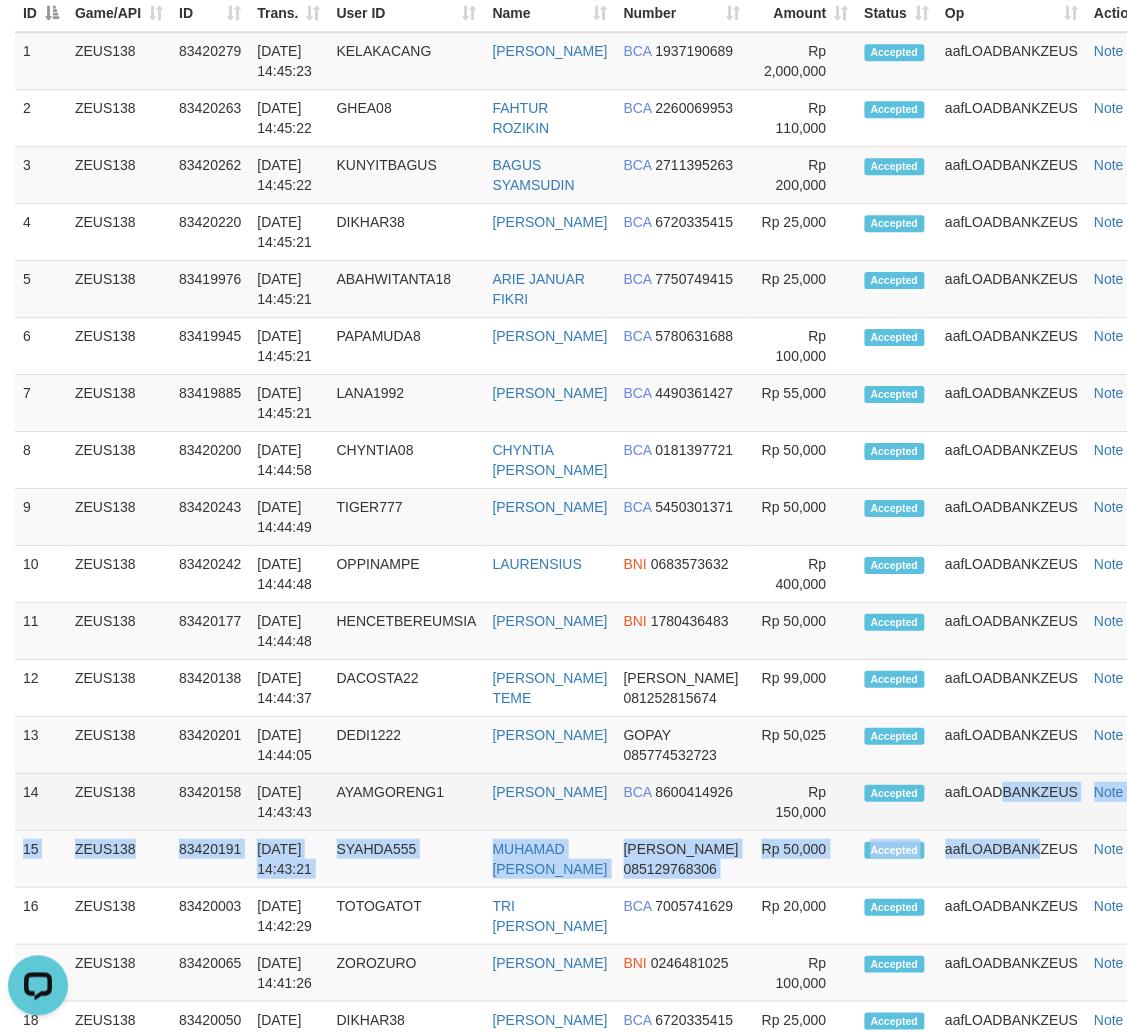 click on "1
ZEUS138
83420279
11/07/2025 14:45:23
KELAKACANG
RUSLAN EFFENDY
BCA
1937190689" at bounding box center (591, 745) 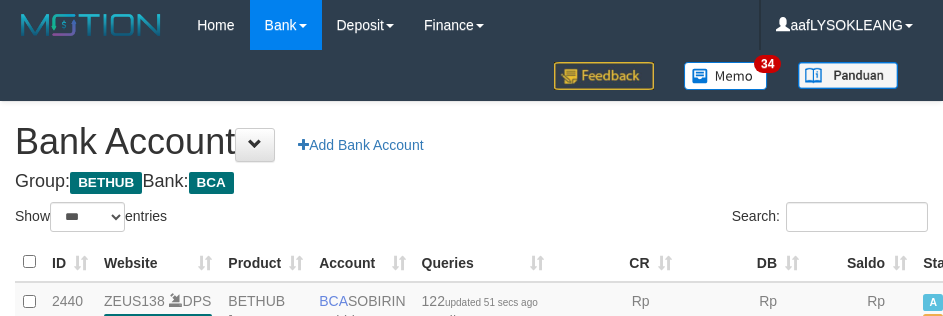 select on "***" 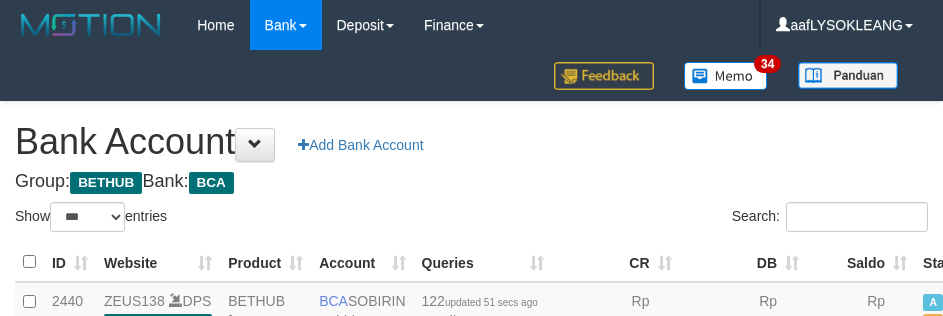 scroll, scrollTop: 191, scrollLeft: 0, axis: vertical 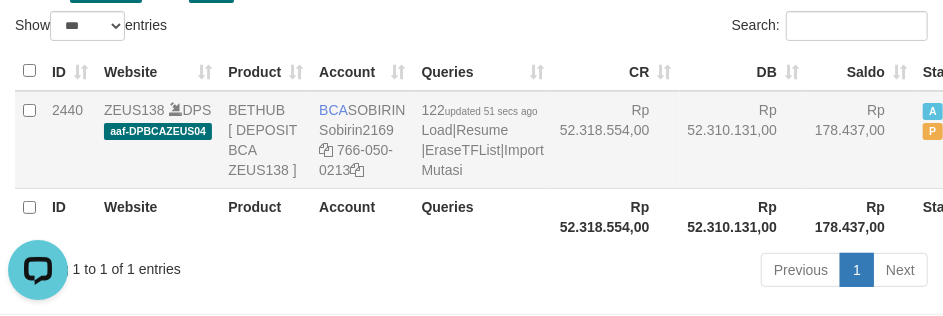 click on "Rp 52.310.131,00" at bounding box center (744, 140) 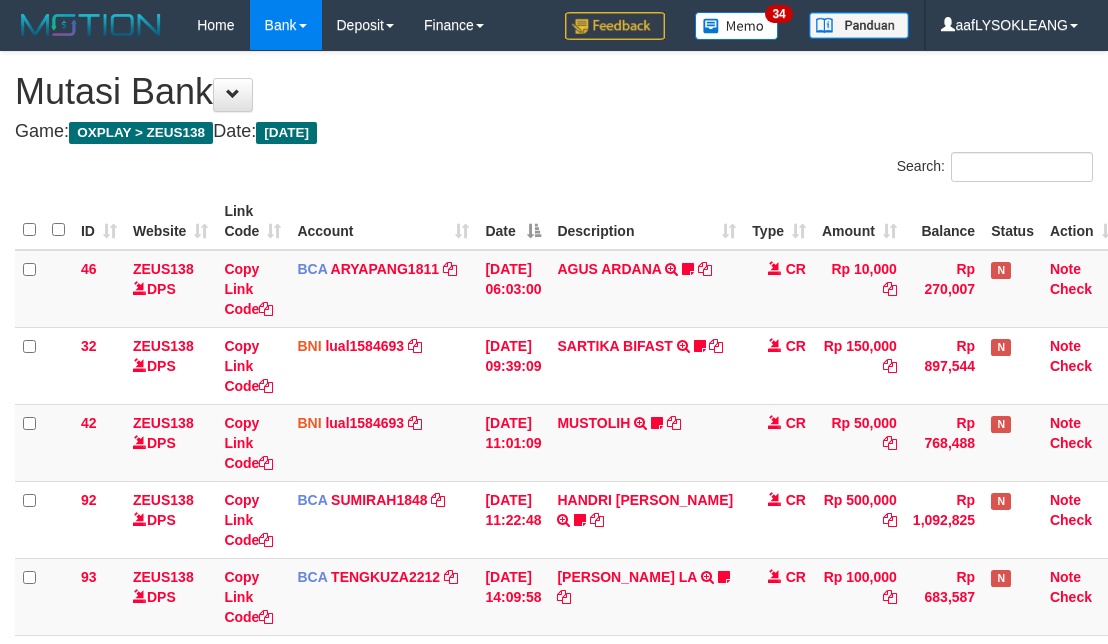 scroll, scrollTop: 273, scrollLeft: 0, axis: vertical 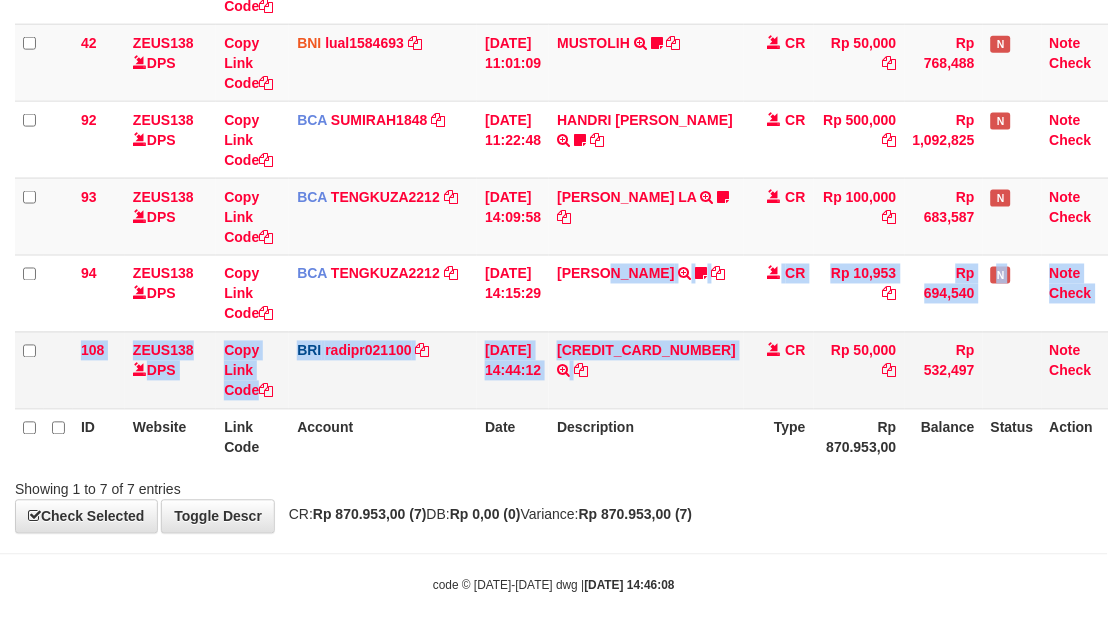 drag, startPoint x: 623, startPoint y: 386, endPoint x: 634, endPoint y: 405, distance: 21.954498 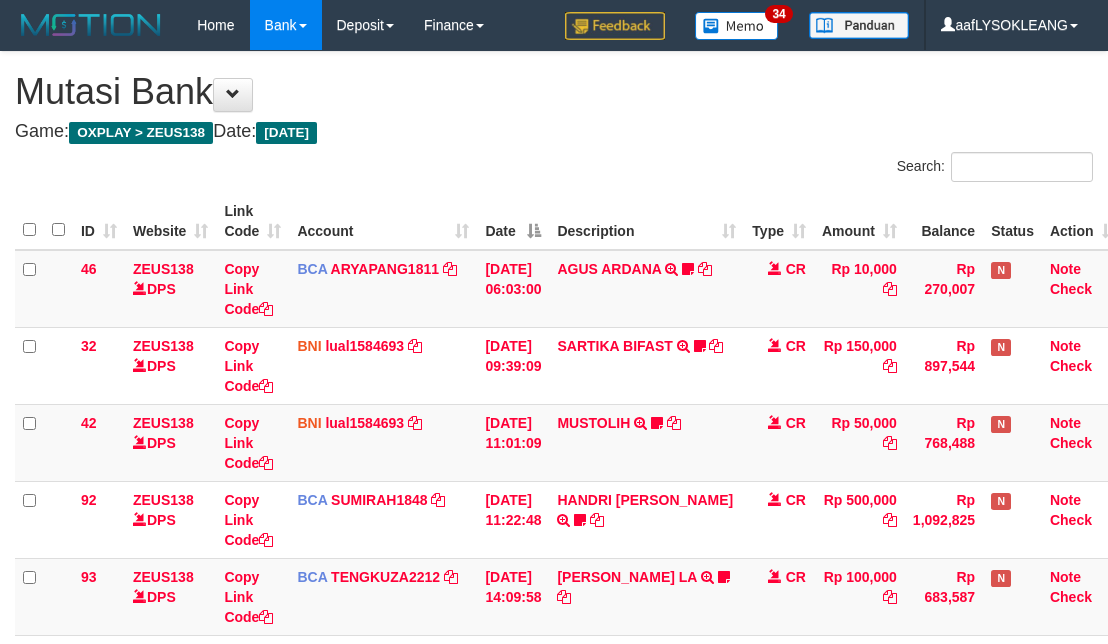 scroll, scrollTop: 380, scrollLeft: 0, axis: vertical 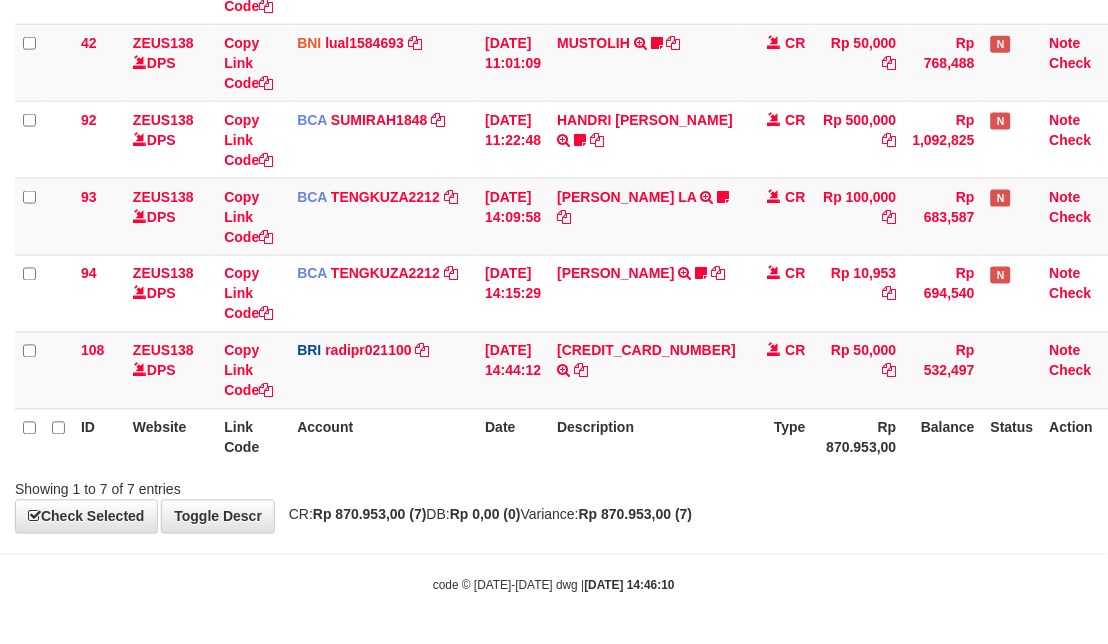 click on "Description" at bounding box center (646, 437) 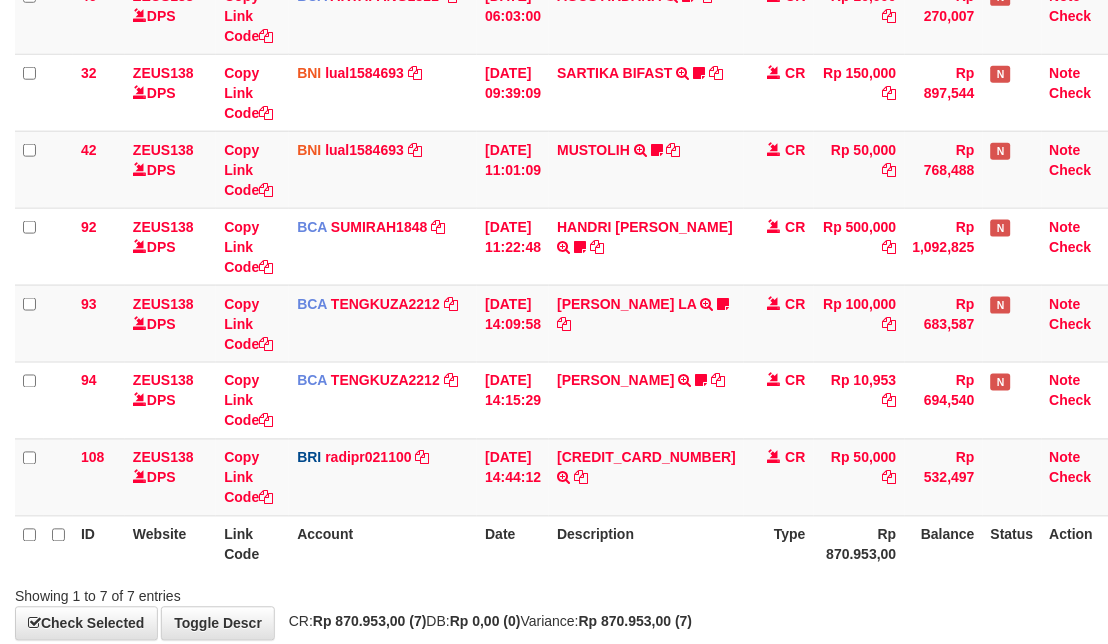 scroll, scrollTop: 380, scrollLeft: 0, axis: vertical 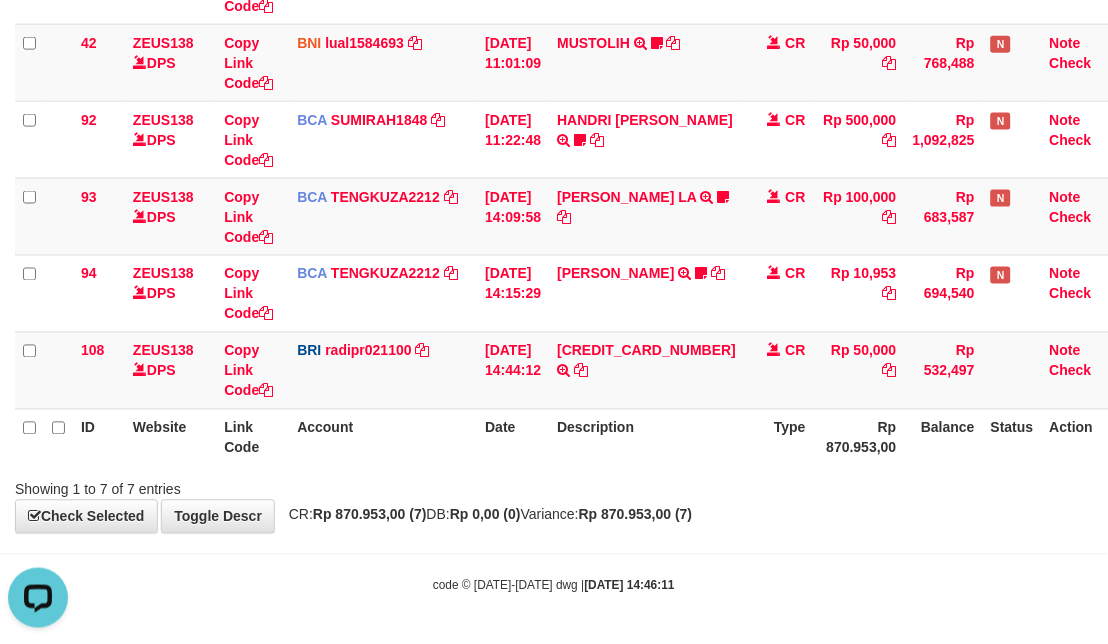 drag, startPoint x: 874, startPoint y: 594, endPoint x: 850, endPoint y: 550, distance: 50.119858 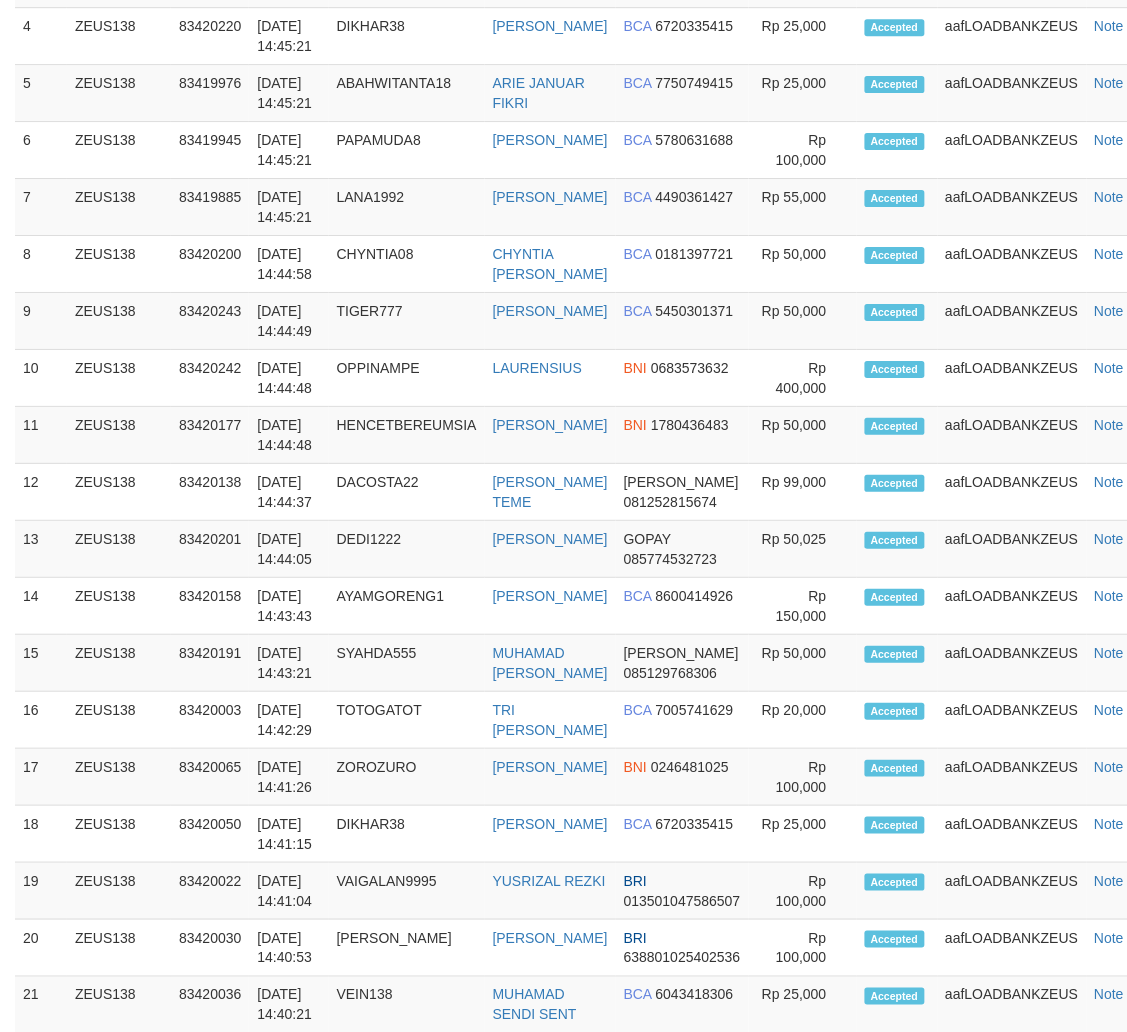 scroll, scrollTop: 1036, scrollLeft: 0, axis: vertical 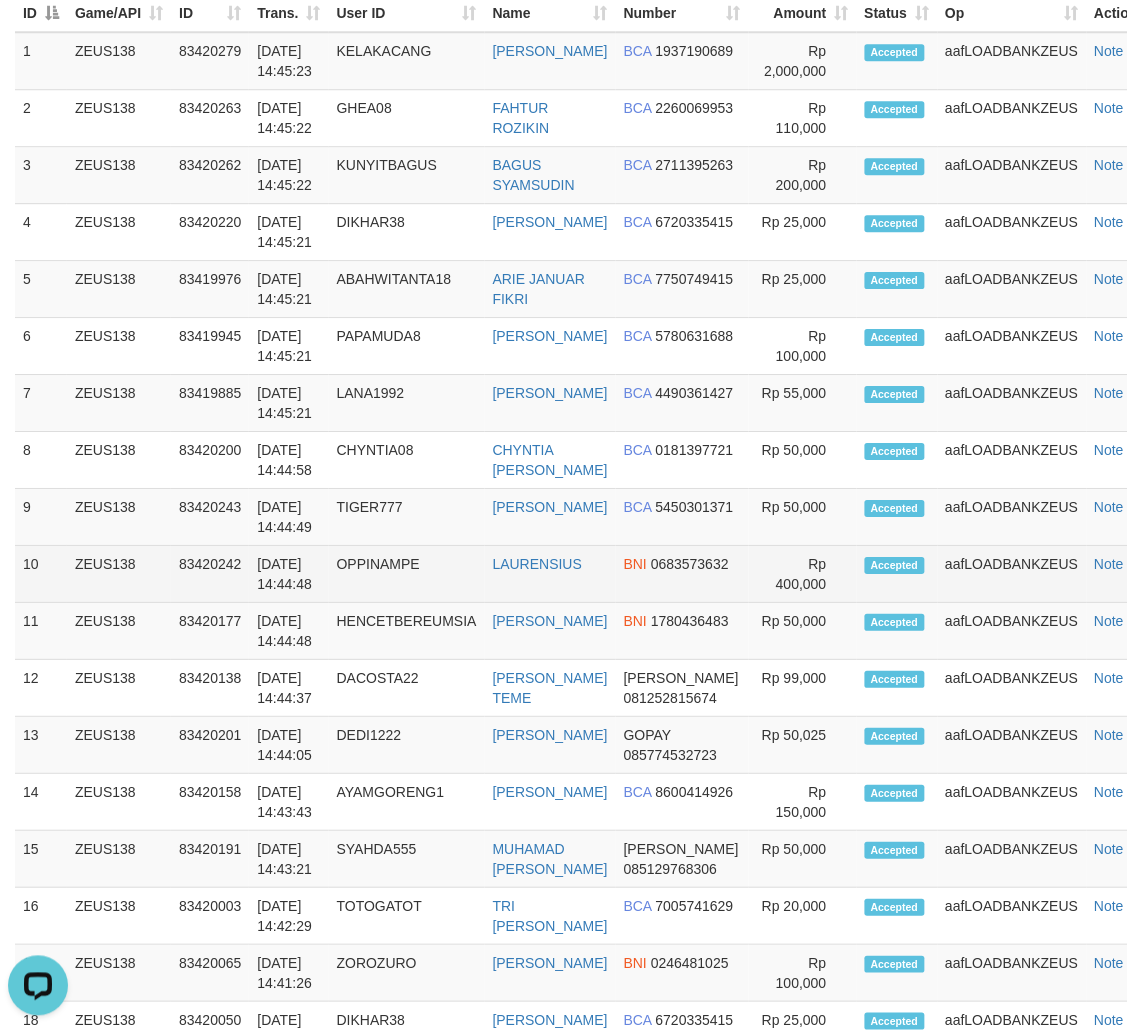 drag, startPoint x: 480, startPoint y: 548, endPoint x: 572, endPoint y: 546, distance: 92.021736 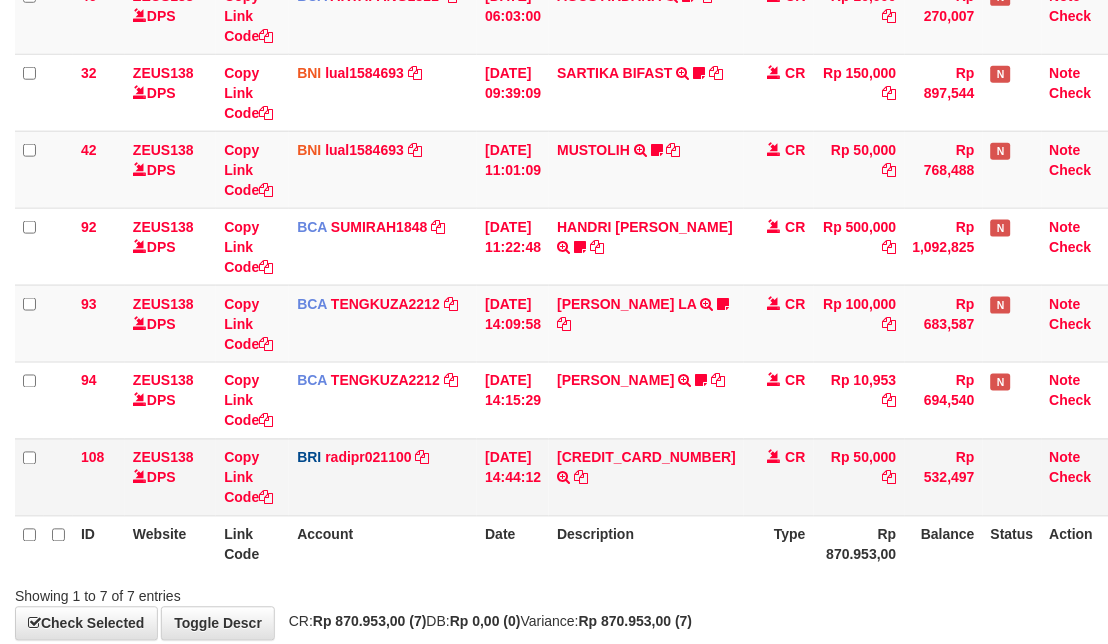 scroll, scrollTop: 380, scrollLeft: 0, axis: vertical 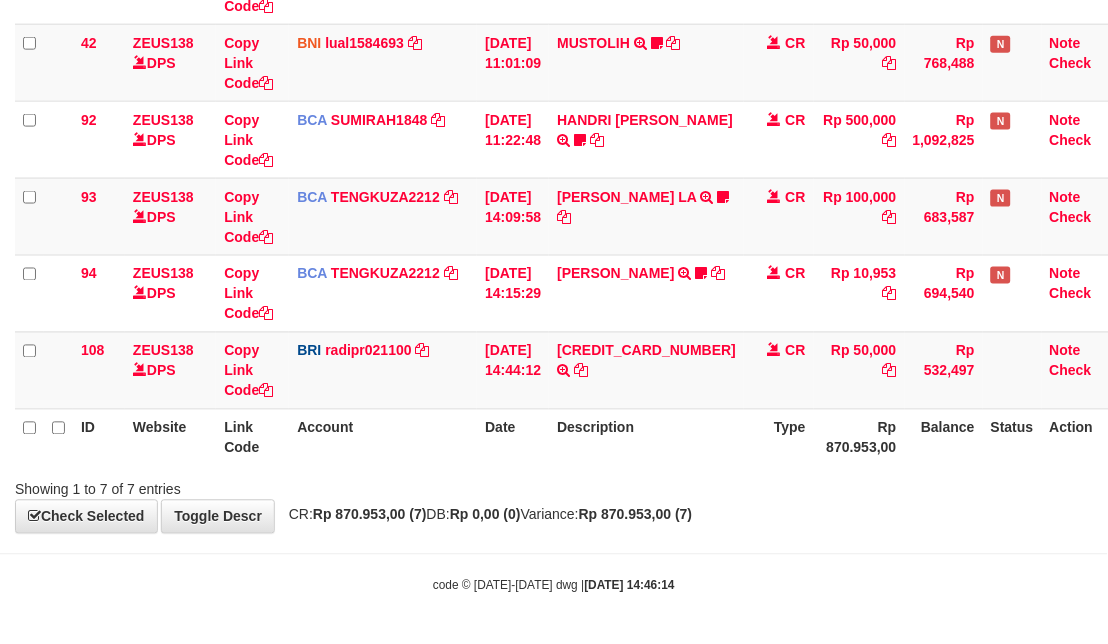 drag, startPoint x: 885, startPoint y: 566, endPoint x: 650, endPoint y: 501, distance: 243.8237 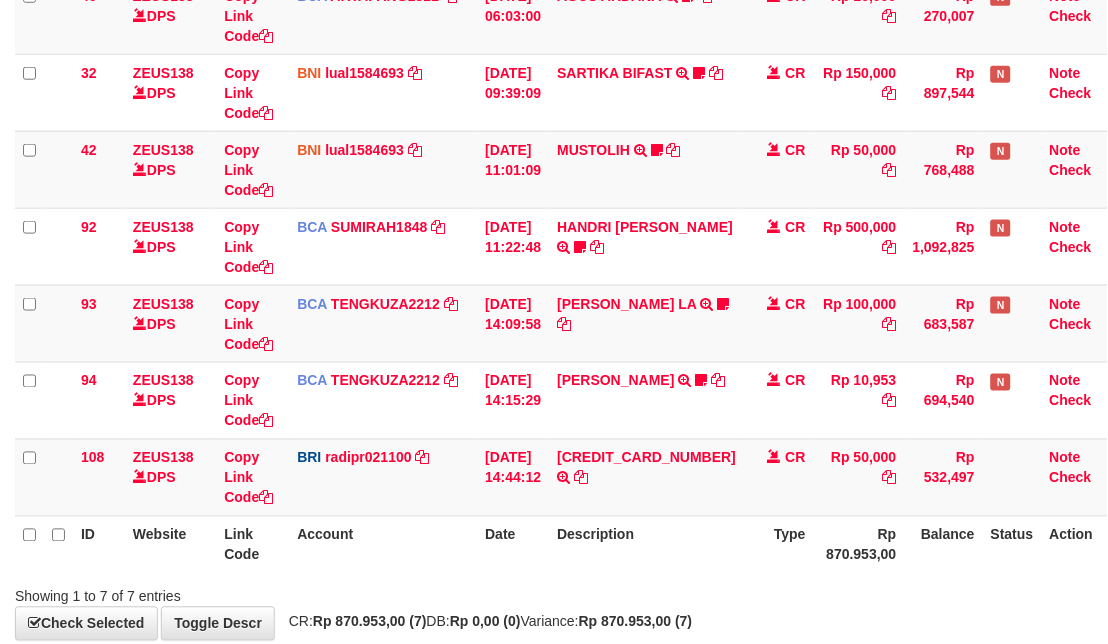 scroll, scrollTop: 380, scrollLeft: 0, axis: vertical 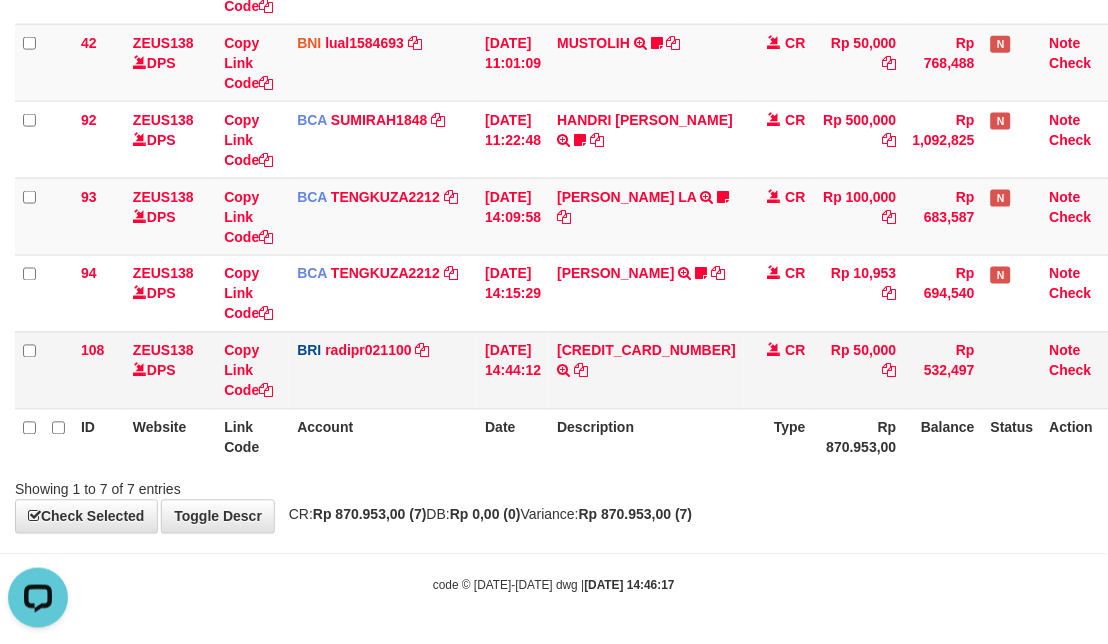 click on "125901007854507         TRANSFER NBMB 125901007854507 TO REYNALDI ADI PRATAMA" at bounding box center [646, 370] 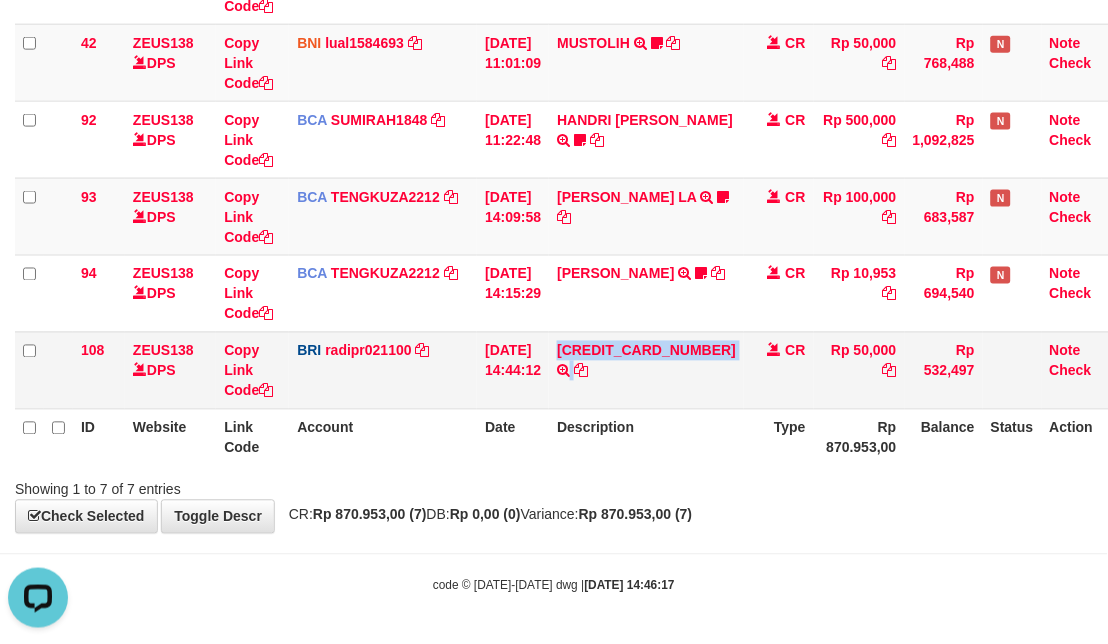 click on "125901007854507         TRANSFER NBMB 125901007854507 TO REYNALDI ADI PRATAMA" at bounding box center [646, 370] 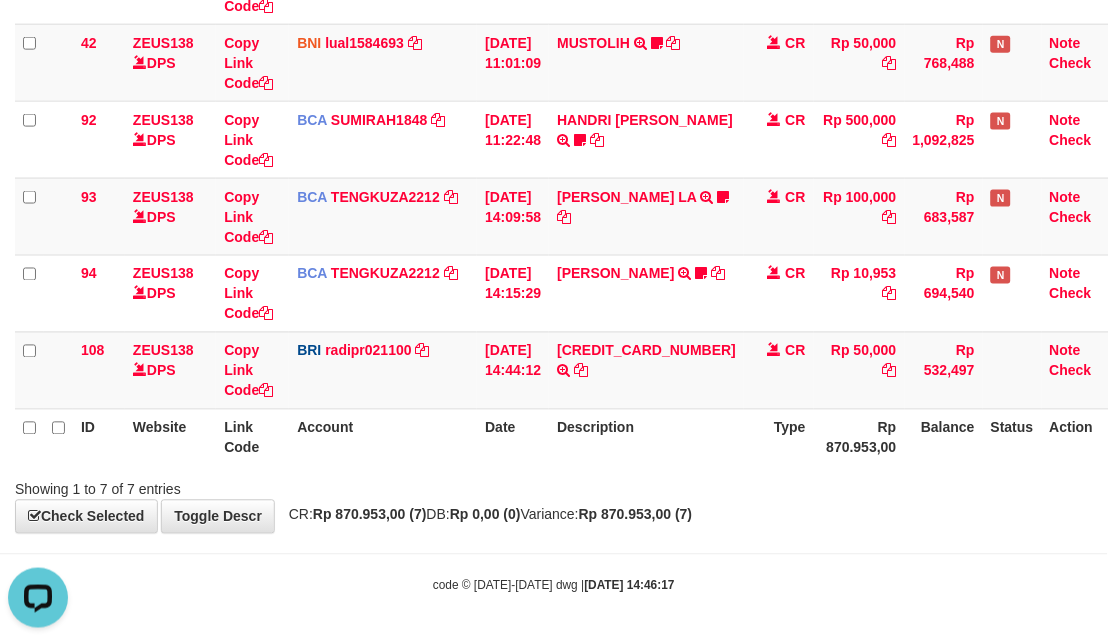 drag, startPoint x: 536, startPoint y: 481, endPoint x: 336, endPoint y: 421, distance: 208.80614 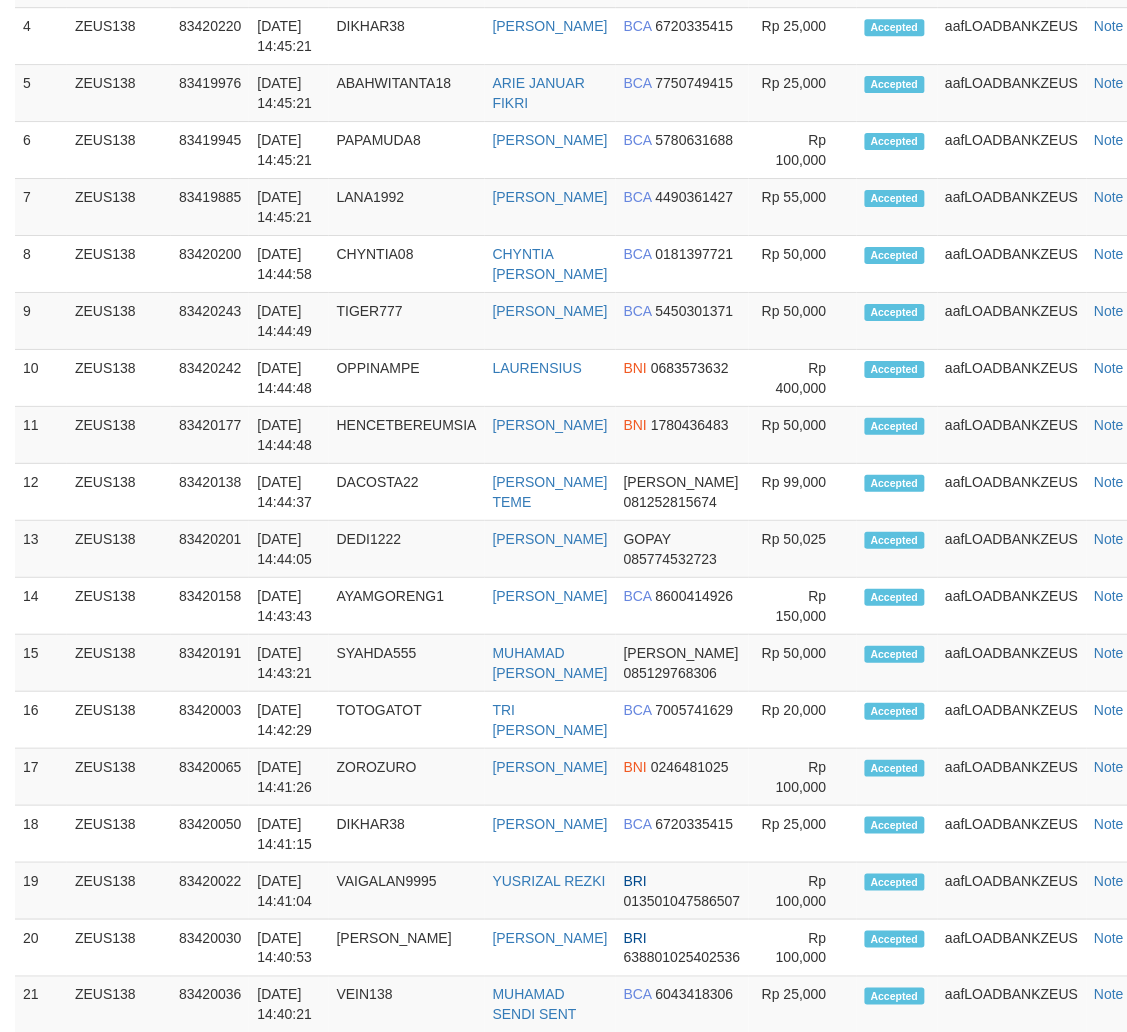 scroll, scrollTop: 1036, scrollLeft: 0, axis: vertical 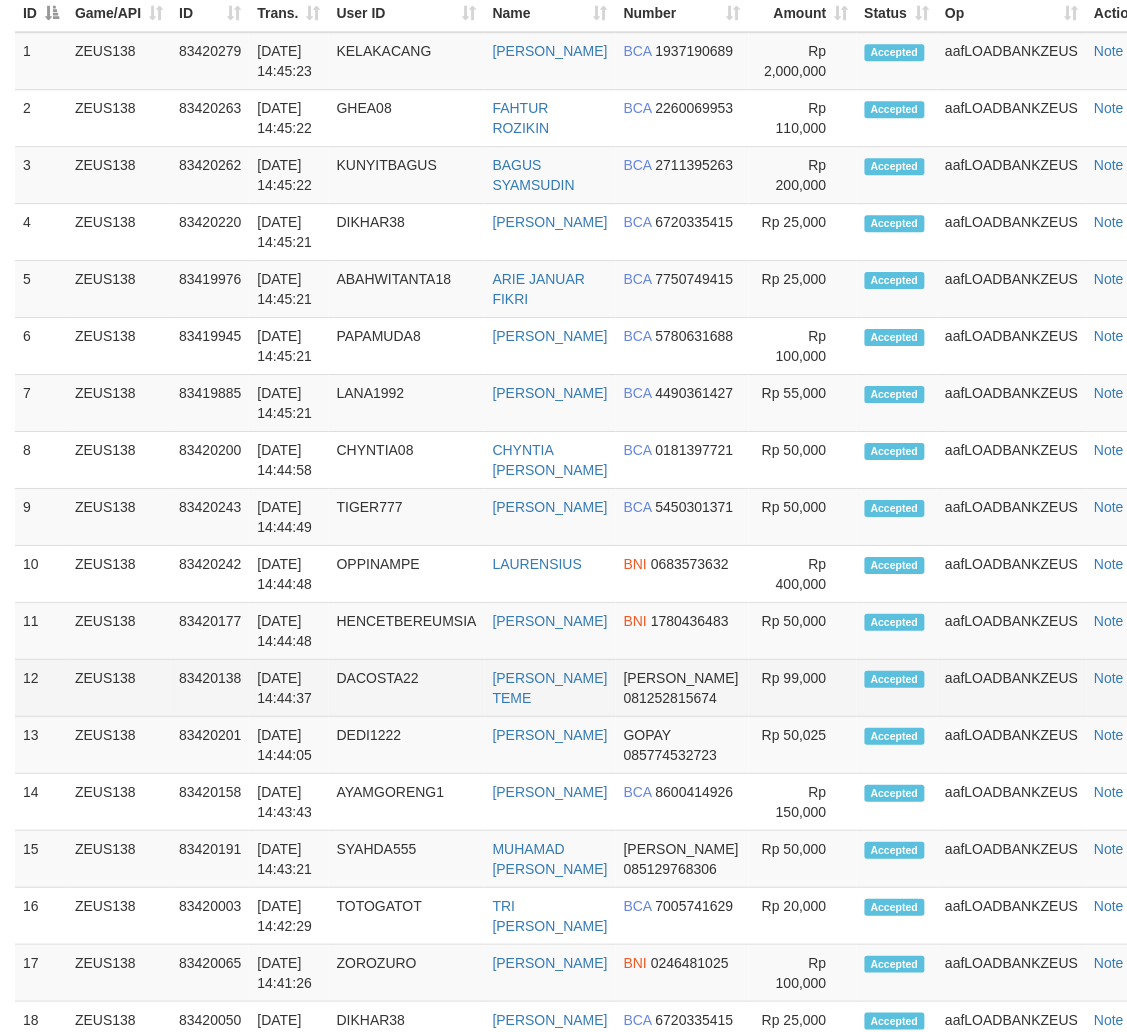 click on "aafLOADBANKZEUS" at bounding box center [1012, 688] 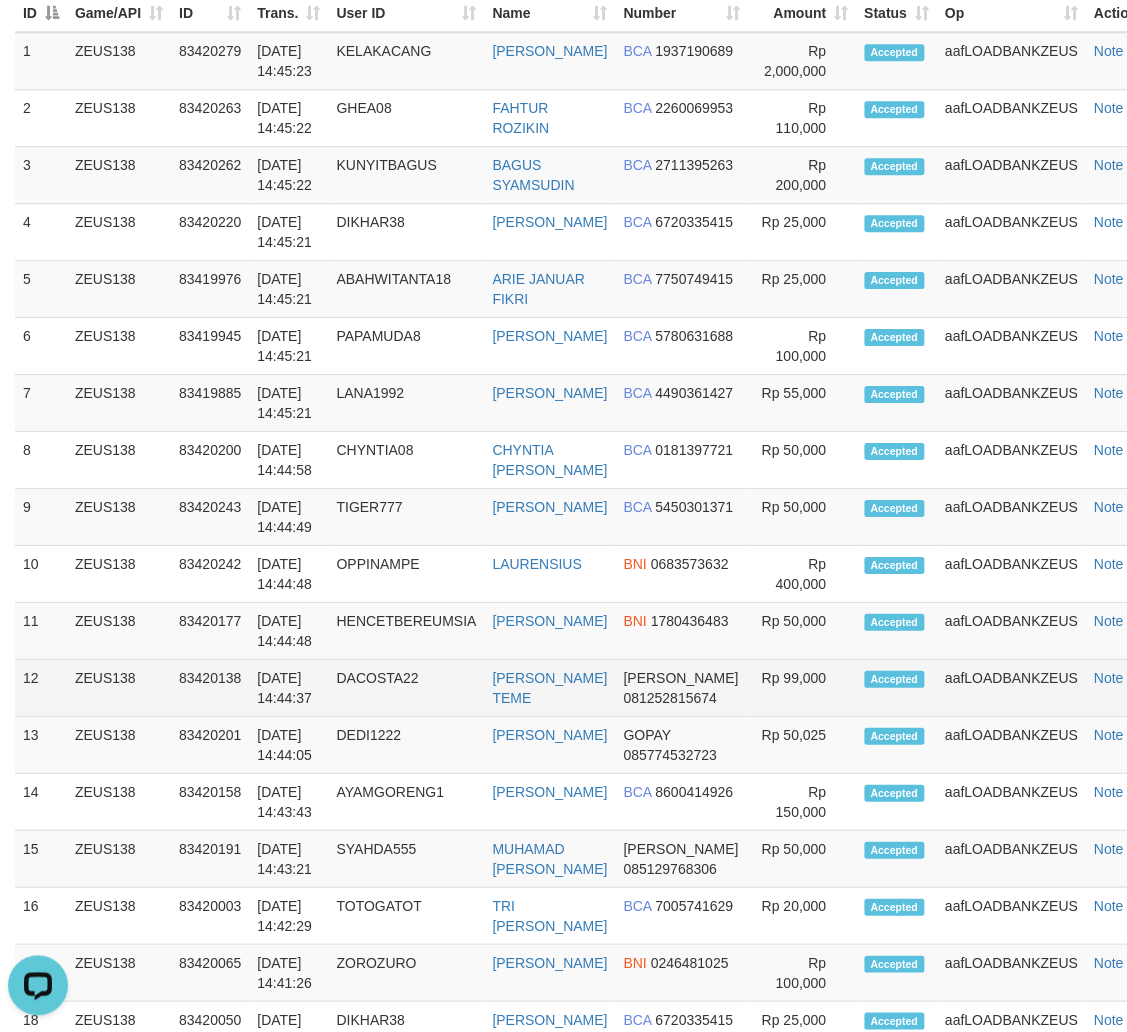 scroll, scrollTop: 0, scrollLeft: 0, axis: both 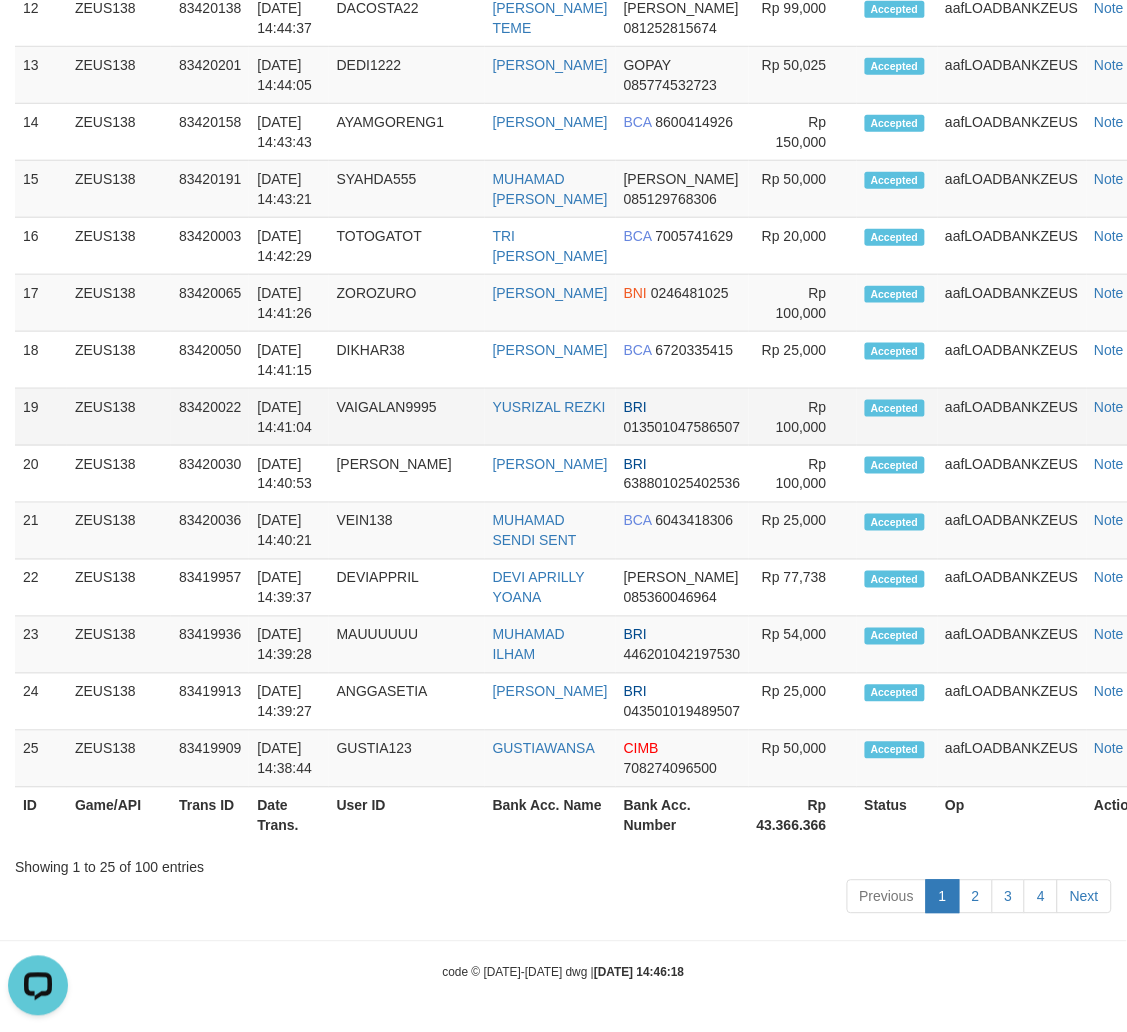 click on "BRI
013501047586507" at bounding box center (682, 417) 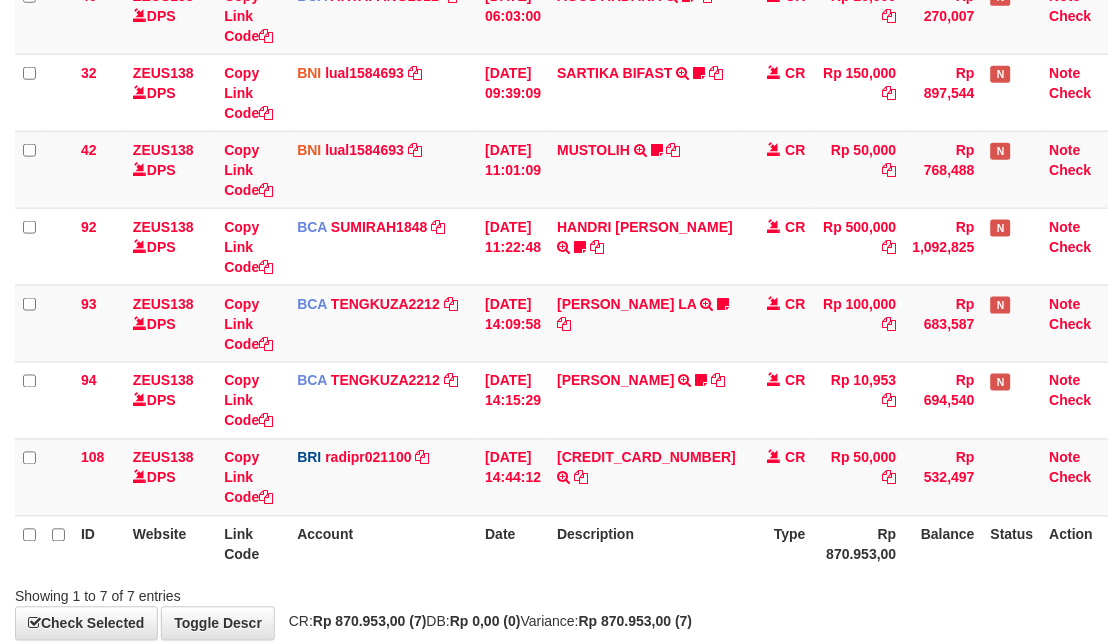 scroll, scrollTop: 380, scrollLeft: 0, axis: vertical 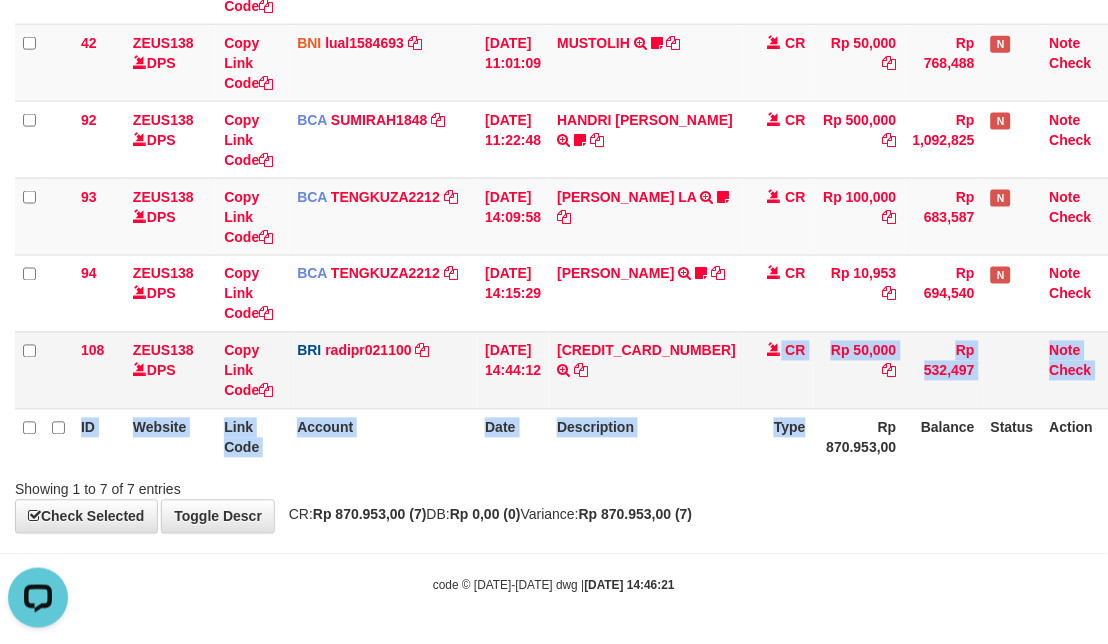 drag, startPoint x: 763, startPoint y: 421, endPoint x: 705, endPoint y: 391, distance: 65.29931 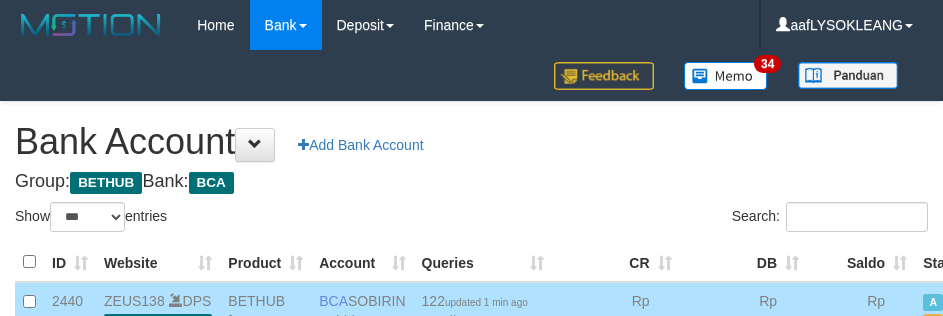 select on "***" 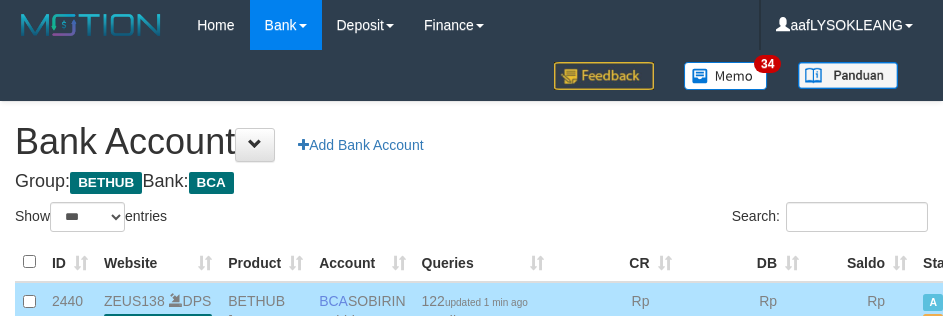scroll, scrollTop: 191, scrollLeft: 0, axis: vertical 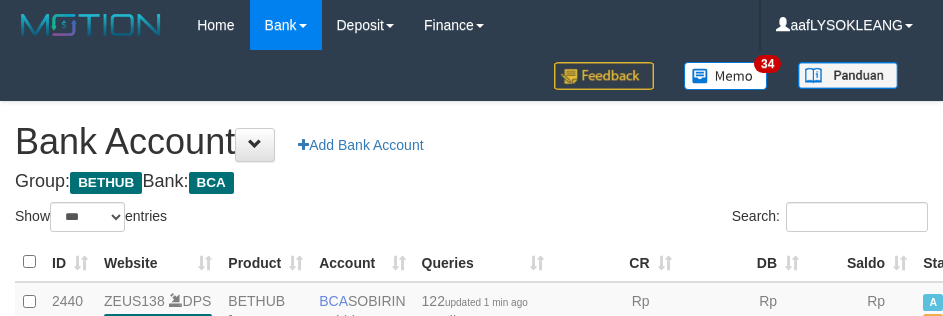 select on "***" 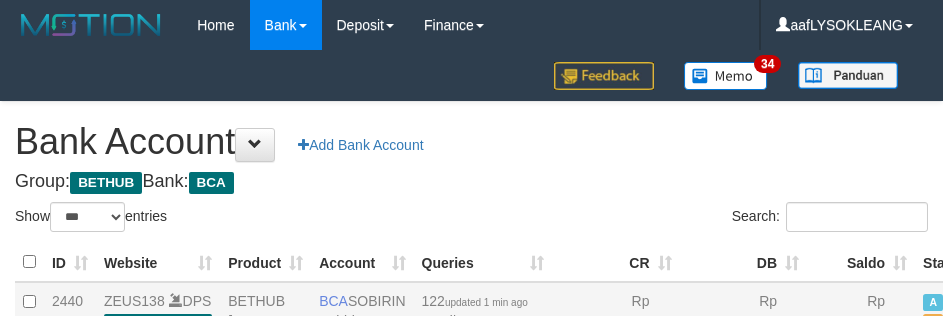 scroll, scrollTop: 191, scrollLeft: 0, axis: vertical 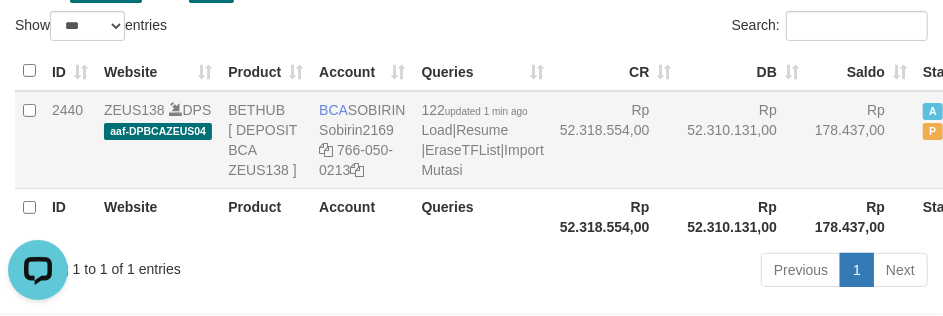 drag, startPoint x: 653, startPoint y: 152, endPoint x: 685, endPoint y: 167, distance: 35.341194 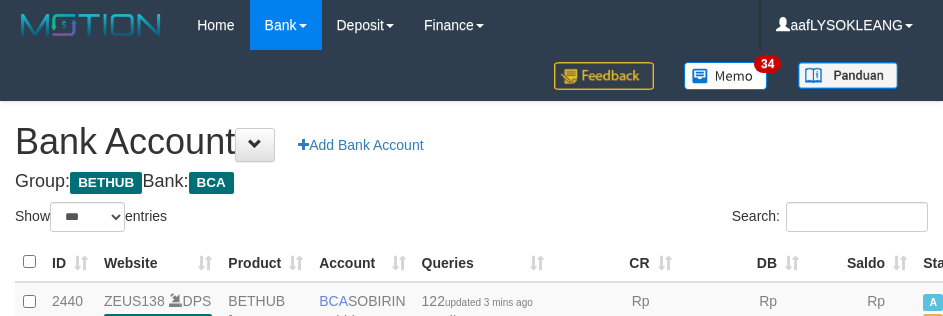 select on "***" 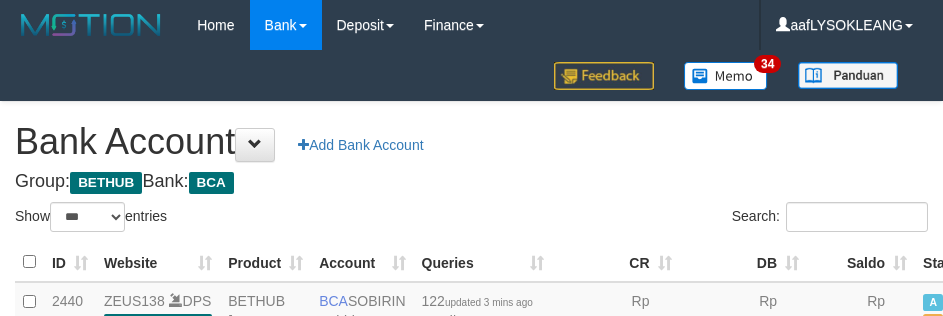 scroll, scrollTop: 191, scrollLeft: 0, axis: vertical 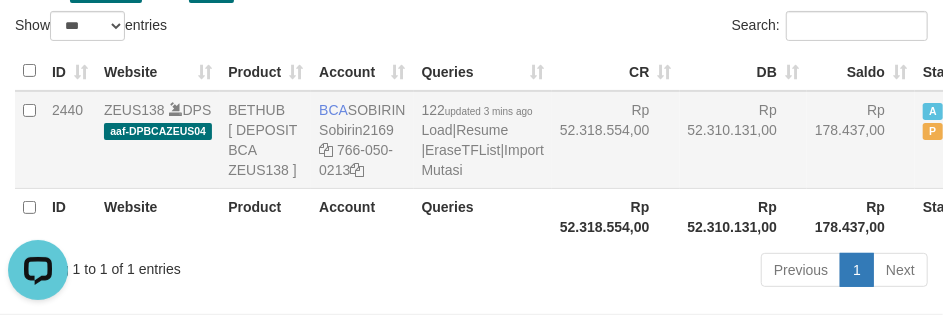 drag, startPoint x: 528, startPoint y: 176, endPoint x: 542, endPoint y: 178, distance: 14.142136 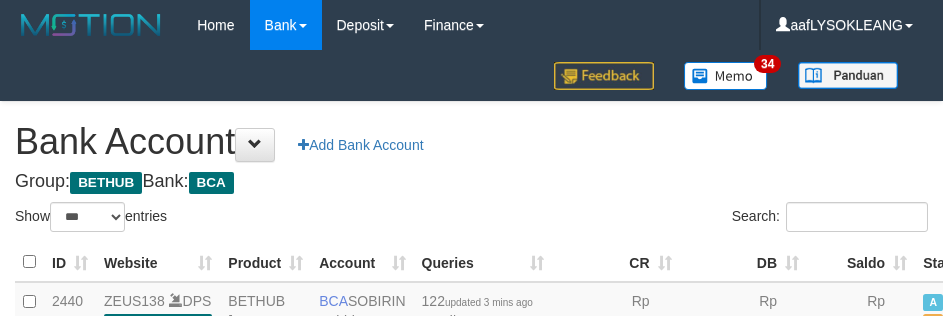 select on "***" 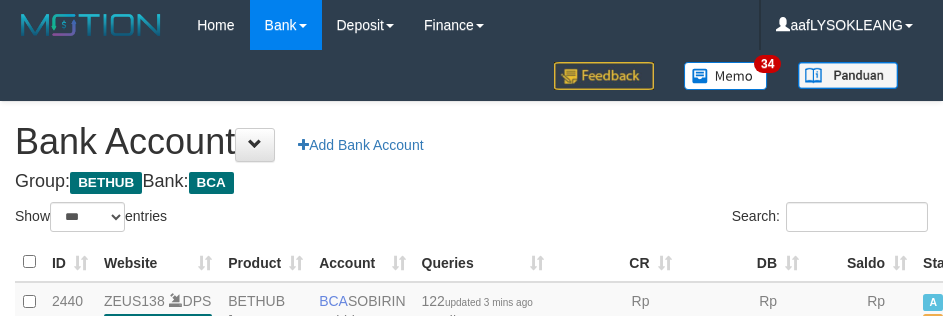 scroll, scrollTop: 191, scrollLeft: 0, axis: vertical 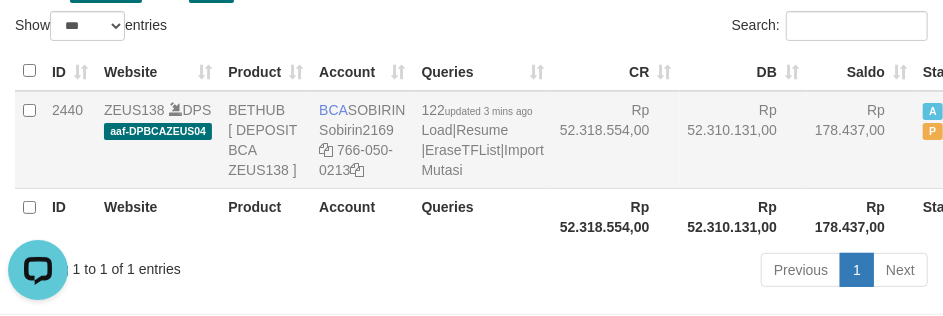 click on "Rp 52.310.131,00" at bounding box center [744, 140] 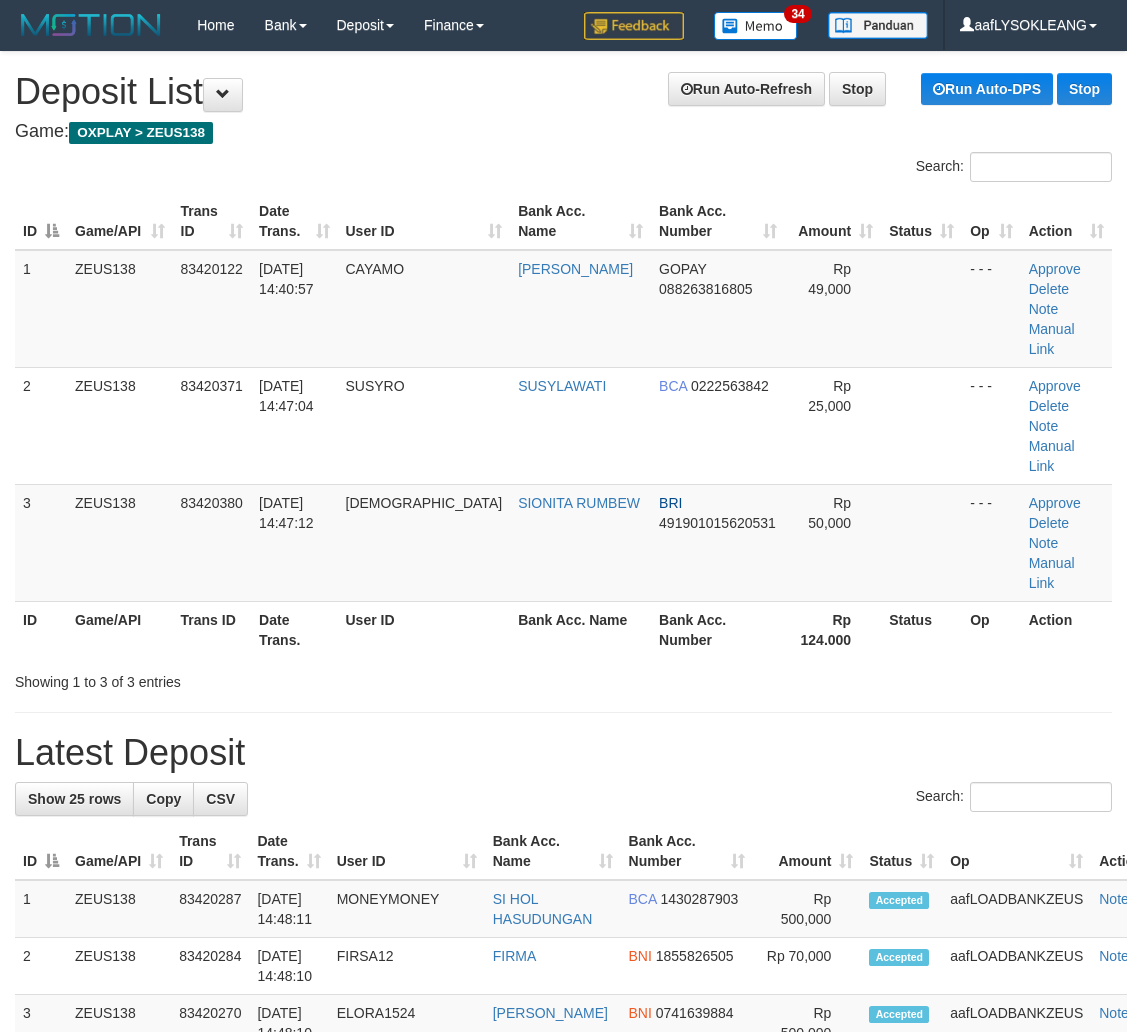 scroll, scrollTop: 1438, scrollLeft: 0, axis: vertical 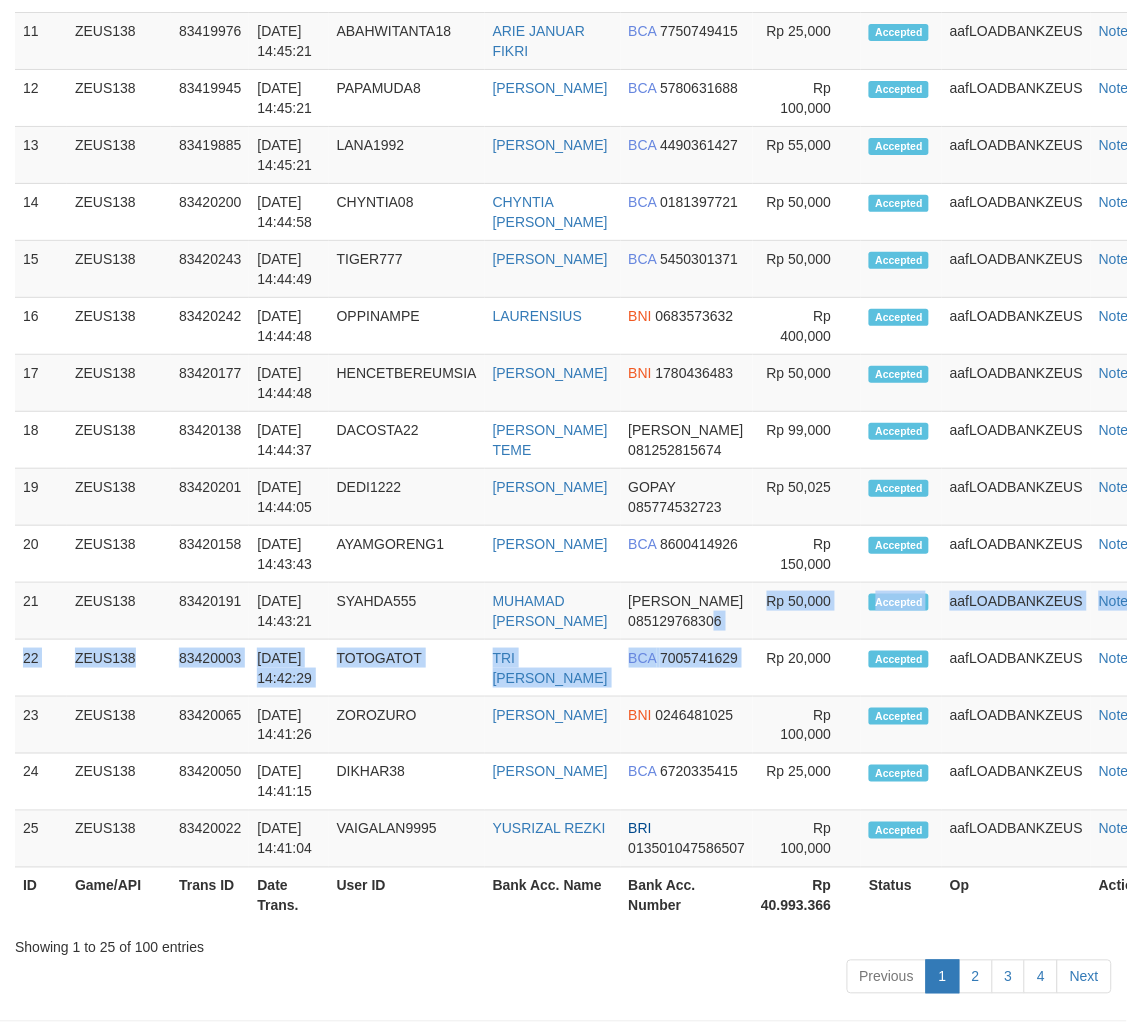 drag, startPoint x: 702, startPoint y: 527, endPoint x: 1138, endPoint y: 503, distance: 436.66006 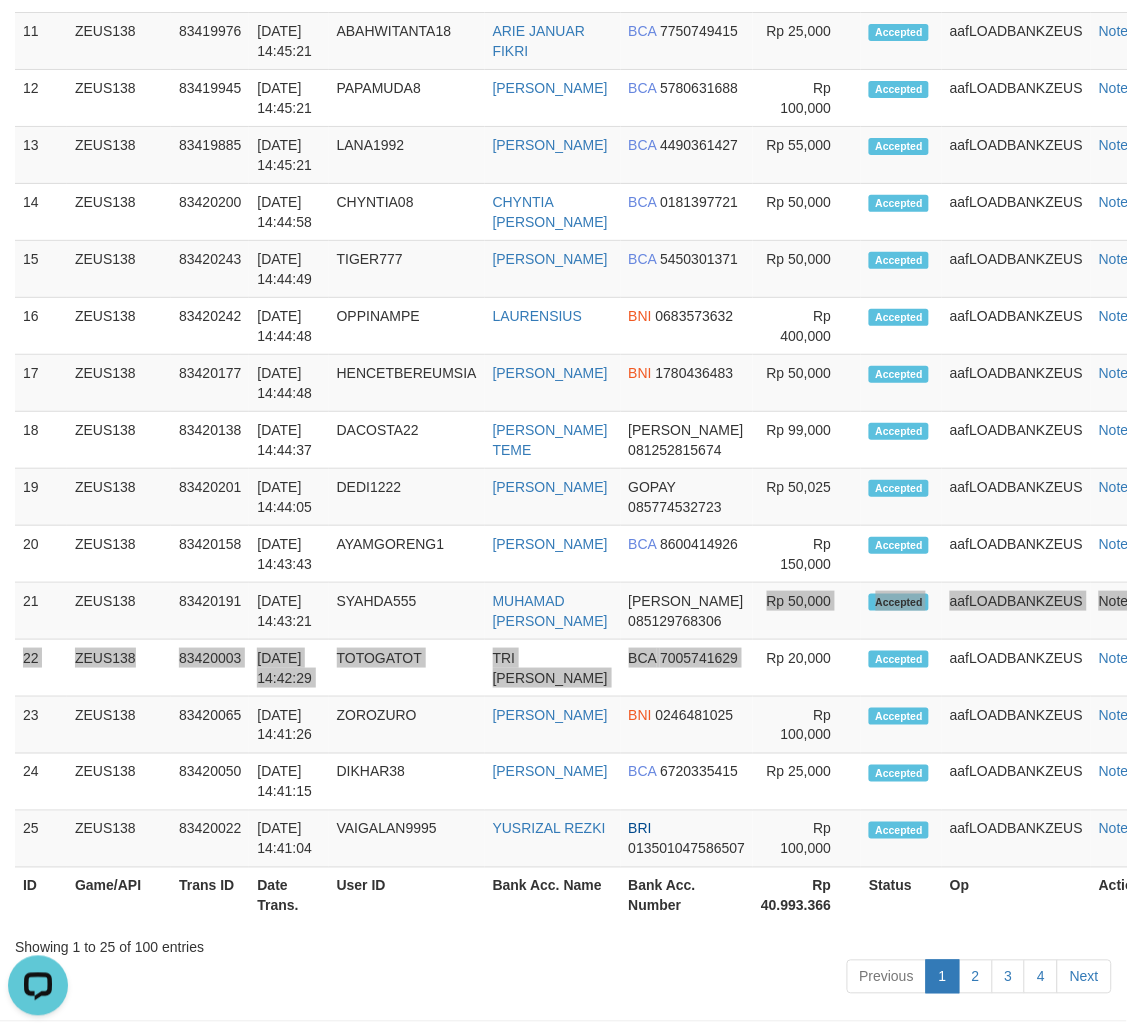 scroll, scrollTop: 0, scrollLeft: 0, axis: both 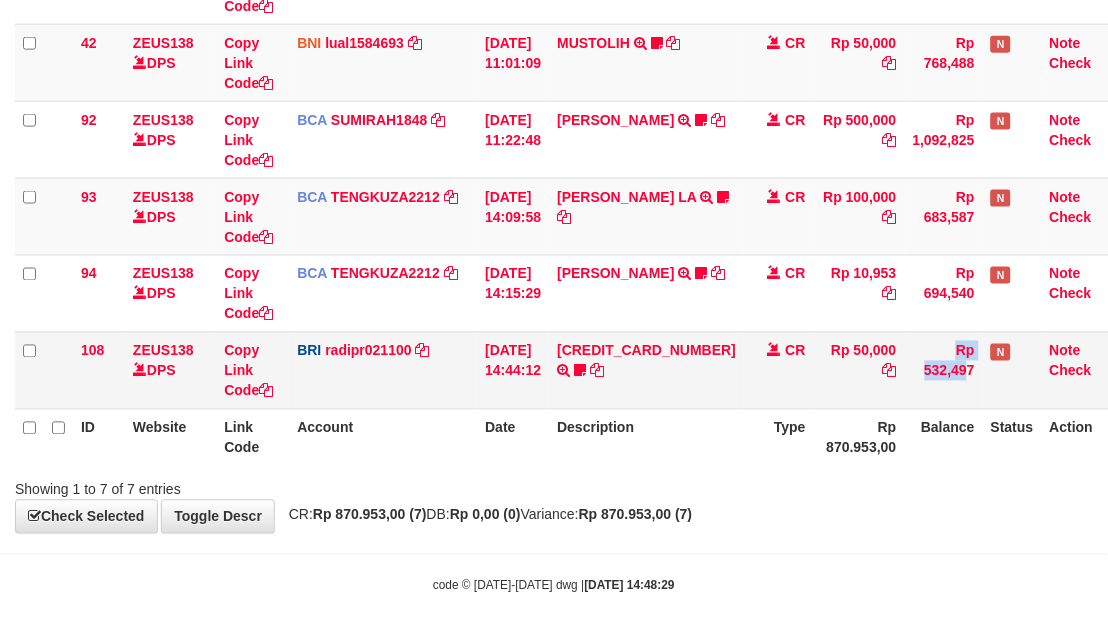 click on "108
ZEUS138    DPS
Copy Link Code
BRI
radipr021100
DPS
[PERSON_NAME]
mutasi_20250711_3774 | 108
mutasi_20250711_3774 | 108
[DATE] 14:44:12
[CREDIT_CARD_NUMBER]            TRANSFER NBMB [CREDIT_CARD_NUMBER] TO [PERSON_NAME]    barakate28
CR
Rp 50,000
Rp 532,497
N
Note
Check" at bounding box center [569, 370] 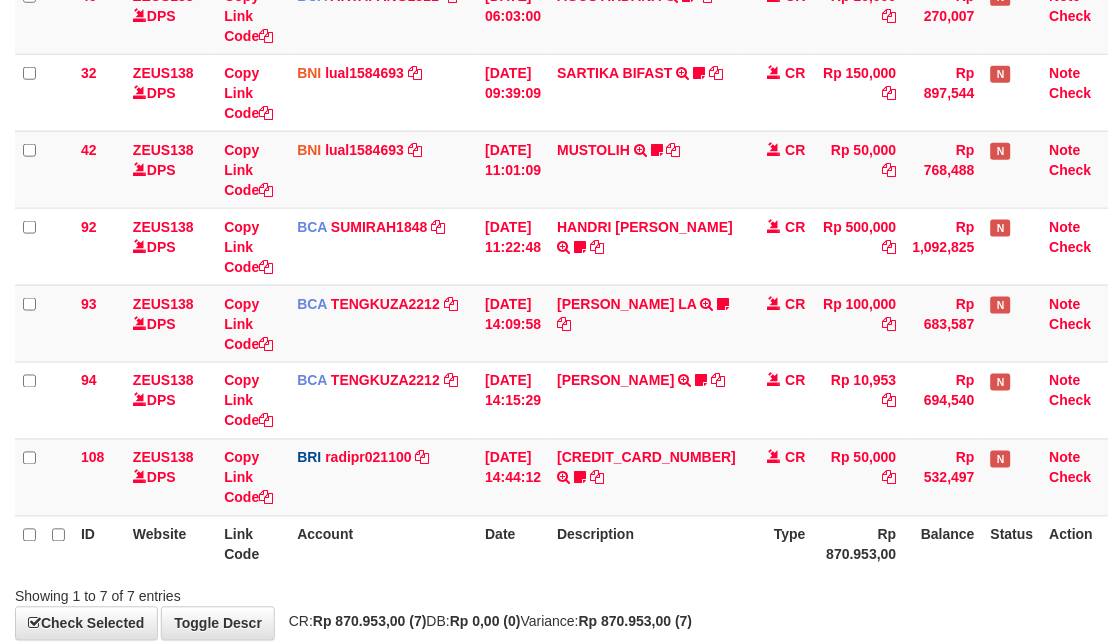 scroll, scrollTop: 380, scrollLeft: 0, axis: vertical 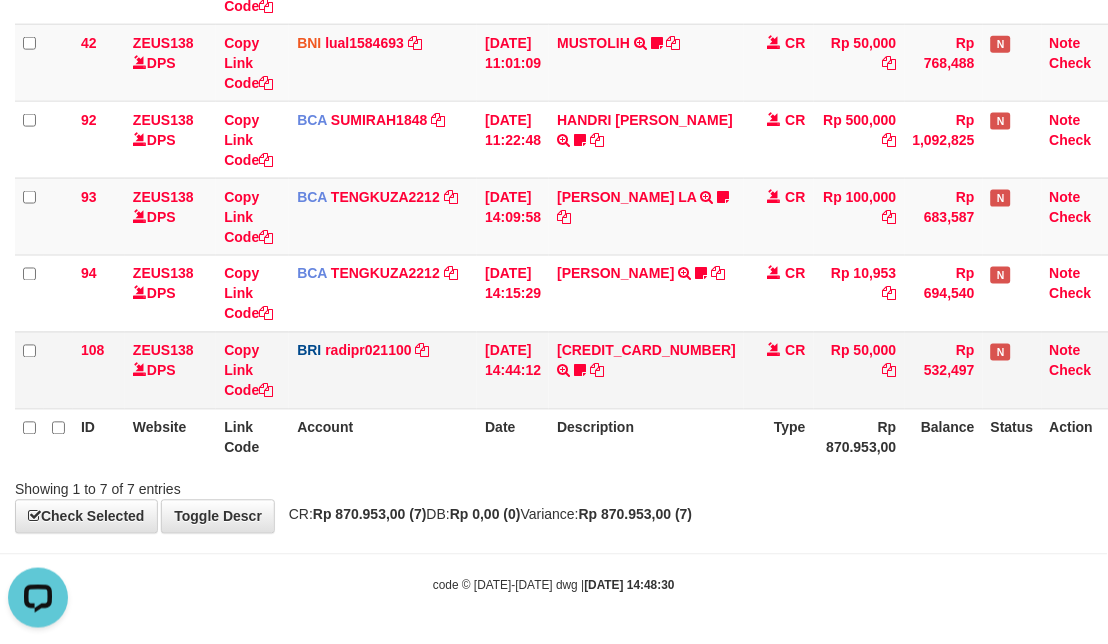 drag, startPoint x: 790, startPoint y: 391, endPoint x: 780, endPoint y: 388, distance: 10.440307 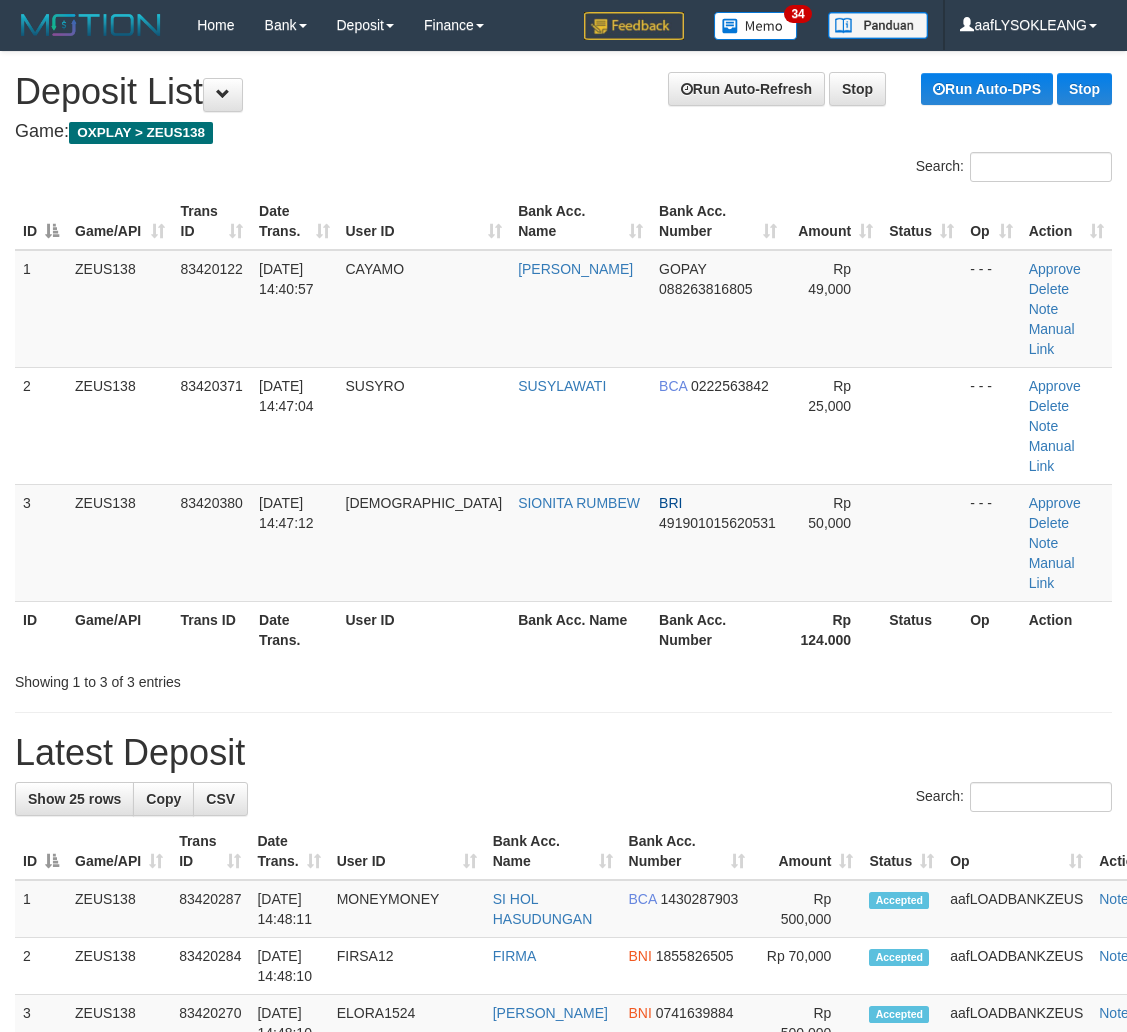 scroll, scrollTop: 1438, scrollLeft: 0, axis: vertical 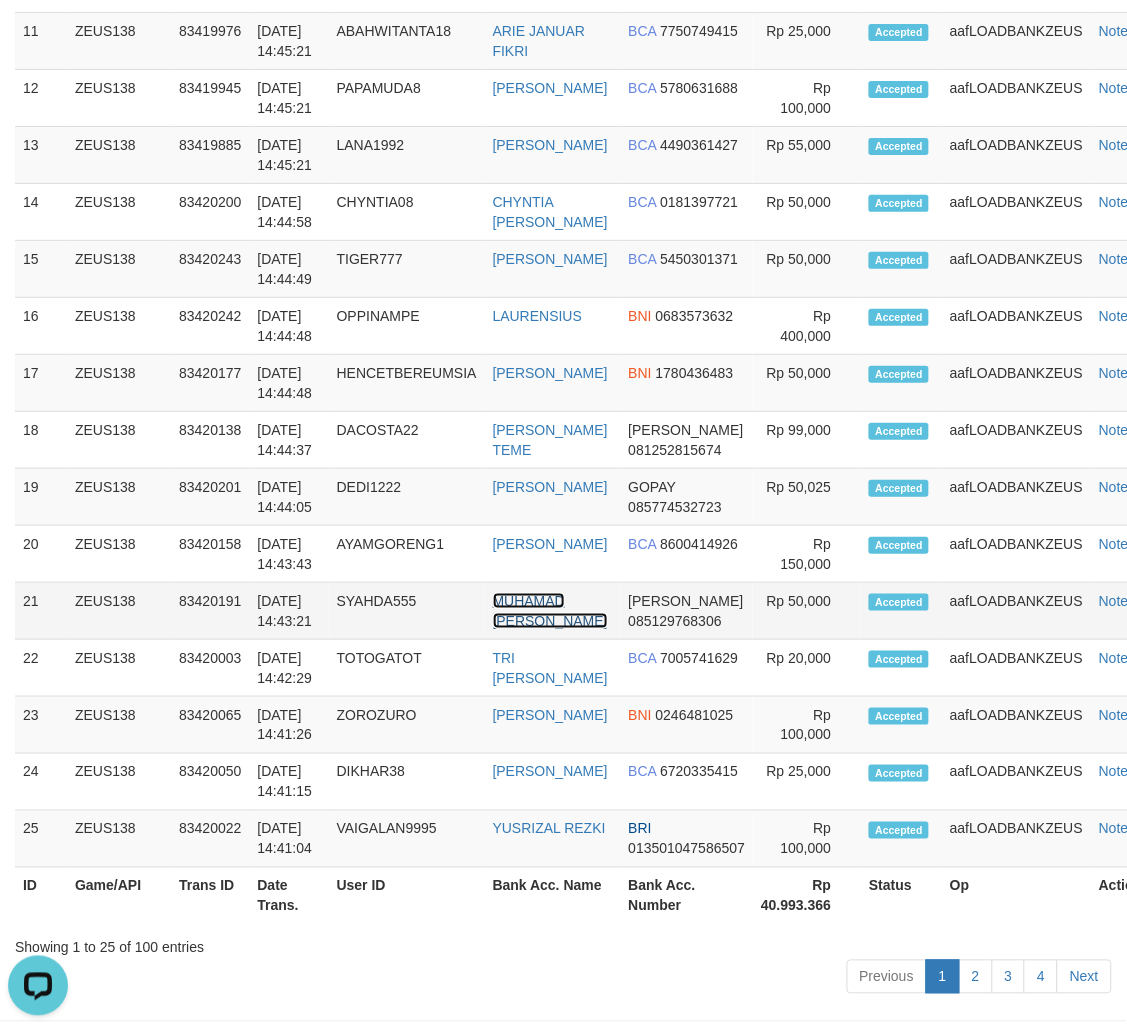 click on "MUHAMAD TOMY RAMADHAN" at bounding box center (550, 611) 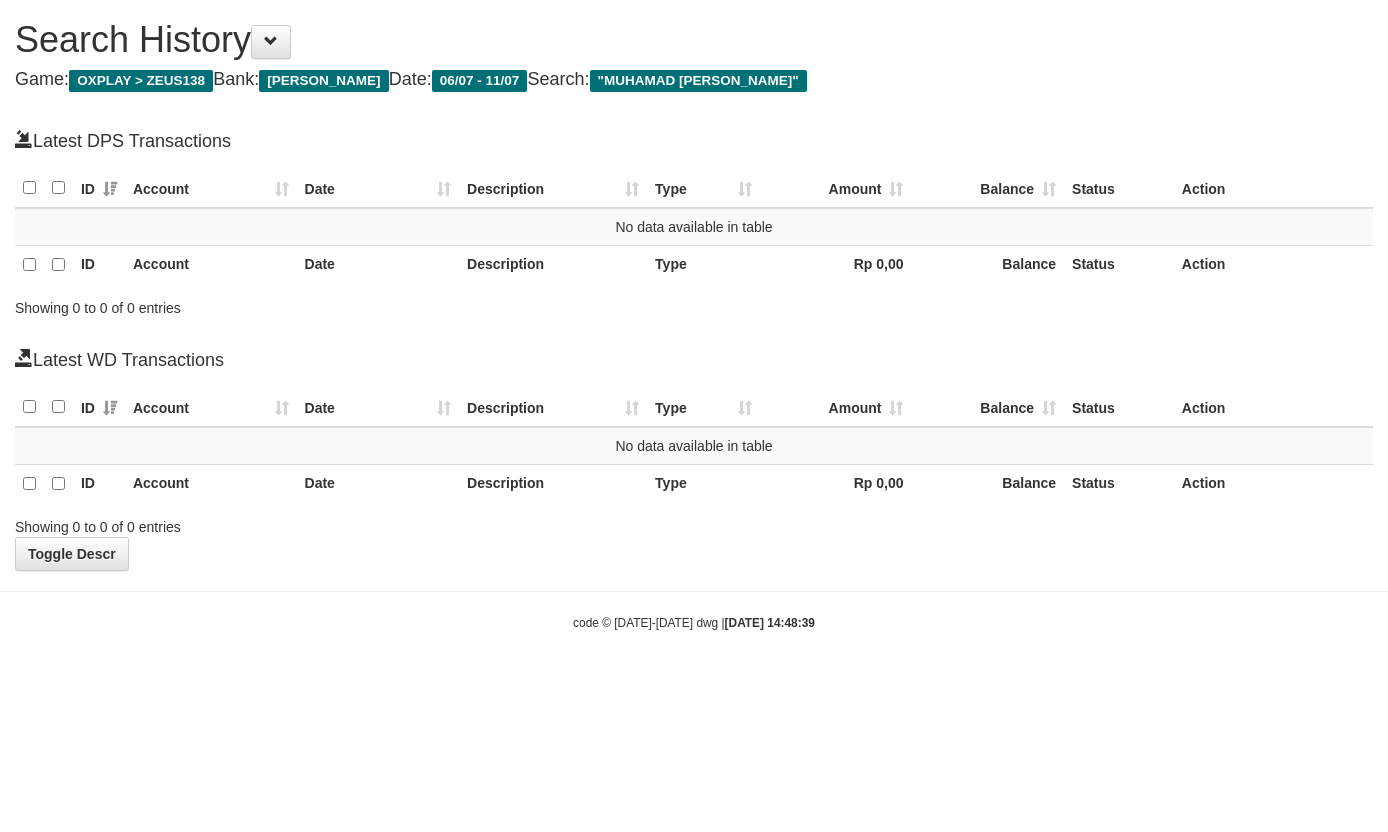 scroll, scrollTop: 0, scrollLeft: 0, axis: both 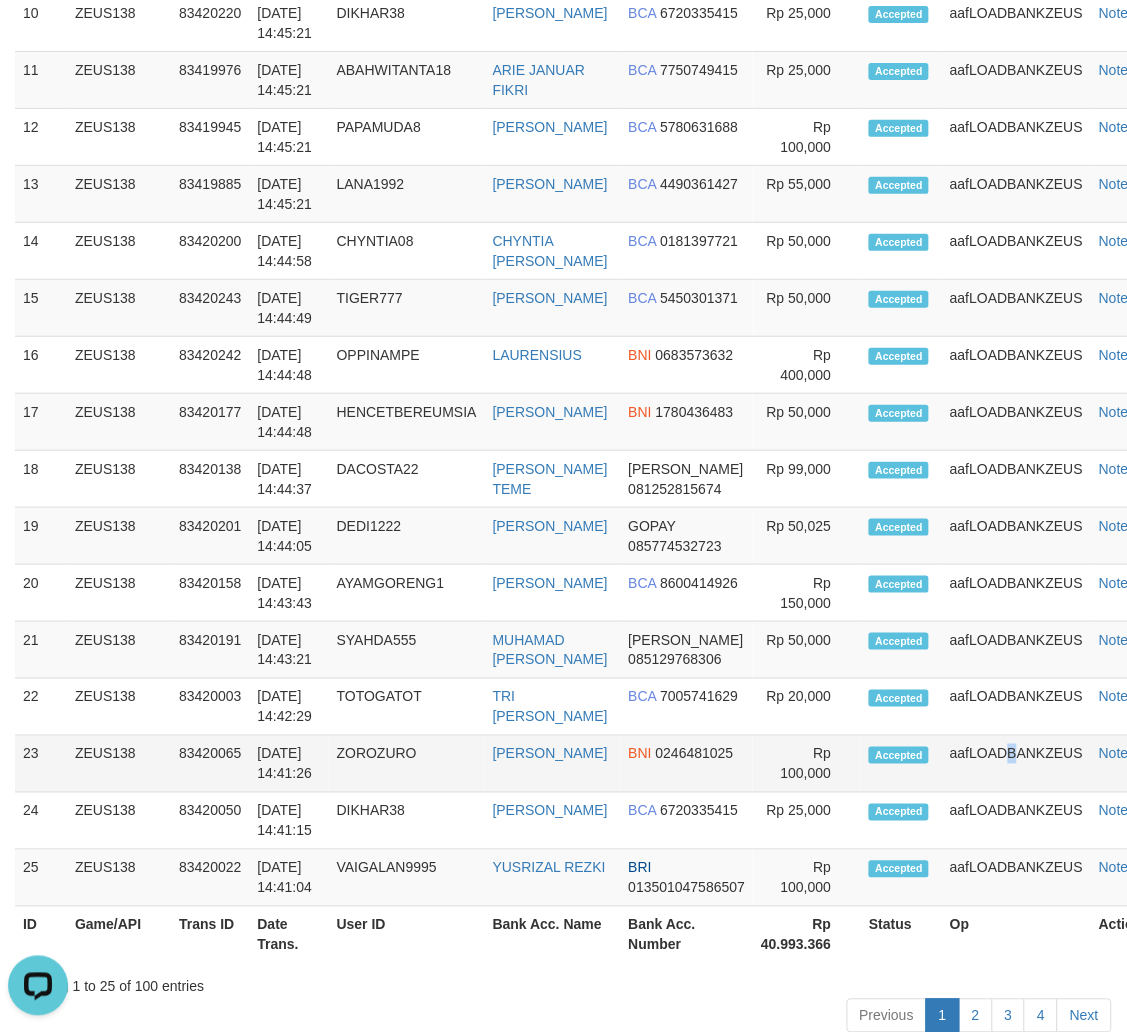 drag, startPoint x: 951, startPoint y: 595, endPoint x: 932, endPoint y: 598, distance: 19.235384 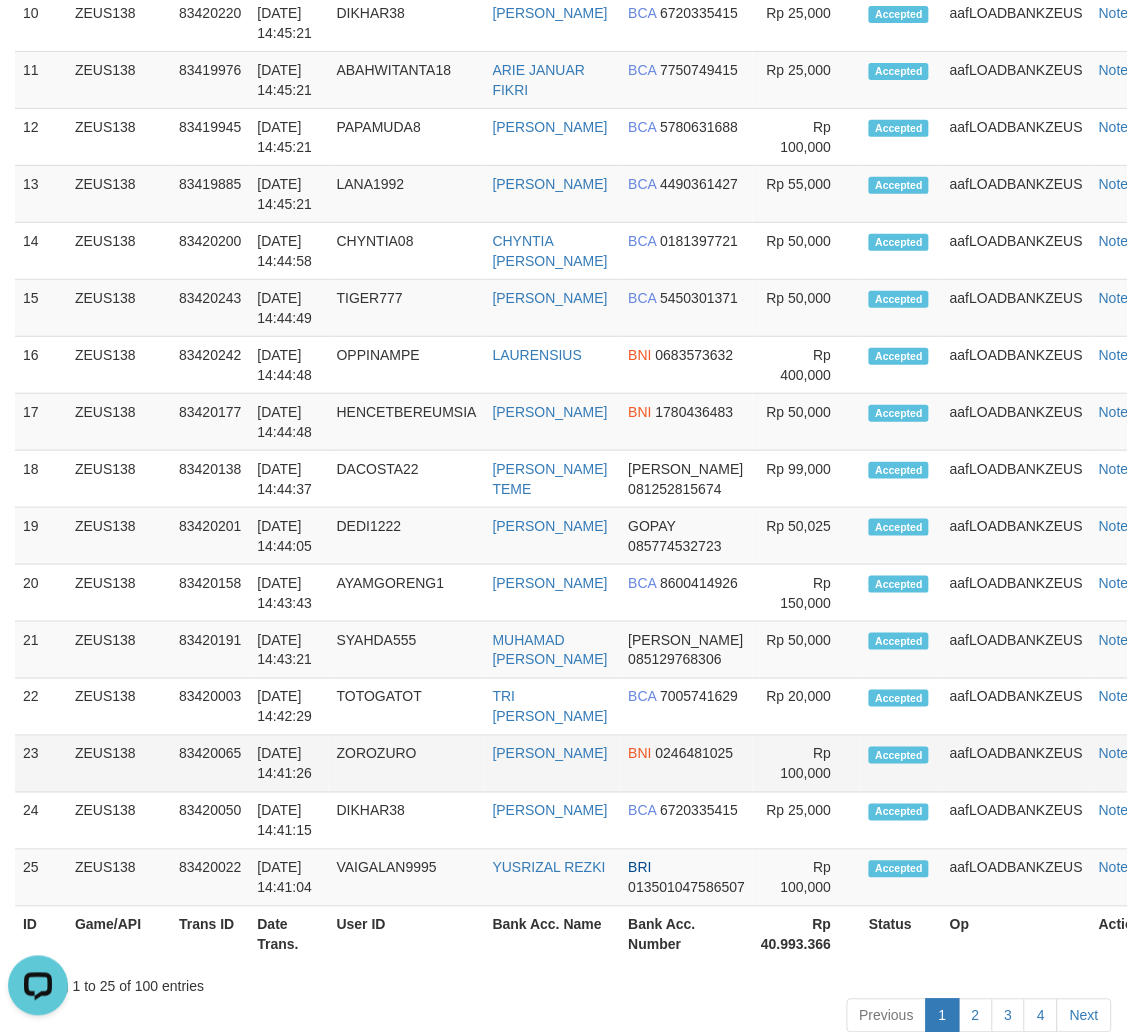 drag, startPoint x: 921, startPoint y: 601, endPoint x: 951, endPoint y: 595, distance: 30.594116 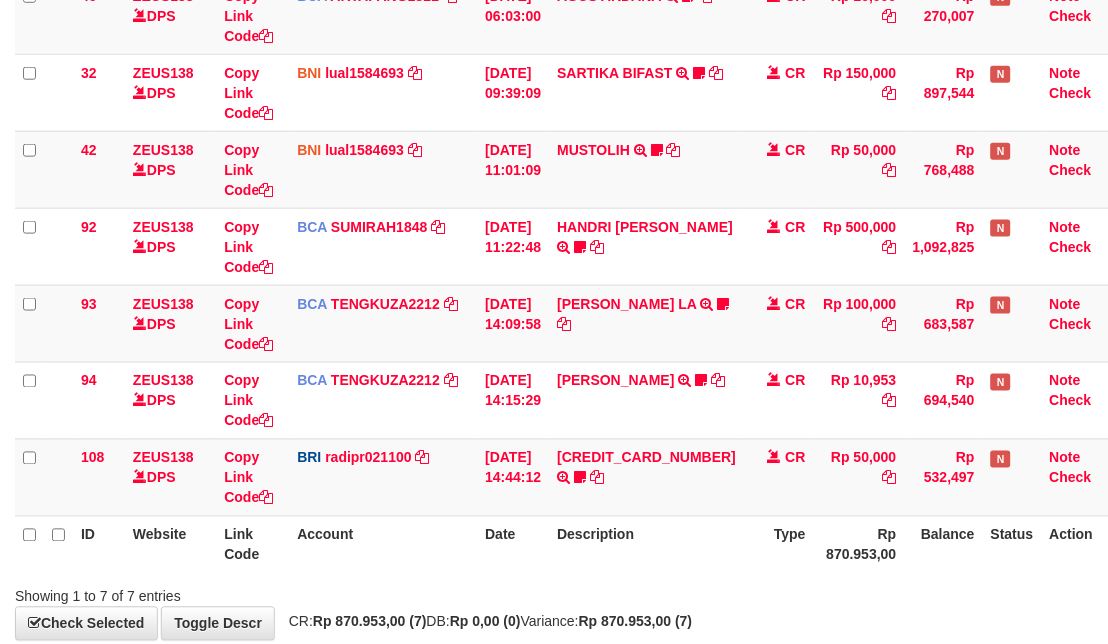 scroll, scrollTop: 380, scrollLeft: 0, axis: vertical 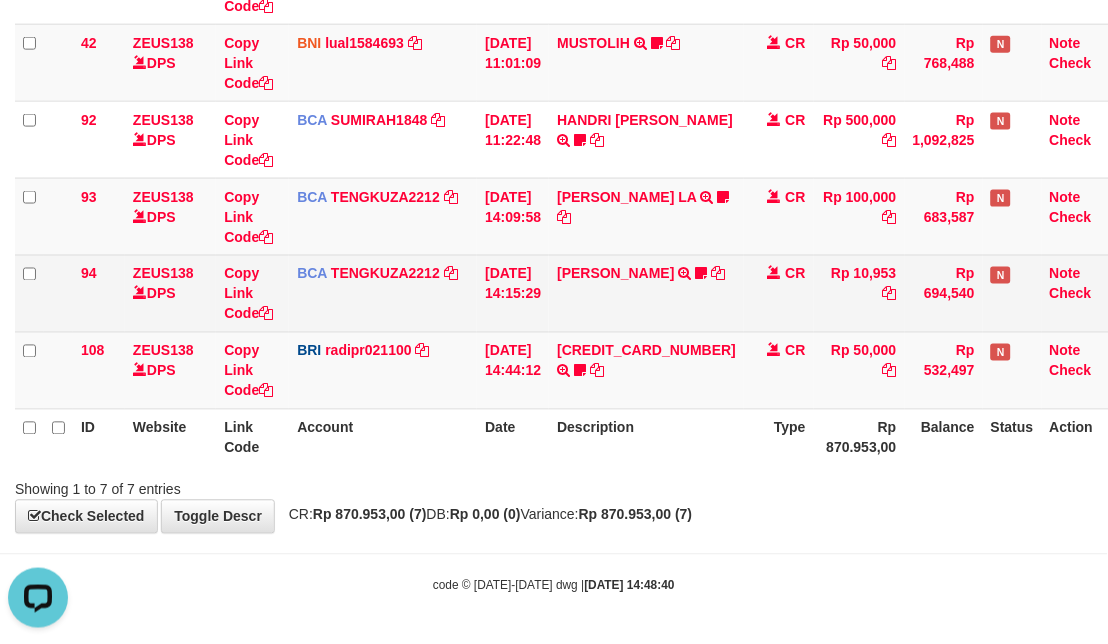 drag, startPoint x: 785, startPoint y: 288, endPoint x: 665, endPoint y: 295, distance: 120.203995 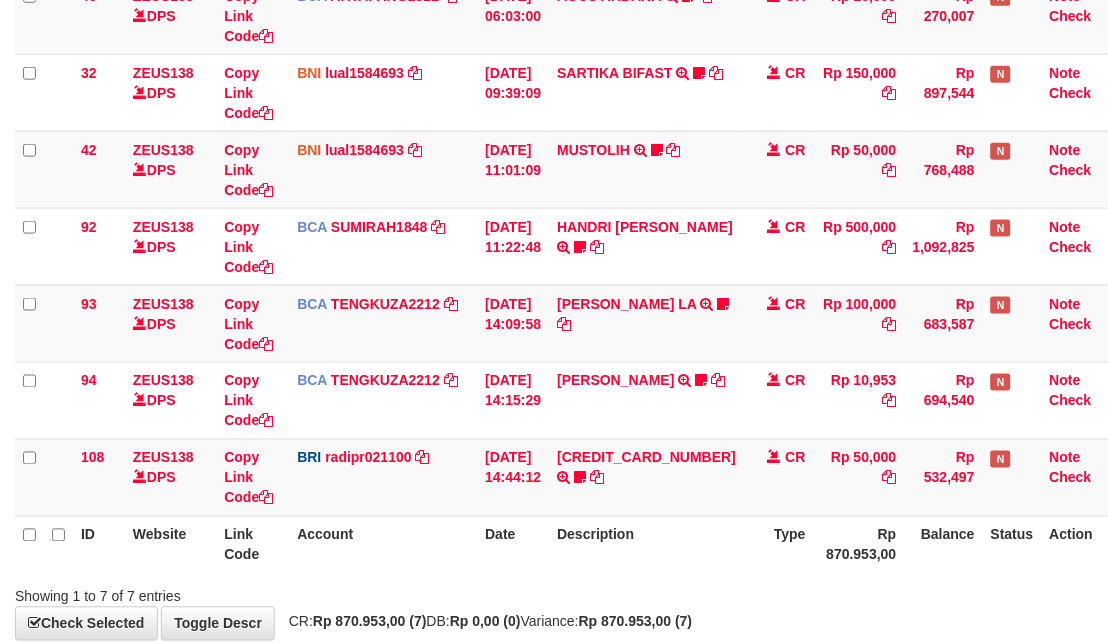 scroll, scrollTop: 380, scrollLeft: 0, axis: vertical 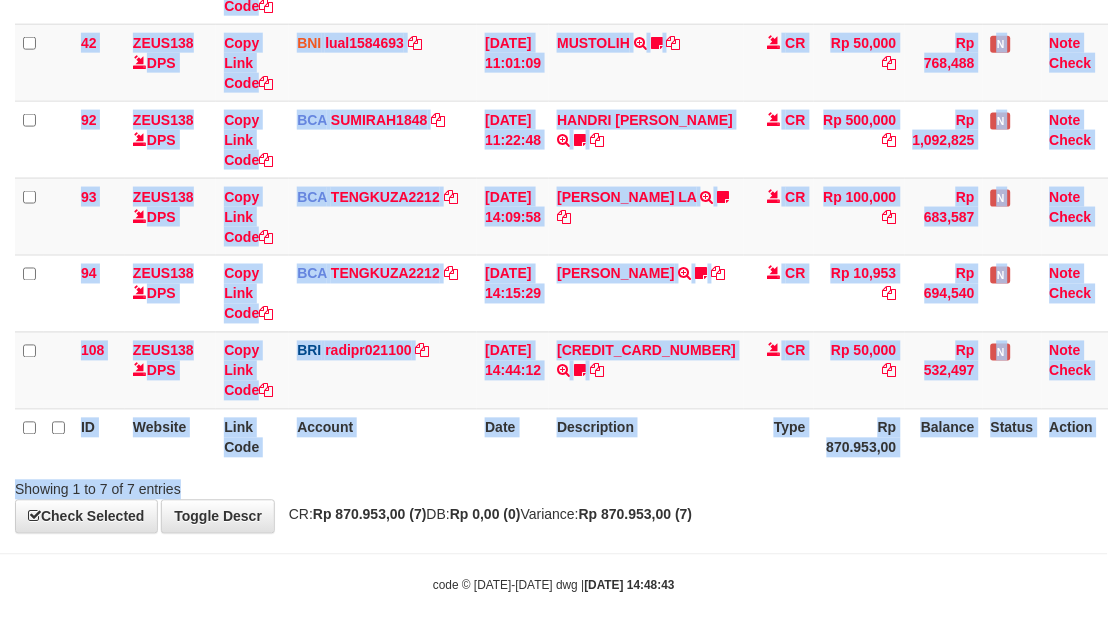 click on "Search:
ID Website Link Code Account Date Description Type Amount Balance Status Action
46
ZEUS138    DPS
Copy Link Code
BCA
ARYAPANG1811
DPS
ARYA PANGESTU
mutasi_20250711_2620 | 46
mutasi_20250711_2620 | 46
11/07/2025 06:03:00
AGUS ARDANA            TRSF E-BANKING CR 1107/FTSCY/WS95051
10000.002025071158167087 TRFDN-AGUS ARDANA ESPAY DEBIT INDONE    Aguslike
tunggu bukti tranfer
CR
Rp 10,000
Rp 270,007
N
Note
Check
32
ZEUS138    DPS
Copy Link Code
BNI" at bounding box center (554, 136) 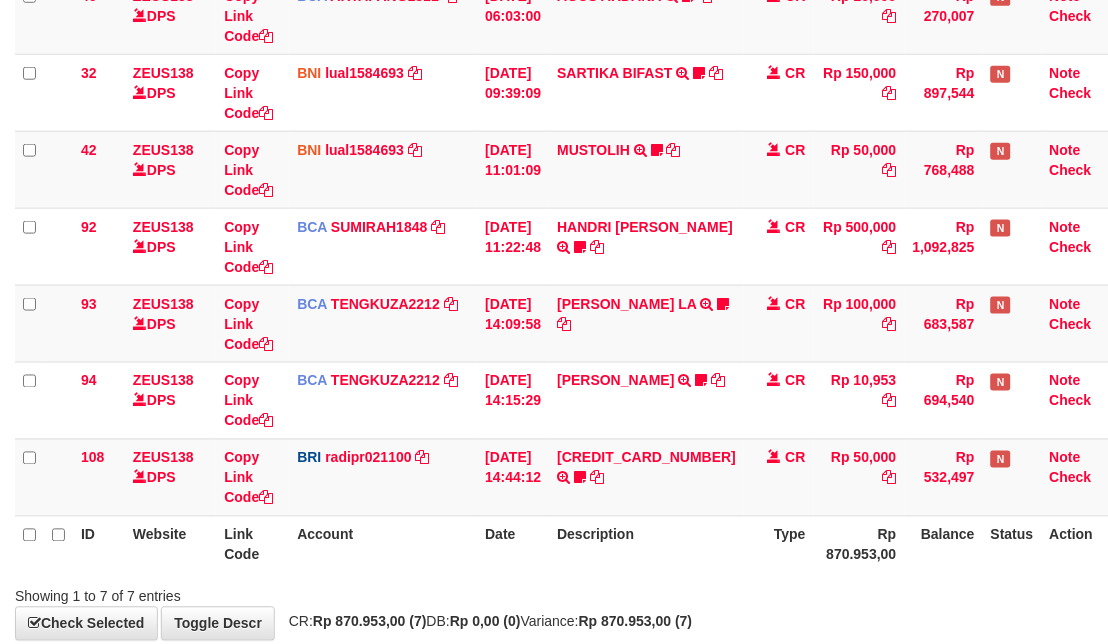 scroll, scrollTop: 380, scrollLeft: 0, axis: vertical 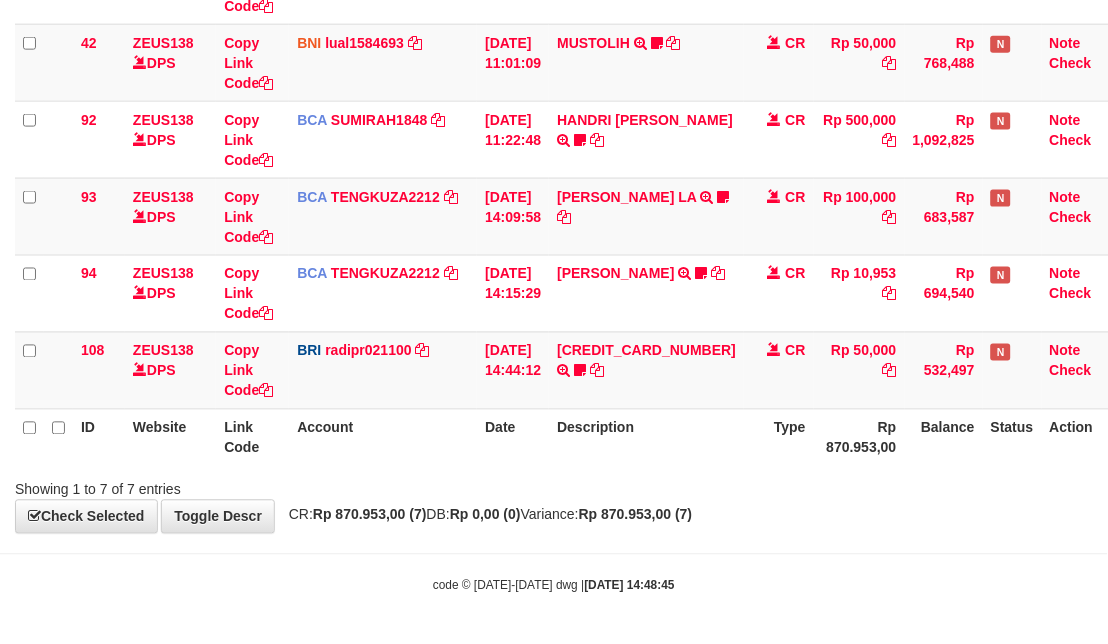 drag, startPoint x: 1050, startPoint y: 535, endPoint x: 1028, endPoint y: 524, distance: 24.596748 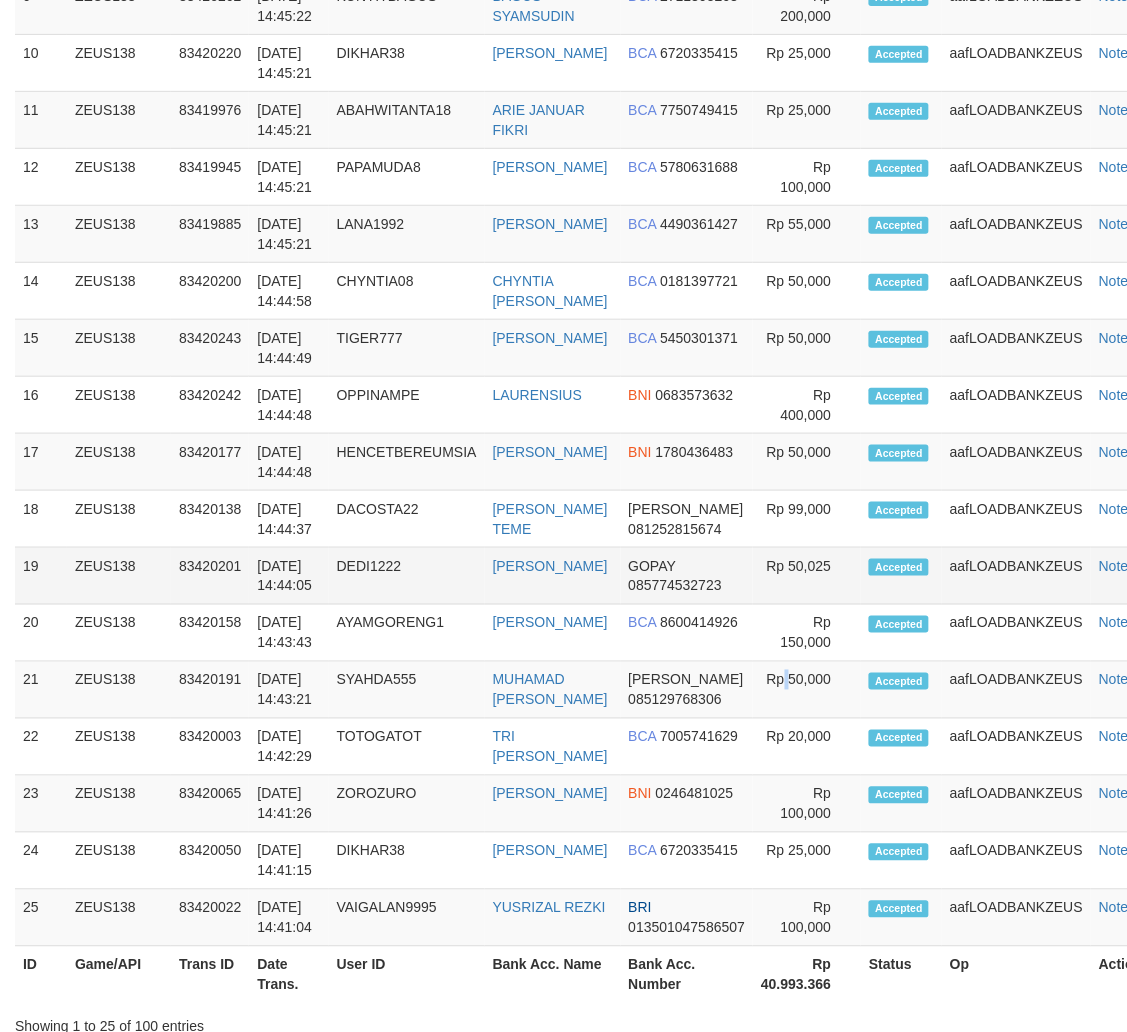 drag, startPoint x: 0, startPoint y: 0, endPoint x: 332, endPoint y: 460, distance: 567.29535 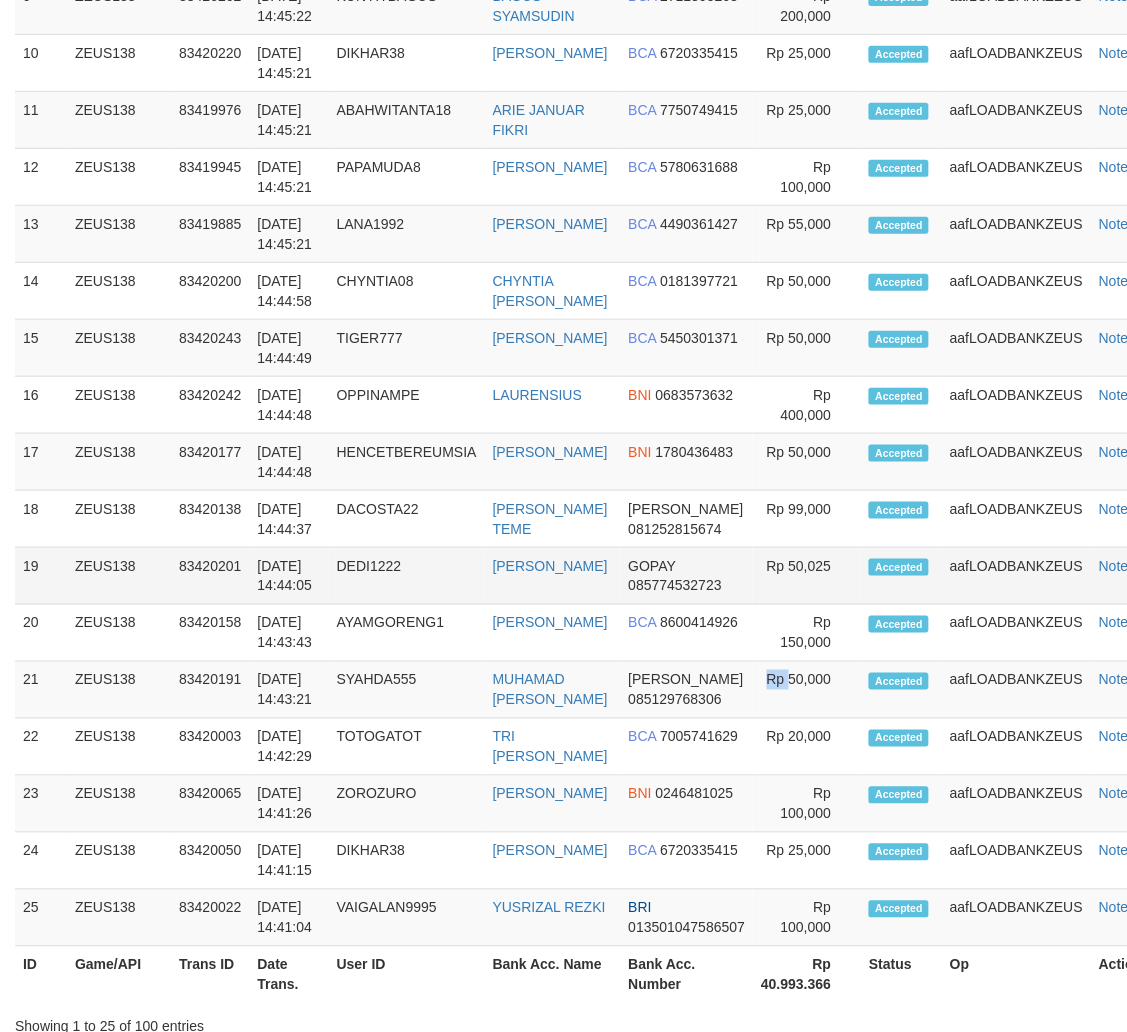 scroll, scrollTop: 1516, scrollLeft: 0, axis: vertical 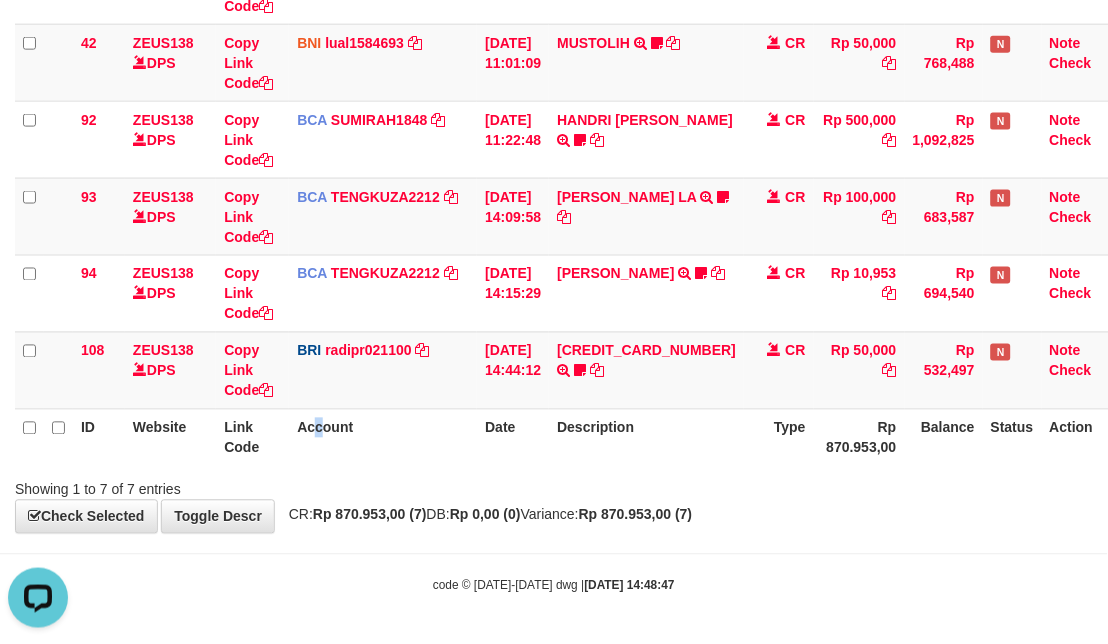 drag, startPoint x: 323, startPoint y: 427, endPoint x: 317, endPoint y: 441, distance: 15.231546 